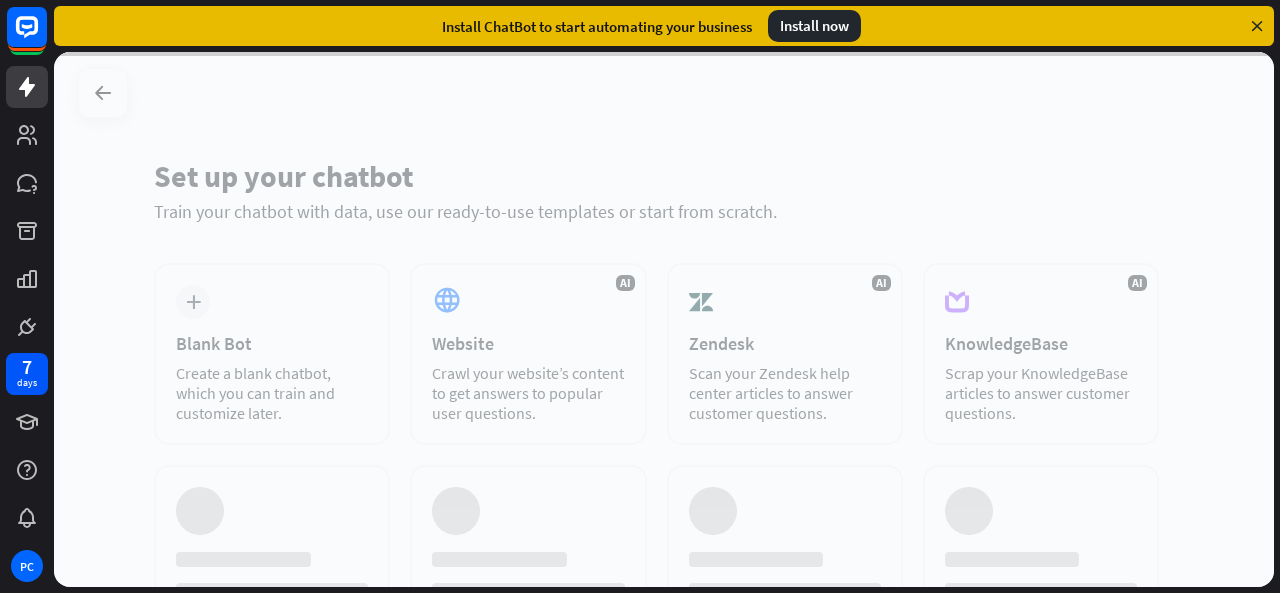scroll, scrollTop: 0, scrollLeft: 0, axis: both 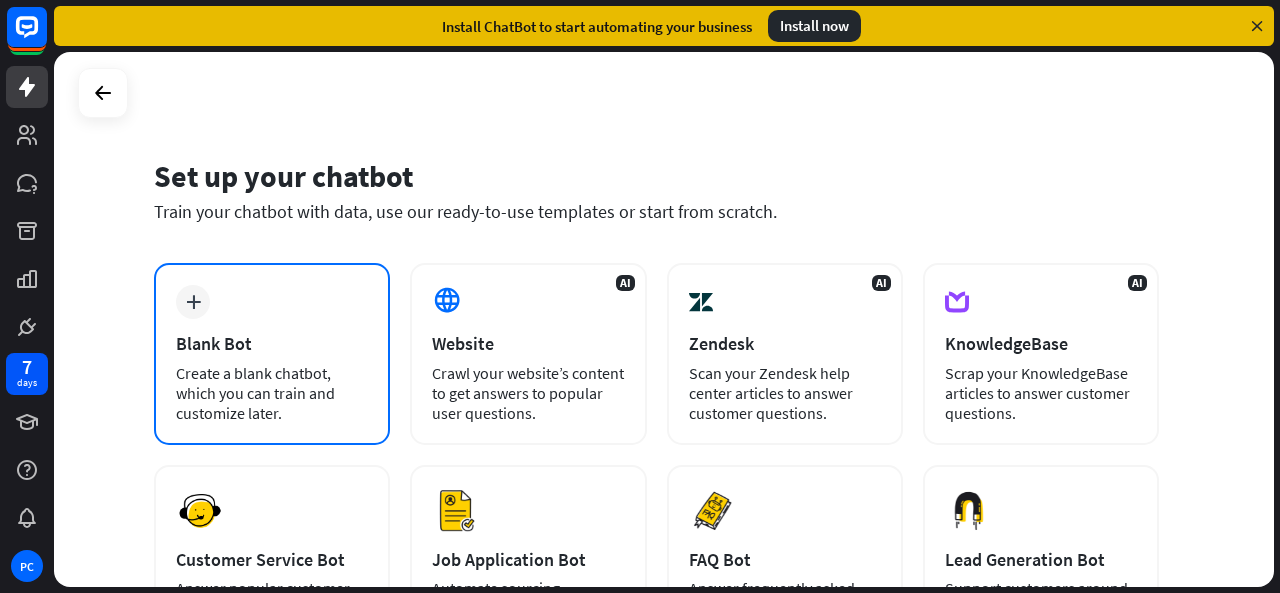 click on "Blank Bot" at bounding box center [272, 343] 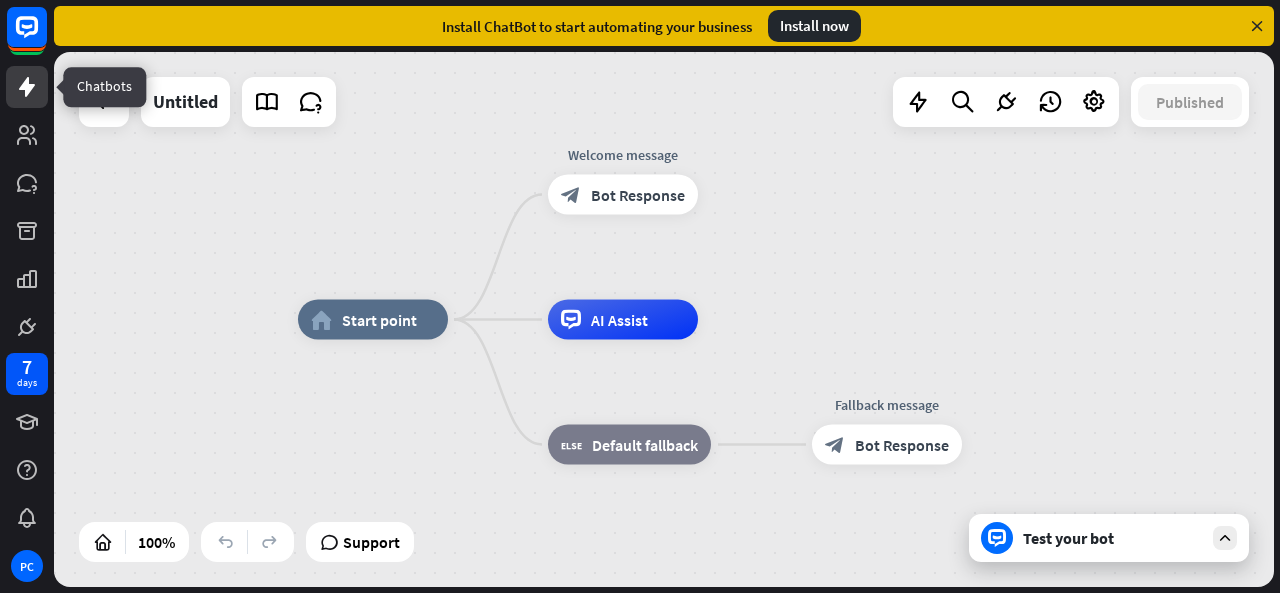 click at bounding box center [27, 87] 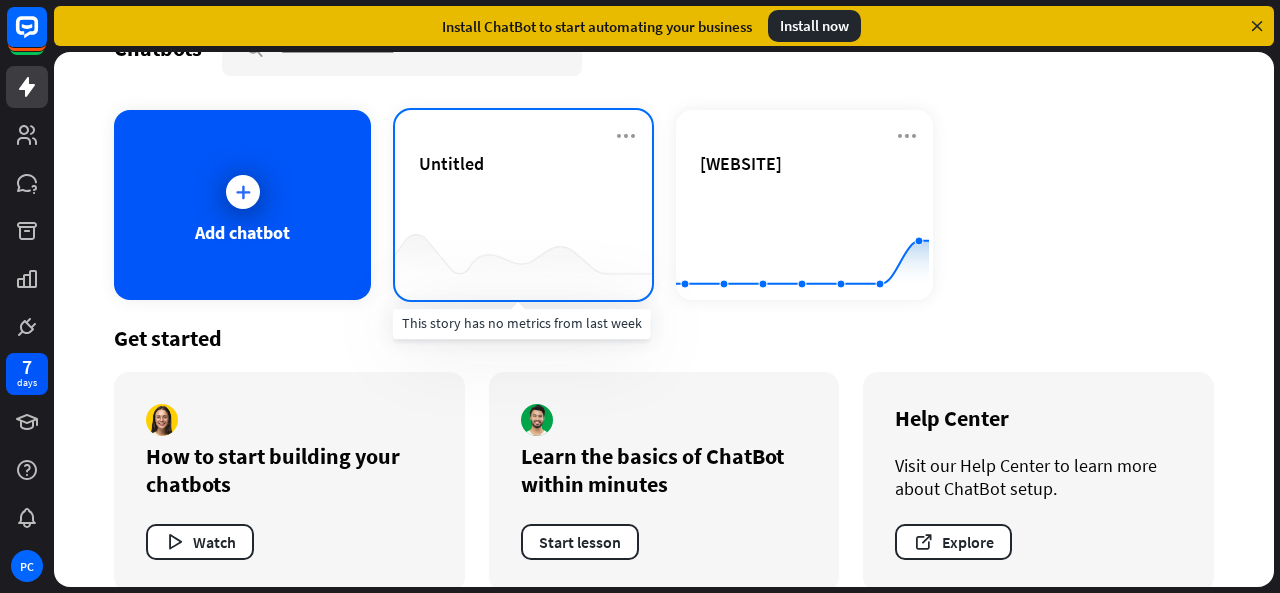 scroll, scrollTop: 84, scrollLeft: 0, axis: vertical 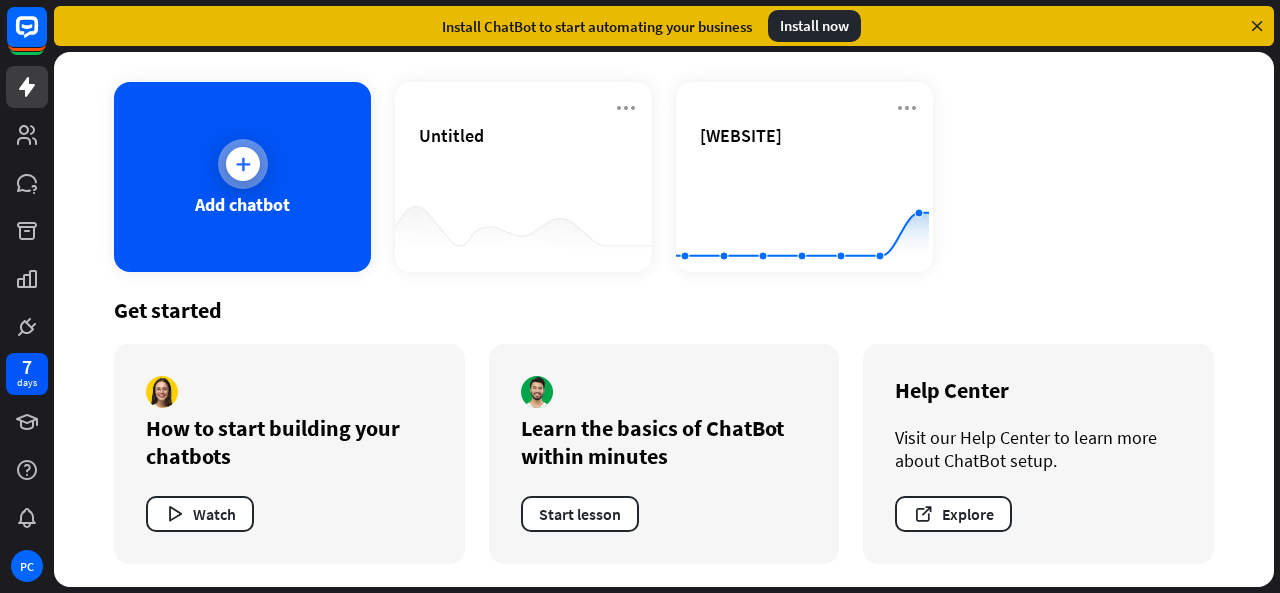click on "Add chatbot" at bounding box center (242, 177) 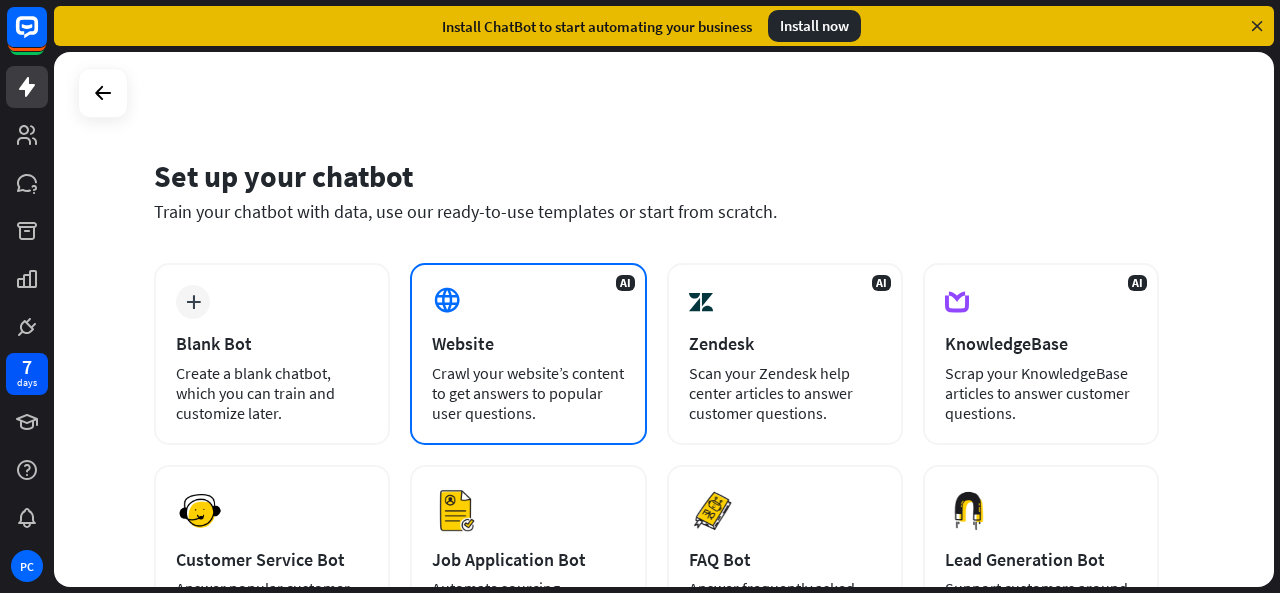 click on "AI     Website
Crawl your website’s content to get answers to
popular user questions." at bounding box center [528, 354] 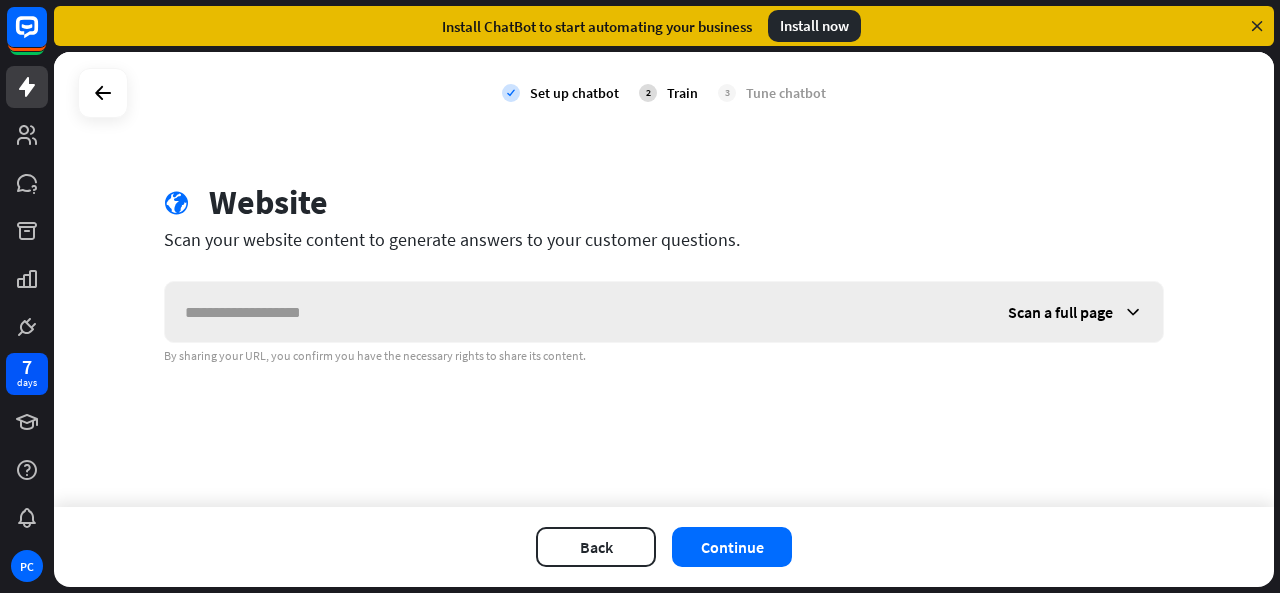 click at bounding box center [1133, 312] 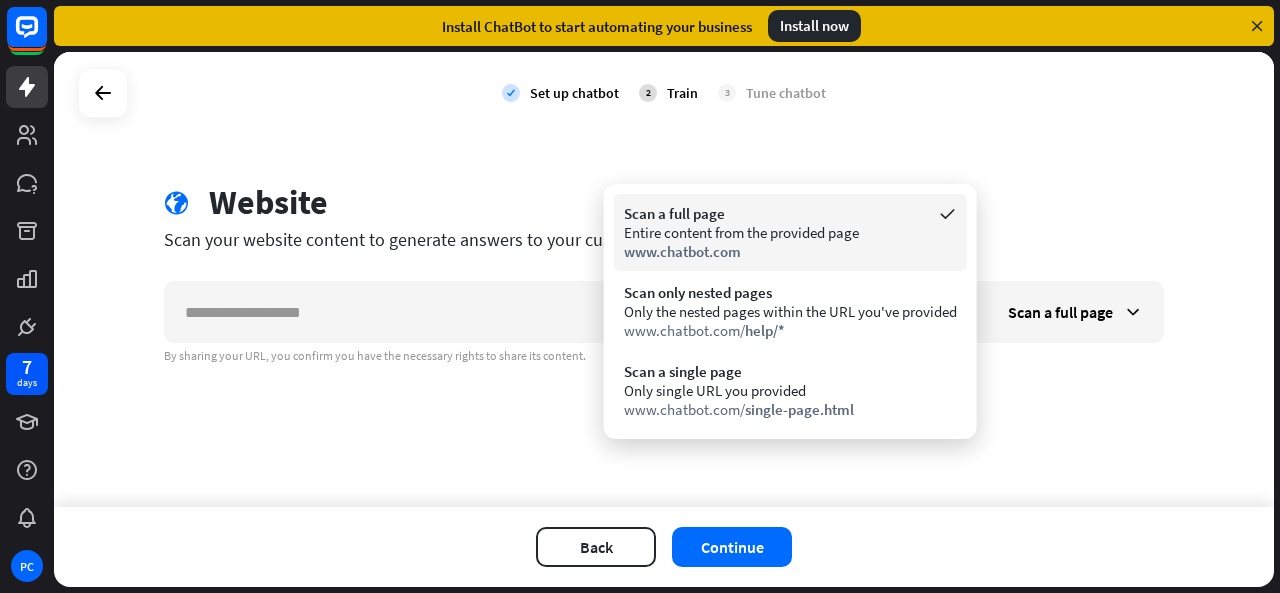 click on "Entire content from the provided page" at bounding box center (790, 232) 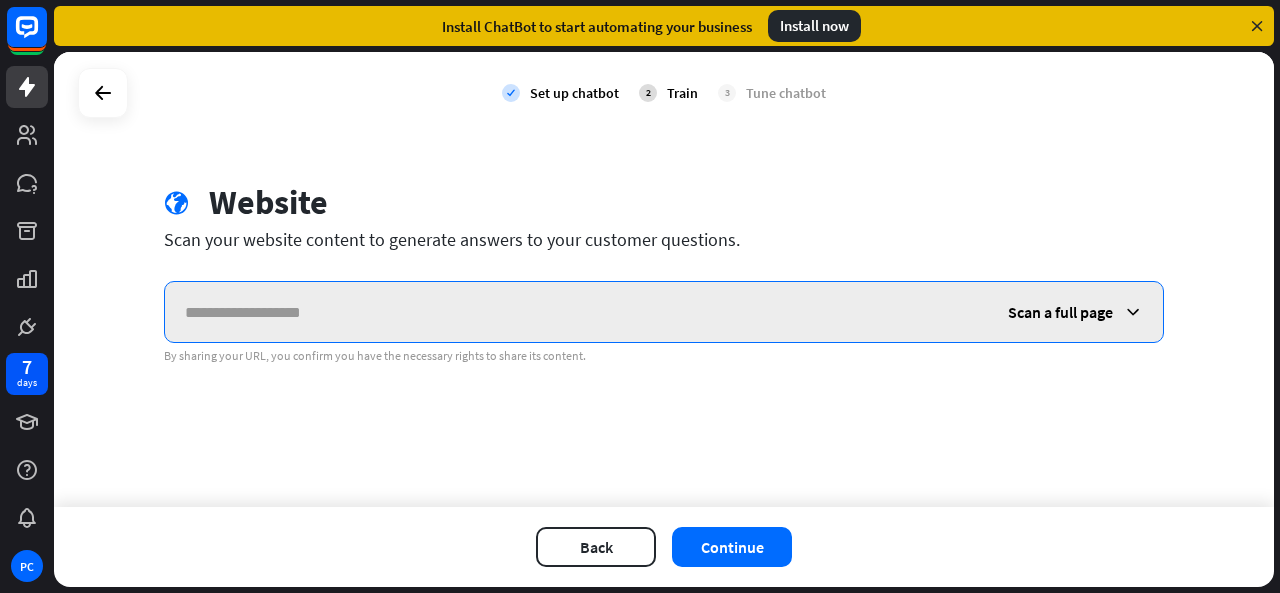 click at bounding box center [576, 312] 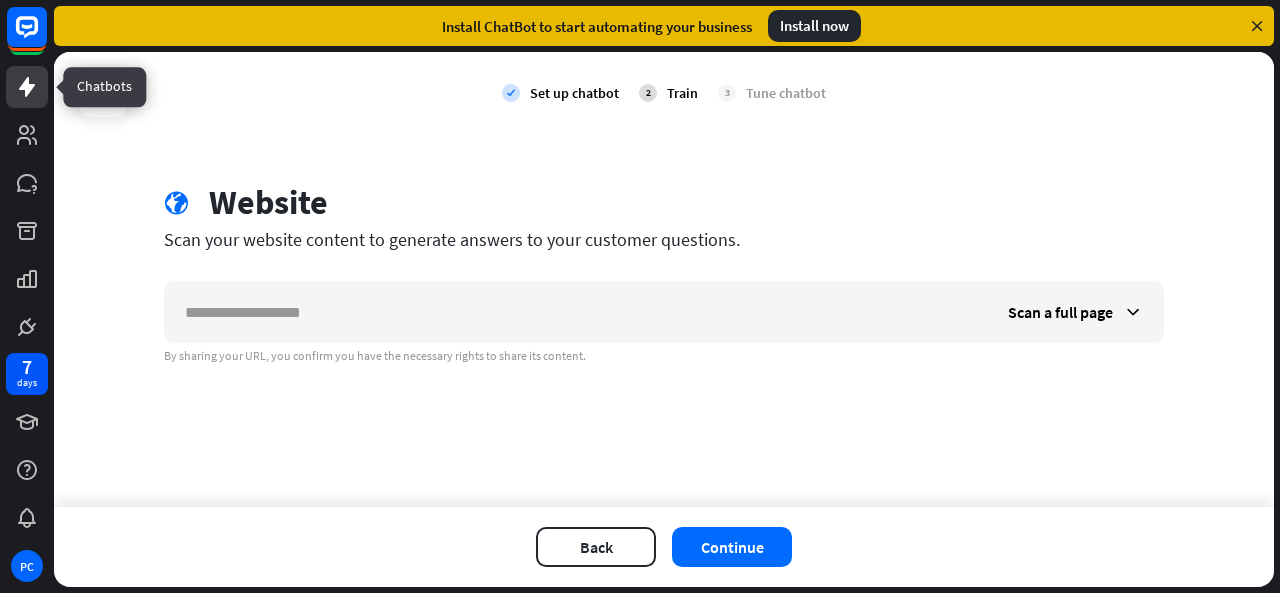 click 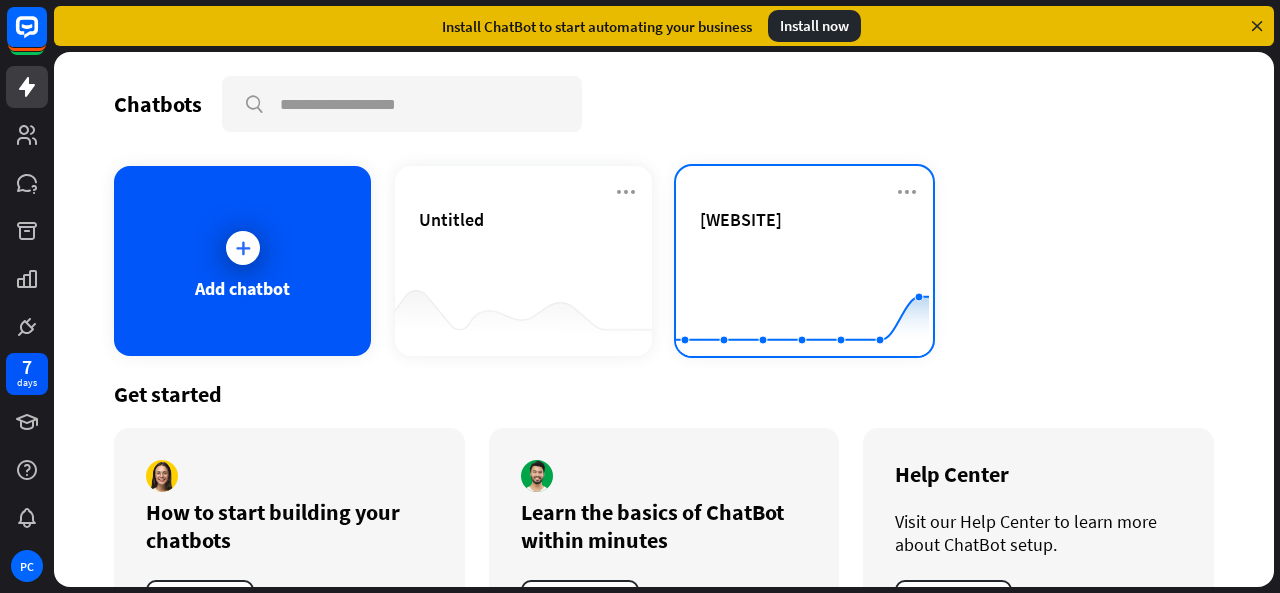 click on "lasantataqueria.com
Created with Highcharts 10.1.0 0 1 2" at bounding box center (804, 261) 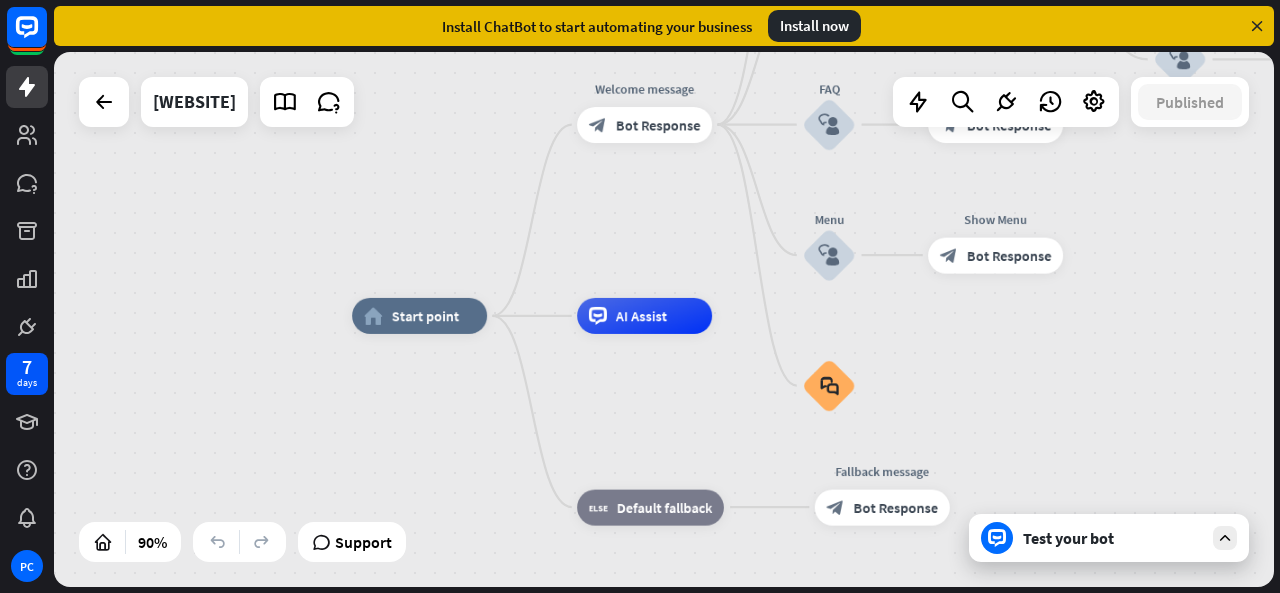 click on "Test your bot" at bounding box center [1109, 538] 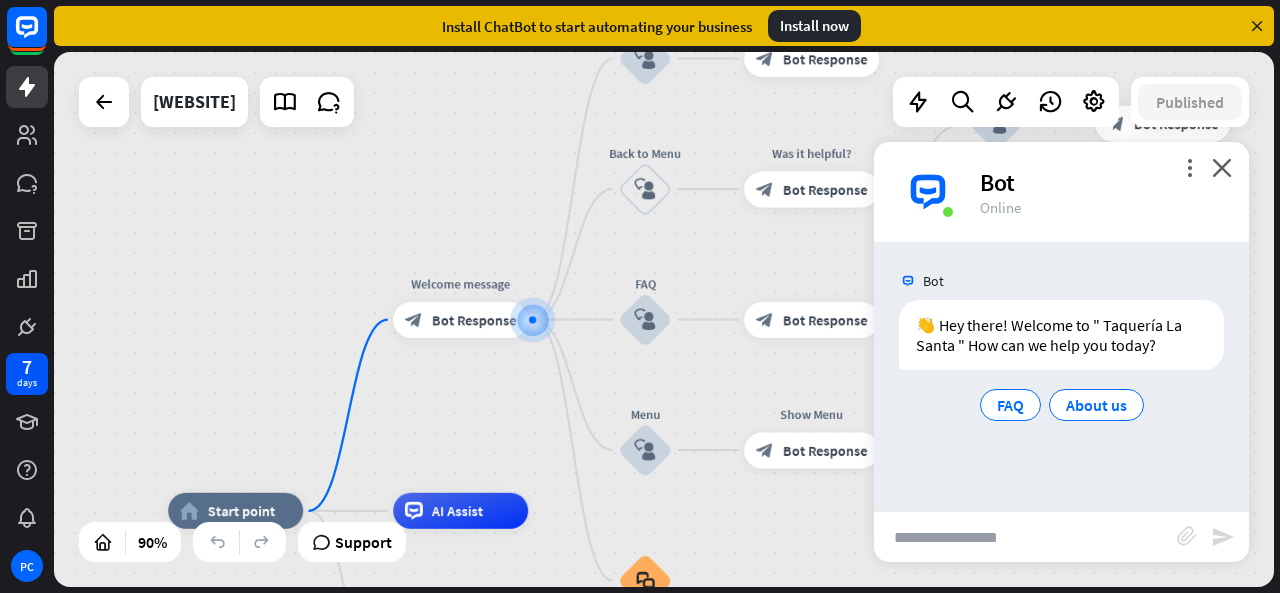 click at bounding box center [1025, 537] 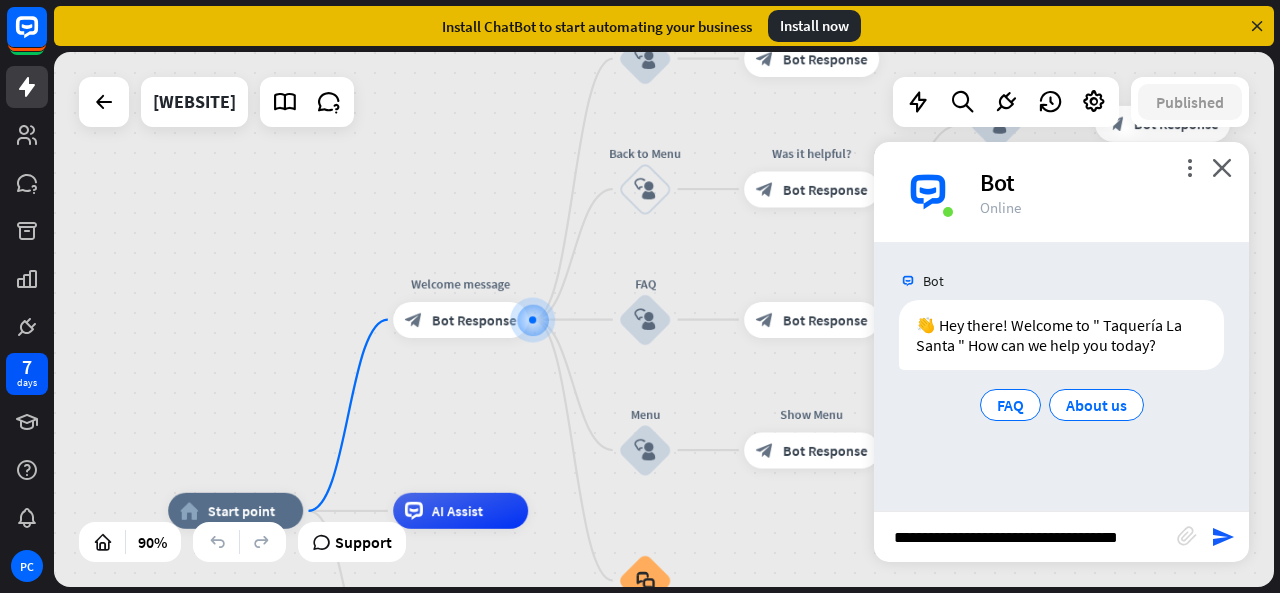 type on "**********" 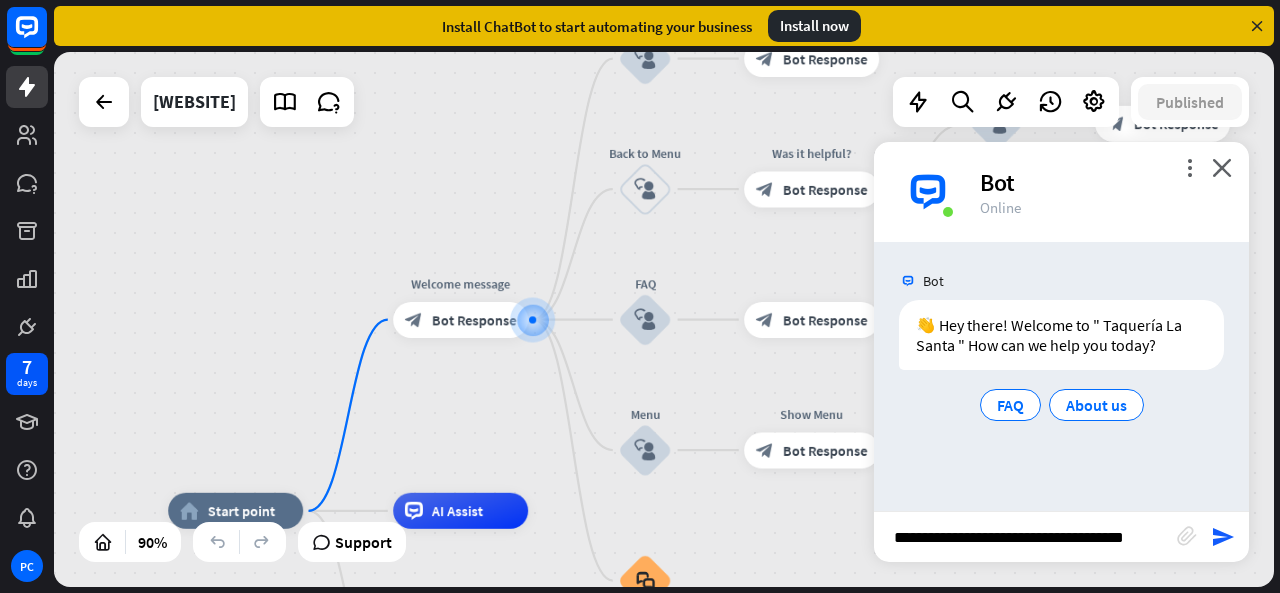 type 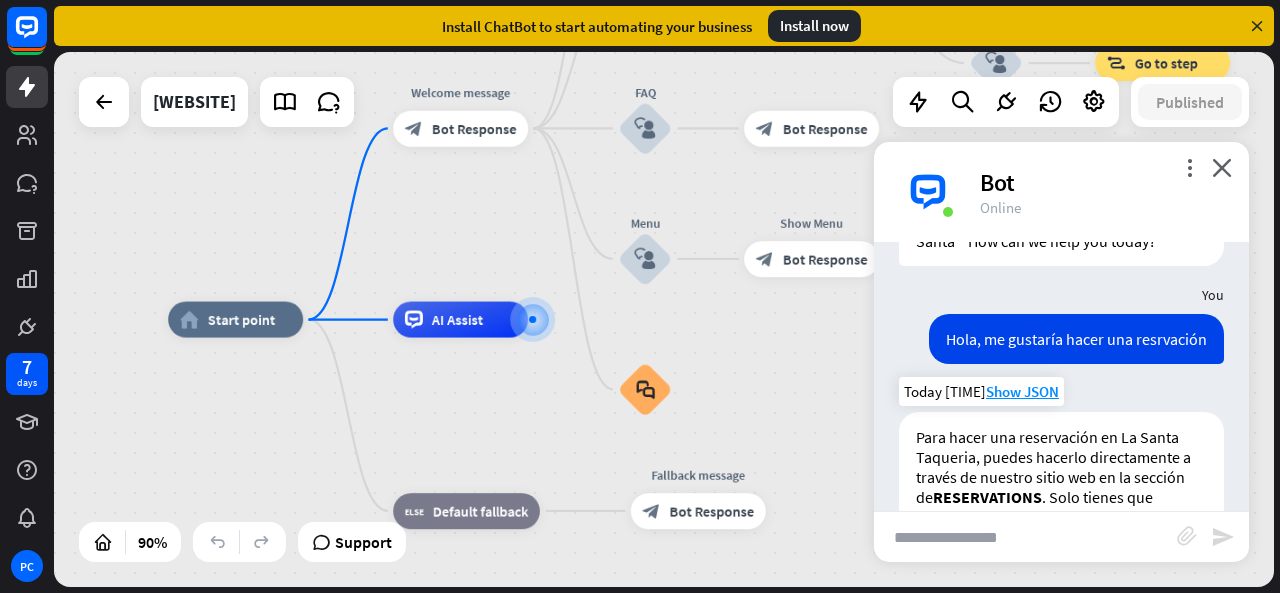 scroll, scrollTop: 204, scrollLeft: 0, axis: vertical 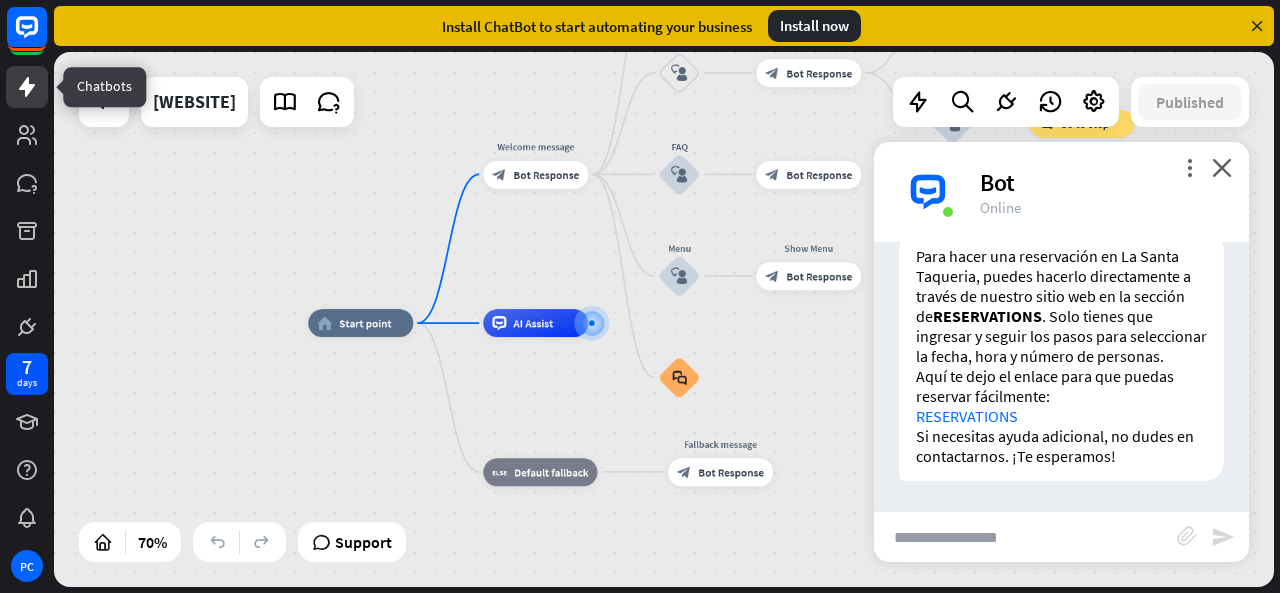 click 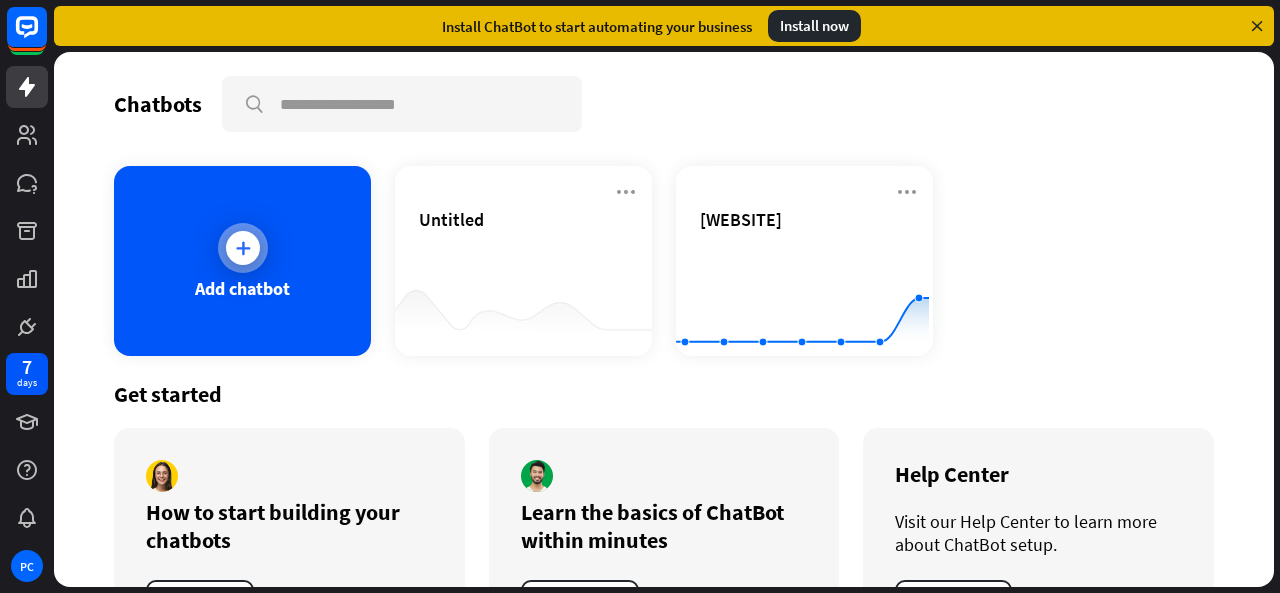 click on "Add chatbot" at bounding box center (242, 261) 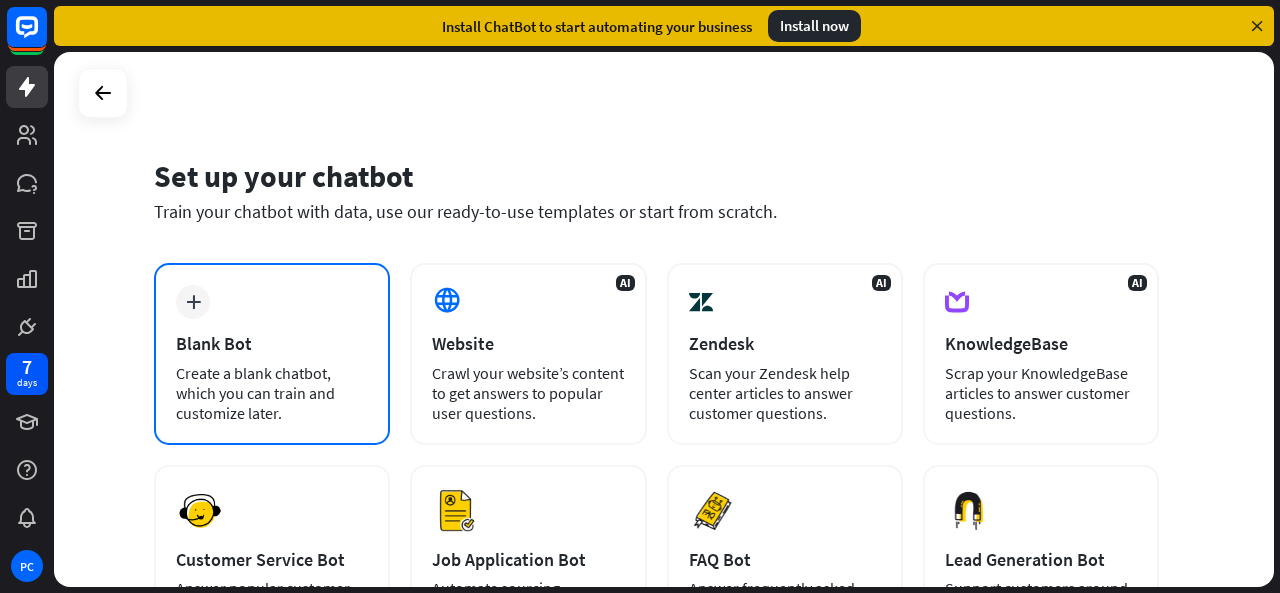 click on "plus   Blank Bot
Create a blank chatbot, which you can train and
customize later." at bounding box center (272, 354) 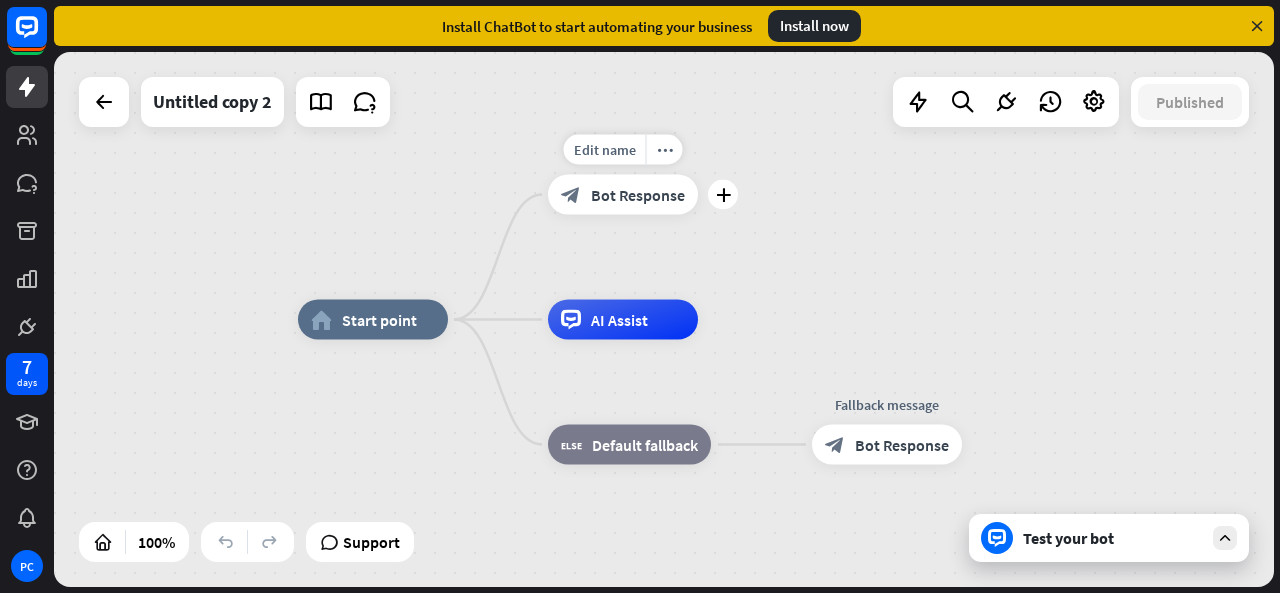 click on "Bot Response" at bounding box center (638, 195) 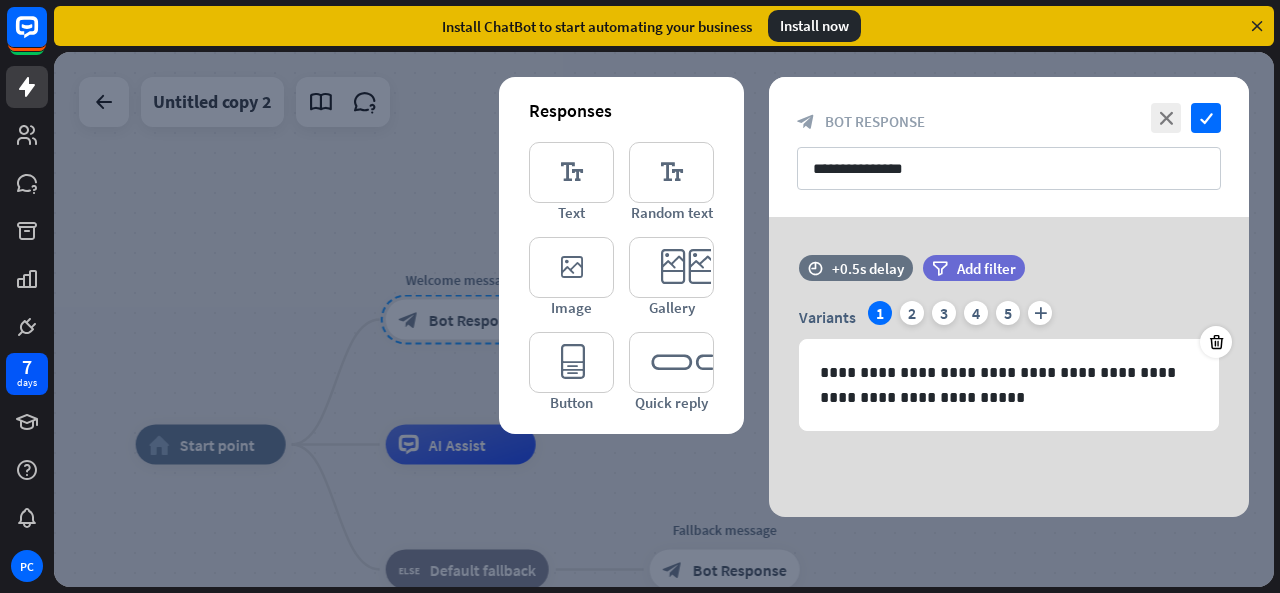 click at bounding box center (664, 319) 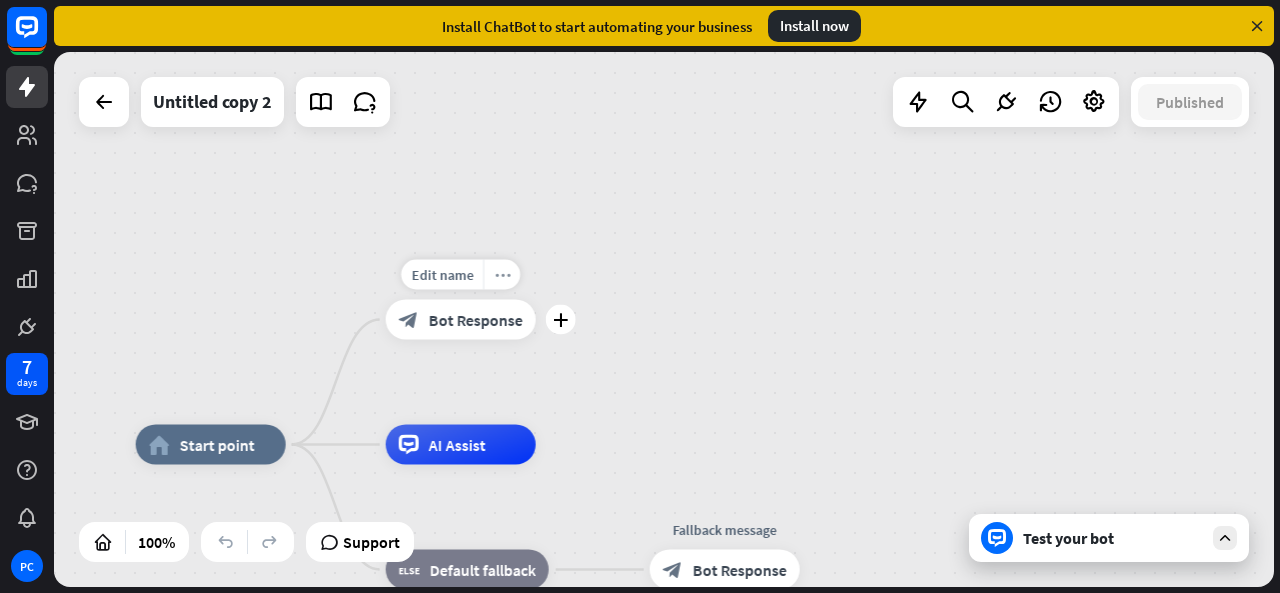 click on "more_horiz" at bounding box center [502, 274] 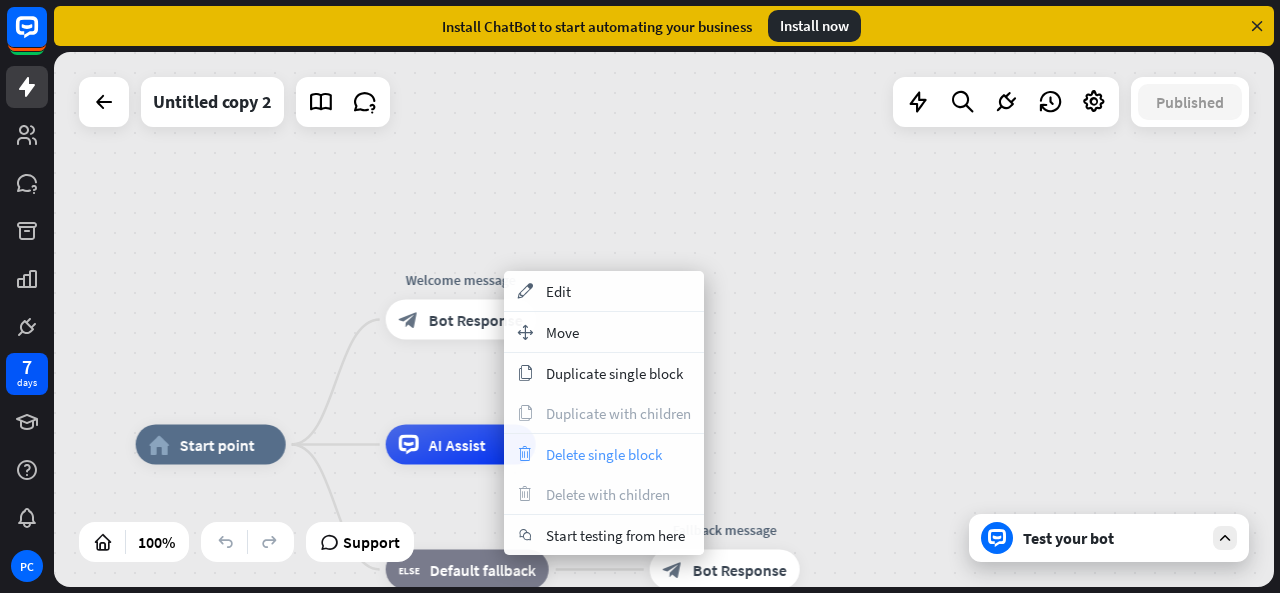 click on "Delete single block" at bounding box center [604, 454] 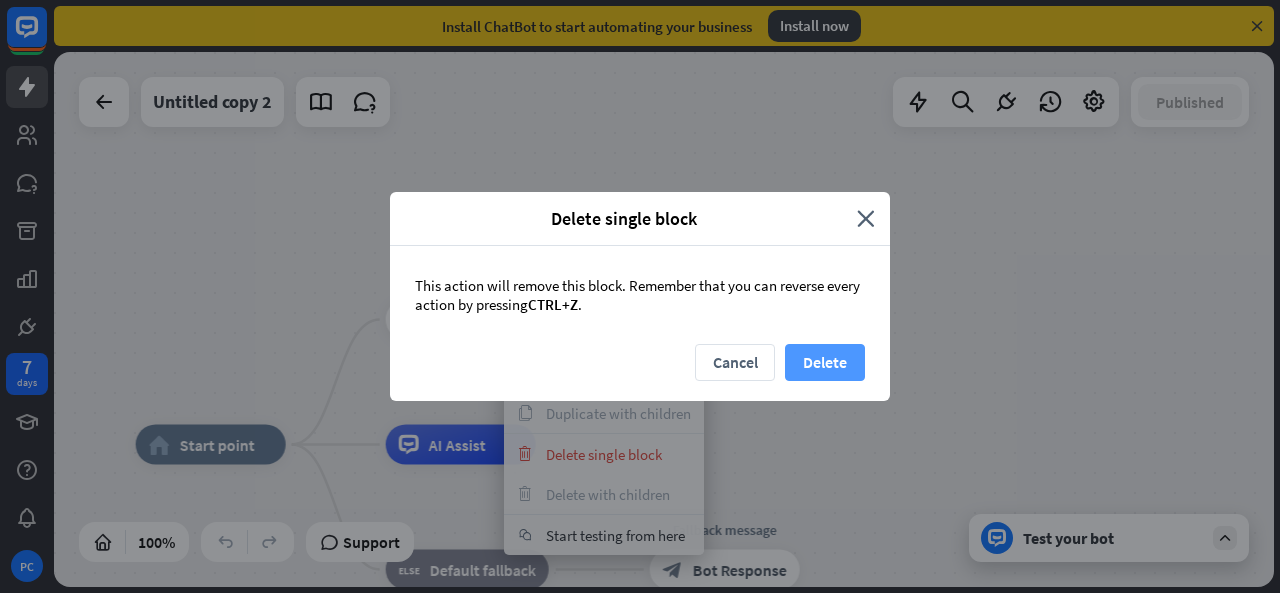 click on "Delete" at bounding box center (825, 362) 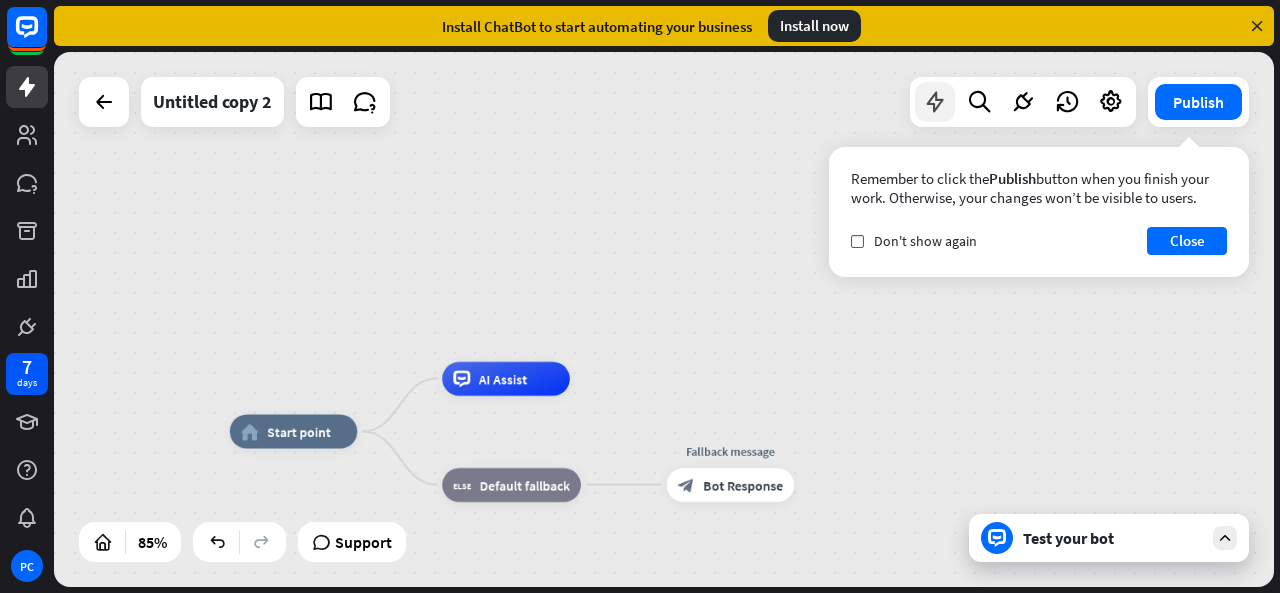click at bounding box center (935, 102) 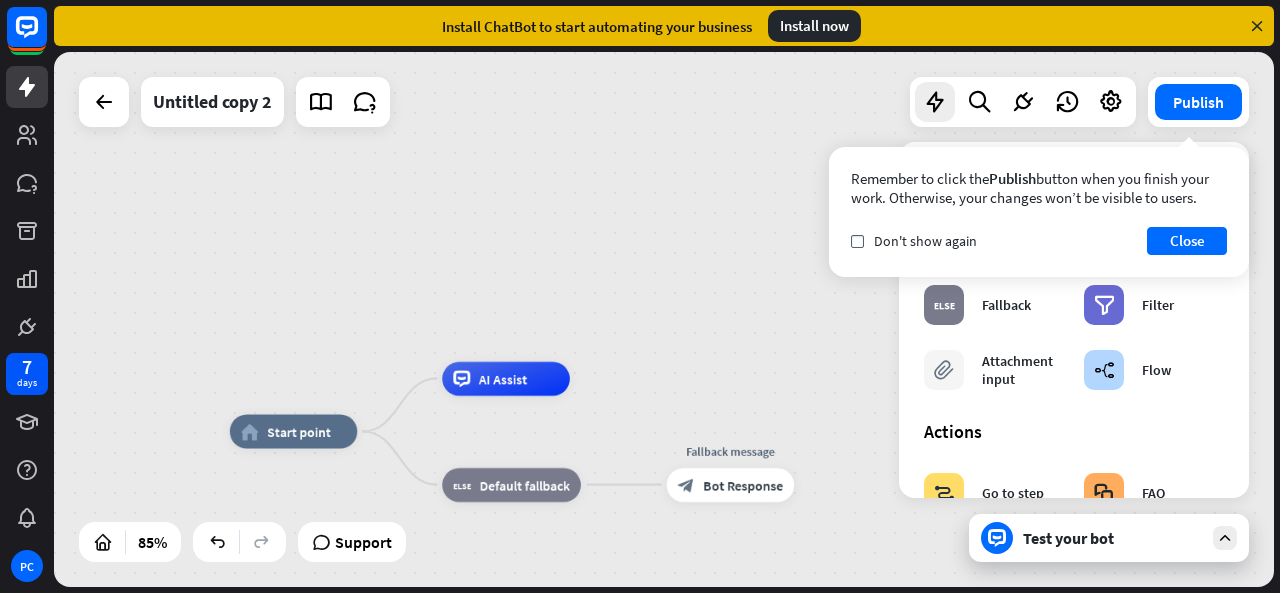 click on "home_2   Start point                     AI Assist                   block_fallback   Default fallback                 Fallback message   block_bot_response   Bot Response" at bounding box center (664, 319) 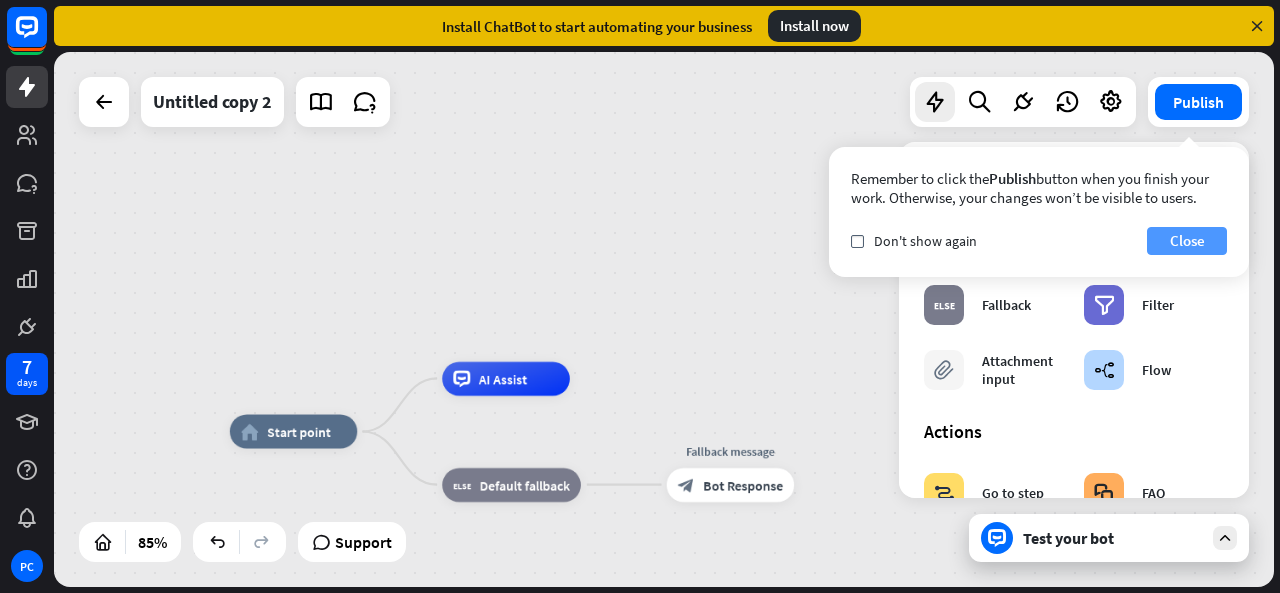 click on "Close" at bounding box center (1187, 241) 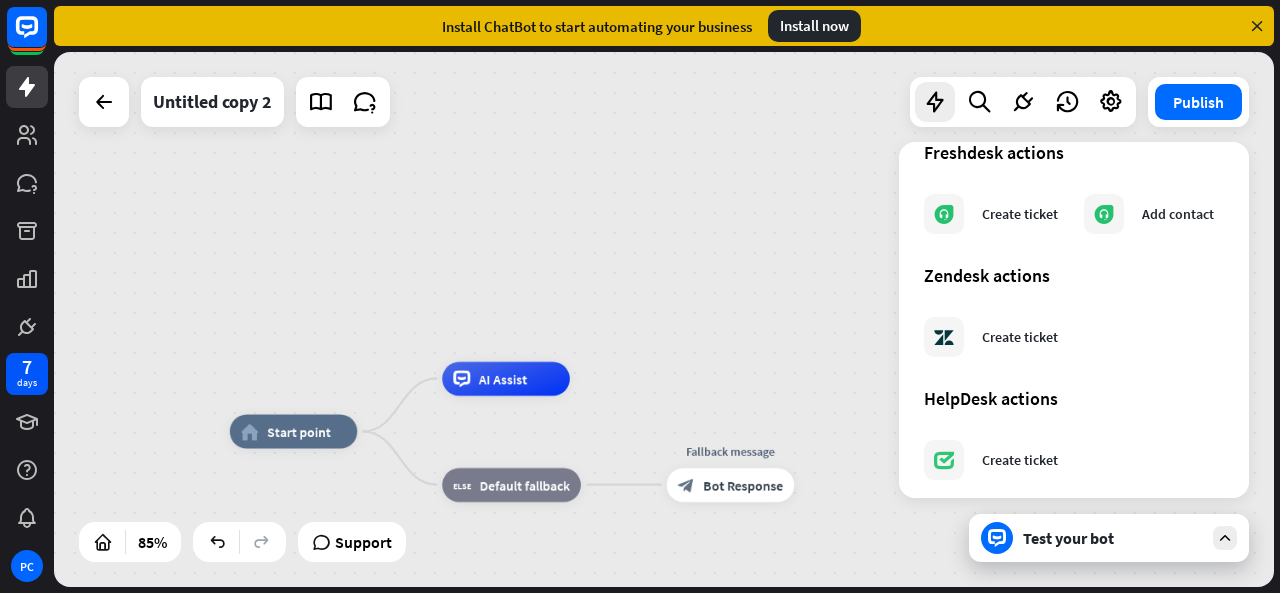 scroll, scrollTop: 1256, scrollLeft: 0, axis: vertical 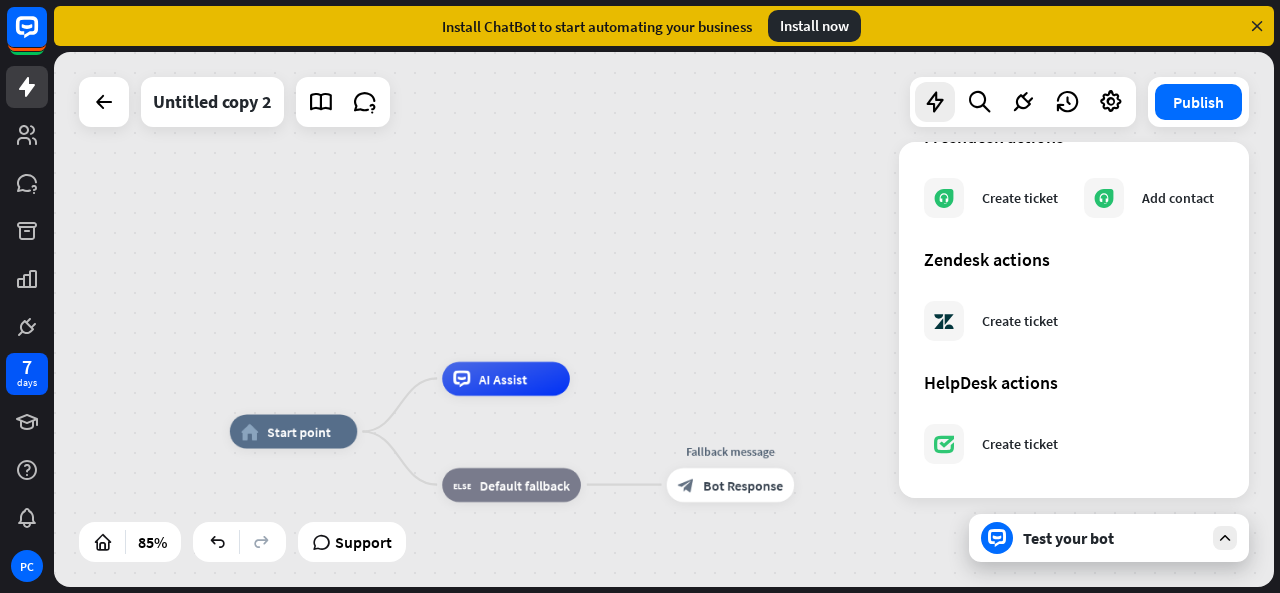 click on "home_2   Start point                     AI Assist                   block_fallback   Default fallback                 Fallback message   block_bot_response   Bot Response" at bounding box center (664, 319) 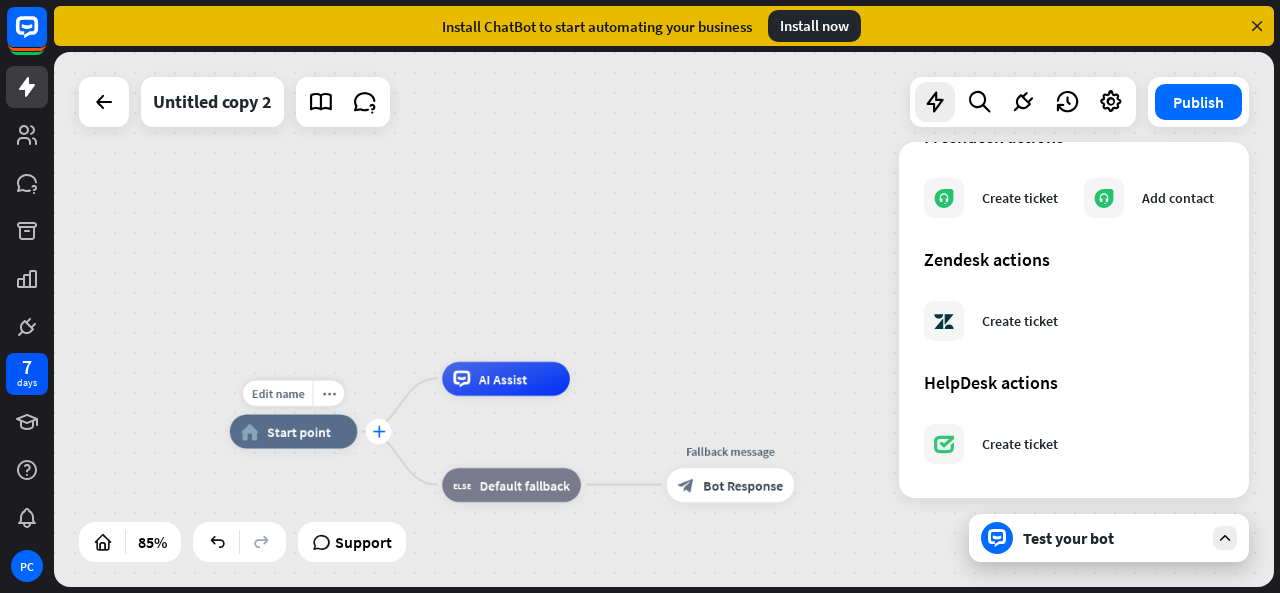 click on "plus" at bounding box center [378, 432] 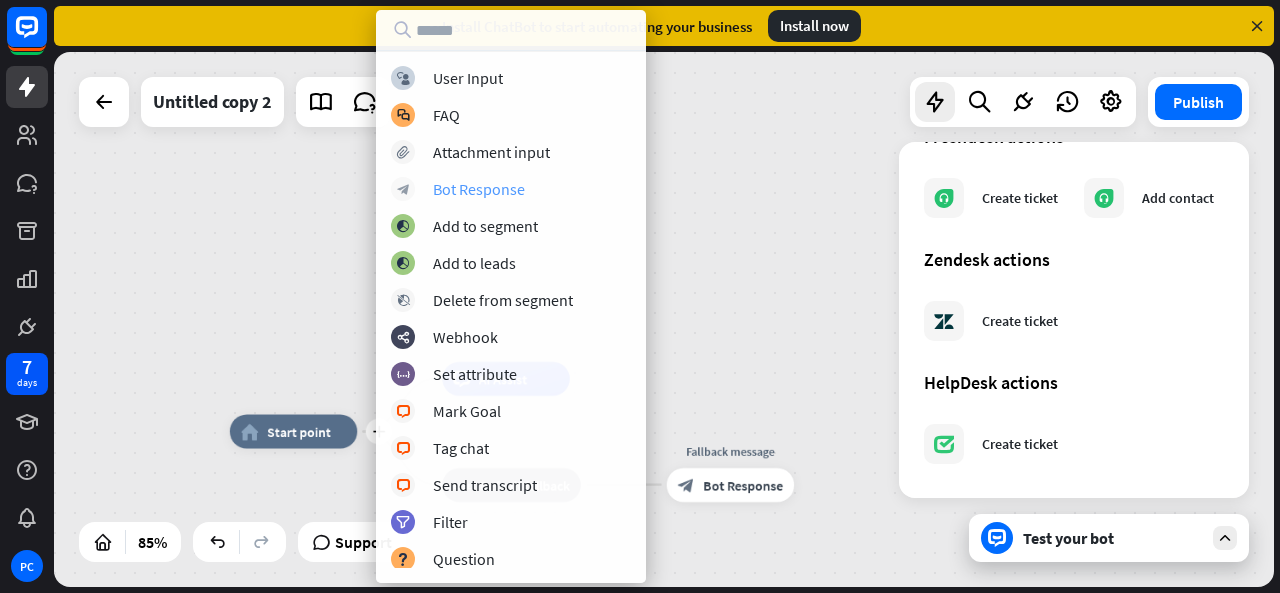 click on "Bot Response" at bounding box center [479, 189] 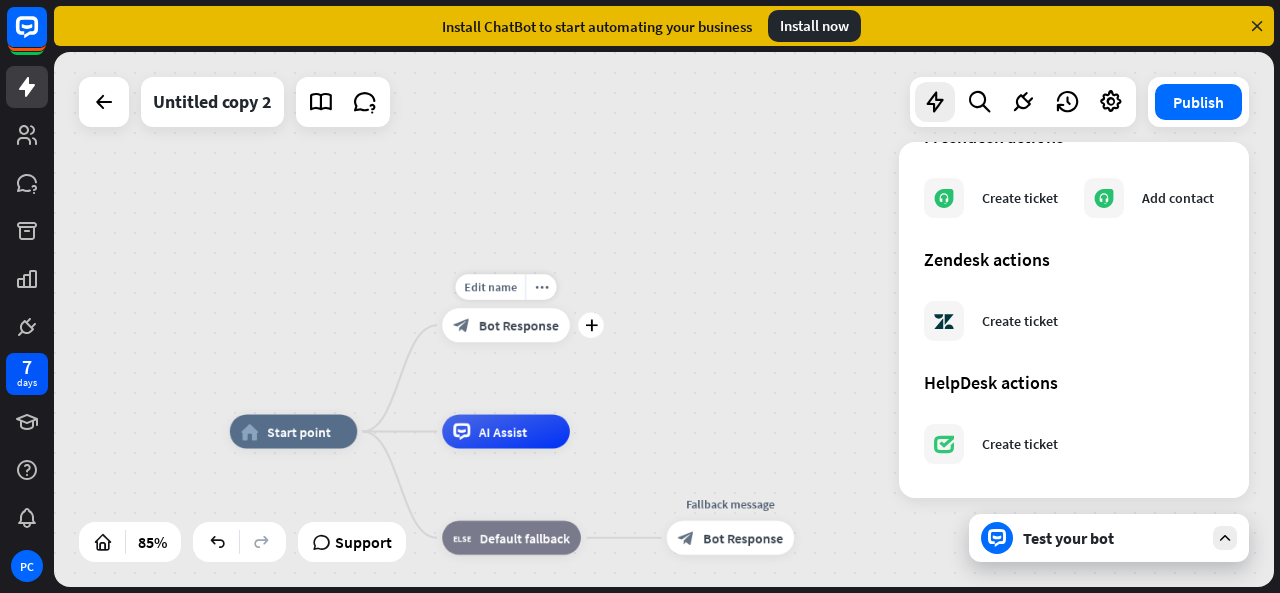 click on "Bot Response" at bounding box center (519, 325) 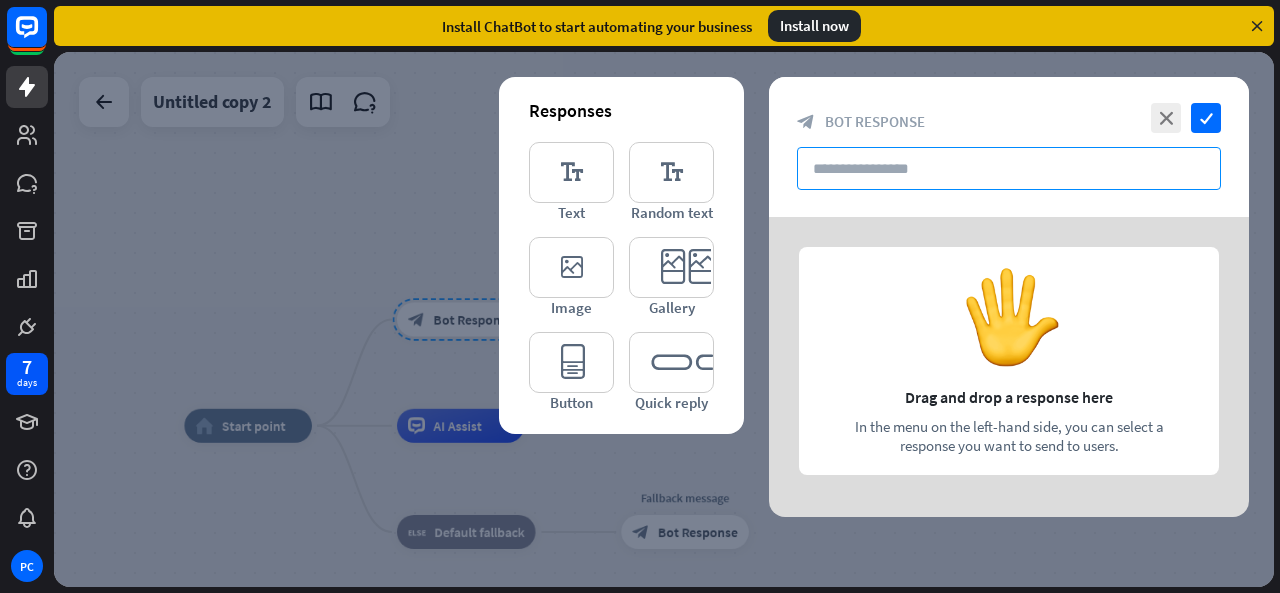 click at bounding box center [1009, 168] 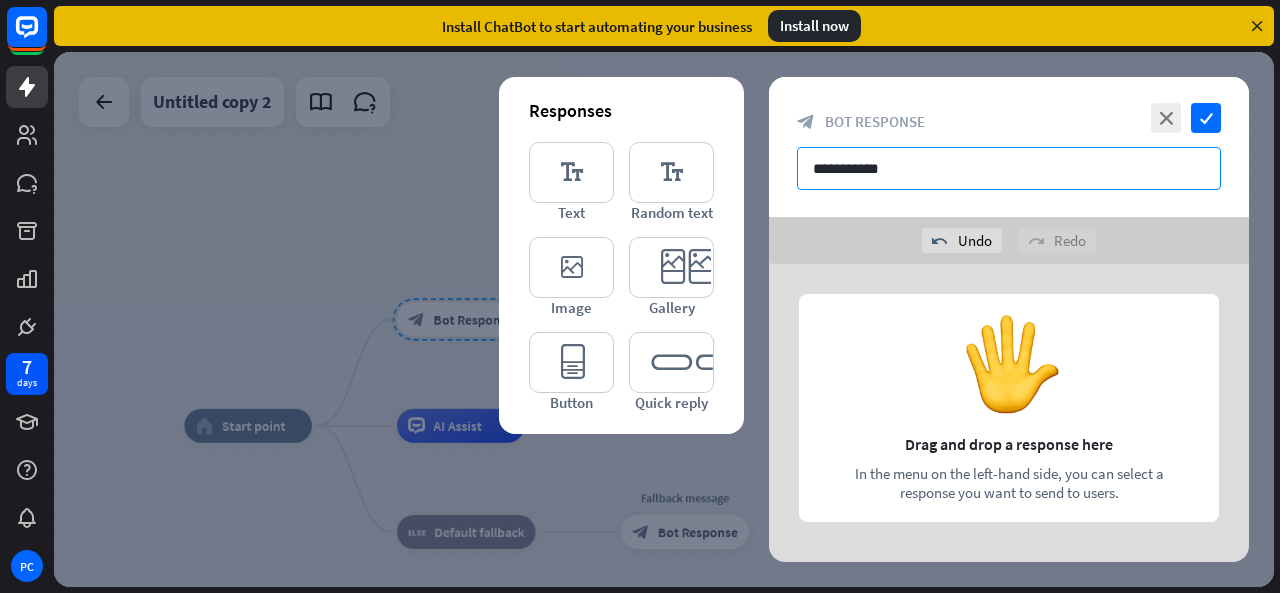 click on "**********" at bounding box center (1009, 168) 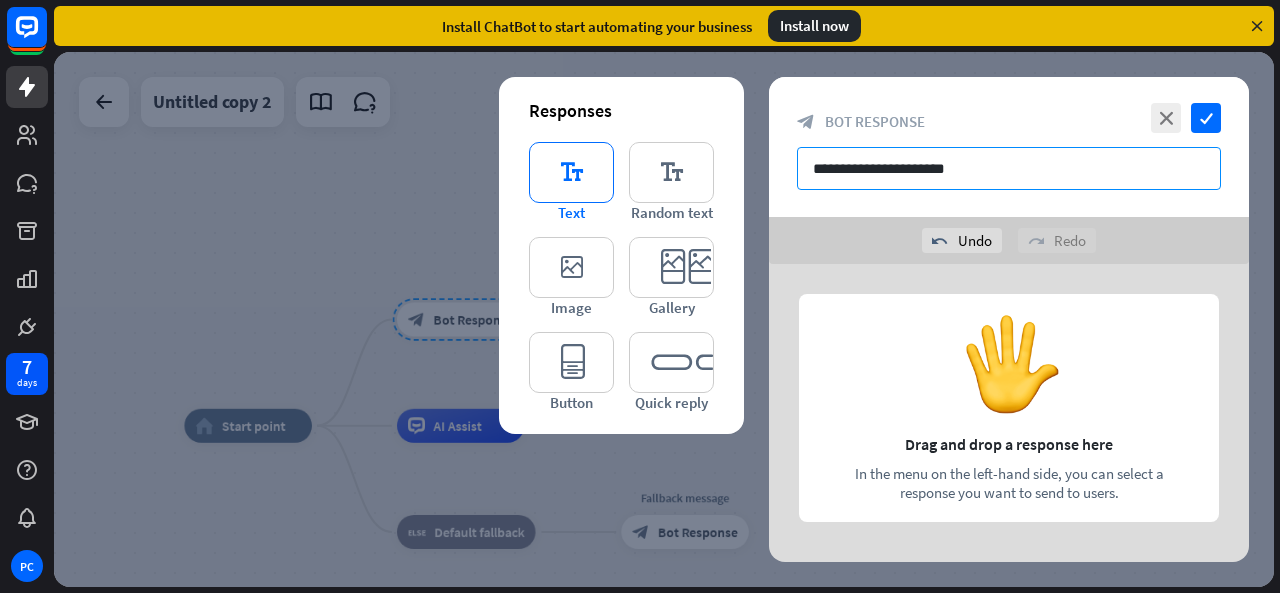 type on "**********" 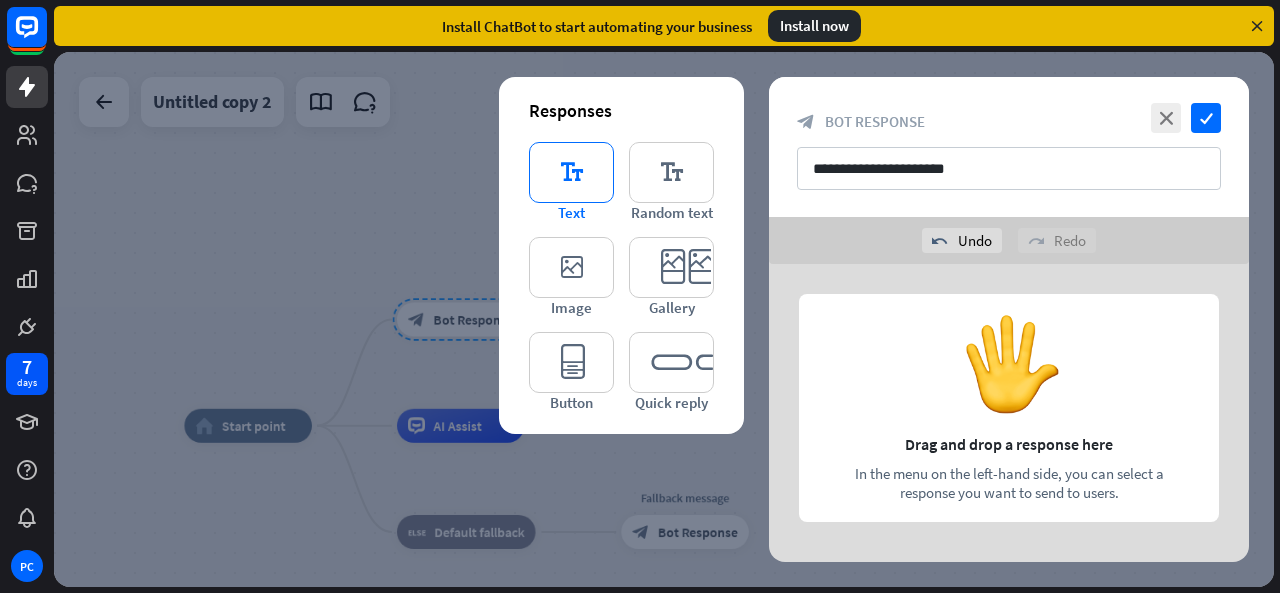 type 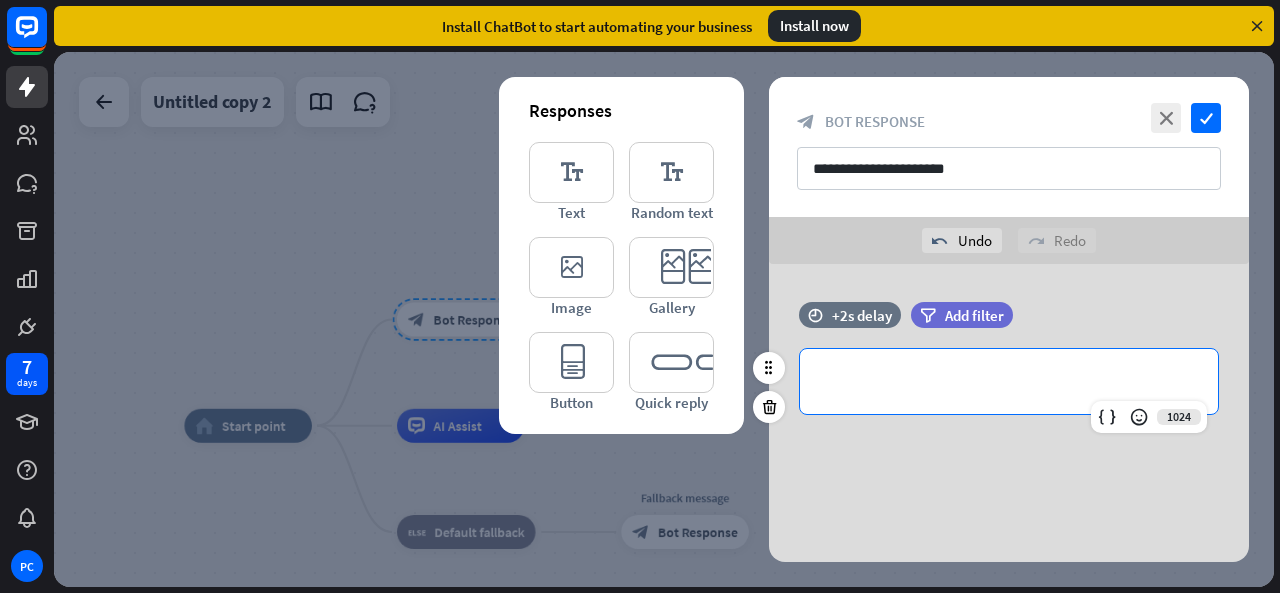 click on "**********" at bounding box center [1009, 381] 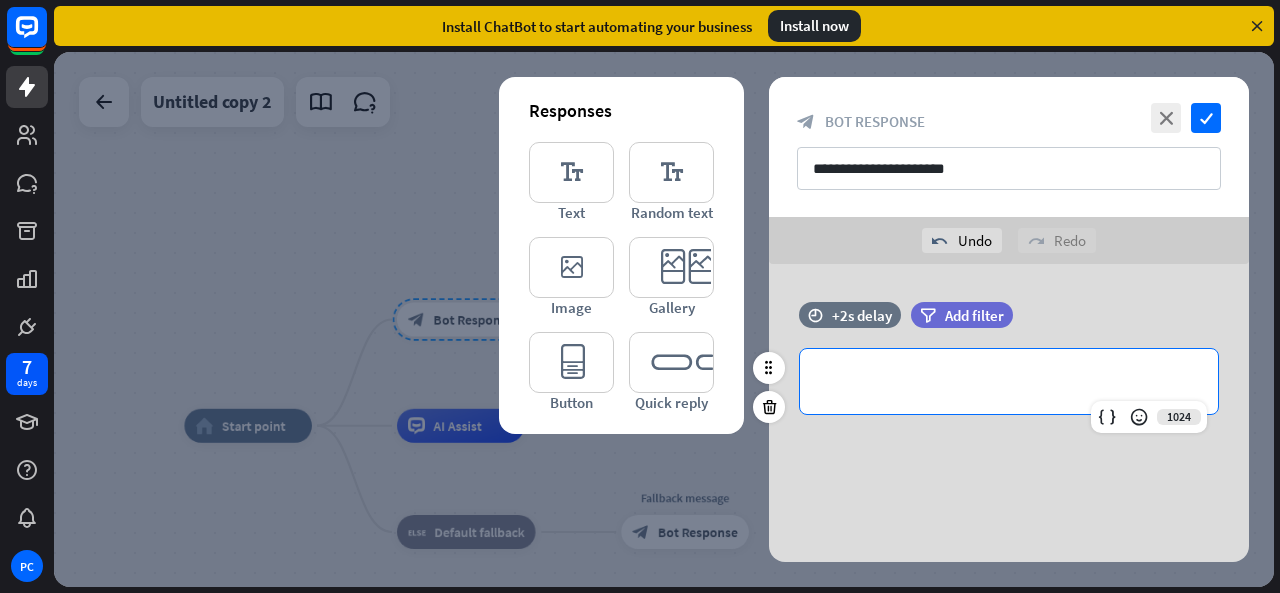 type 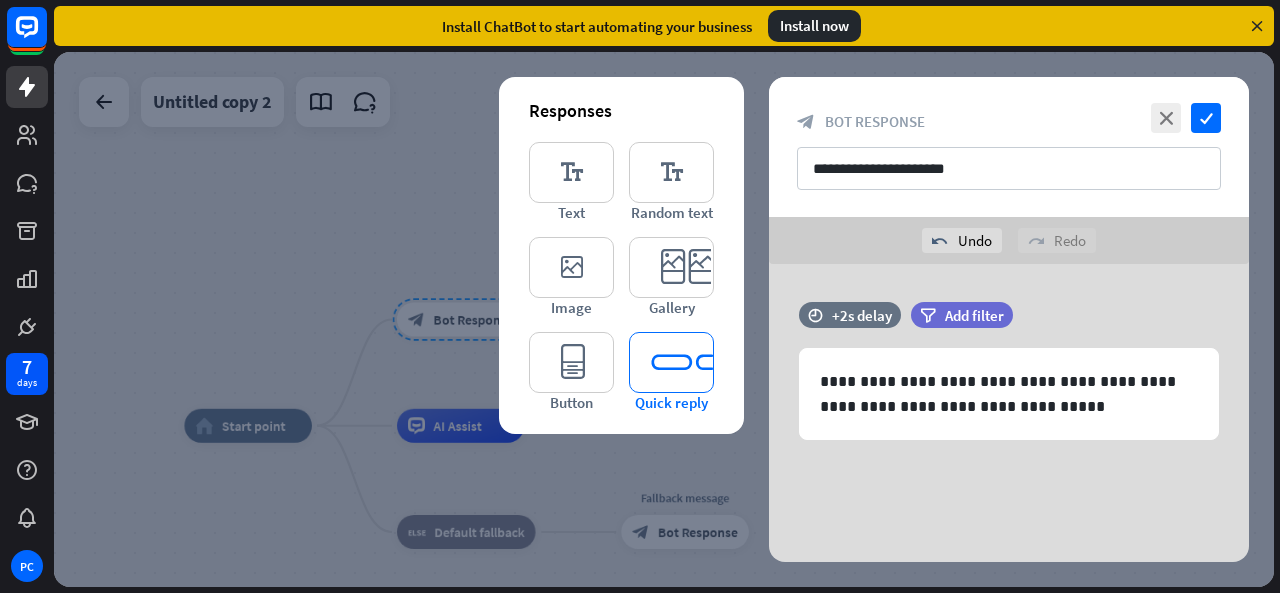 click on "editor_quick_replies" at bounding box center (671, 362) 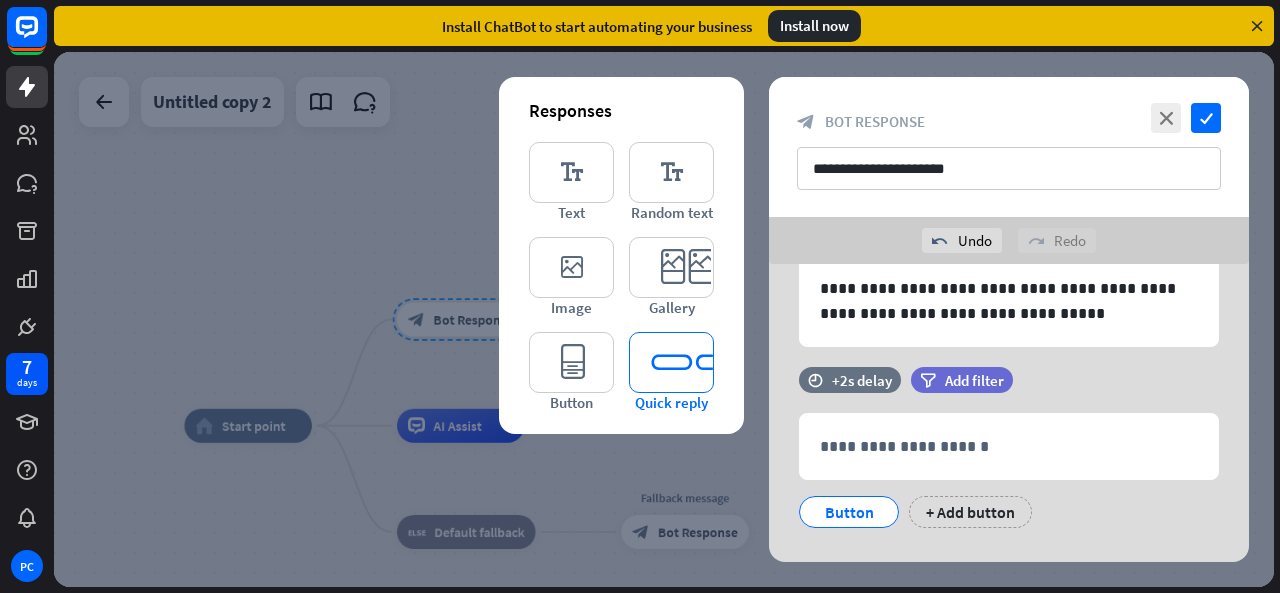 scroll, scrollTop: 127, scrollLeft: 0, axis: vertical 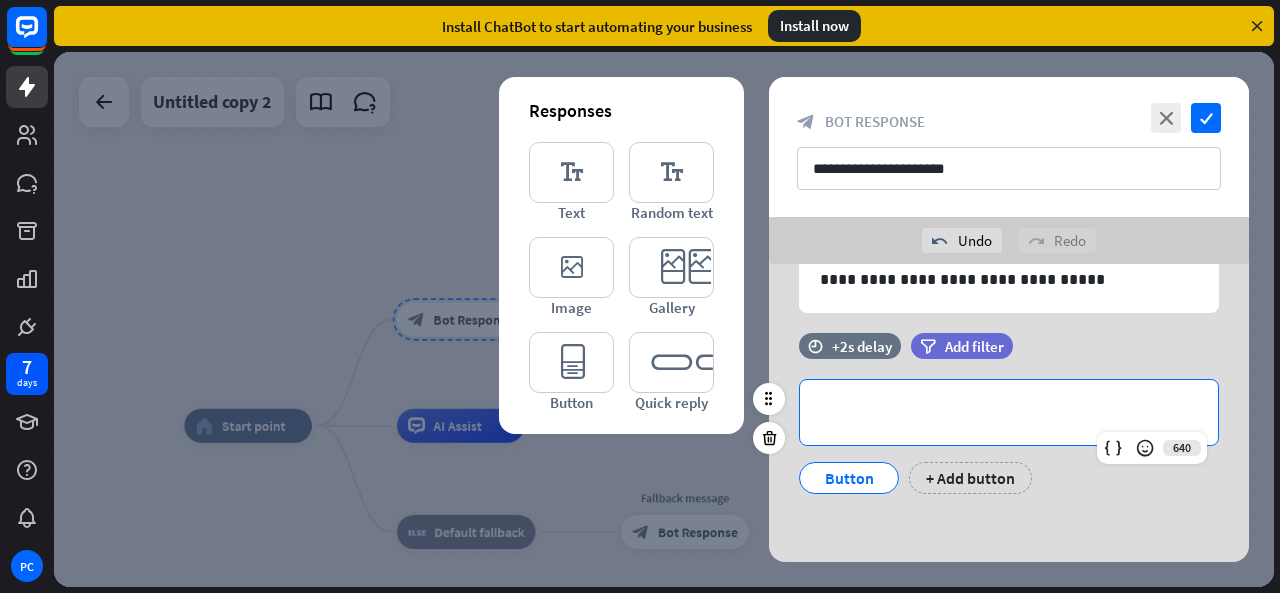 click on "**********" at bounding box center [1009, 412] 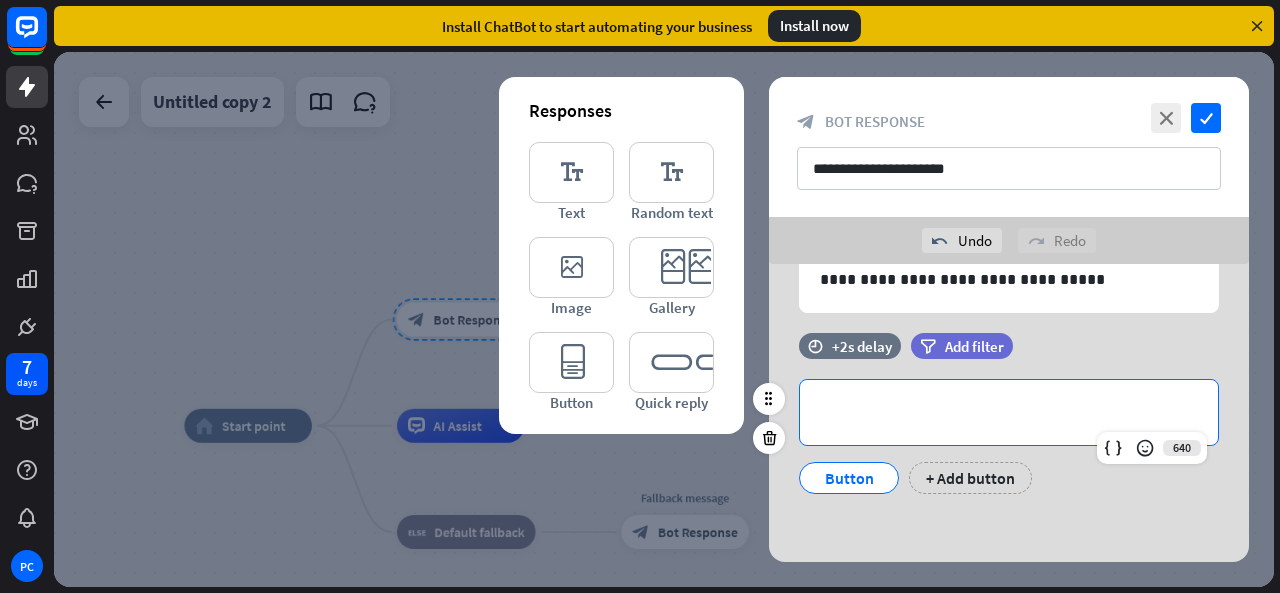 type 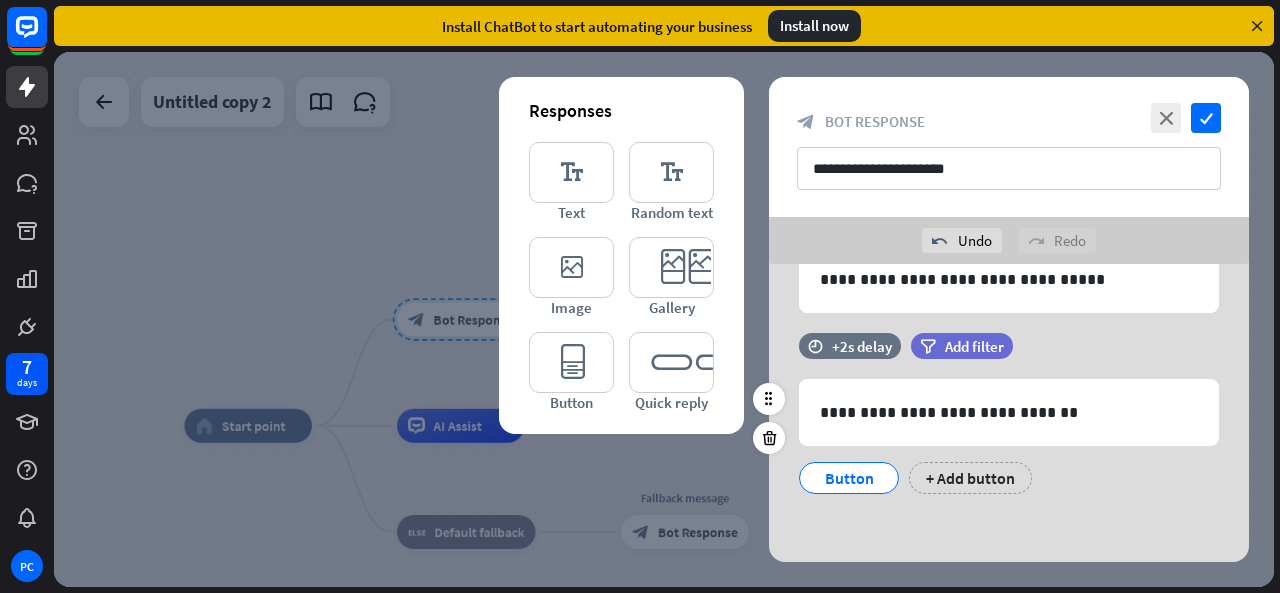 click on "Button" at bounding box center [849, 478] 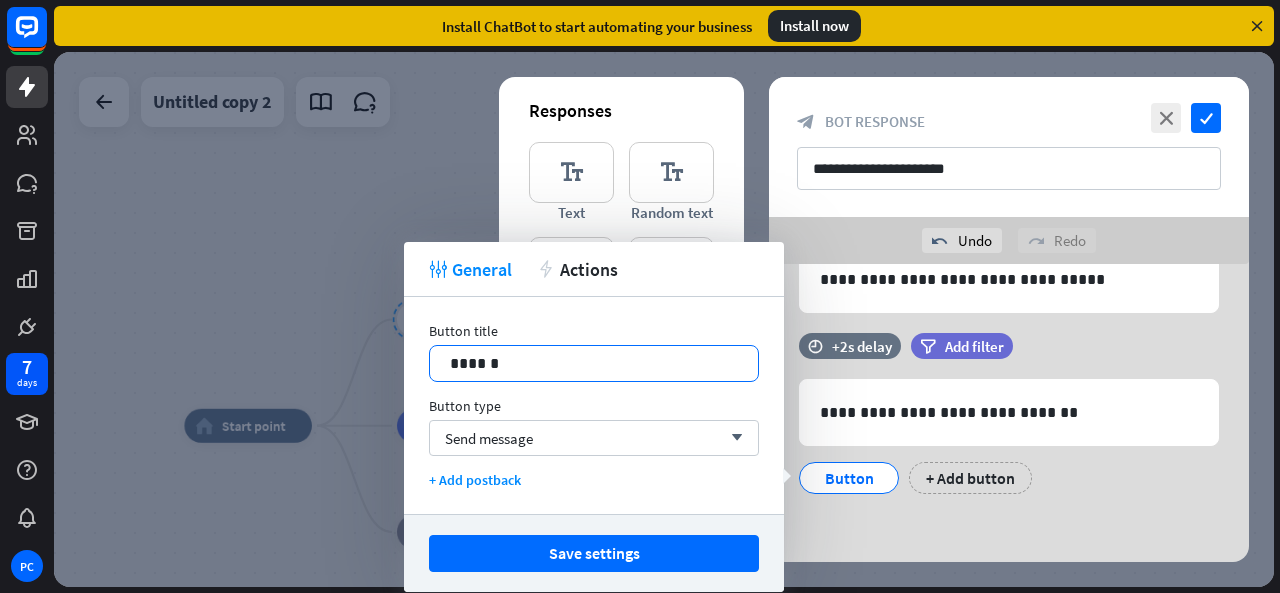 click on "******" at bounding box center (594, 363) 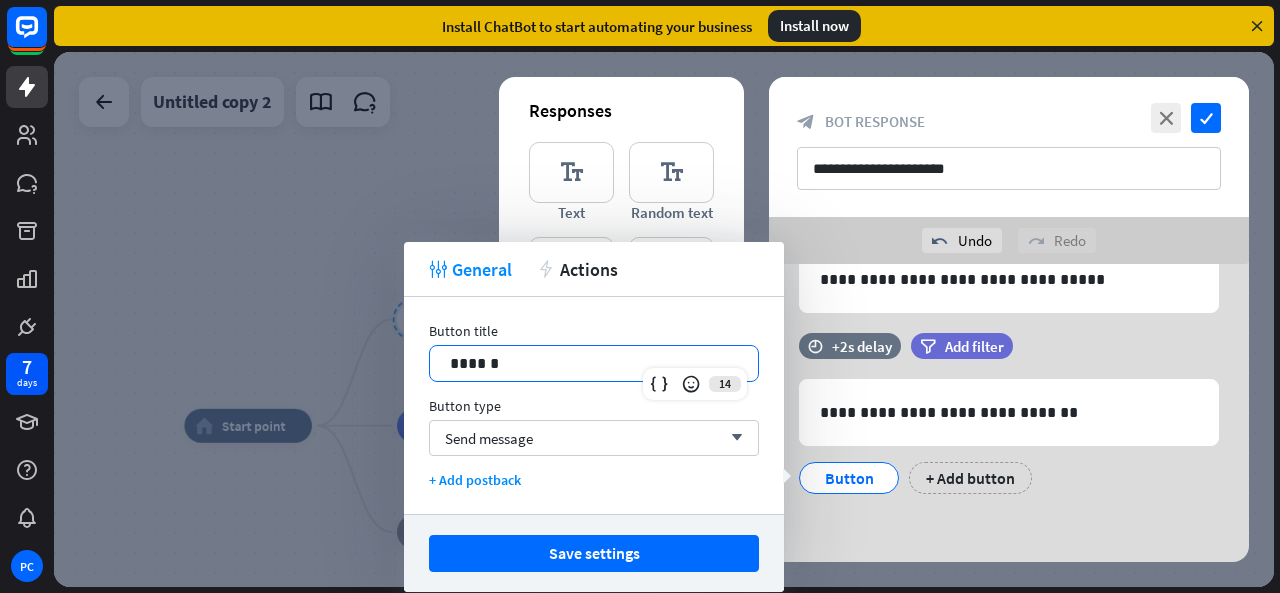 type 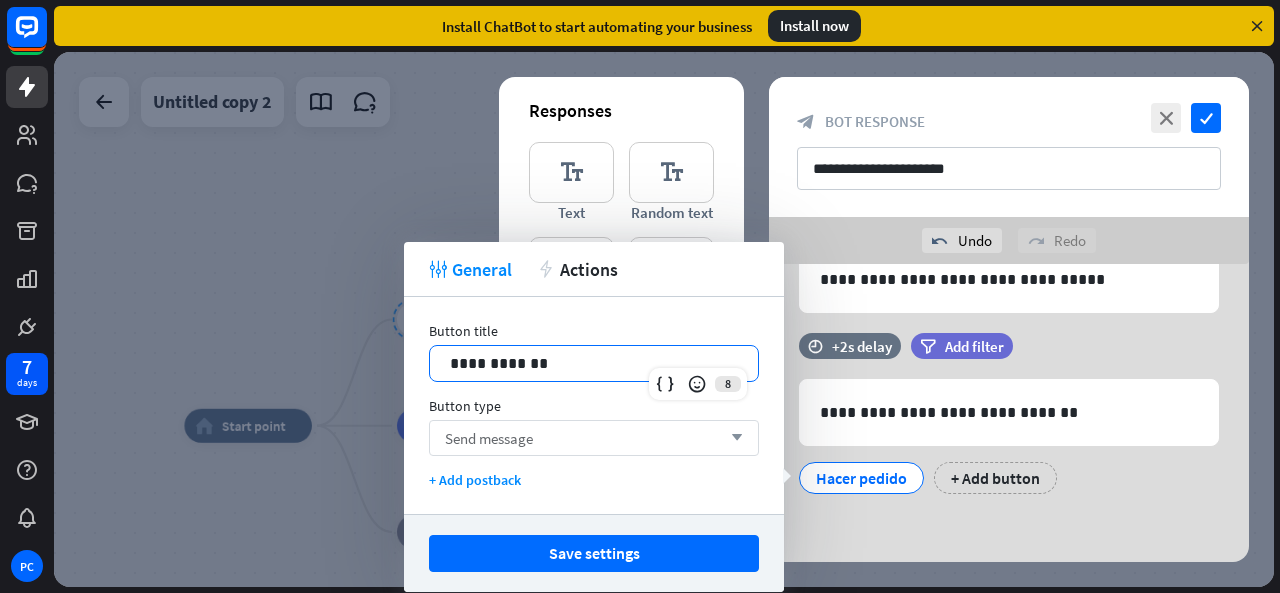 click on "Send message
arrow_down" at bounding box center (594, 438) 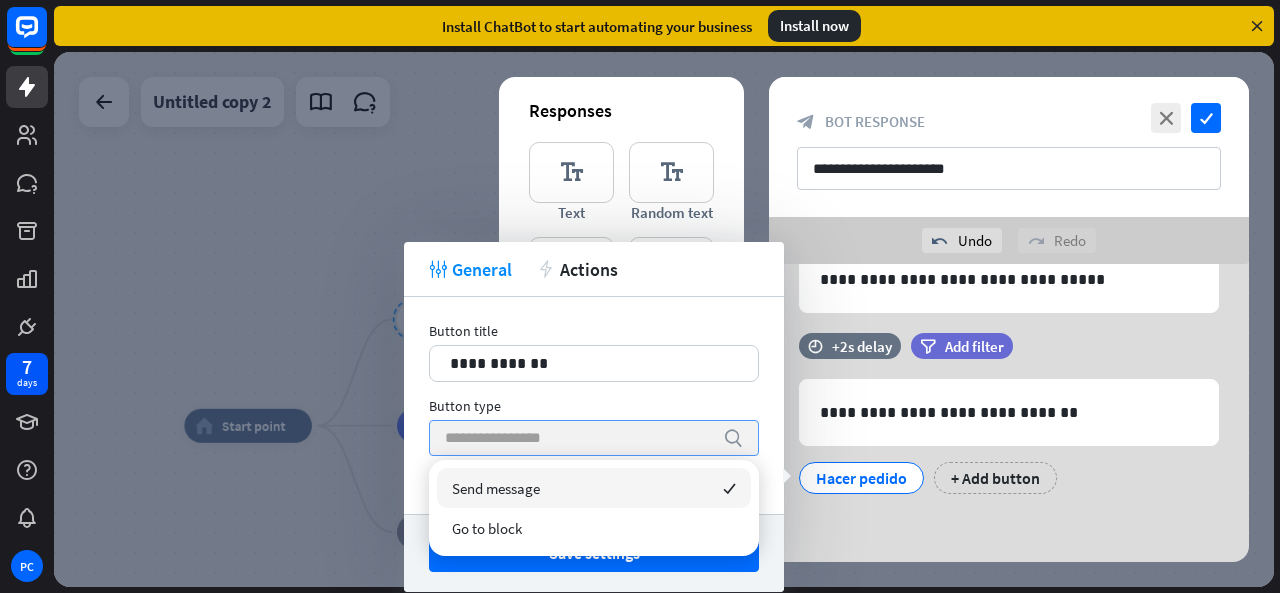 click at bounding box center [579, 438] 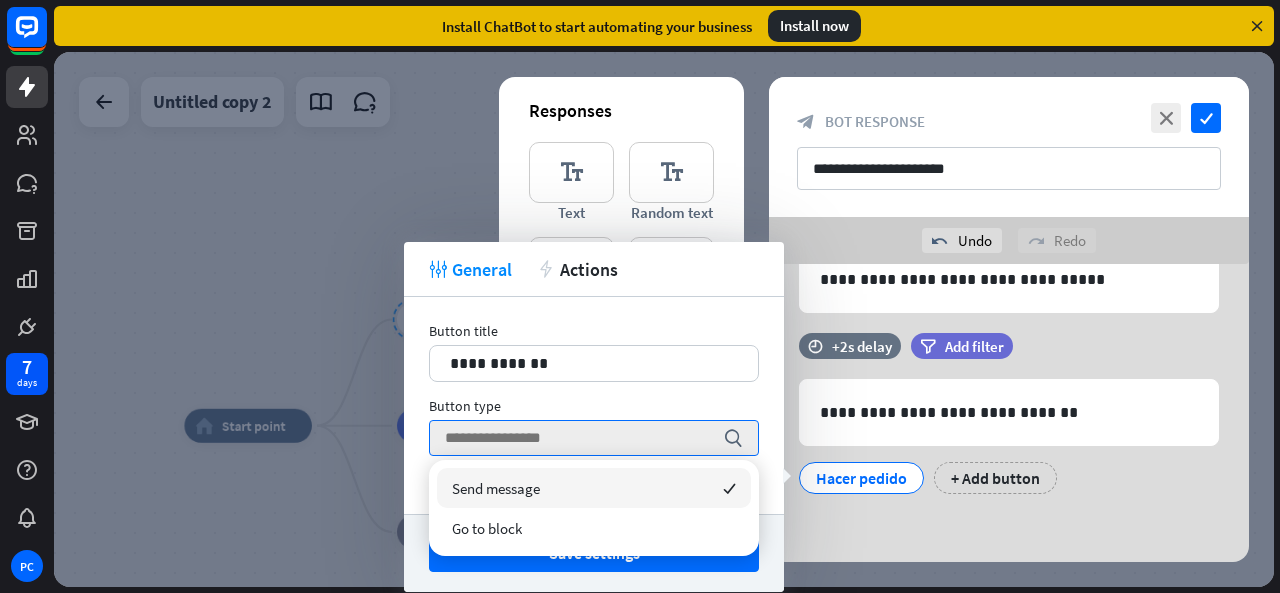 click on "Save settings" at bounding box center (594, 553) 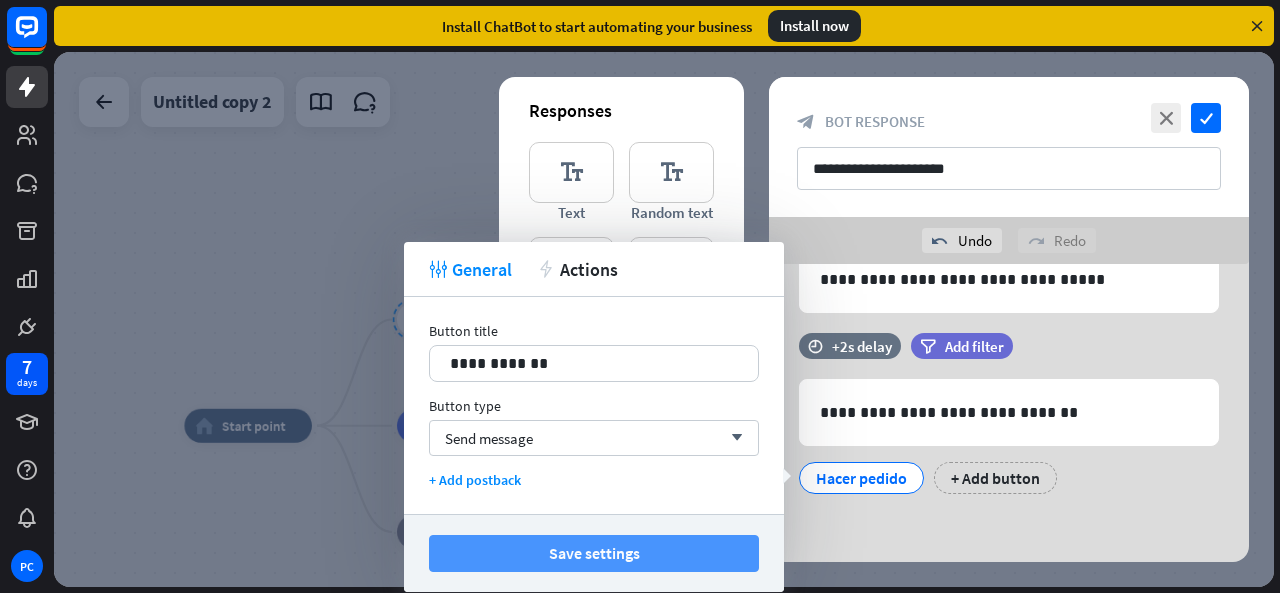 click on "Save settings" at bounding box center [594, 553] 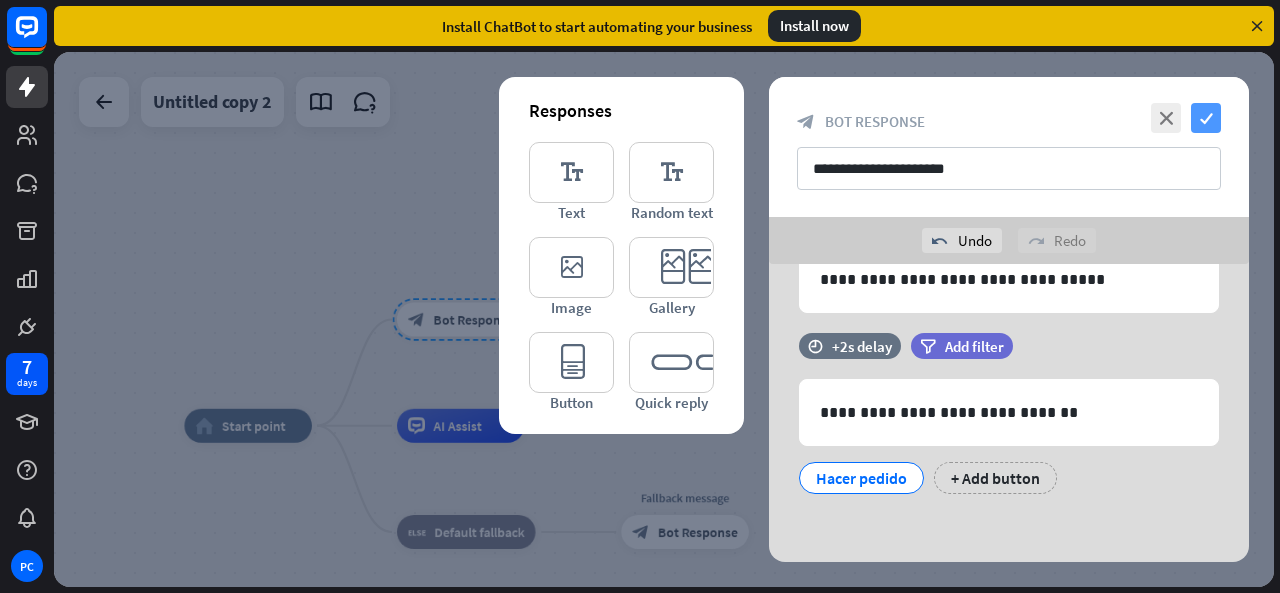 click on "check" at bounding box center [1206, 118] 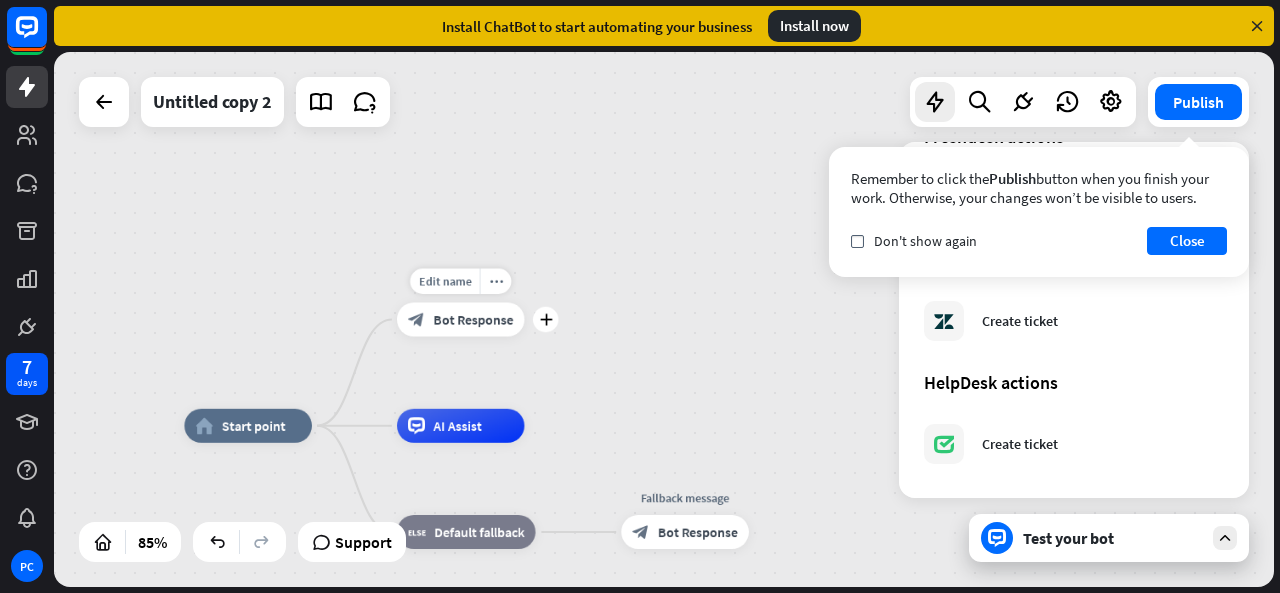 click on "Bot Response" at bounding box center [473, 319] 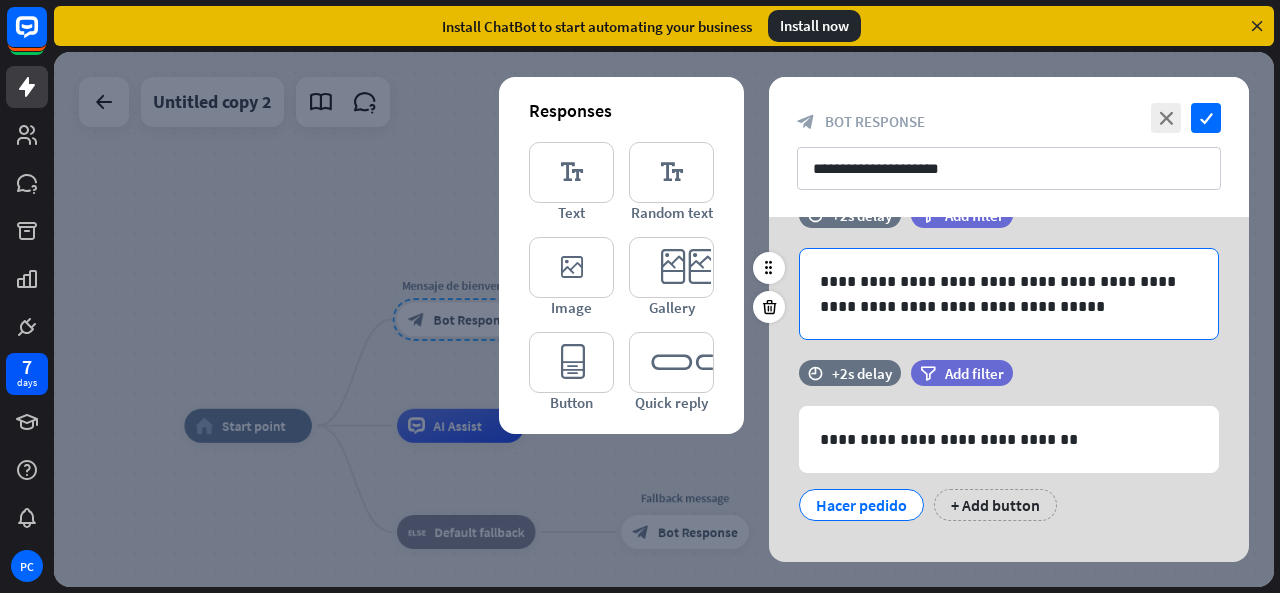 scroll, scrollTop: 80, scrollLeft: 0, axis: vertical 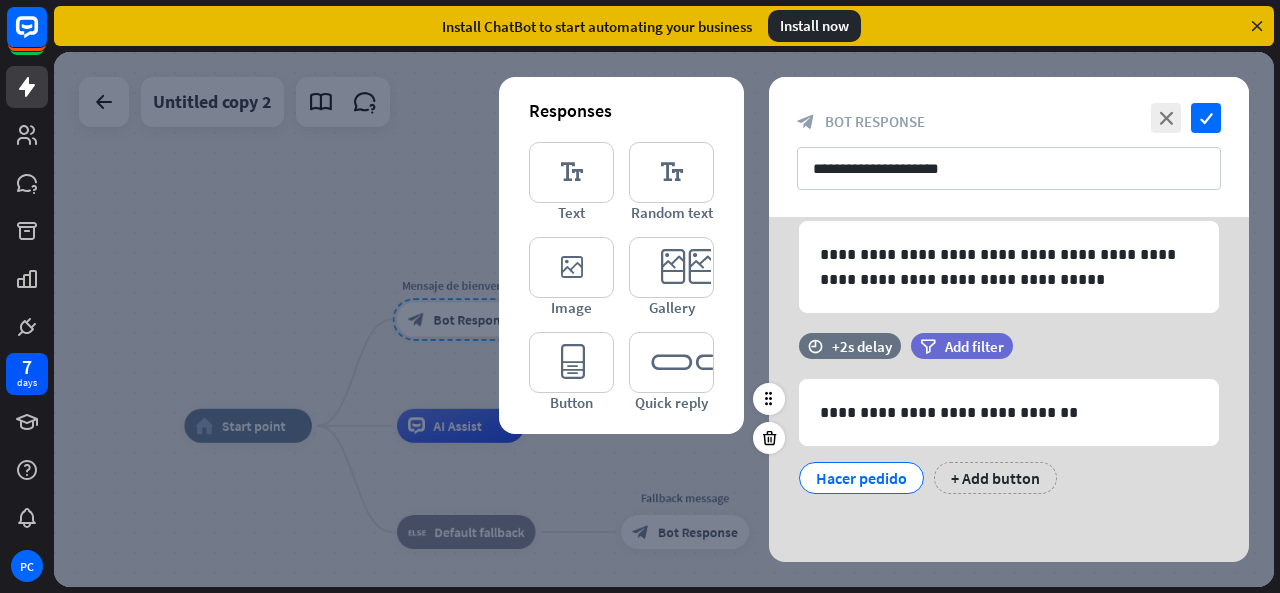 click on "Hacer pedido" at bounding box center (861, 478) 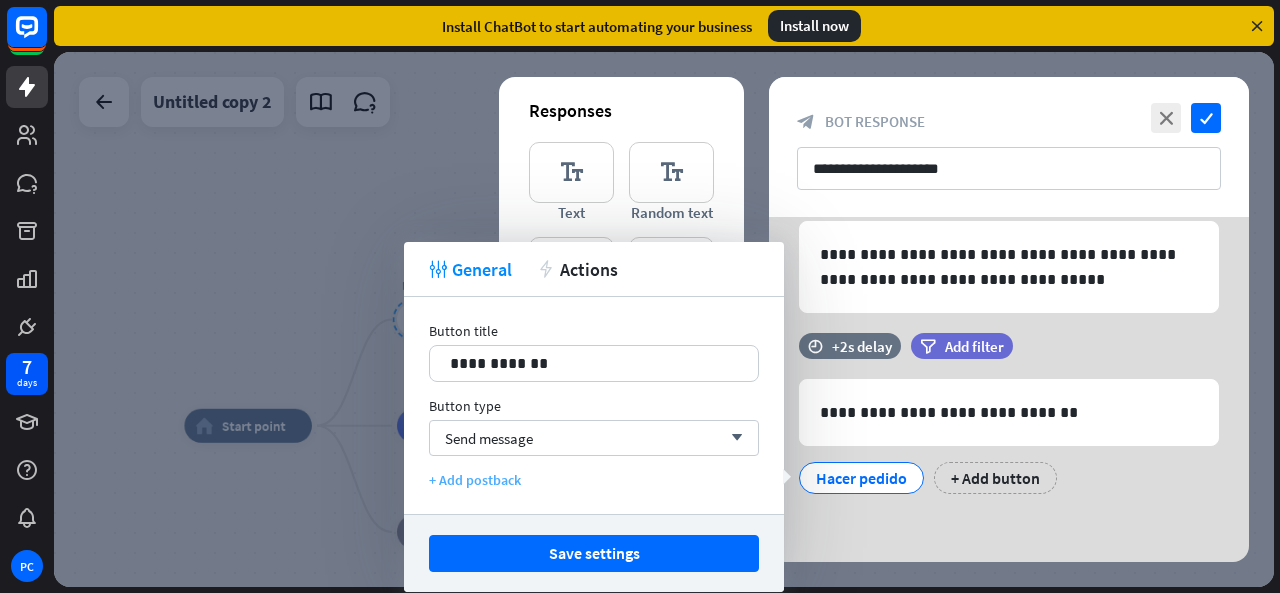click on "+ Add postback" at bounding box center [594, 480] 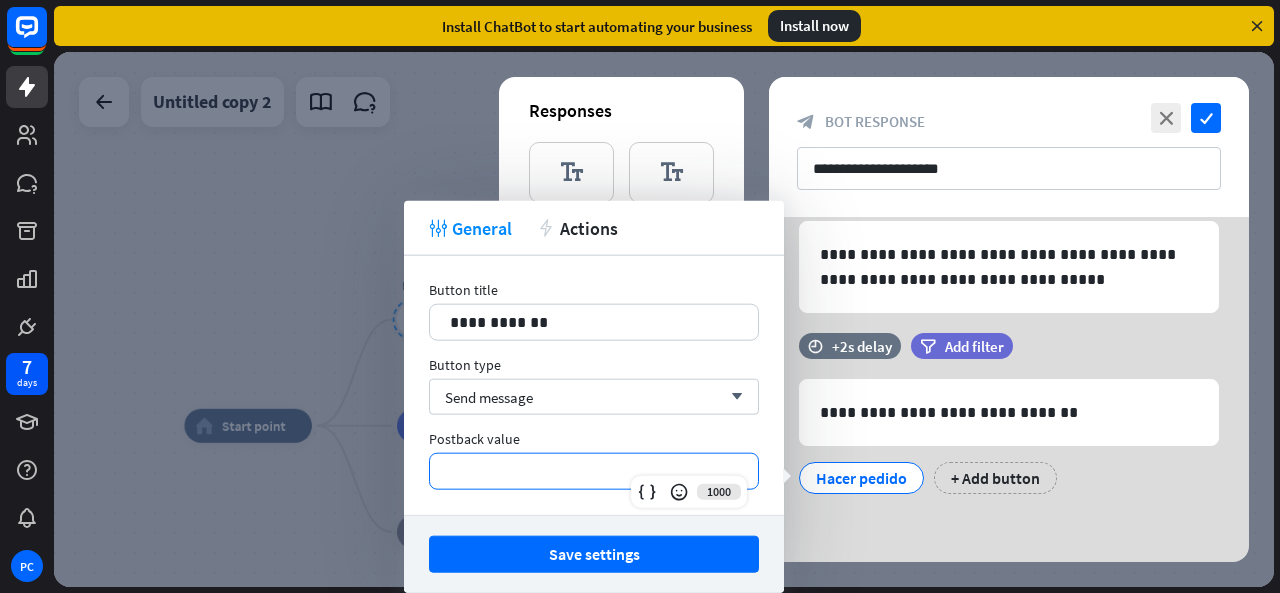 drag, startPoint x: 558, startPoint y: 473, endPoint x: 452, endPoint y: 461, distance: 106.677086 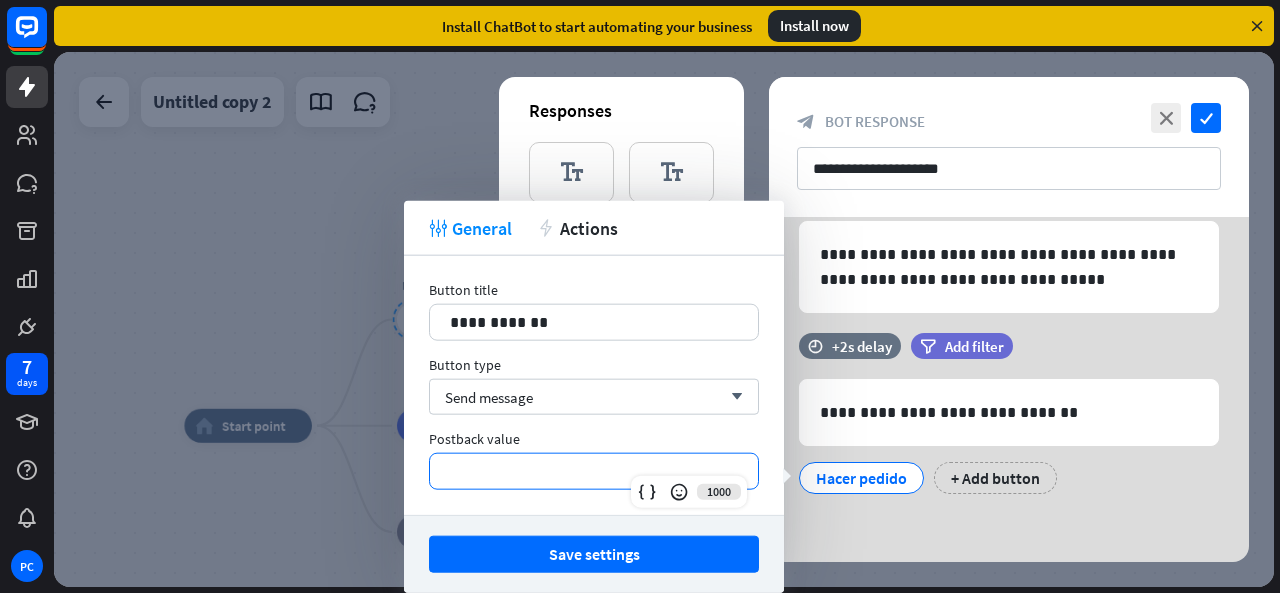 type 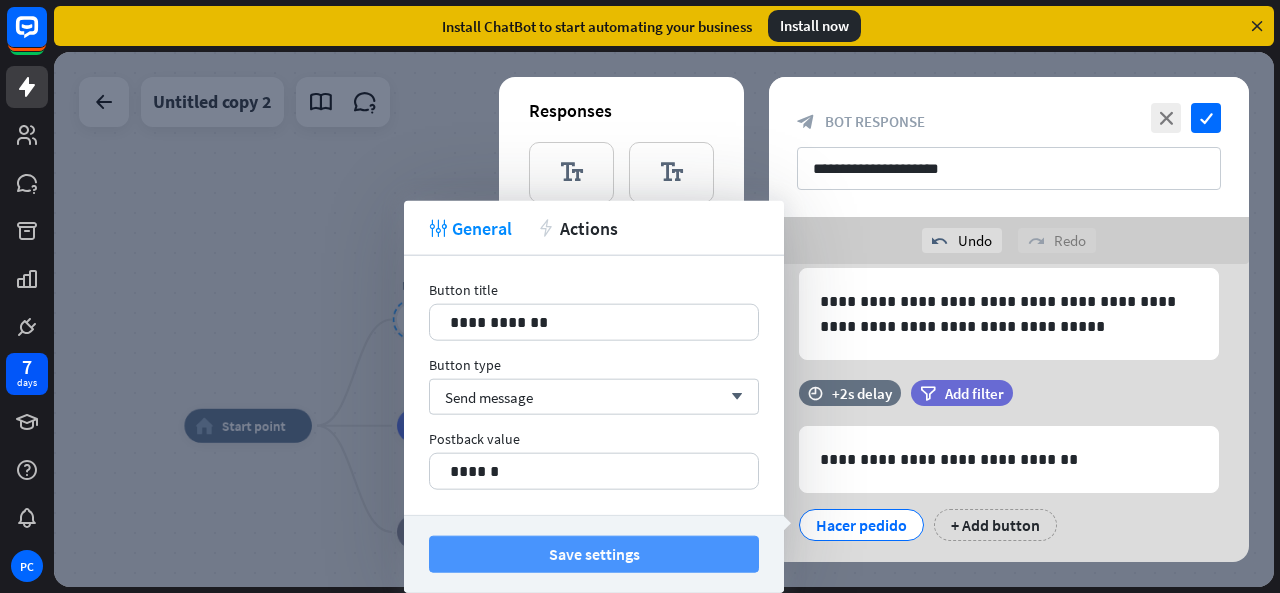 click on "Save settings" at bounding box center (594, 554) 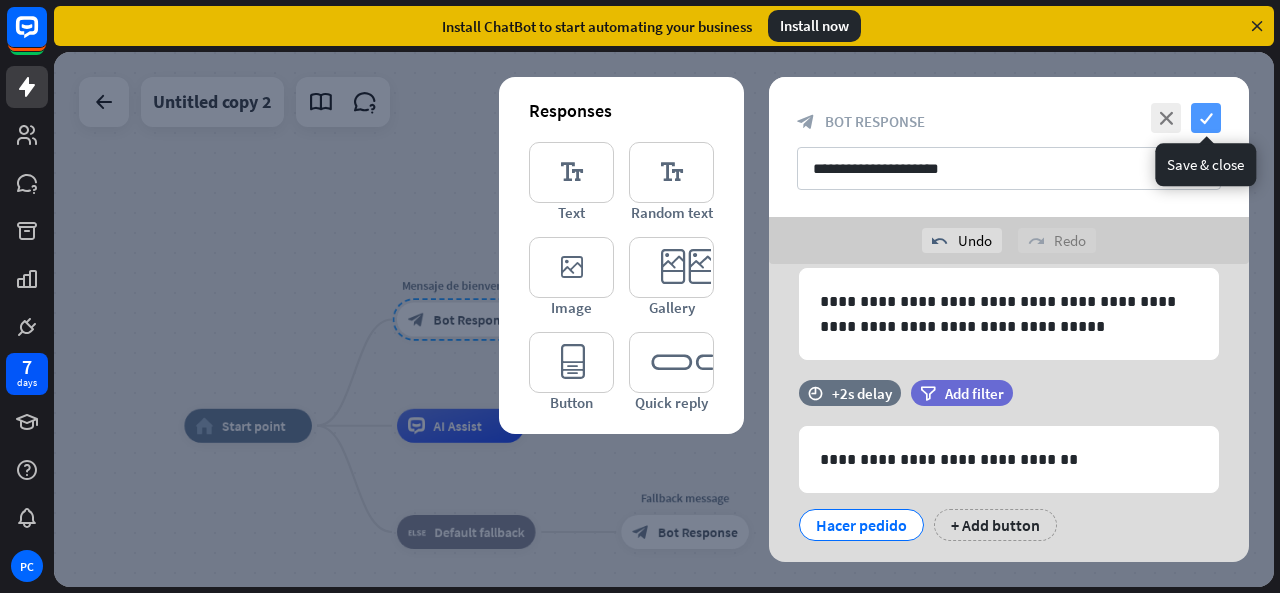 click on "check" at bounding box center [1206, 118] 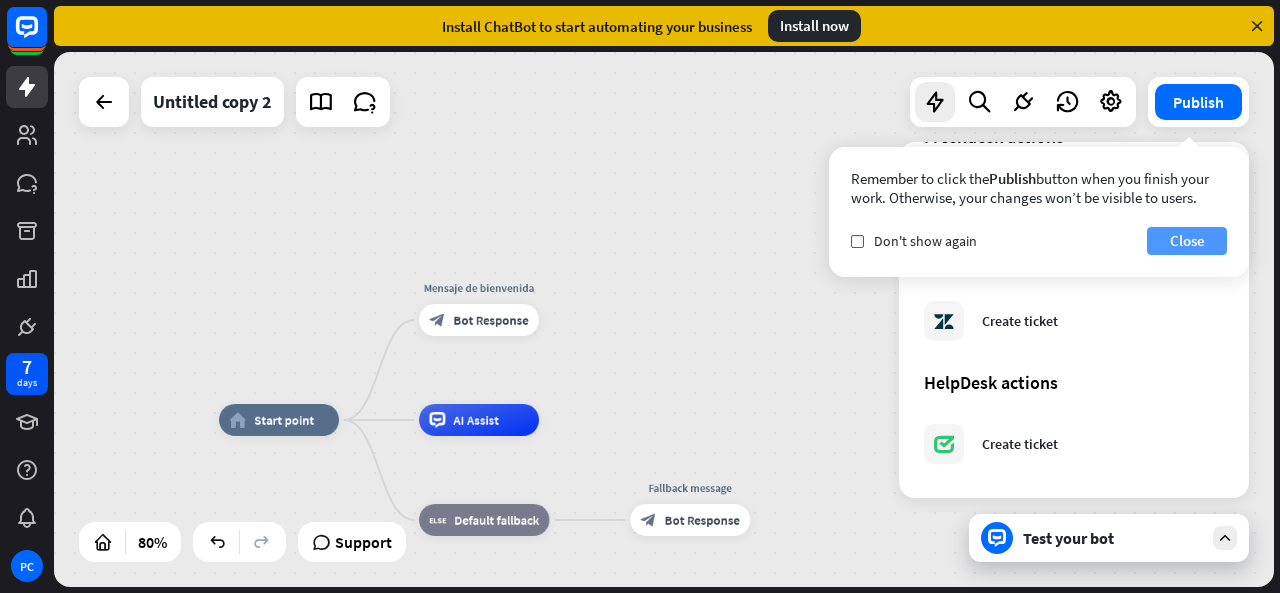 click on "Close" at bounding box center [1187, 241] 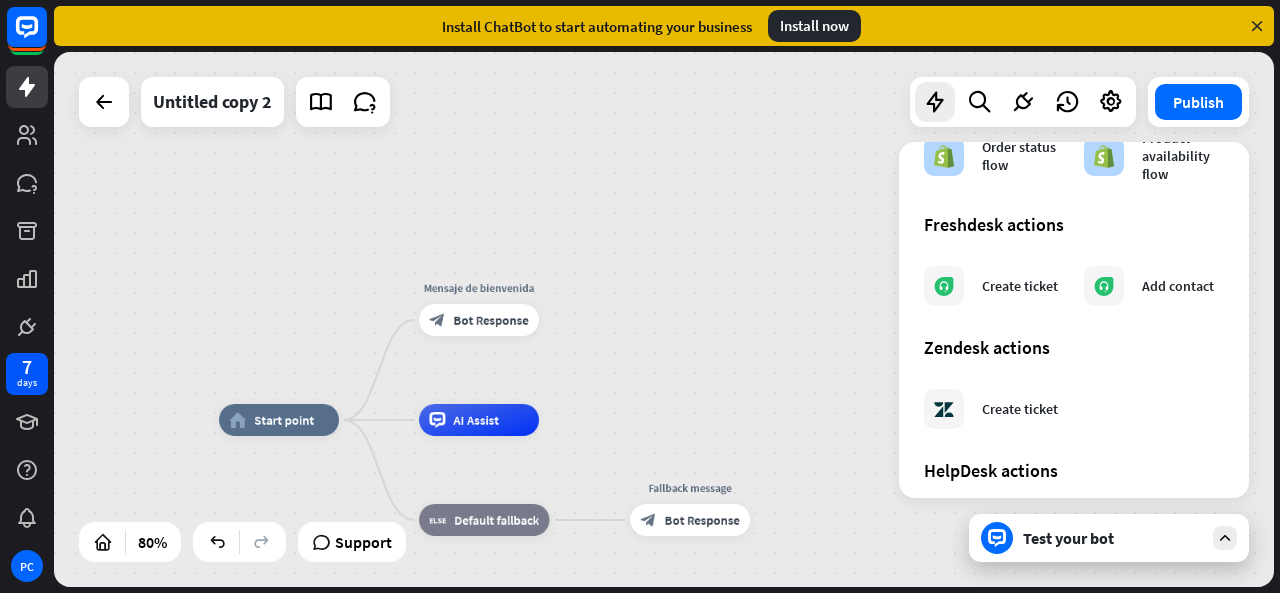 scroll, scrollTop: 1056, scrollLeft: 0, axis: vertical 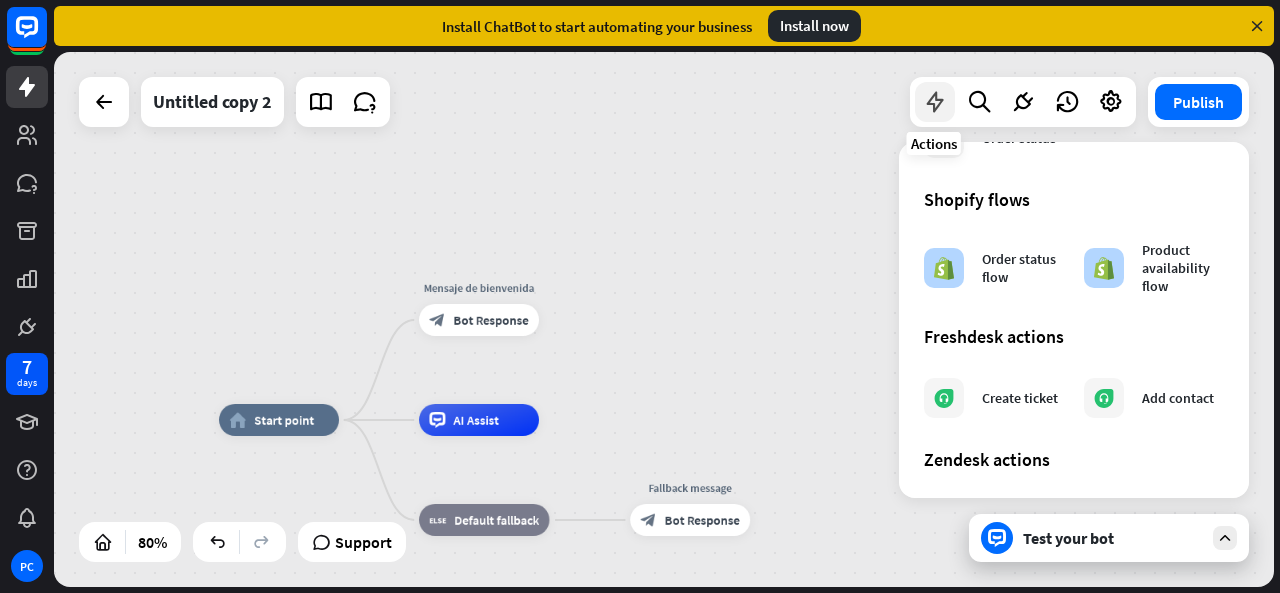 click at bounding box center [935, 102] 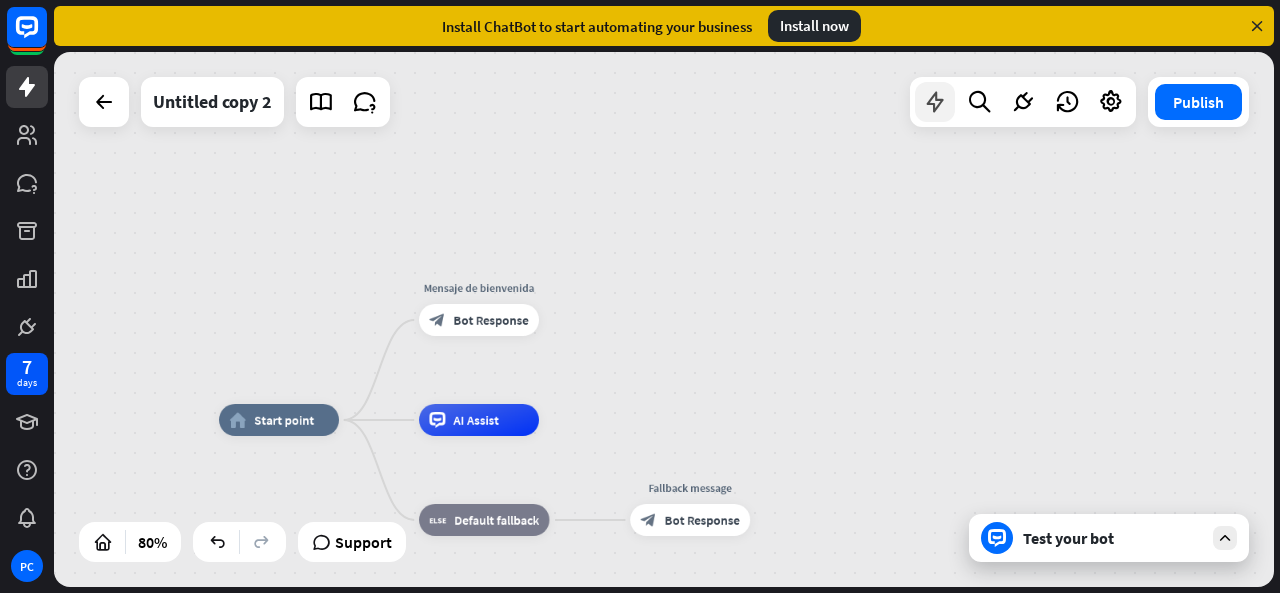 click at bounding box center (935, 102) 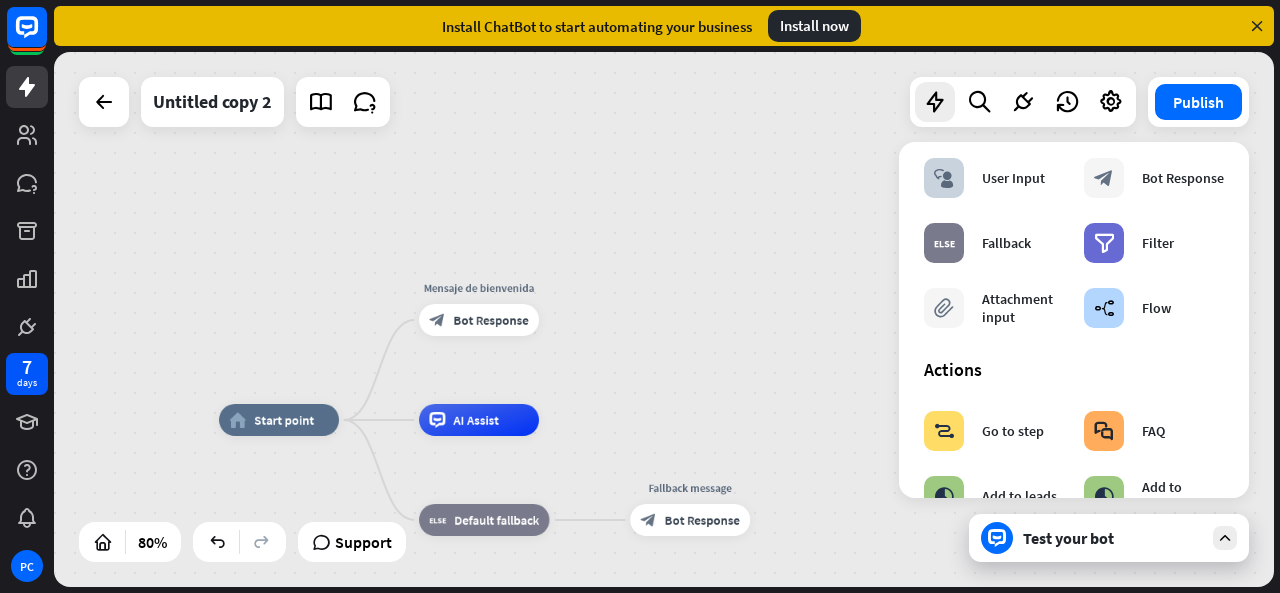 scroll, scrollTop: 56, scrollLeft: 0, axis: vertical 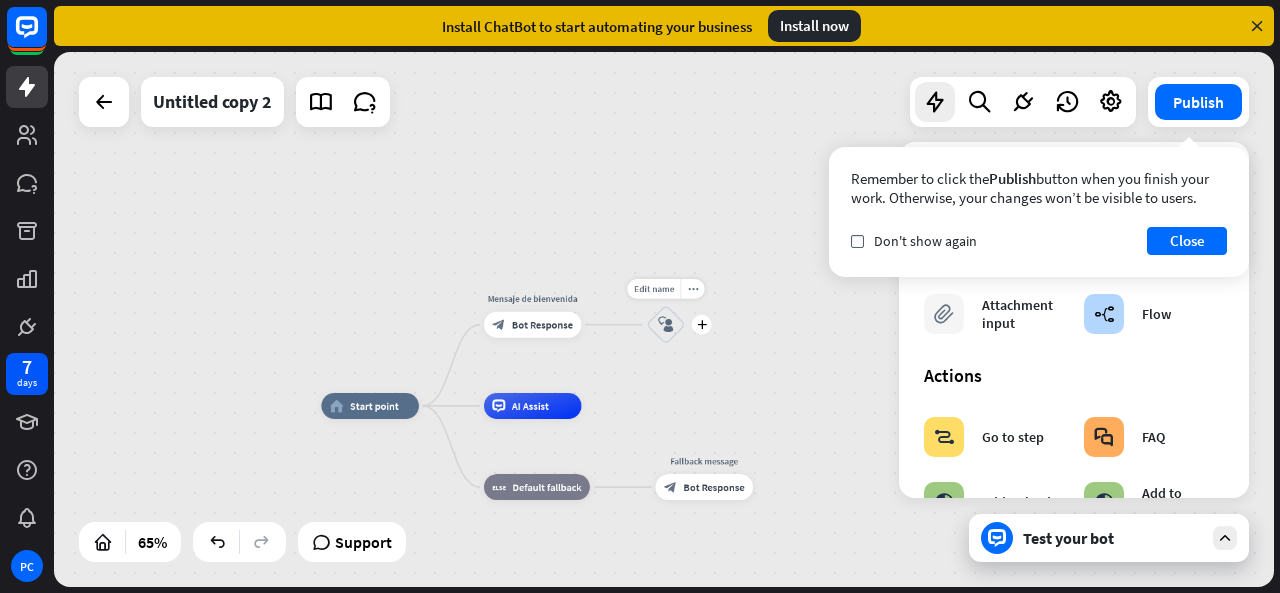 click on "block_user_input" at bounding box center (666, 325) 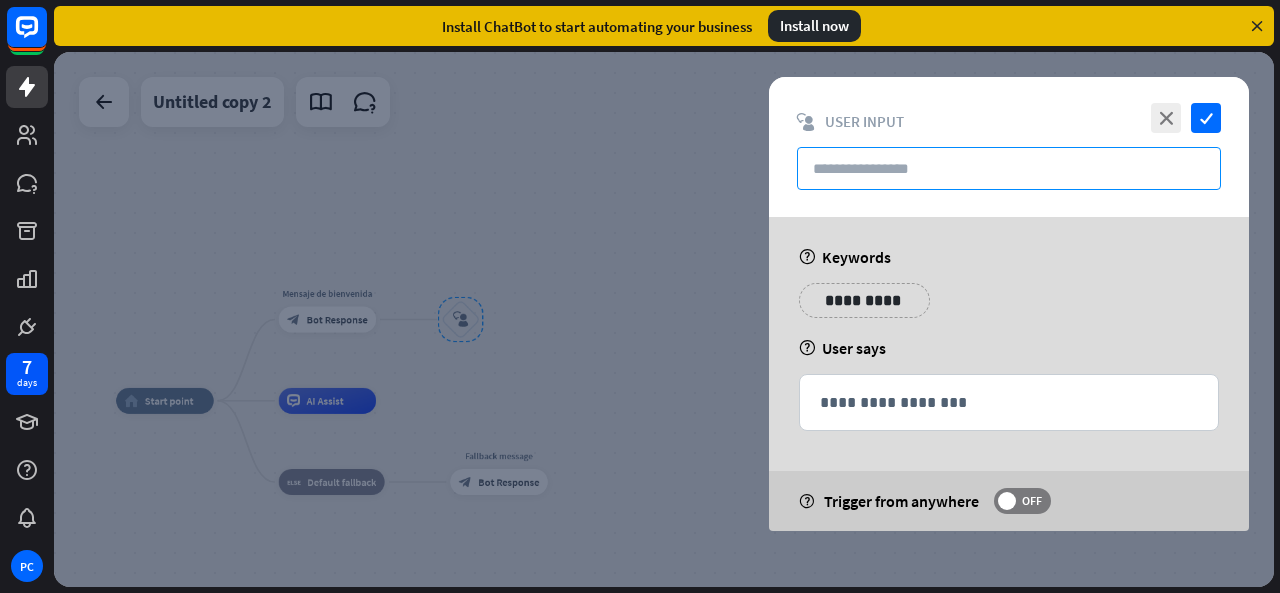 click at bounding box center [1009, 168] 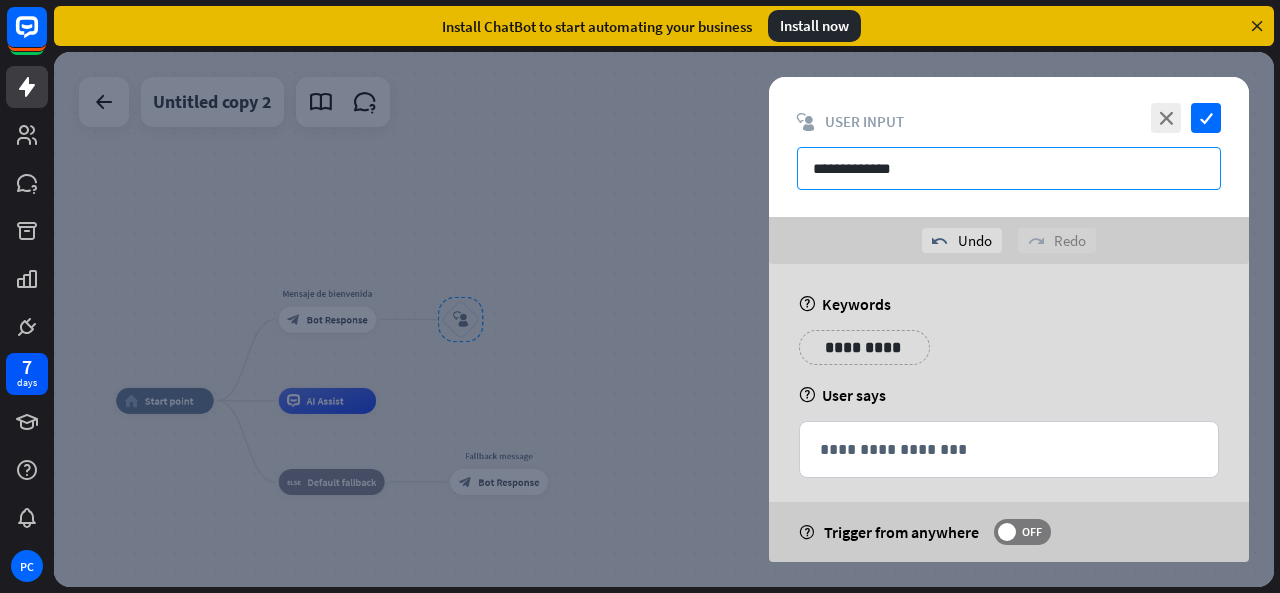 type on "**********" 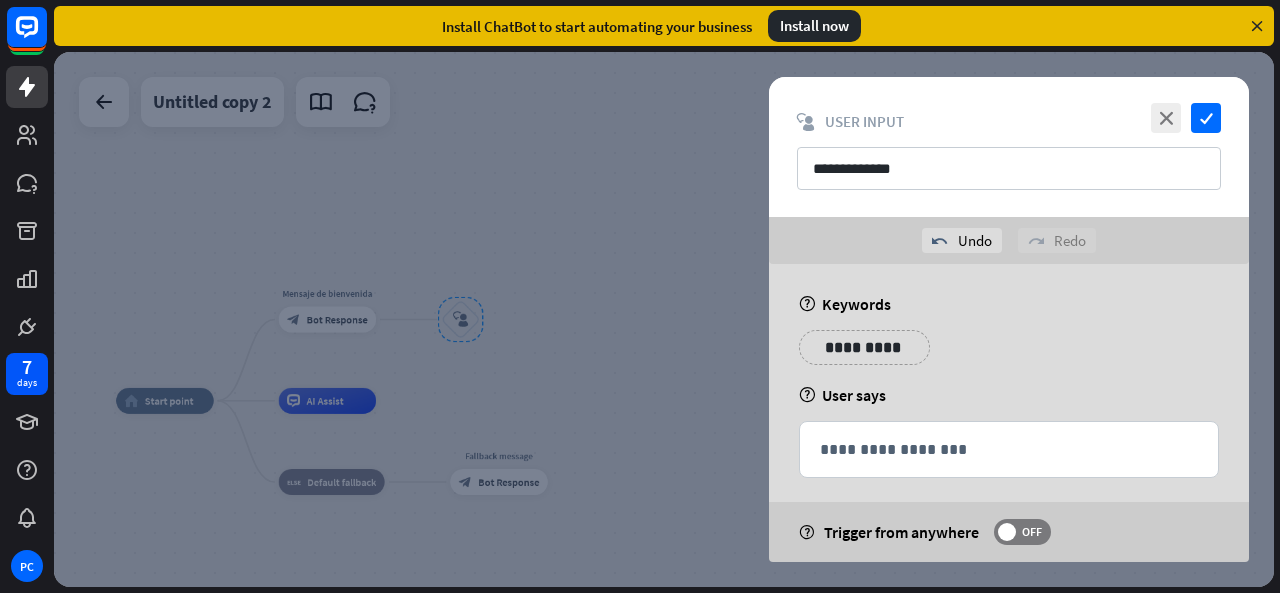 click on "**********" at bounding box center [864, 347] 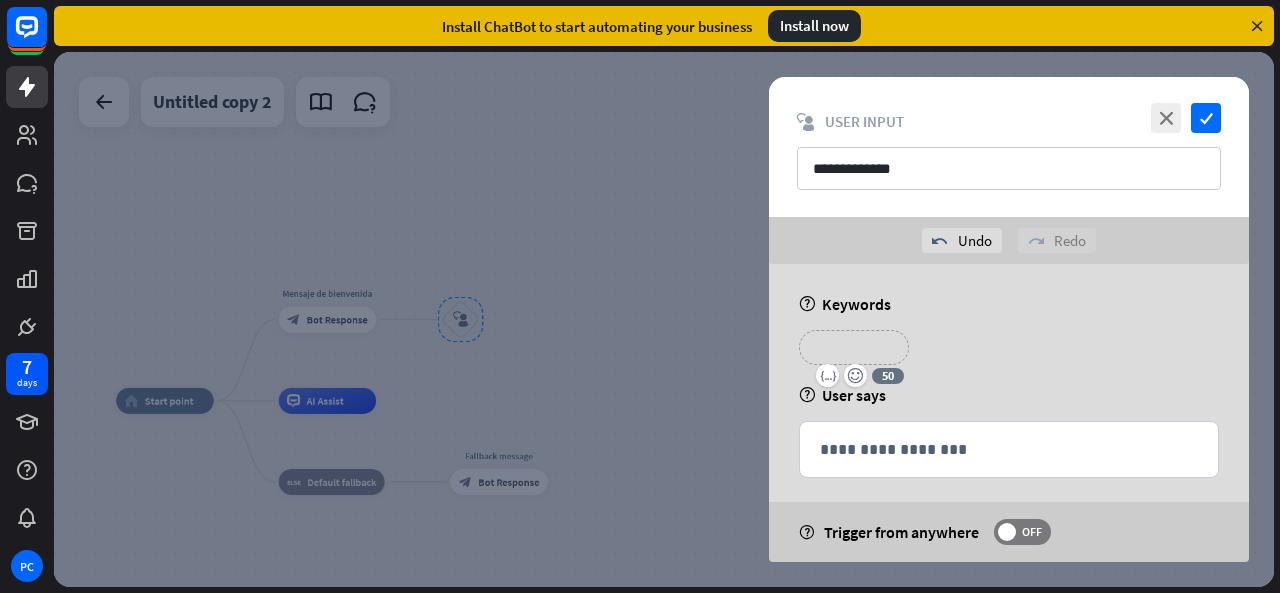 type 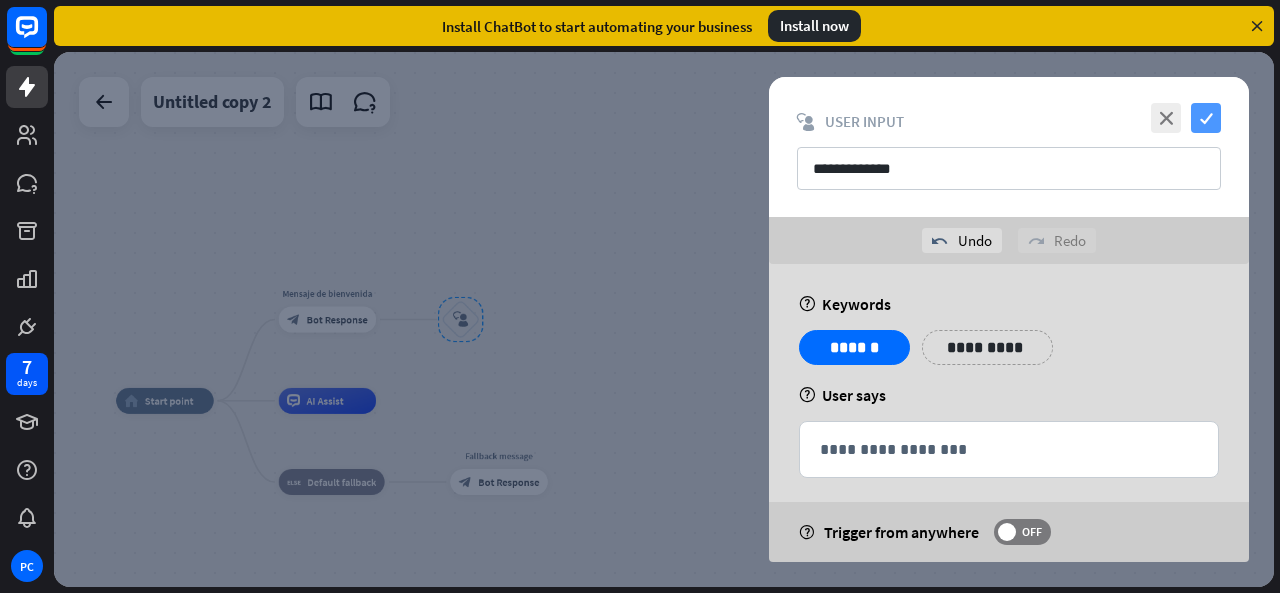 click on "check" at bounding box center [1206, 118] 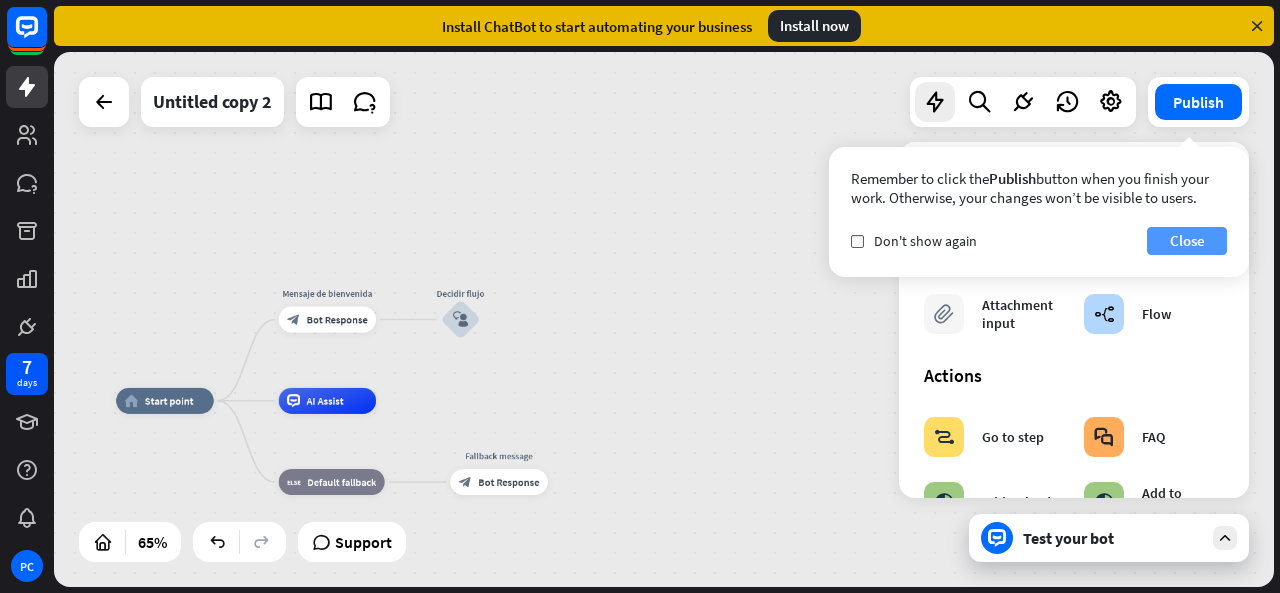 click on "Close" at bounding box center (1187, 241) 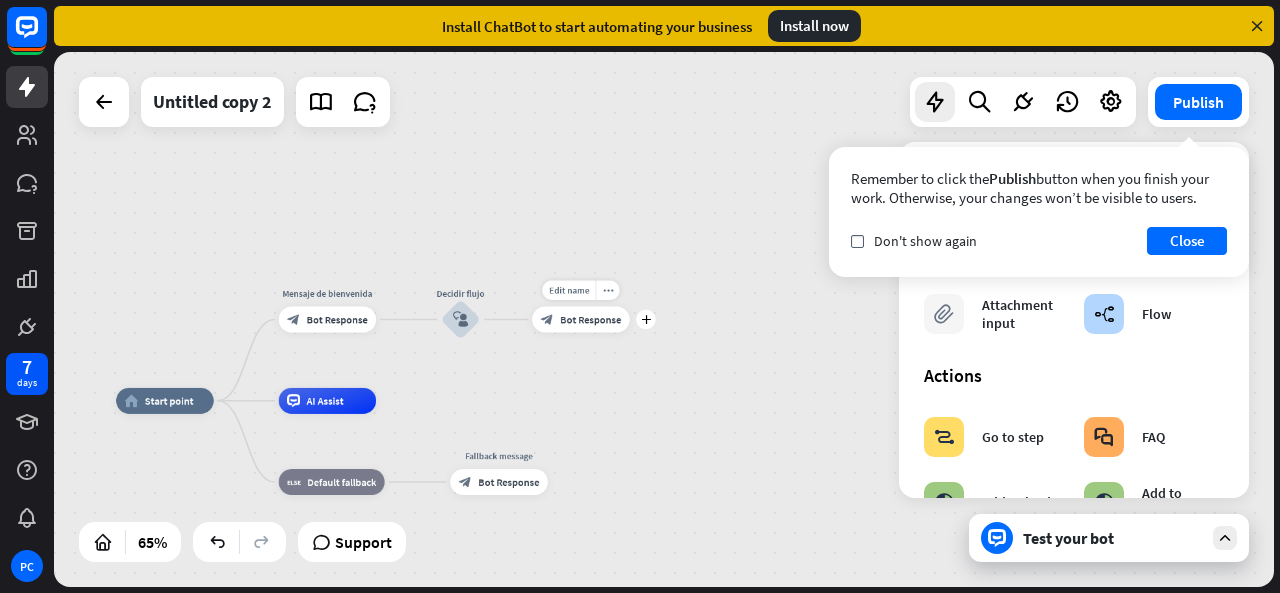 click on "block_bot_response   Bot Response" at bounding box center (581, 320) 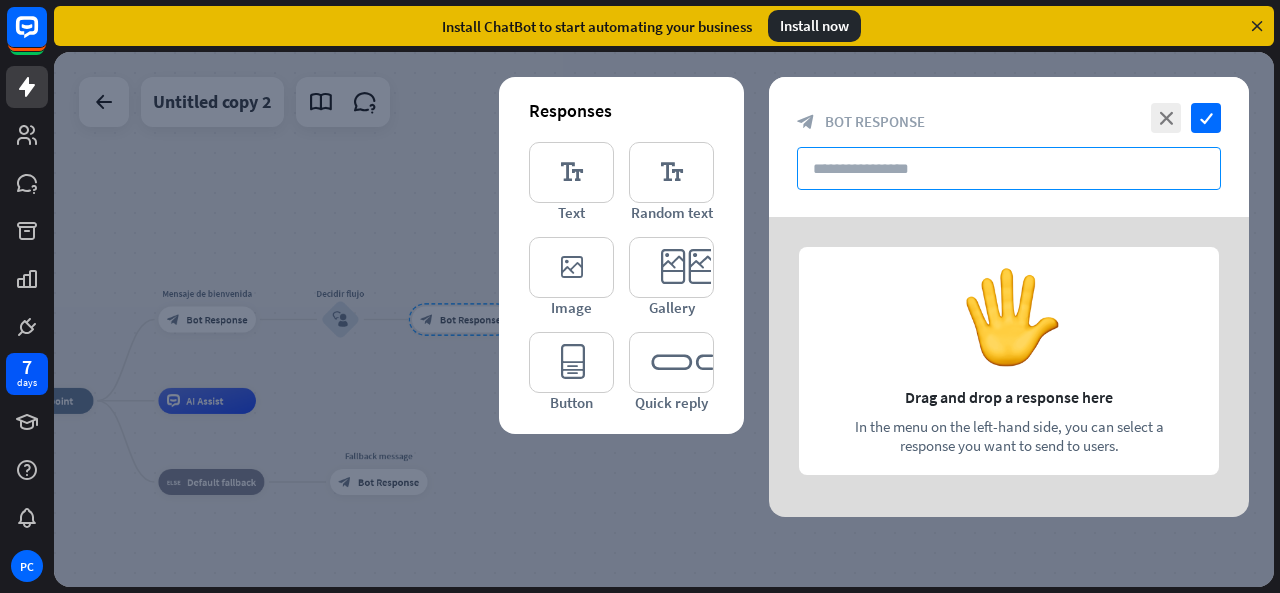 click at bounding box center [1009, 168] 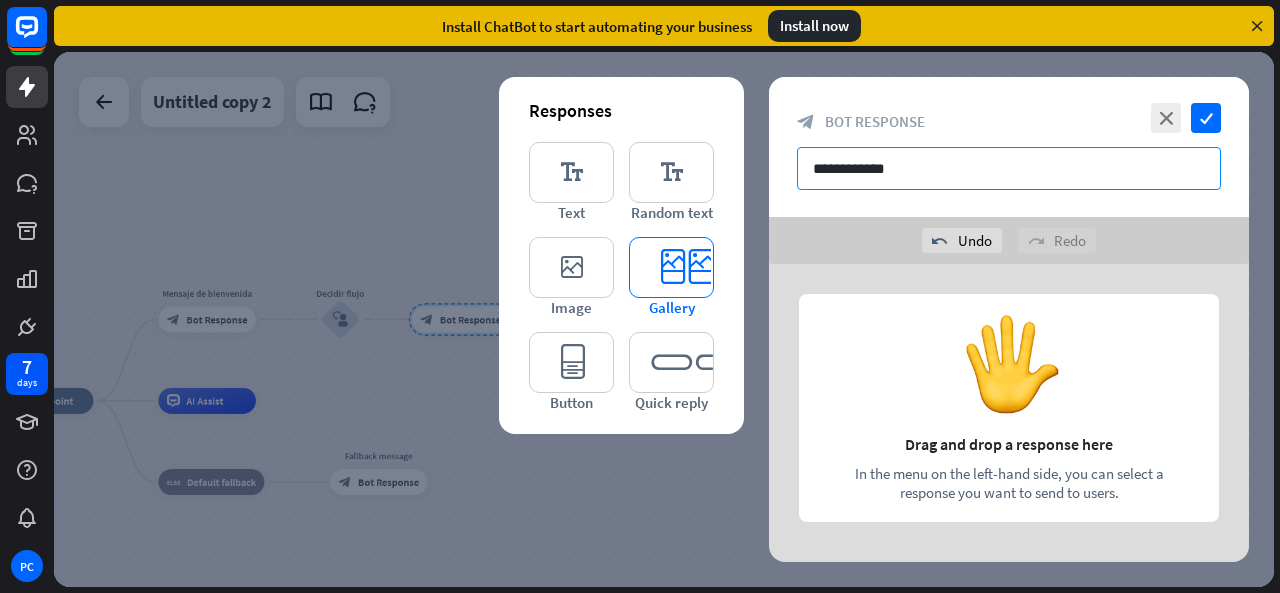 type on "**********" 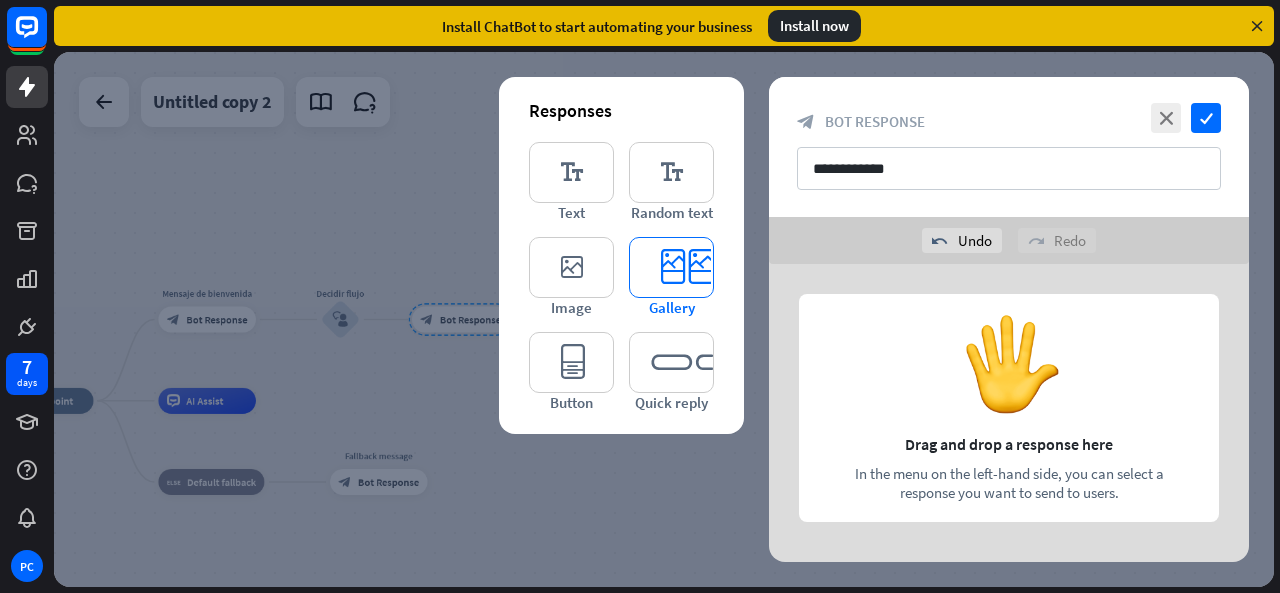 click on "editor_card" at bounding box center [671, 267] 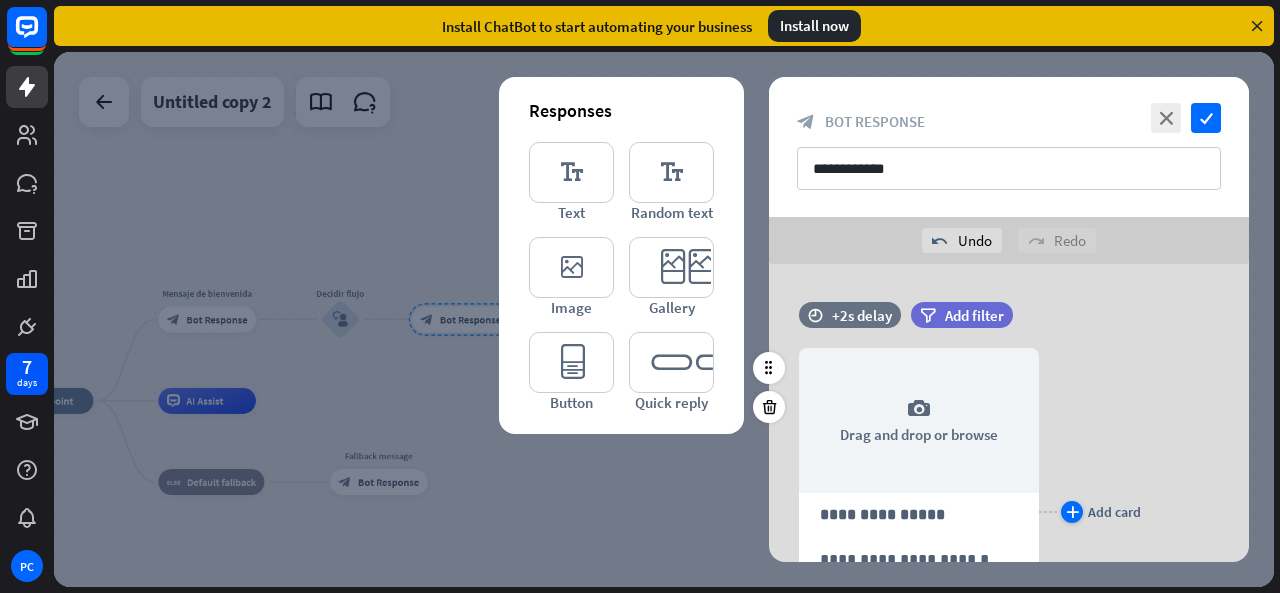 scroll, scrollTop: 100, scrollLeft: 0, axis: vertical 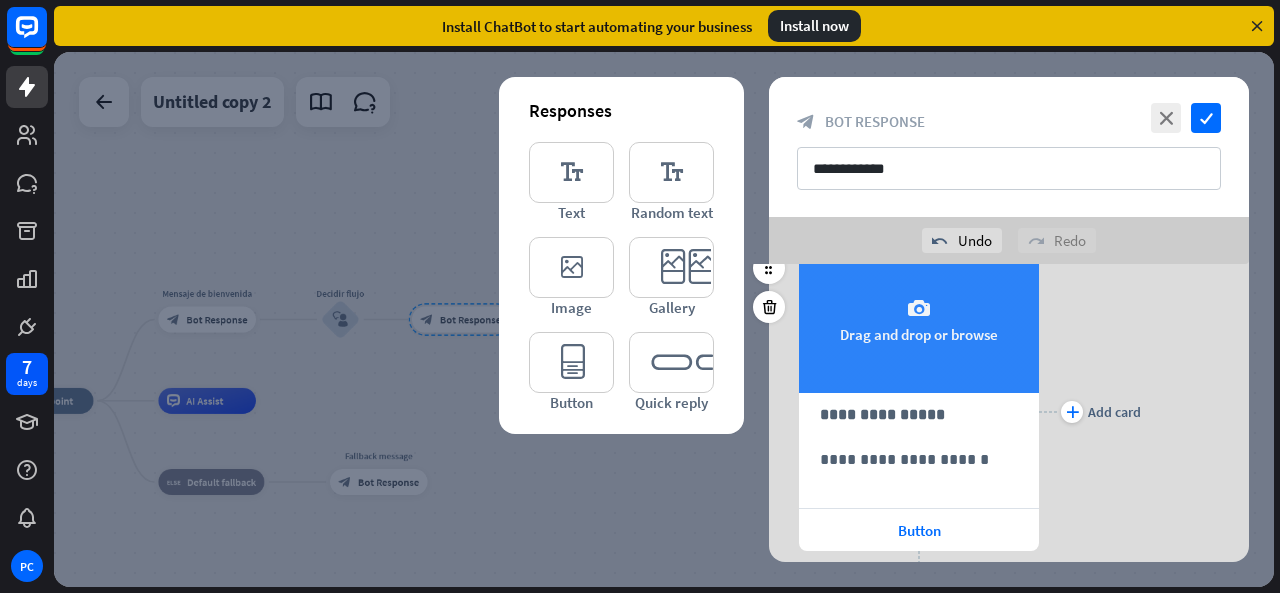 click on "camera
Drag and drop or browse" at bounding box center [919, 320] 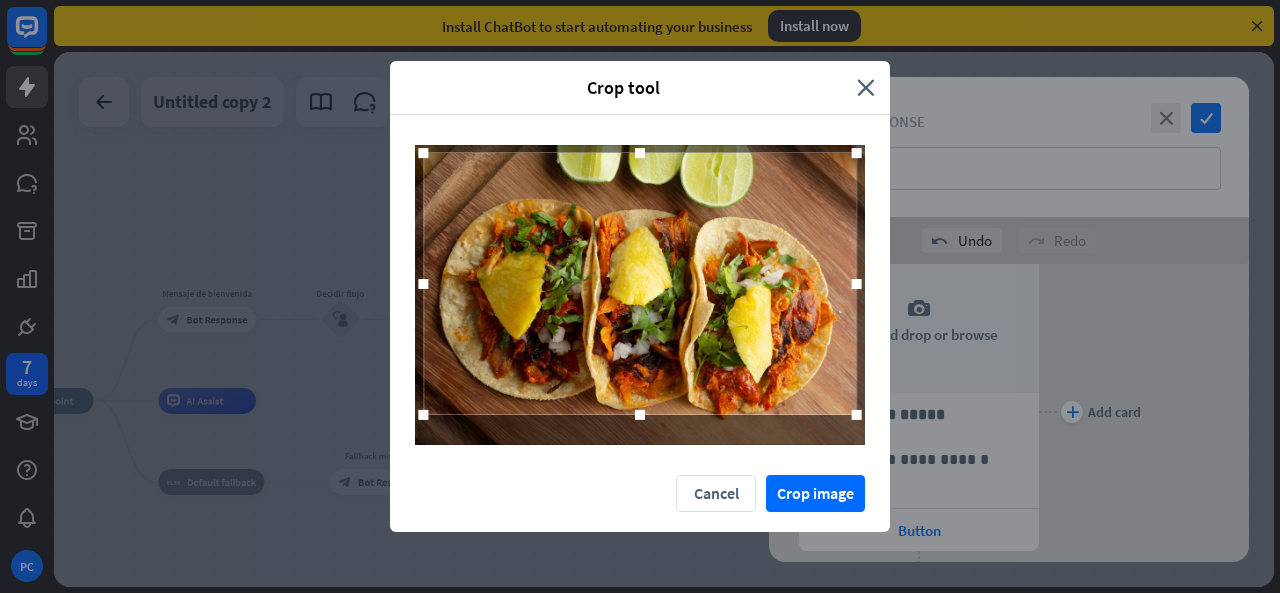 drag, startPoint x: 638, startPoint y: 175, endPoint x: 634, endPoint y: 153, distance: 22.36068 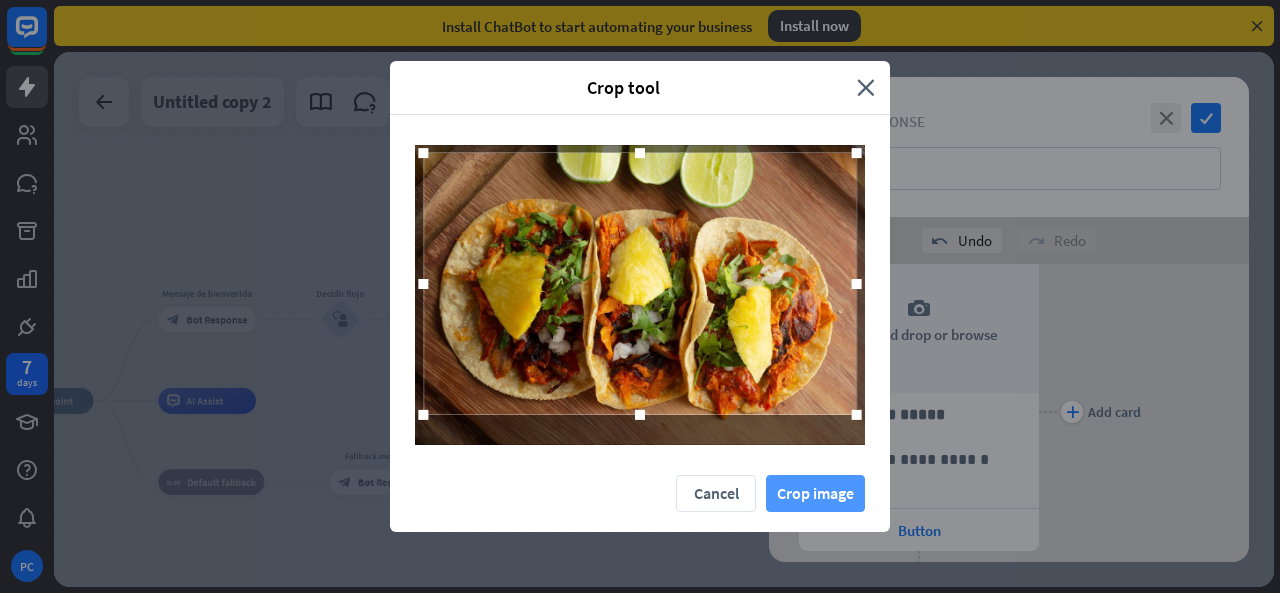 click on "Crop image" at bounding box center (815, 493) 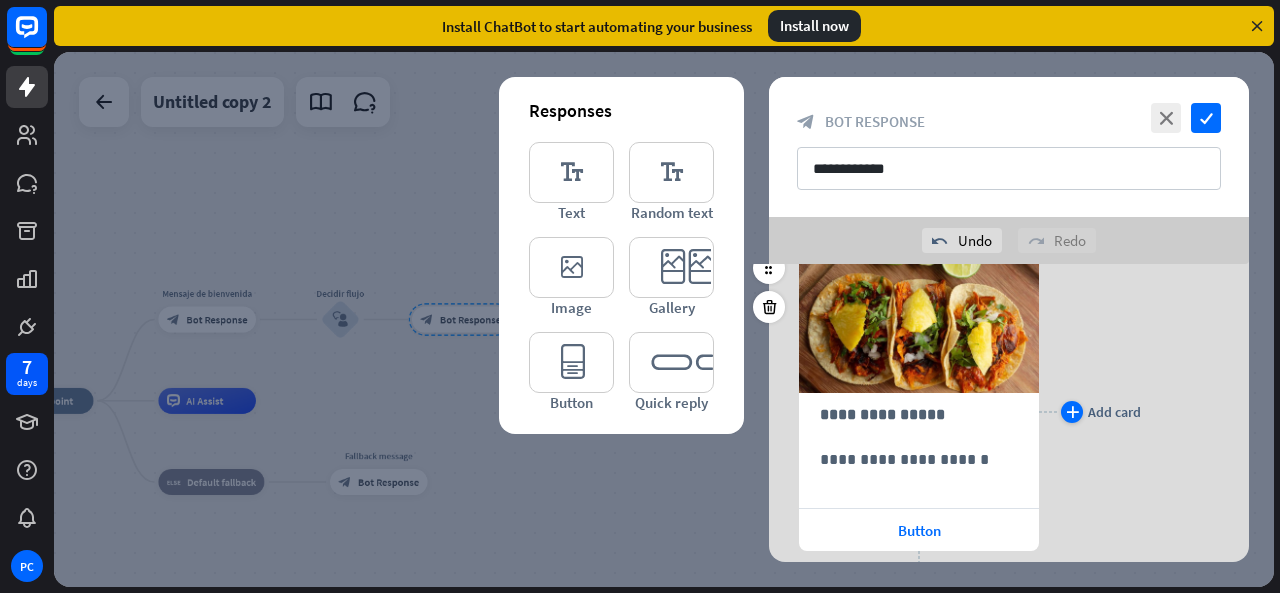 click on "plus" at bounding box center (1072, 412) 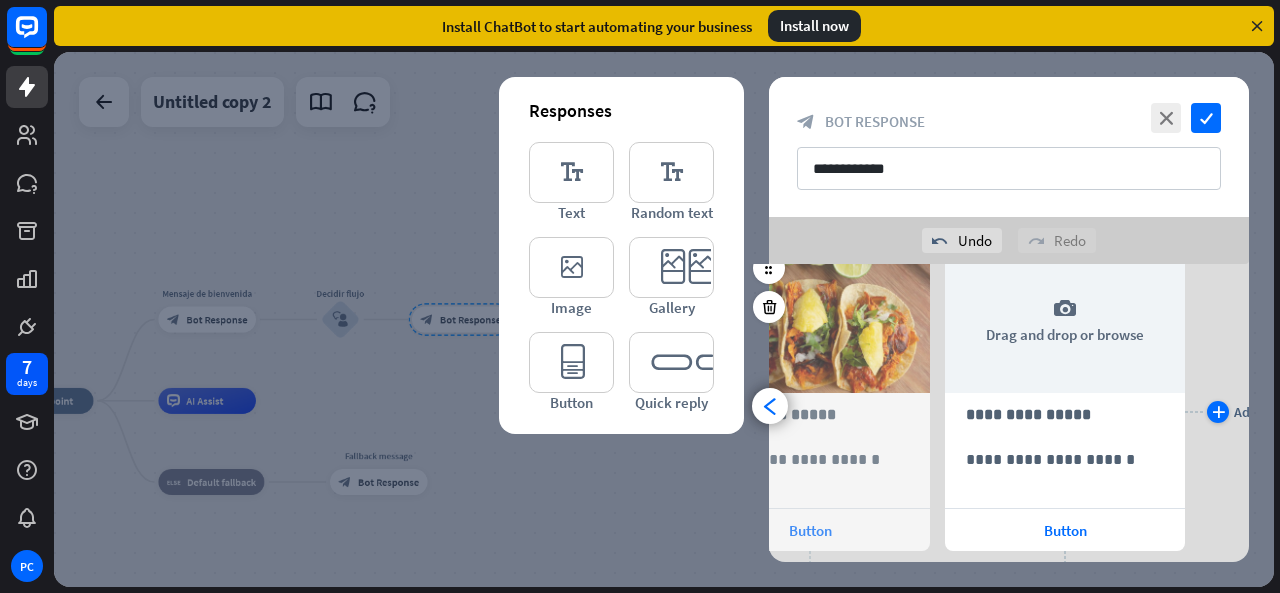 scroll, scrollTop: 0, scrollLeft: 165, axis: horizontal 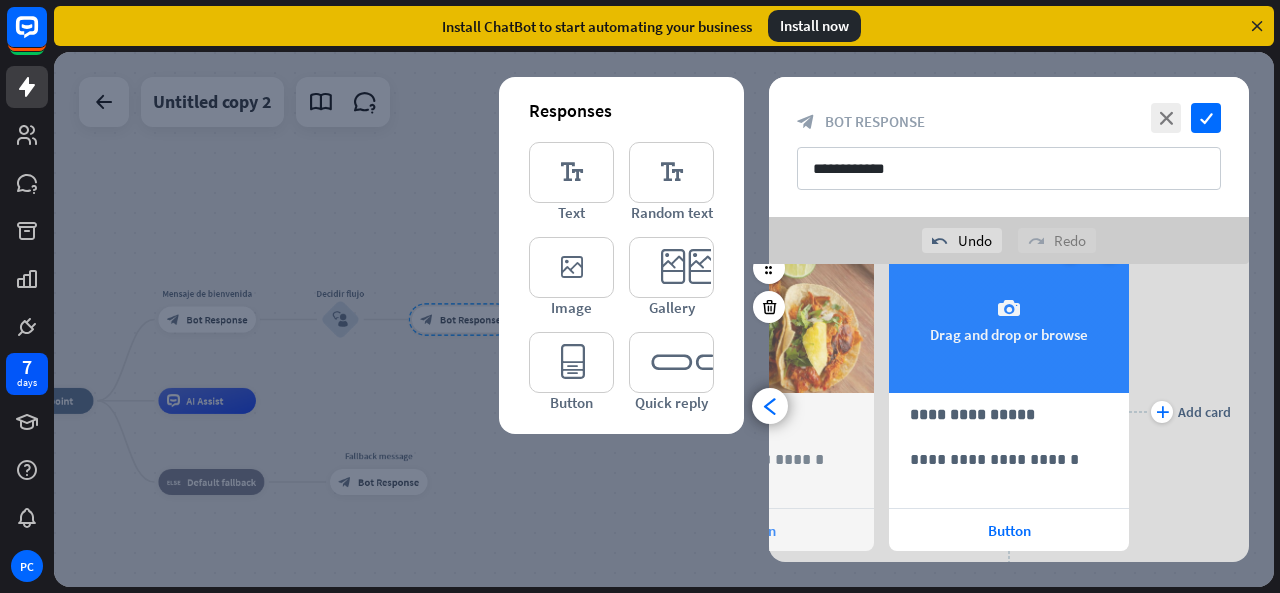 click on "camera
Drag and drop or browse" at bounding box center [1009, 320] 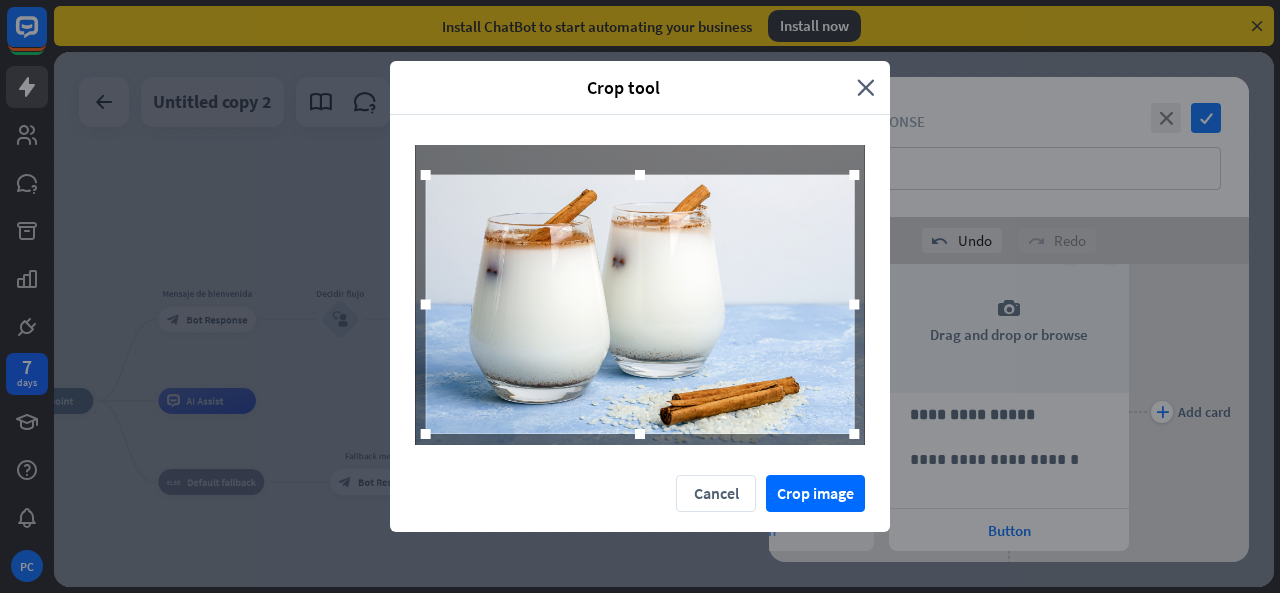 drag, startPoint x: 640, startPoint y: 411, endPoint x: 644, endPoint y: 430, distance: 19.416489 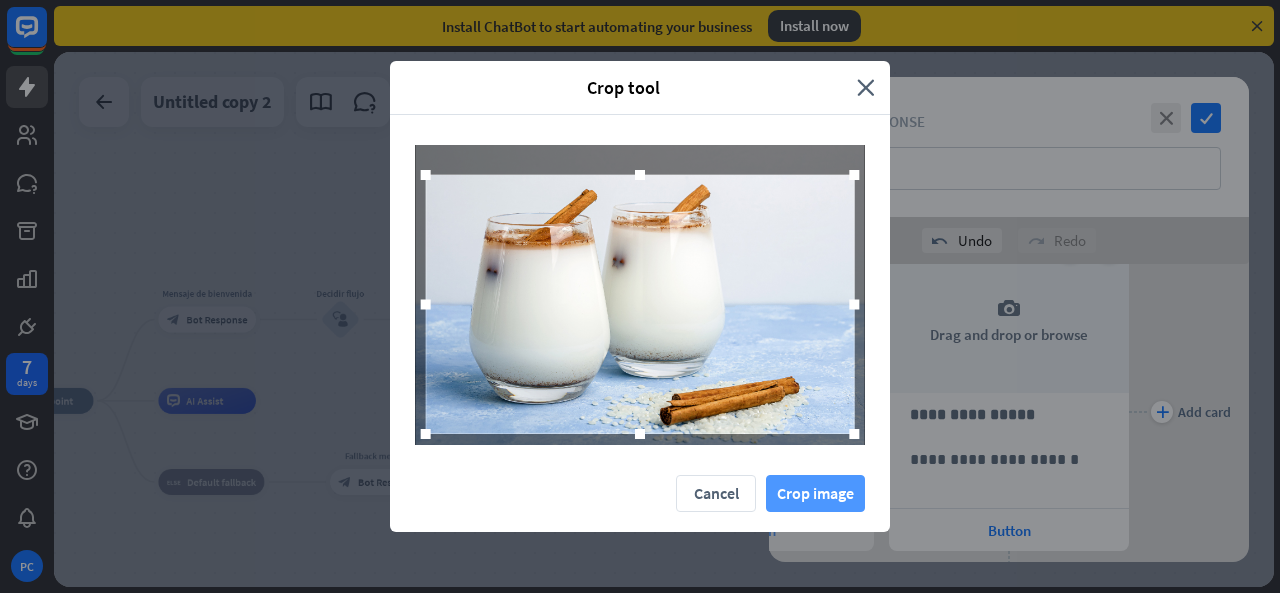 click on "Crop image" at bounding box center (815, 493) 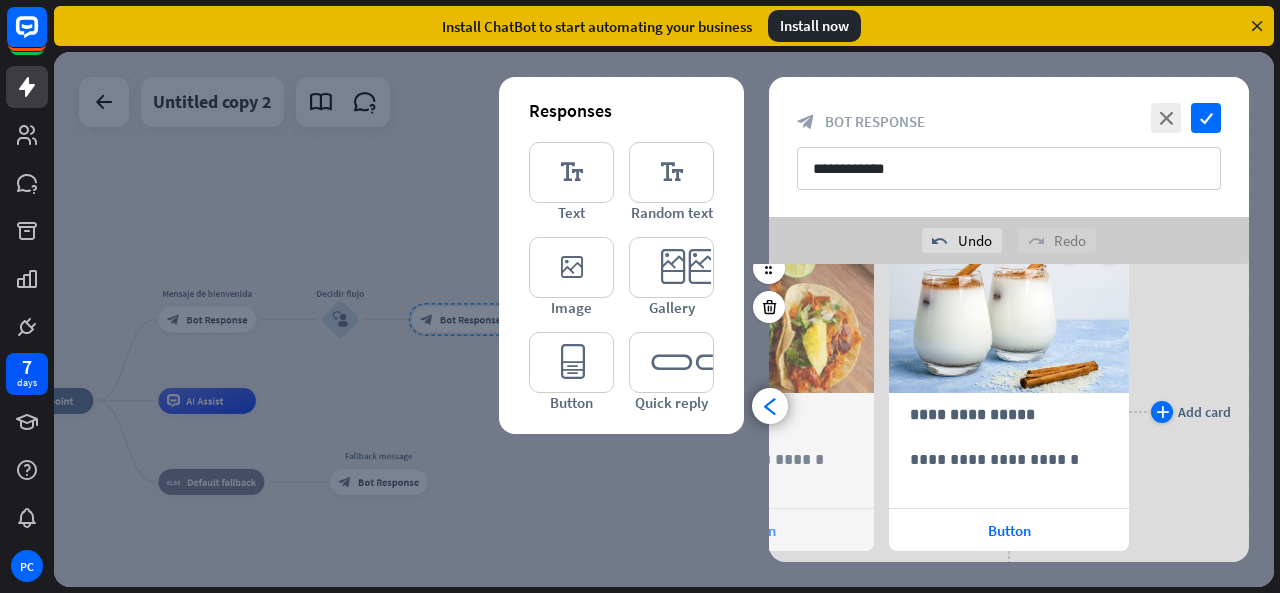 click on "plus" at bounding box center (1162, 412) 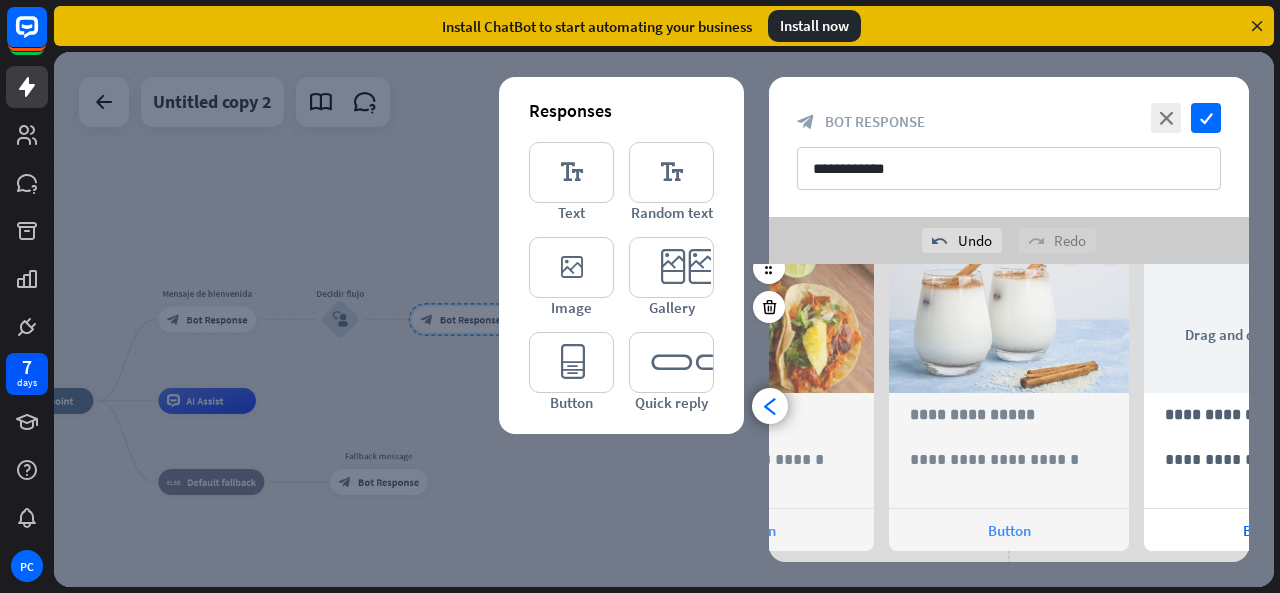 scroll, scrollTop: 0, scrollLeft: 420, axis: horizontal 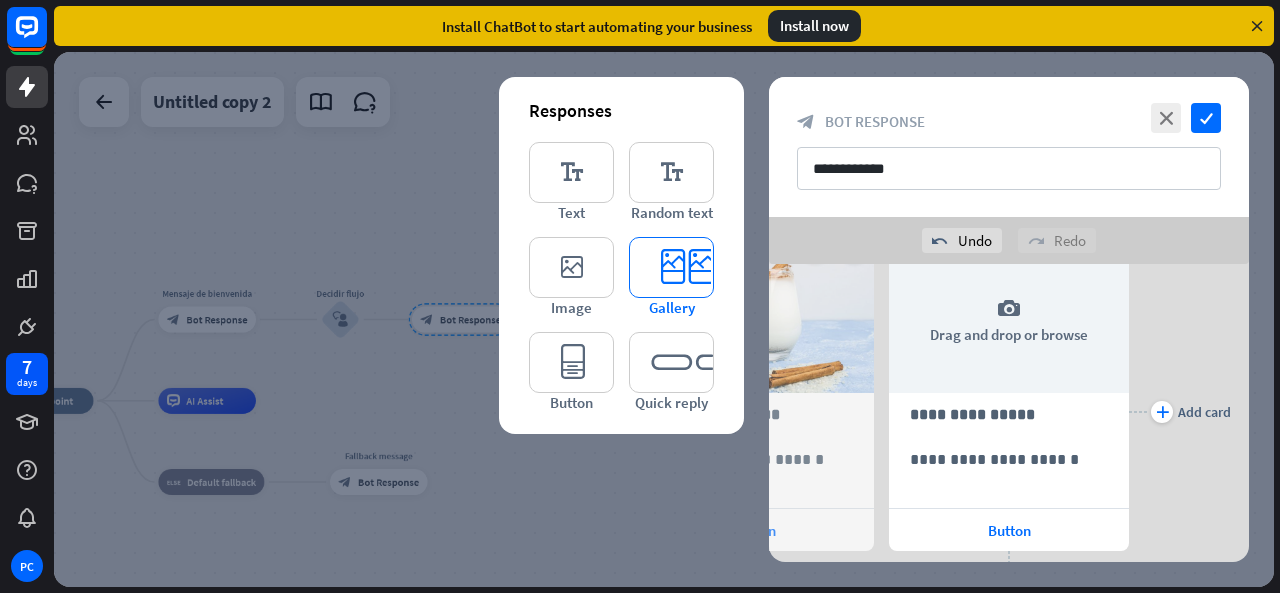click on "editor_card" at bounding box center (671, 267) 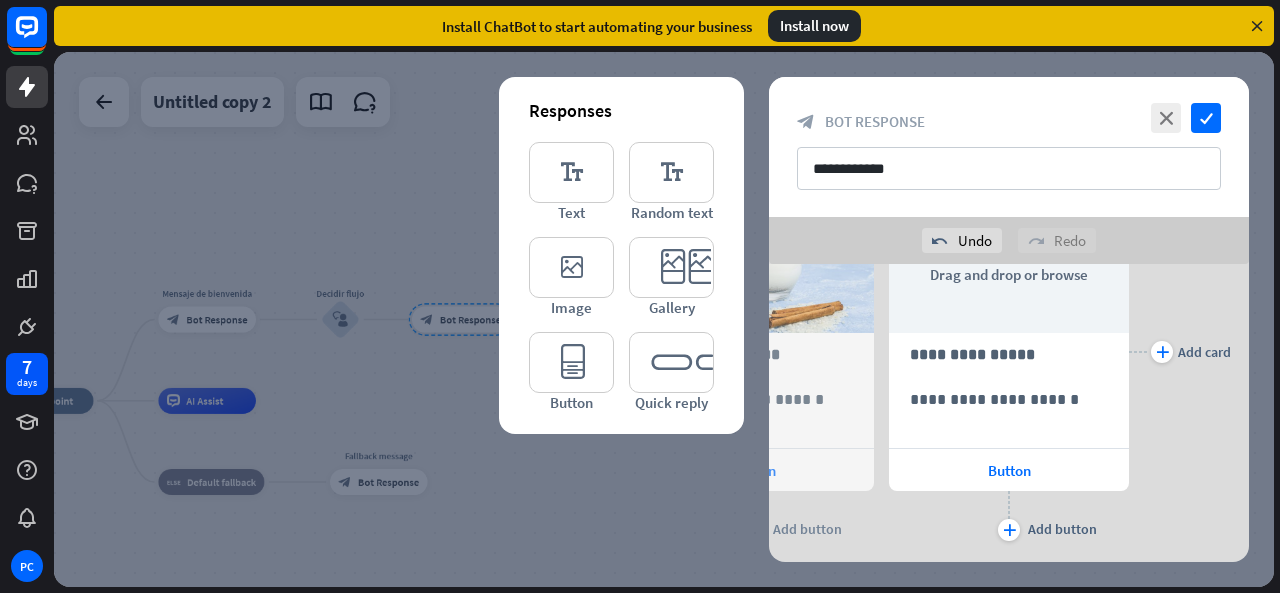 scroll, scrollTop: 360, scrollLeft: 0, axis: vertical 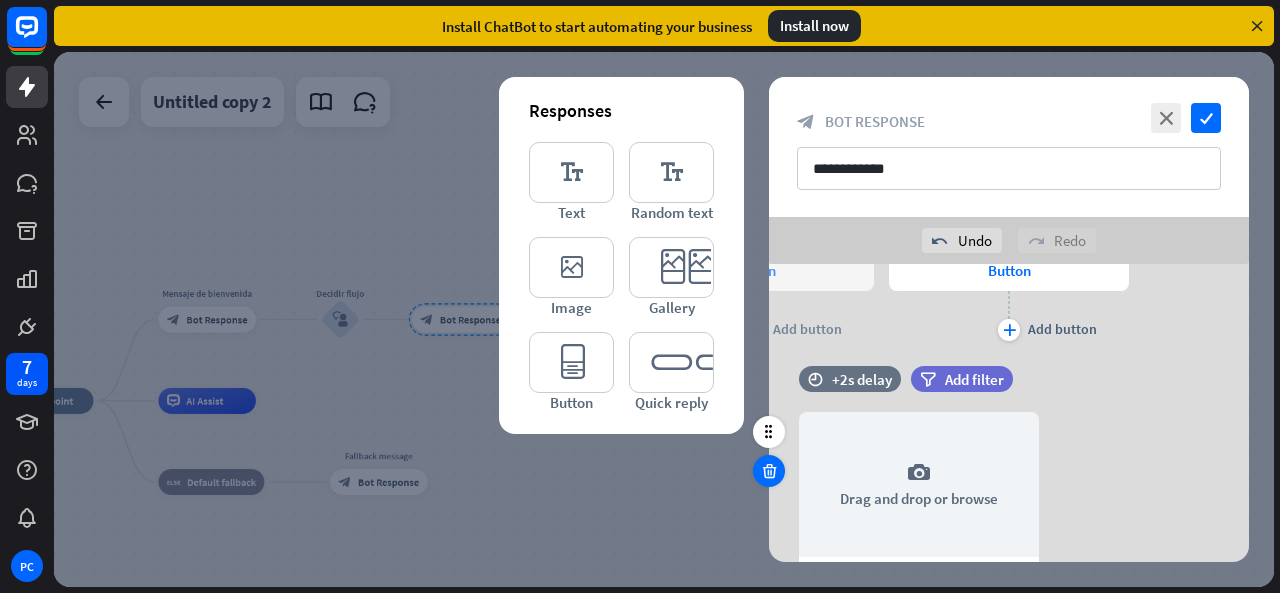 click at bounding box center [769, 471] 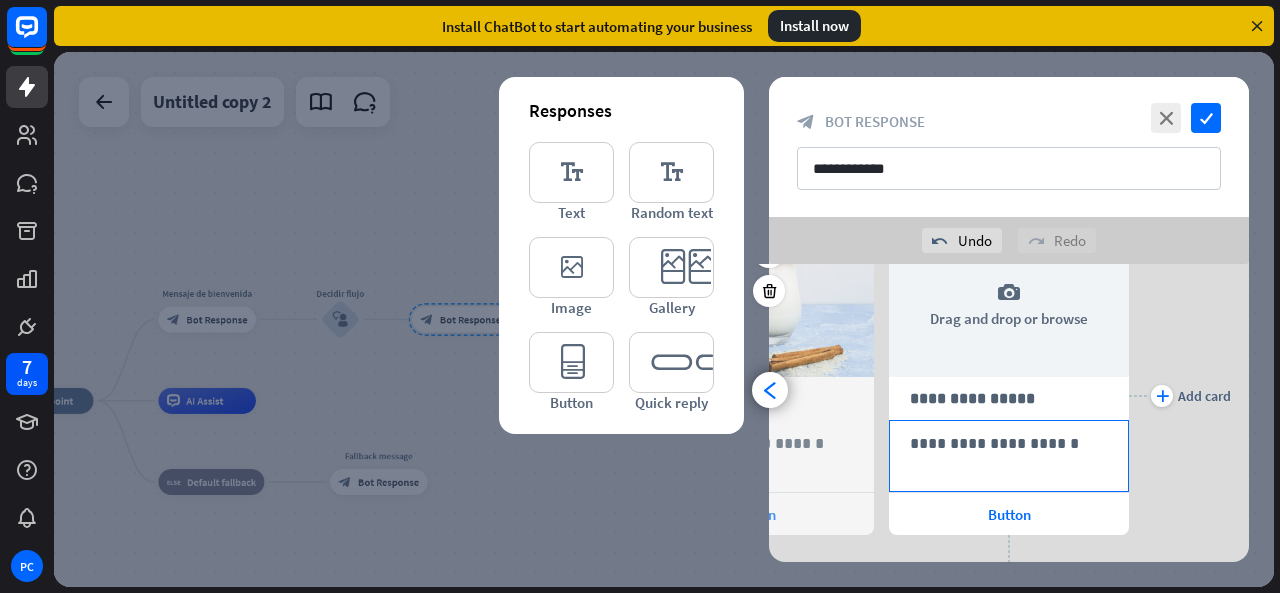 scroll, scrollTop: 12, scrollLeft: 0, axis: vertical 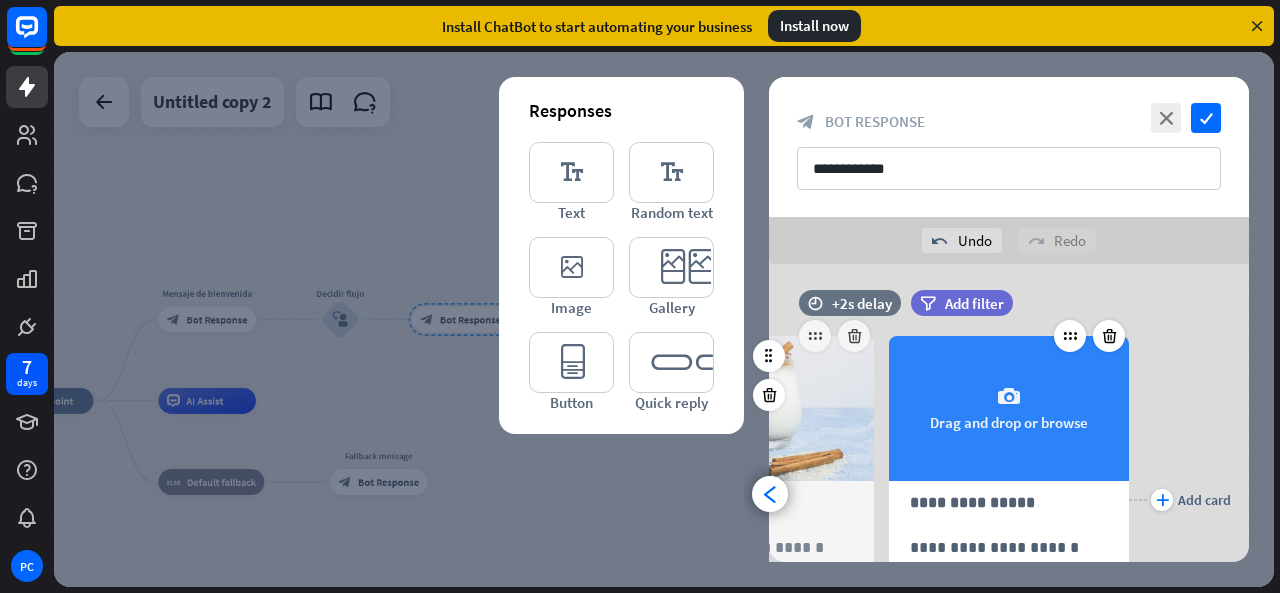 click on "camera
Drag and drop or browse" at bounding box center [1009, 408] 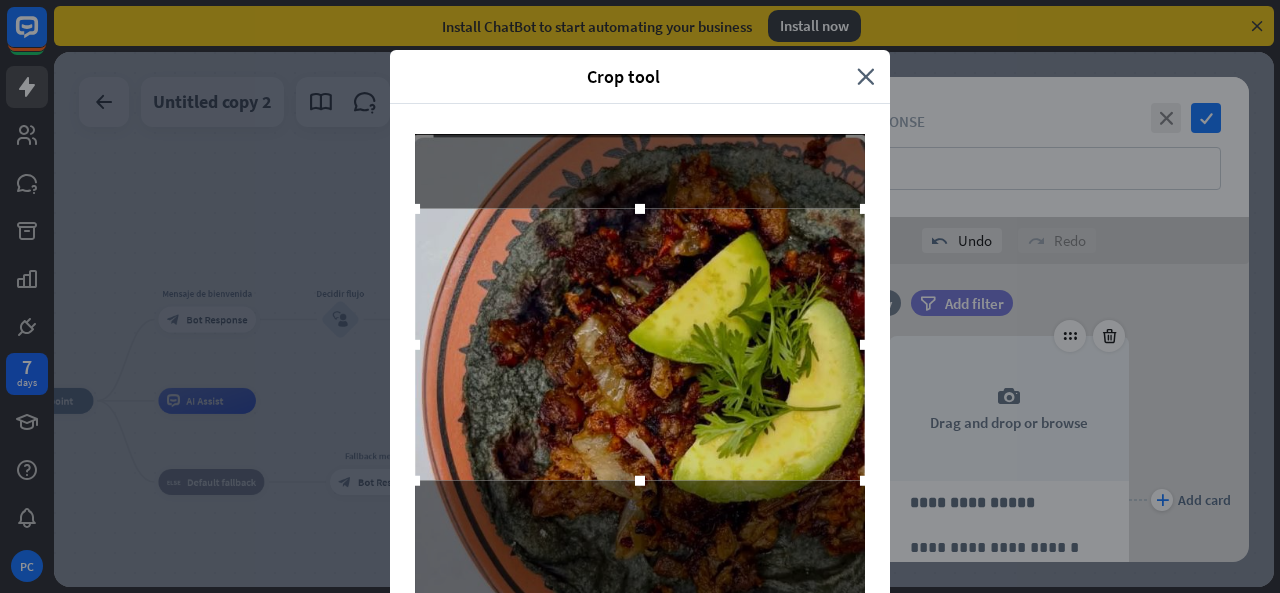 drag, startPoint x: 630, startPoint y: 263, endPoint x: 671, endPoint y: 131, distance: 138.22084 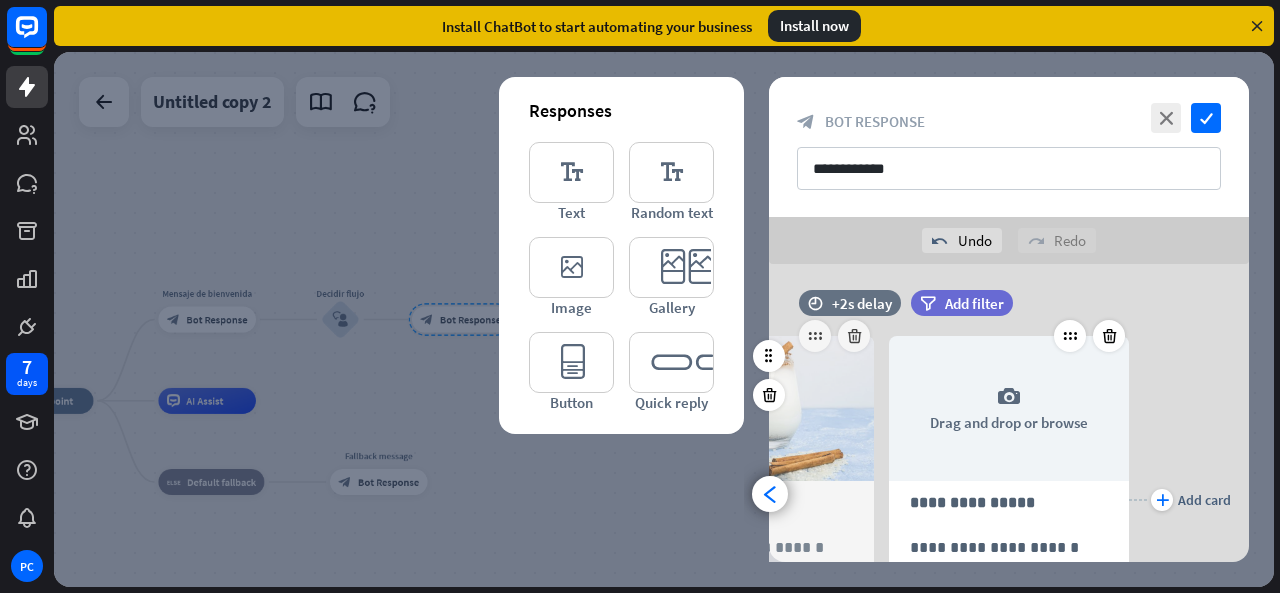 scroll, scrollTop: 0, scrollLeft: 0, axis: both 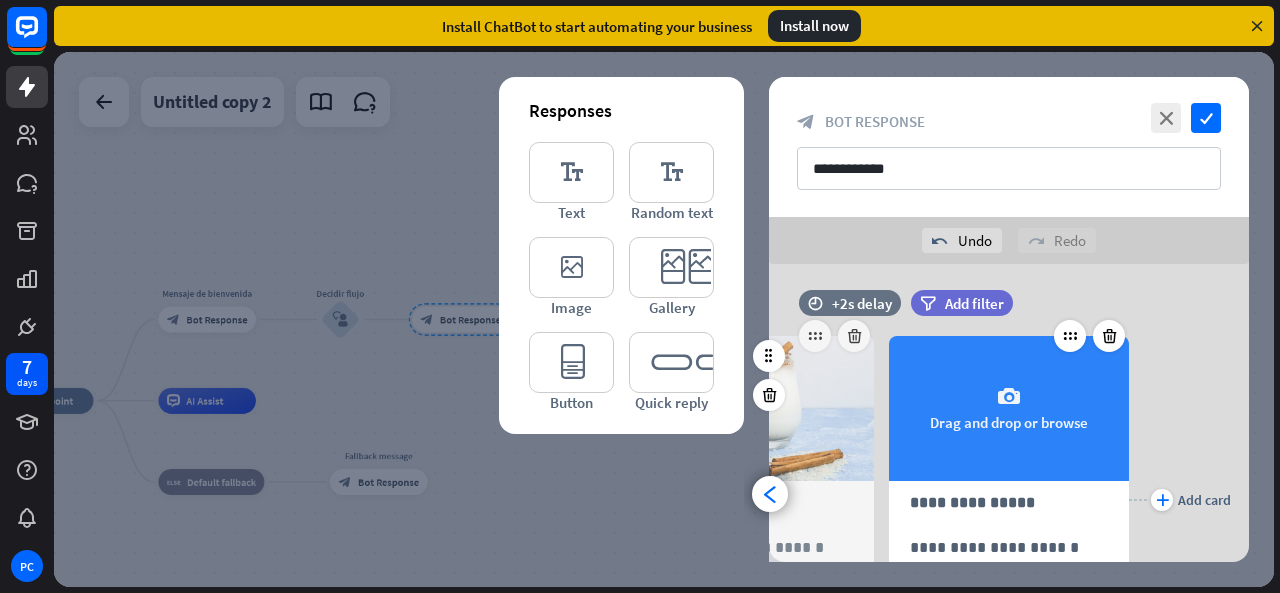 click on "camera" at bounding box center [1009, 397] 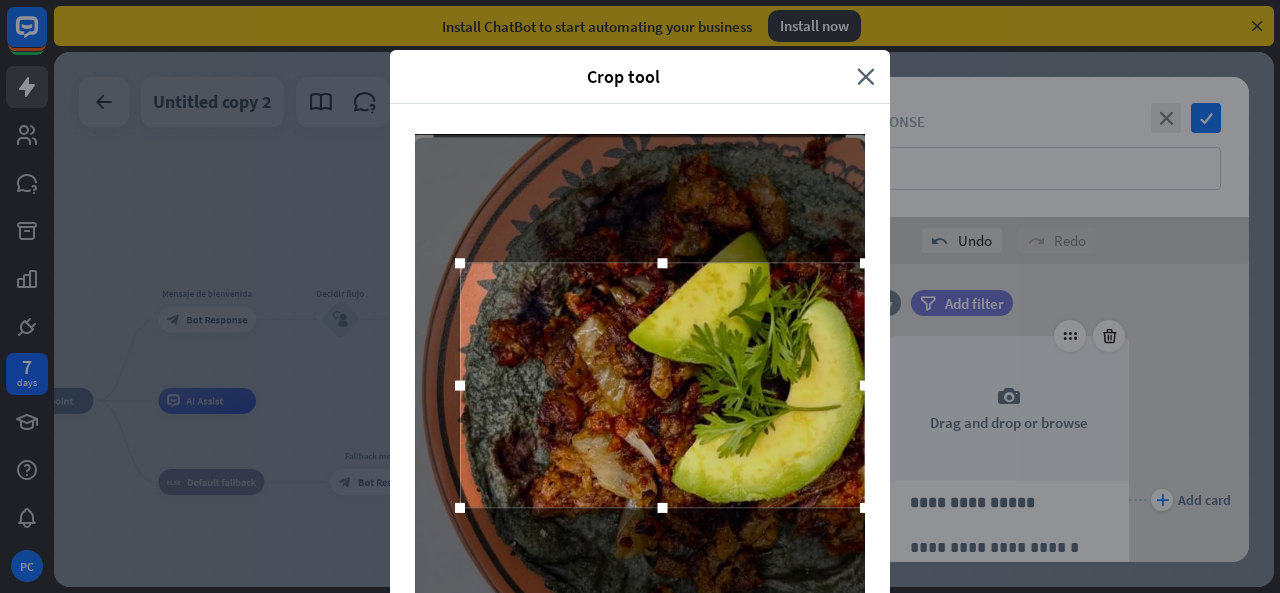 drag, startPoint x: 808, startPoint y: 481, endPoint x: 860, endPoint y: 578, distance: 110.059074 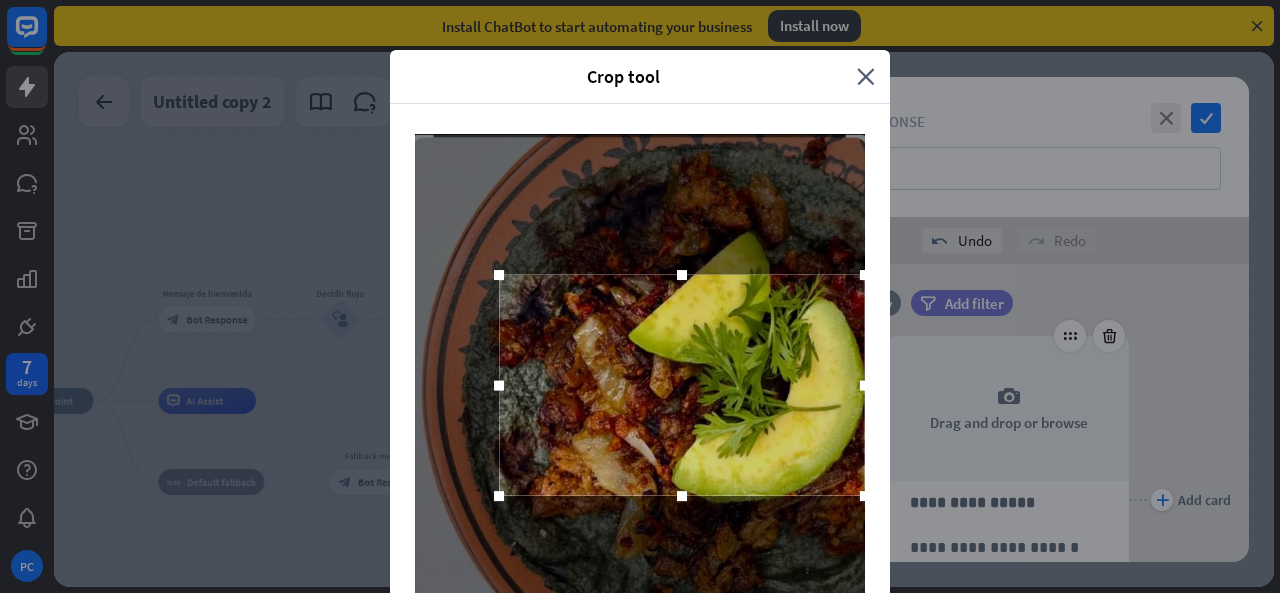 drag, startPoint x: 451, startPoint y: 381, endPoint x: 490, endPoint y: 380, distance: 39.012817 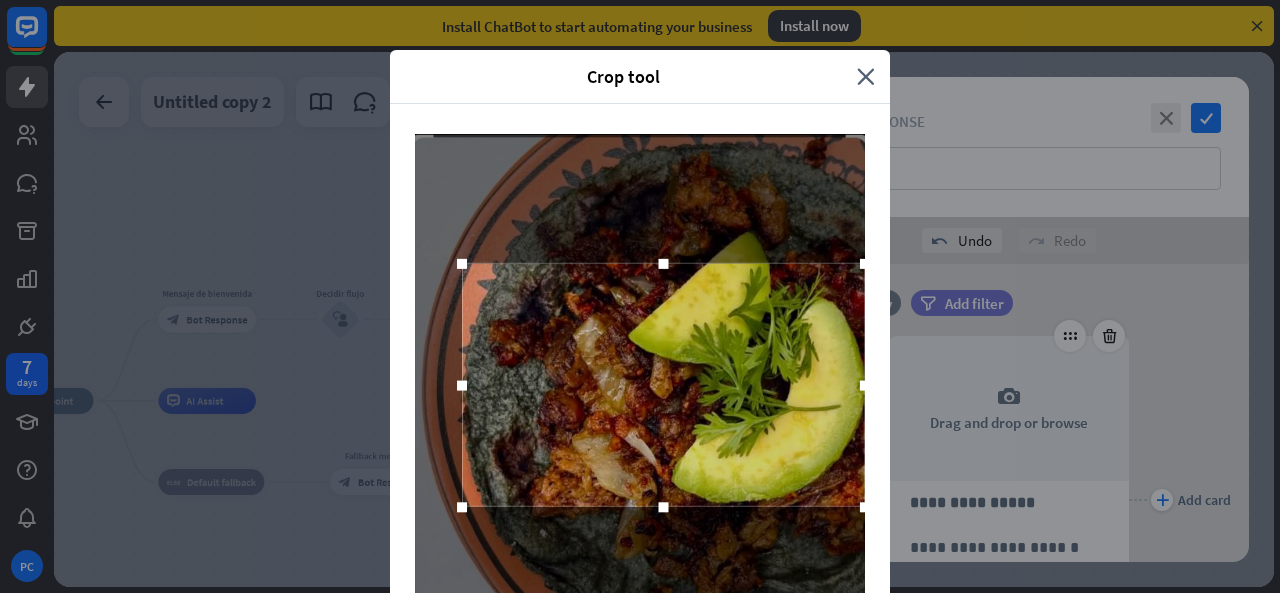 drag, startPoint x: 490, startPoint y: 387, endPoint x: 454, endPoint y: 387, distance: 36 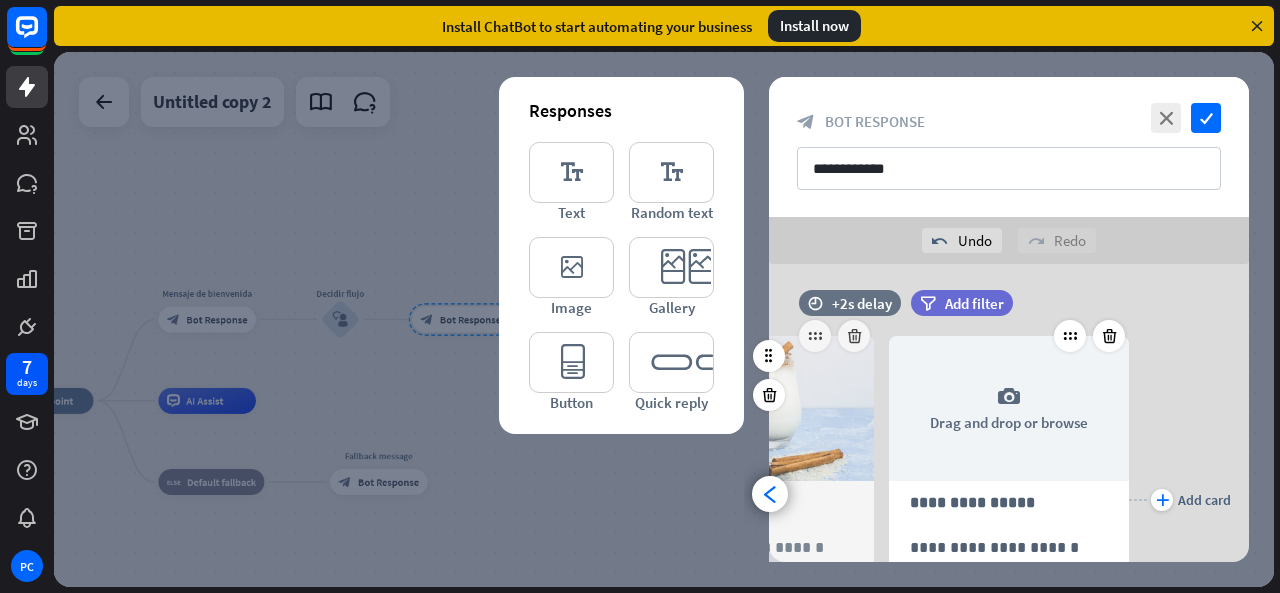 scroll, scrollTop: 0, scrollLeft: 0, axis: both 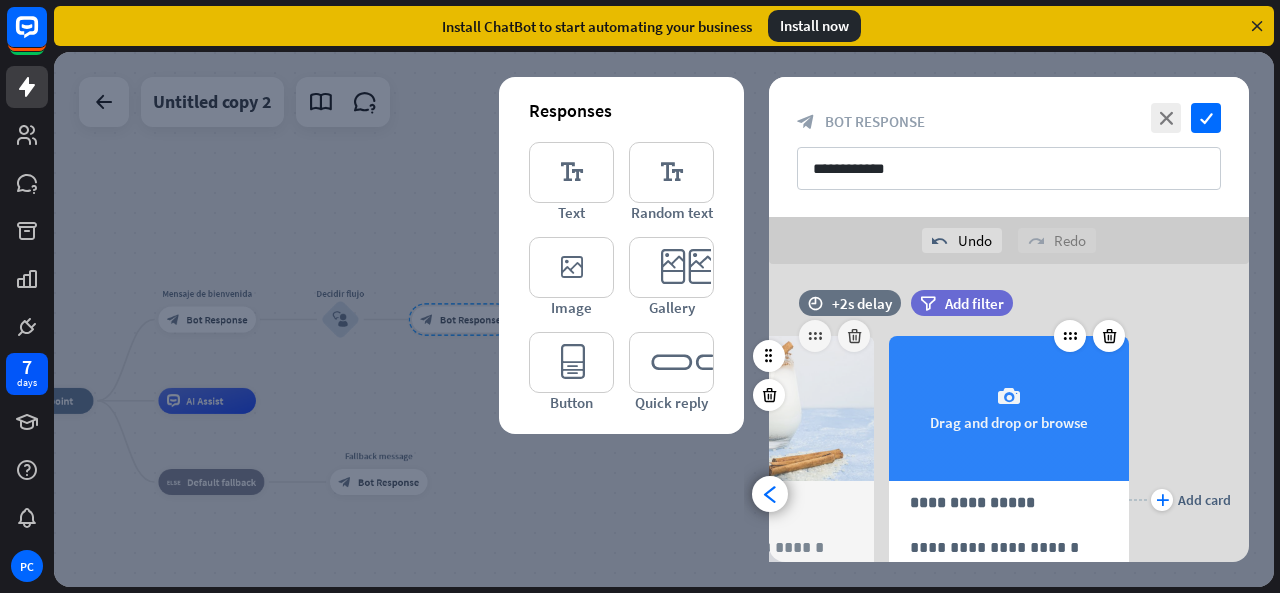click on "camera
Drag and drop or browse" at bounding box center (1009, 408) 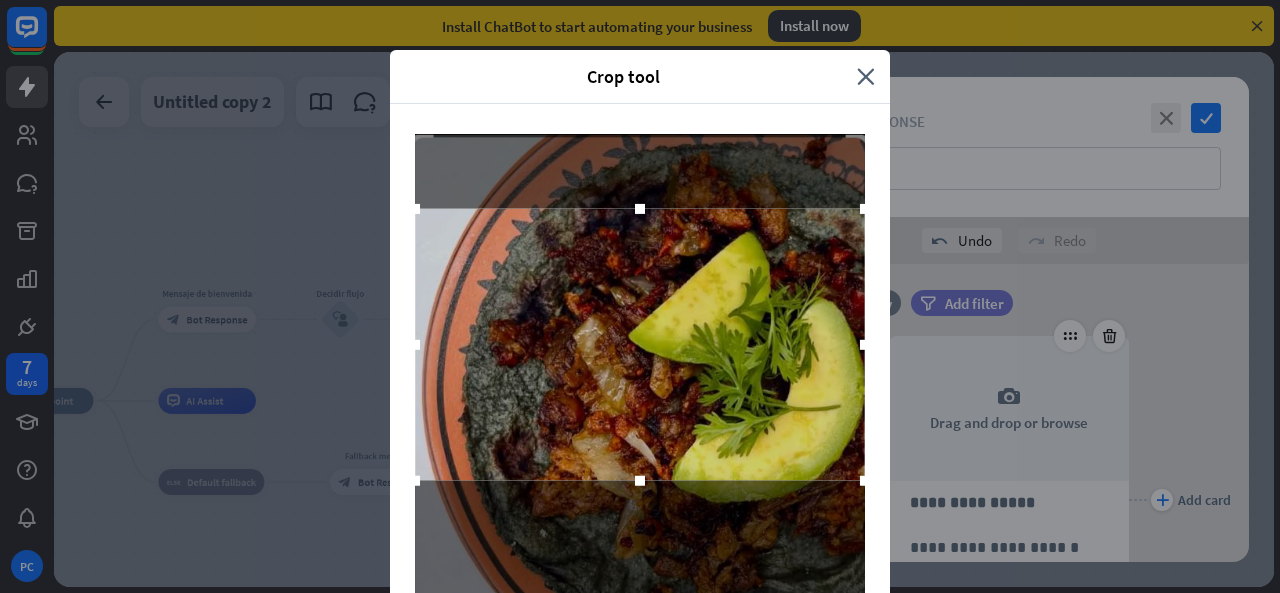 drag, startPoint x: 629, startPoint y: 259, endPoint x: 650, endPoint y: 138, distance: 122.80879 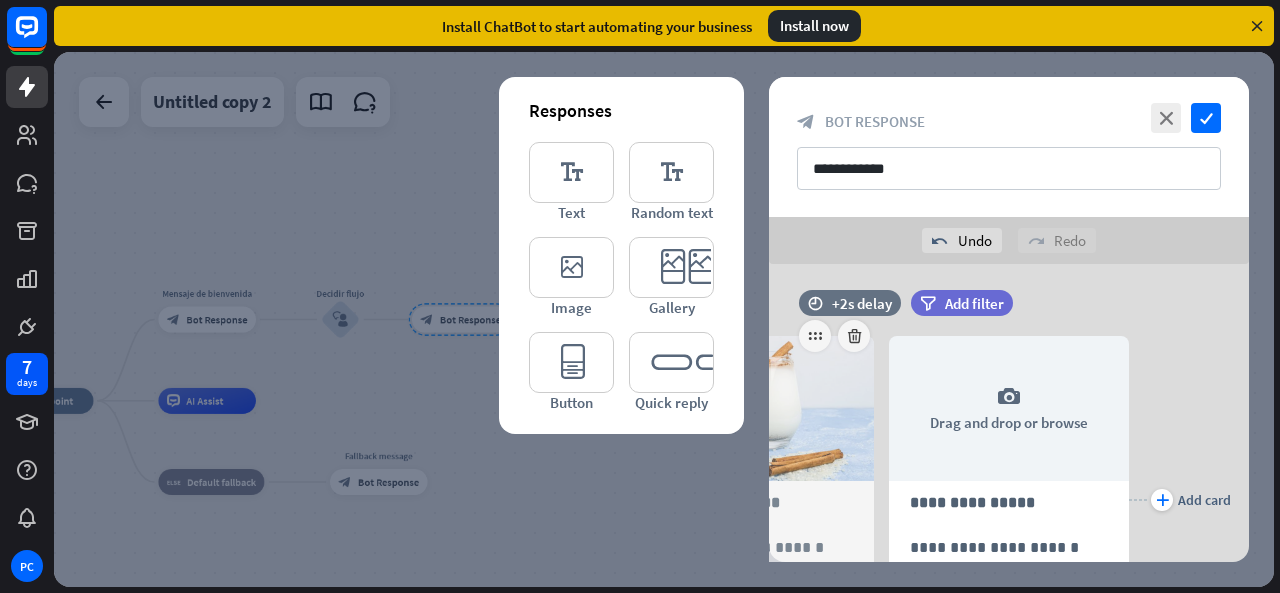 scroll, scrollTop: 0, scrollLeft: 0, axis: both 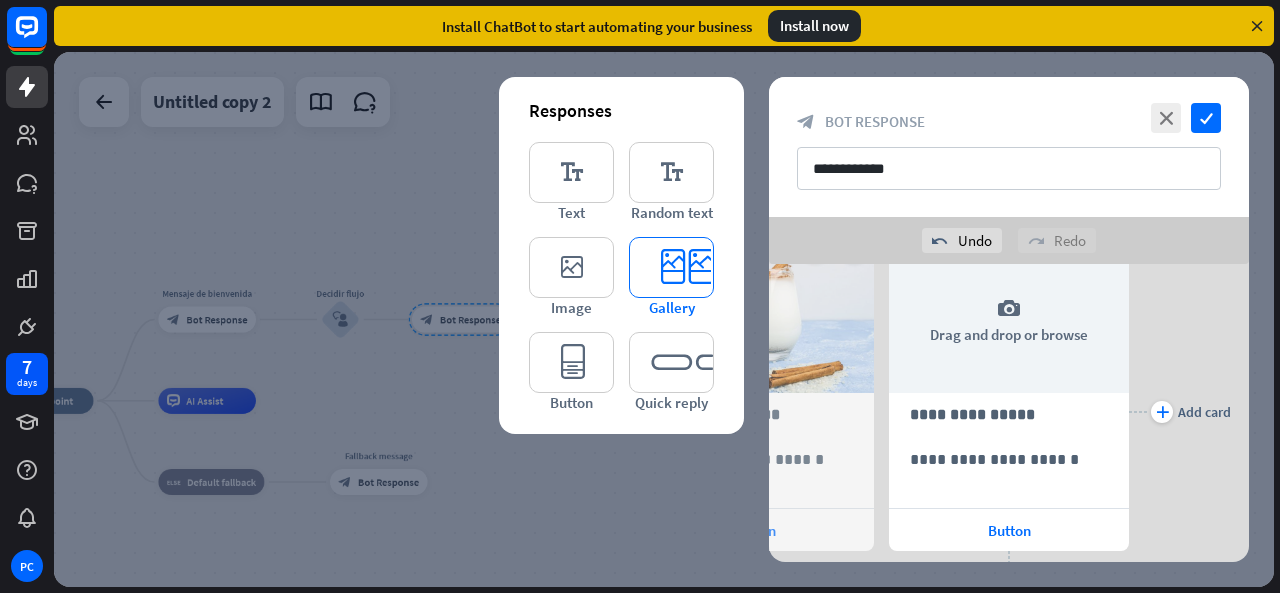 click on "editor_card" at bounding box center [671, 267] 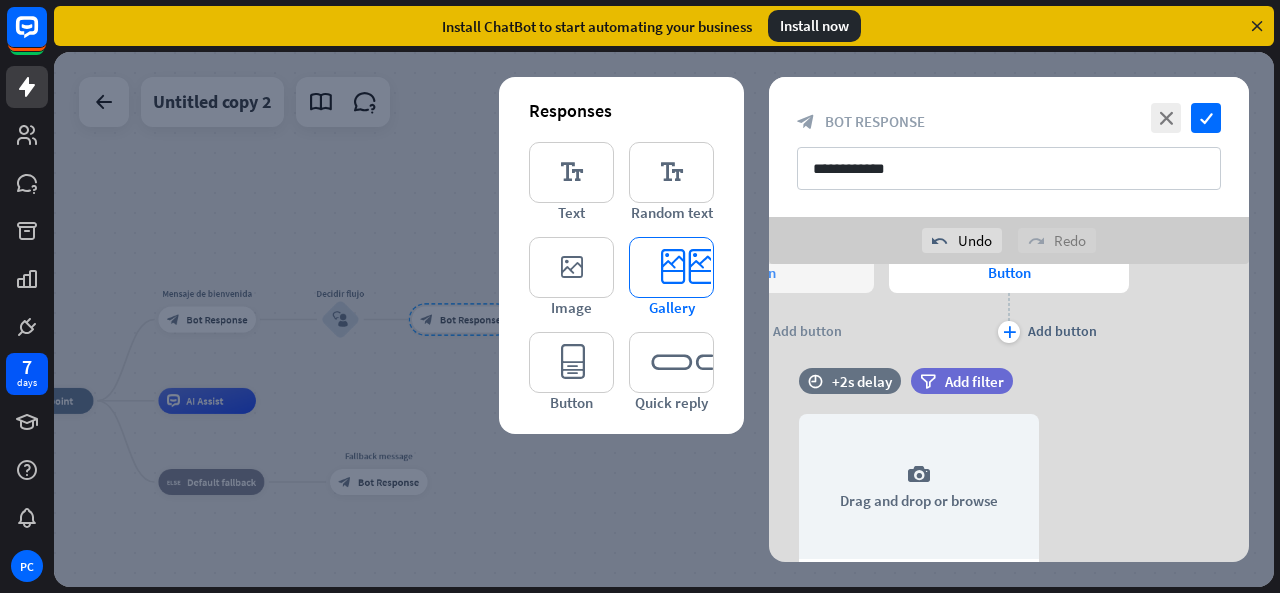 scroll, scrollTop: 460, scrollLeft: 0, axis: vertical 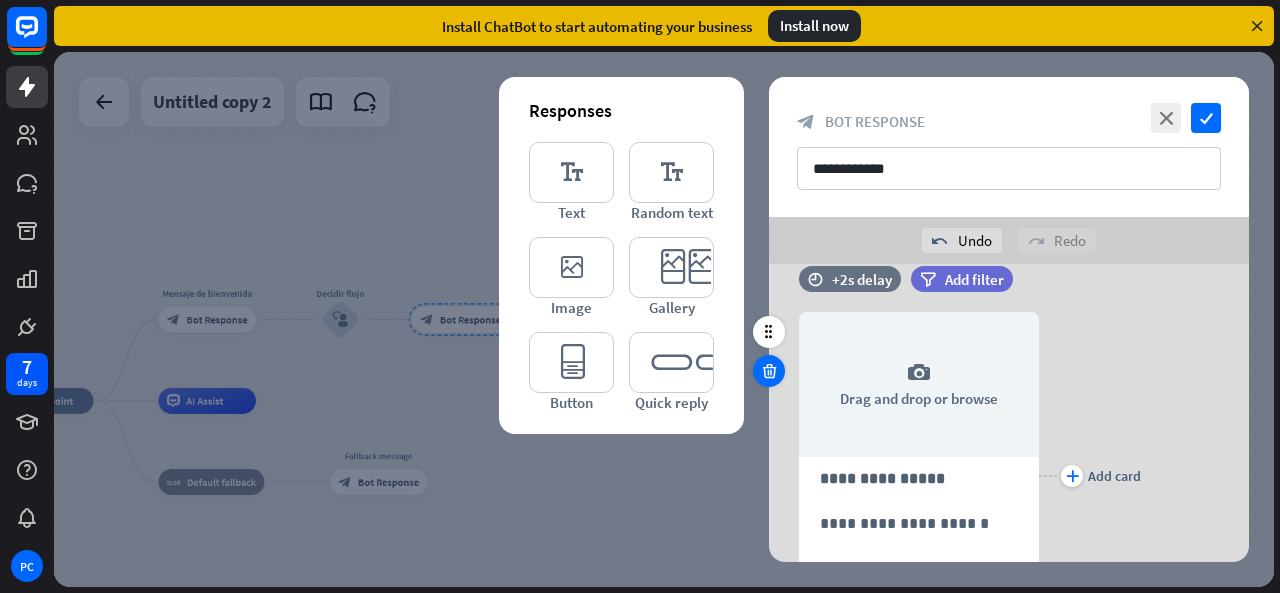 click at bounding box center [769, 371] 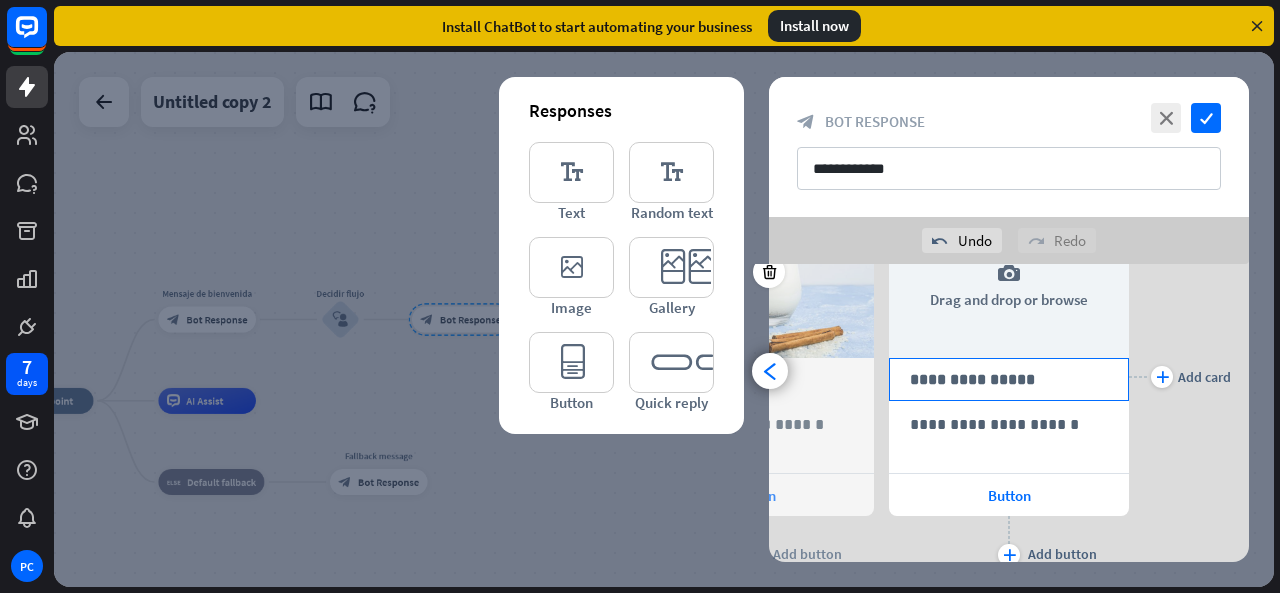 scroll, scrollTop: 112, scrollLeft: 0, axis: vertical 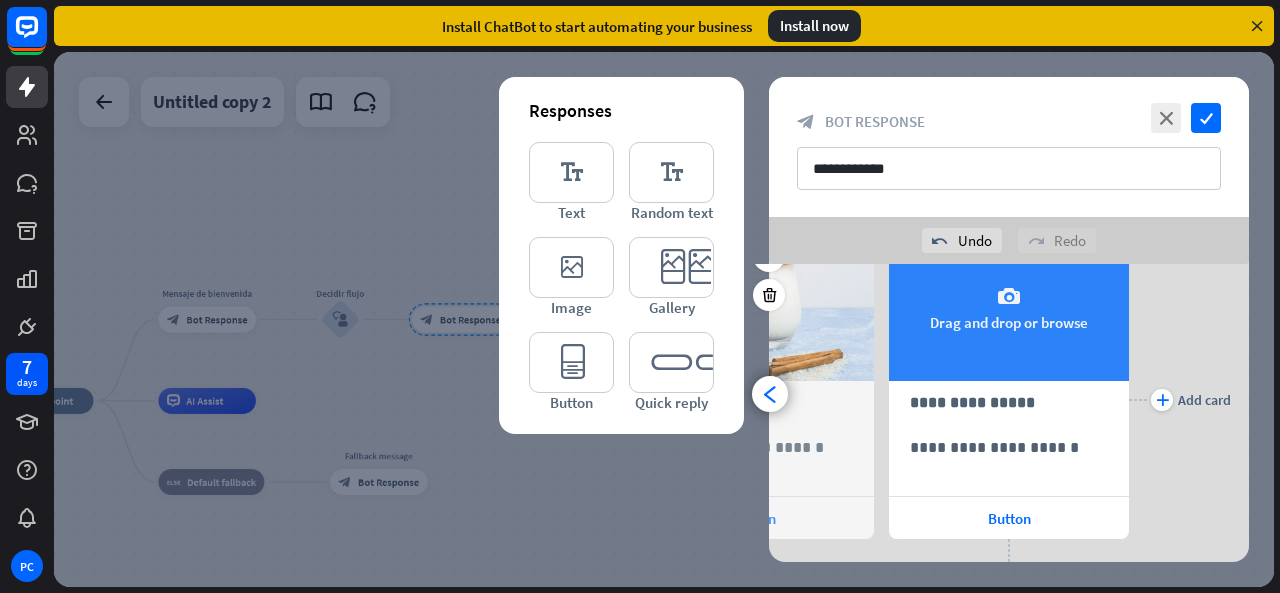 click on "camera
Drag and drop or browse" at bounding box center (1009, 308) 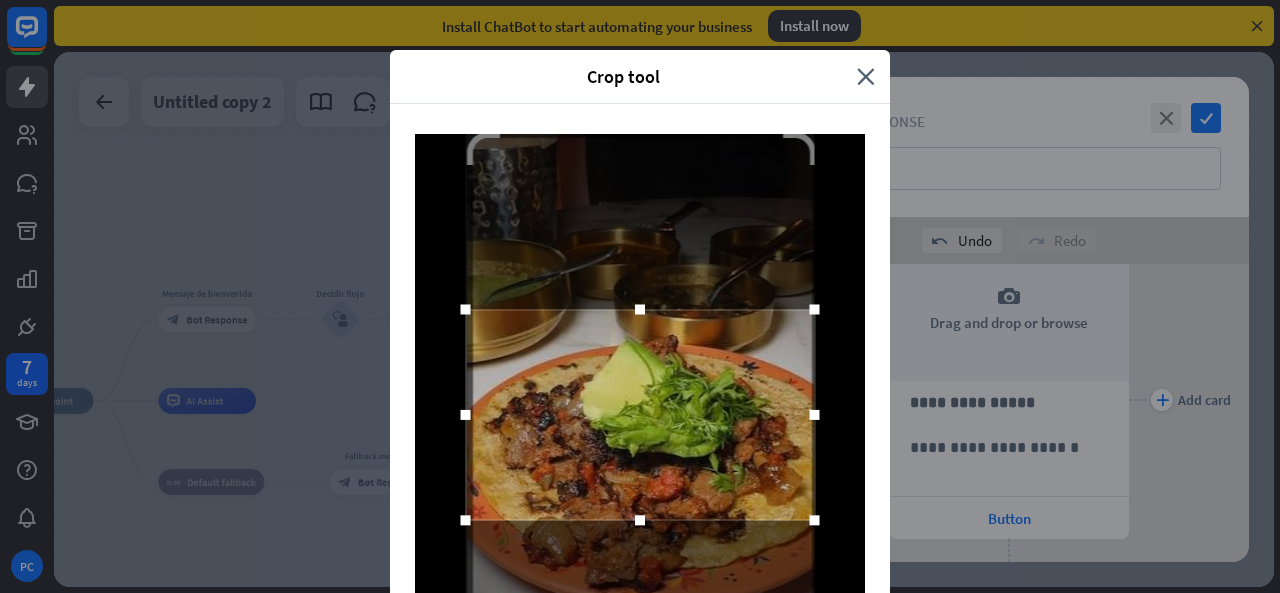 drag, startPoint x: 633, startPoint y: 354, endPoint x: 639, endPoint y: 308, distance: 46.389652 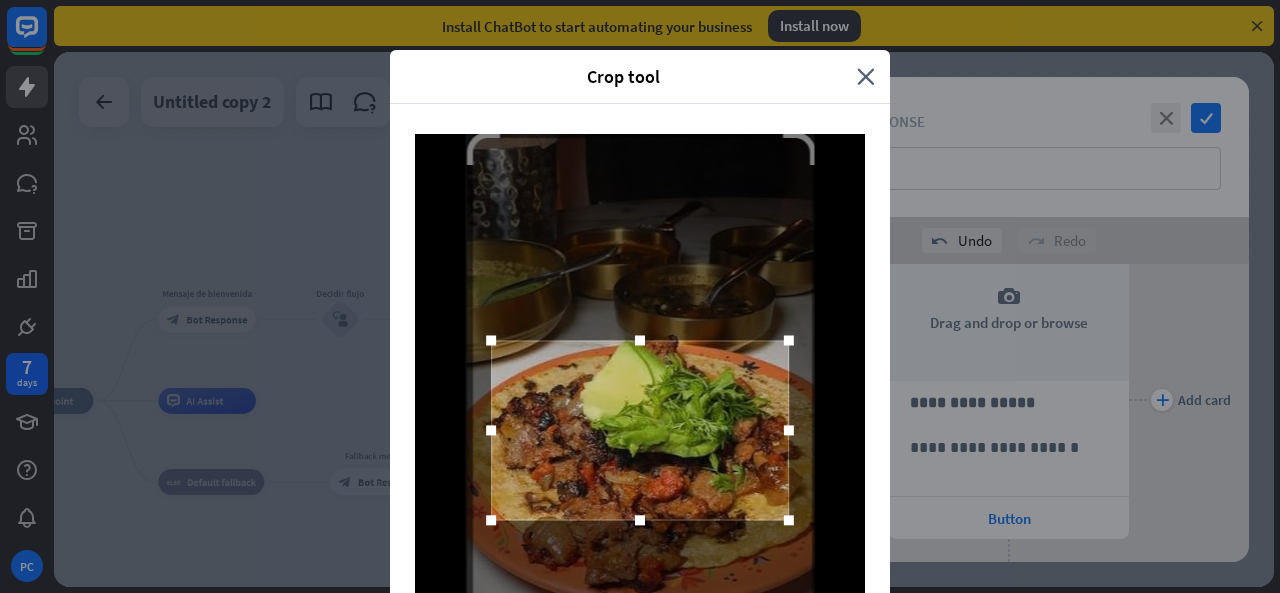 drag, startPoint x: 688, startPoint y: 312, endPoint x: 730, endPoint y: 343, distance: 52.201534 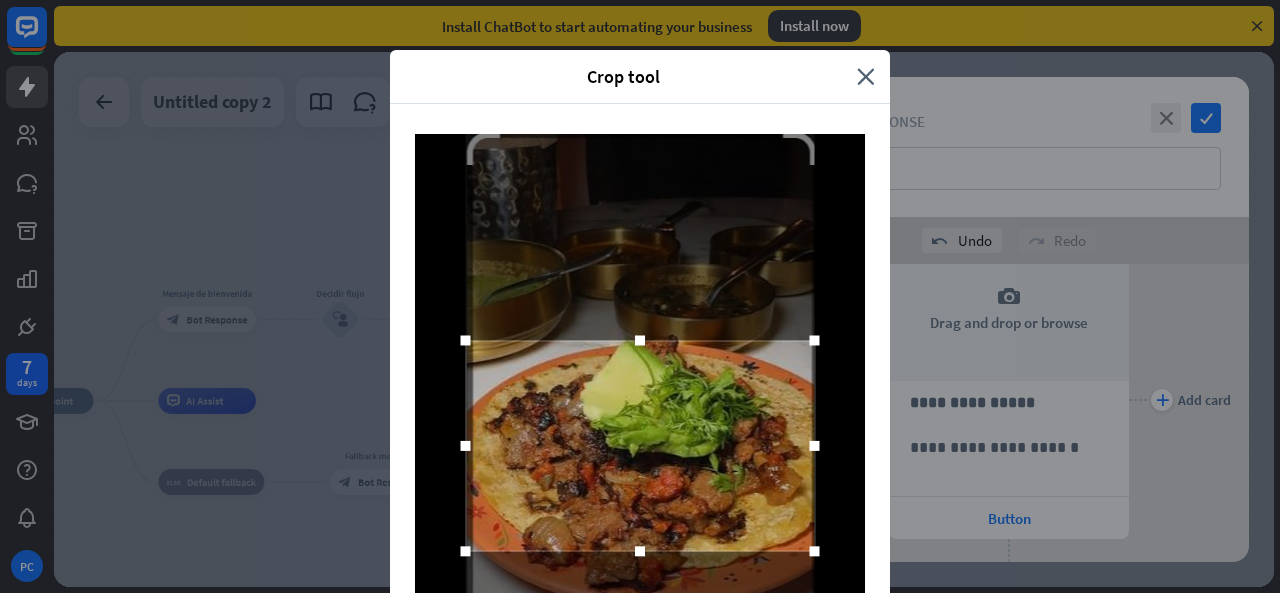 drag, startPoint x: 635, startPoint y: 521, endPoint x: 646, endPoint y: 578, distance: 58.0517 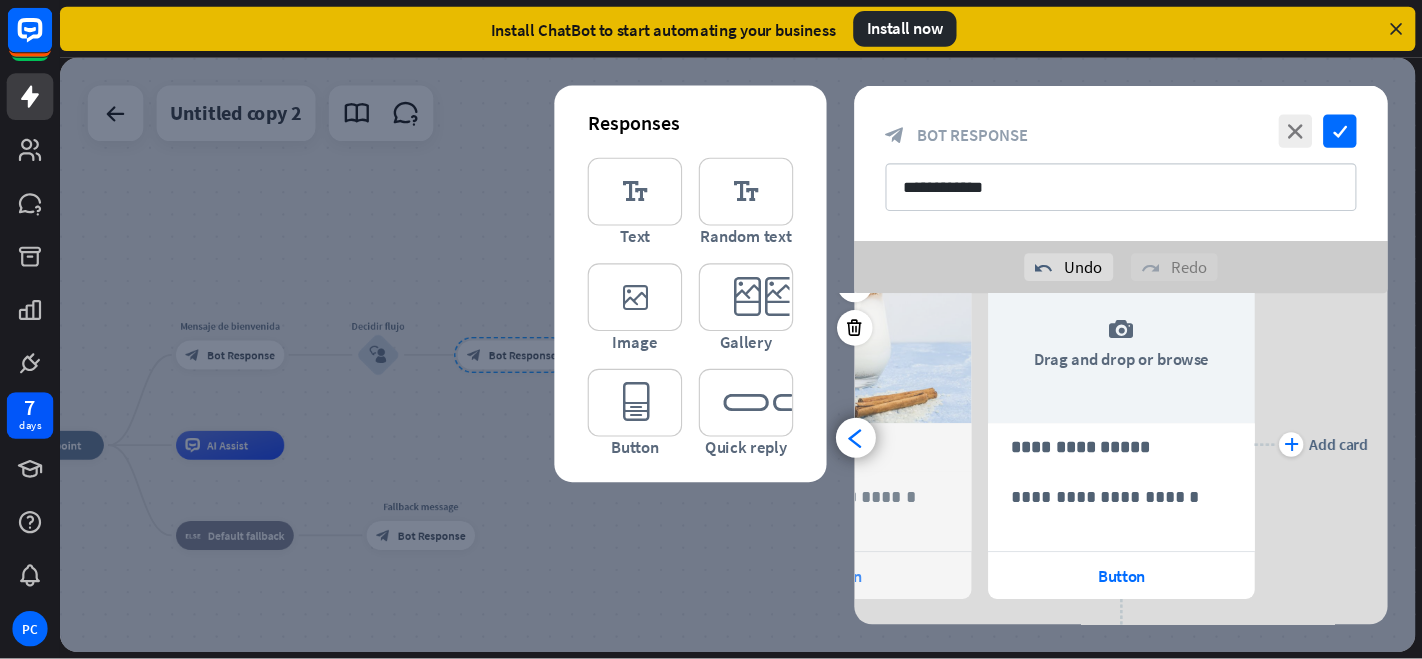 scroll, scrollTop: 29, scrollLeft: 0, axis: vertical 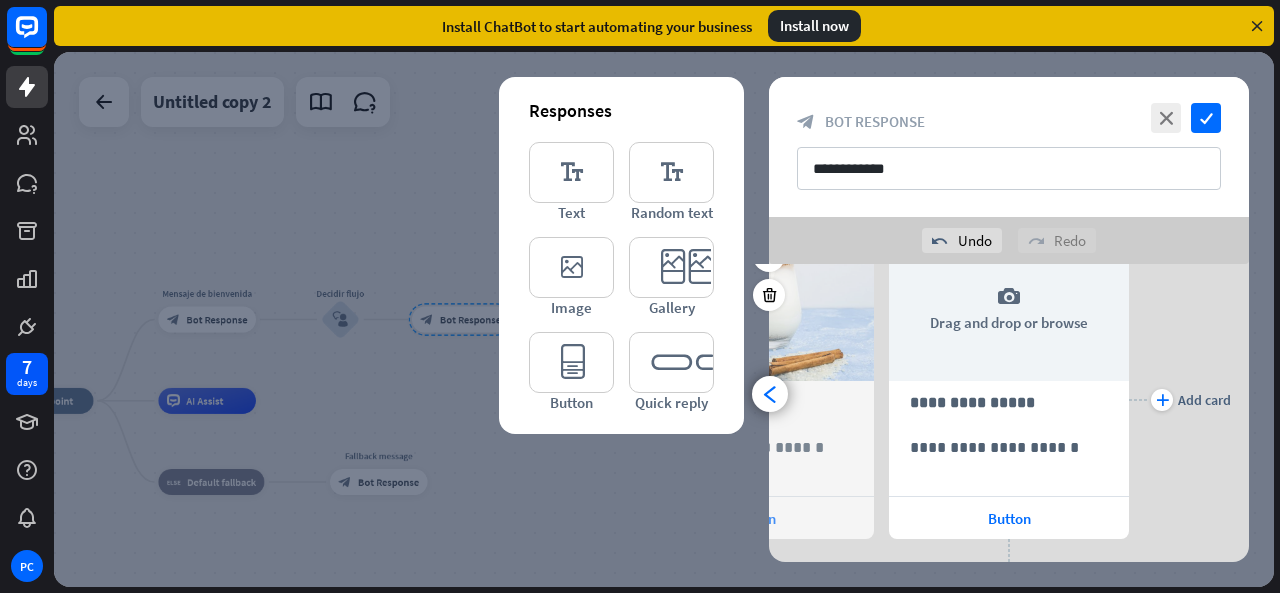 drag, startPoint x: 1272, startPoint y: 260, endPoint x: 1278, endPoint y: 324, distance: 64.28063 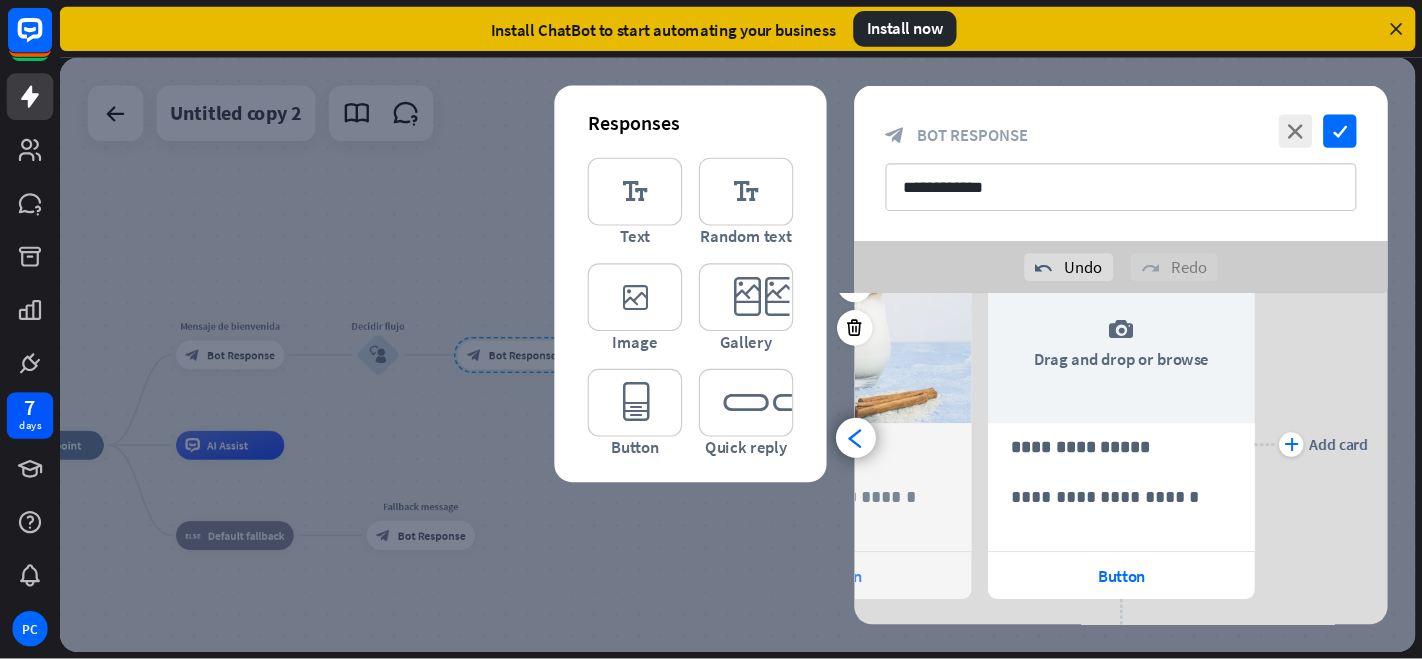 scroll, scrollTop: 111, scrollLeft: 0, axis: vertical 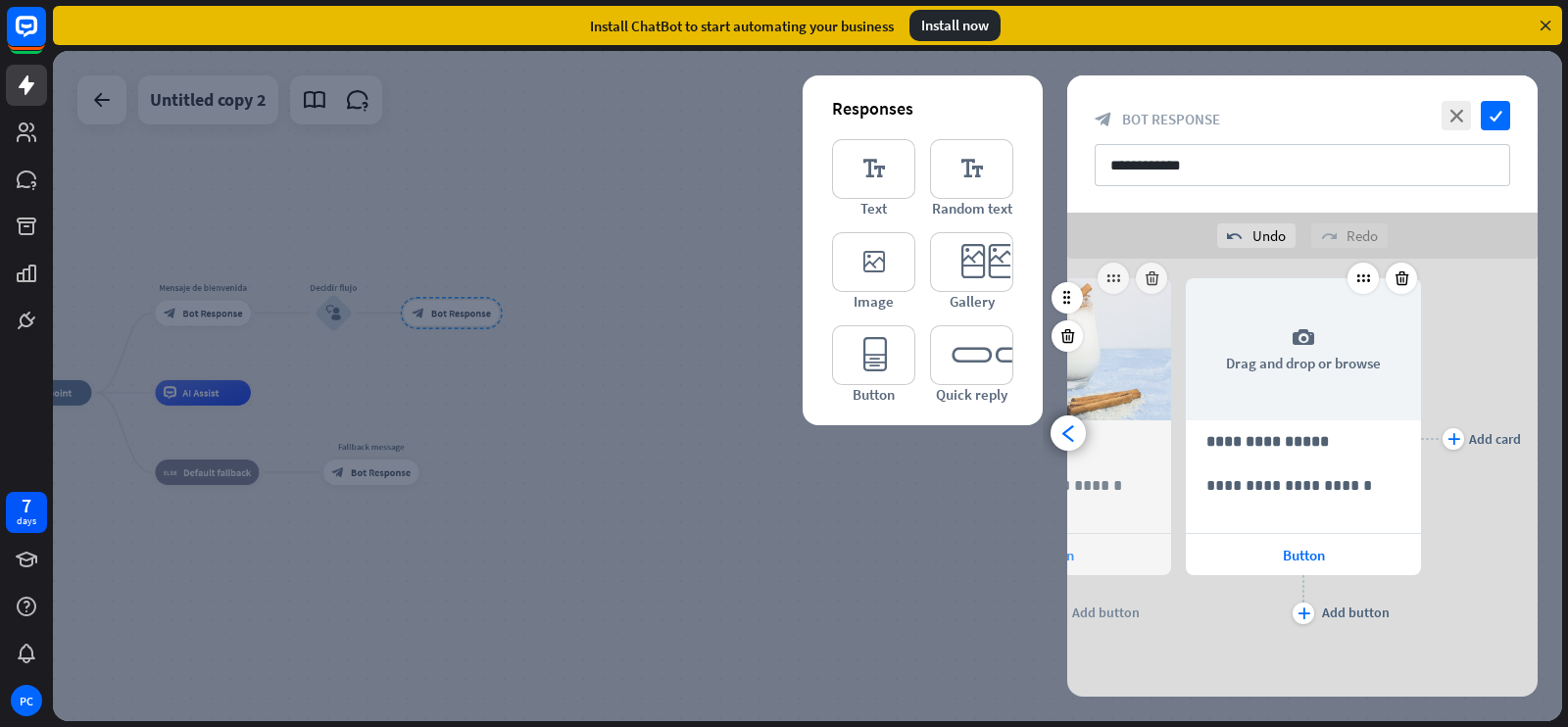 drag, startPoint x: 1157, startPoint y: 3, endPoint x: 849, endPoint y: 573, distance: 647.89197 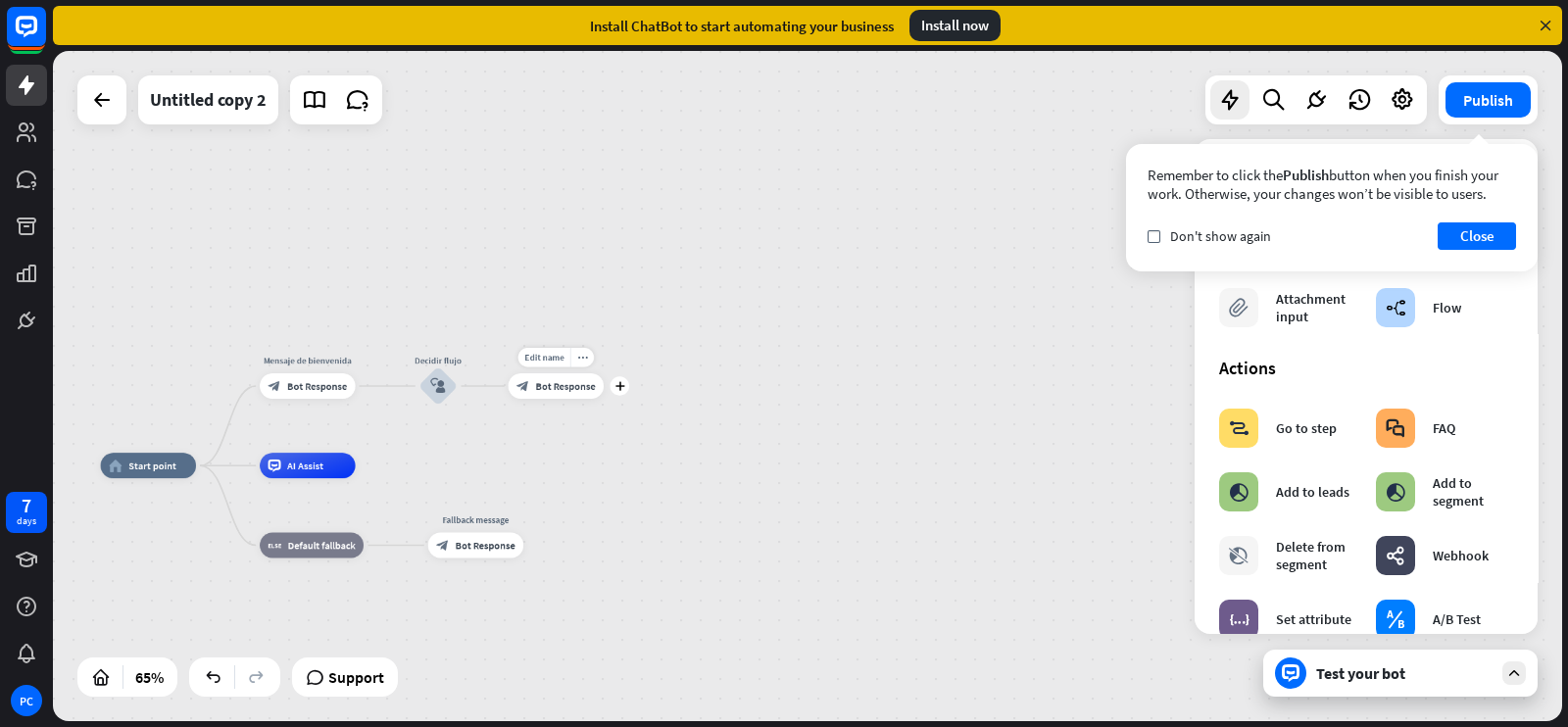click on "block_bot_response   Bot Response" at bounding box center [557, 386] 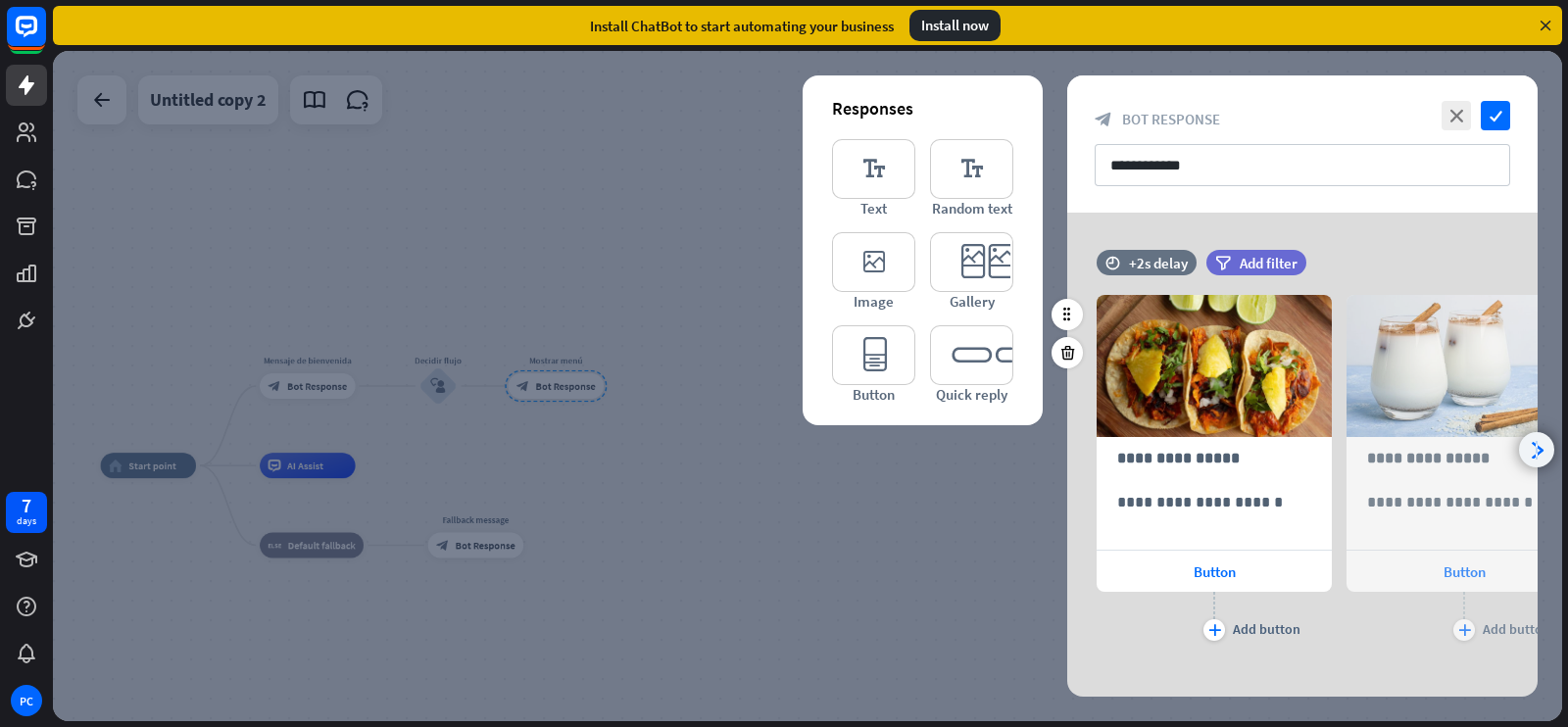 click on "arrowhead_right" at bounding box center (1537, 450) 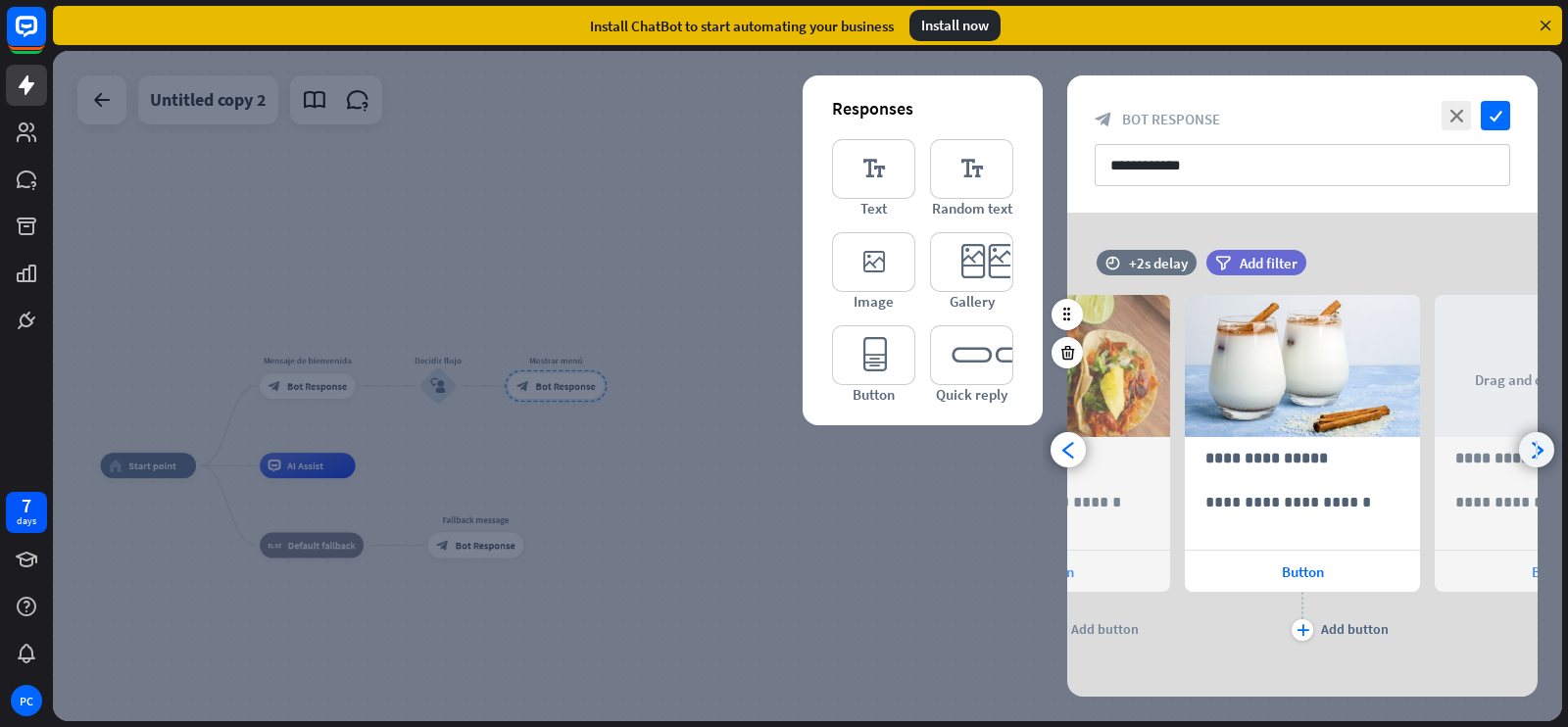 click on "arrowhead_right" at bounding box center [1537, 450] 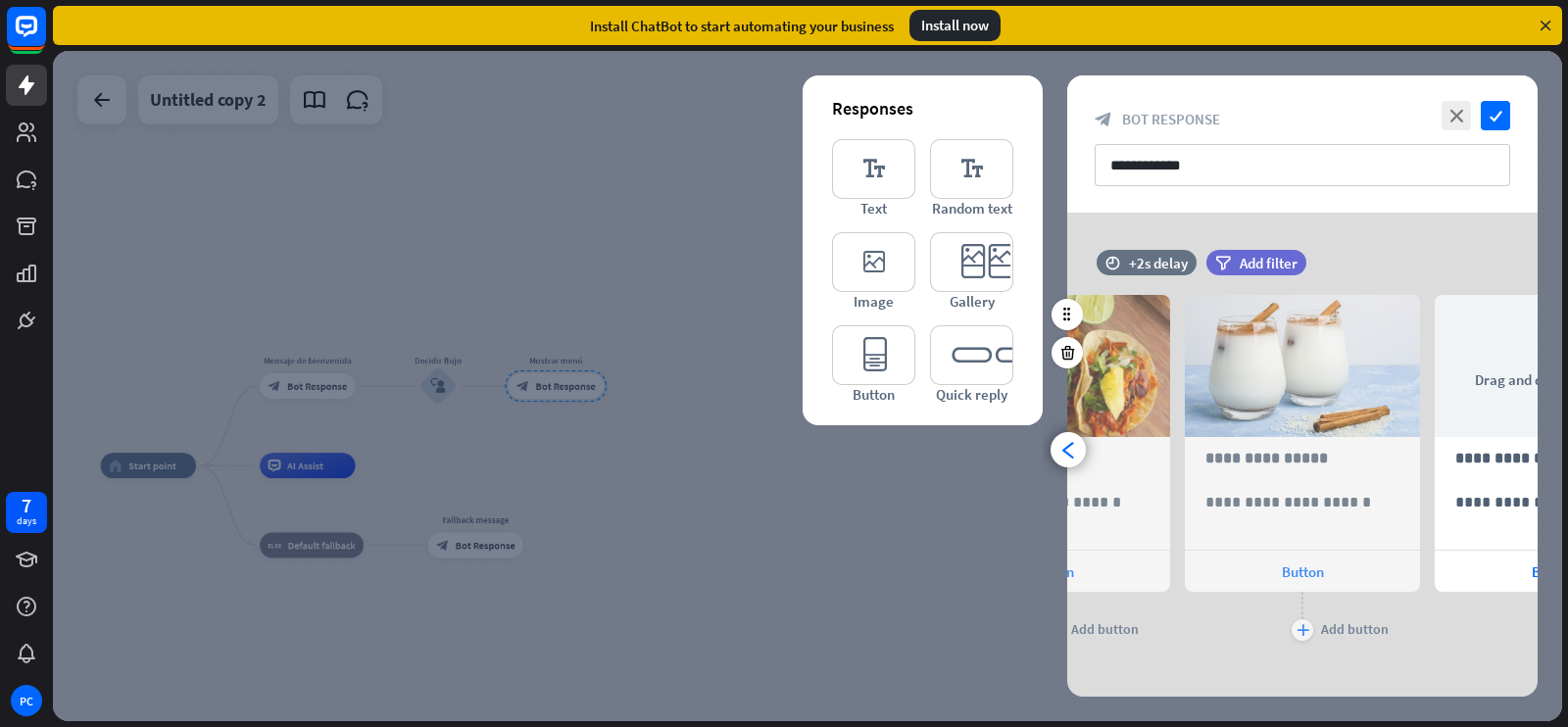 scroll, scrollTop: 0, scrollLeft: 411, axis: horizontal 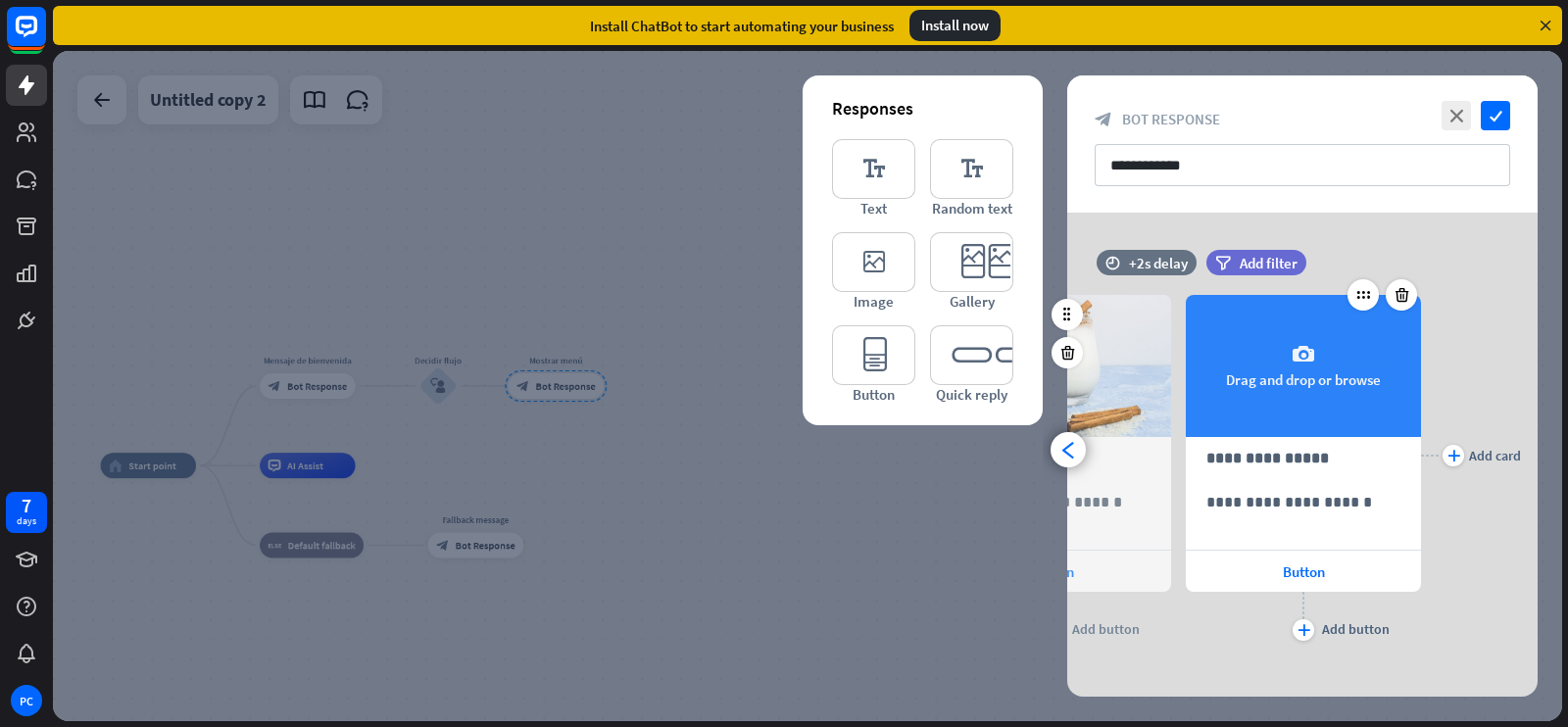 click on "camera
Drag and drop or browse" at bounding box center (1303, 365) 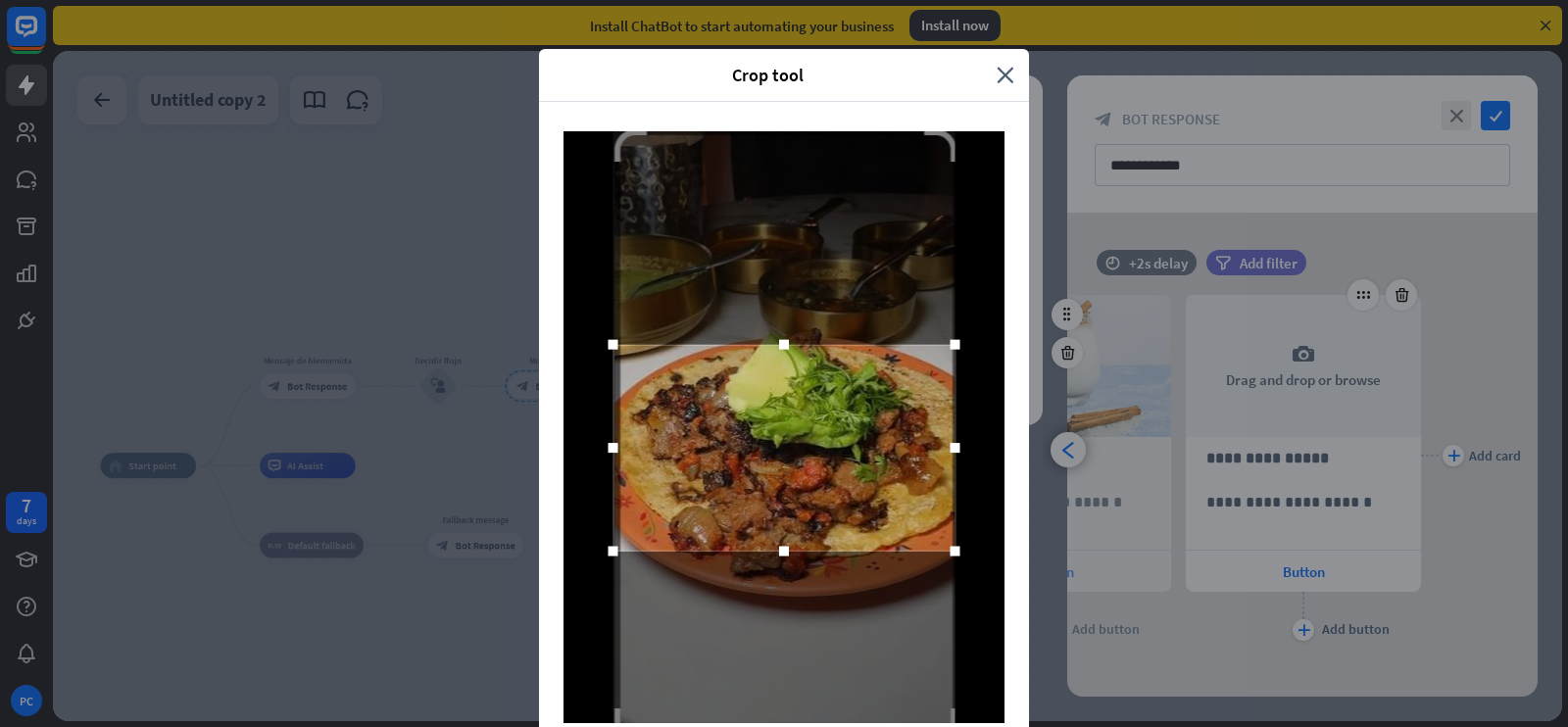 drag, startPoint x: 777, startPoint y: 507, endPoint x: 782, endPoint y: 583, distance: 76.164296 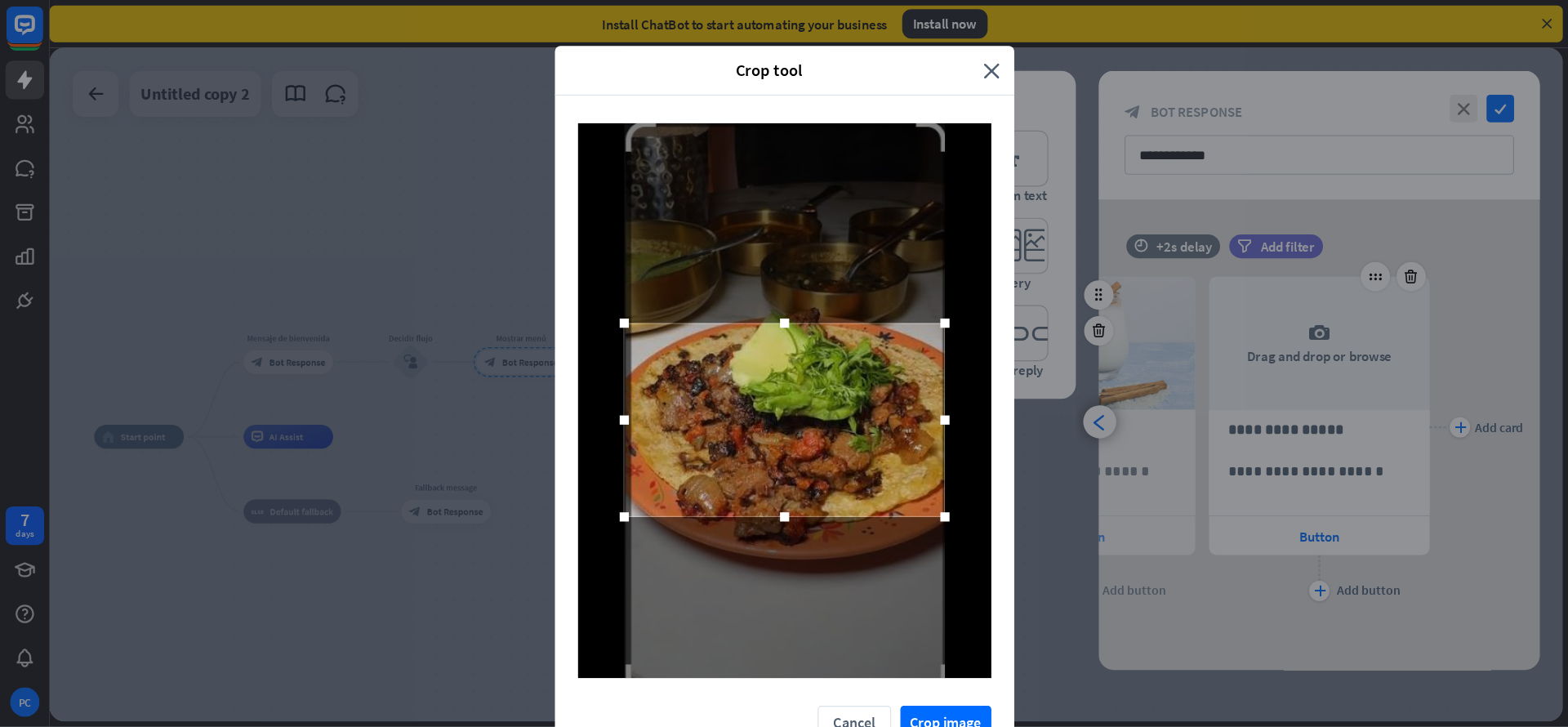 scroll, scrollTop: 0, scrollLeft: 343, axis: horizontal 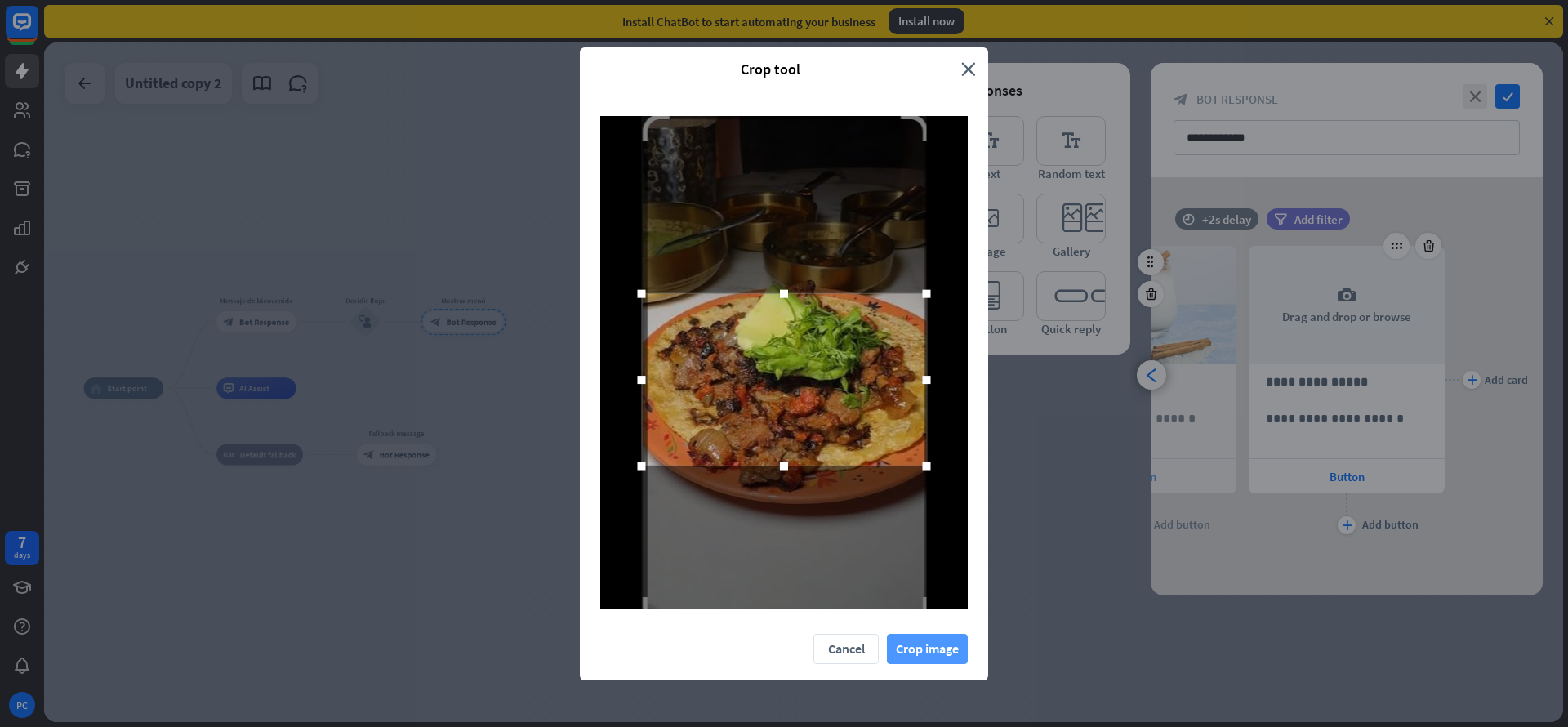 drag, startPoint x: 1281, startPoint y: 0, endPoint x: 934, endPoint y: 642, distance: 729.77599 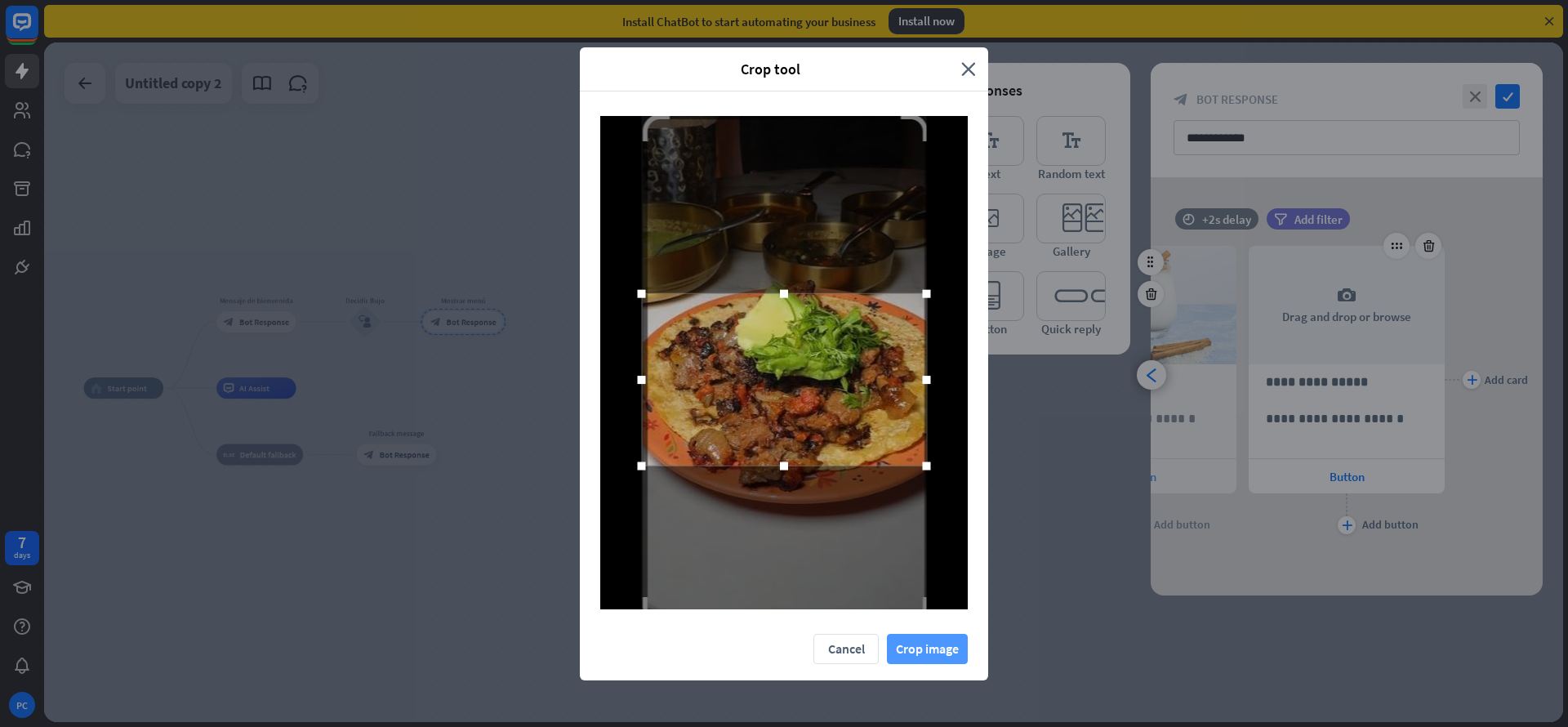 click on "Crop image" at bounding box center [927, 649] 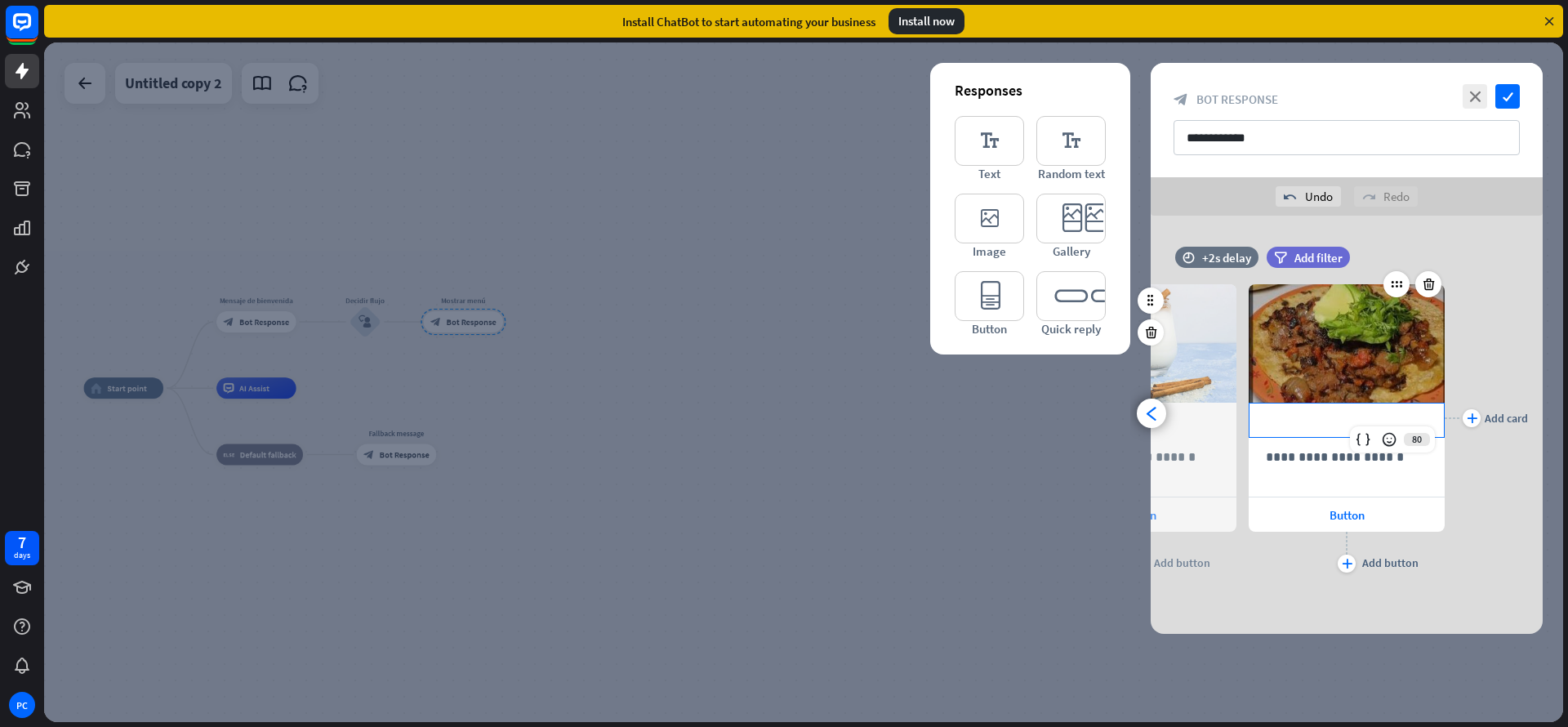 click on "**********" at bounding box center [1347, 420] 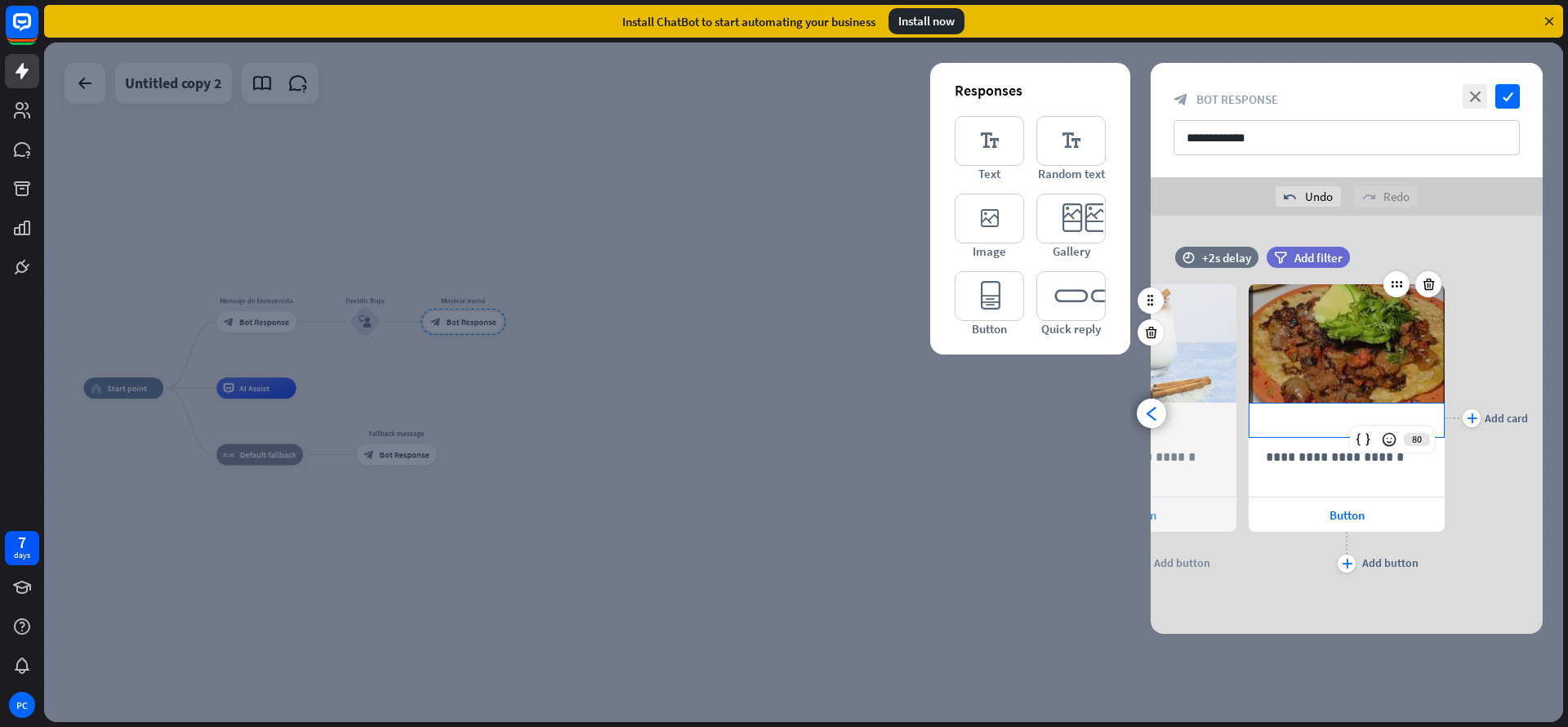 type 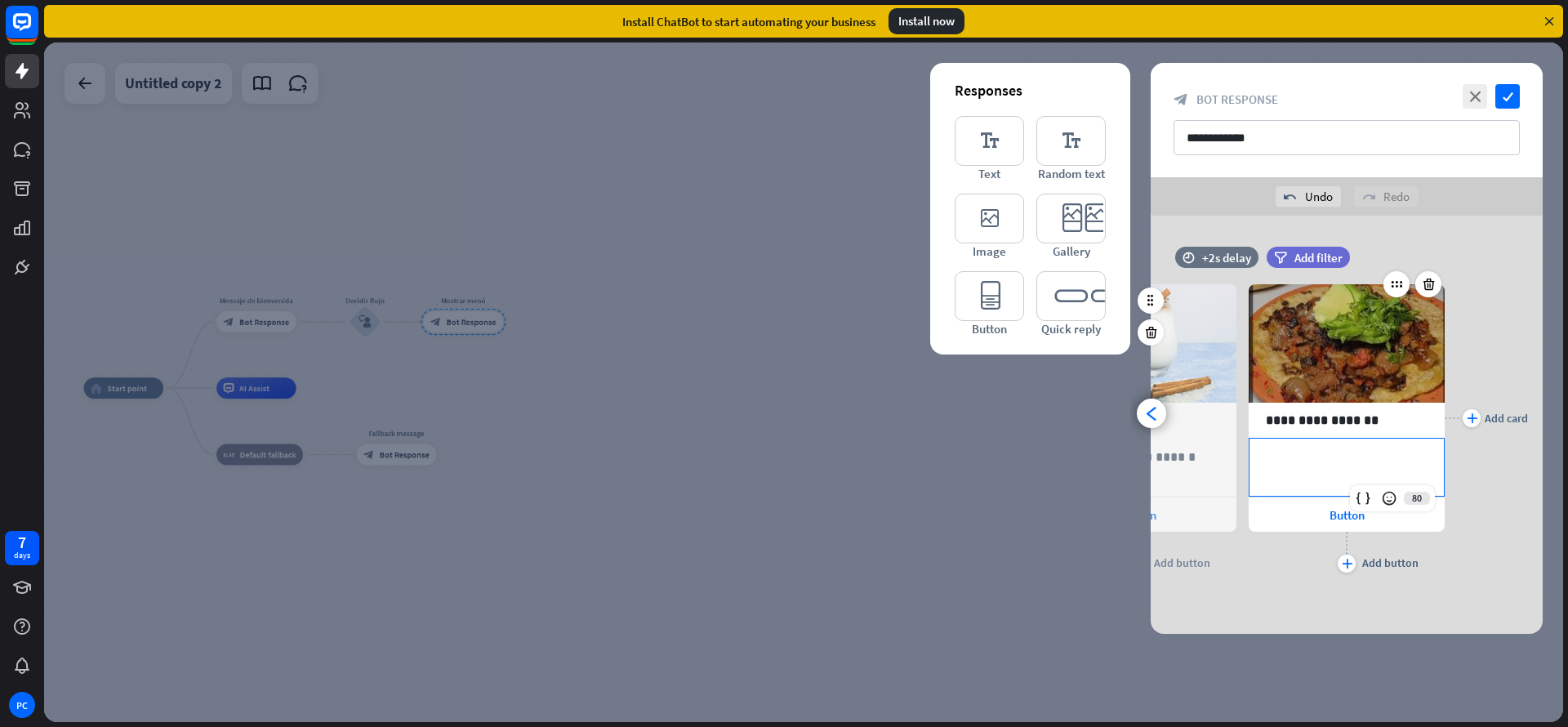 click on "**********" at bounding box center (1347, 457) 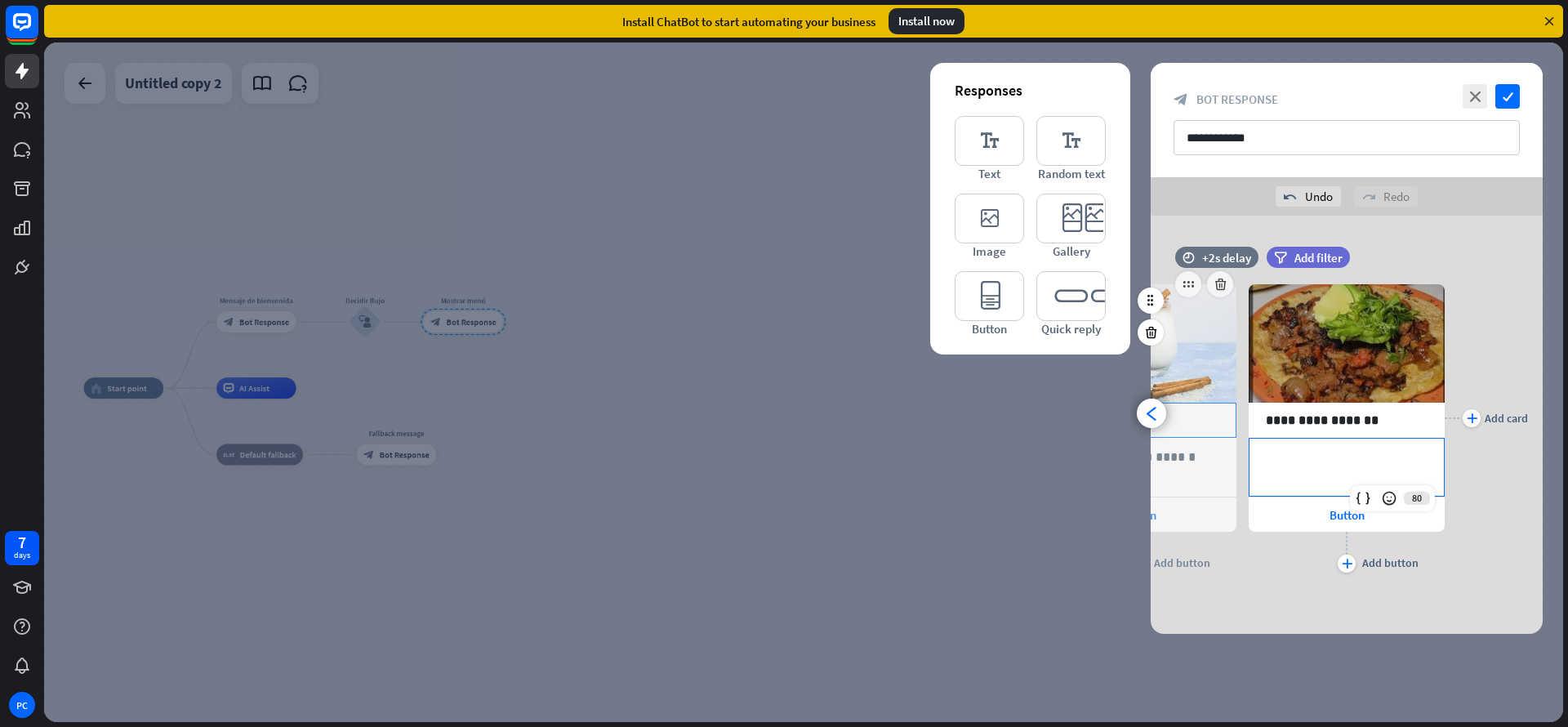 click on "**********" at bounding box center [1138, 420] 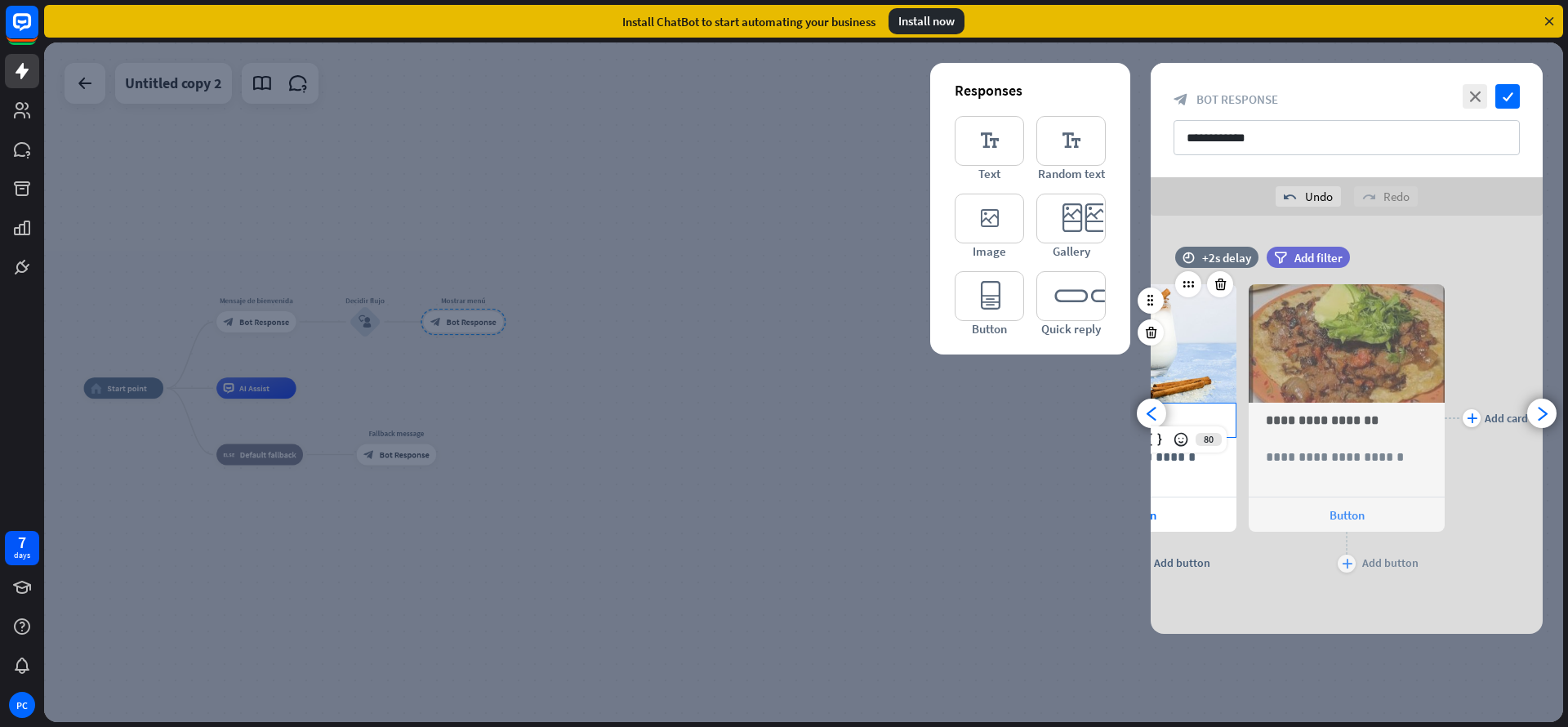 scroll, scrollTop: 0, scrollLeft: 135, axis: horizontal 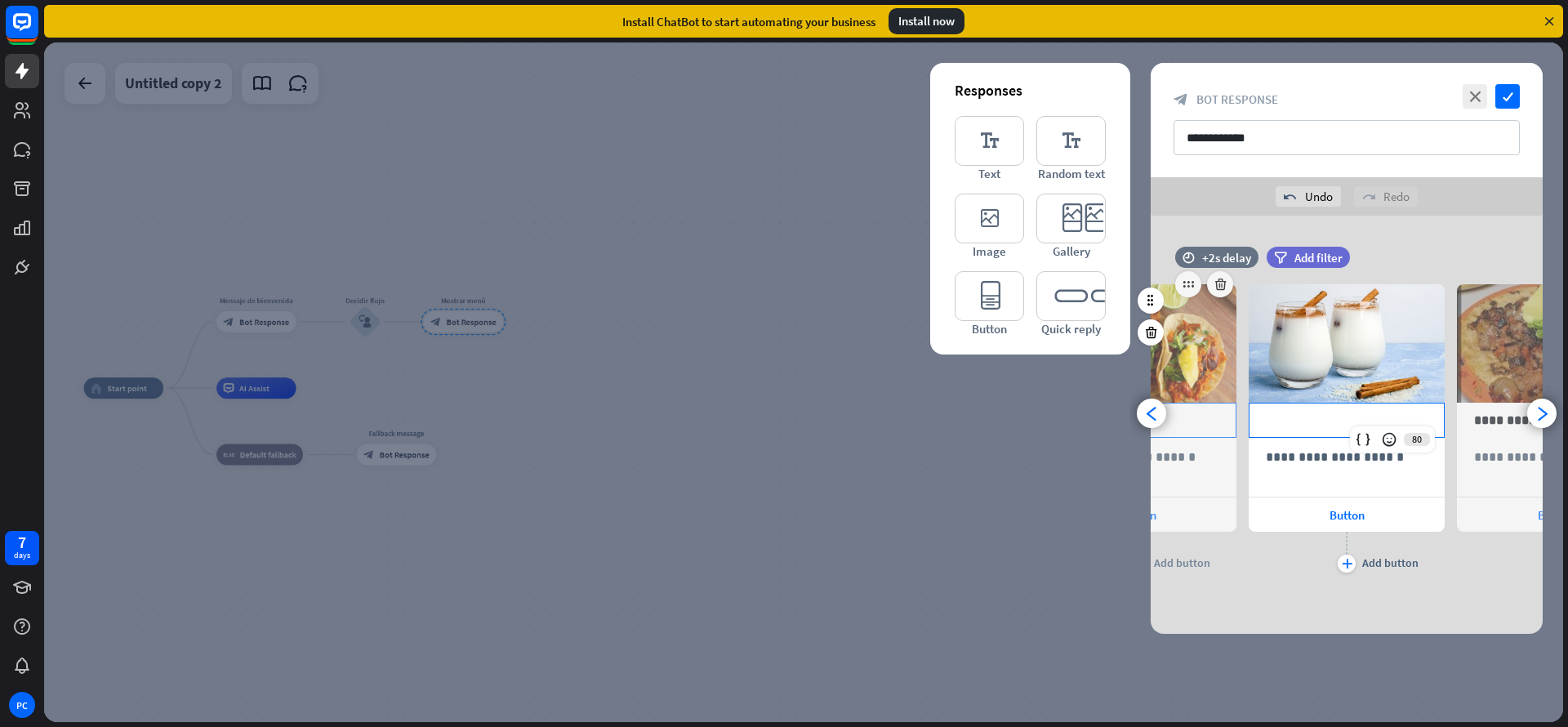 type 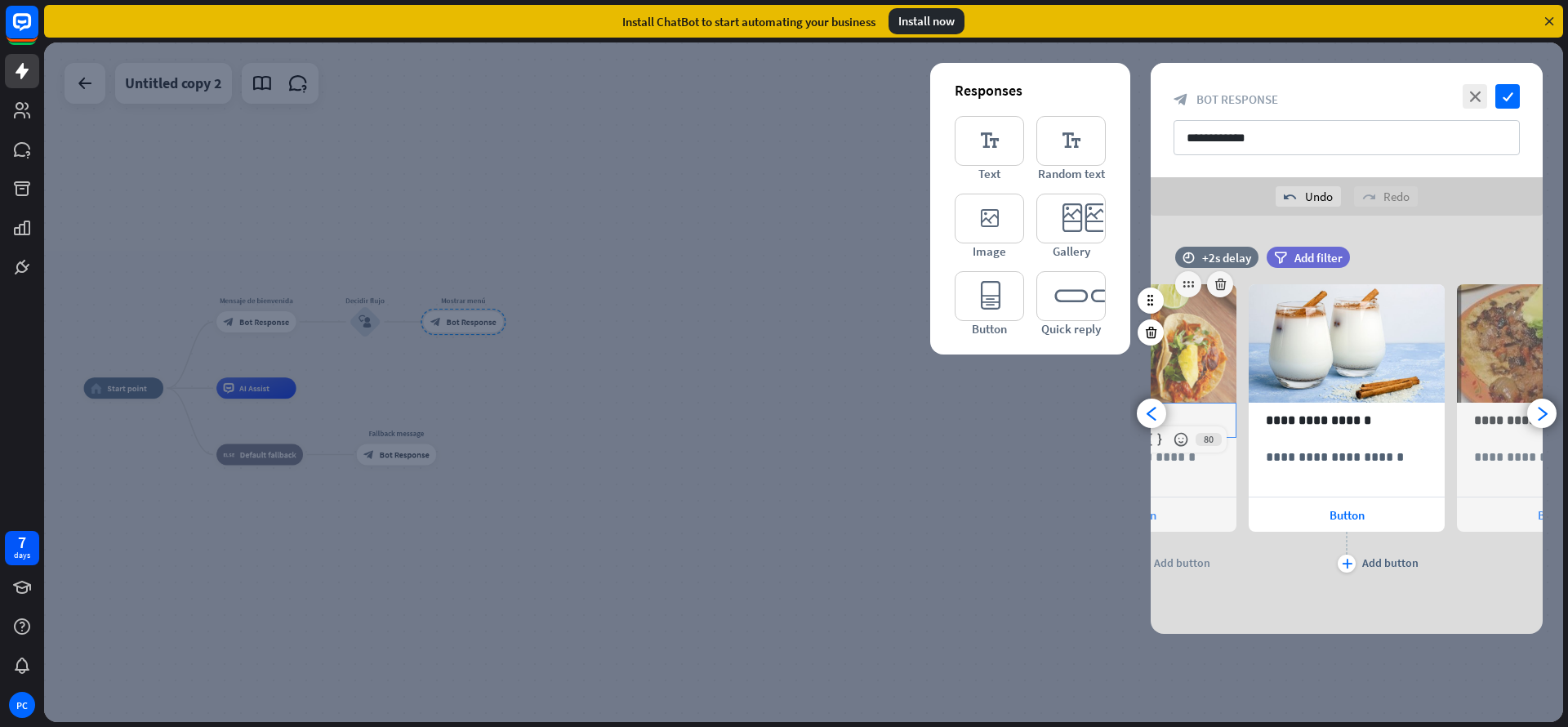 click on "**********" at bounding box center [1138, 420] 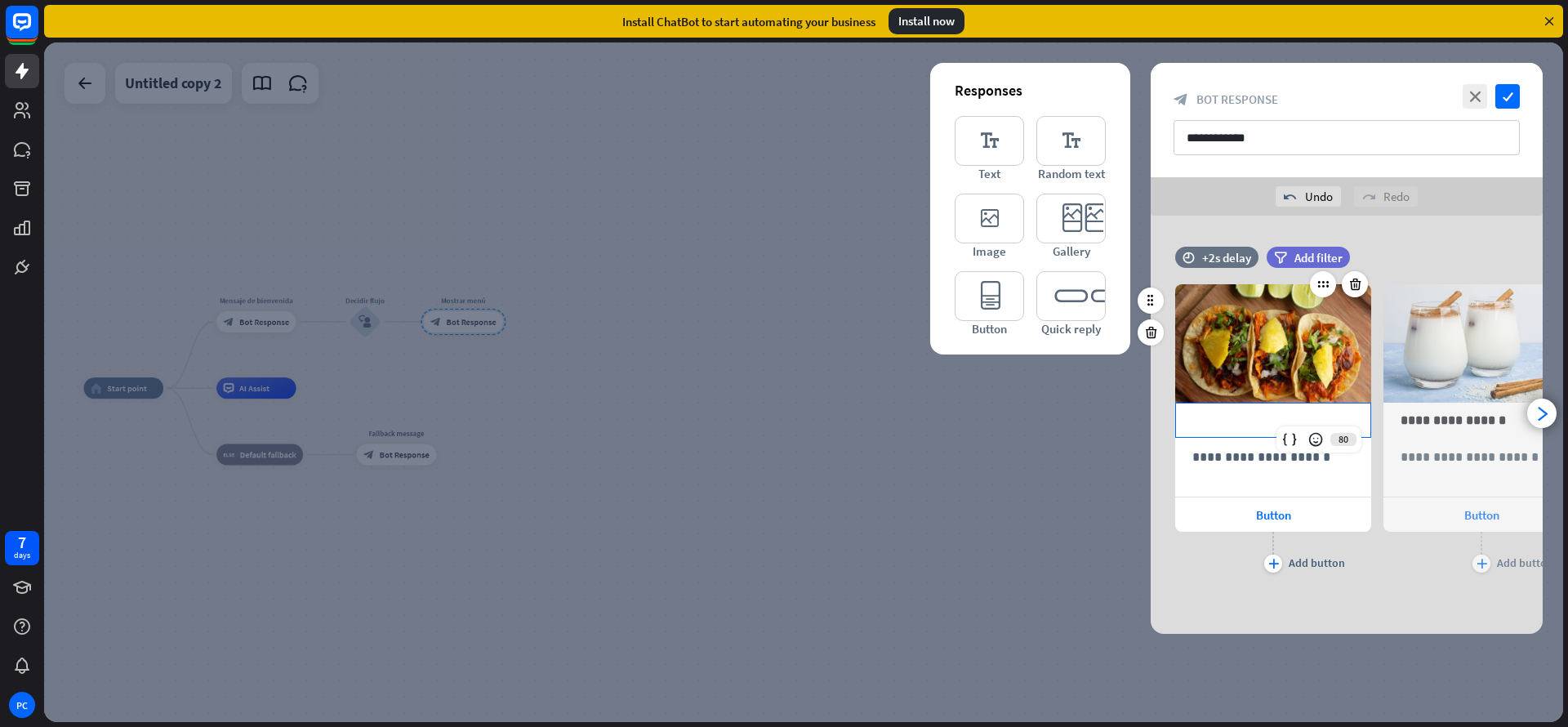 type 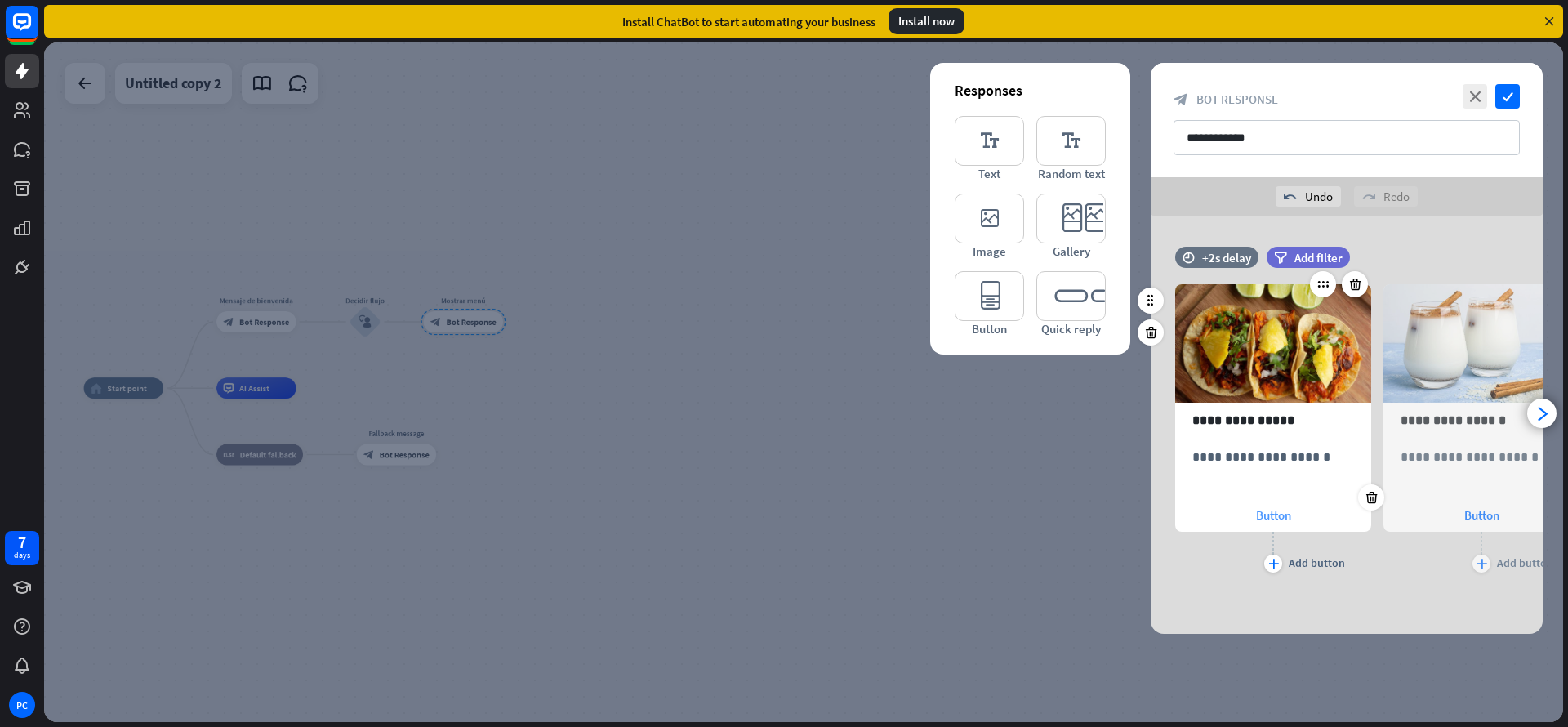 click on "Button" at bounding box center [1273, 515] 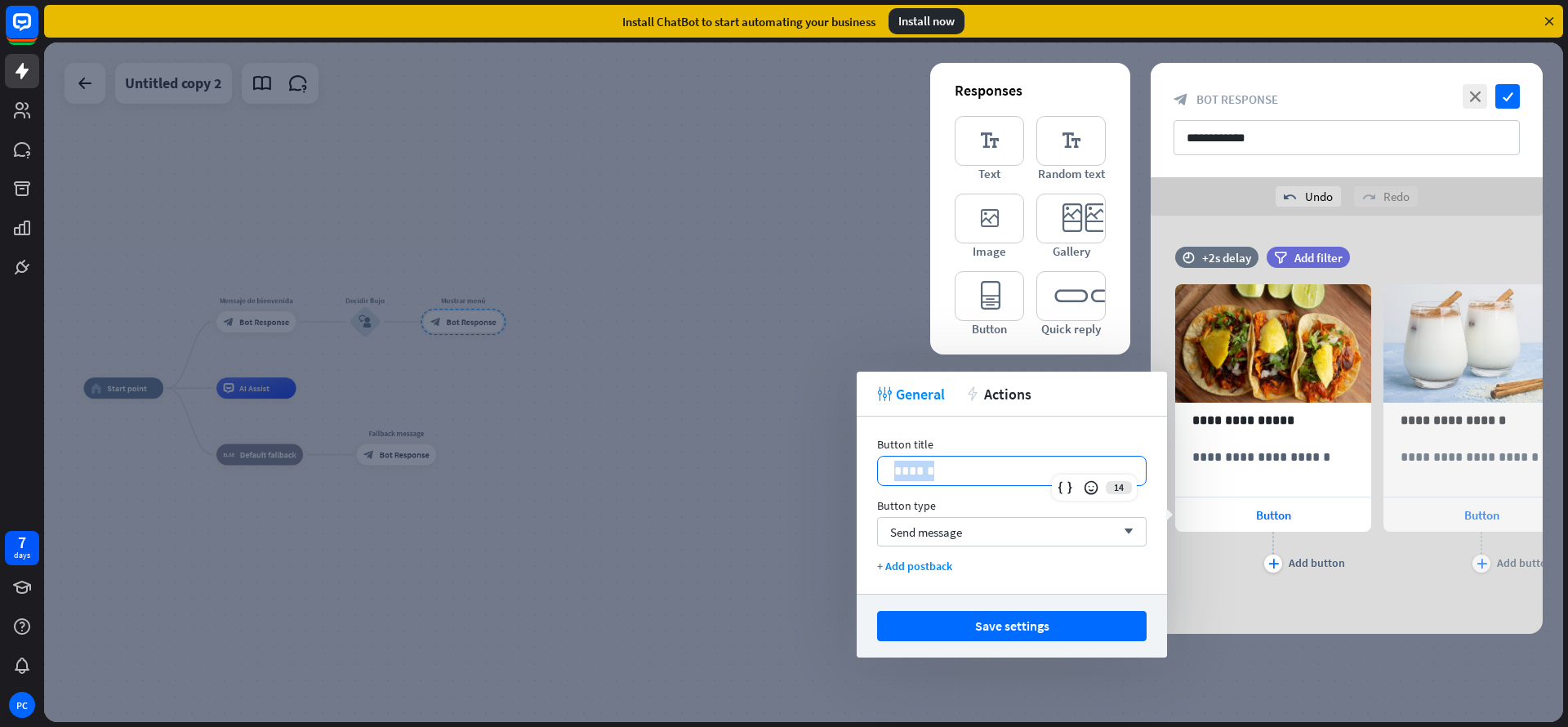 drag, startPoint x: 1021, startPoint y: 471, endPoint x: 886, endPoint y: 464, distance: 135.18136 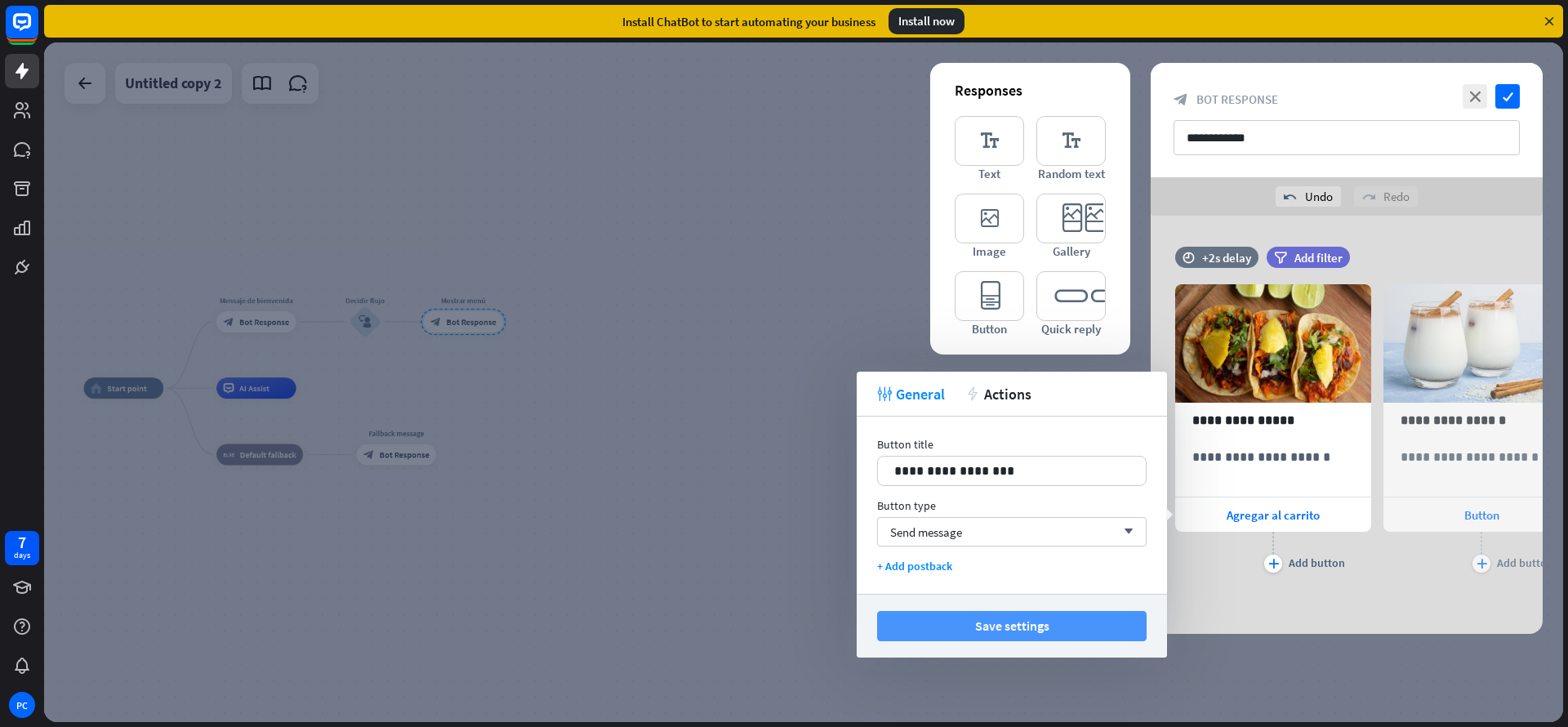 click on "Save settings" at bounding box center (1012, 626) 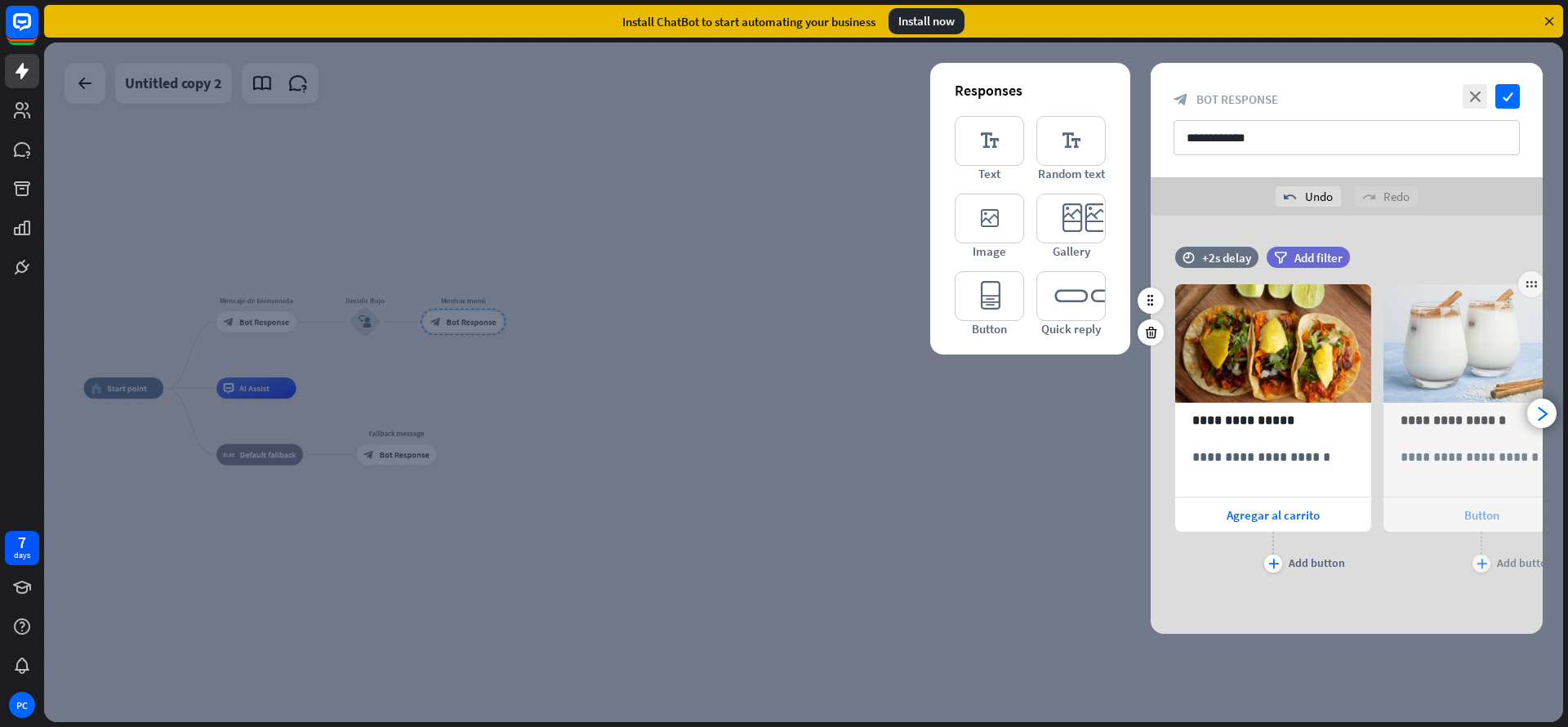 click on "Button" at bounding box center (1481, 515) 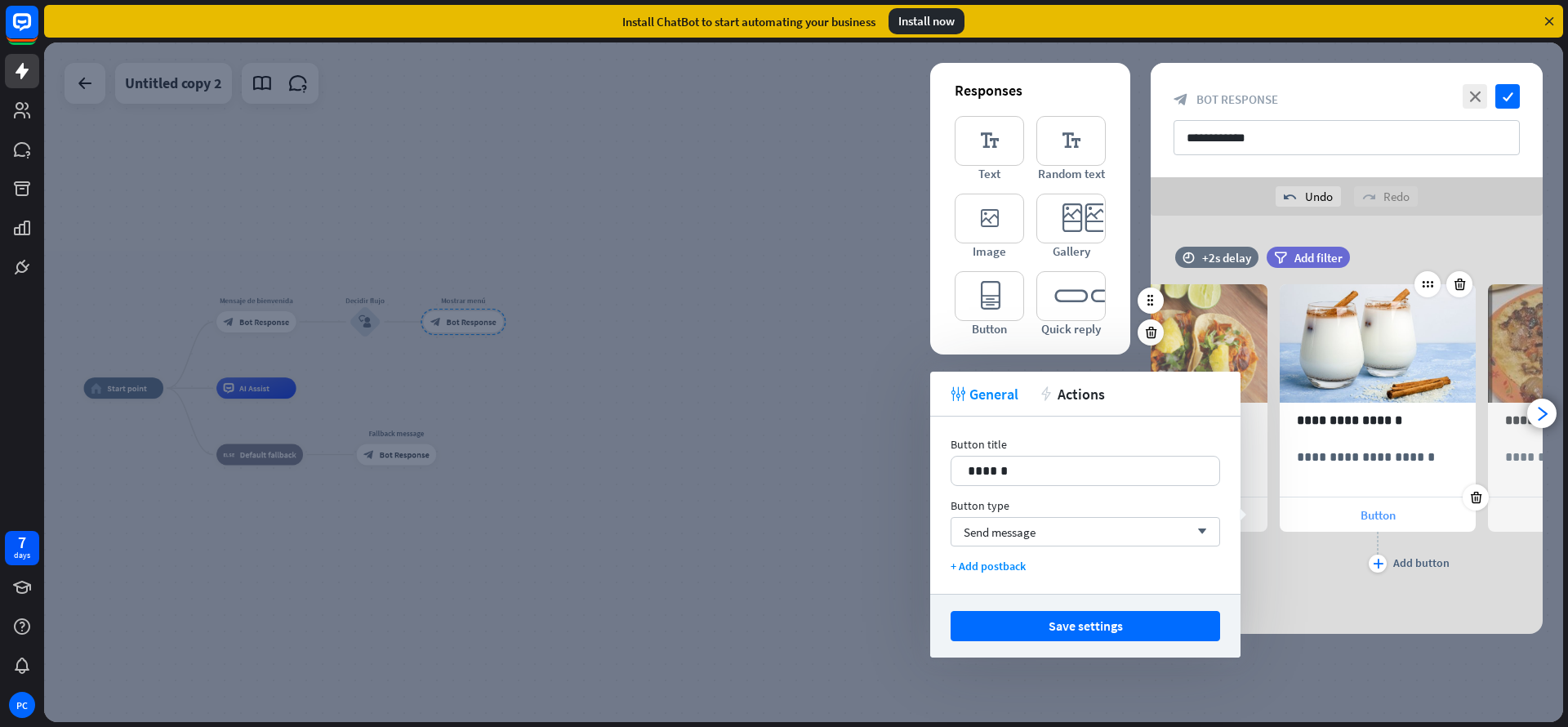 scroll, scrollTop: 0, scrollLeft: 135, axis: horizontal 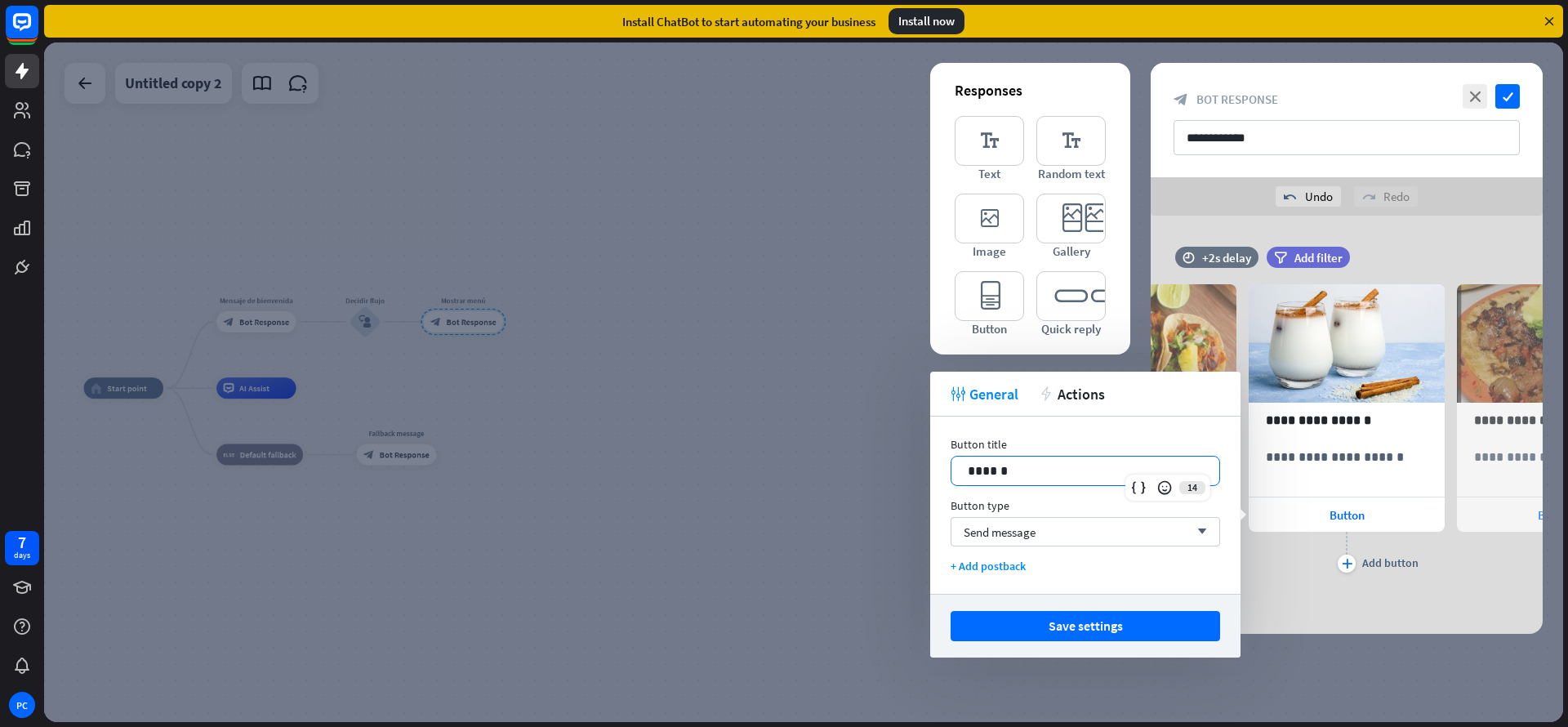 click on "******" at bounding box center [1085, 471] 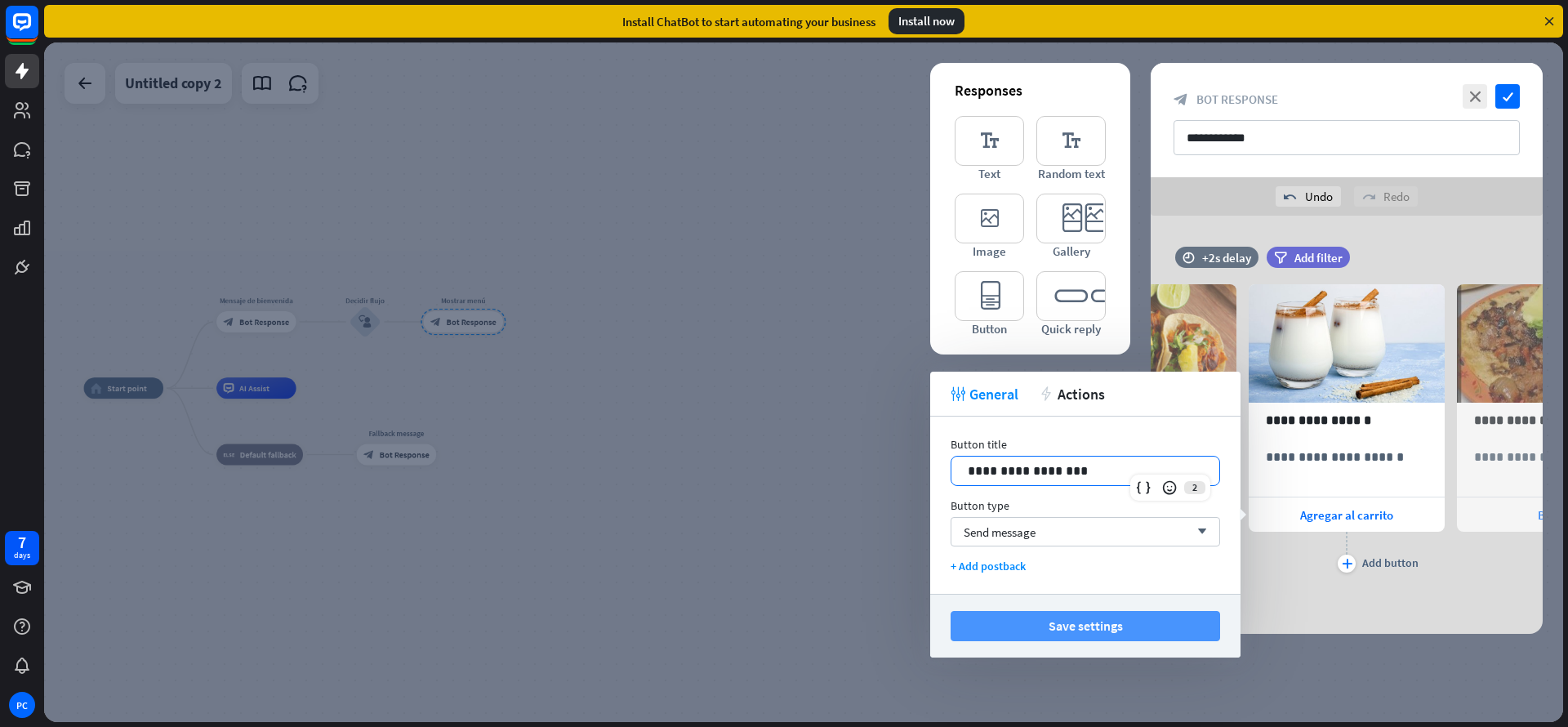 click on "Save settings" at bounding box center [1085, 626] 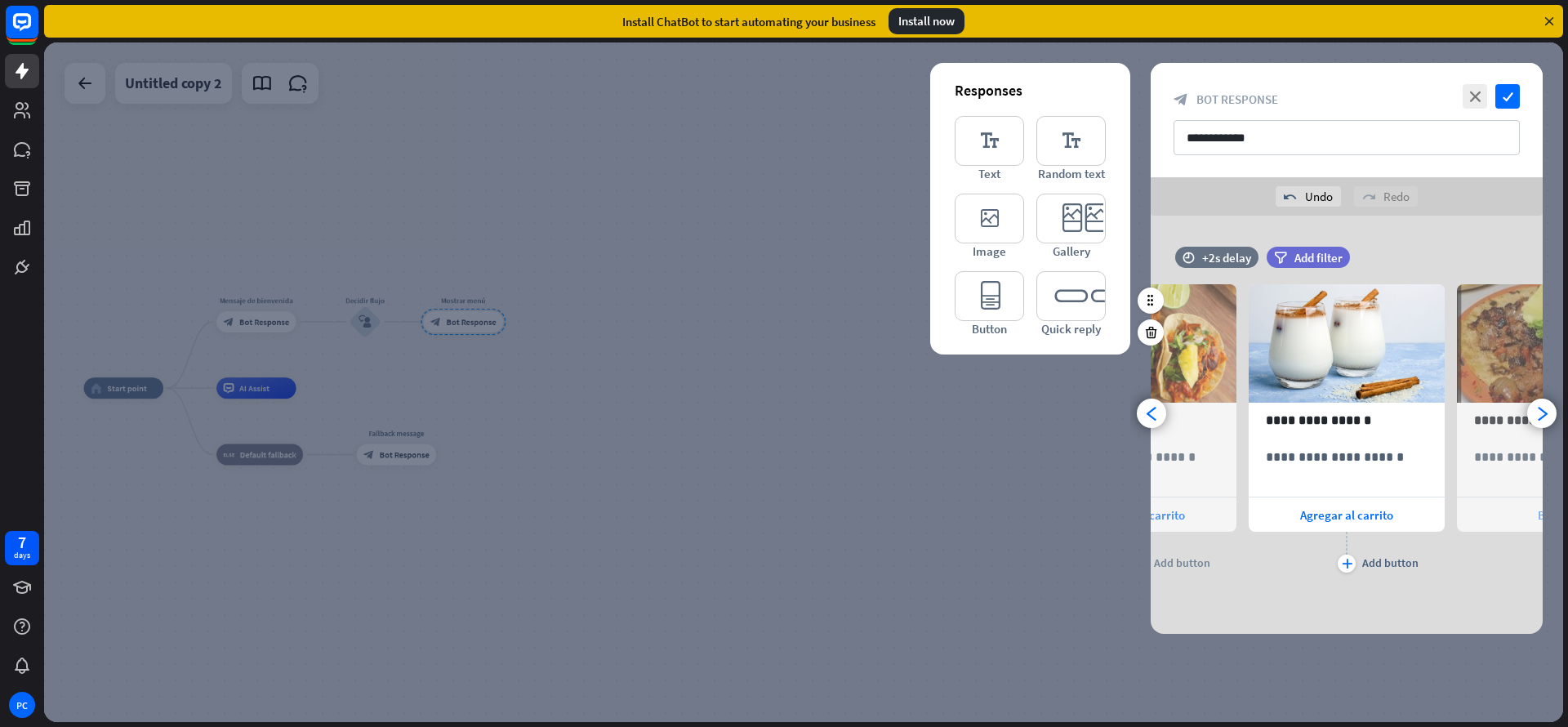 click on "Button" at bounding box center (1555, 515) 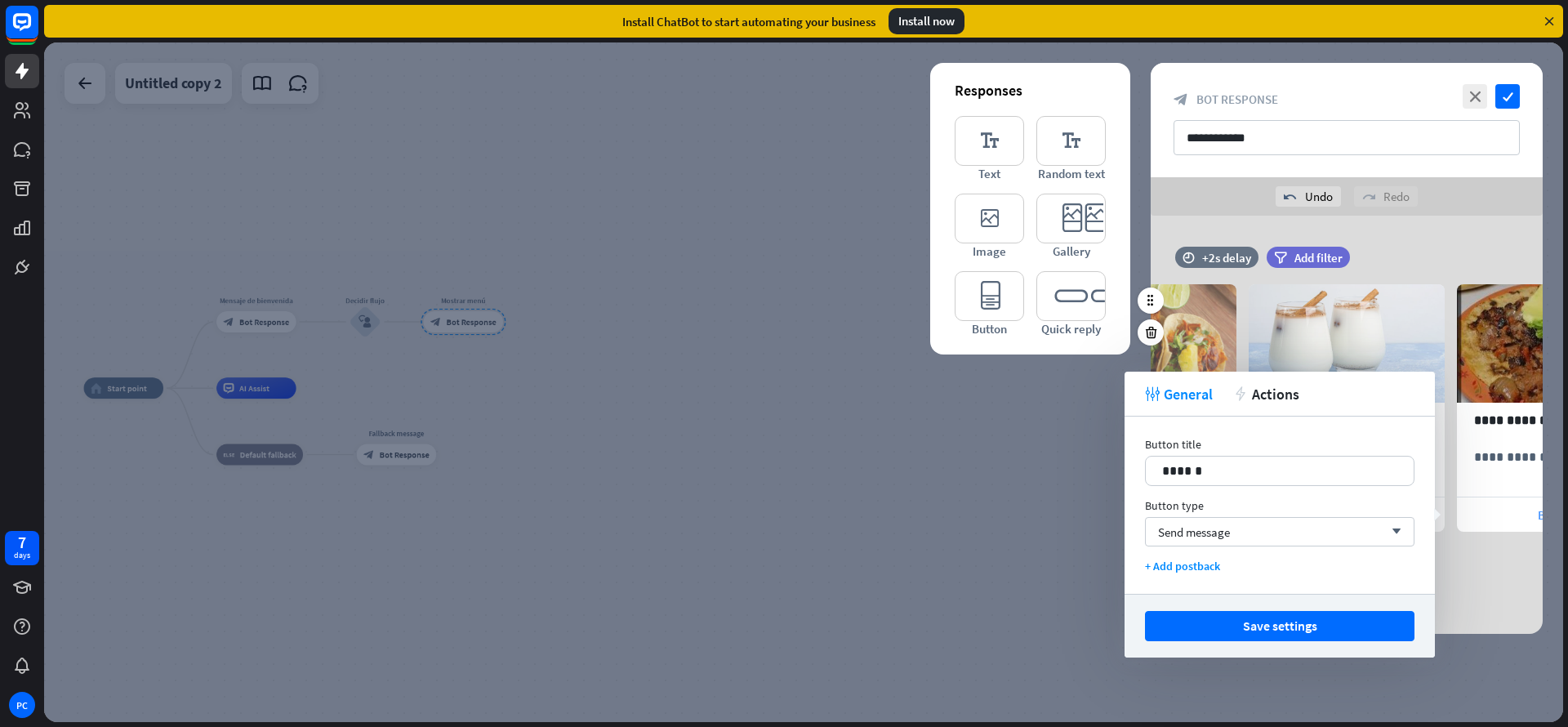scroll, scrollTop: 0, scrollLeft: 343, axis: horizontal 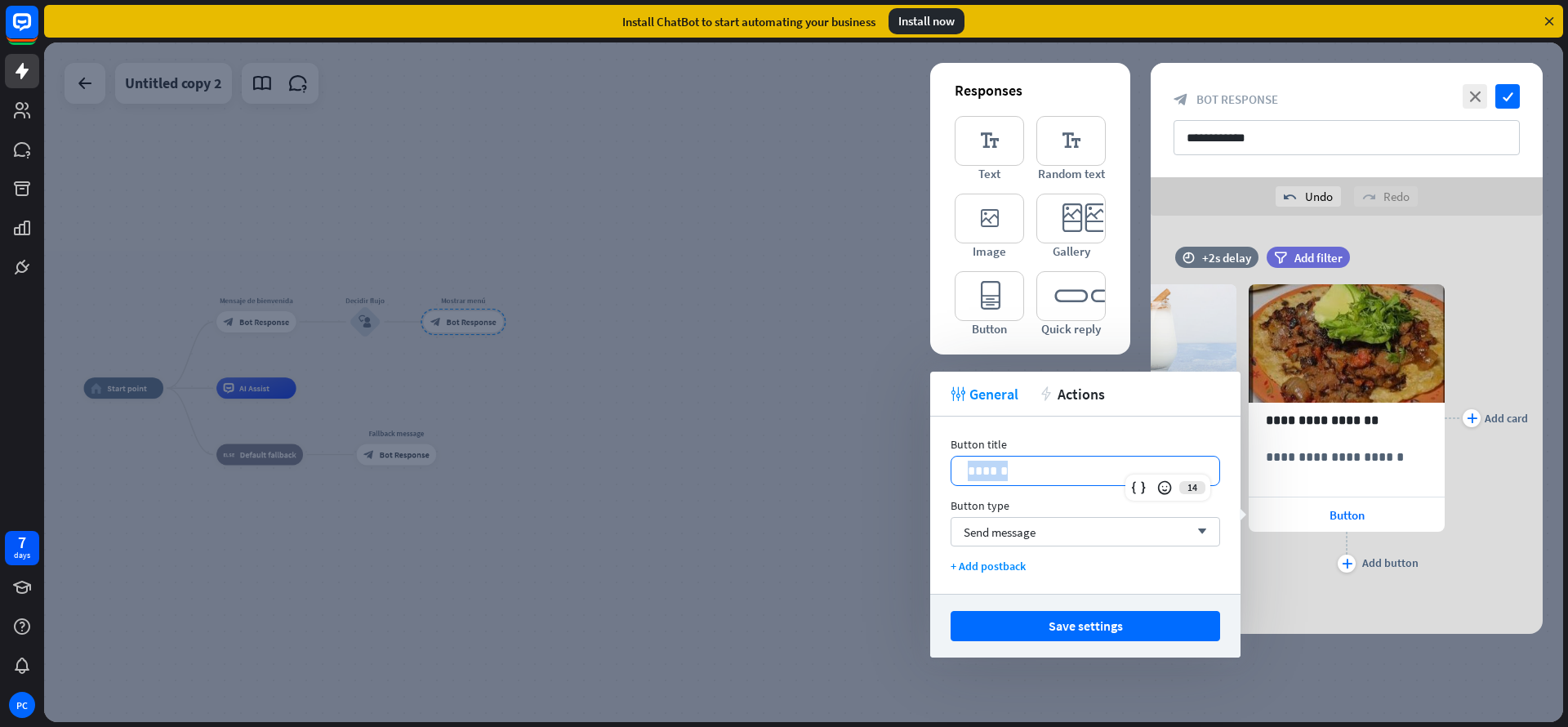 drag, startPoint x: 1096, startPoint y: 470, endPoint x: 946, endPoint y: 460, distance: 150.33296 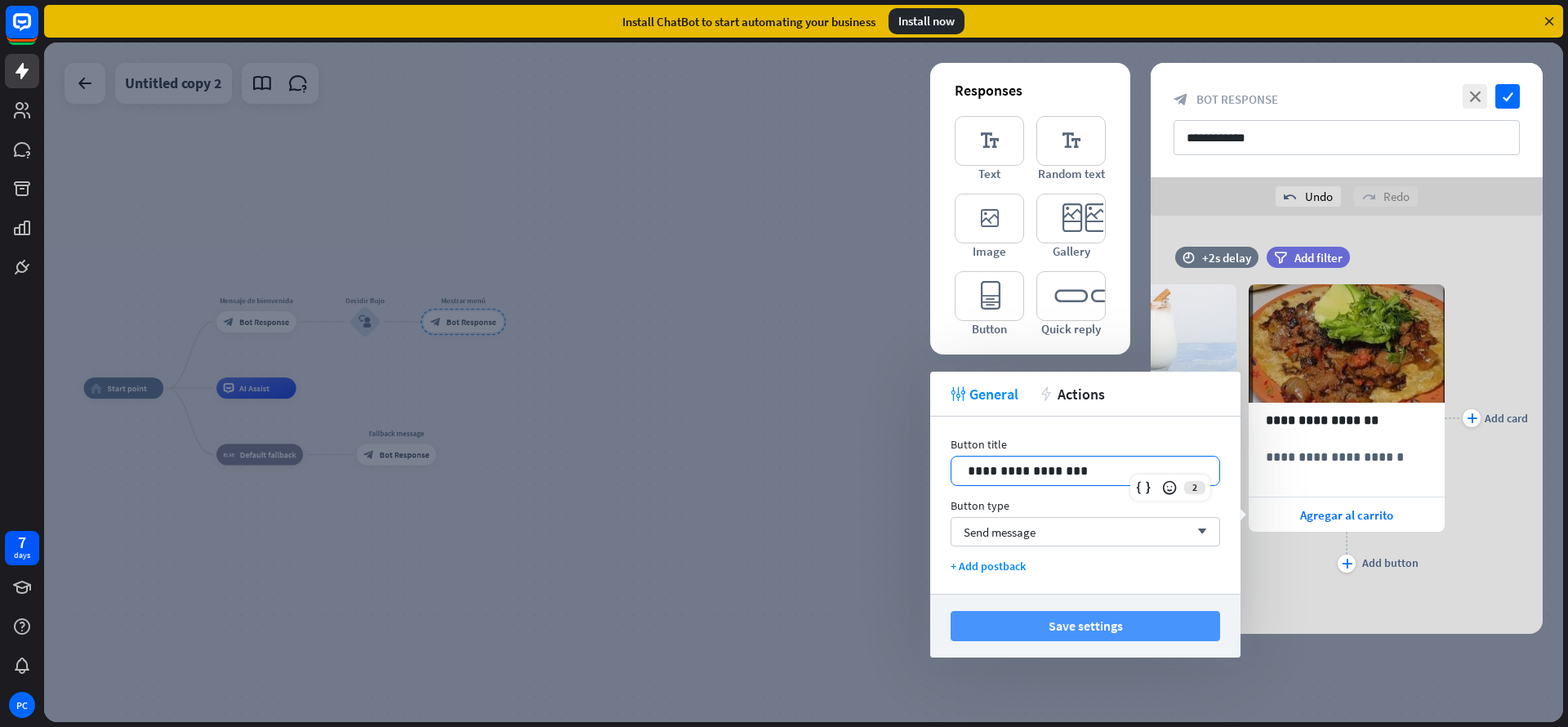 click on "Save settings" at bounding box center [1085, 626] 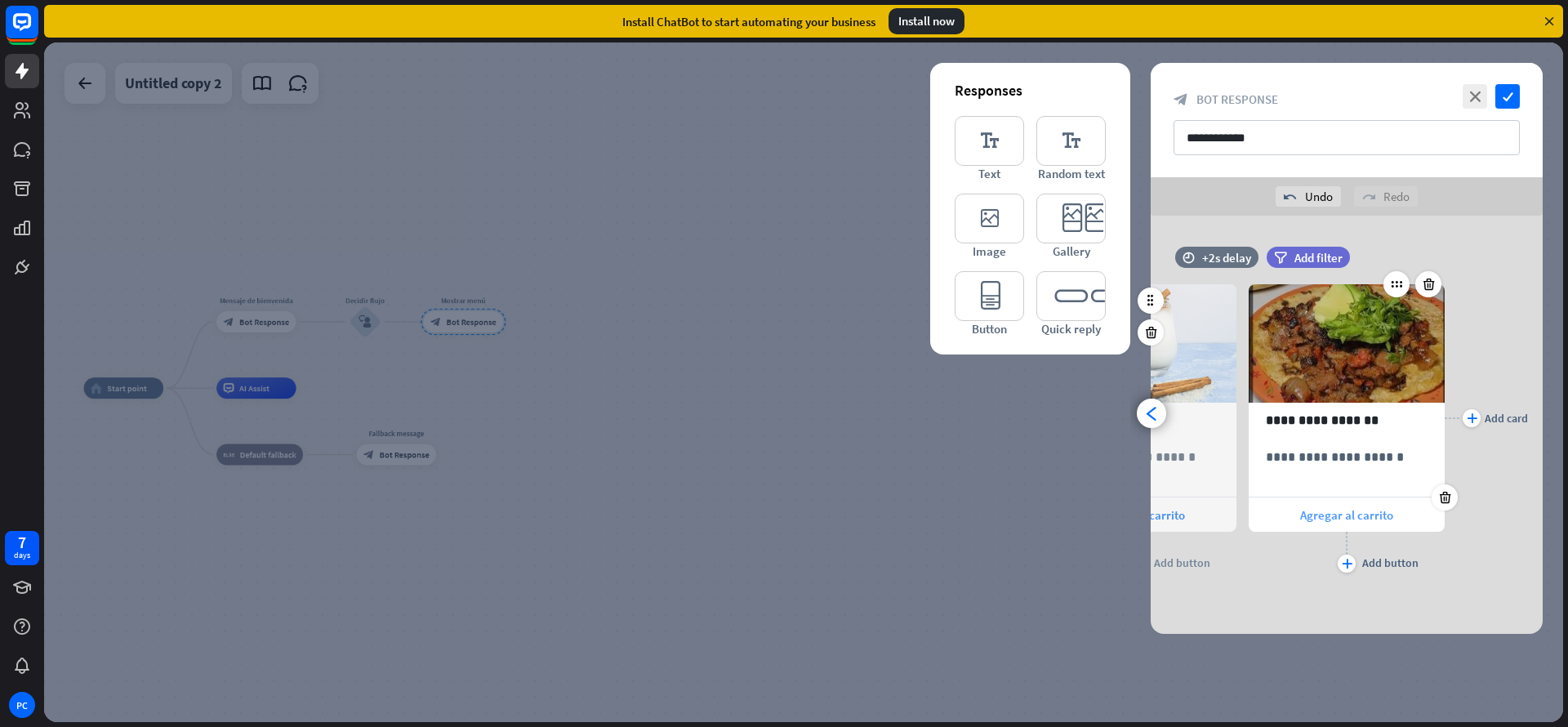 click on "Agregar al carrito" at bounding box center (1347, 515) 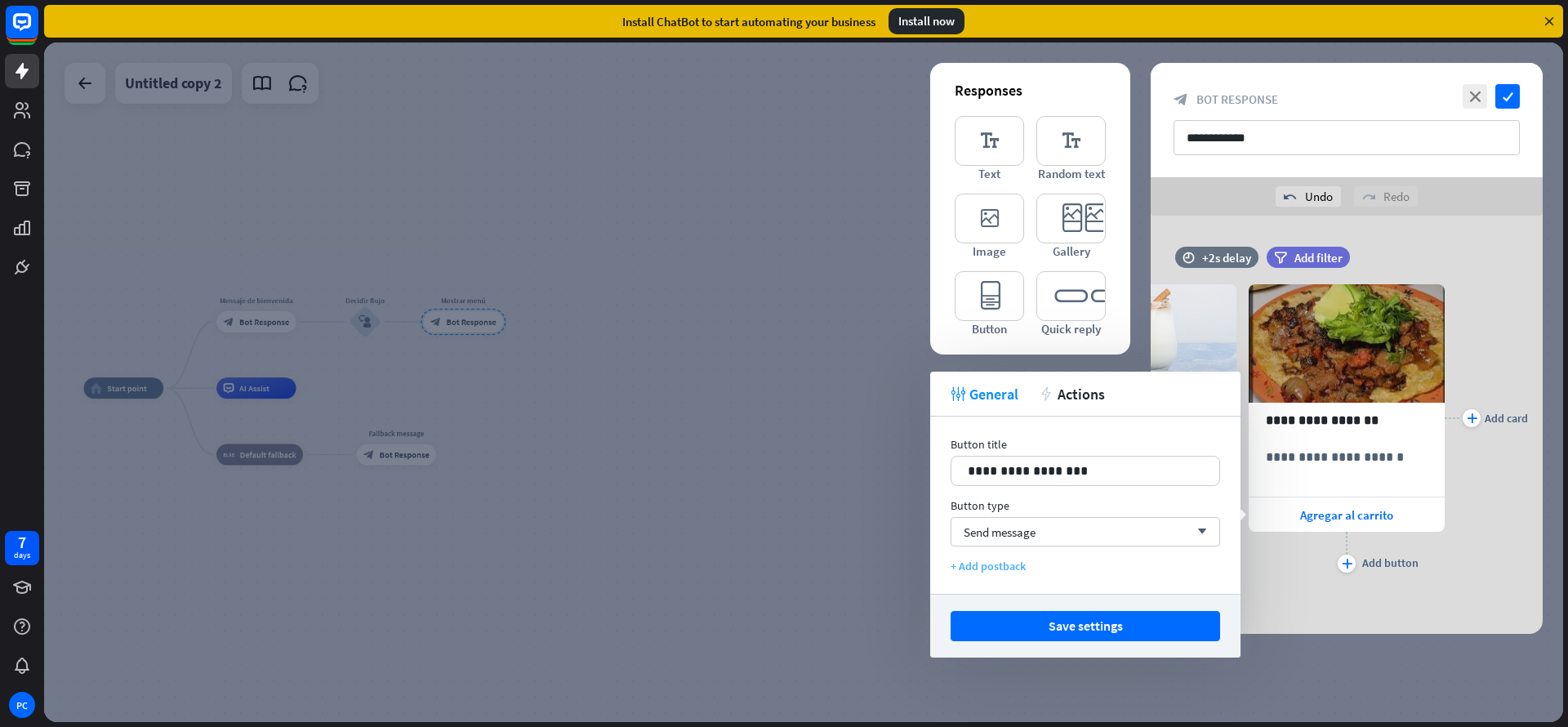 click on "+ Add postback" at bounding box center [1085, 566] 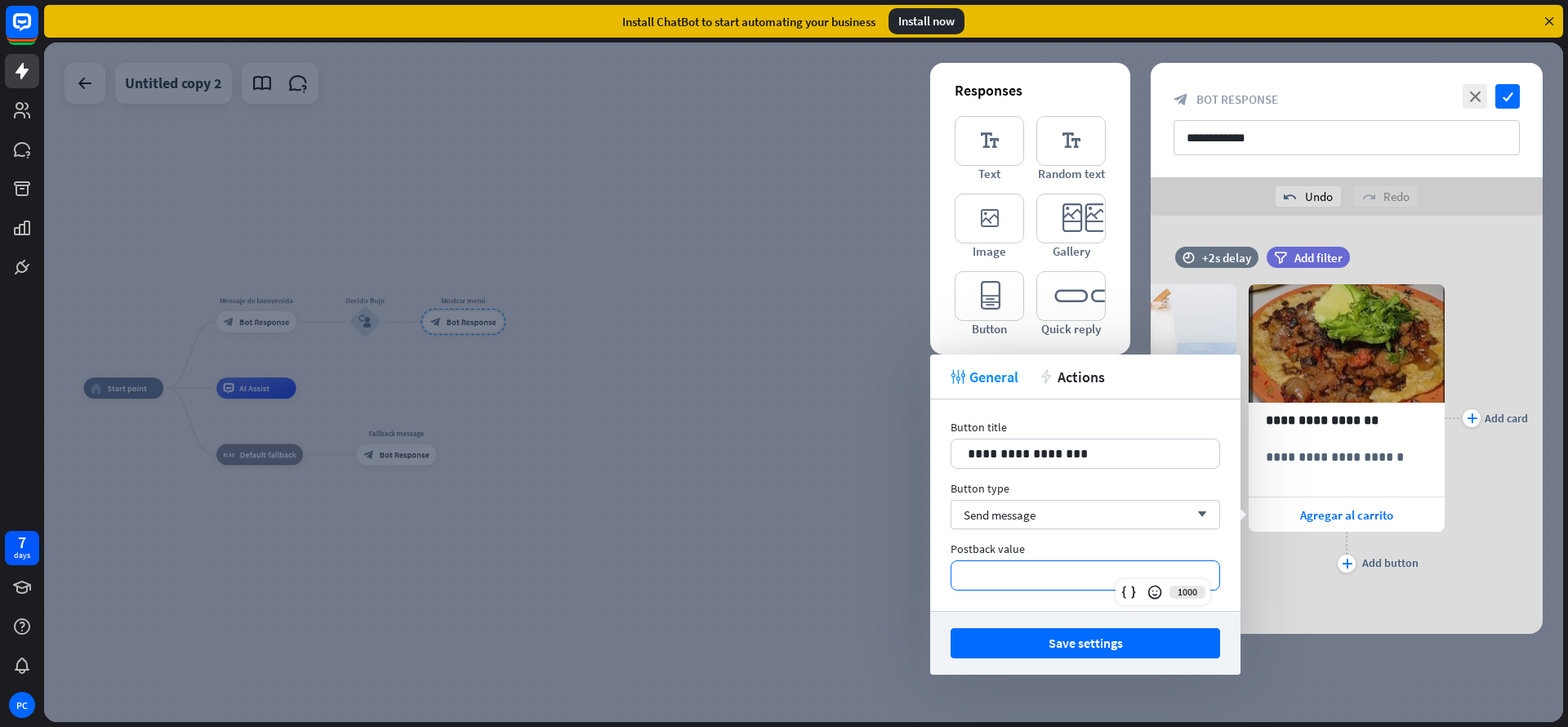 click on "**********" at bounding box center [1085, 575] 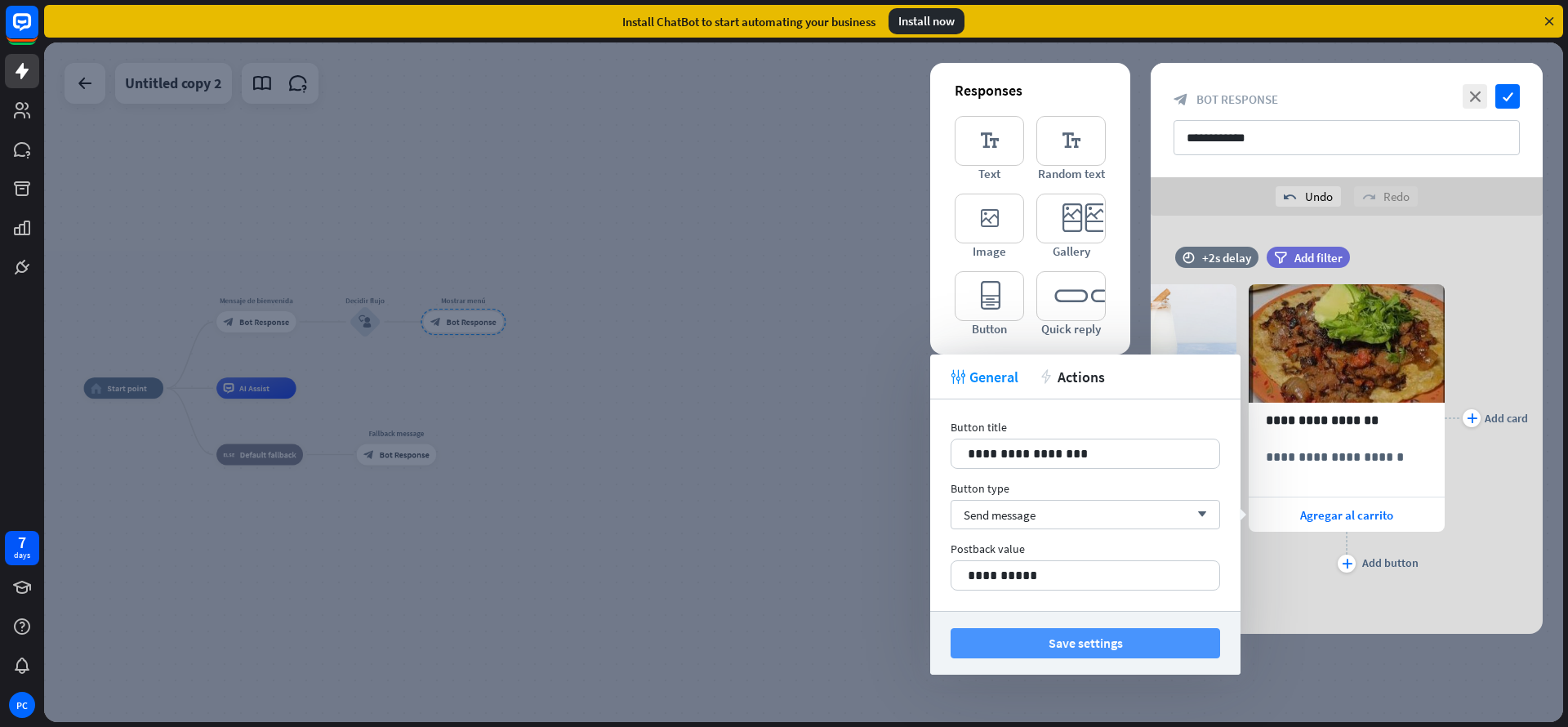 click on "Save settings" at bounding box center (1085, 643) 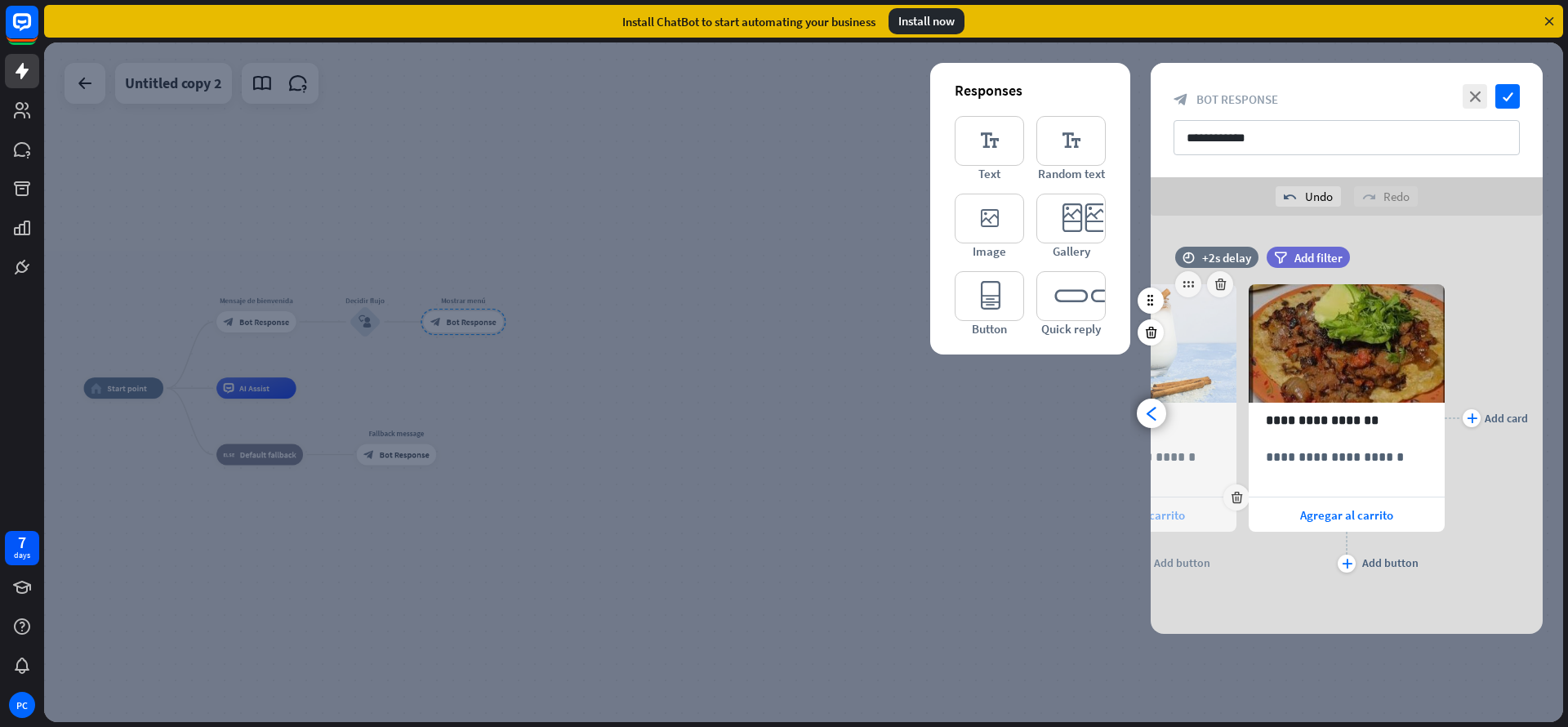 click on "Agregar al carrito" at bounding box center [1138, 515] 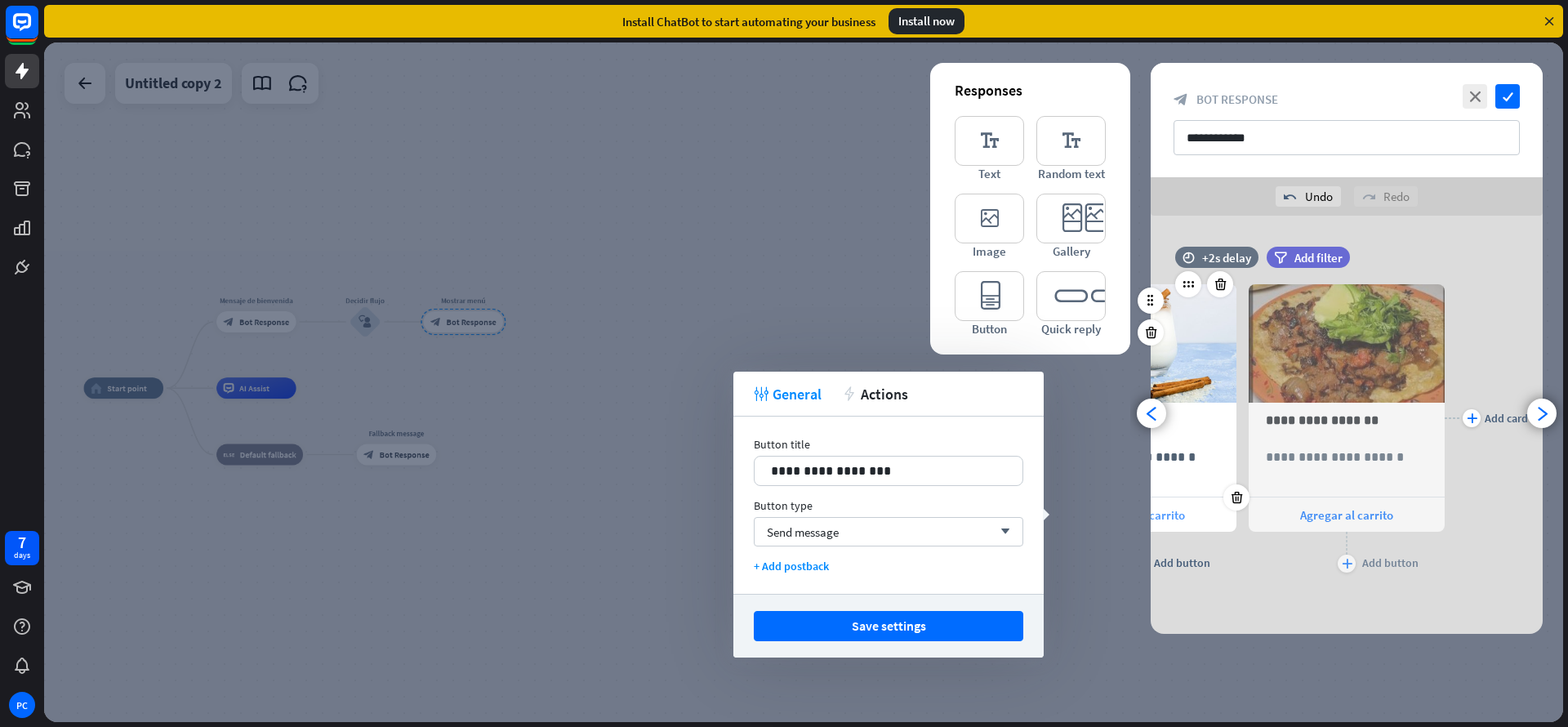 scroll, scrollTop: 0, scrollLeft: 135, axis: horizontal 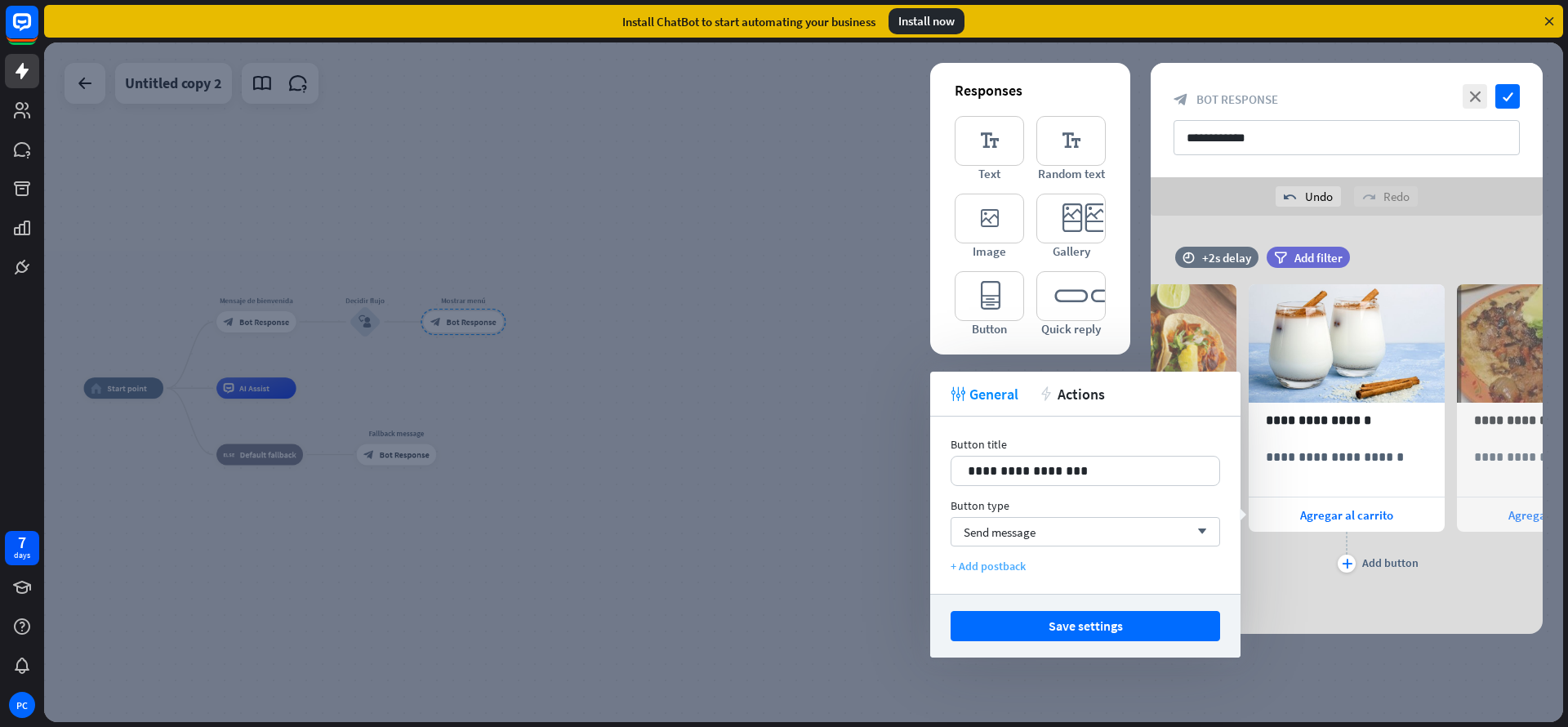 click on "+ Add postback" at bounding box center (1085, 566) 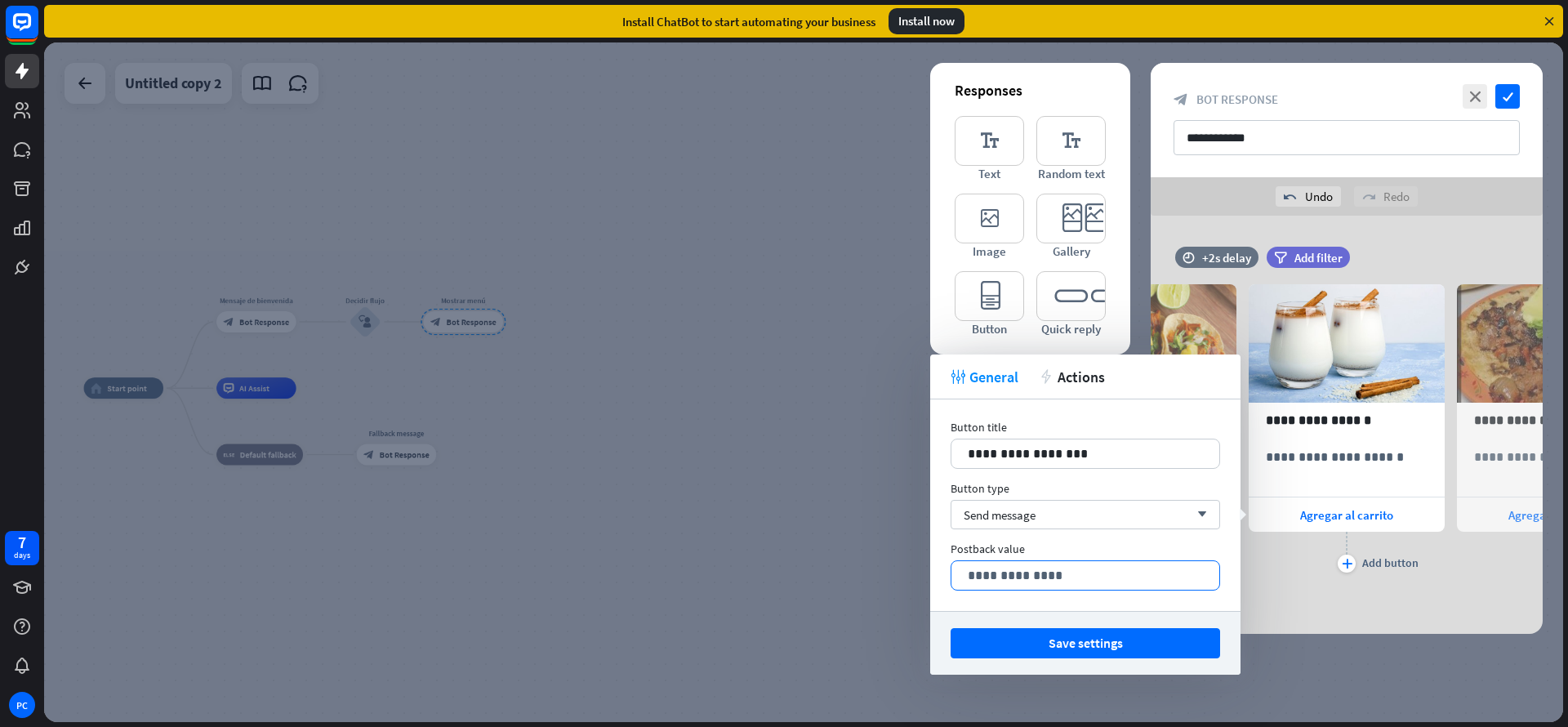click on "**********" at bounding box center (1085, 575) 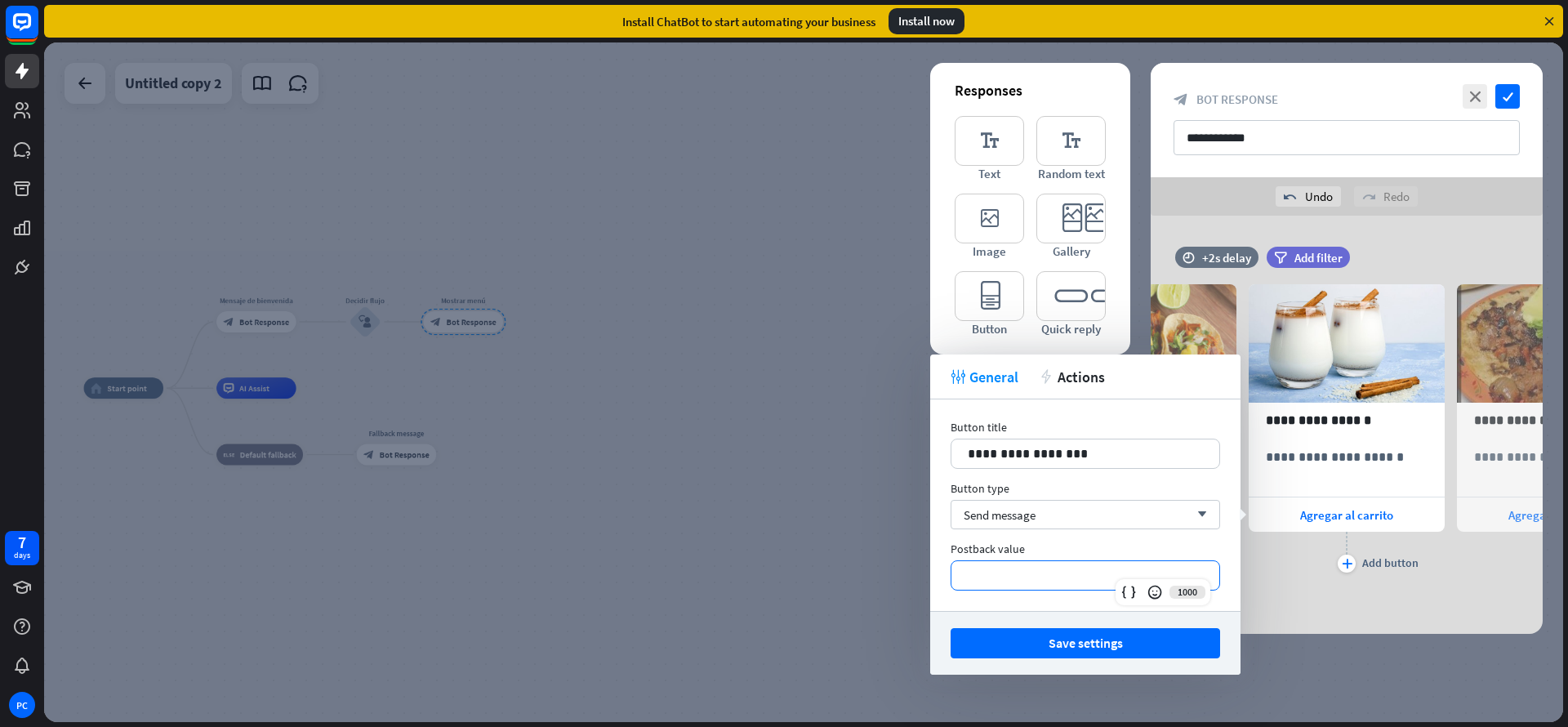type 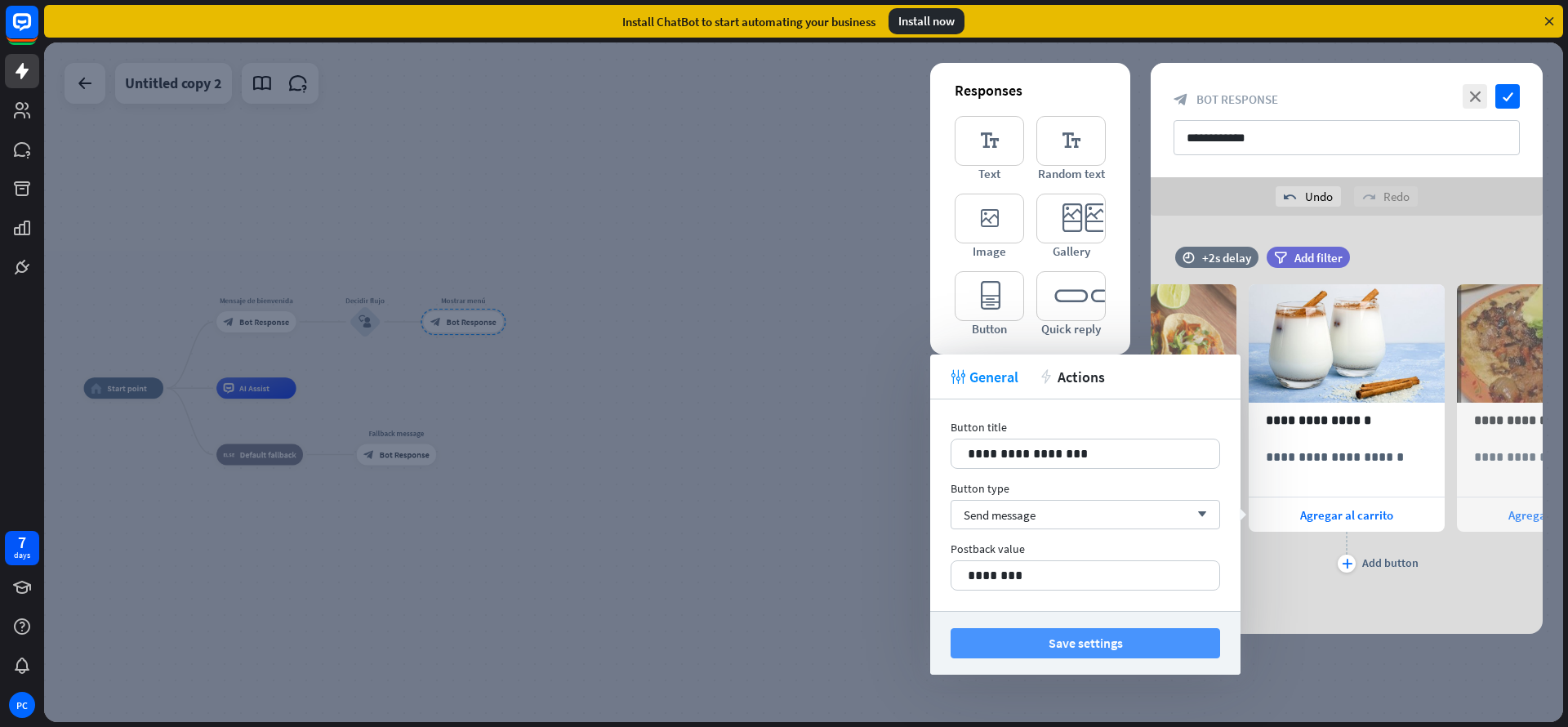 click on "Save settings" at bounding box center [1085, 643] 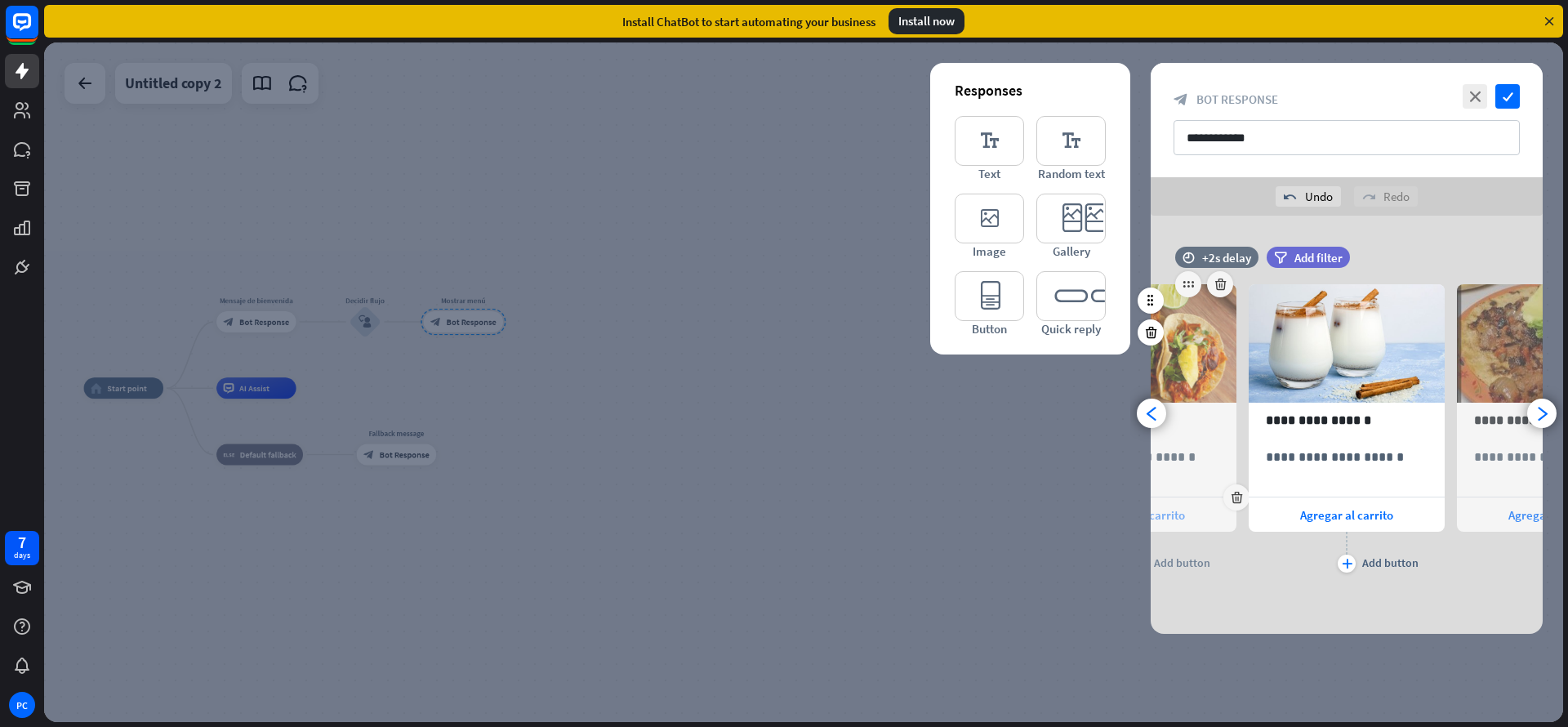click on "Agregar al carrito" at bounding box center (1138, 515) 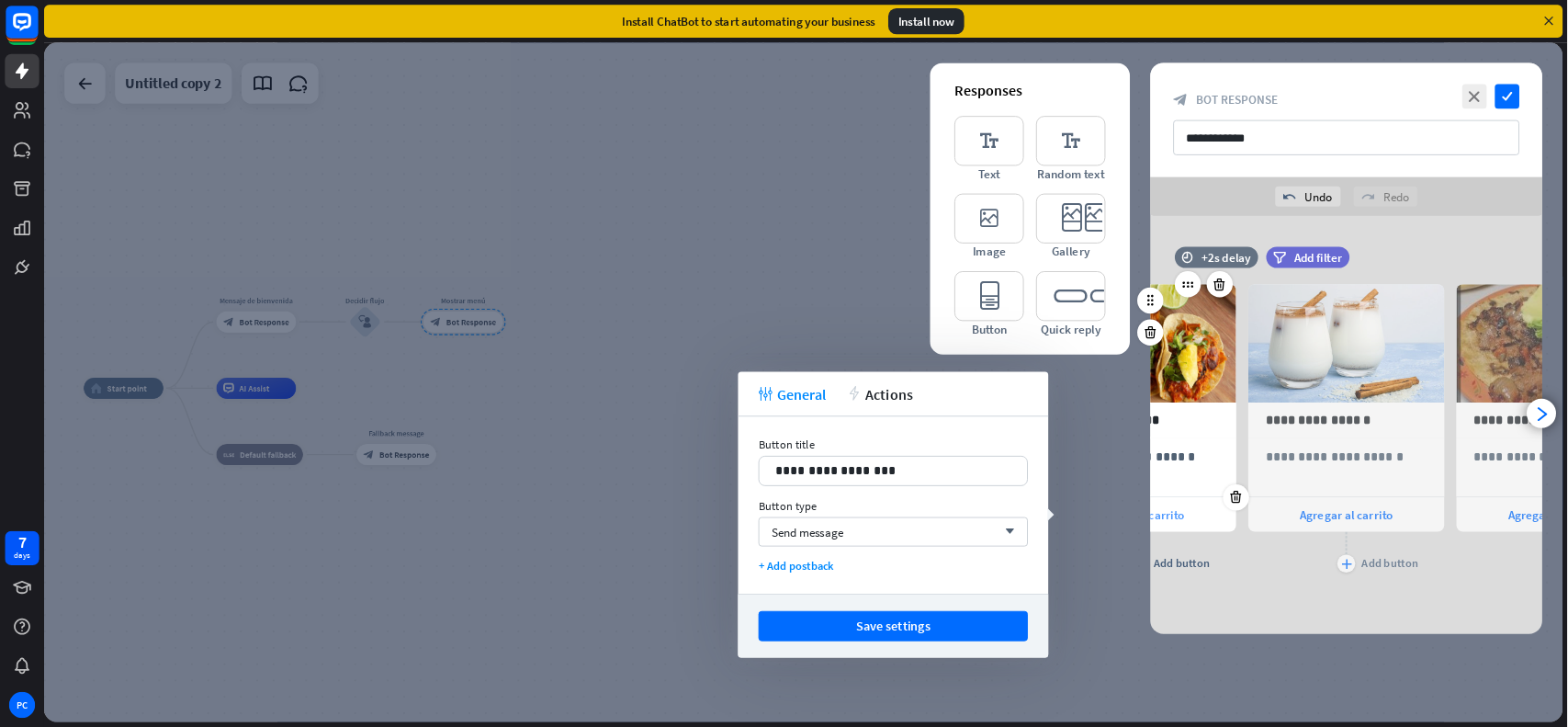 scroll, scrollTop: 0, scrollLeft: 0, axis: both 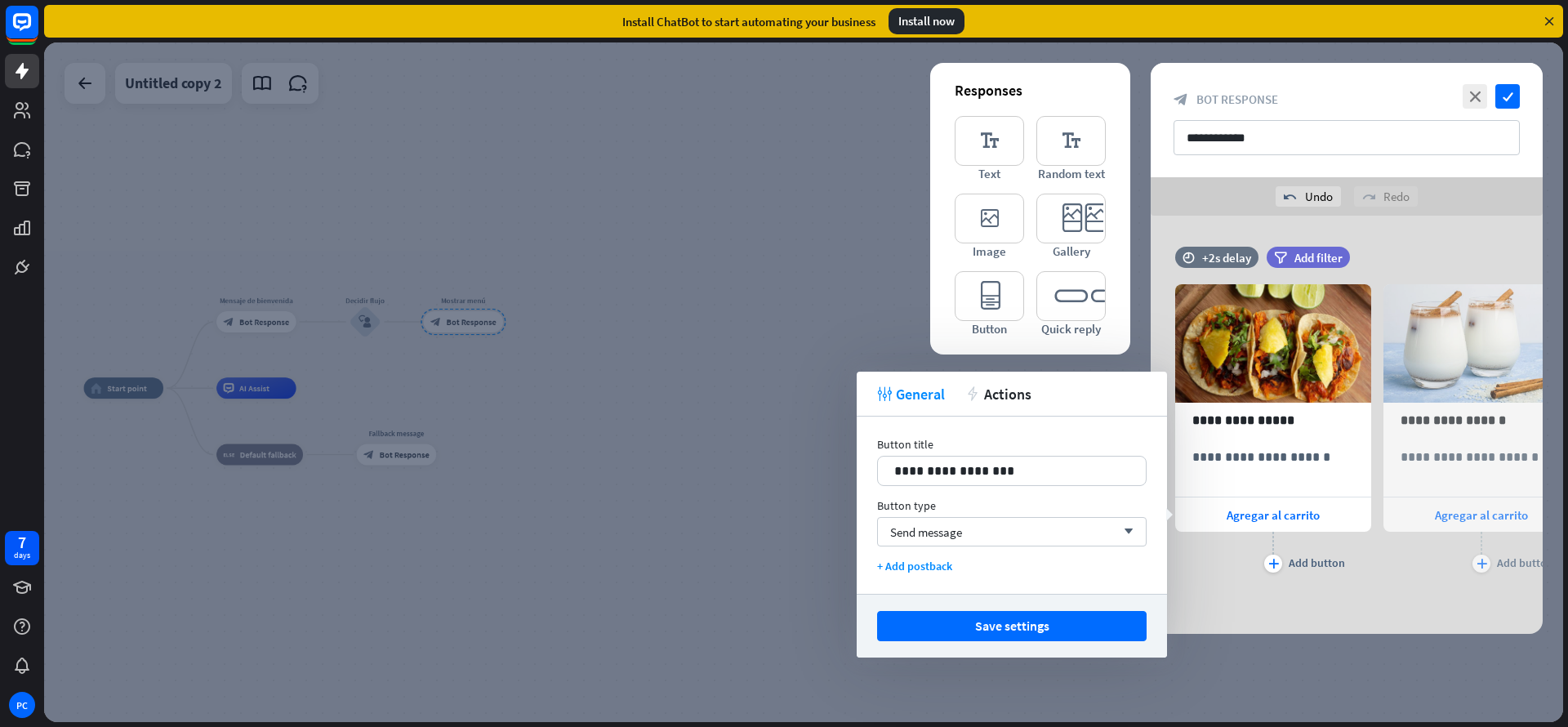 click on "+ Add postback" at bounding box center (1012, 566) 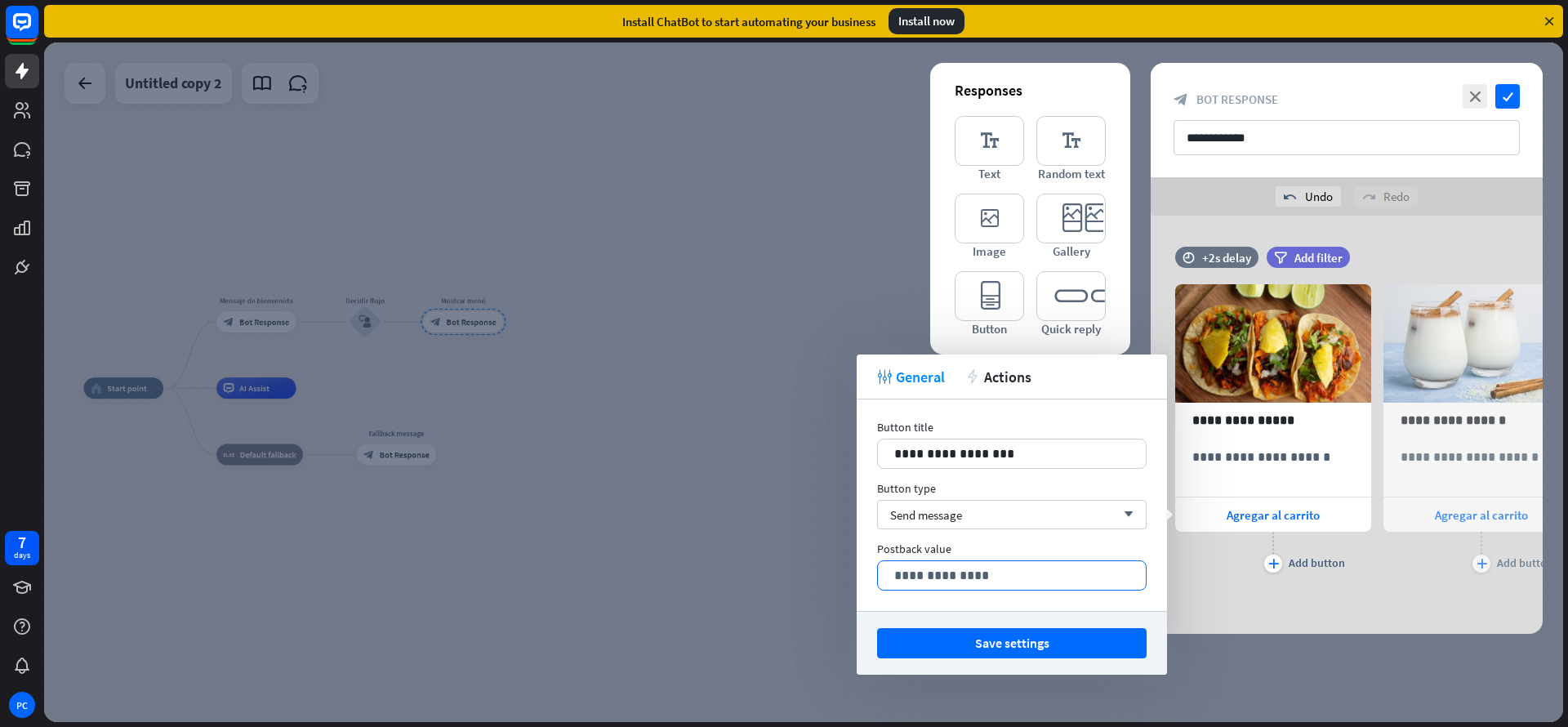 click on "**********" at bounding box center [1012, 575] 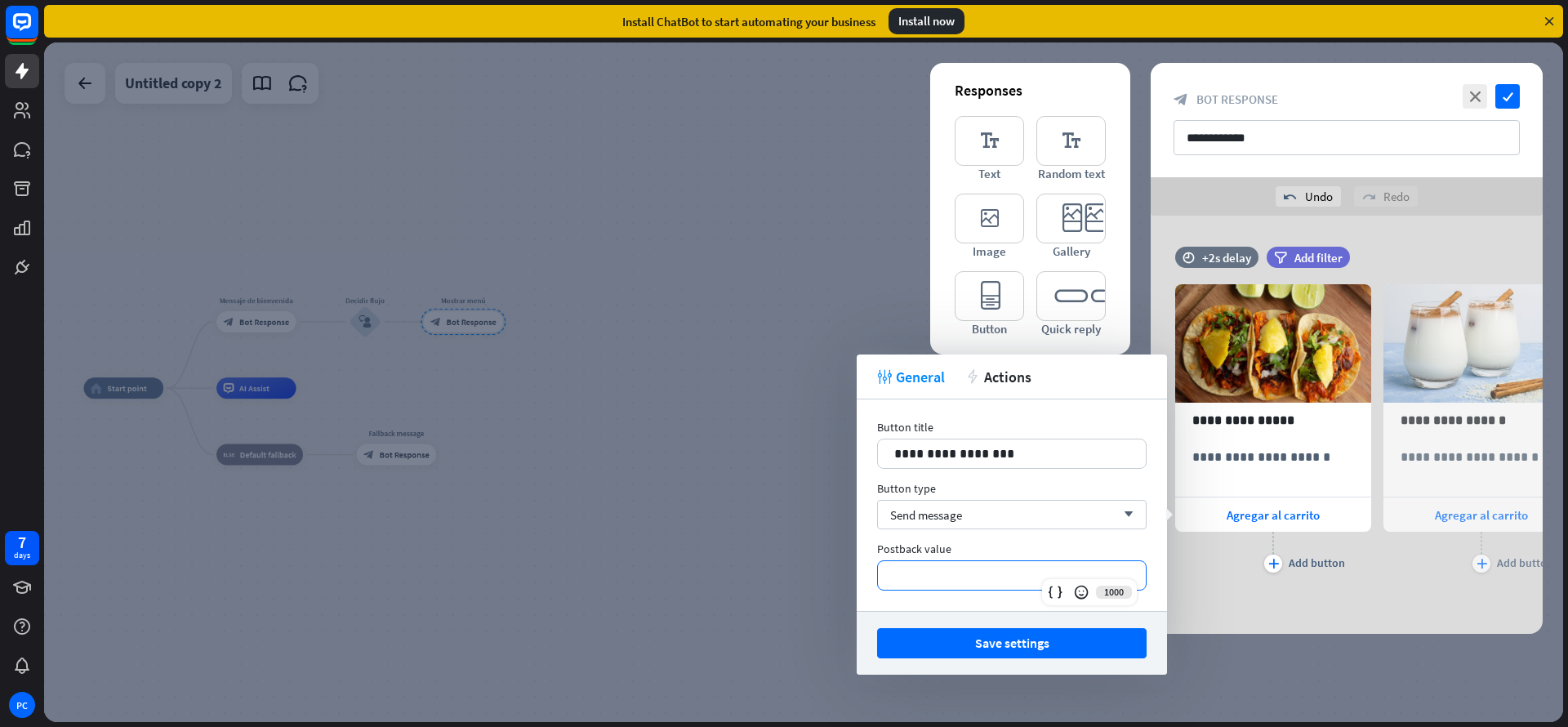 type 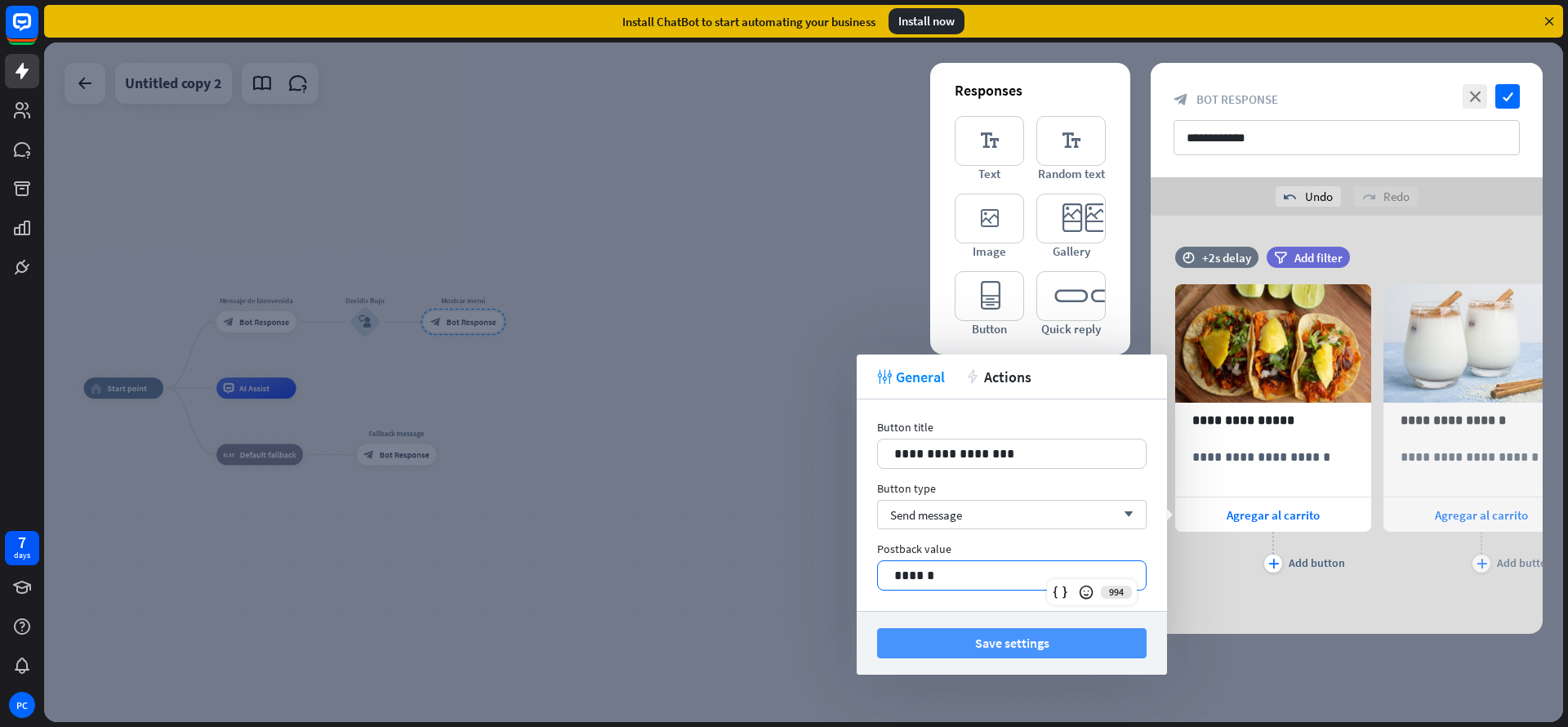 click on "Save settings" at bounding box center (1012, 643) 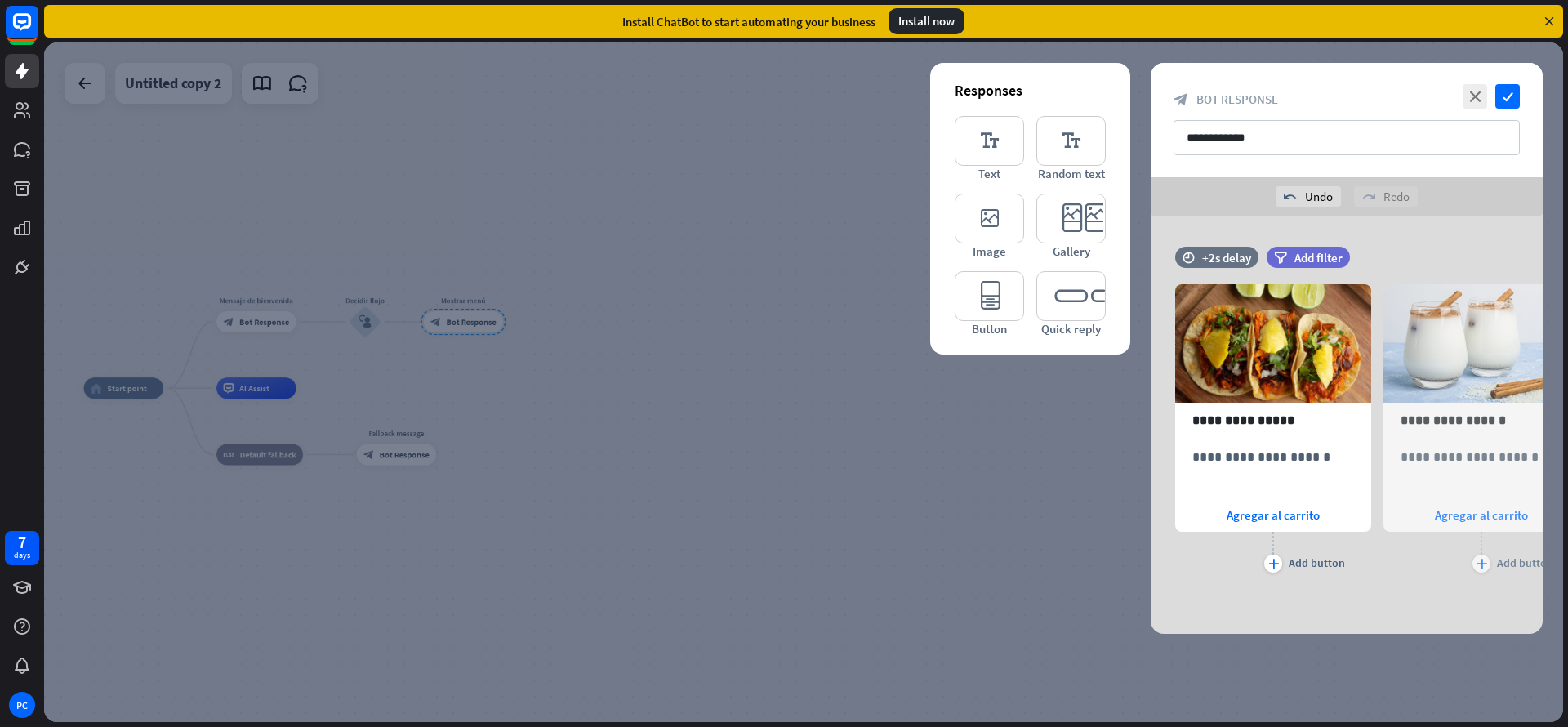 click at bounding box center (804, 382) 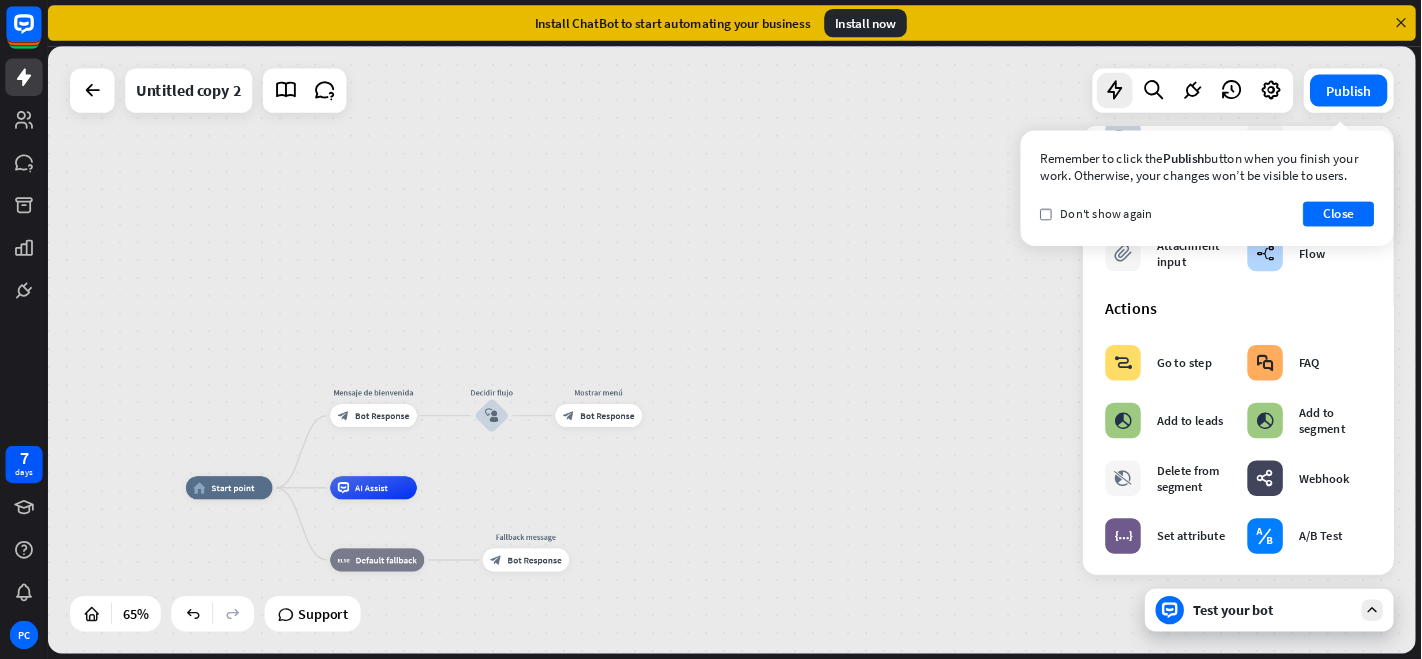 scroll, scrollTop: 85, scrollLeft: 0, axis: vertical 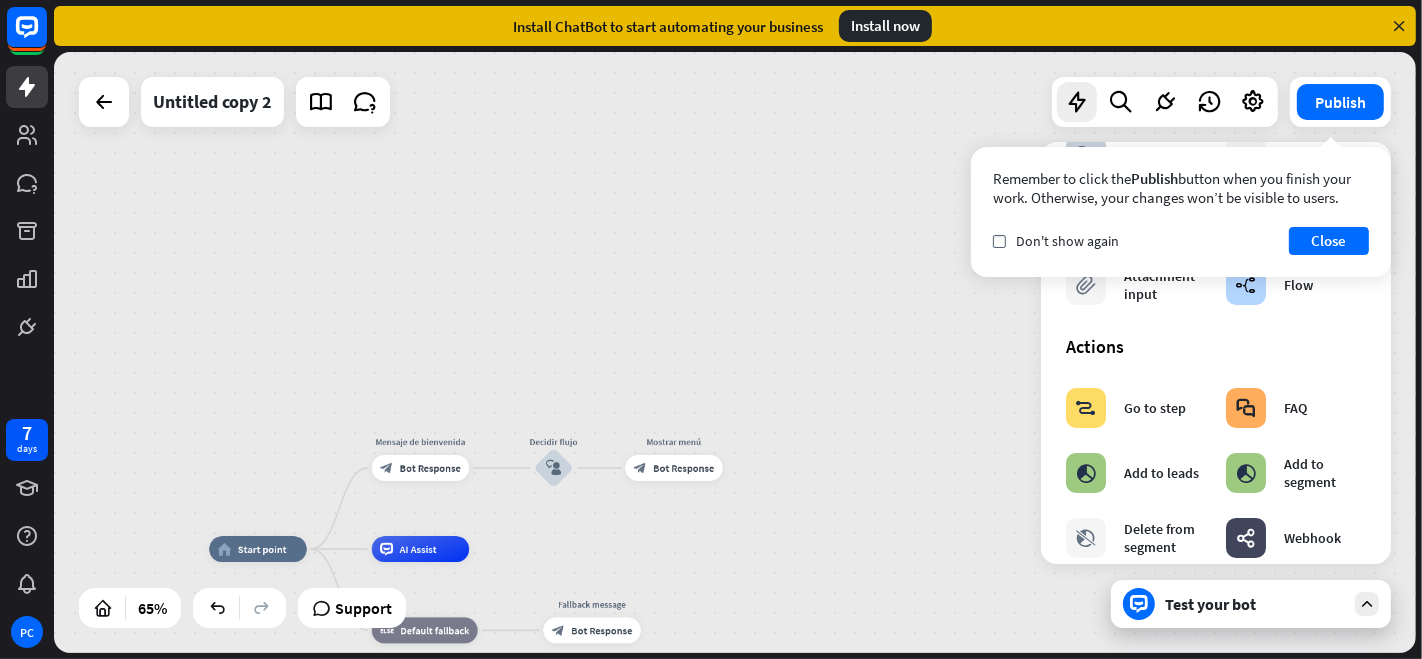 drag, startPoint x: 1859, startPoint y: 0, endPoint x: 730, endPoint y: 310, distance: 1170.7865 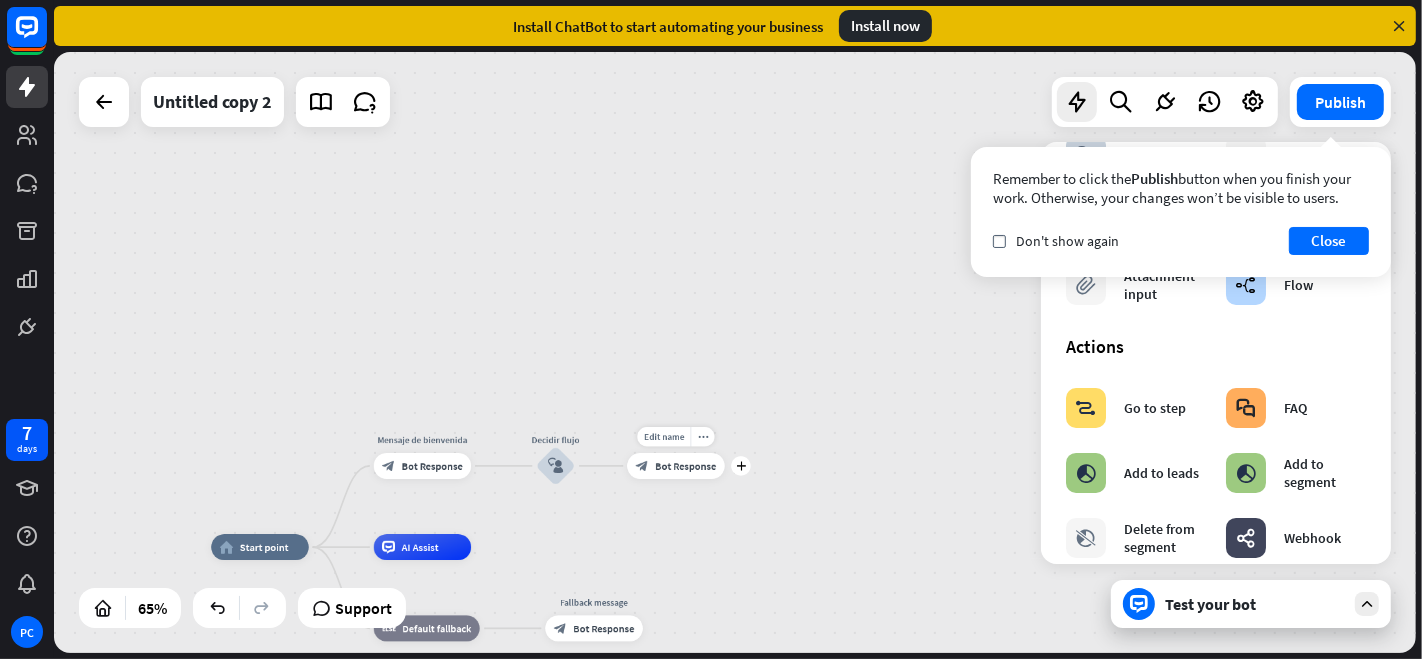 click on "Bot Response" at bounding box center [685, 466] 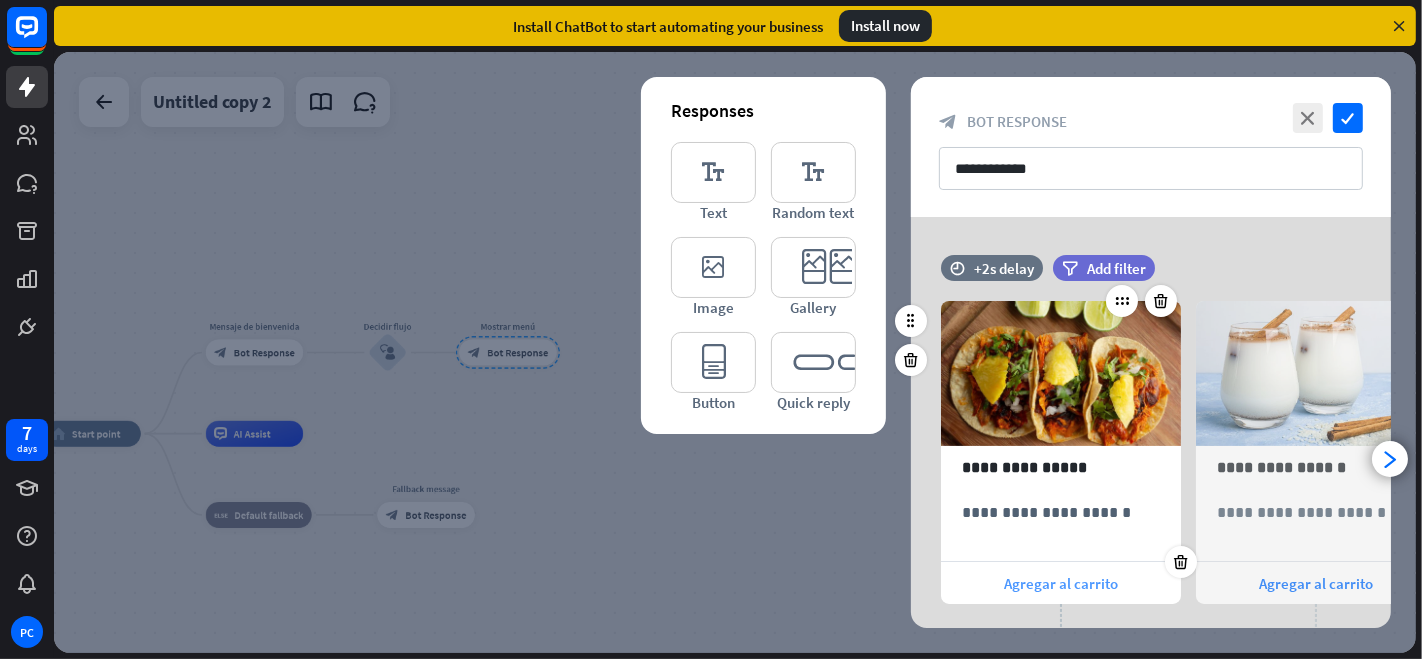 click on "Agregar al carrito" at bounding box center [1061, 583] 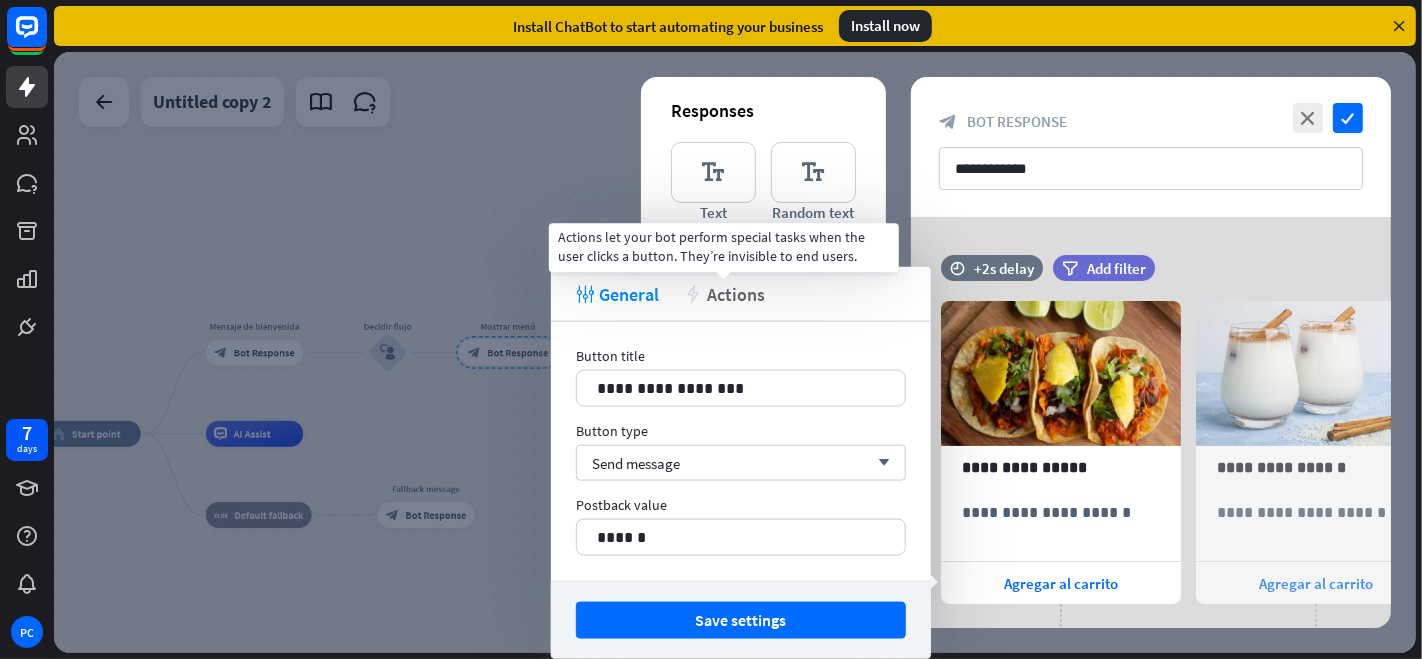click on "Actions" at bounding box center [736, 293] 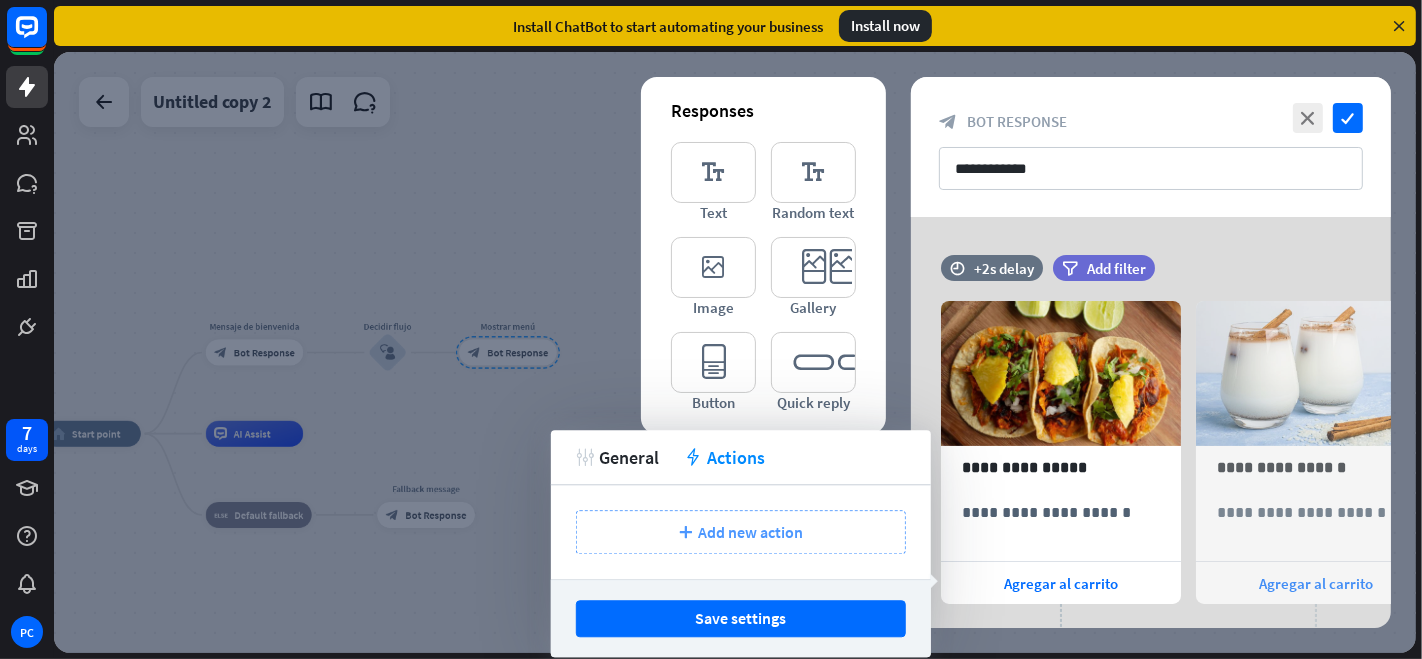 click on "Add new action" at bounding box center (750, 532) 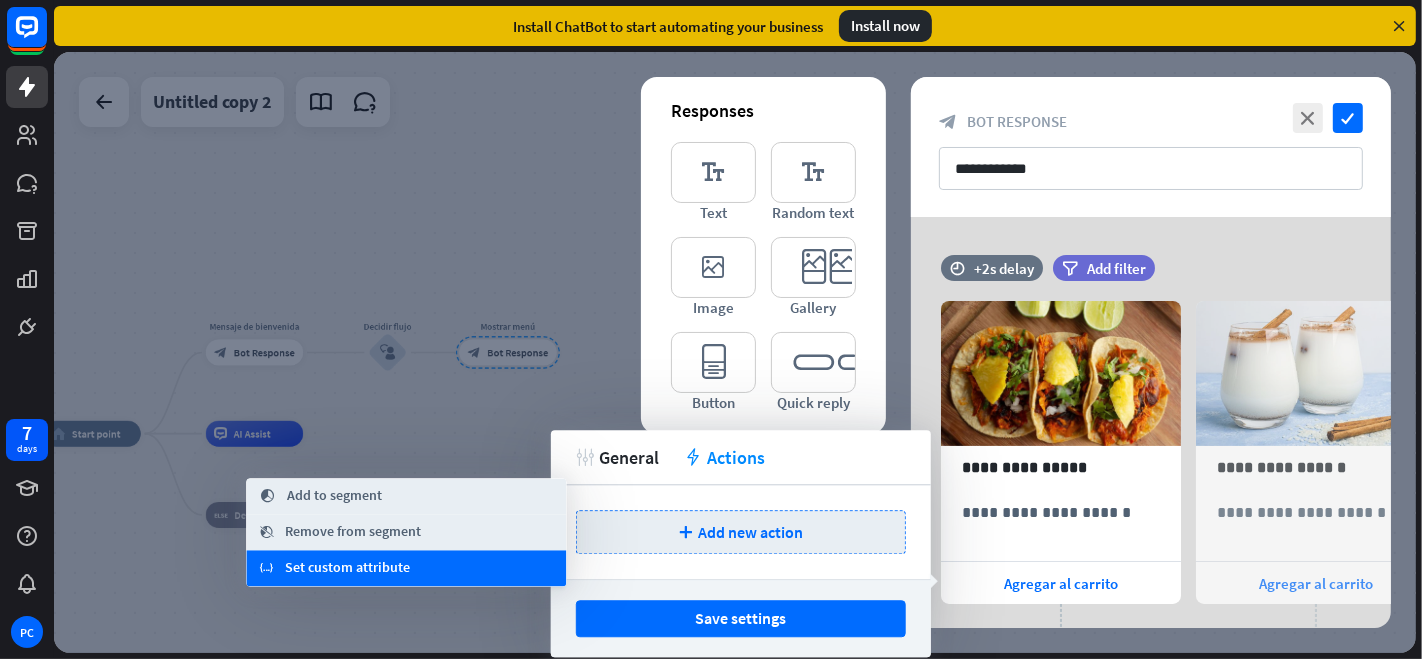 click on "variable
Set custom attribute" at bounding box center [406, 569] 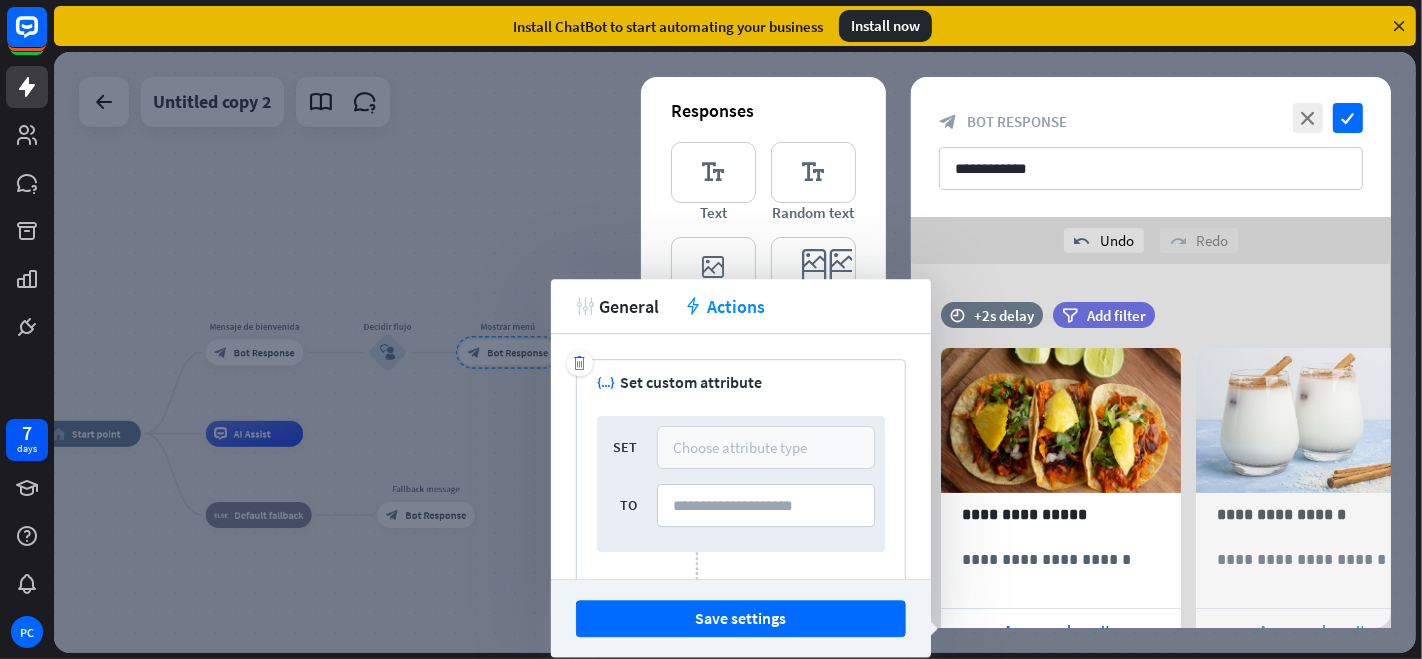 click on "Choose attribute type" at bounding box center (740, 447) 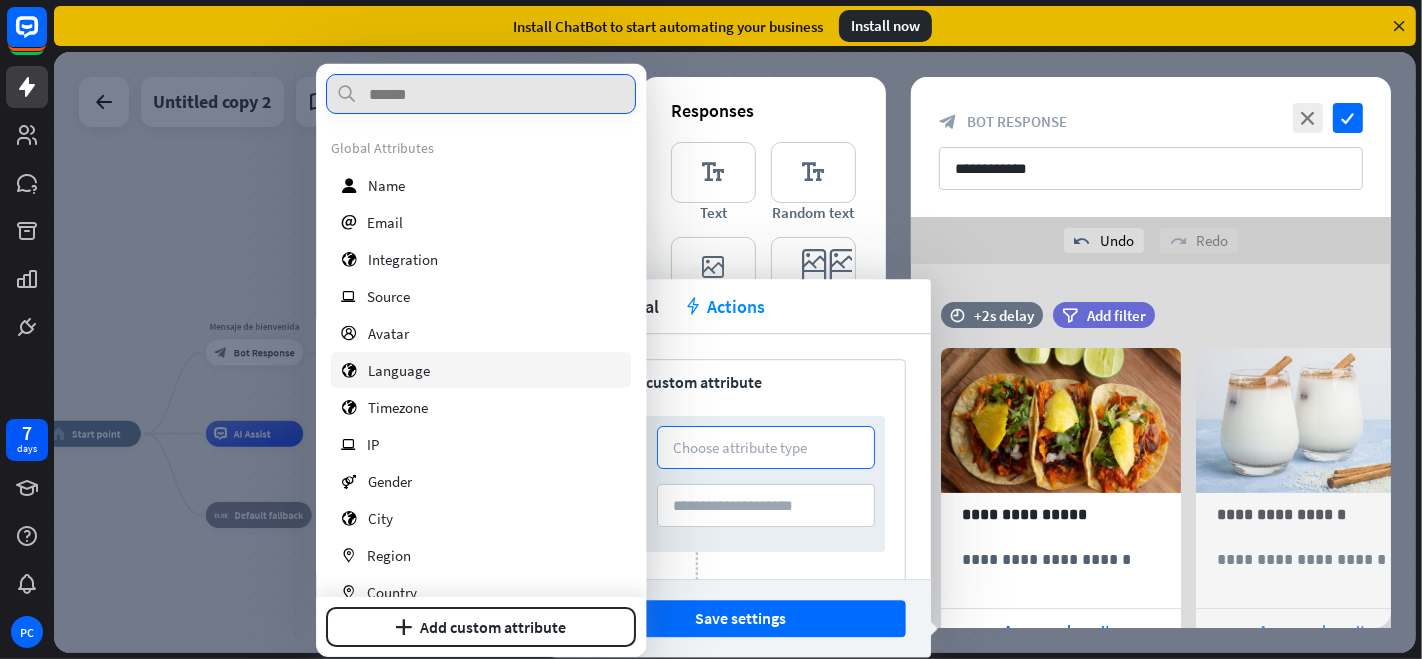 scroll, scrollTop: 139, scrollLeft: 0, axis: vertical 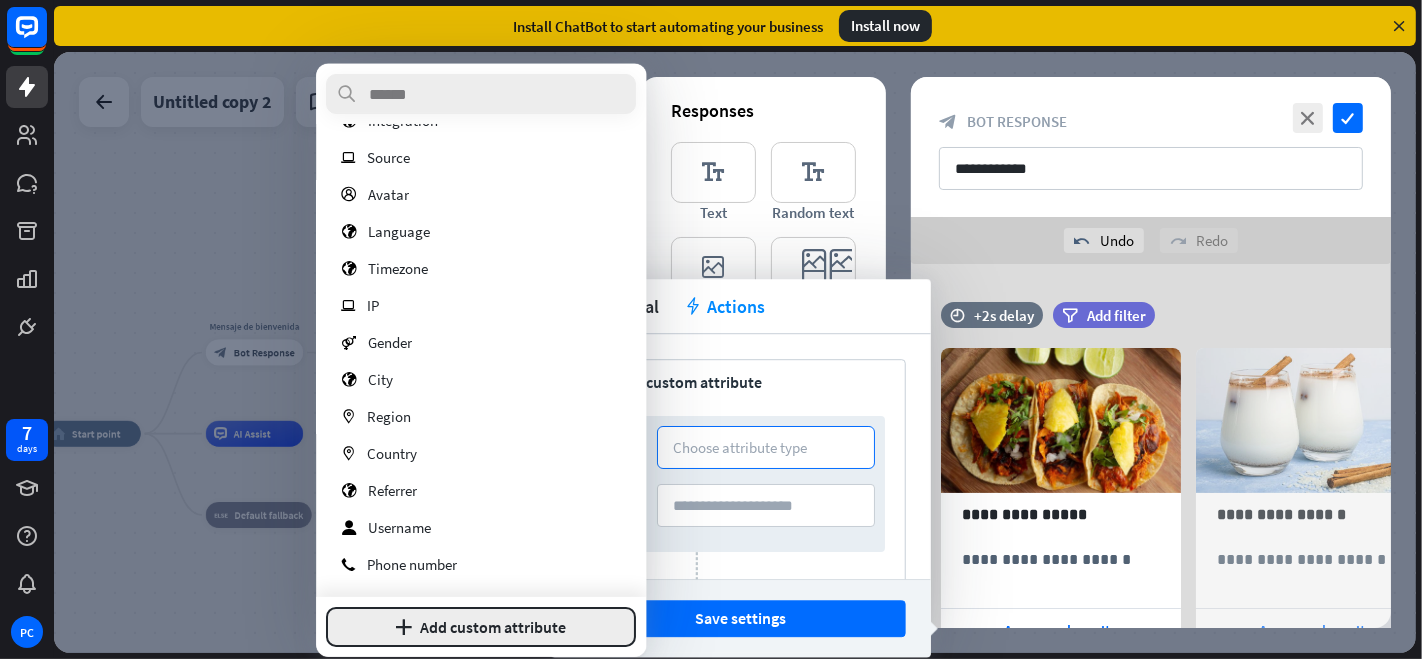 click on "plus
Add custom attribute" at bounding box center (481, 627) 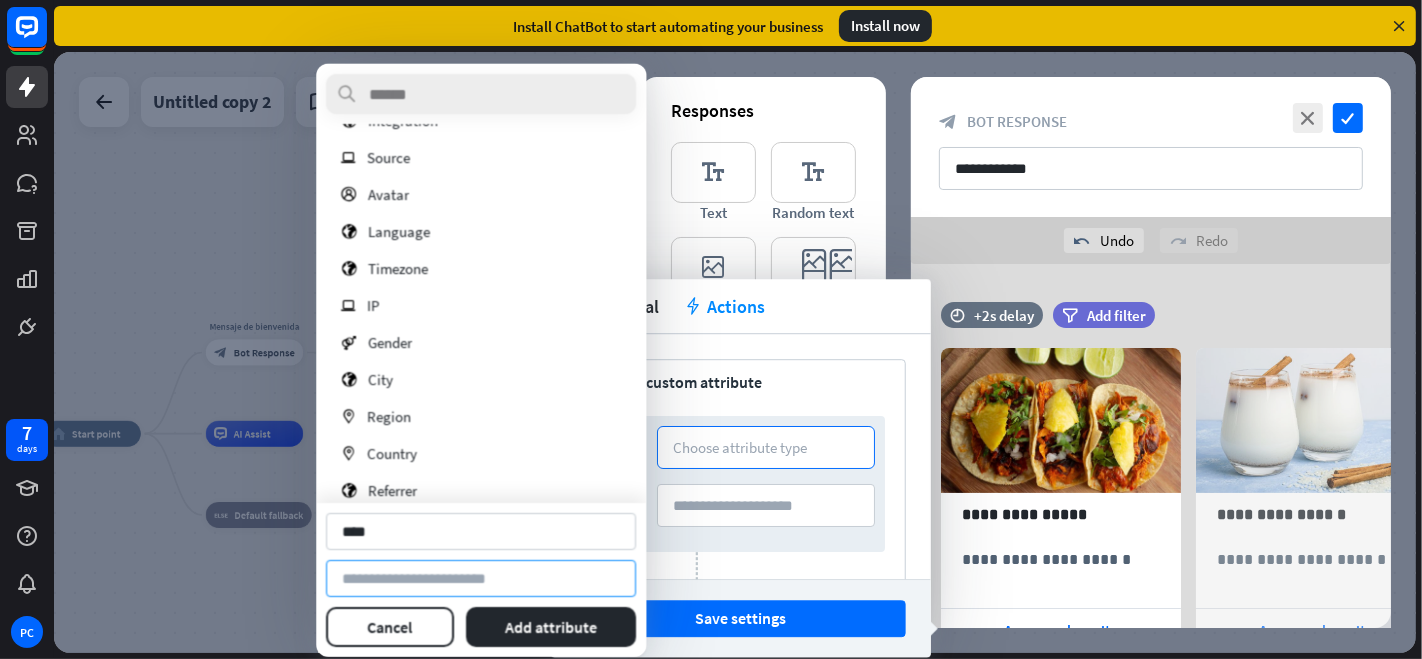 type on "****" 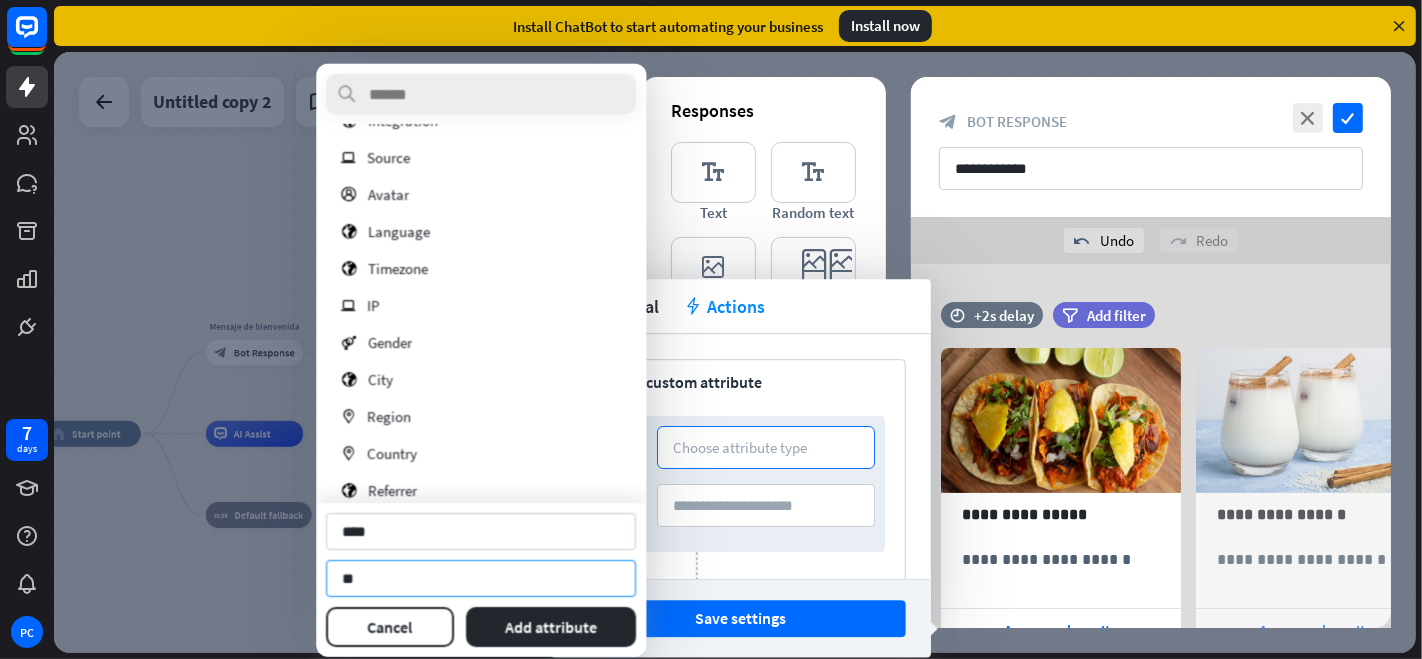 type on "*" 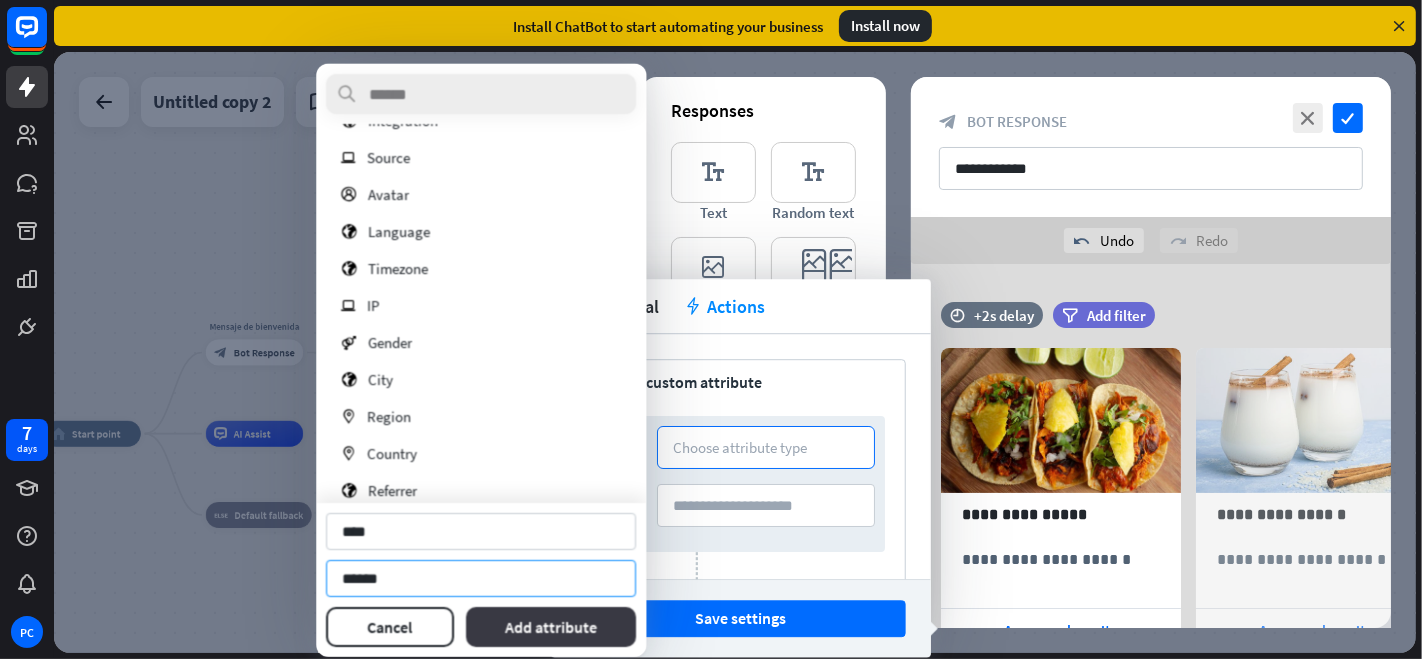 type on "******" 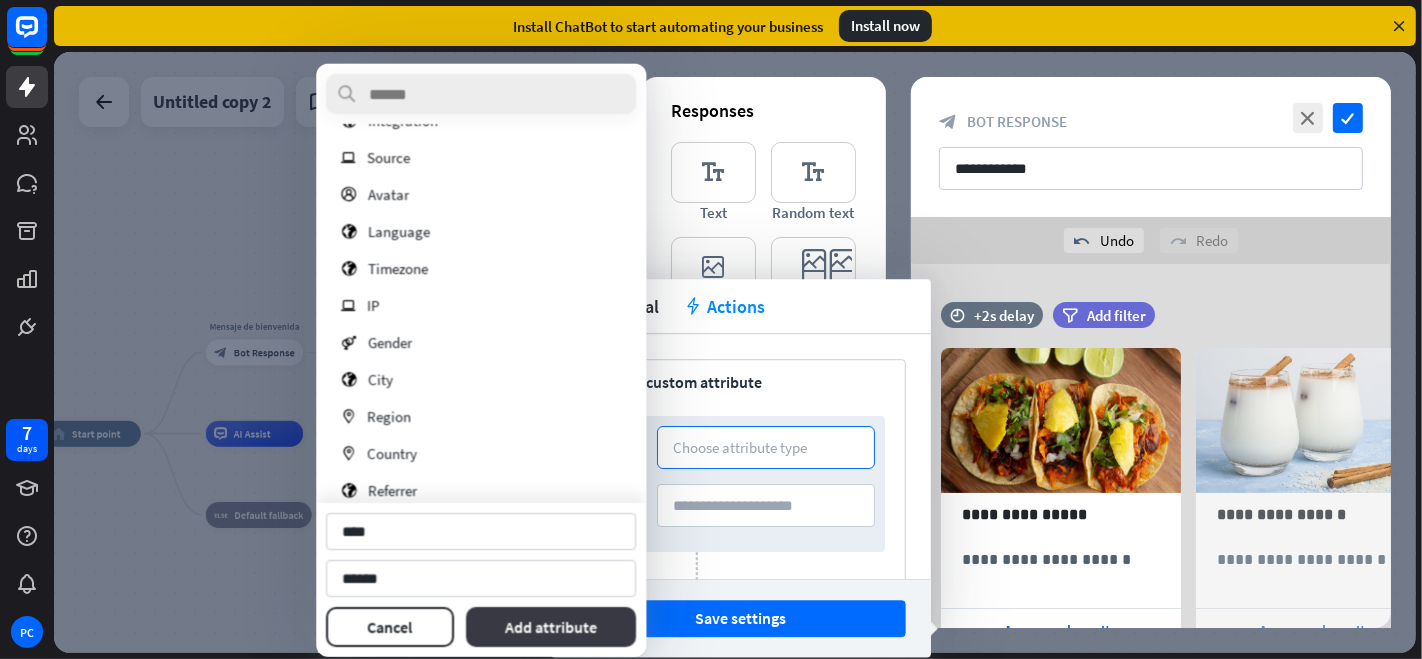 click on "Add attribute" at bounding box center (551, 627) 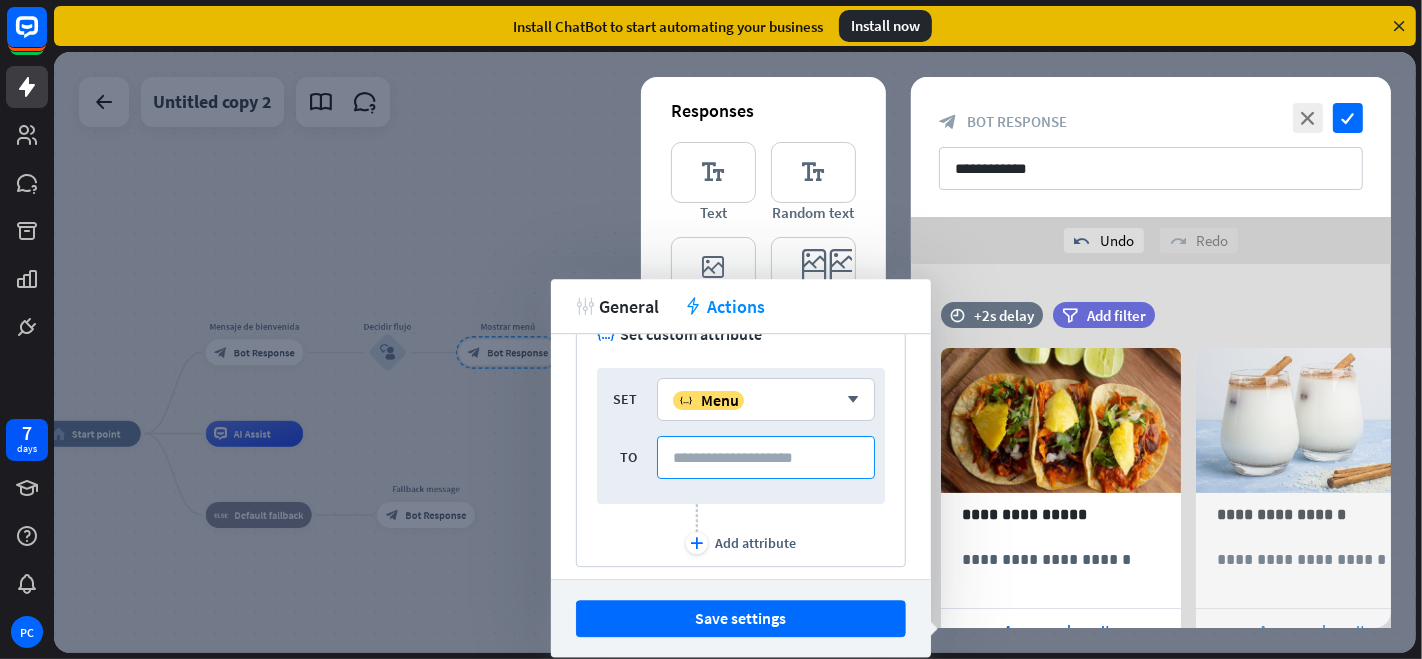 scroll, scrollTop: 111, scrollLeft: 0, axis: vertical 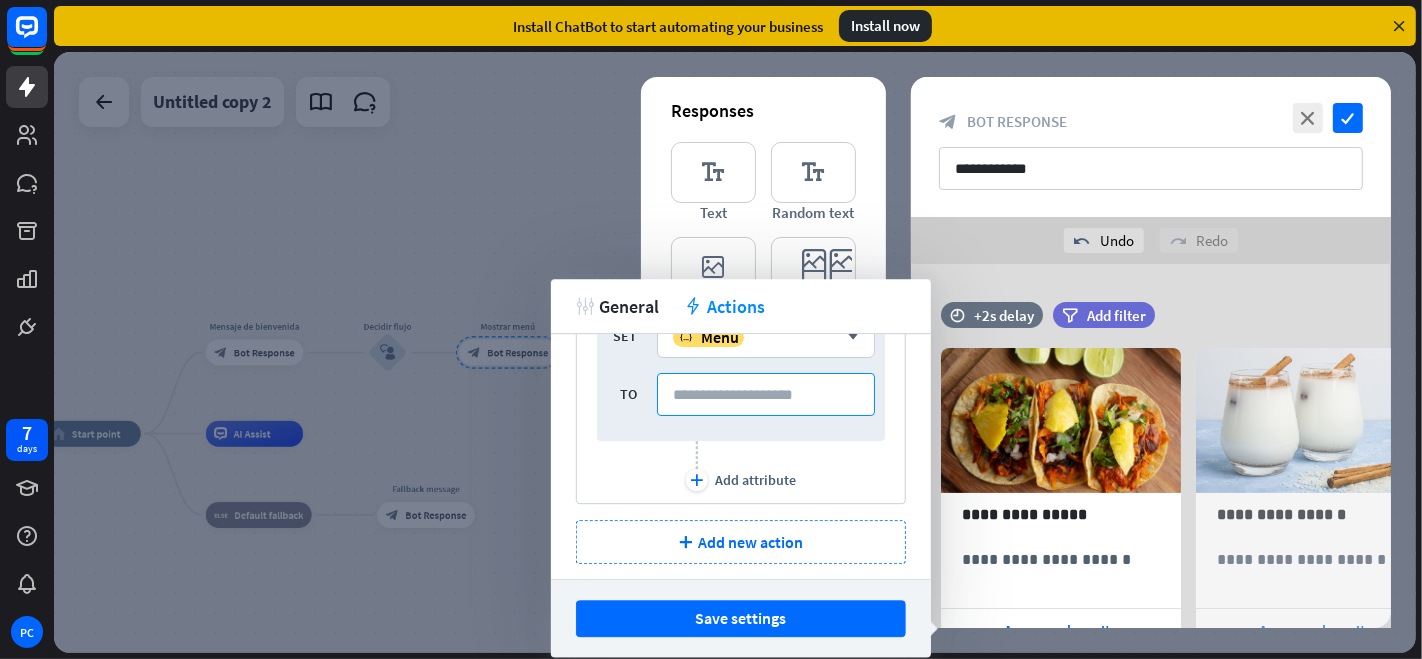 click at bounding box center [766, 394] 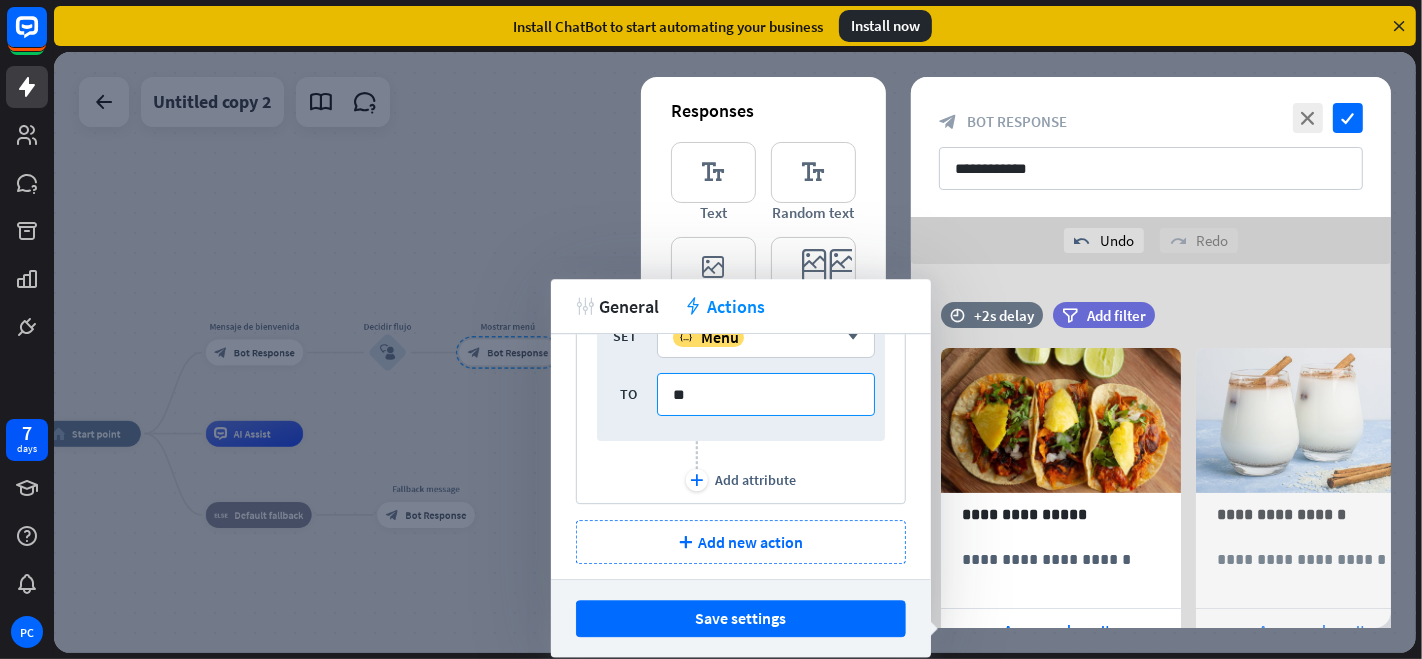 type on "*" 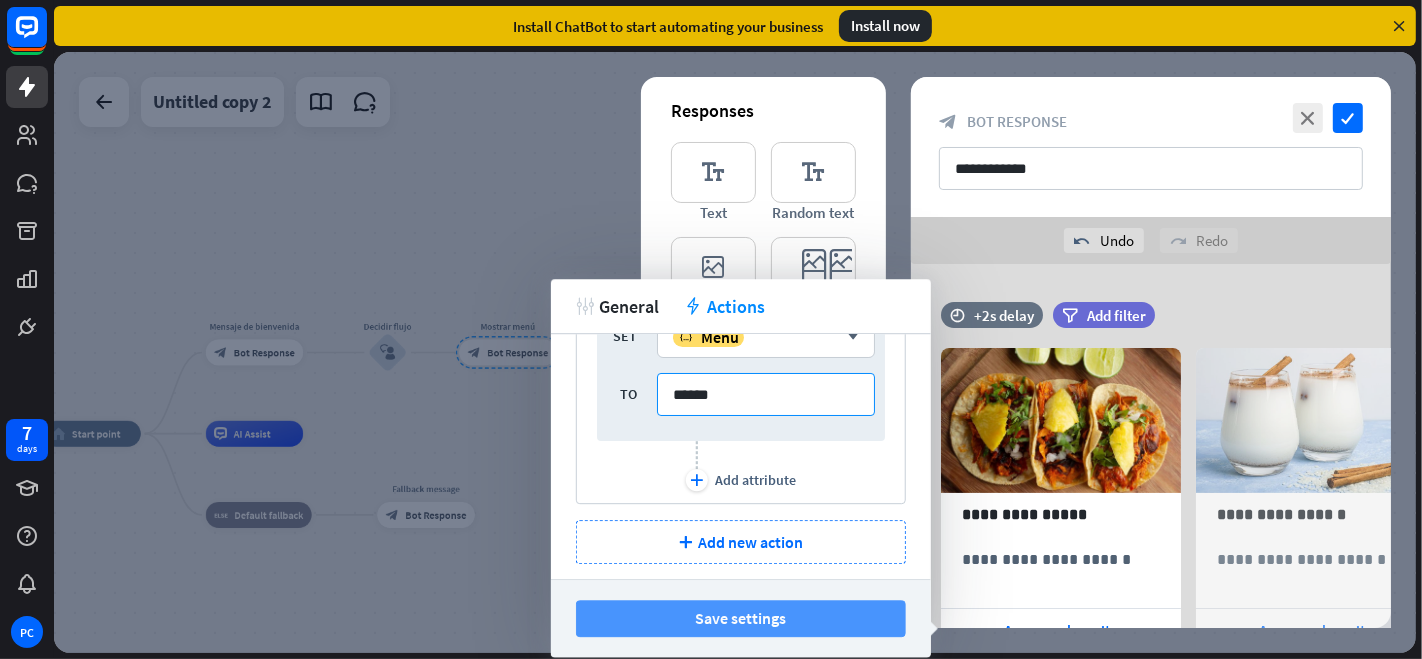 type on "******" 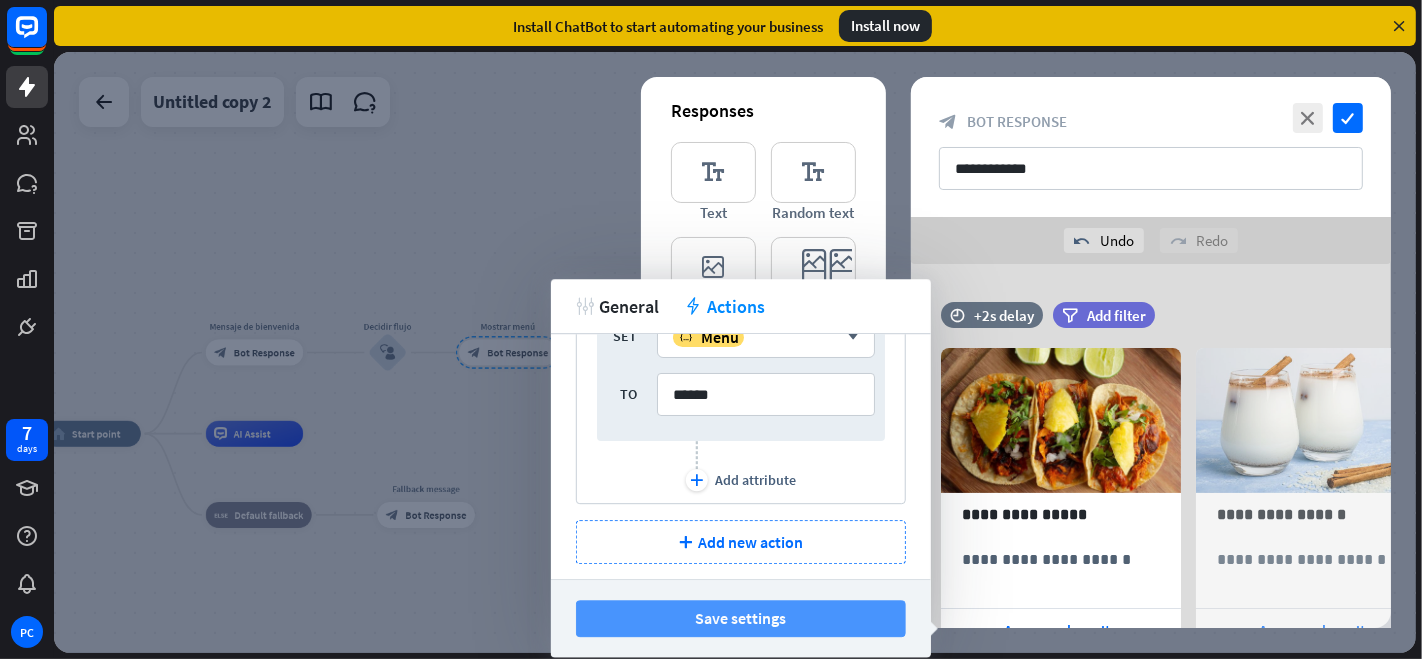 click on "Save settings" at bounding box center [741, 619] 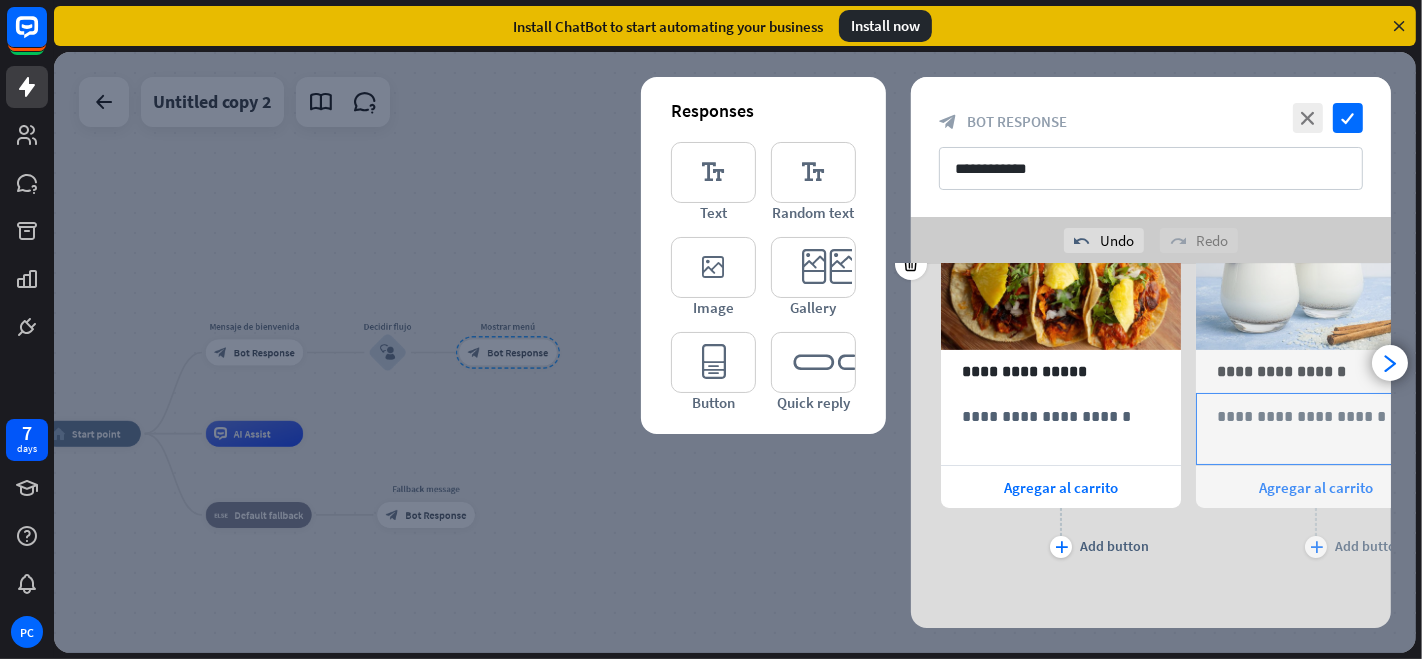 scroll, scrollTop: 145, scrollLeft: 0, axis: vertical 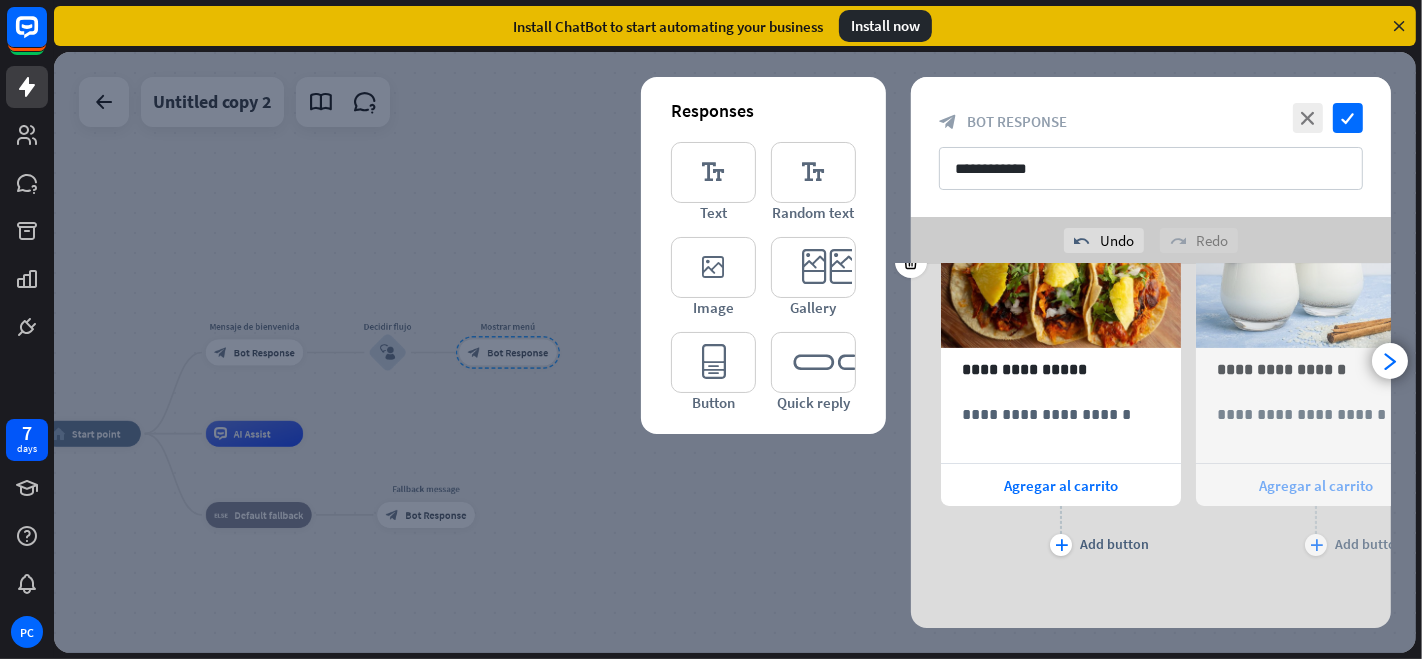 click on "Agregar al carrito" at bounding box center [1316, 485] 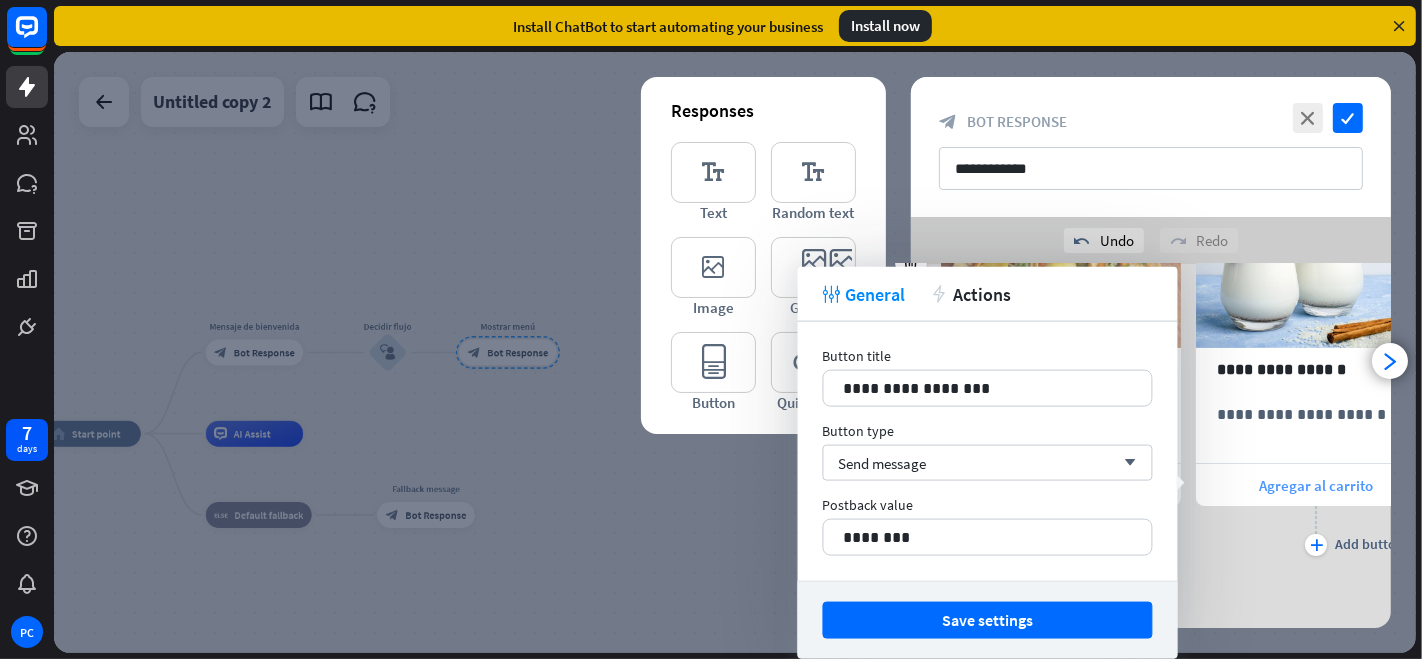 scroll, scrollTop: 0, scrollLeft: 165, axis: horizontal 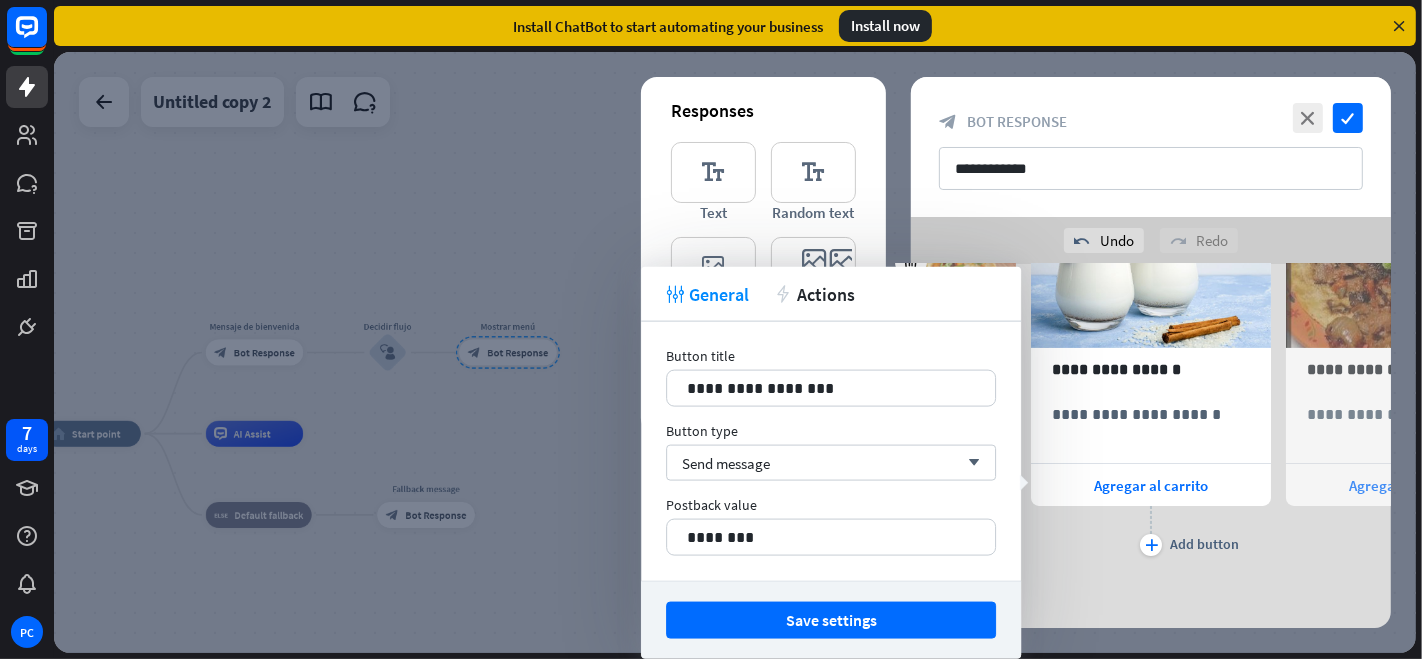 click on "**********" at bounding box center [1151, 369] 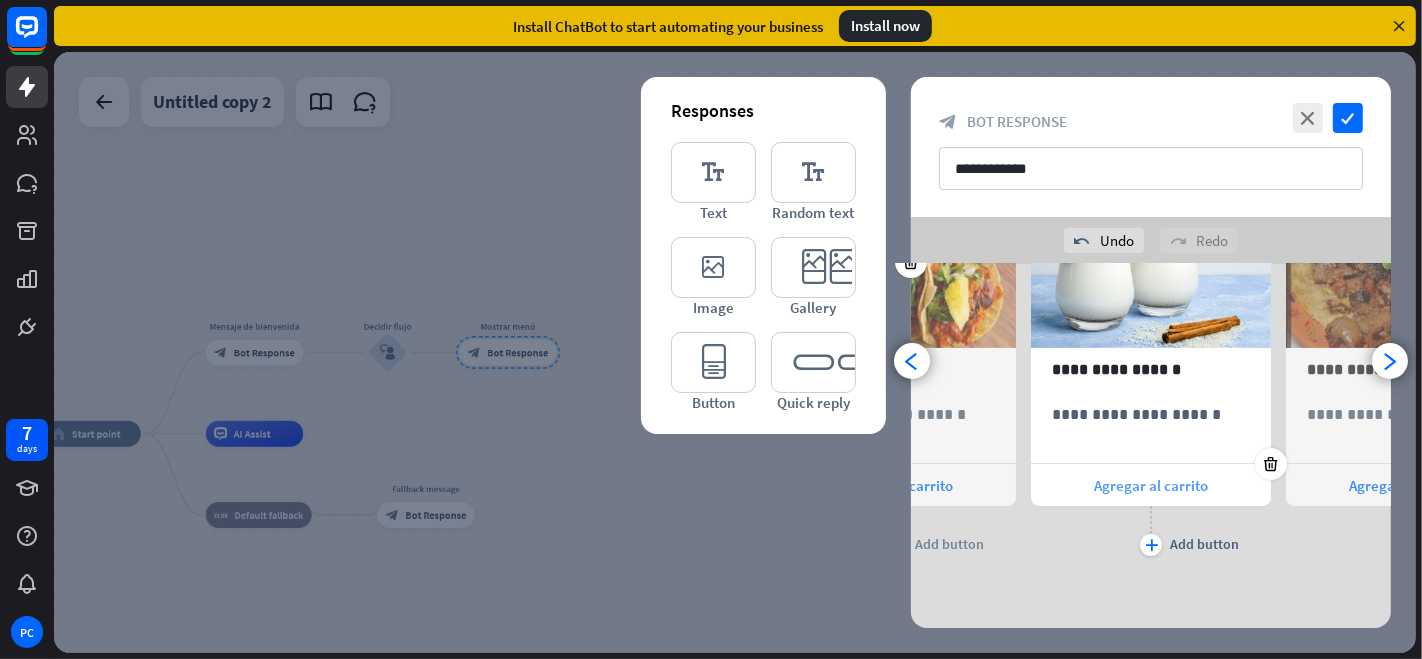 drag, startPoint x: 1151, startPoint y: 476, endPoint x: 1184, endPoint y: 470, distance: 33.54102 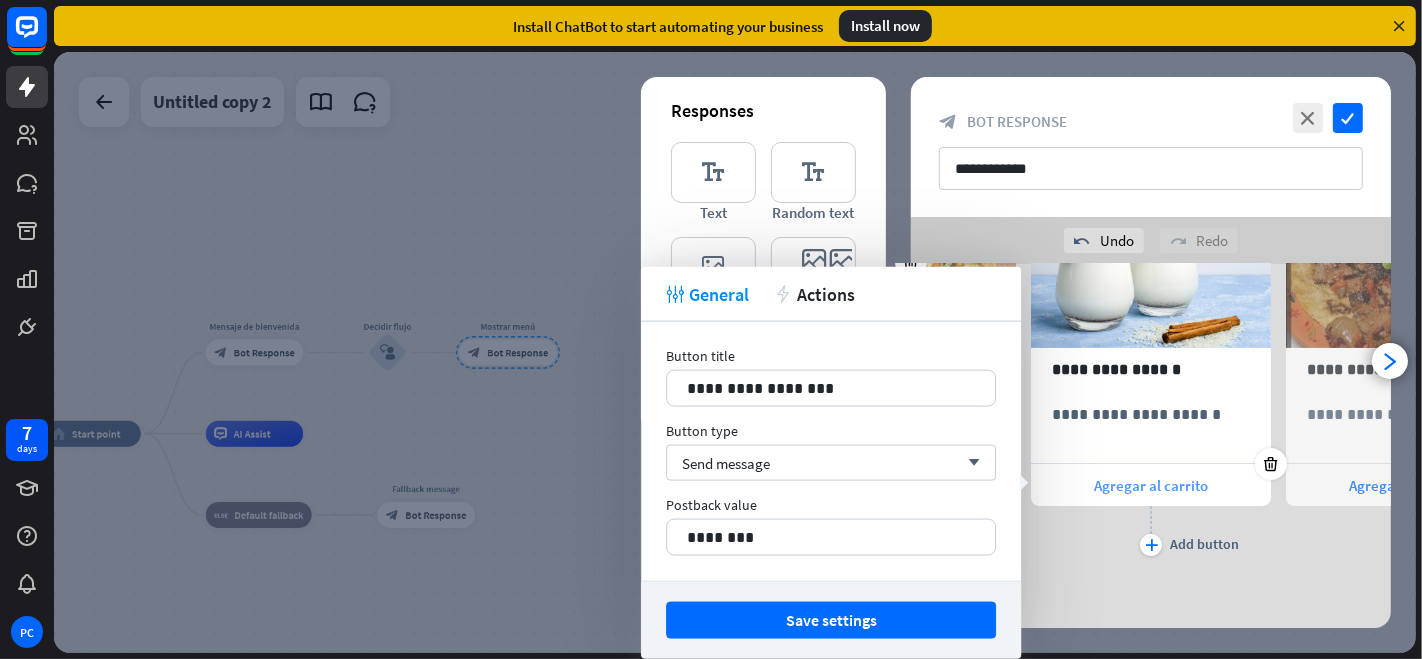 scroll, scrollTop: 0, scrollLeft: 165, axis: horizontal 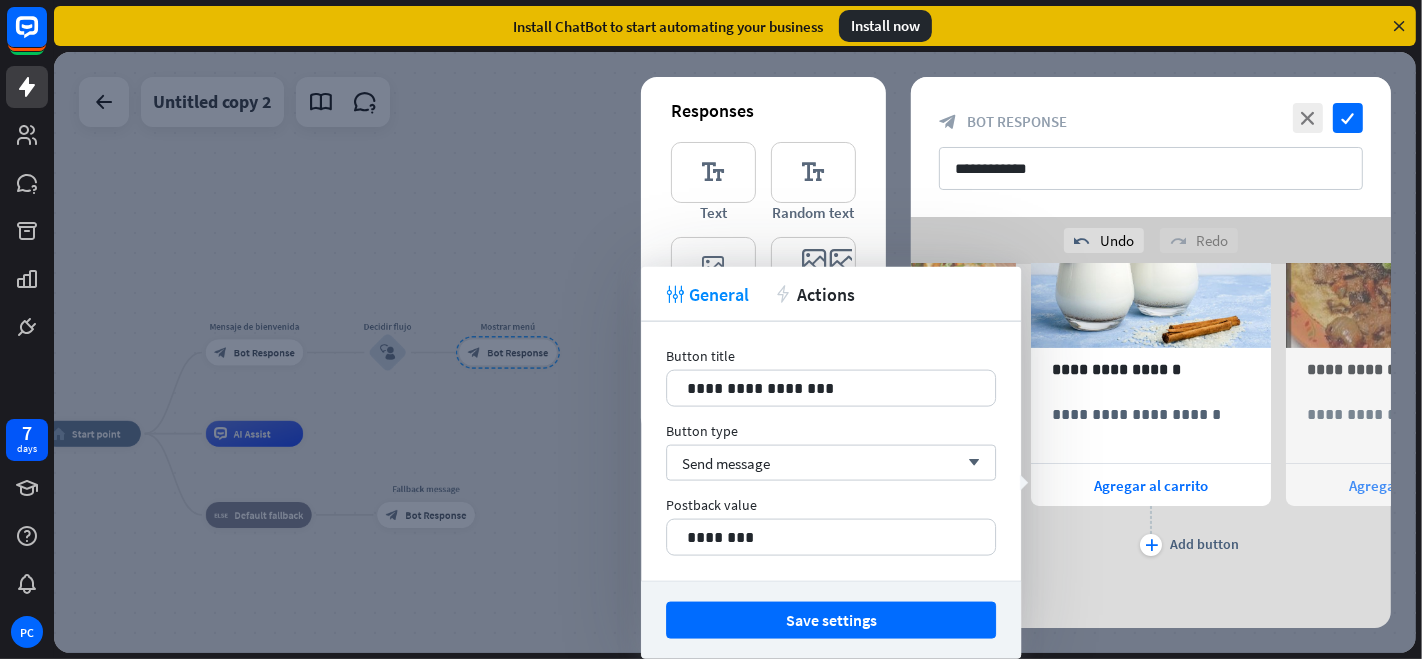 click at bounding box center (735, 352) 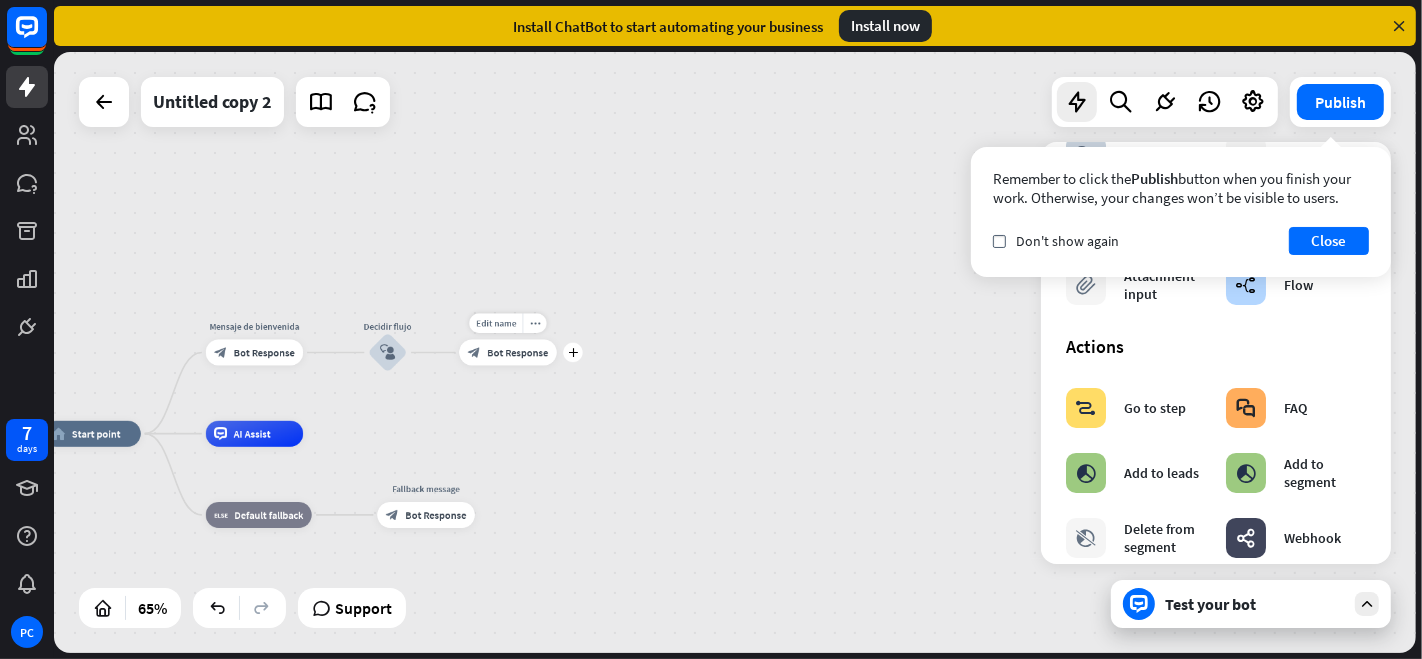 click on "block_bot_response   Bot Response" at bounding box center (508, 353) 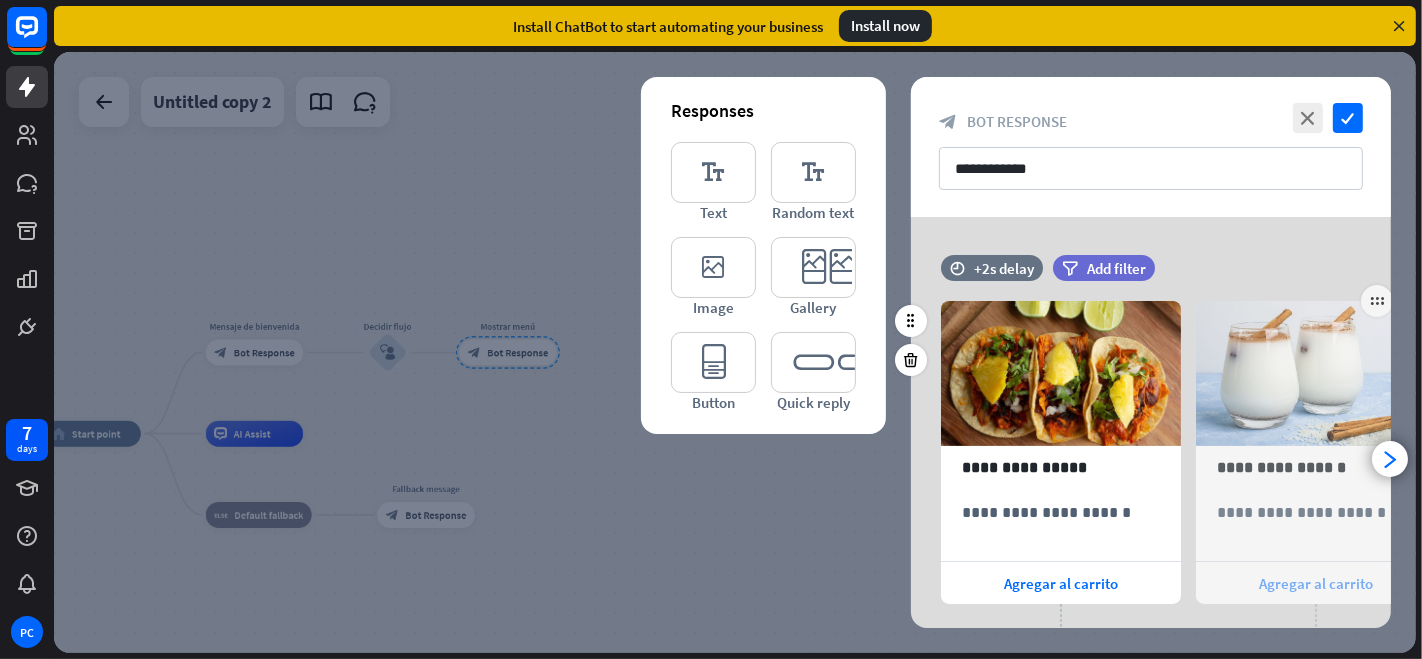 click on "Agregar al carrito" at bounding box center [1316, 583] 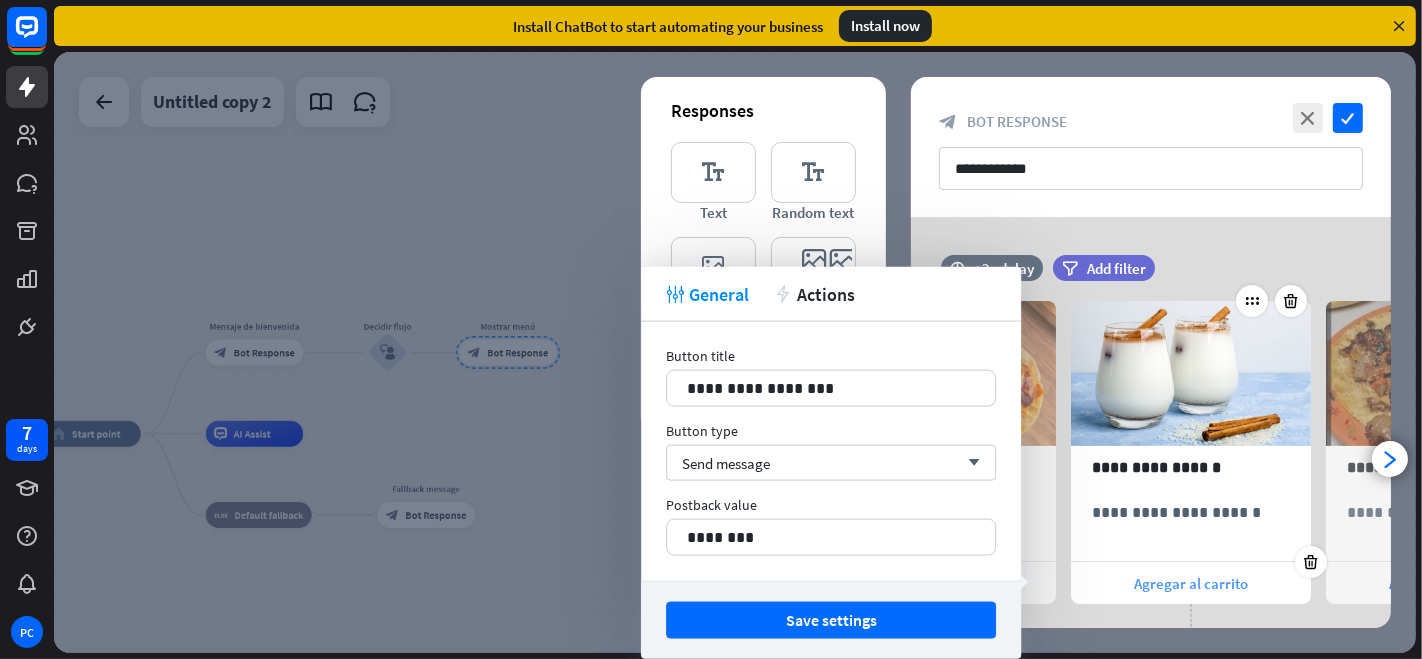 scroll, scrollTop: 0, scrollLeft: 165, axis: horizontal 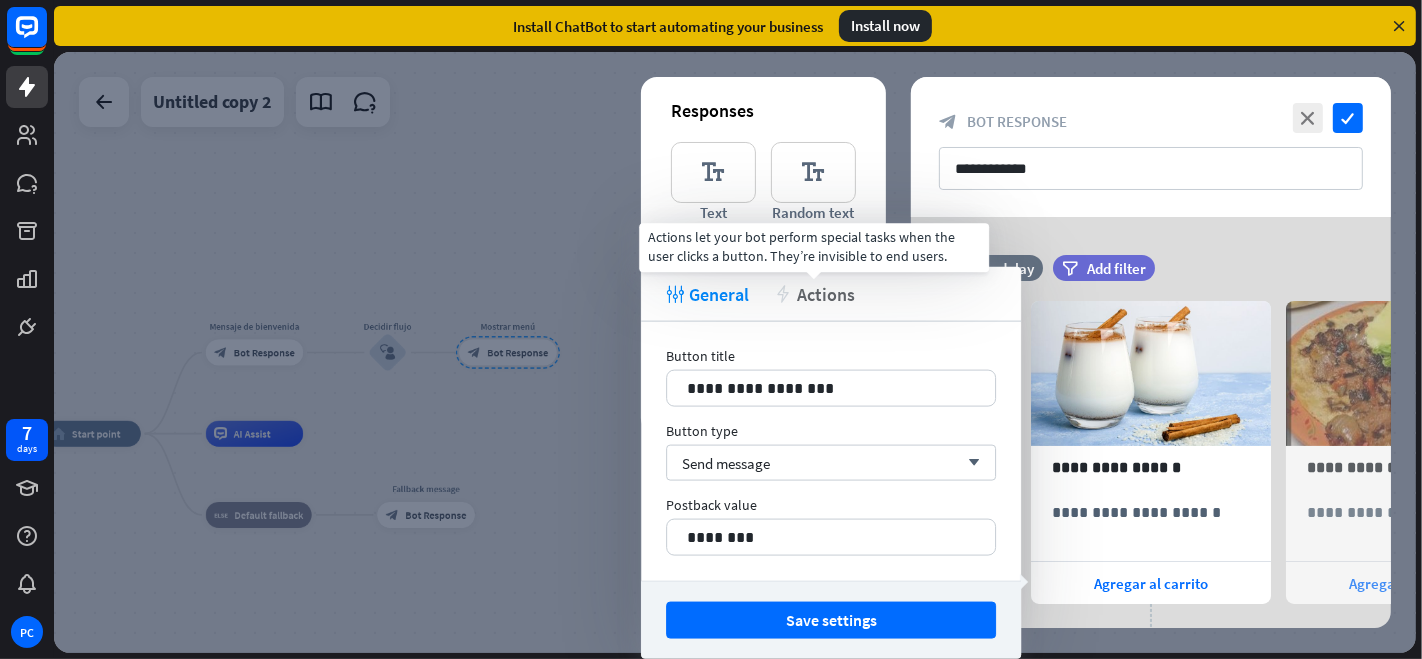 click on "Actions" at bounding box center [826, 293] 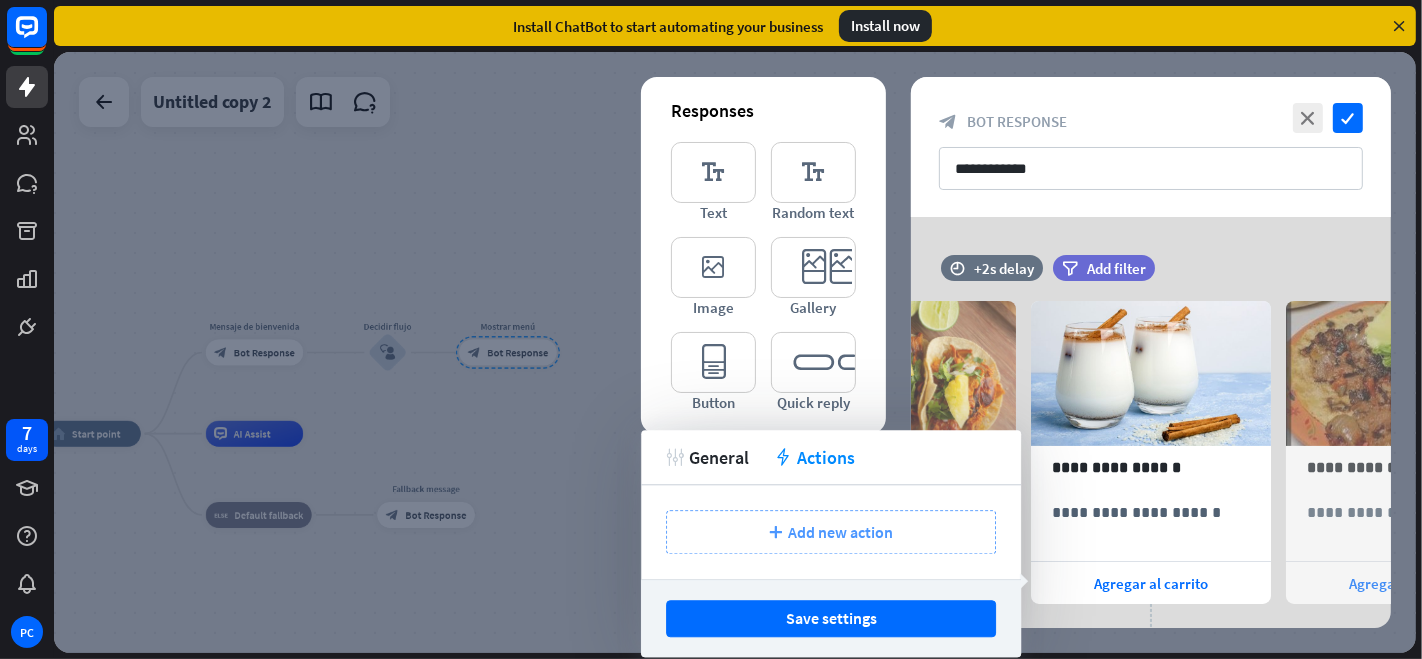 click on "Add new action" at bounding box center (840, 532) 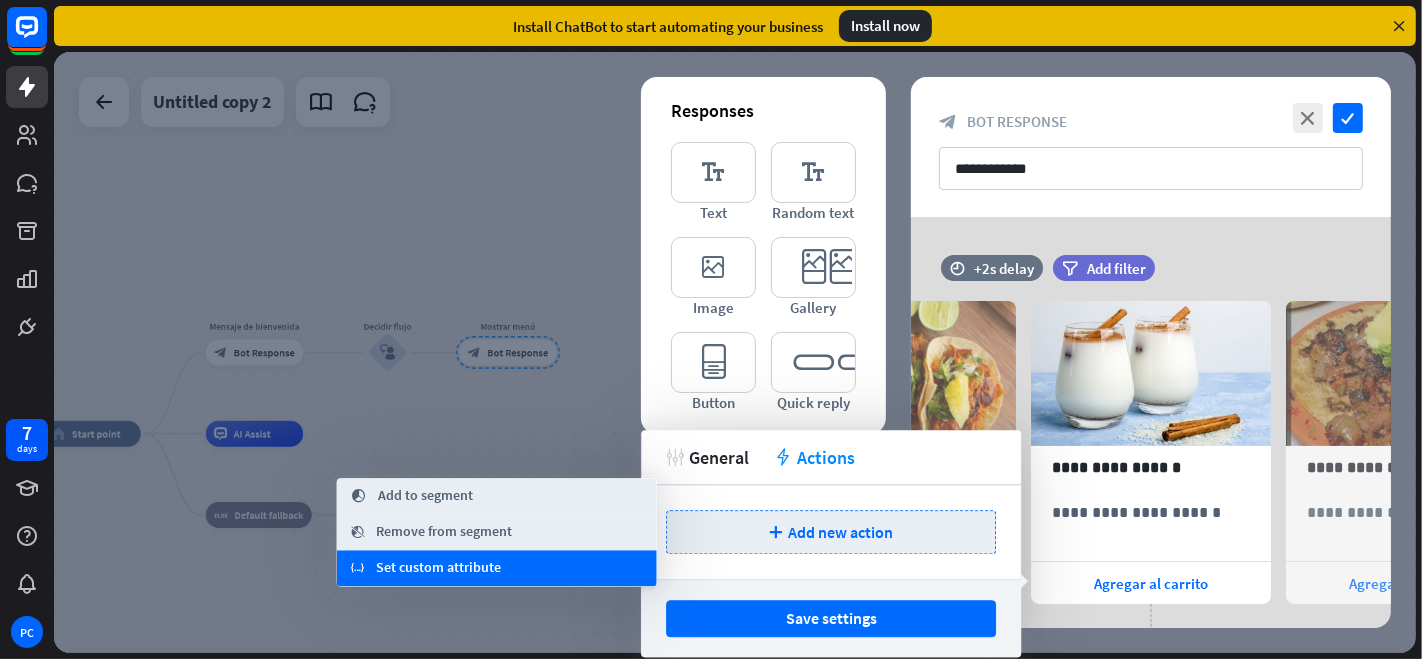 click on "variable
Set custom attribute" at bounding box center [497, 569] 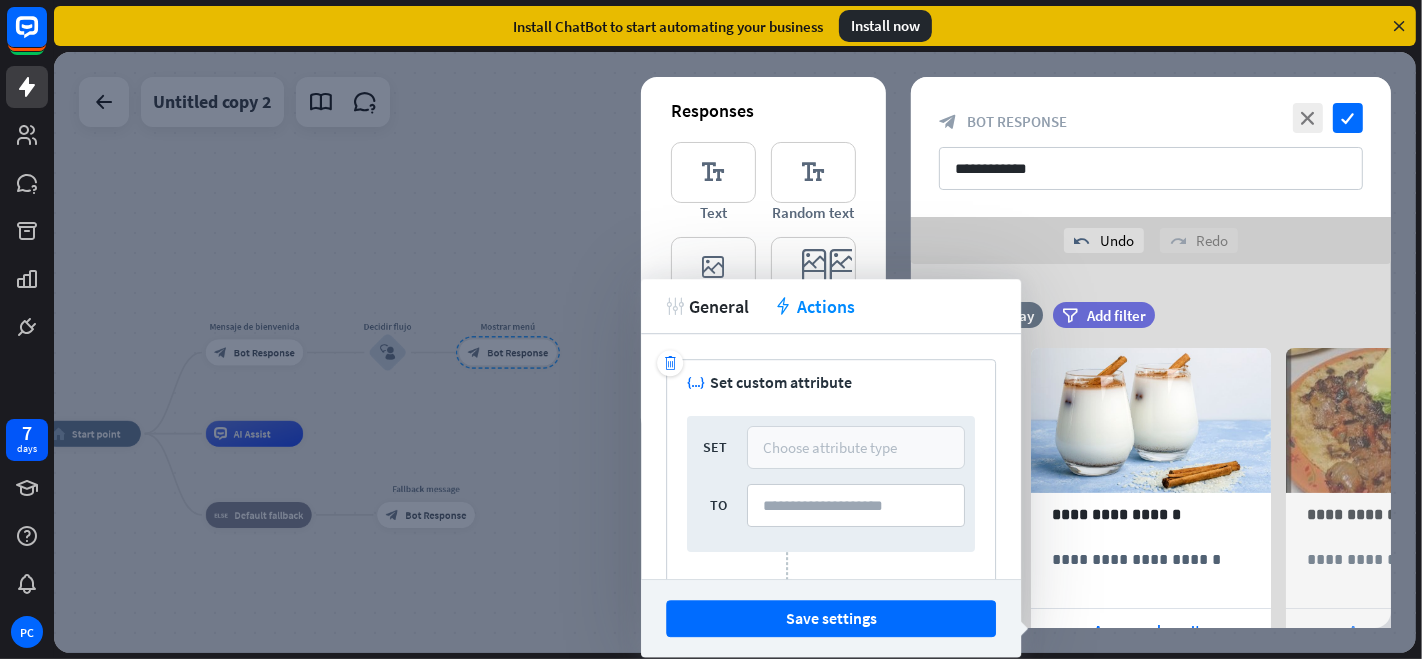 click on "Choose attribute type" at bounding box center [830, 447] 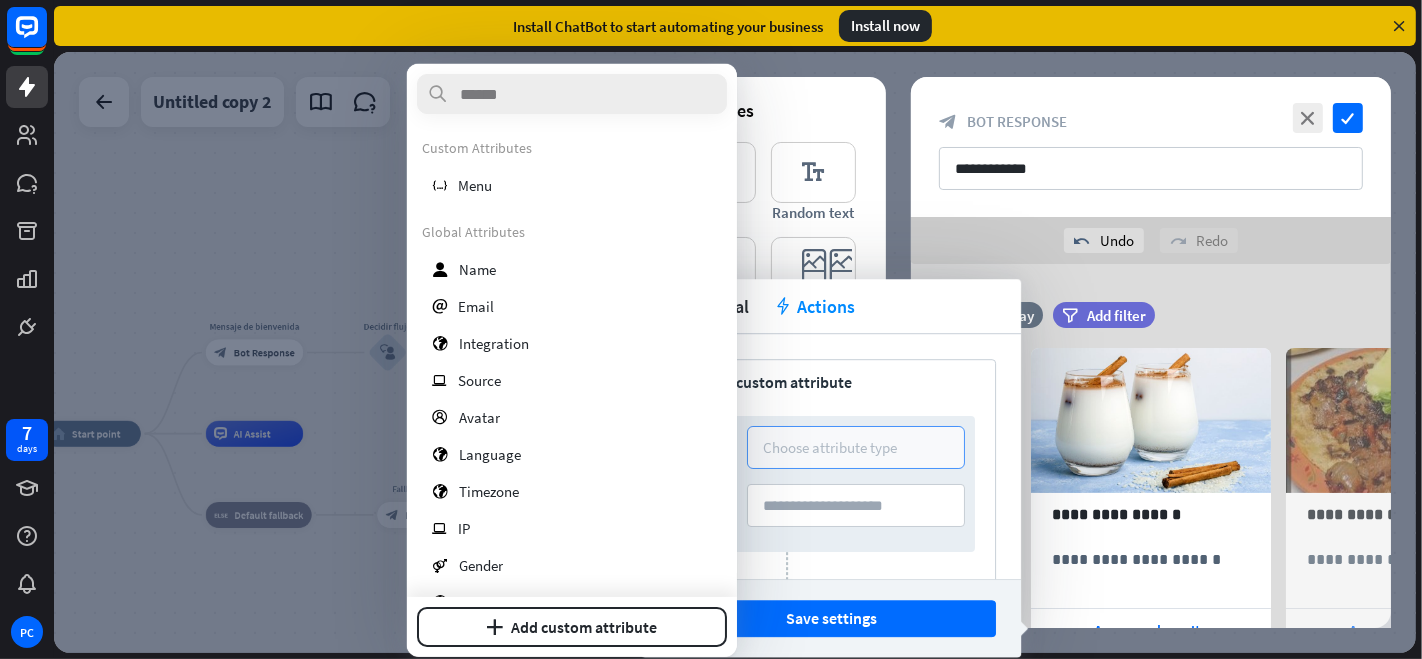 click on "Choose attribute type" at bounding box center [830, 447] 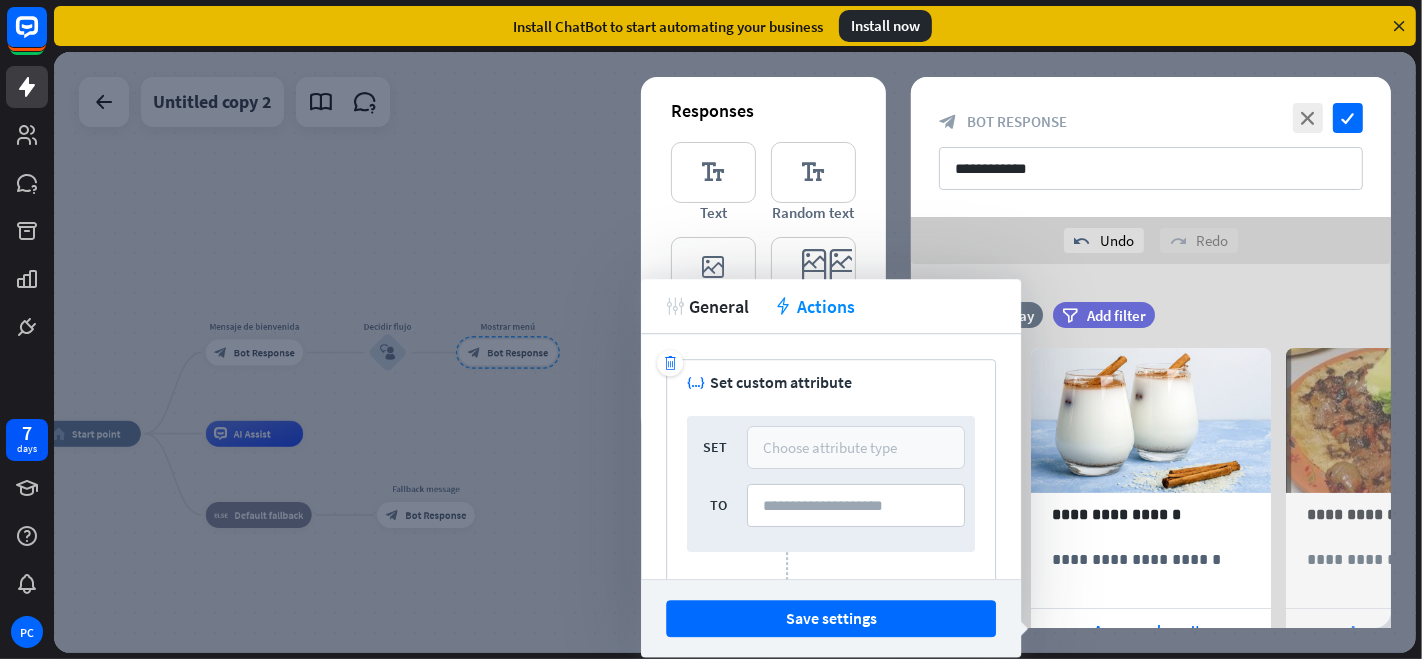 click on "Choose attribute type" at bounding box center (830, 447) 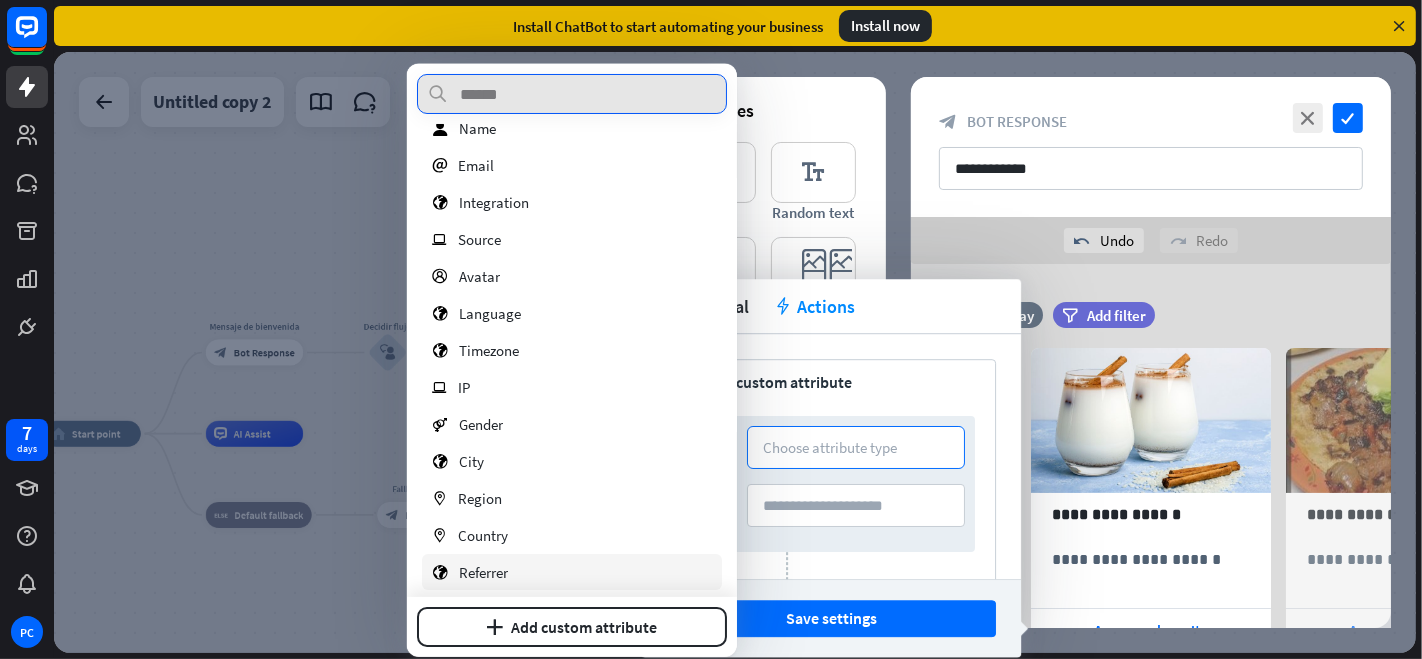 scroll, scrollTop: 223, scrollLeft: 0, axis: vertical 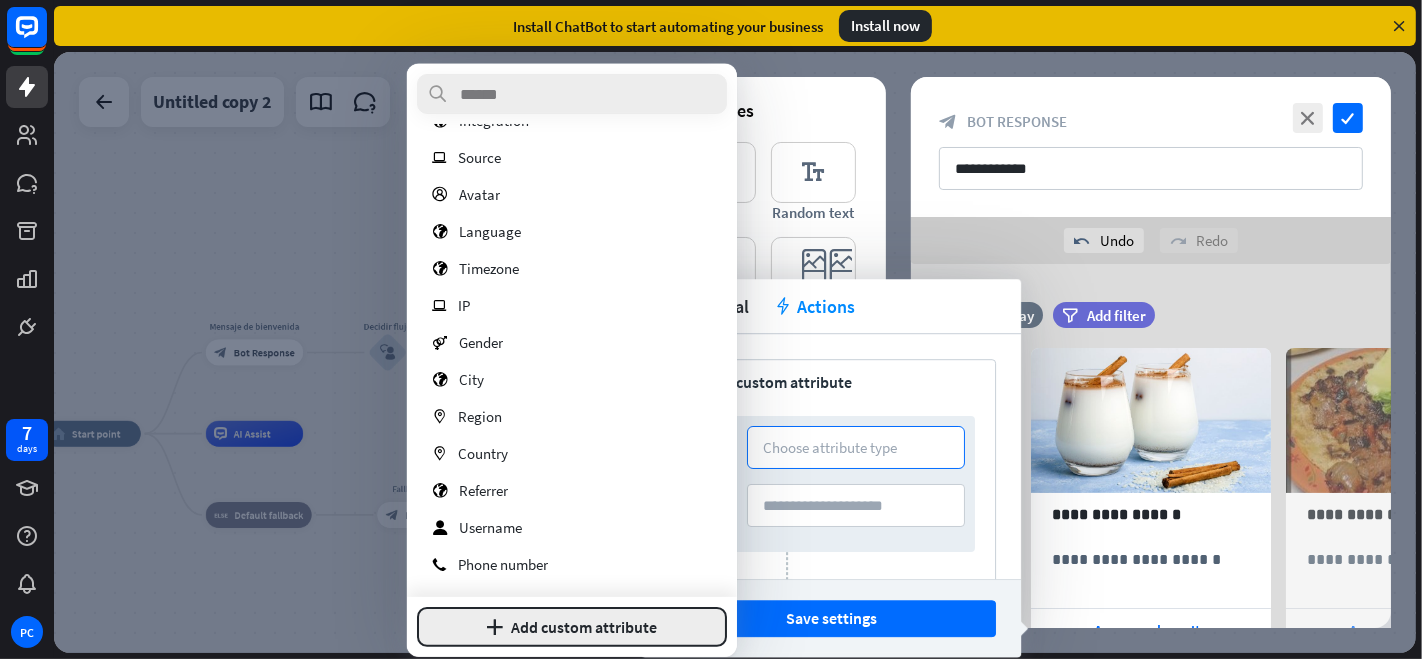 click on "plus
Add custom attribute" at bounding box center (572, 627) 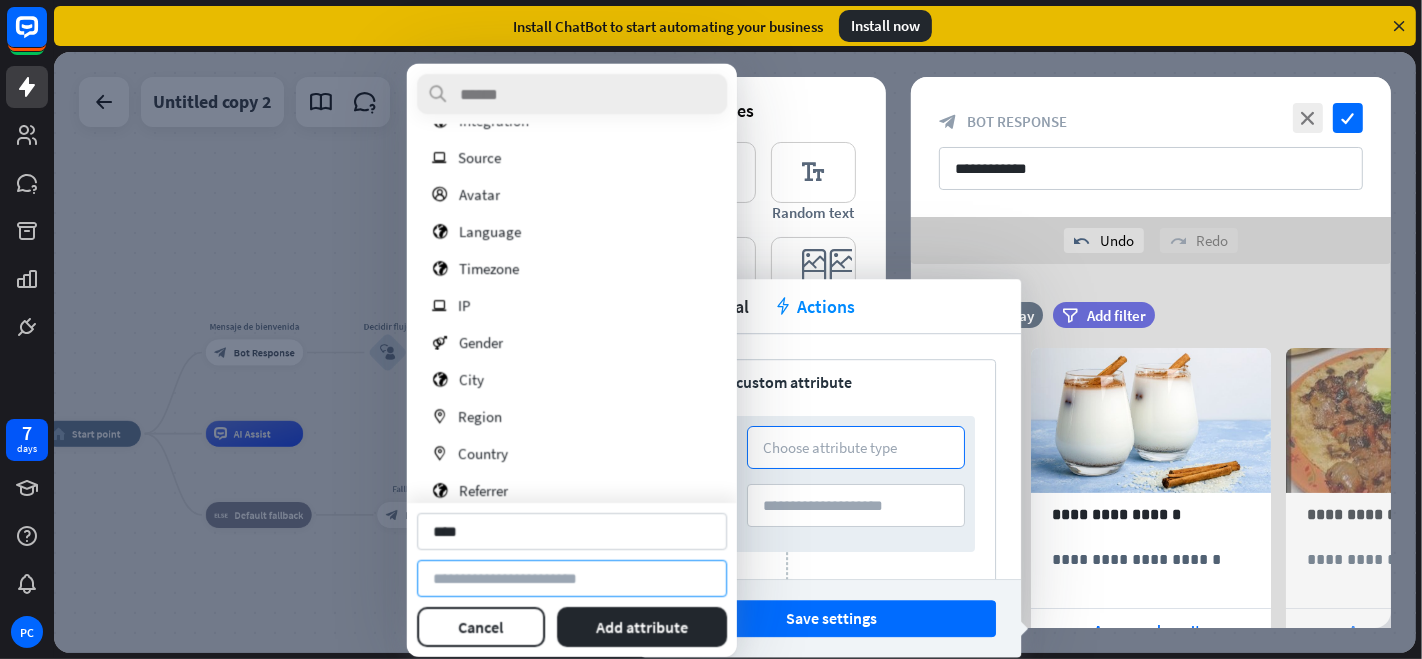 type on "****" 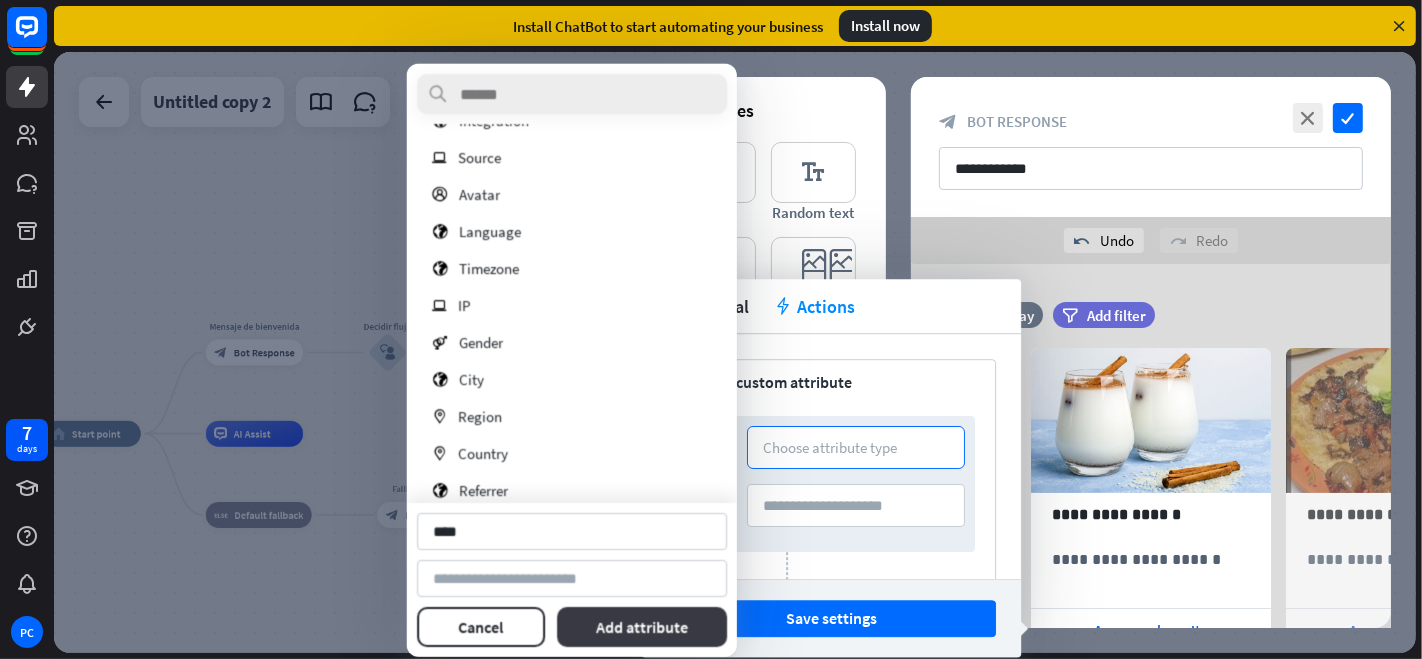 click on "Add attribute" at bounding box center [641, 627] 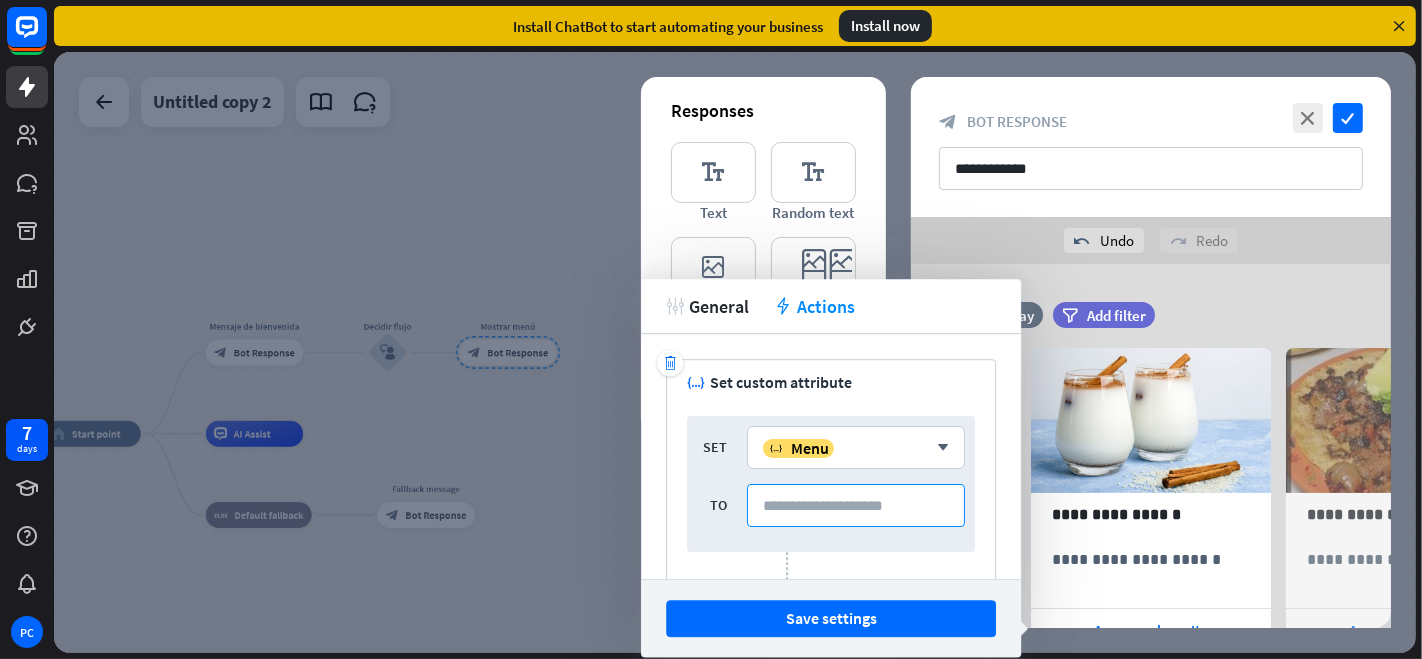 click at bounding box center [856, 505] 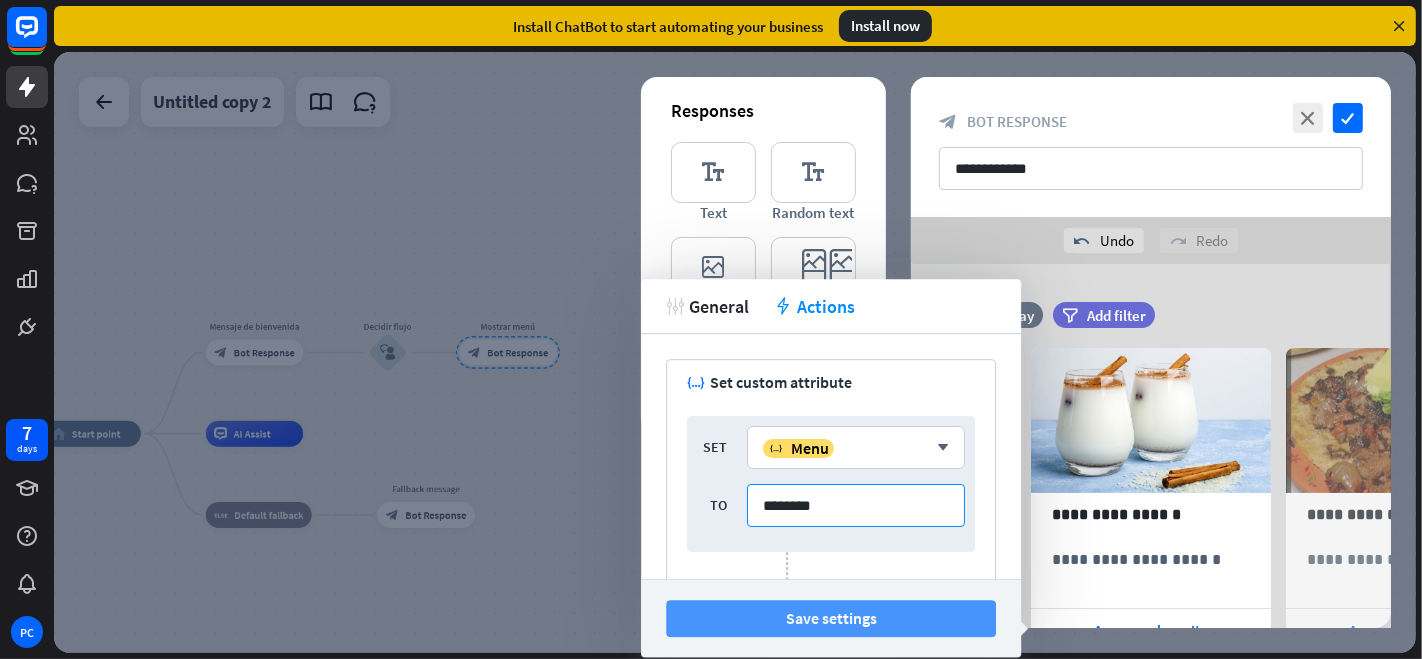 type on "********" 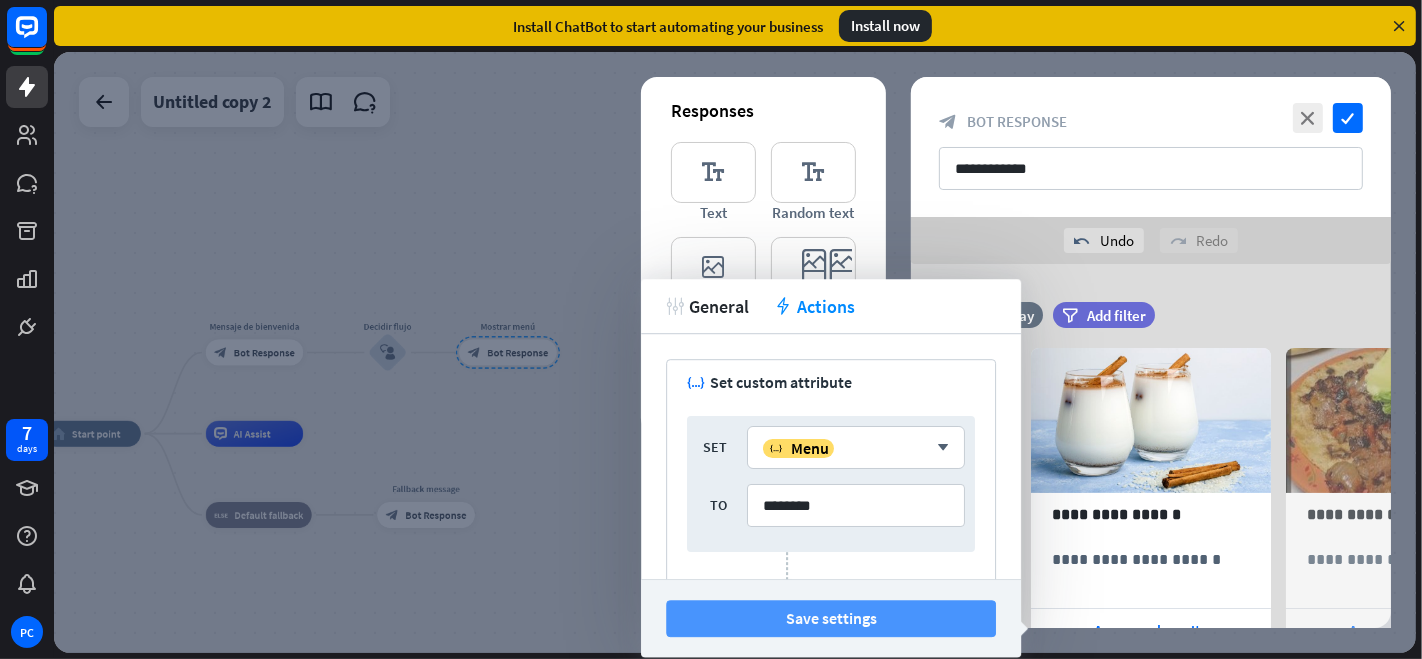 click on "Save settings" at bounding box center (831, 619) 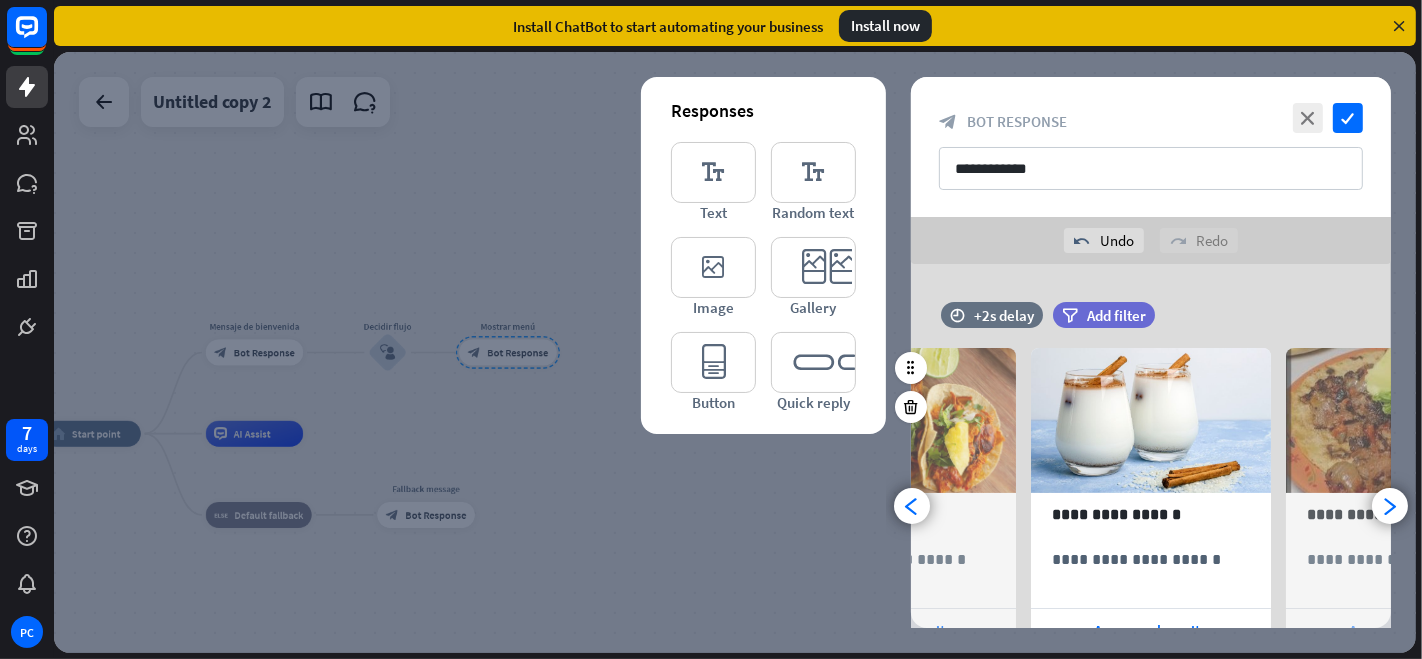 click on "Agregar al carrito" at bounding box center [1406, 630] 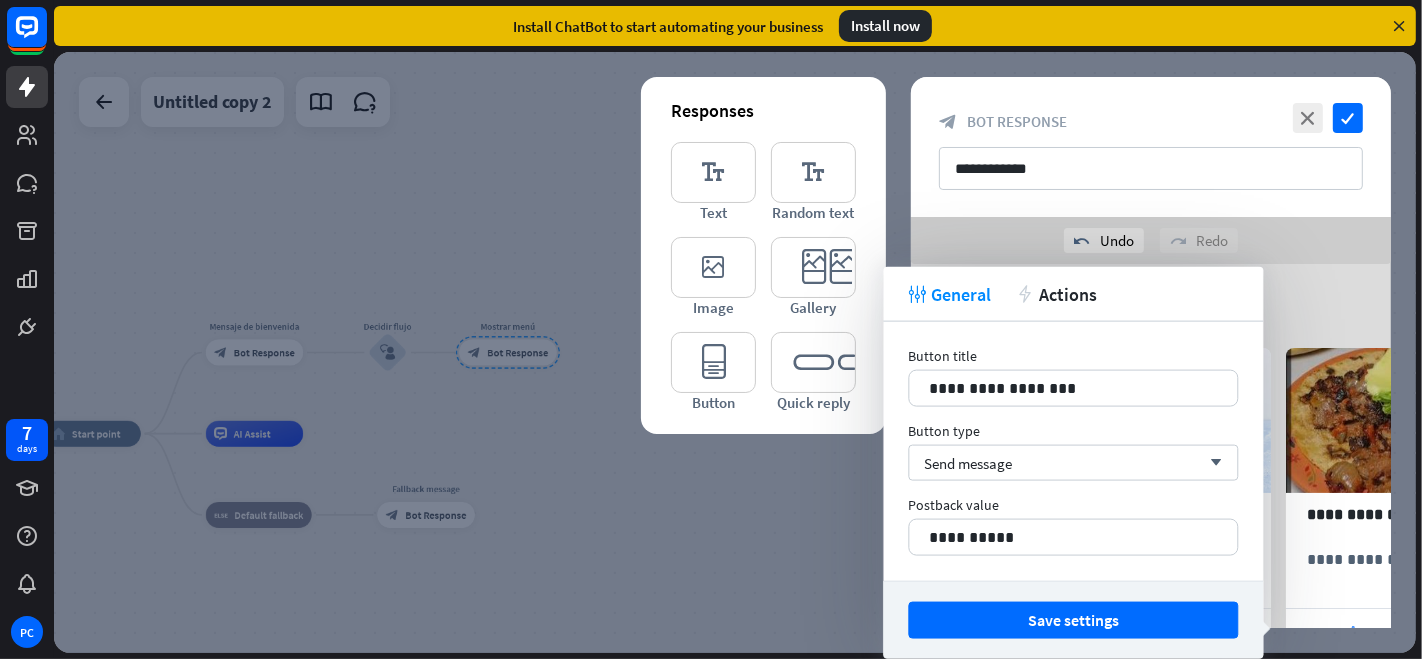 scroll, scrollTop: 0, scrollLeft: 420, axis: horizontal 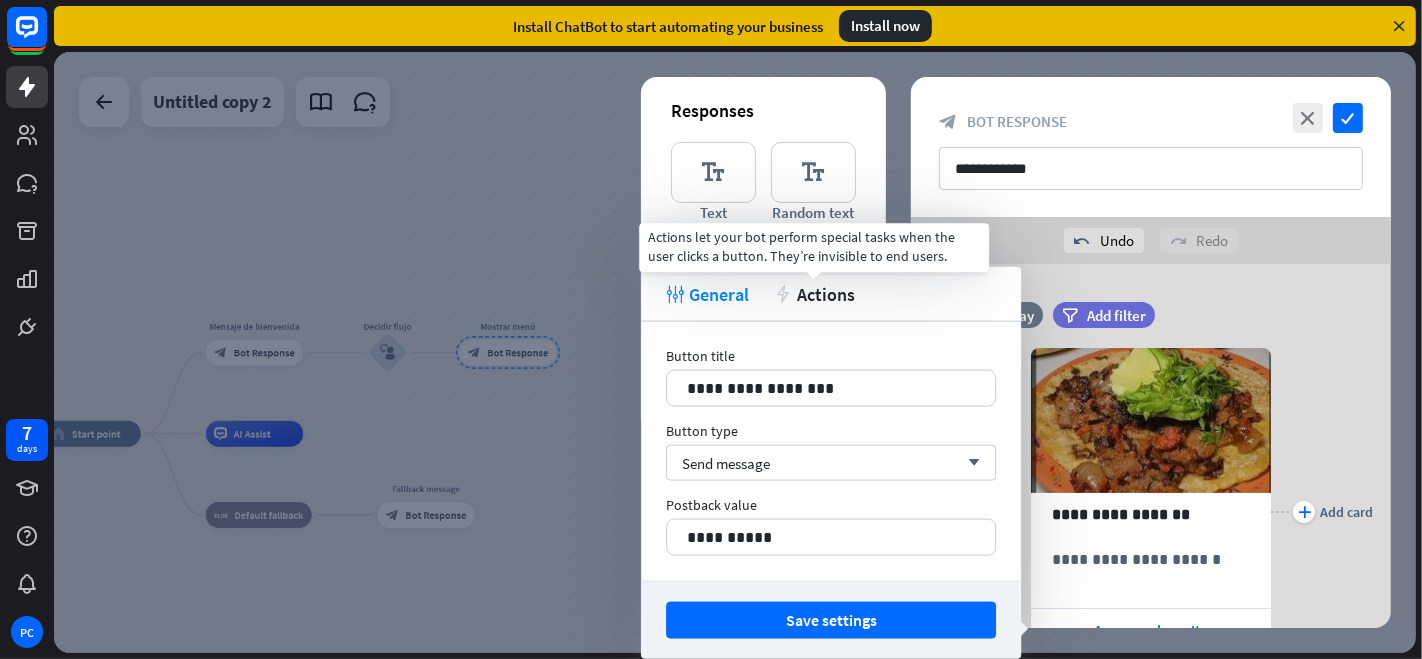 click on "Actions" at bounding box center (826, 293) 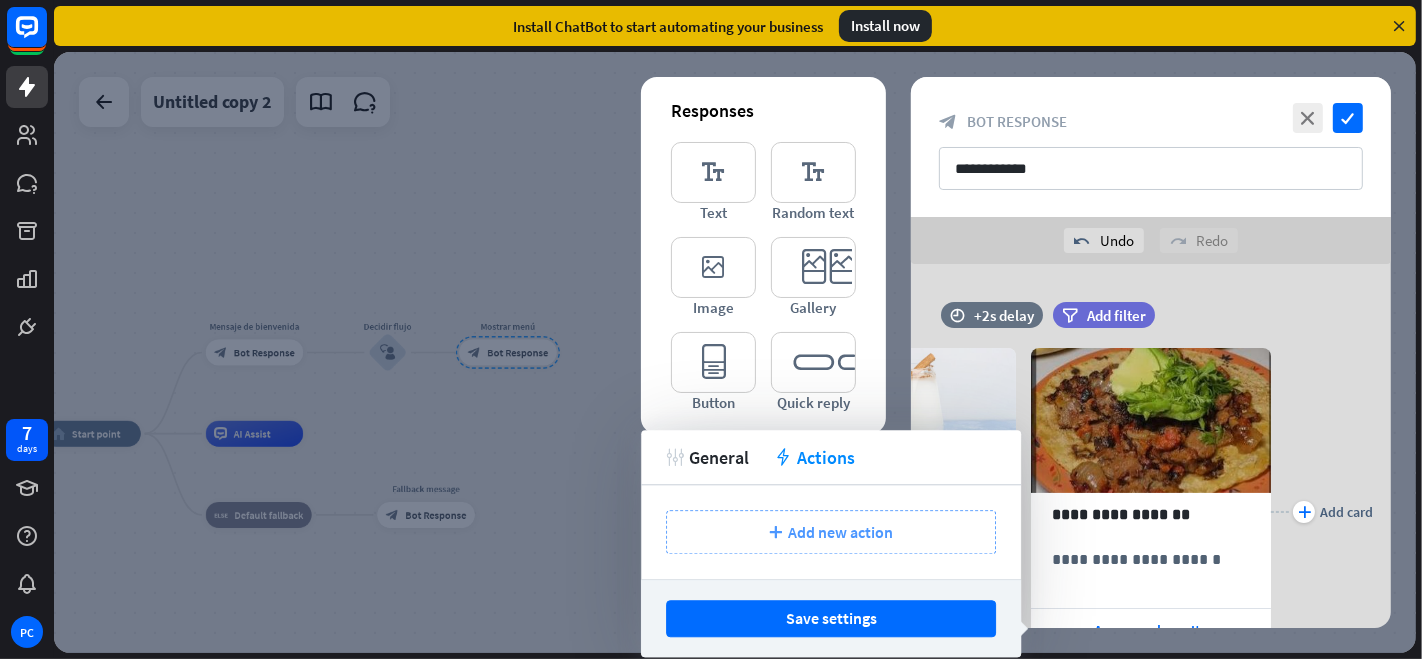 click on "plus" at bounding box center [775, 532] 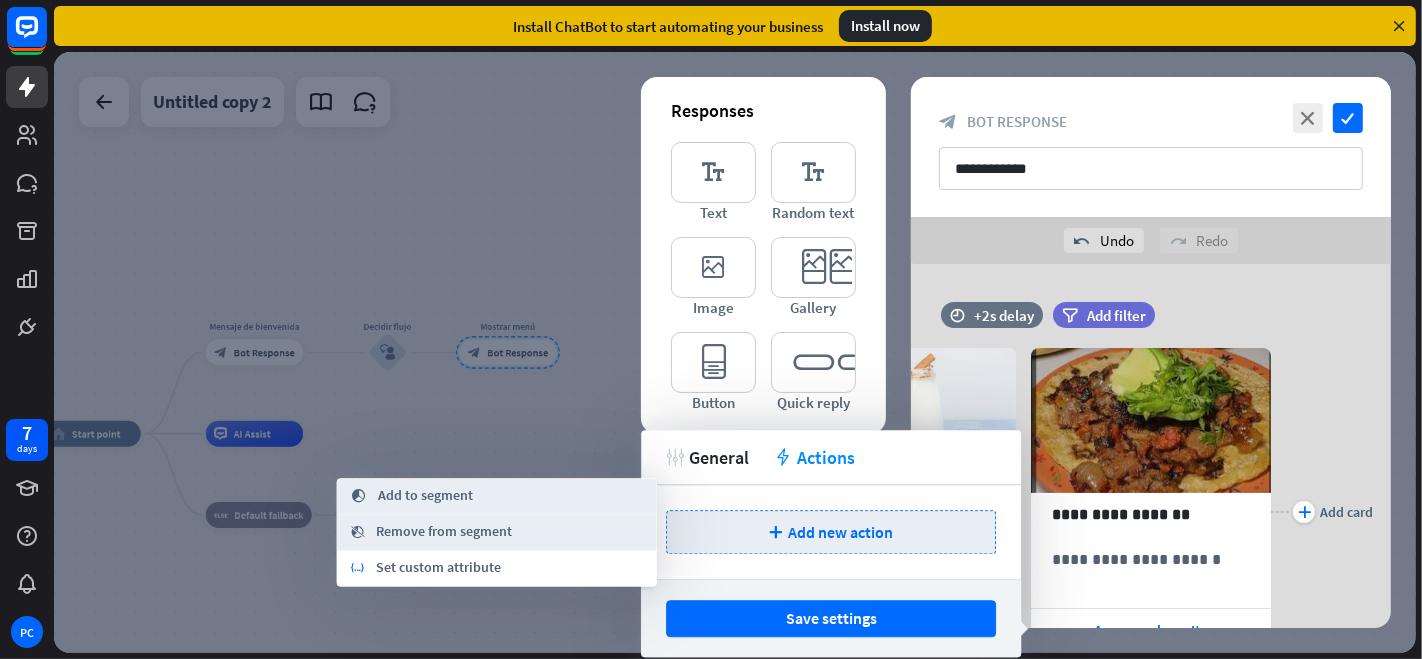 click on "variable
Set custom attribute" at bounding box center [497, 569] 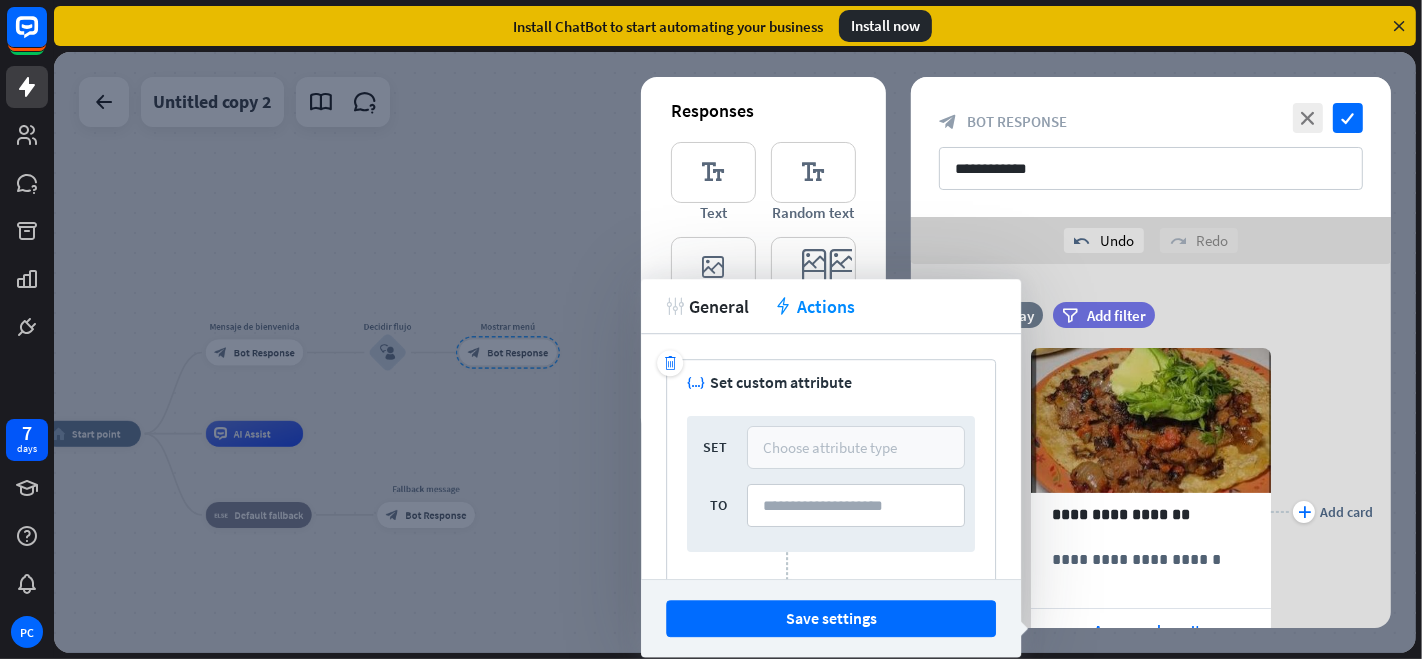 click on "Choose attribute type" at bounding box center (830, 447) 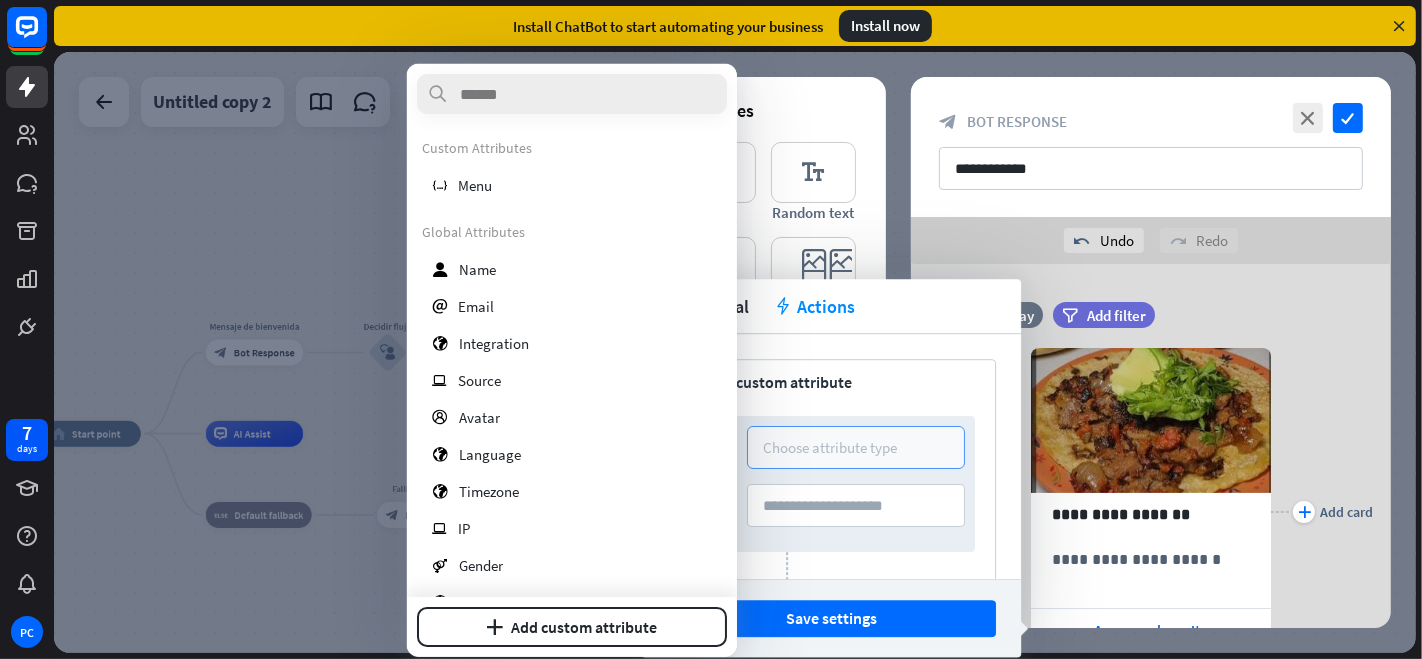click on "Choose attribute type" at bounding box center (856, 447) 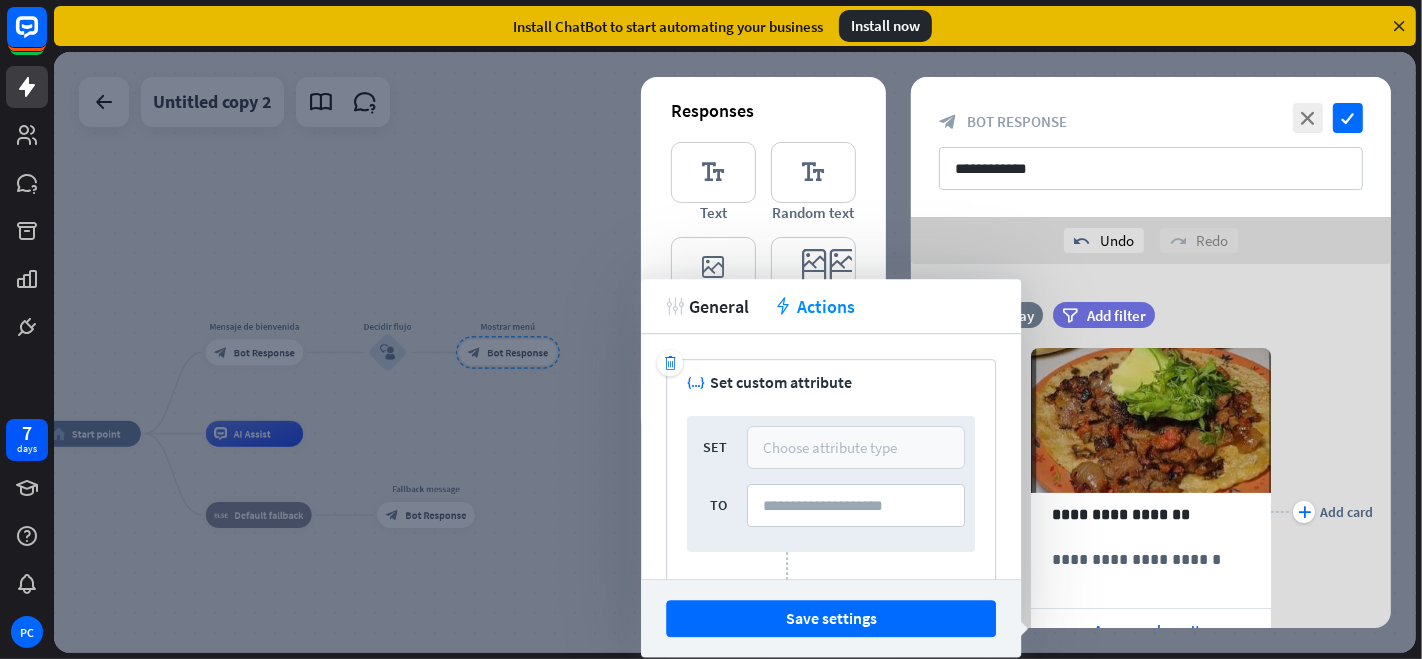 click on "Choose attribute type" at bounding box center (830, 447) 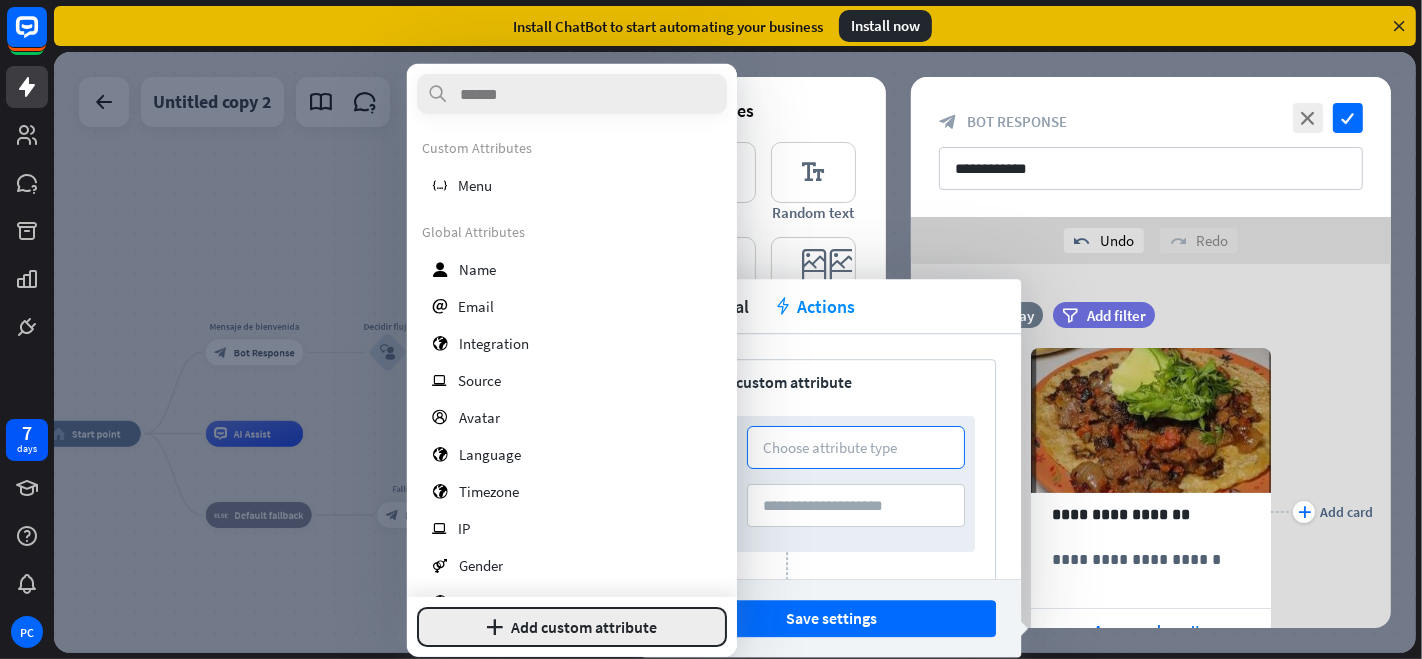 click on "plus
Add custom attribute" at bounding box center (572, 627) 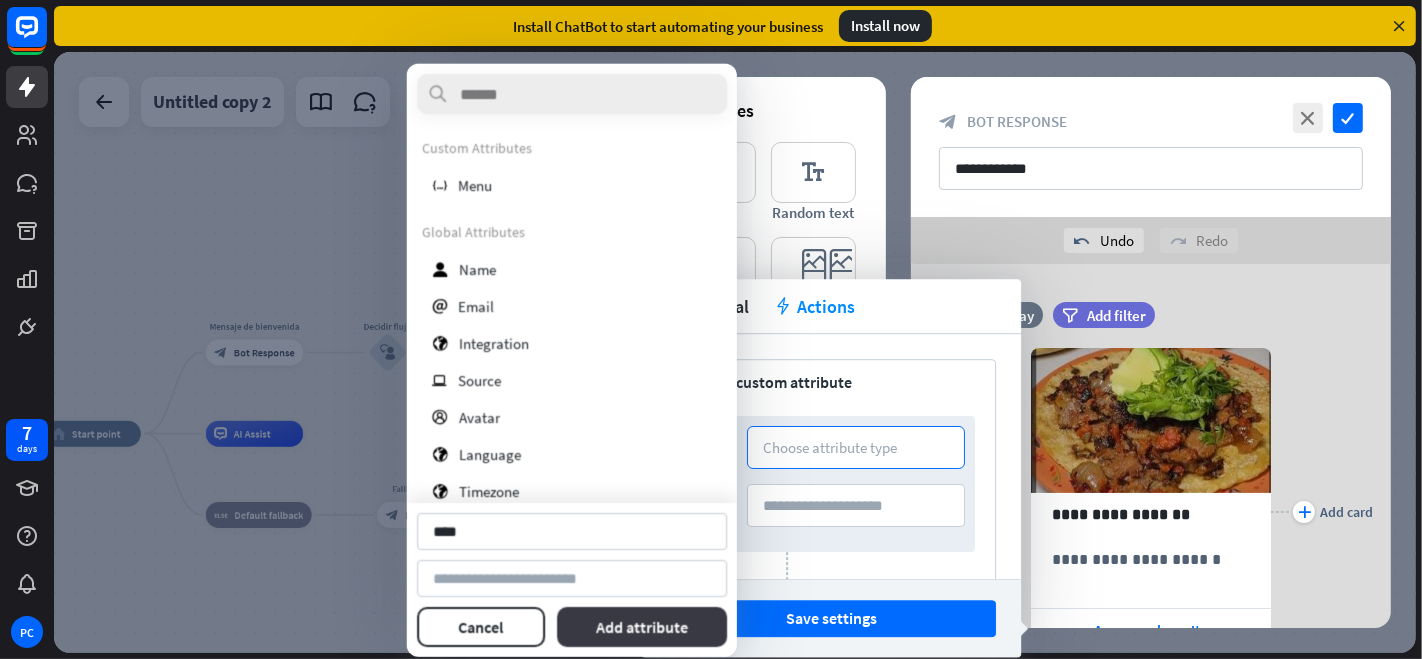 type on "****" 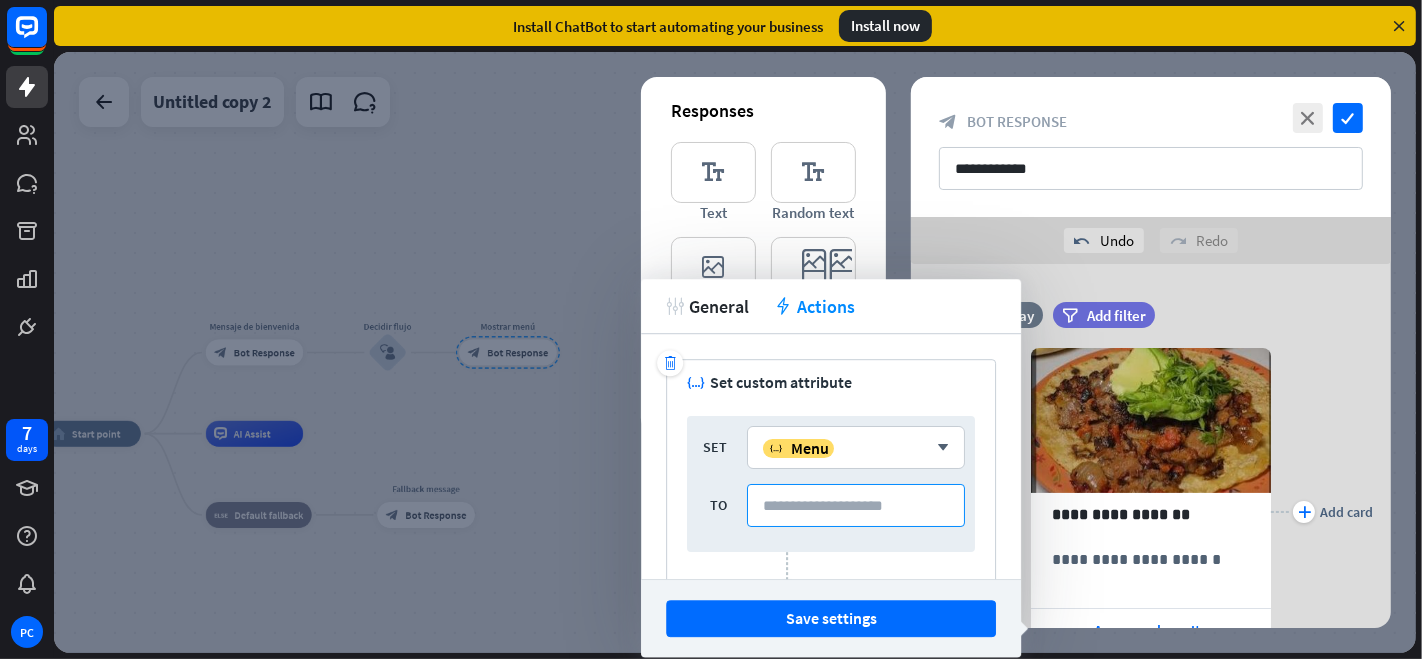 click at bounding box center [856, 505] 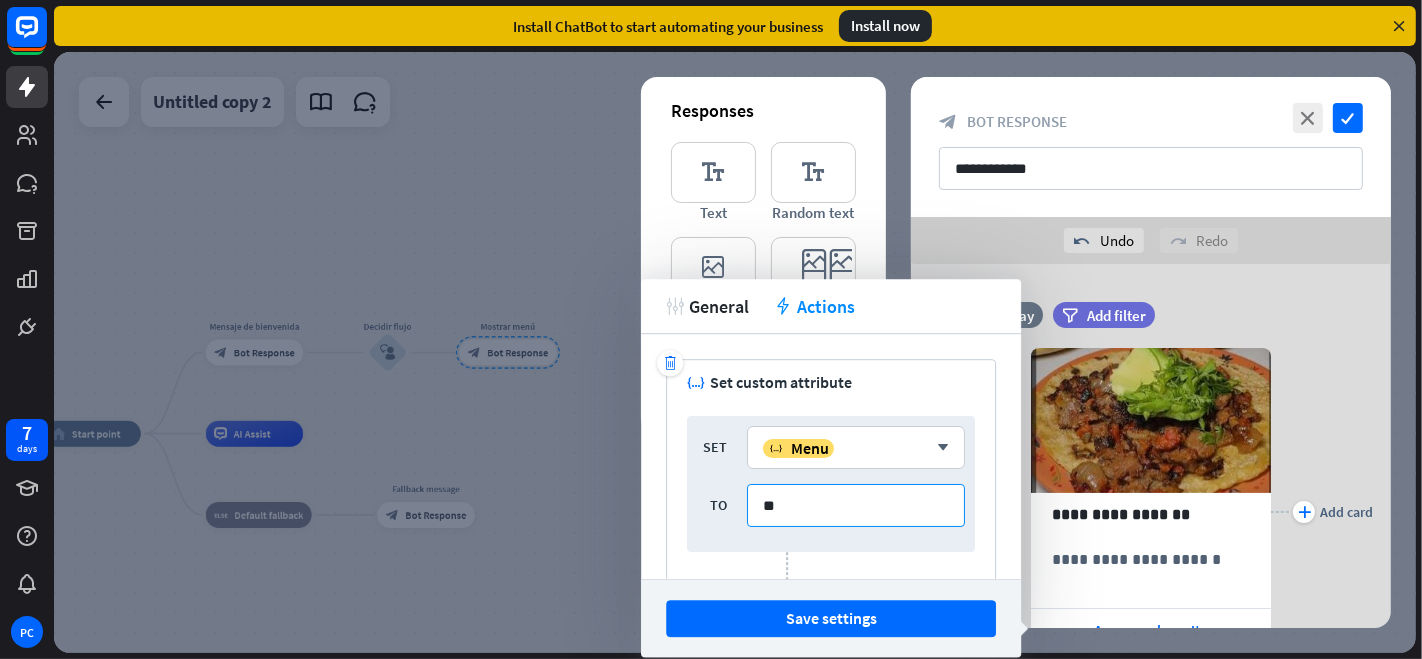 type on "*" 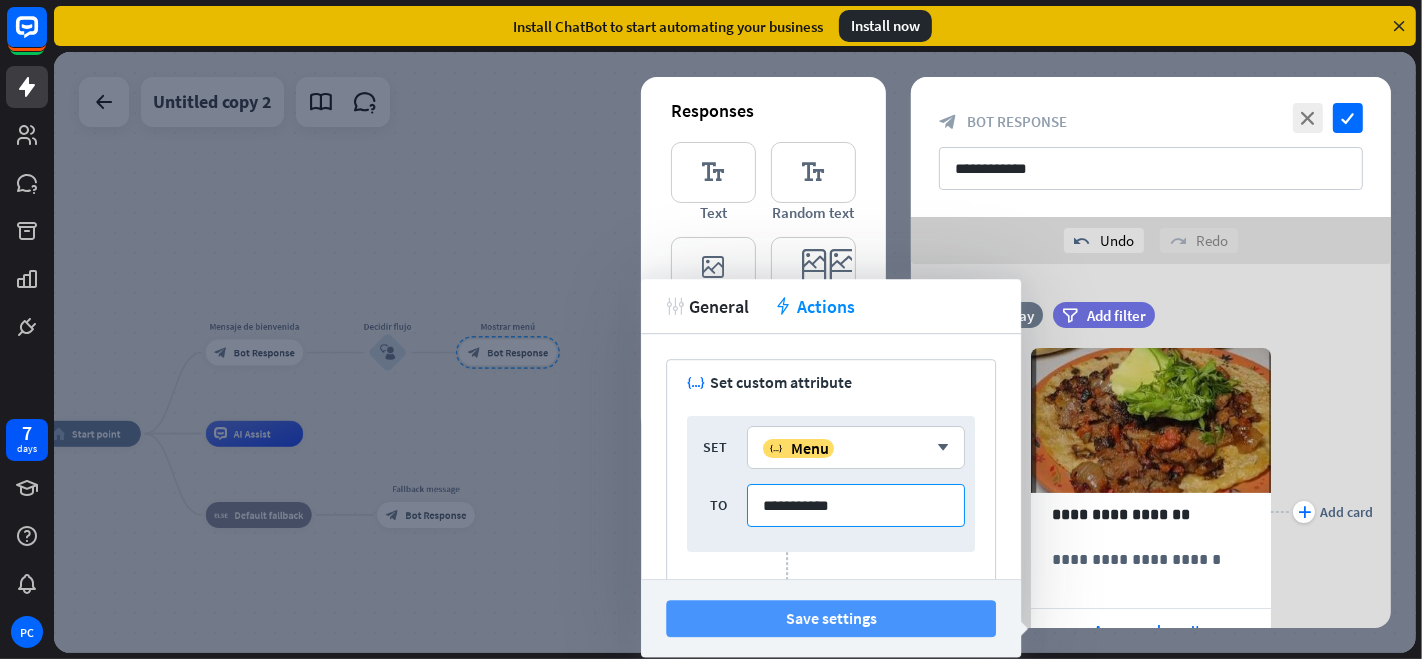 type on "**********" 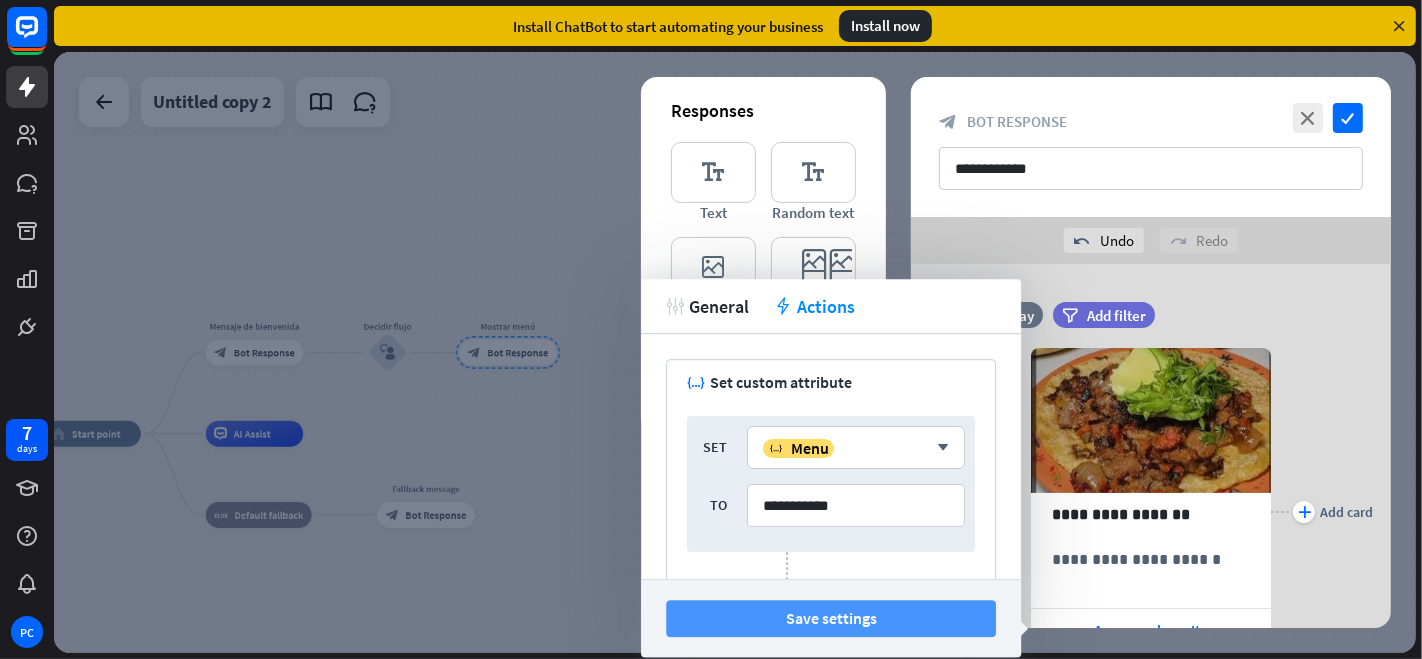 click on "Save settings" at bounding box center [831, 619] 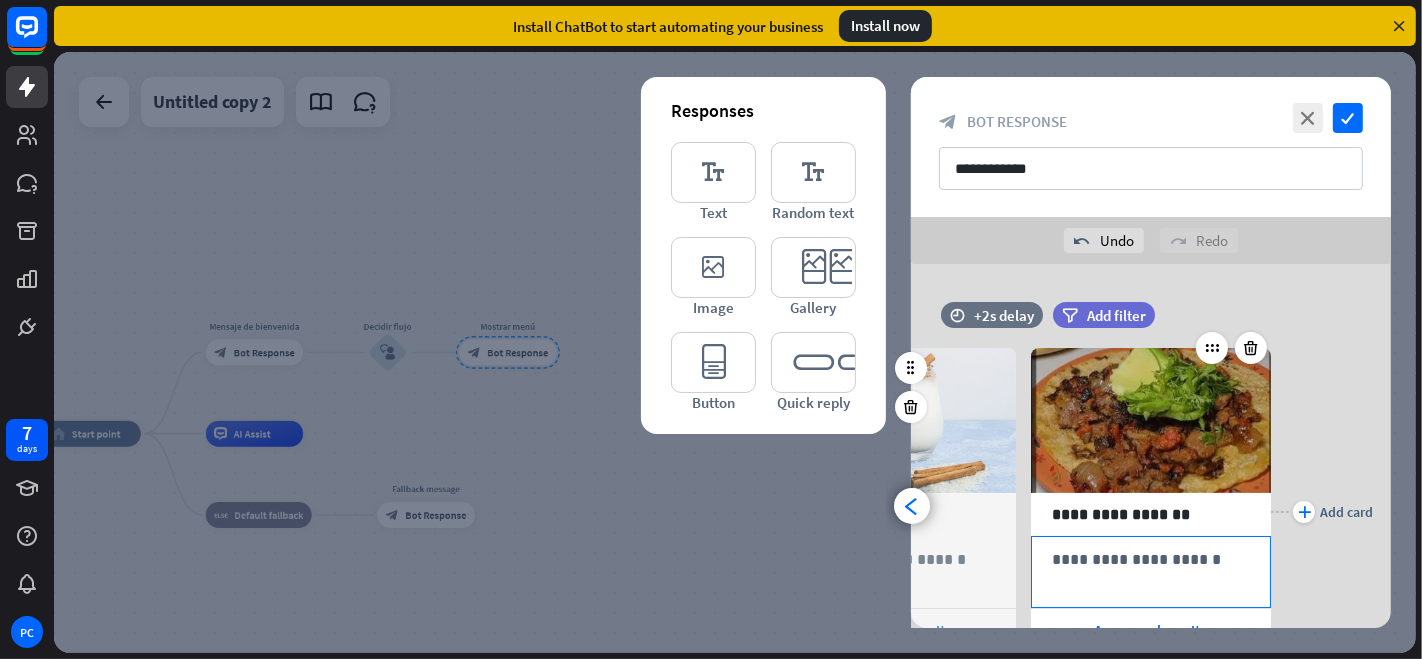 scroll, scrollTop: 111, scrollLeft: 0, axis: vertical 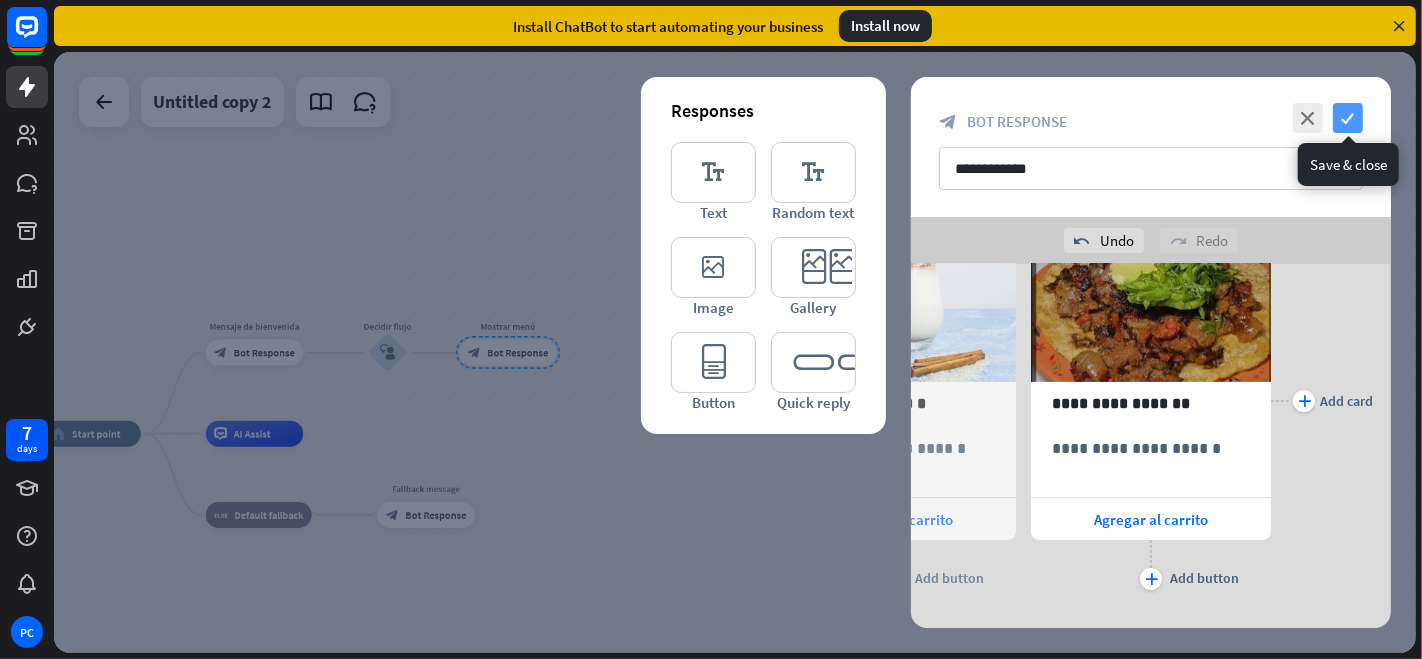 click on "check" at bounding box center [1348, 118] 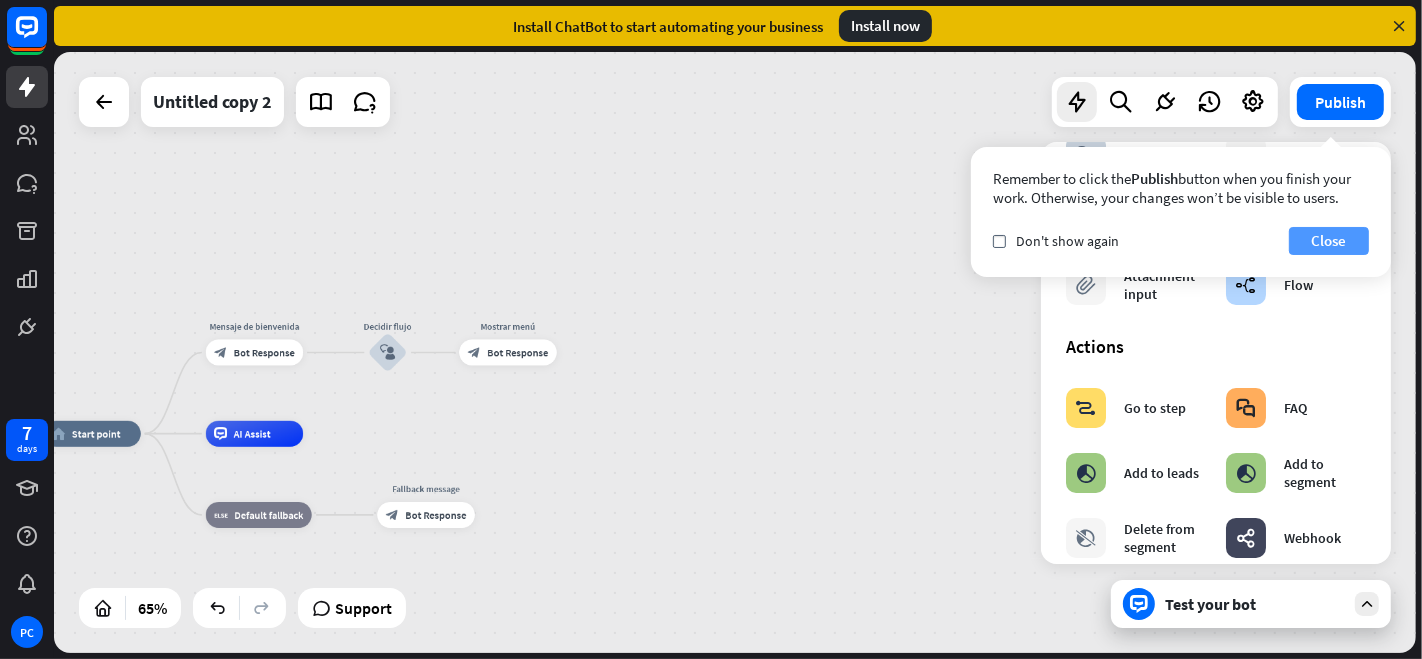 click on "Close" at bounding box center (1329, 241) 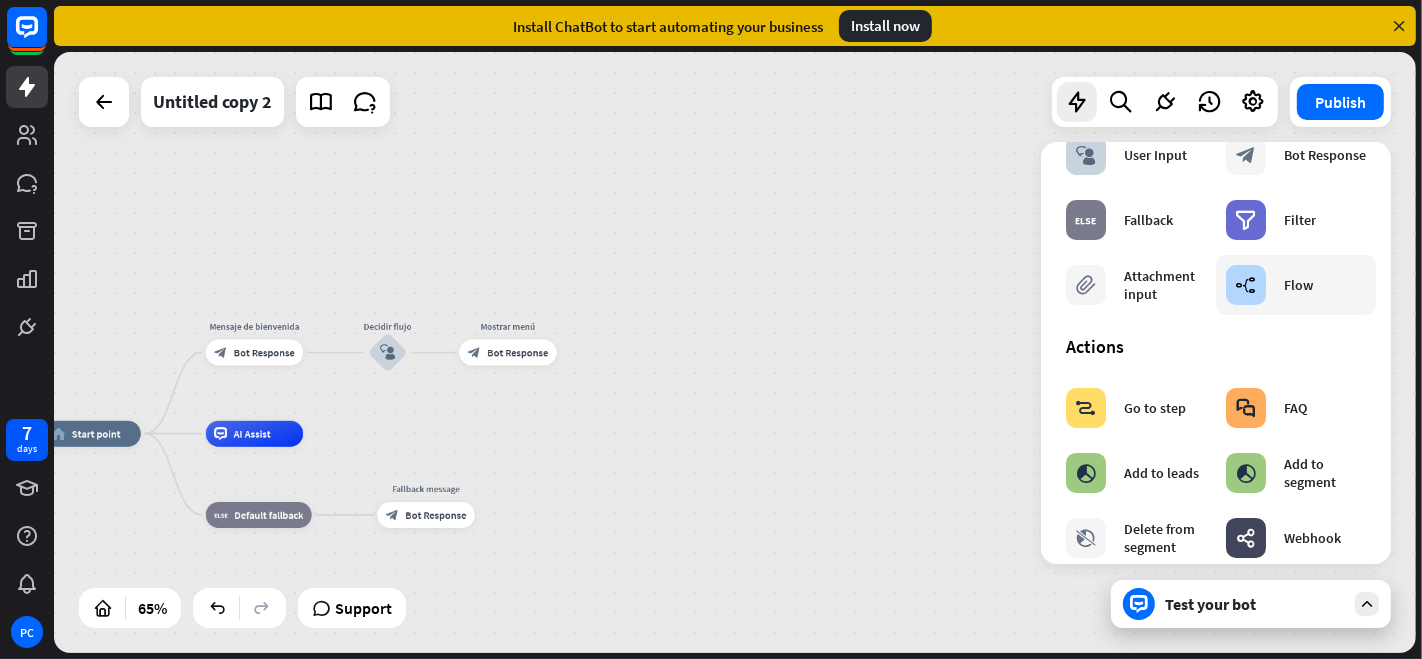 scroll, scrollTop: 0, scrollLeft: 0, axis: both 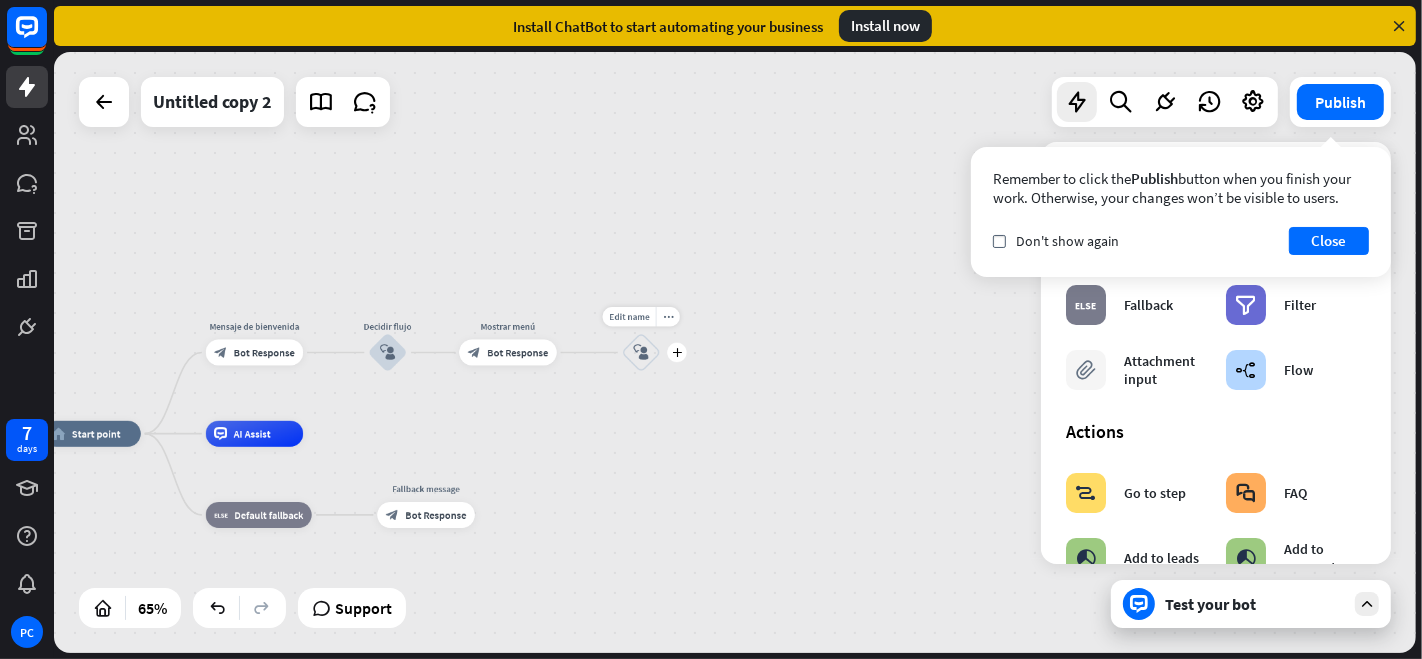 click on "block_user_input" at bounding box center [641, 352] 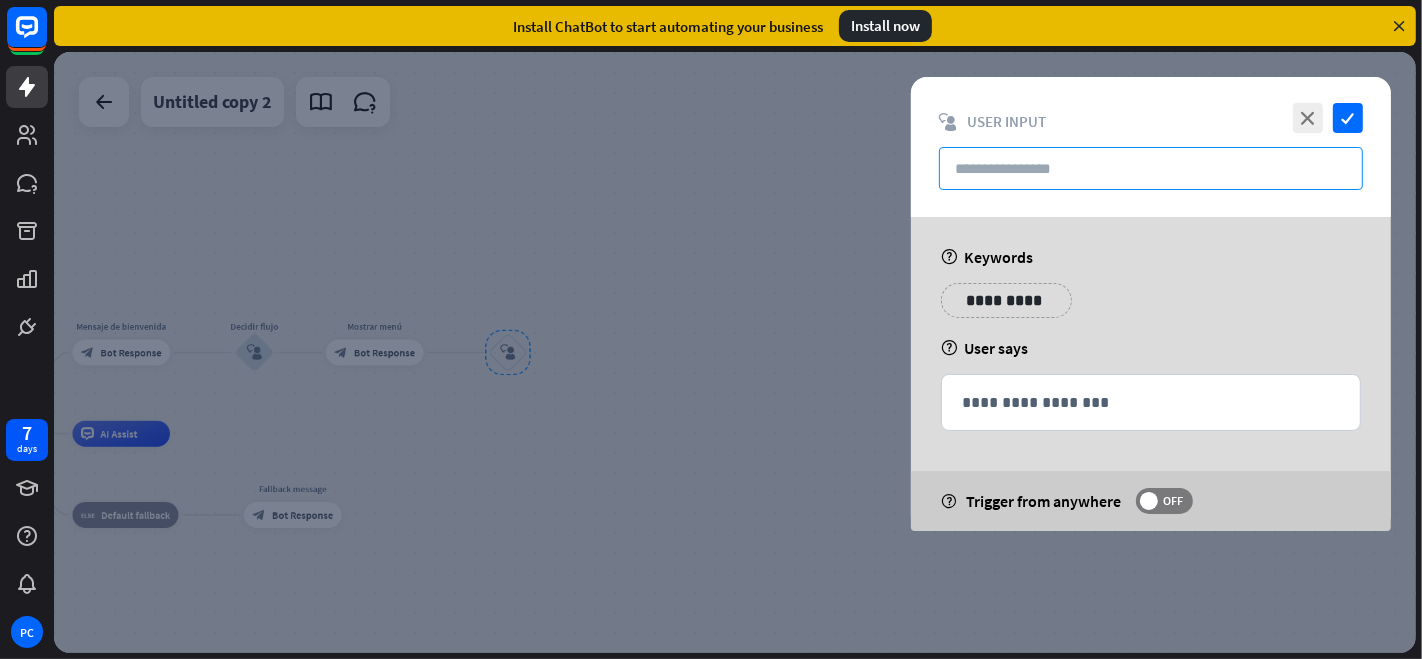 click at bounding box center [1151, 168] 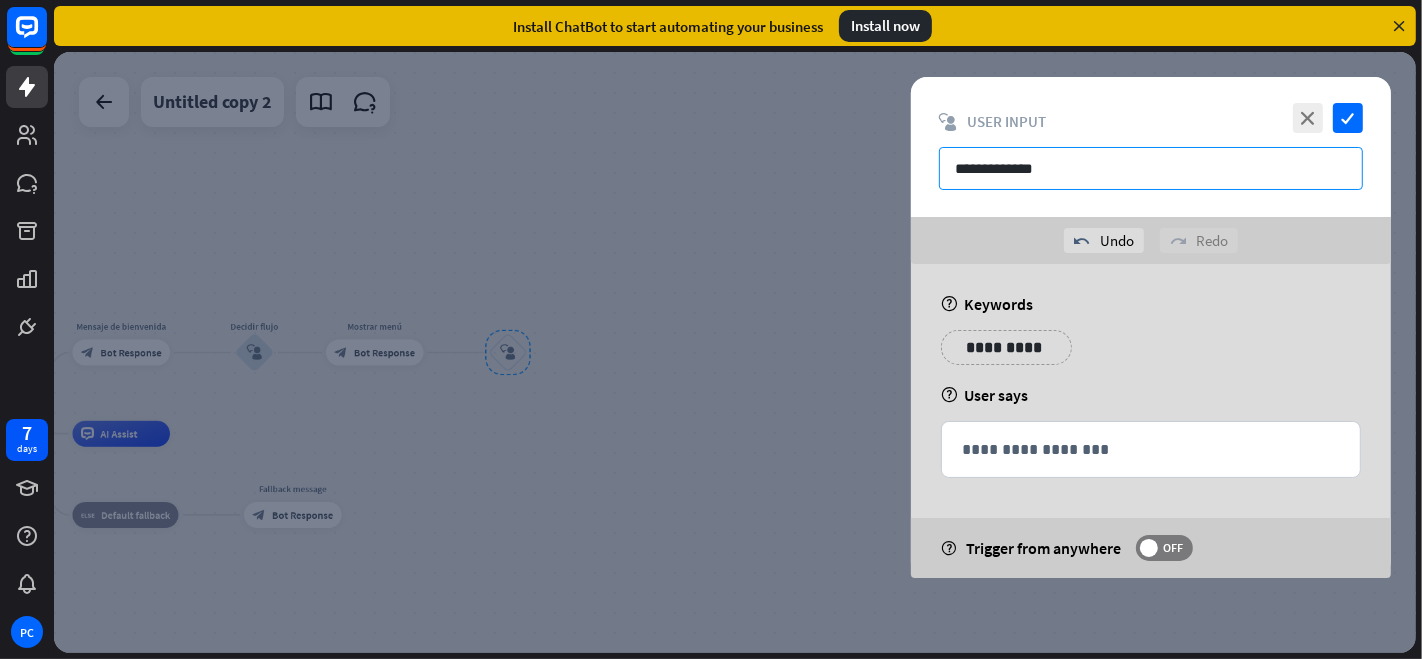 type on "**********" 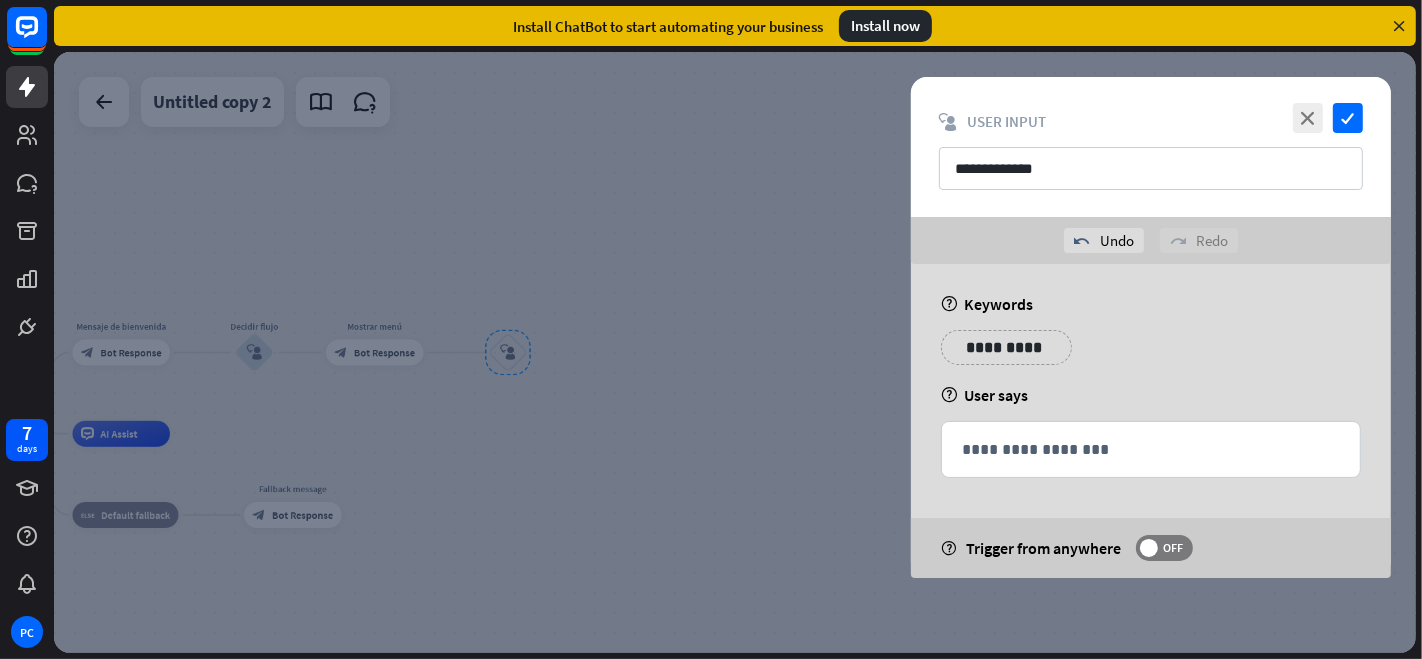 click on "**********" at bounding box center (1006, 347) 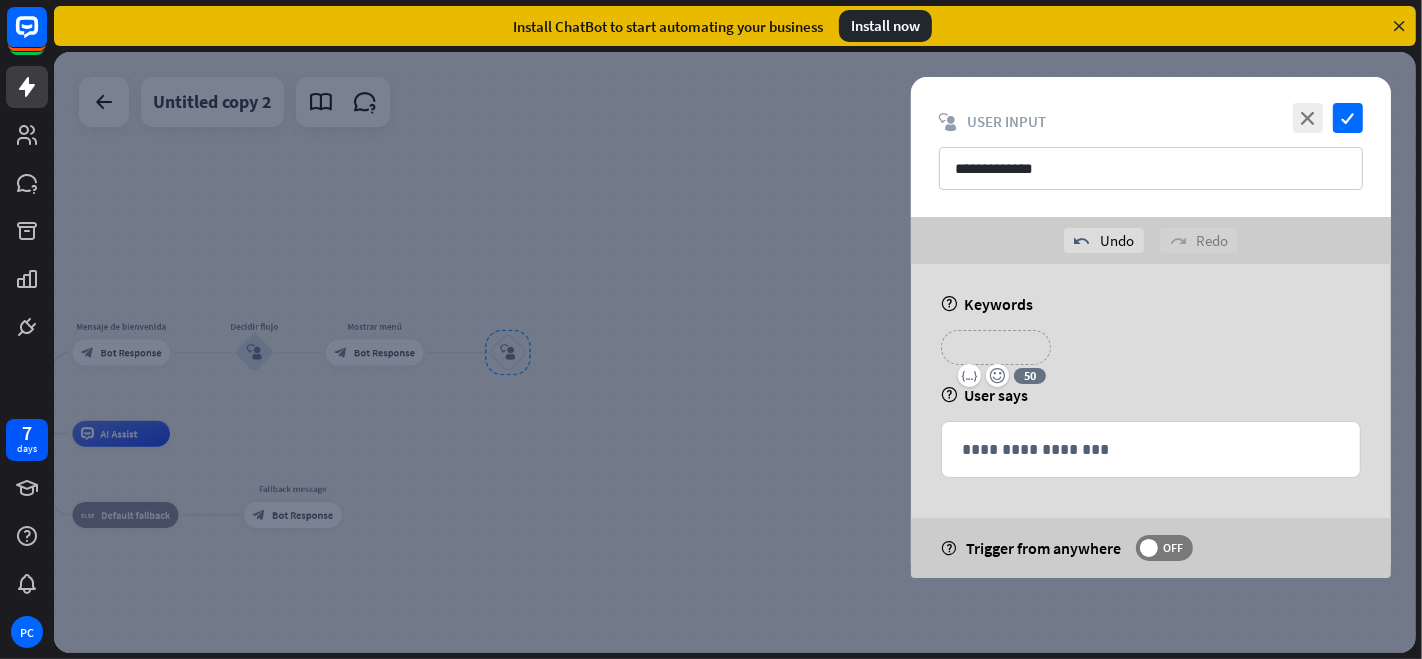 type 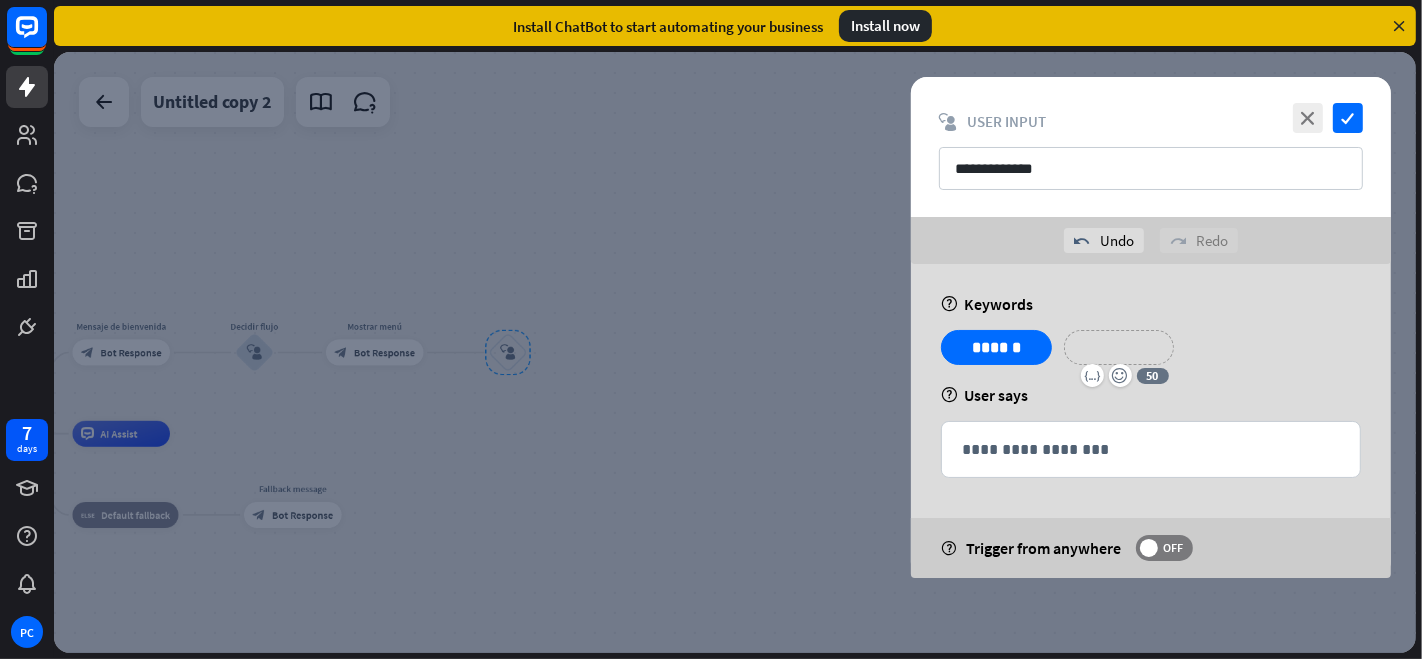 click on "**********" at bounding box center [1119, 347] 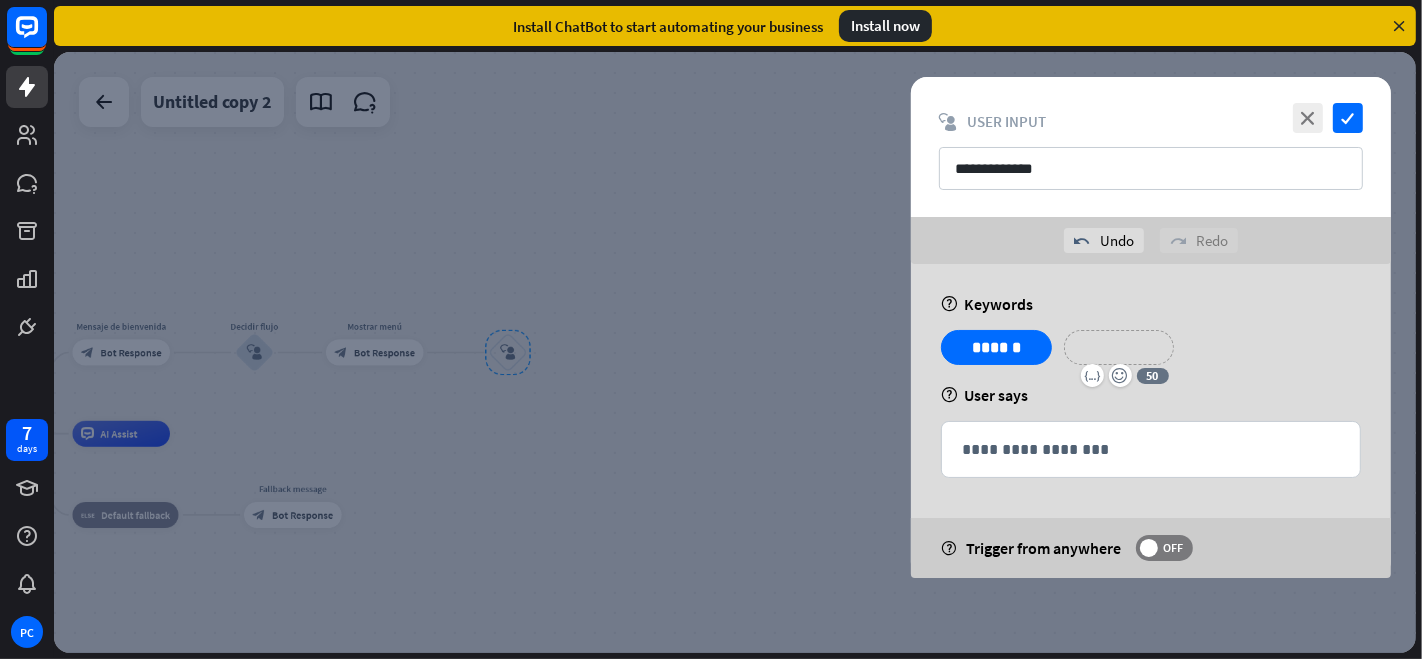 type 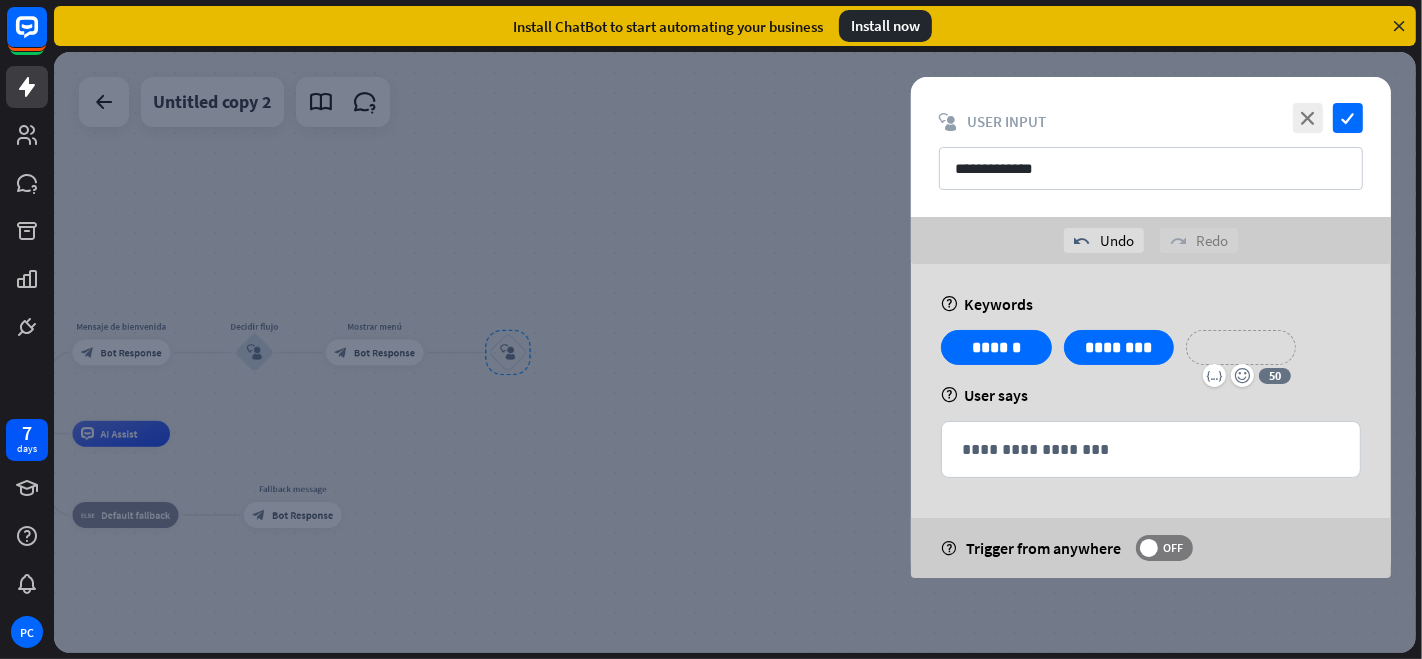 click on "**********" at bounding box center (1241, 347) 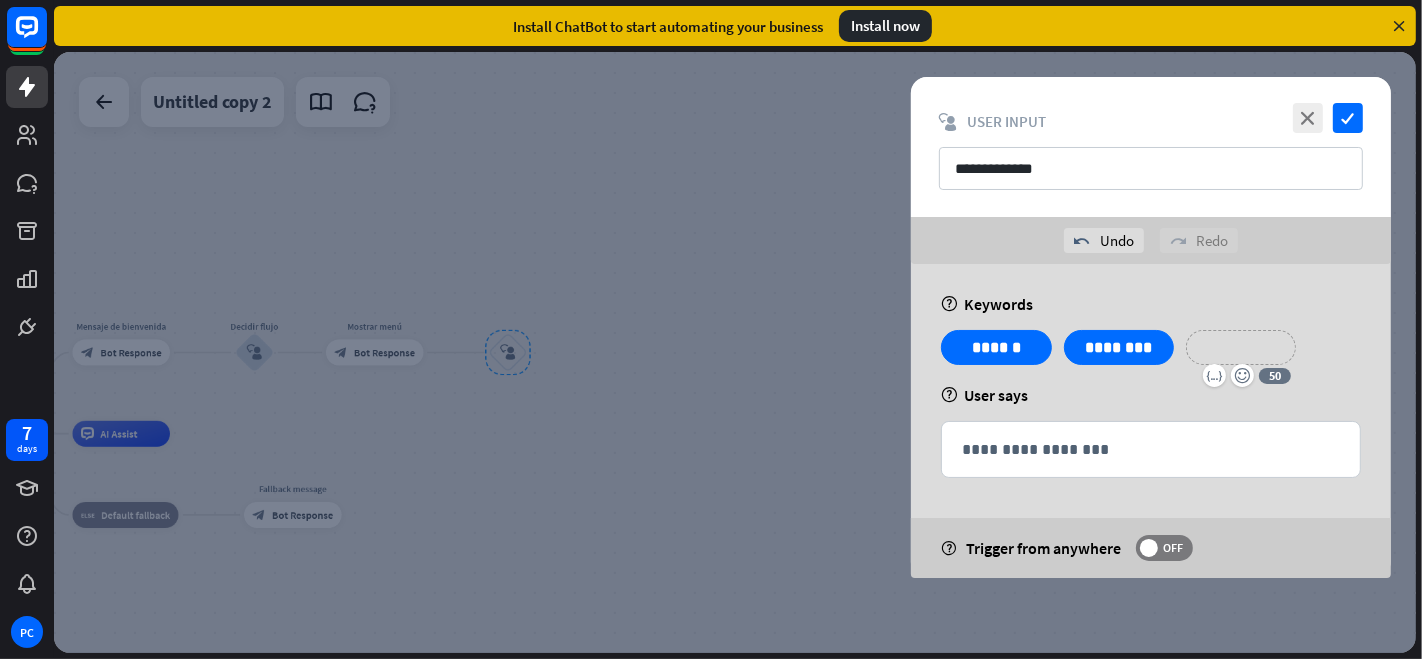 type 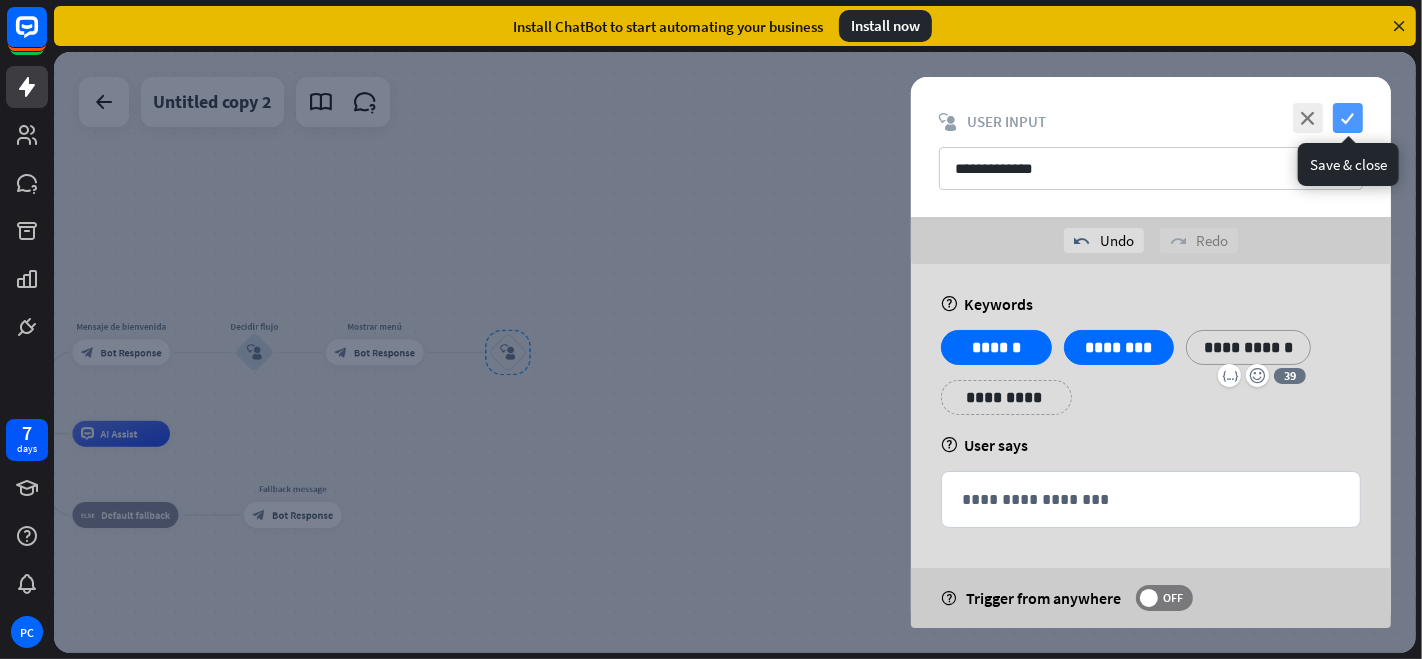 click on "check" at bounding box center (1348, 118) 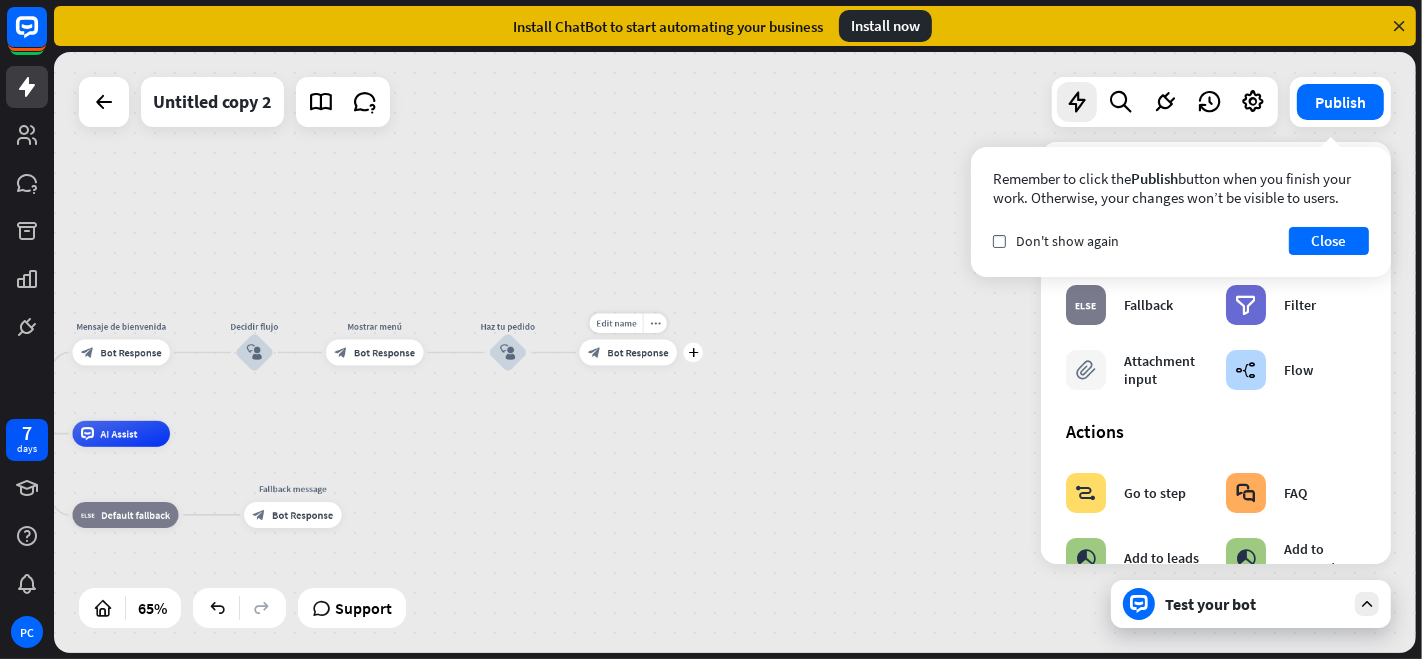 click on "Bot Response" at bounding box center (637, 352) 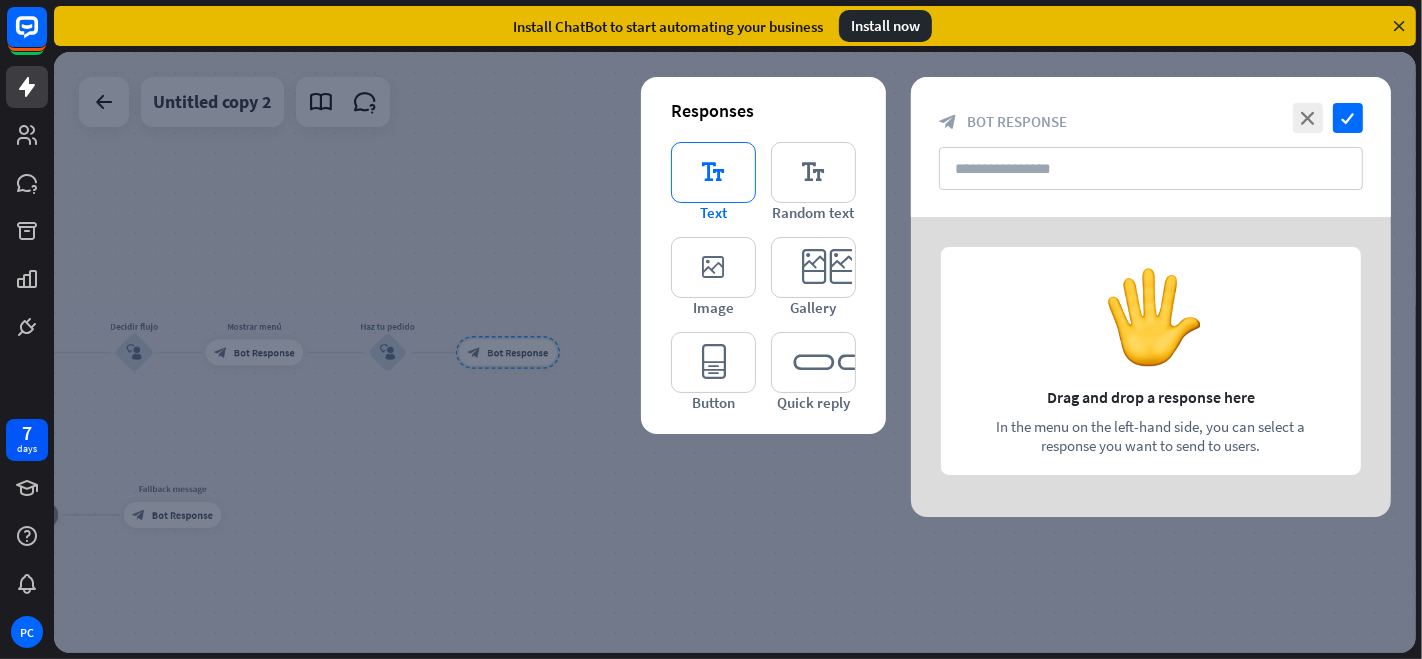 type 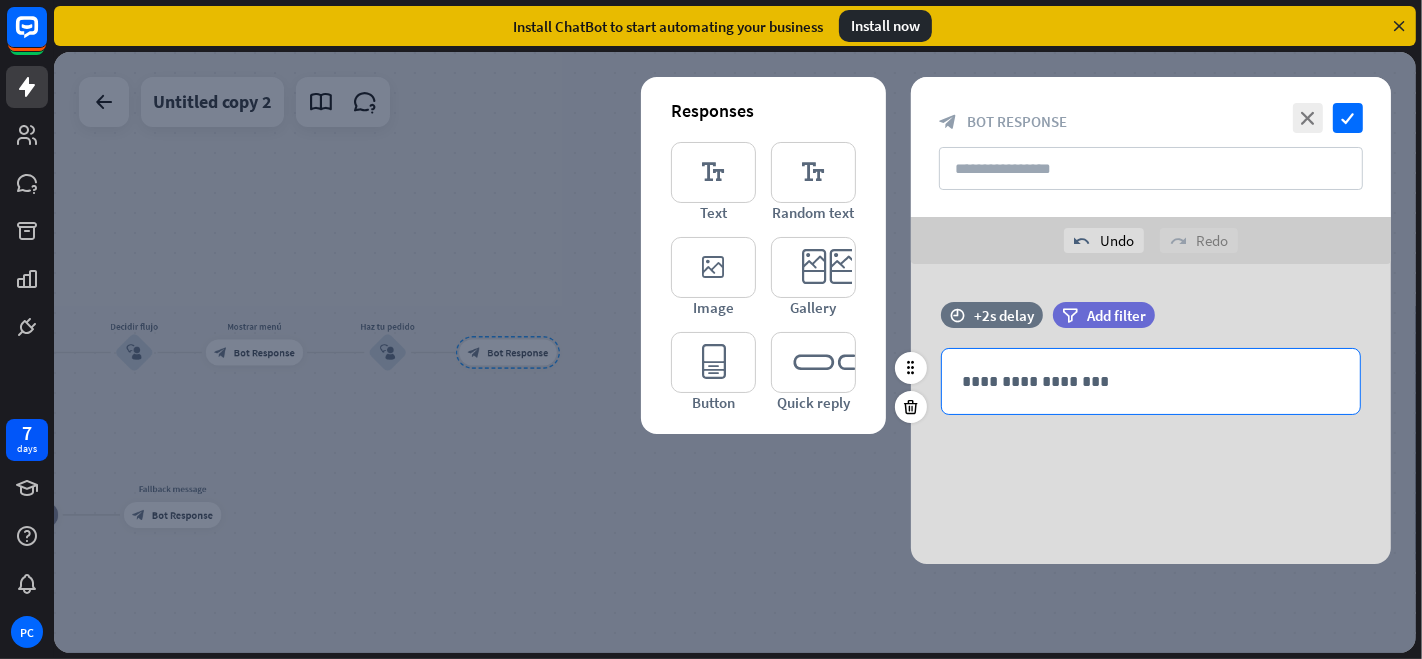 click on "**********" at bounding box center (1151, 381) 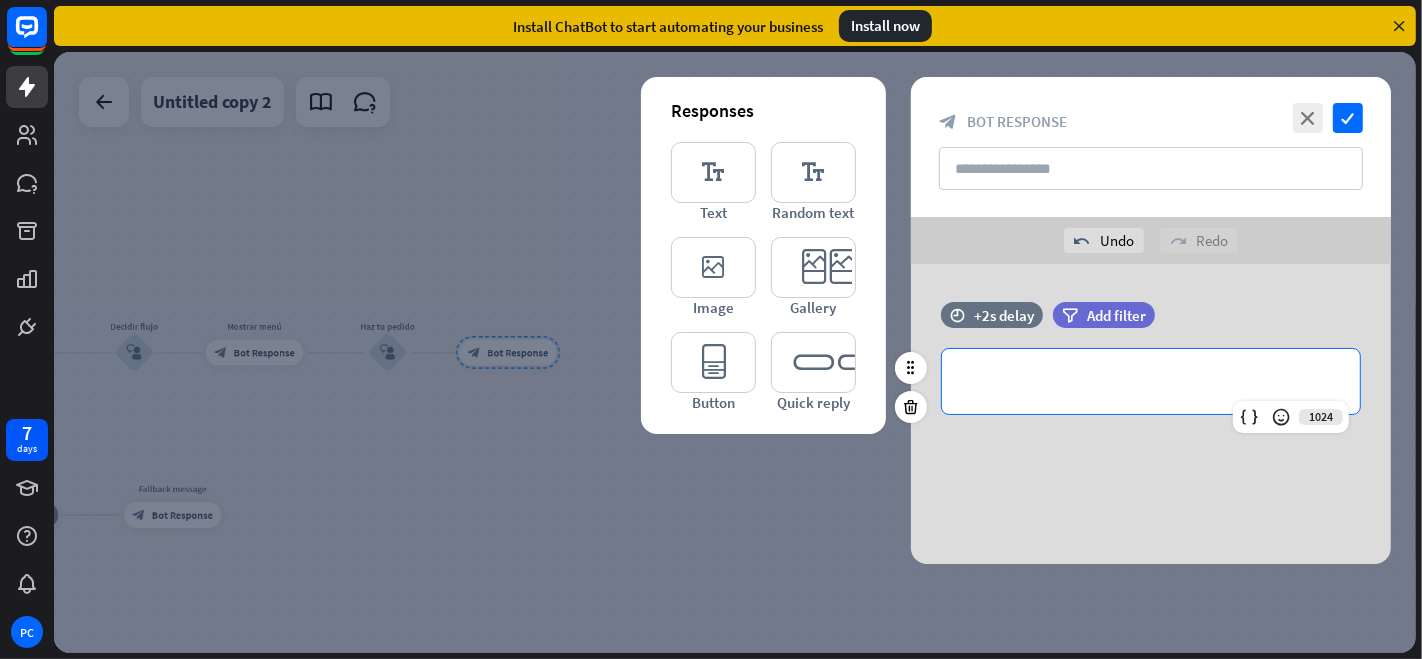 type 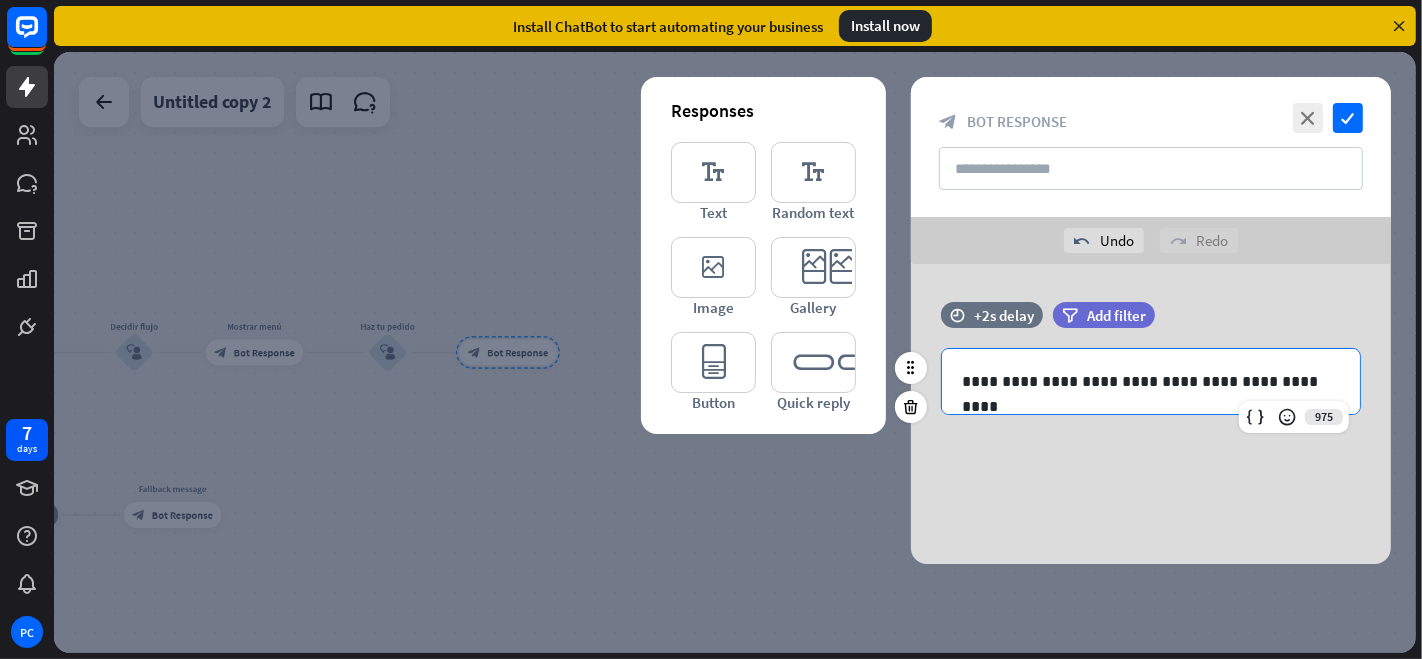 click at bounding box center (1255, 417) 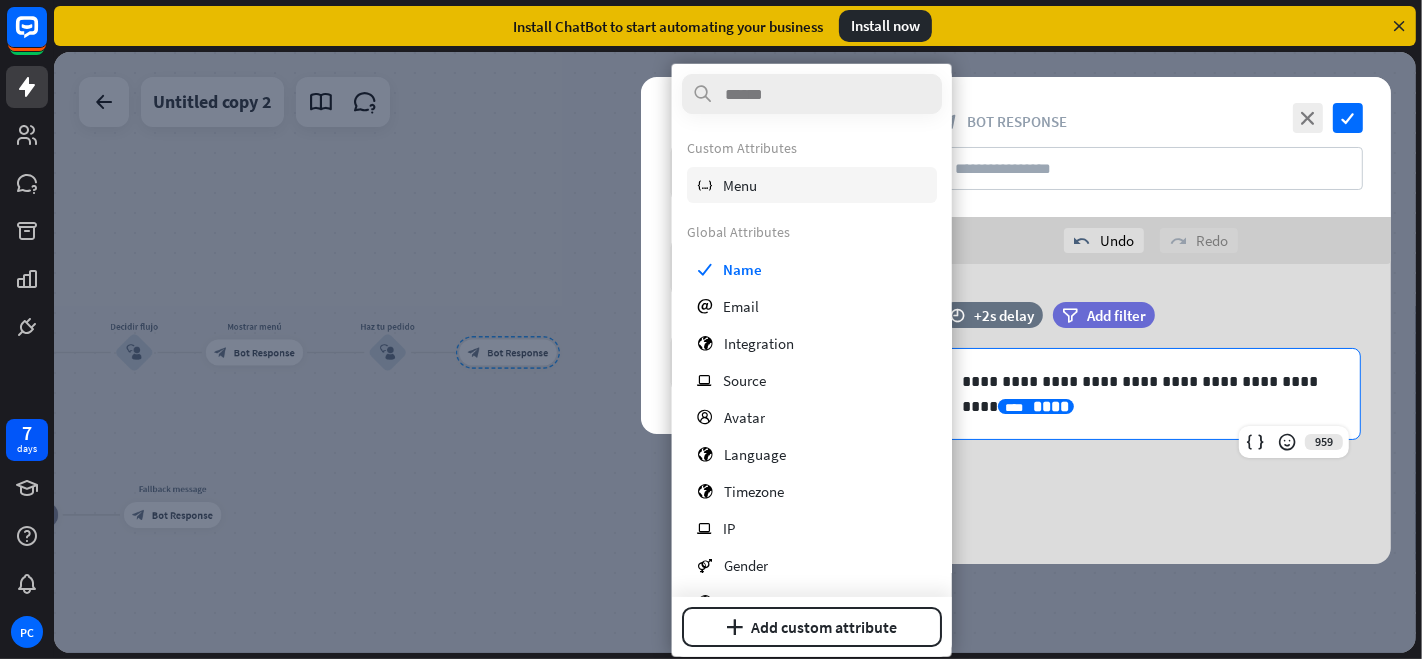 click on "variable
Menu" at bounding box center [812, 185] 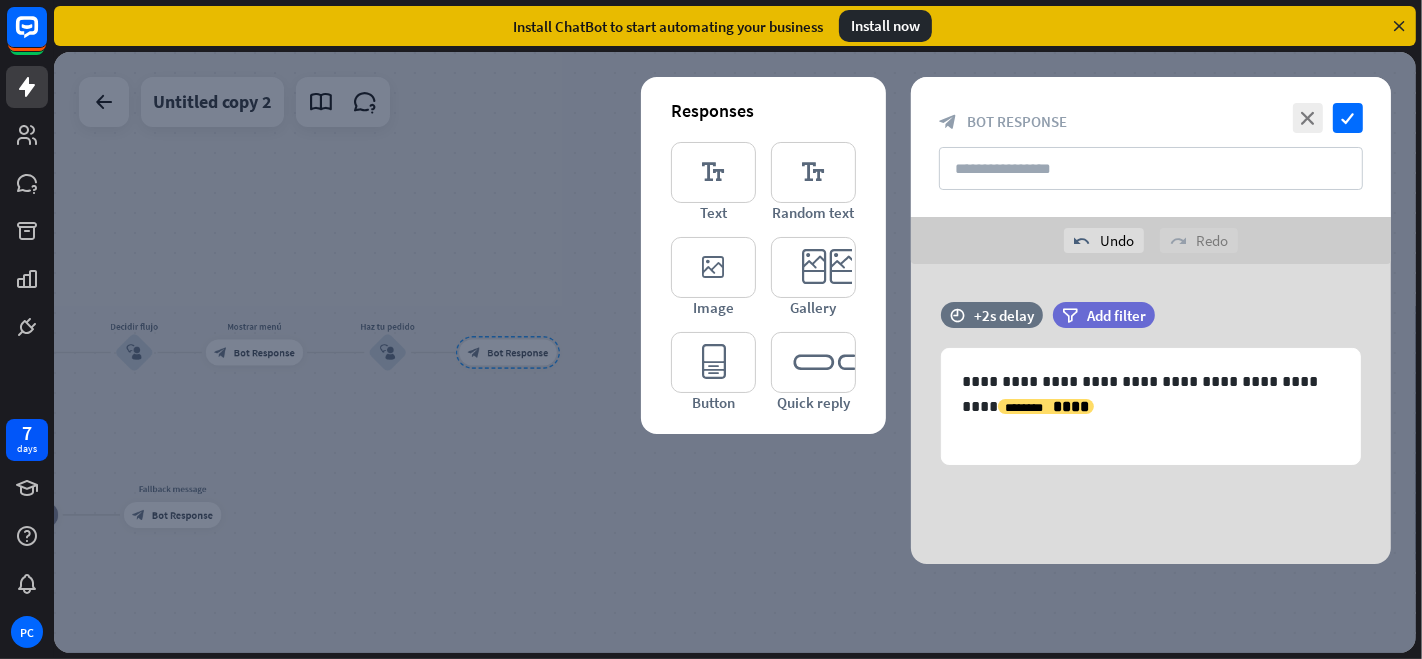 click on "undo
Undo
redo
Redo" at bounding box center (1151, 240) 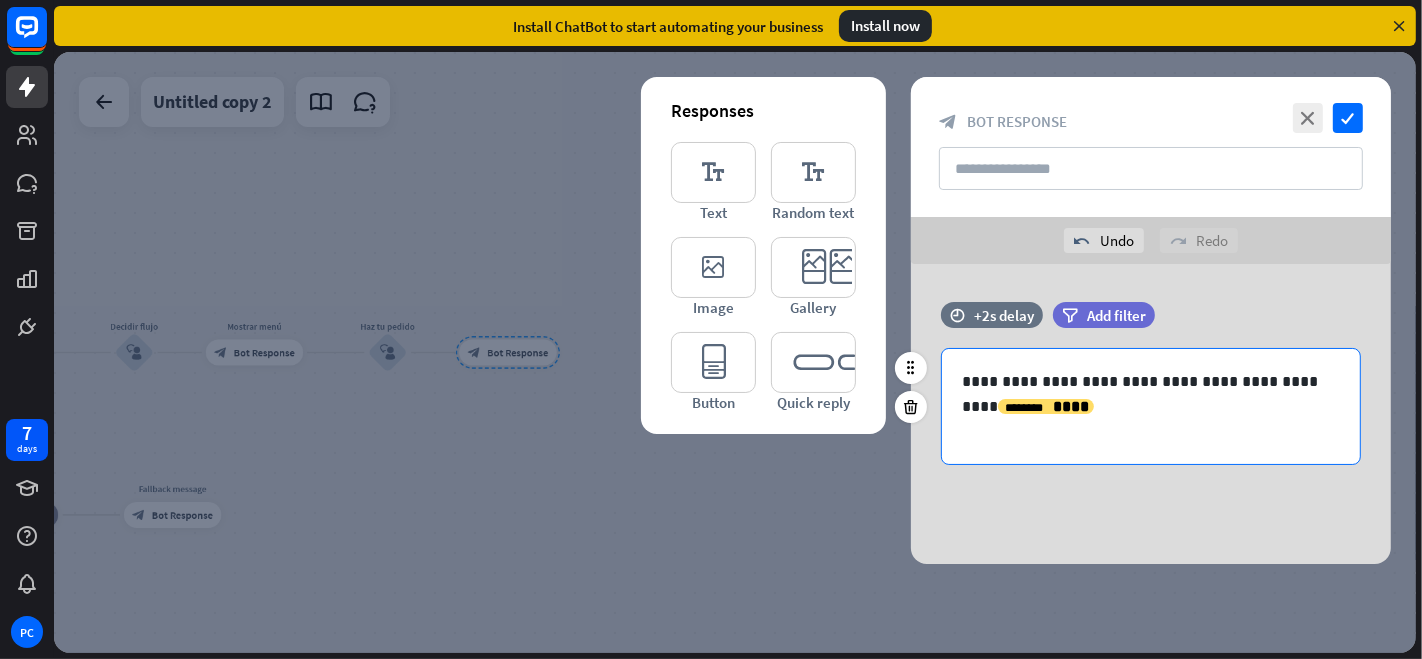 click at bounding box center [1151, 431] 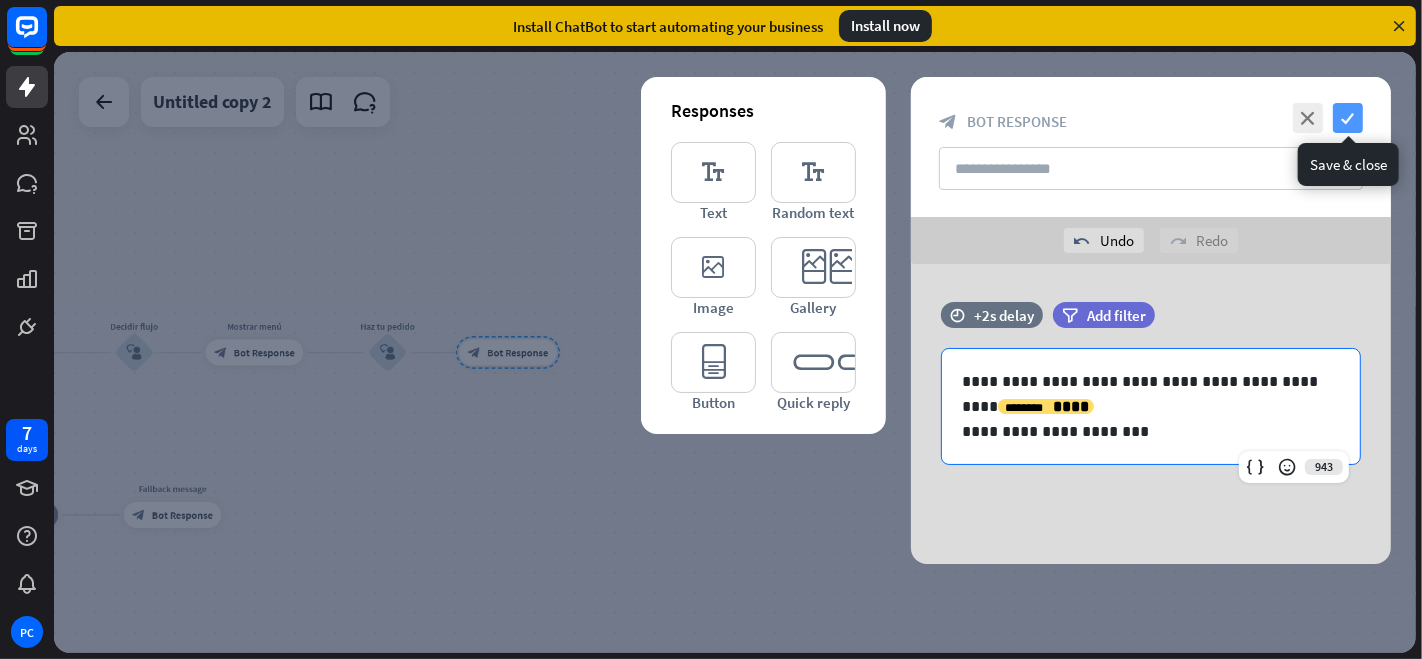 click on "check" at bounding box center (1348, 118) 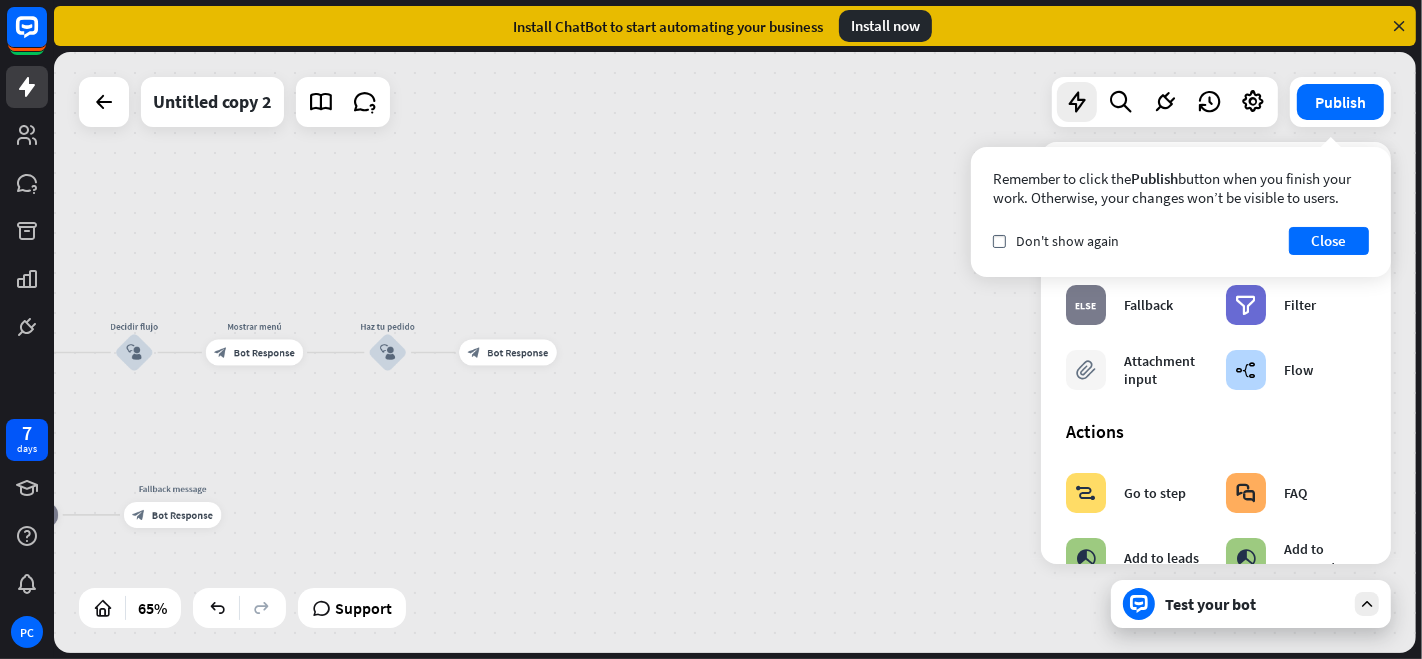 scroll, scrollTop: 222, scrollLeft: 0, axis: vertical 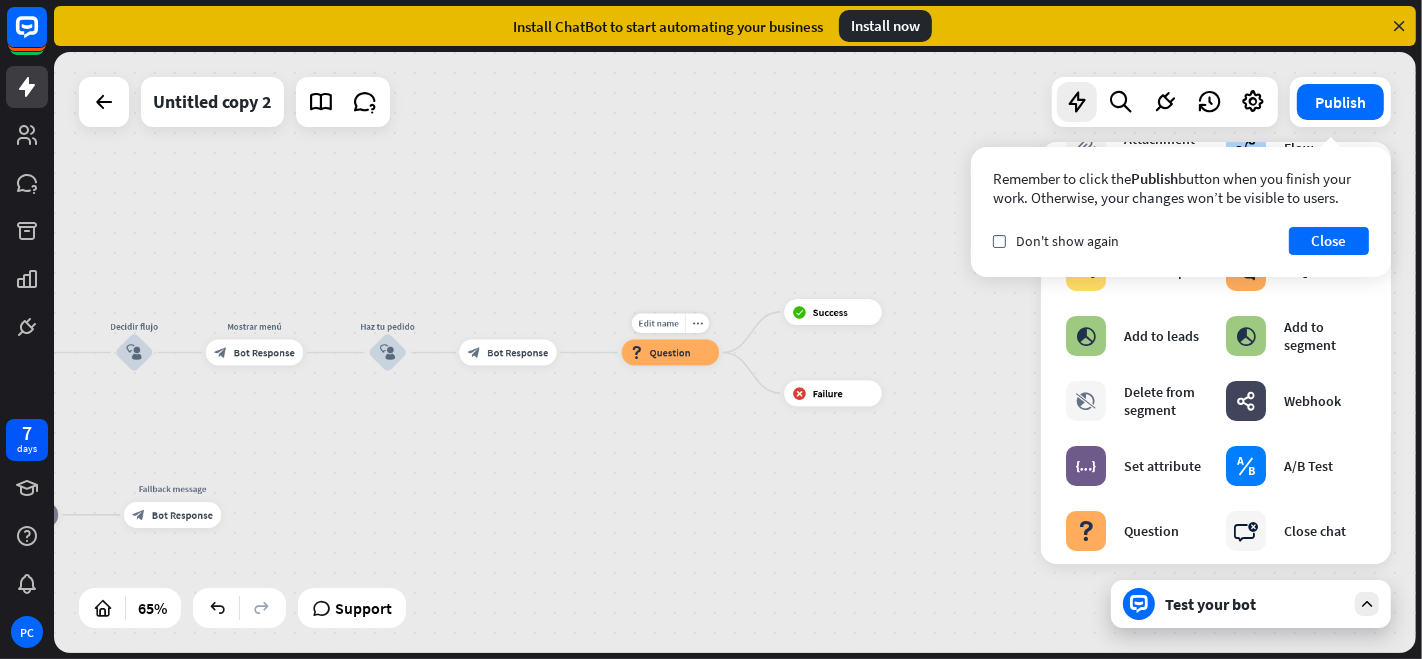click on "Question" at bounding box center (670, 352) 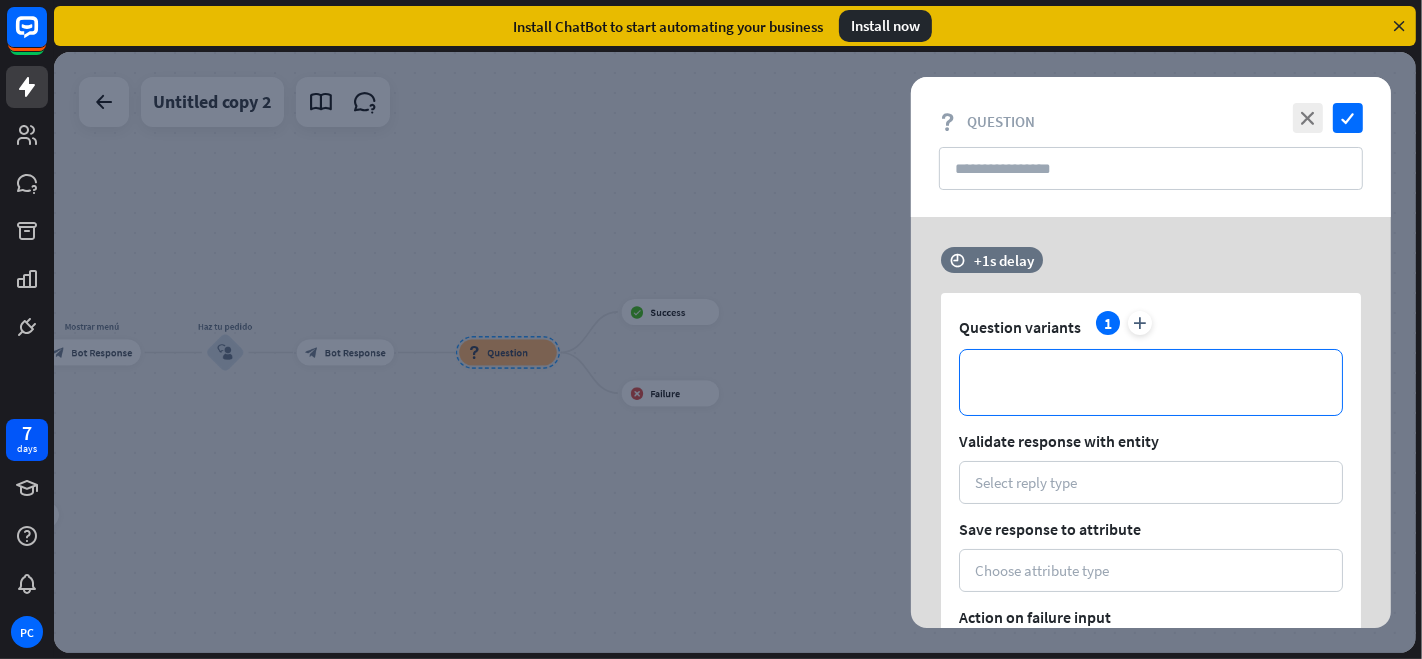 click on "**********" at bounding box center (1151, 382) 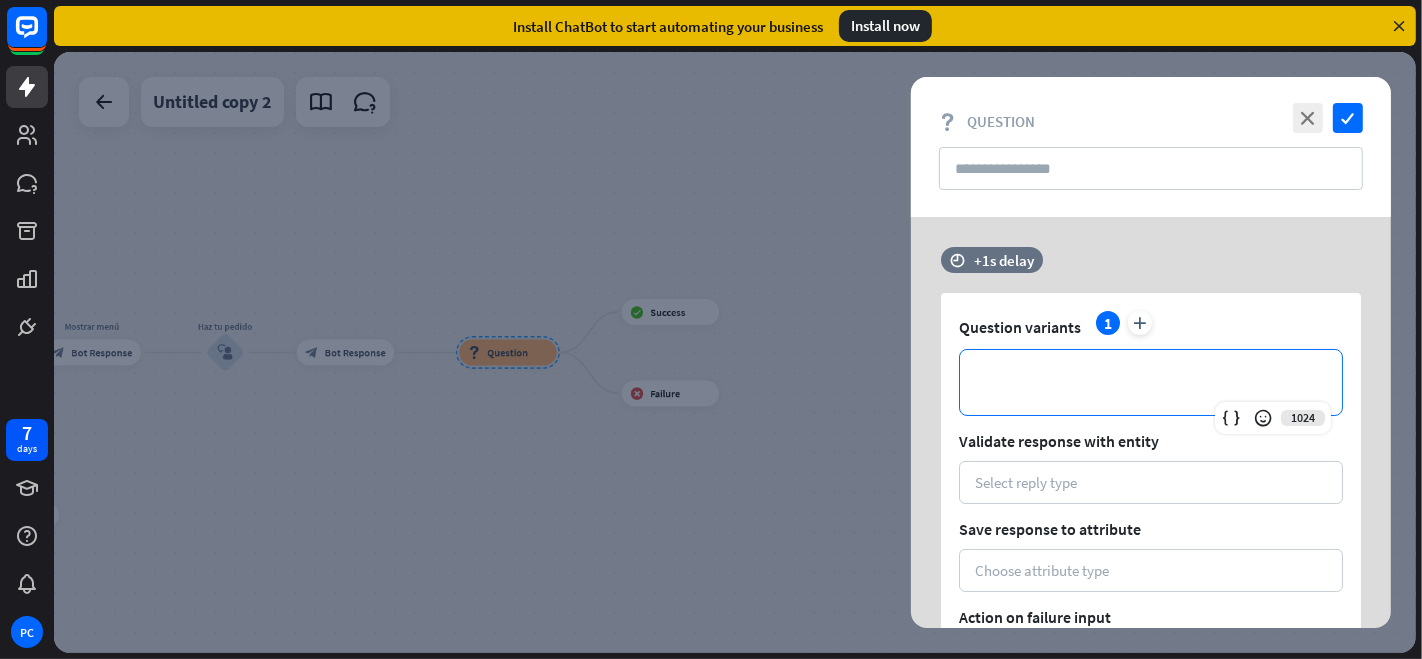 type 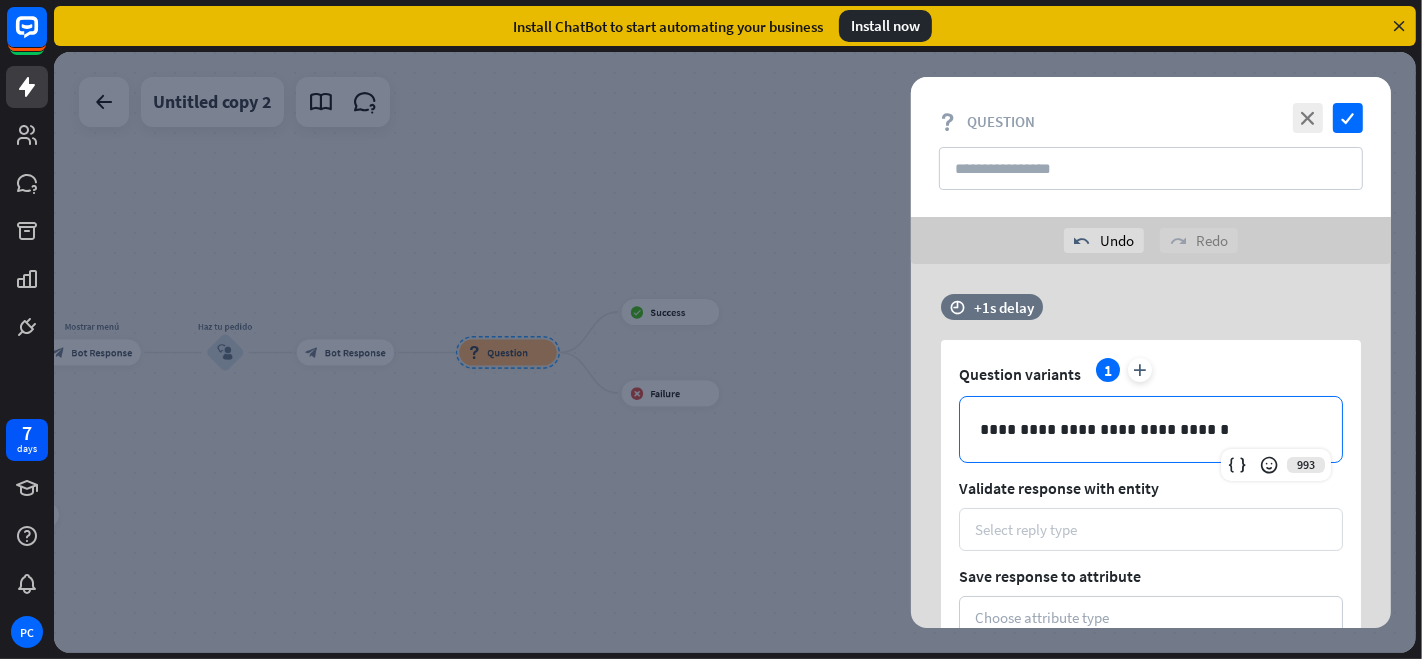 click on "Select reply type" at bounding box center (1151, 529) 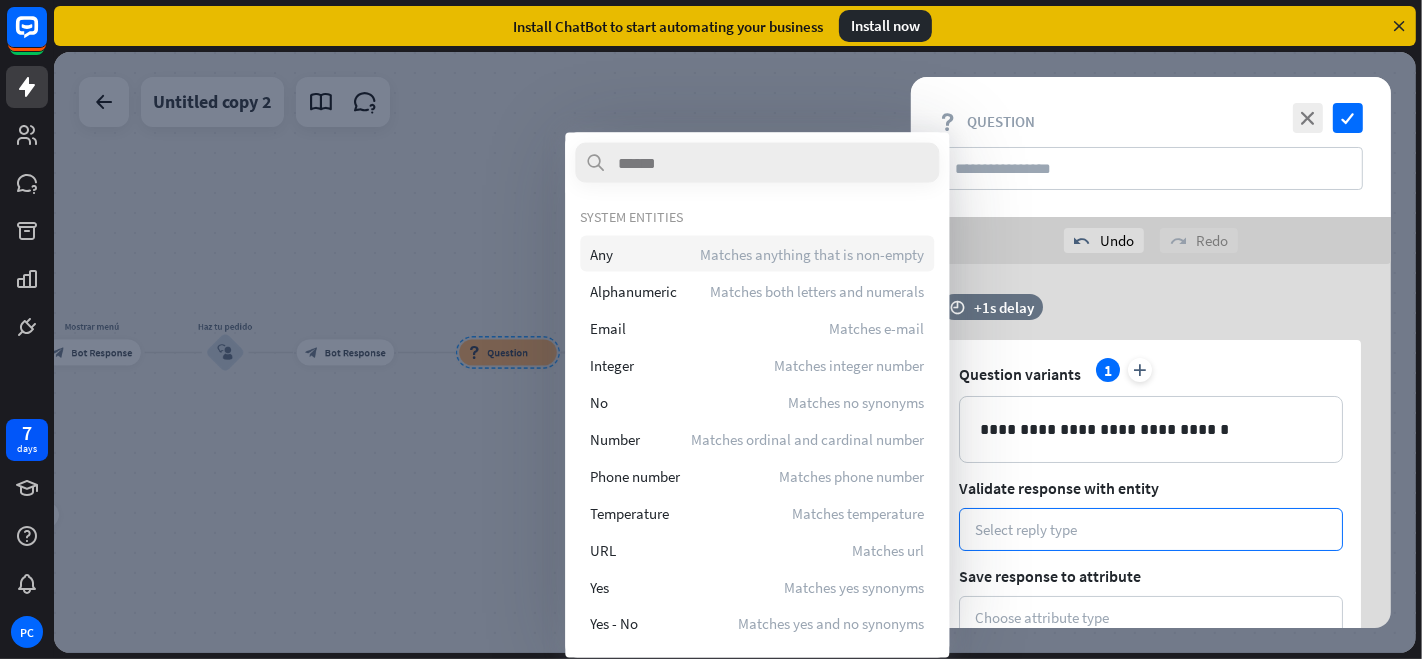 click on "Matches anything that is non-empty" at bounding box center (812, 253) 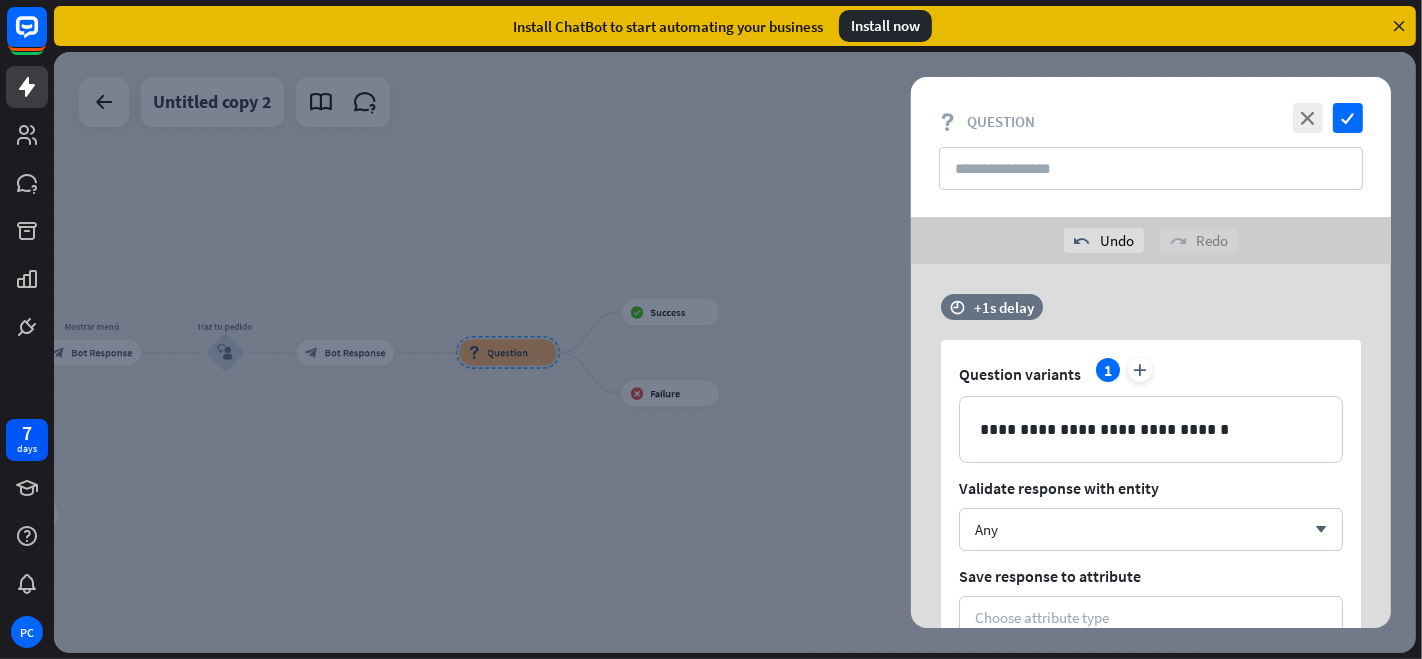 scroll, scrollTop: 111, scrollLeft: 0, axis: vertical 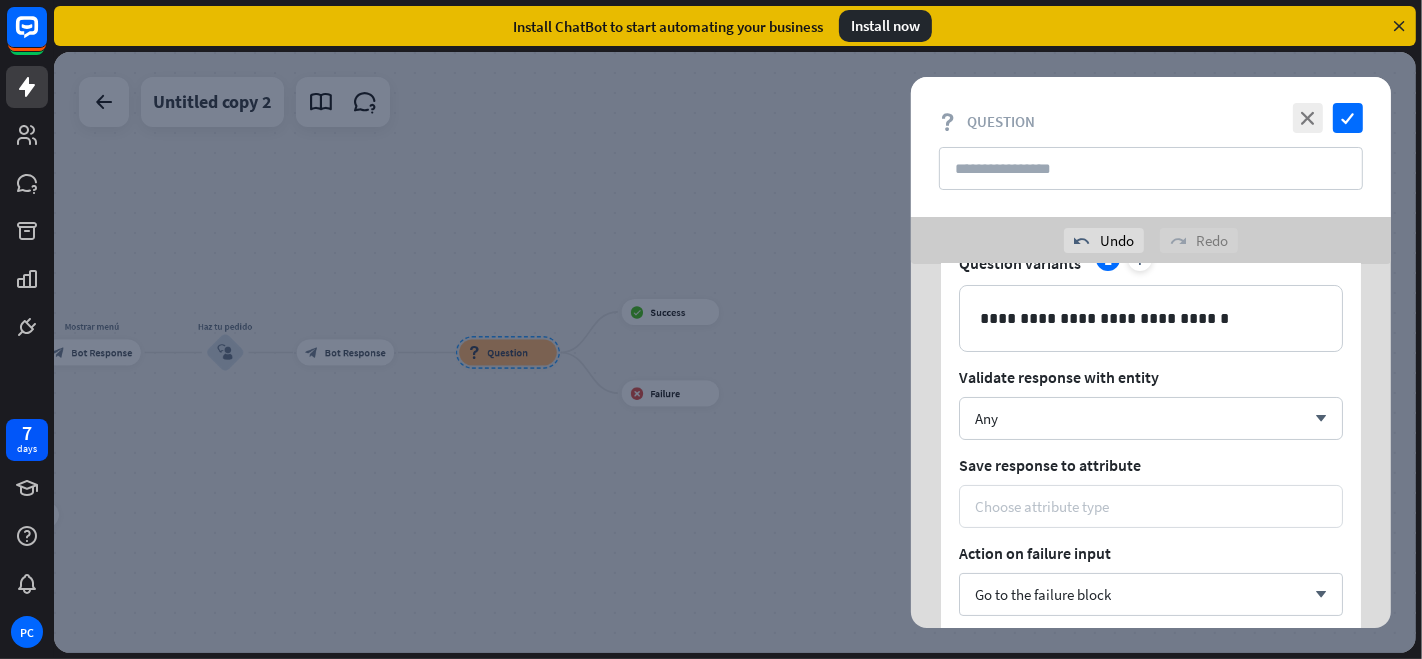 click on "Choose attribute type" at bounding box center (1151, 506) 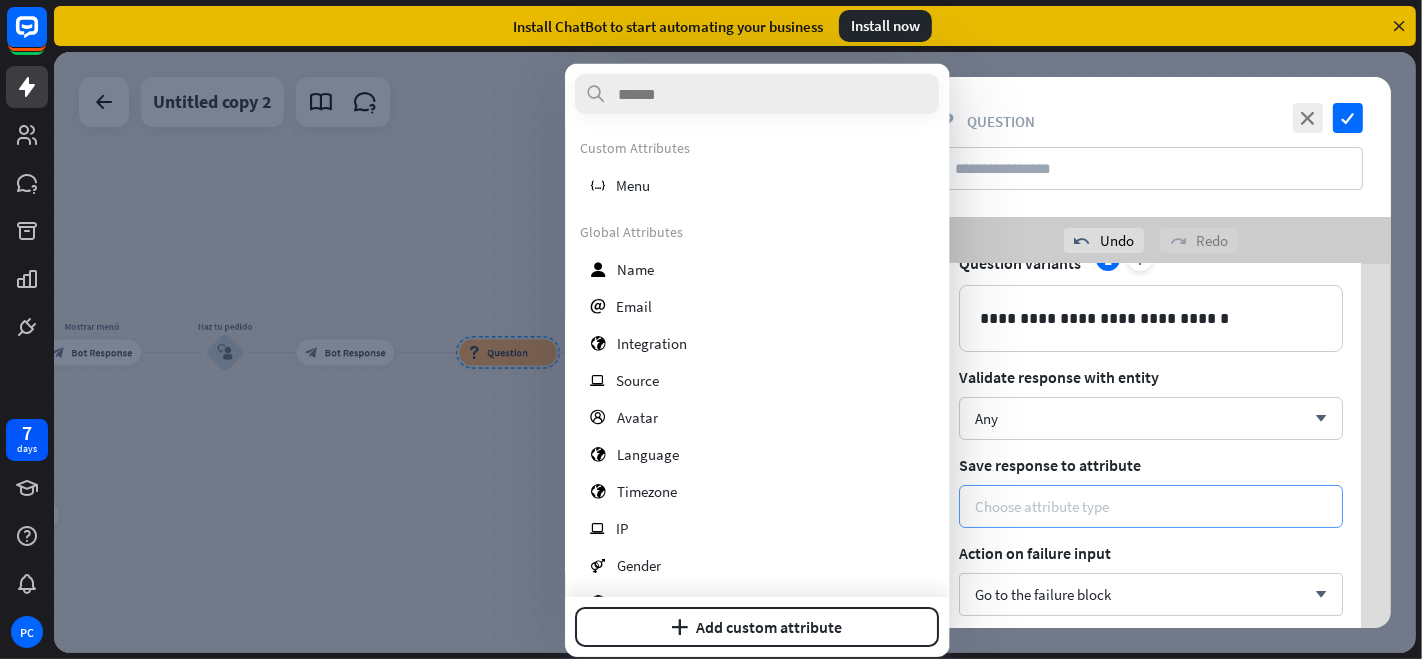 click on "Choose attribute type" at bounding box center [1151, 506] 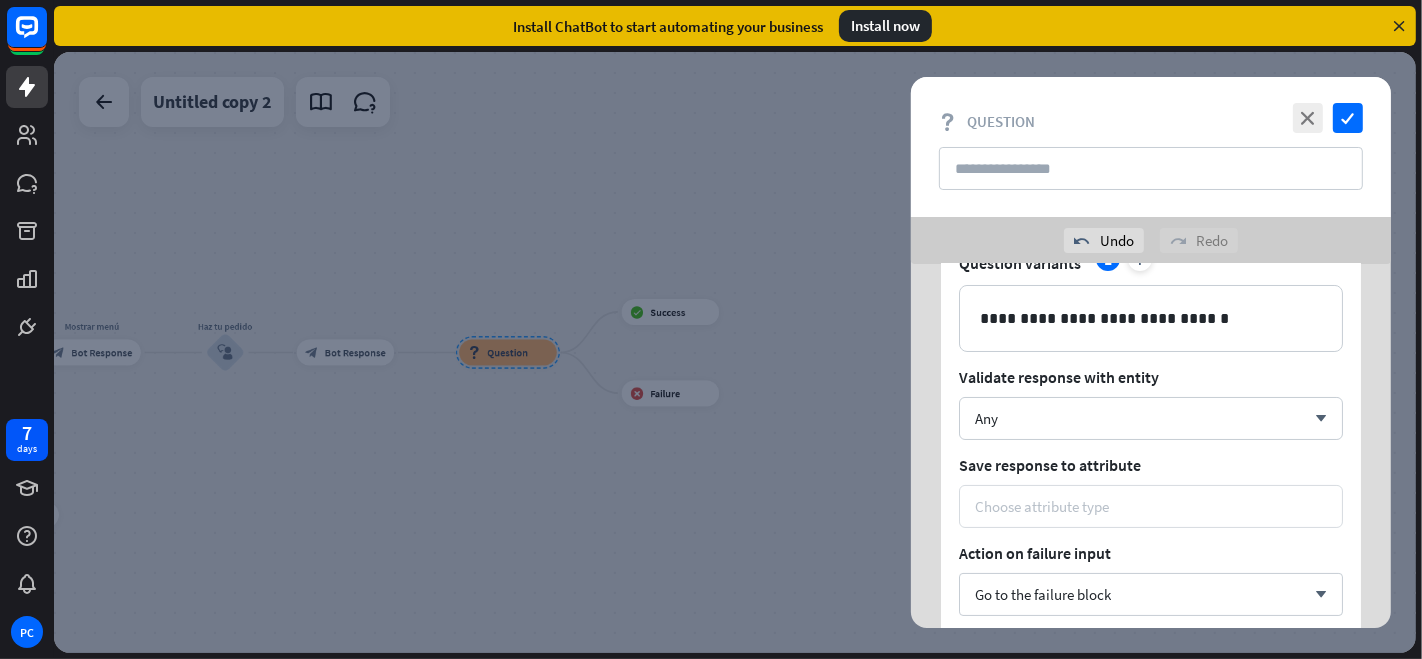 click on "Choose attribute type" at bounding box center (1151, 506) 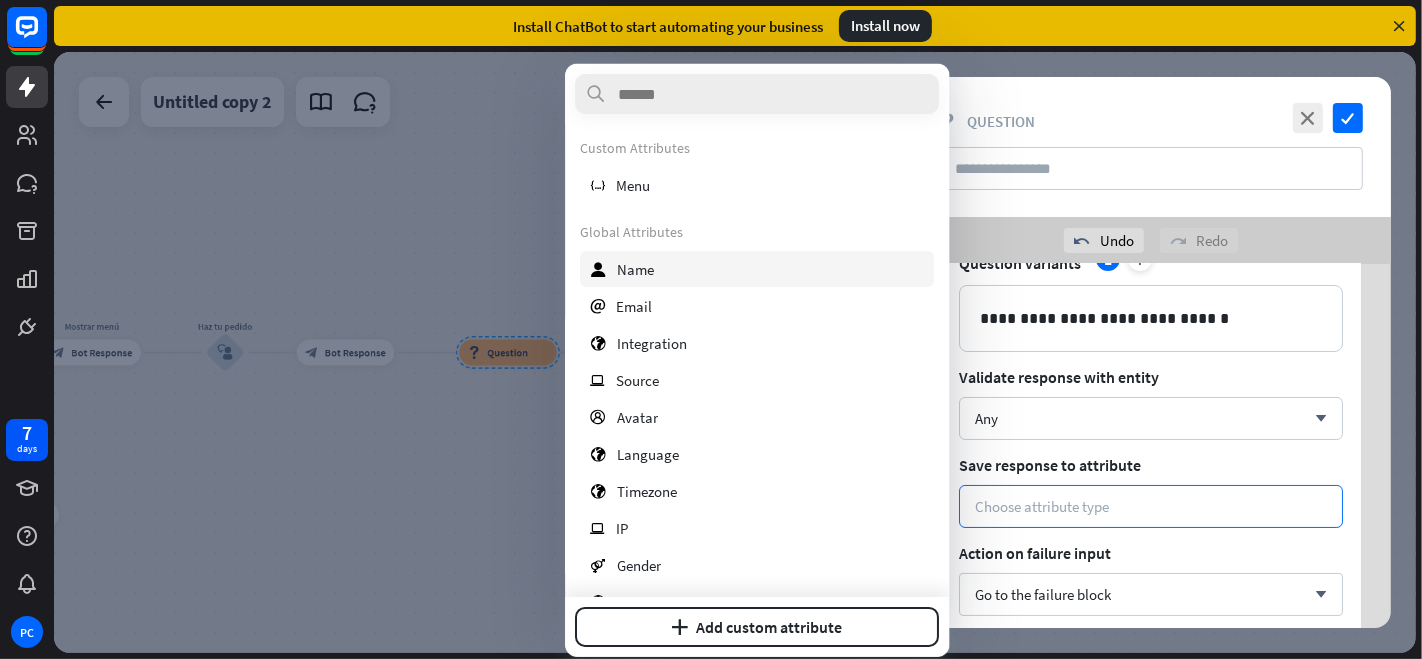click on "user
Name" at bounding box center (757, 269) 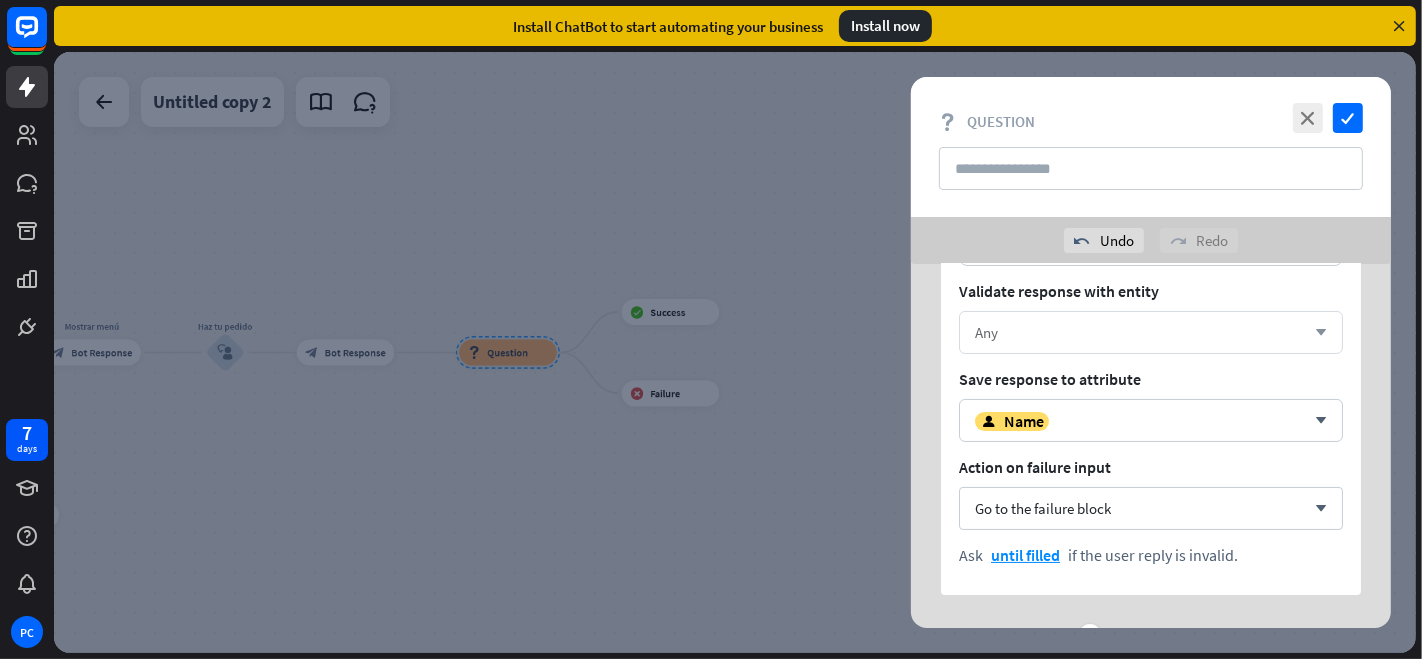 scroll, scrollTop: 282, scrollLeft: 0, axis: vertical 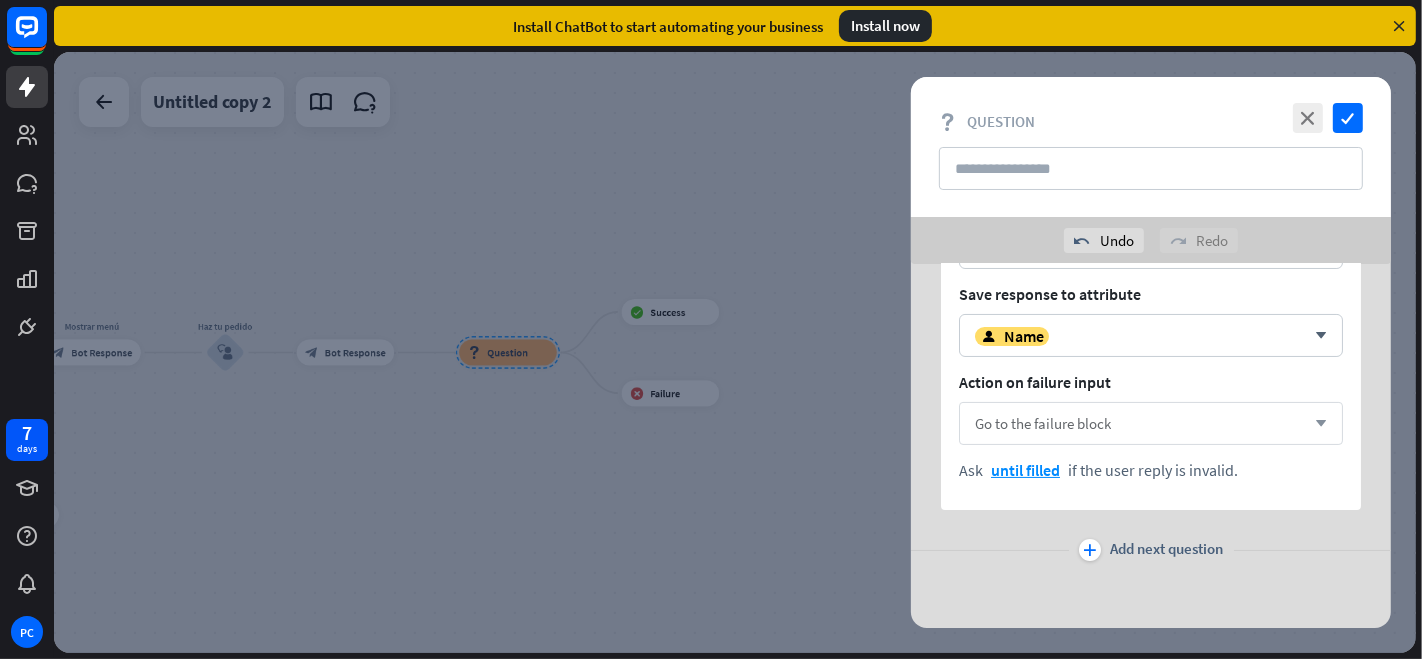 click on "Go to the failure block
arrow_down" at bounding box center [1151, 423] 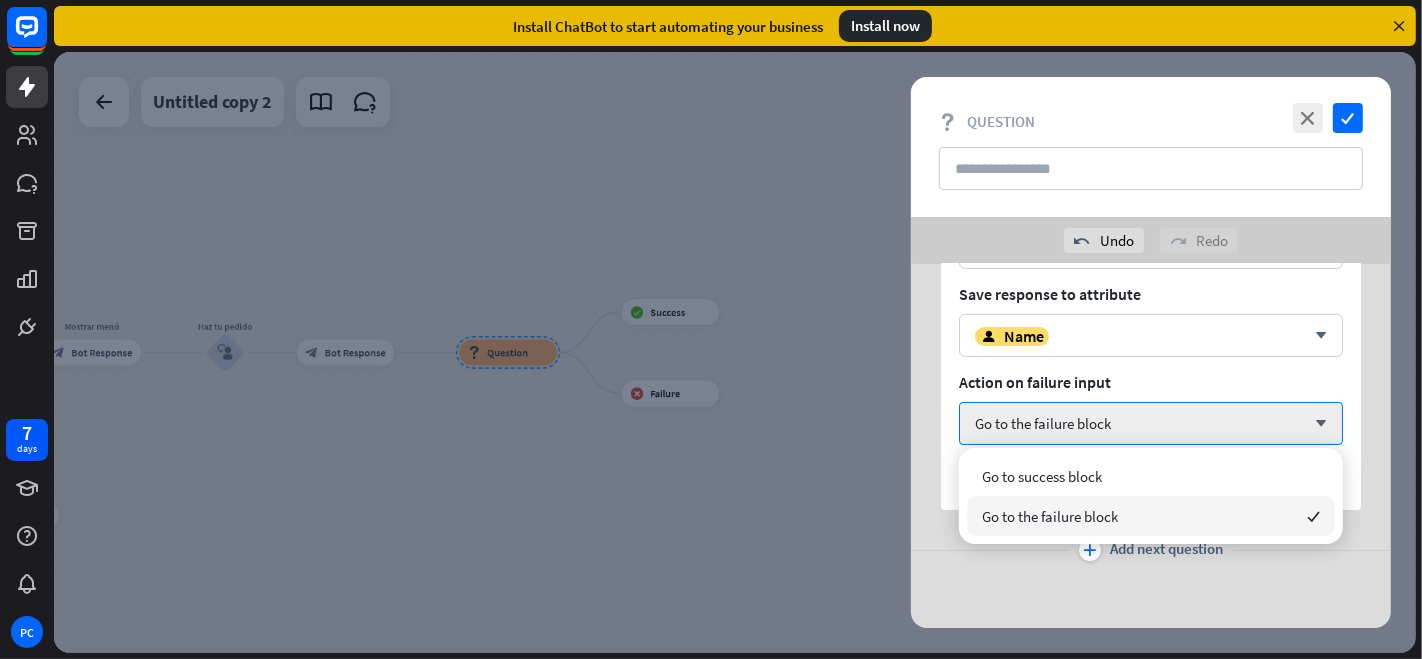 click on "Go to the failure block
checked" at bounding box center (1151, 516) 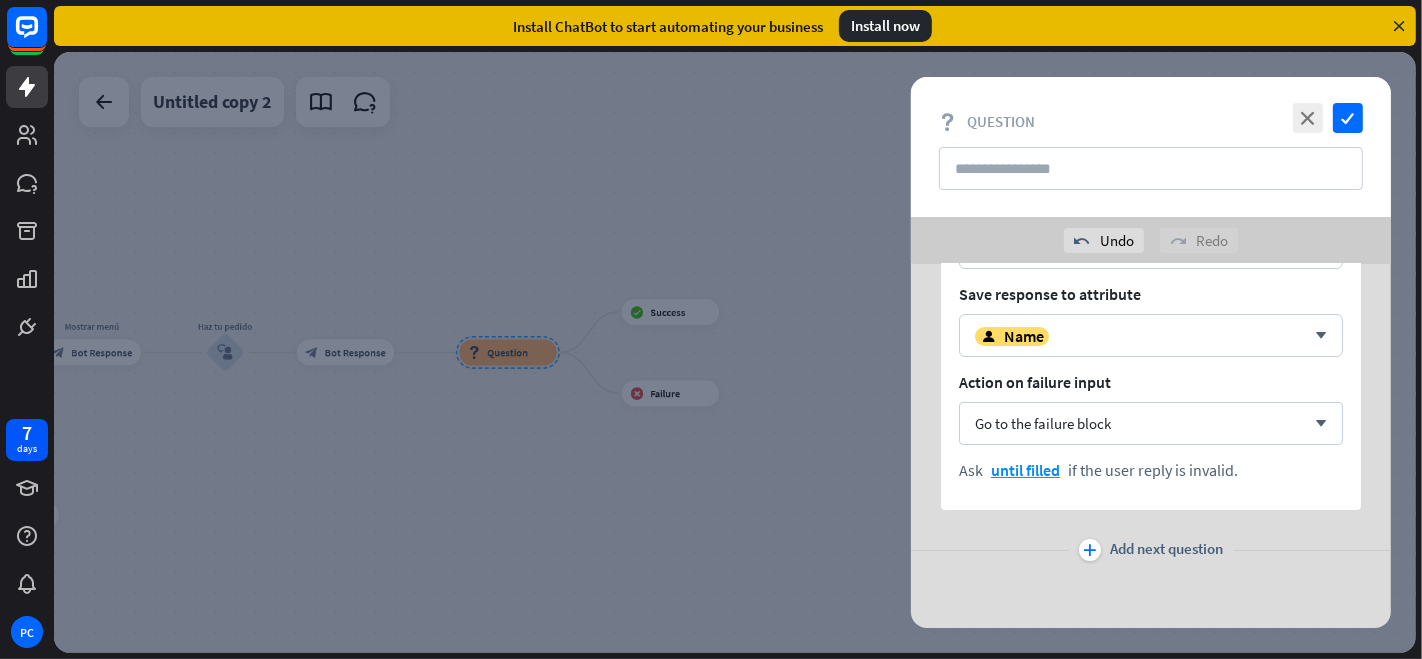 click on "Add next question" at bounding box center [1167, 550] 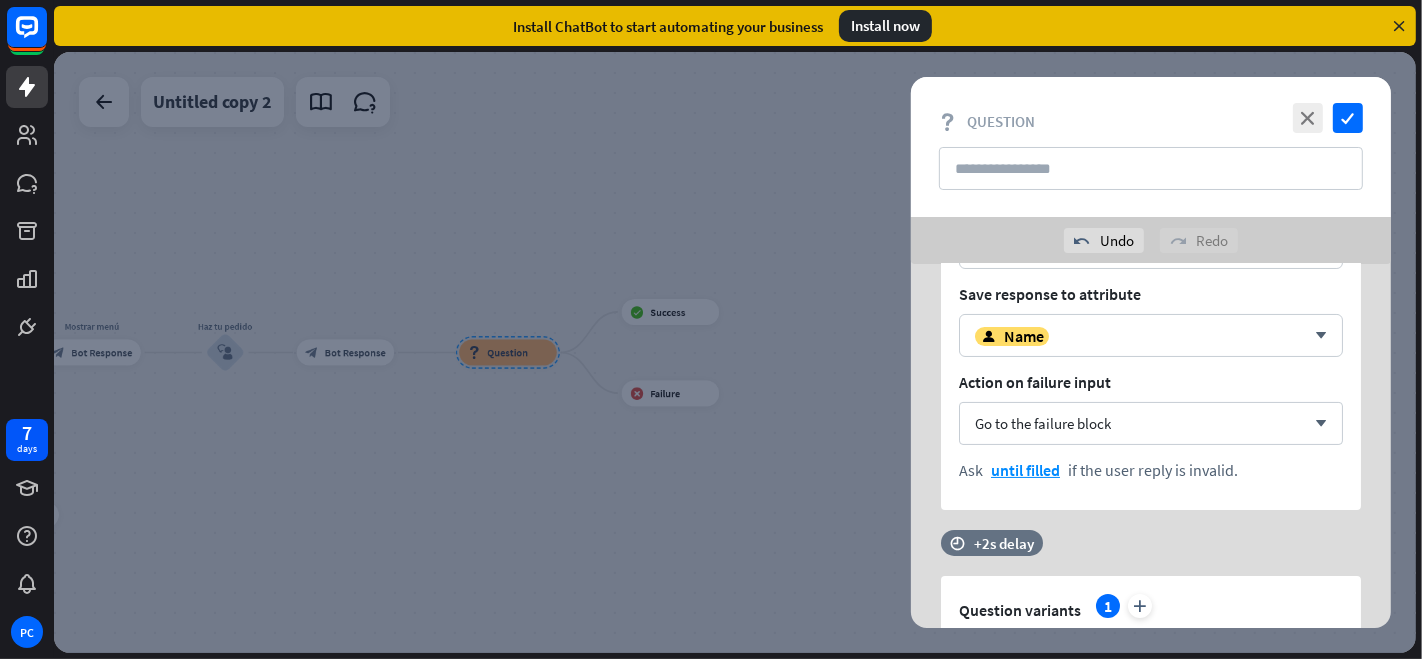 scroll, scrollTop: 505, scrollLeft: 0, axis: vertical 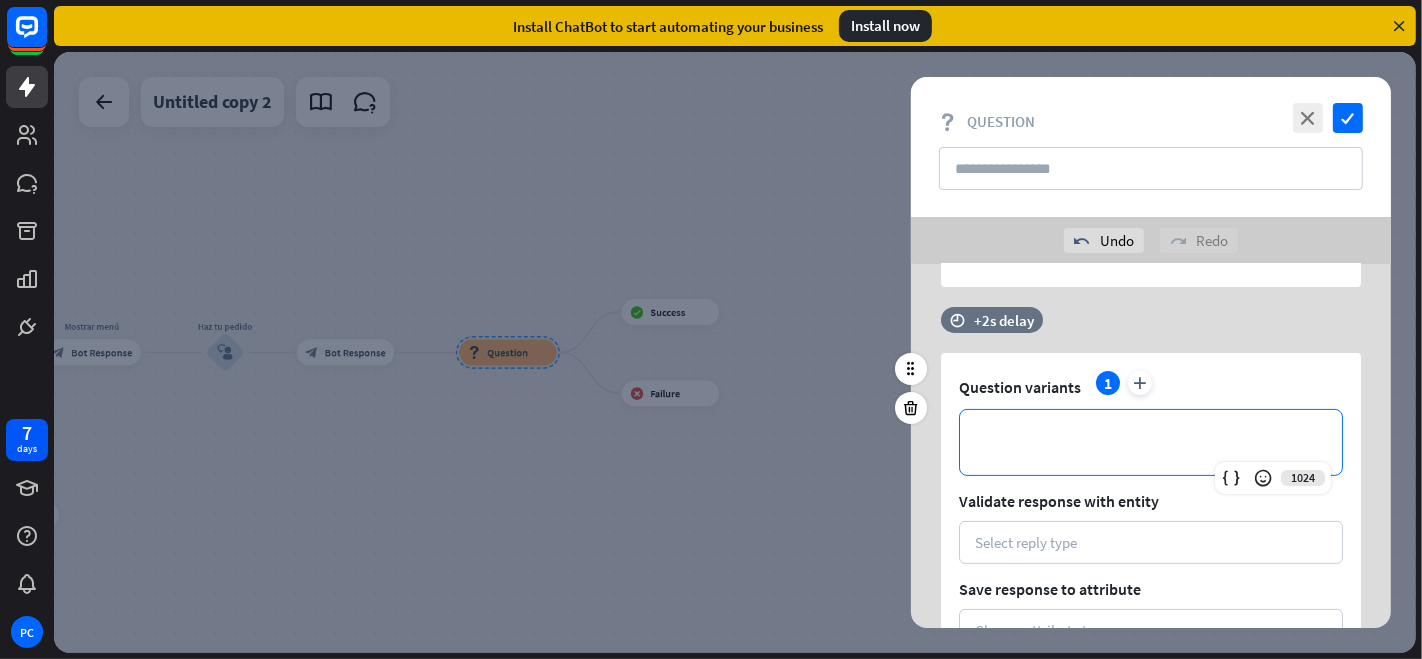 click on "**********" at bounding box center (1151, 442) 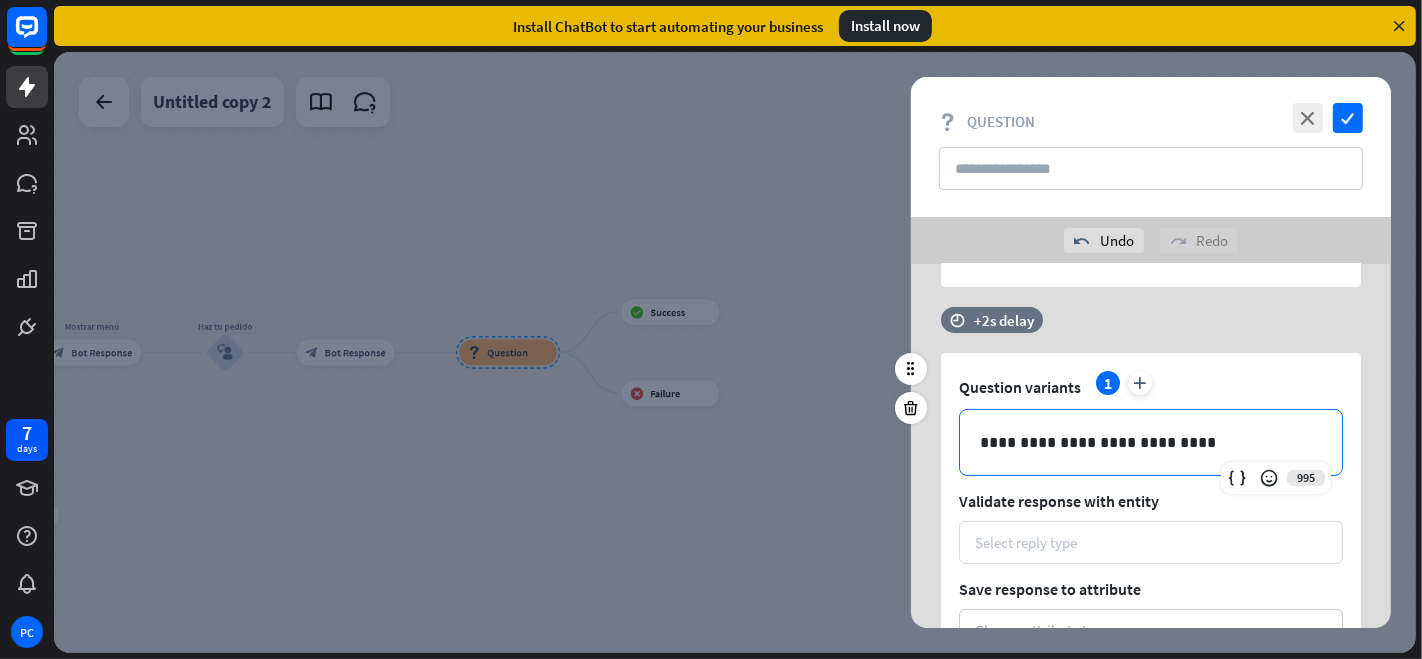 click on "Select reply type" at bounding box center (1151, 542) 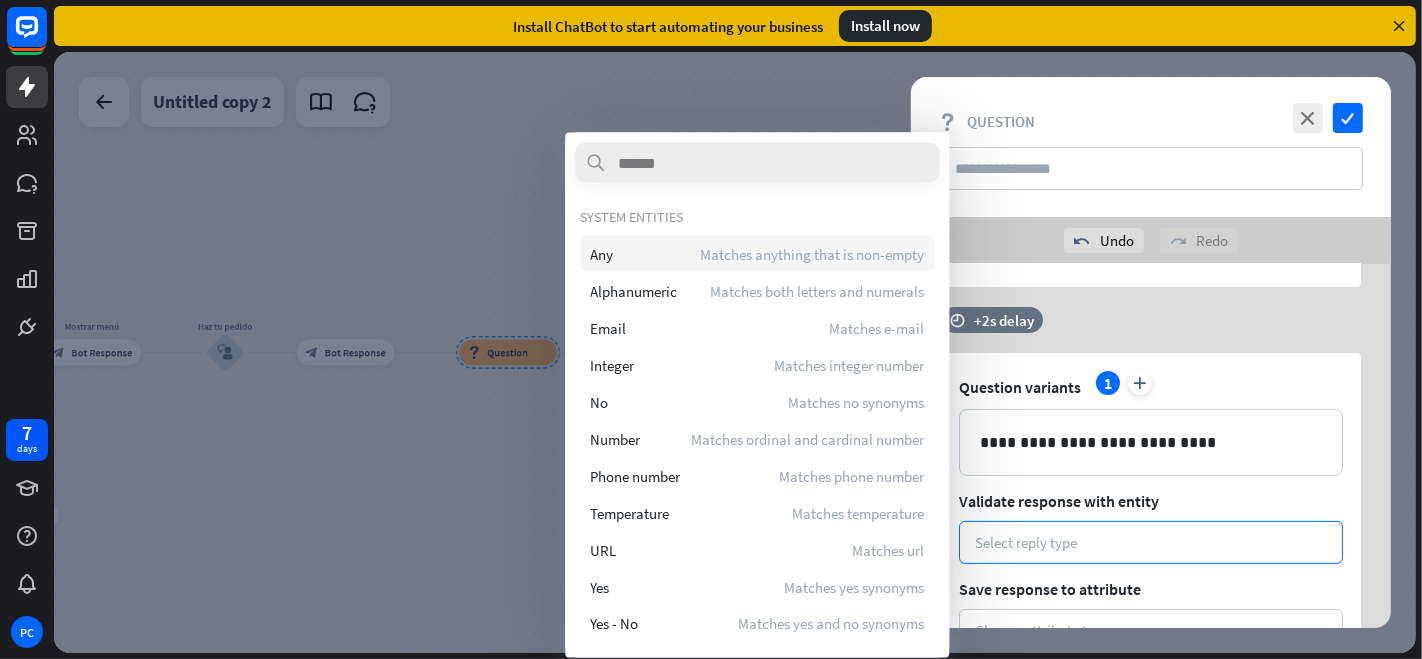 click on "Matches anything that is non-empty" at bounding box center (812, 253) 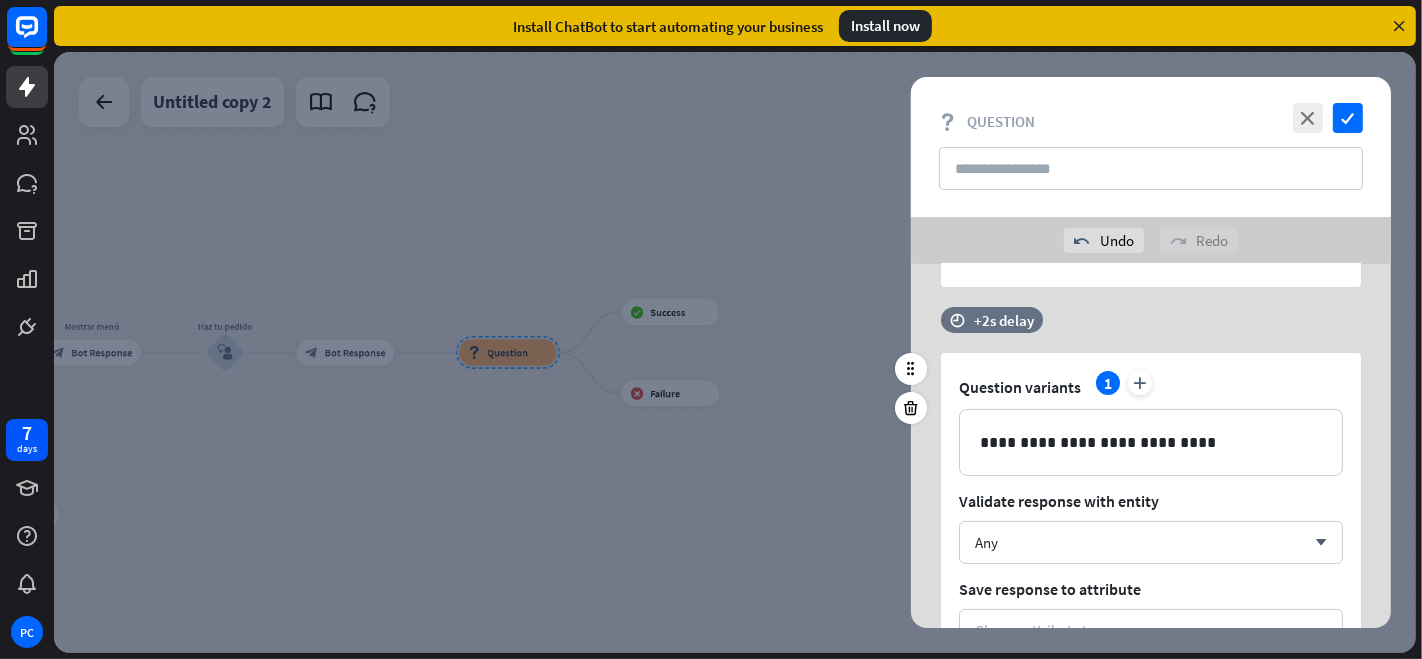 scroll, scrollTop: 616, scrollLeft: 0, axis: vertical 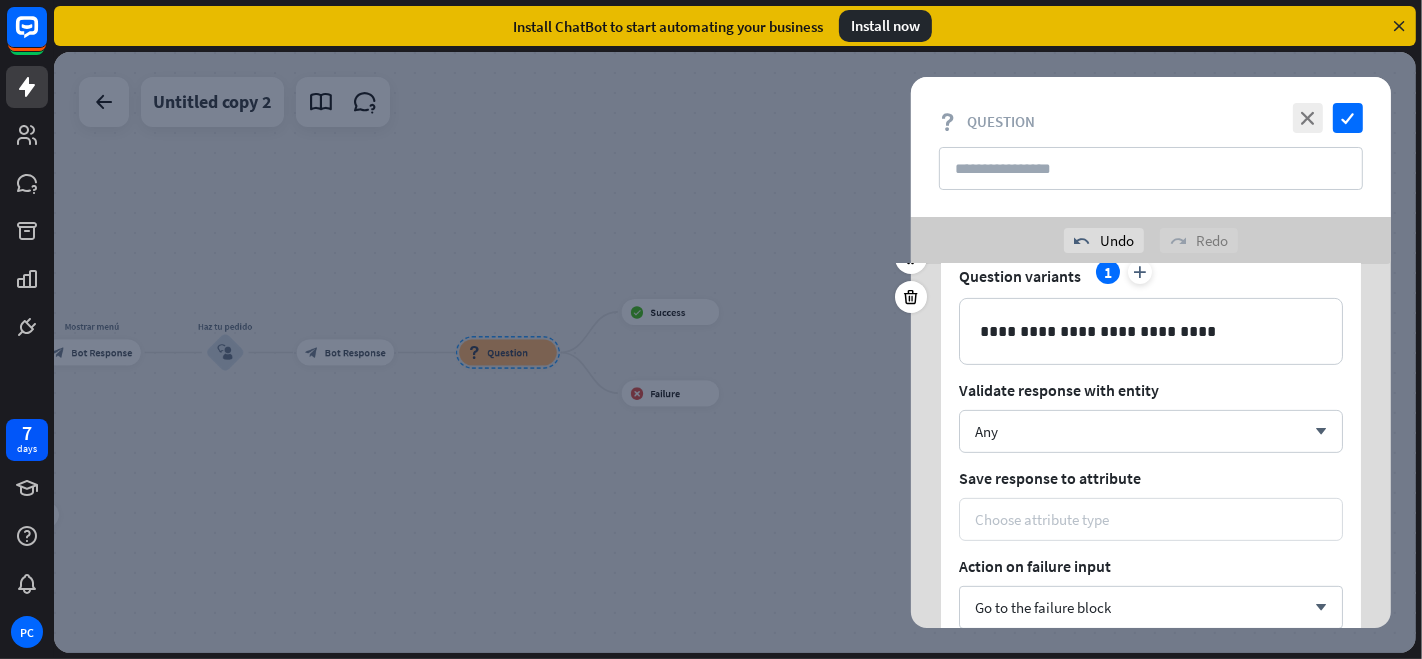 click on "Choose attribute type" at bounding box center [1151, 519] 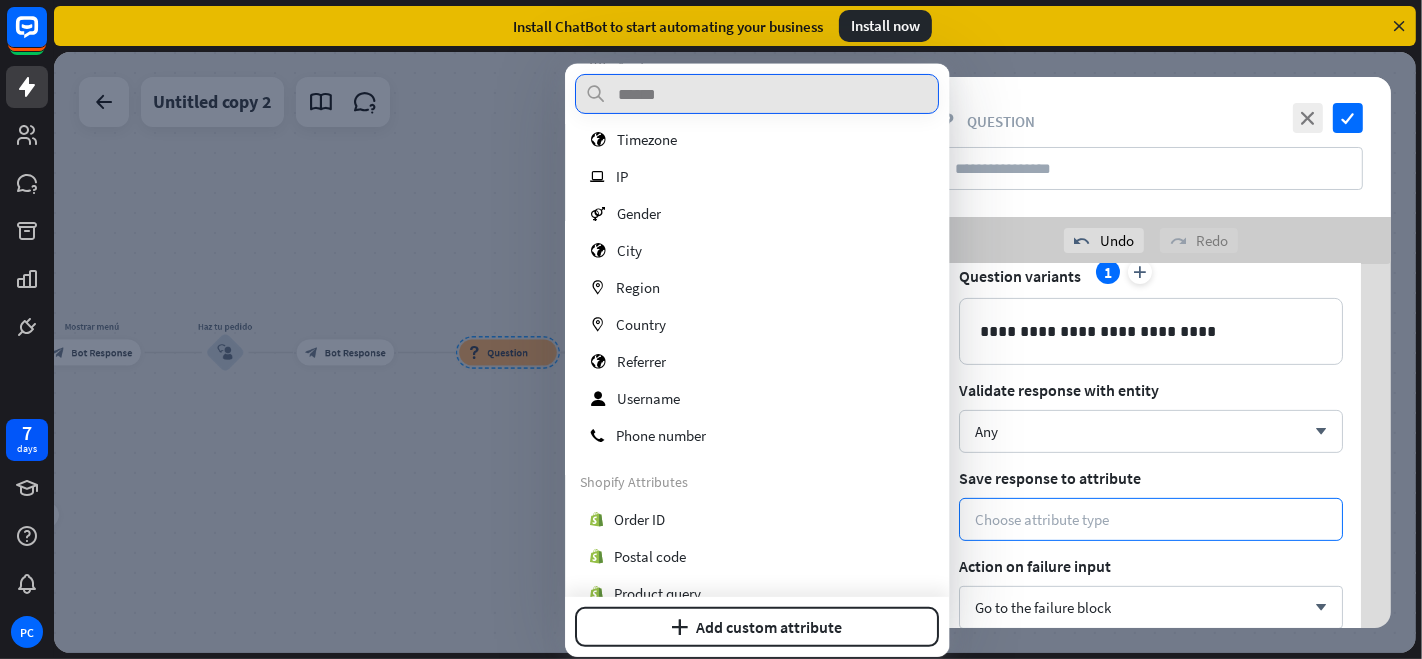 scroll, scrollTop: 381, scrollLeft: 0, axis: vertical 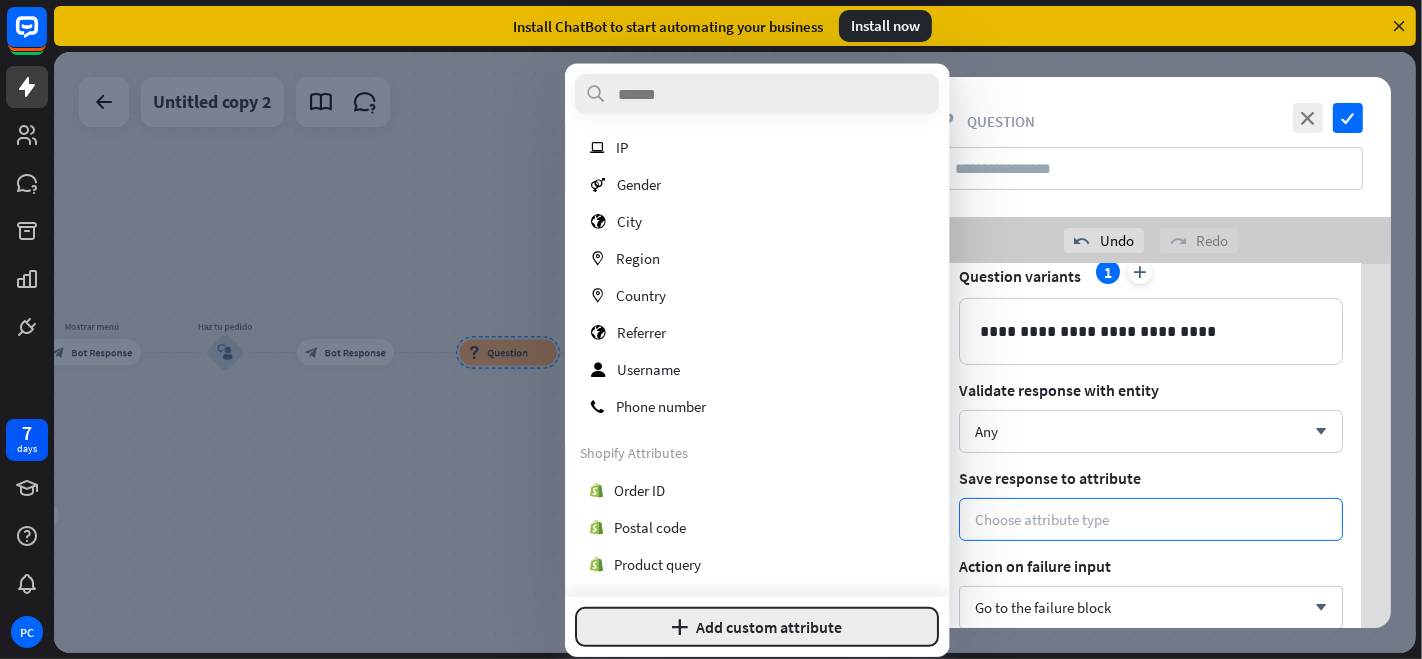 click on "plus
Add custom attribute" at bounding box center [757, 627] 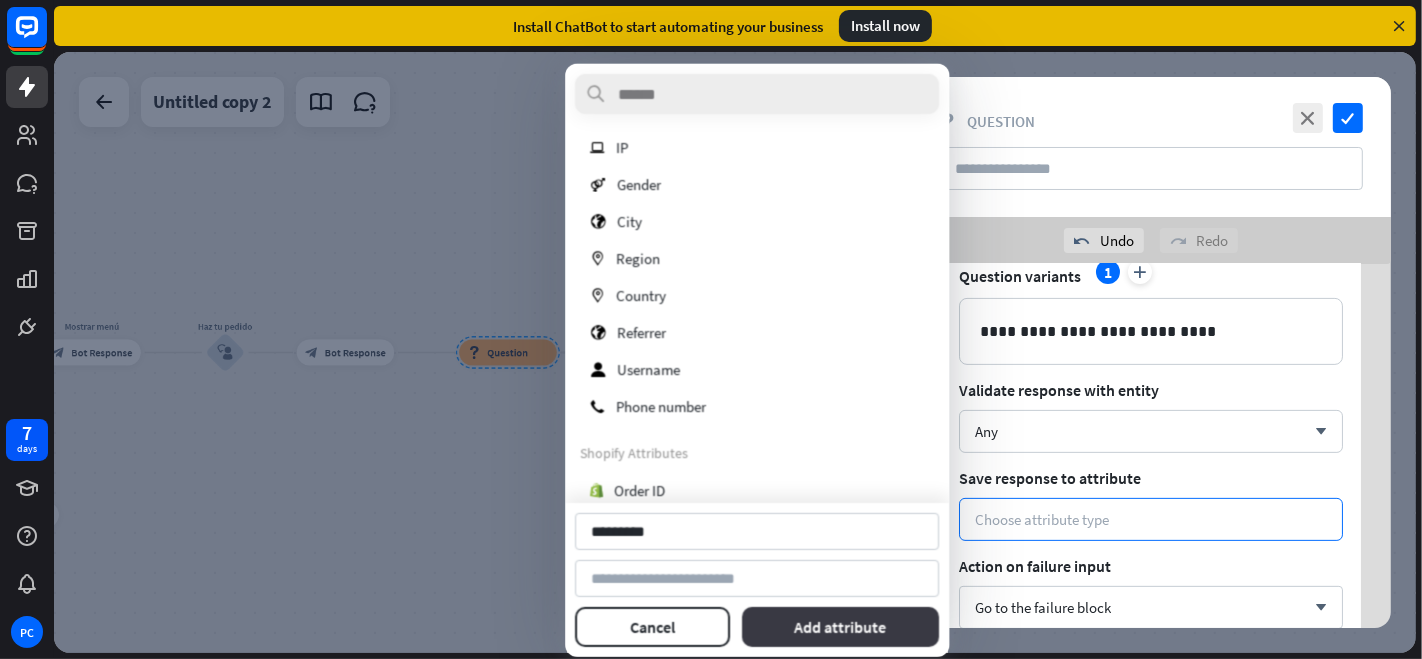 type on "*********" 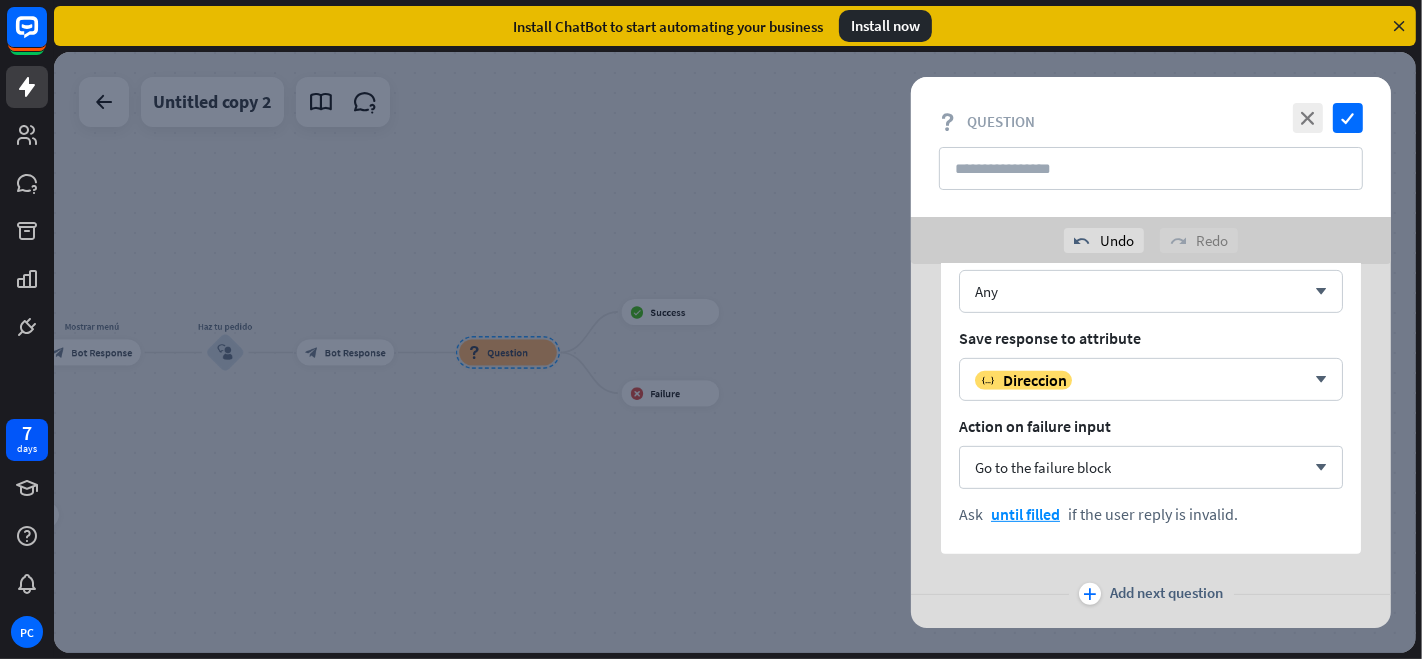 scroll, scrollTop: 800, scrollLeft: 0, axis: vertical 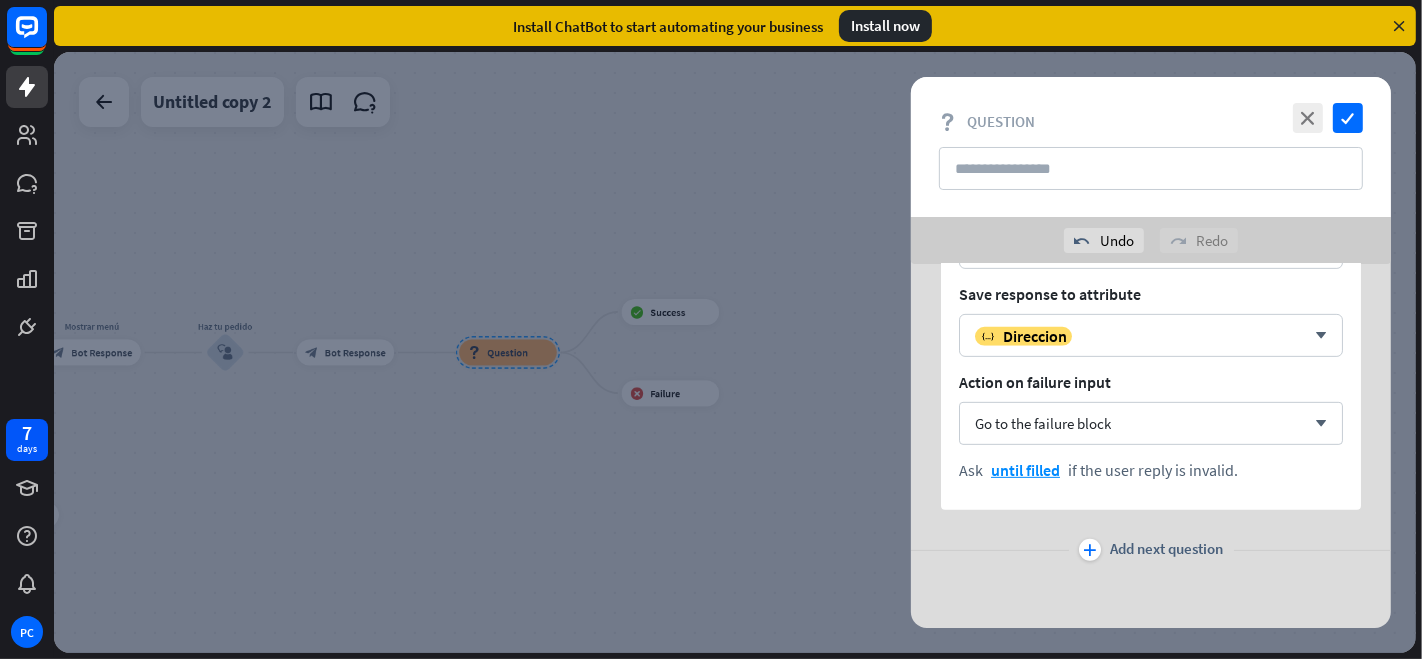 click on "Add next question" at bounding box center (1167, 550) 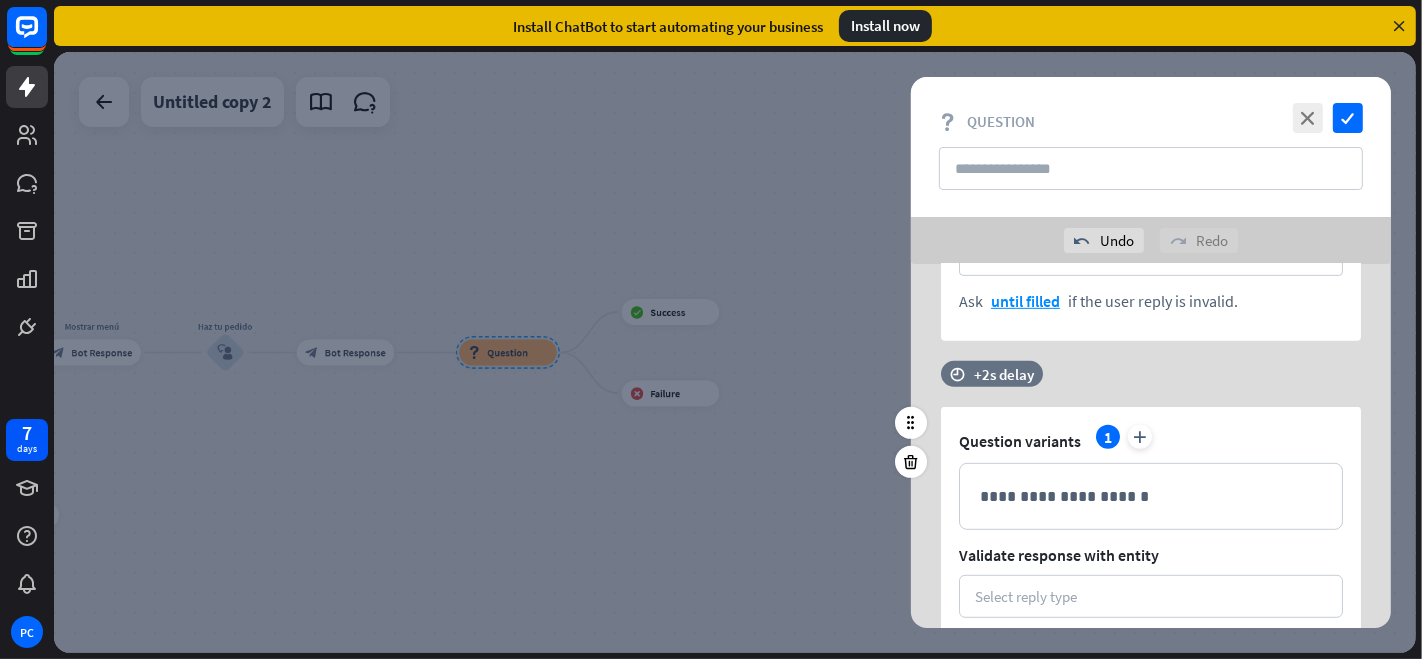 scroll, scrollTop: 1133, scrollLeft: 0, axis: vertical 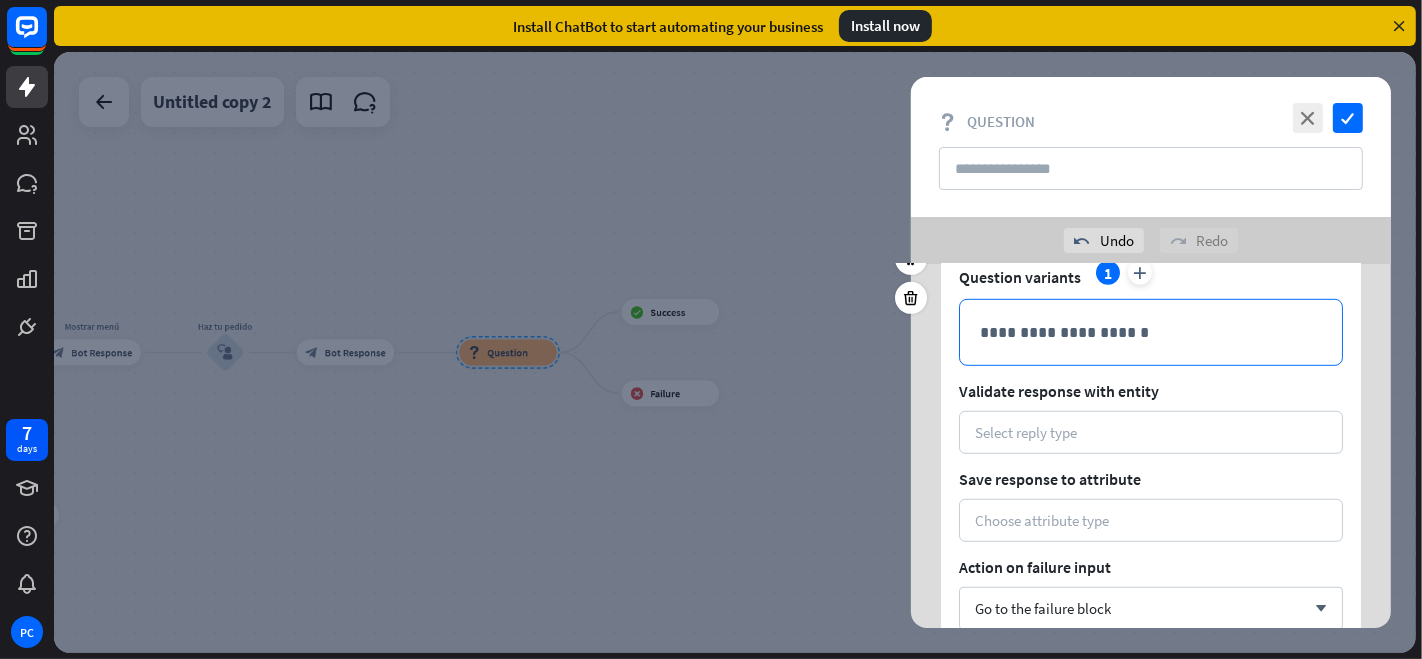 click on "**********" at bounding box center [1151, 332] 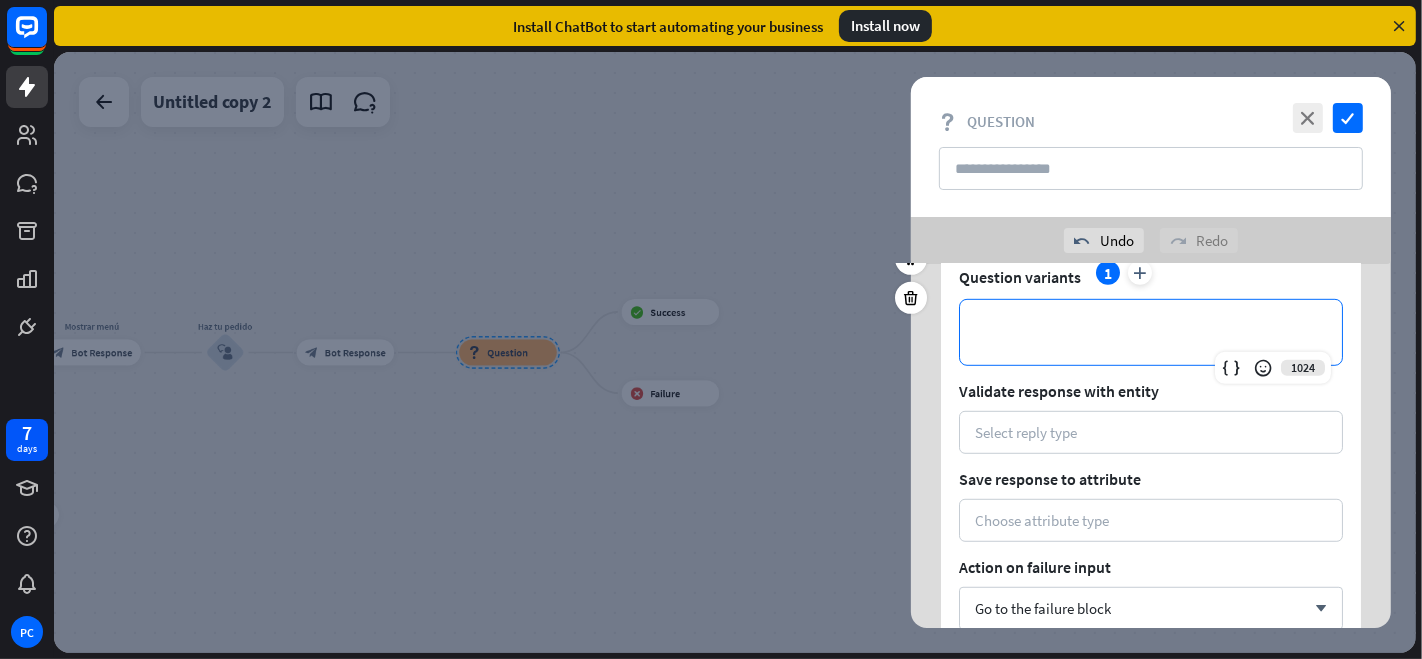type 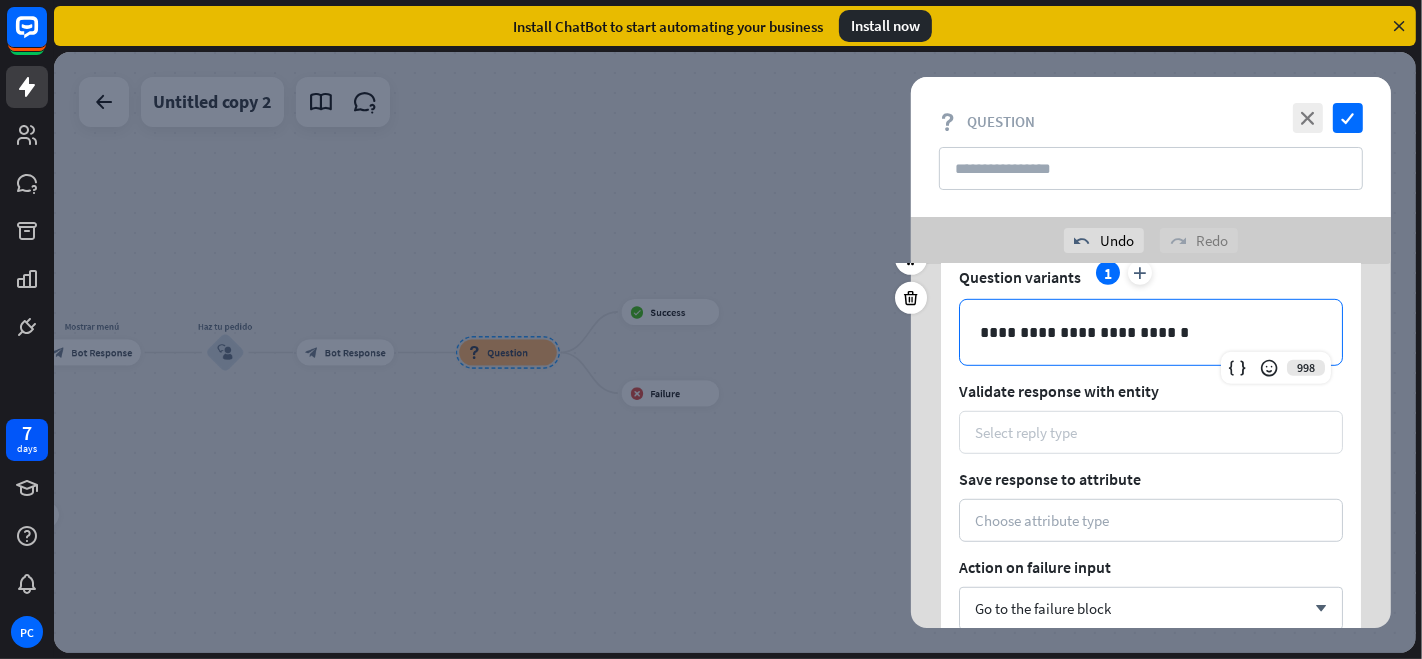 click on "Select reply type" at bounding box center [1026, 432] 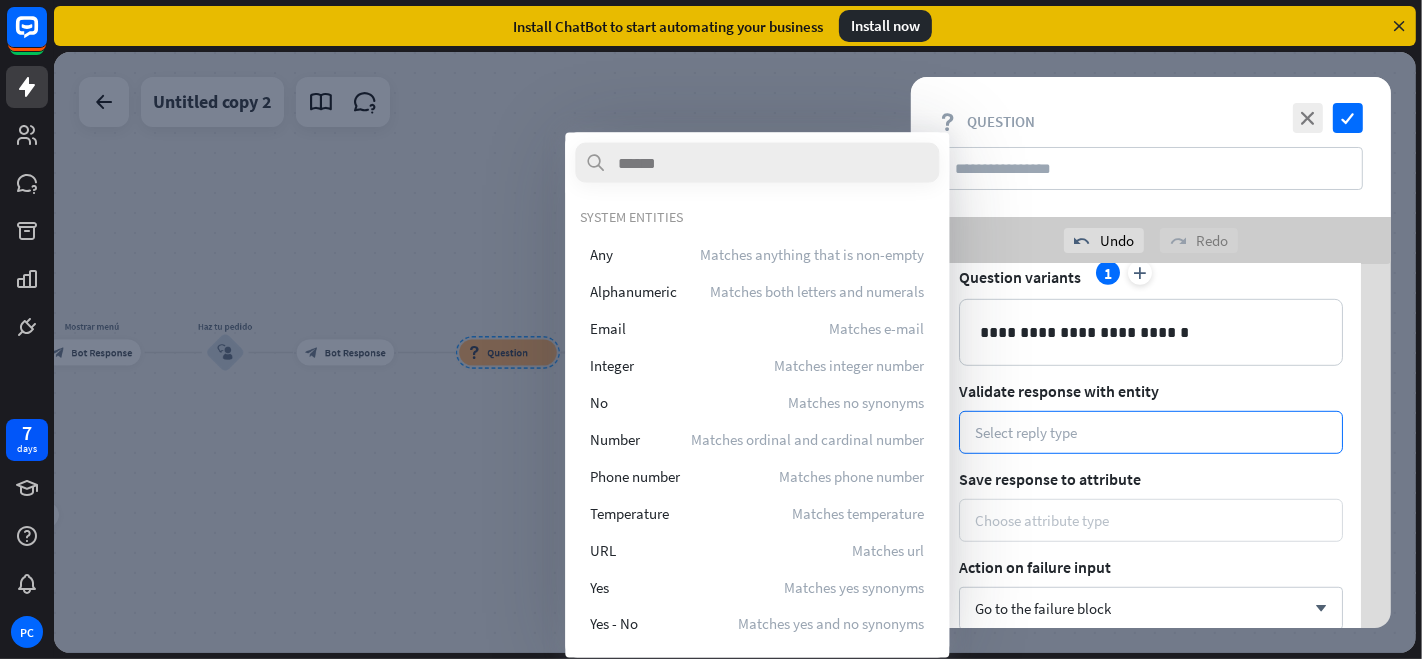 click on "Choose attribute type" at bounding box center [1151, 520] 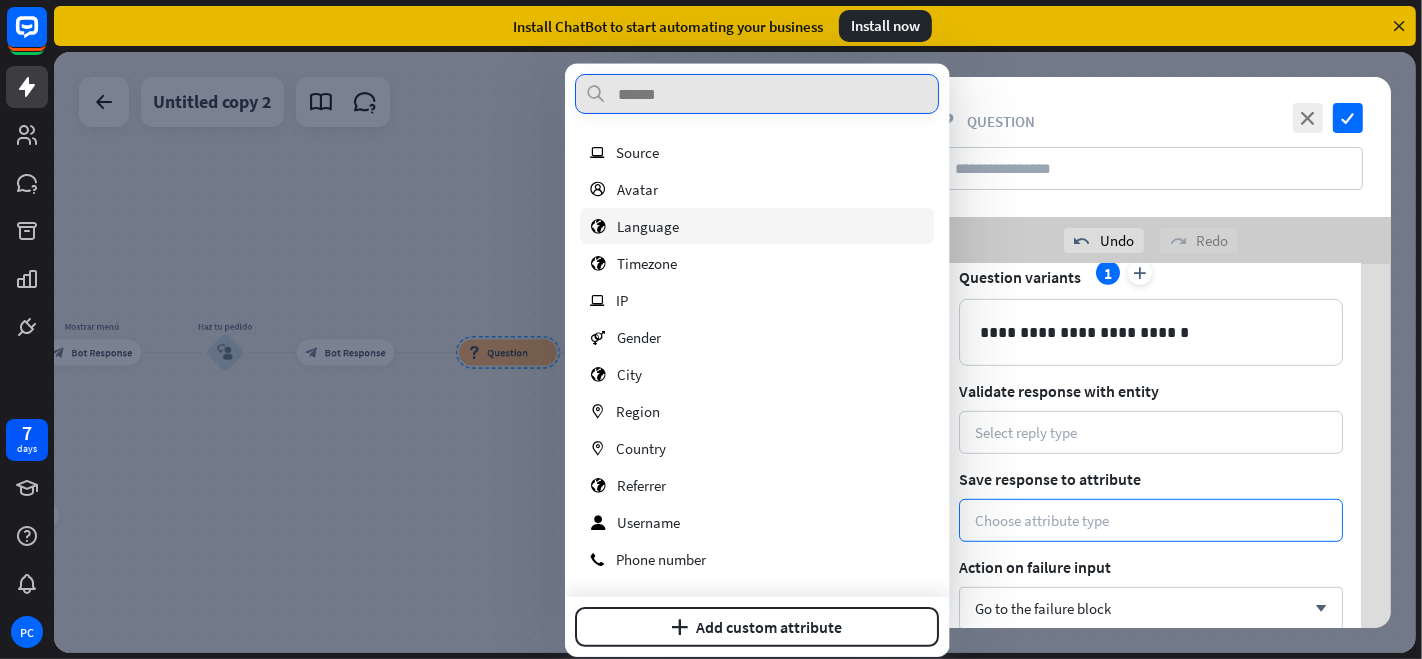 scroll, scrollTop: 333, scrollLeft: 0, axis: vertical 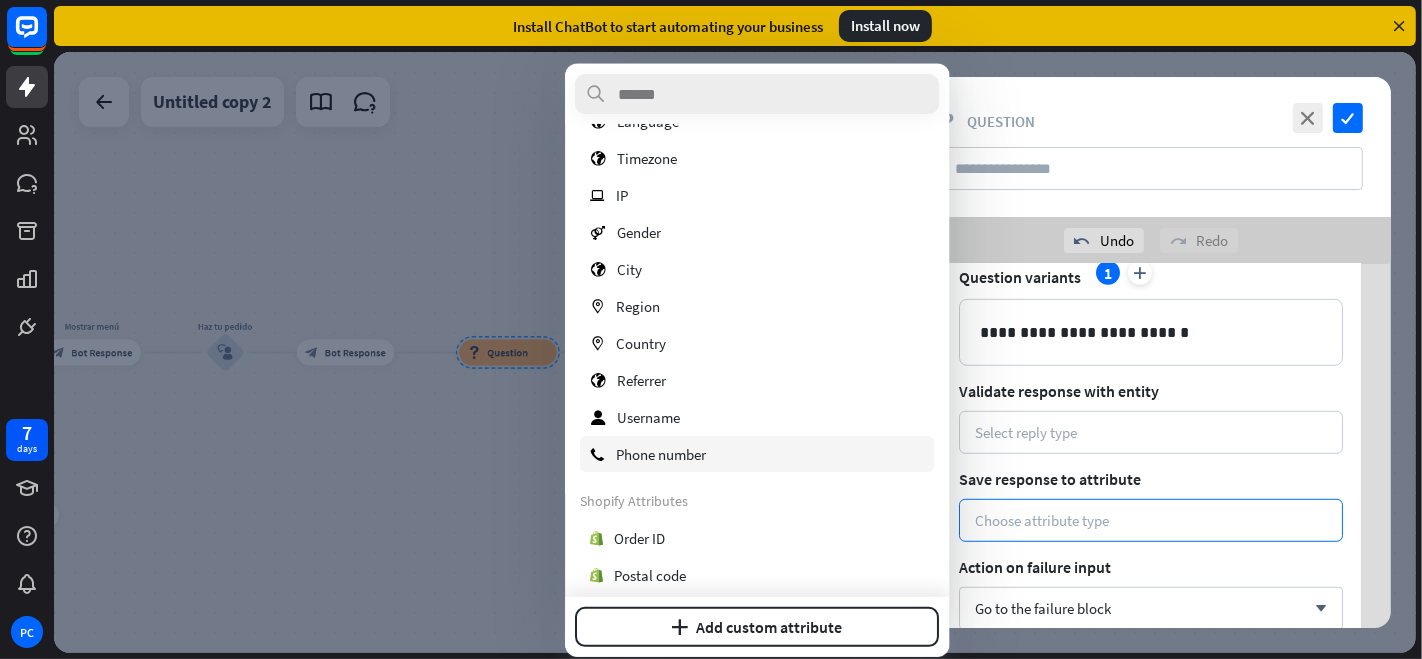 click on "phone
Phone number" at bounding box center [757, 454] 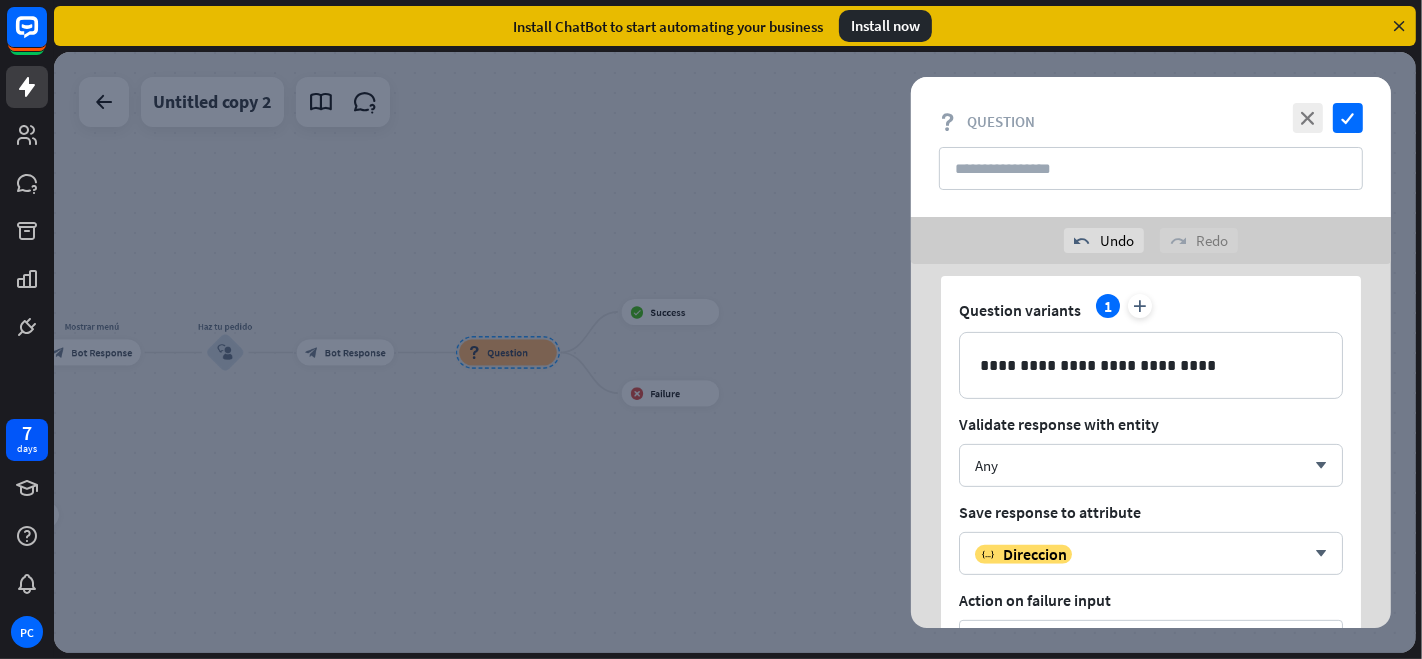 scroll, scrollTop: 577, scrollLeft: 0, axis: vertical 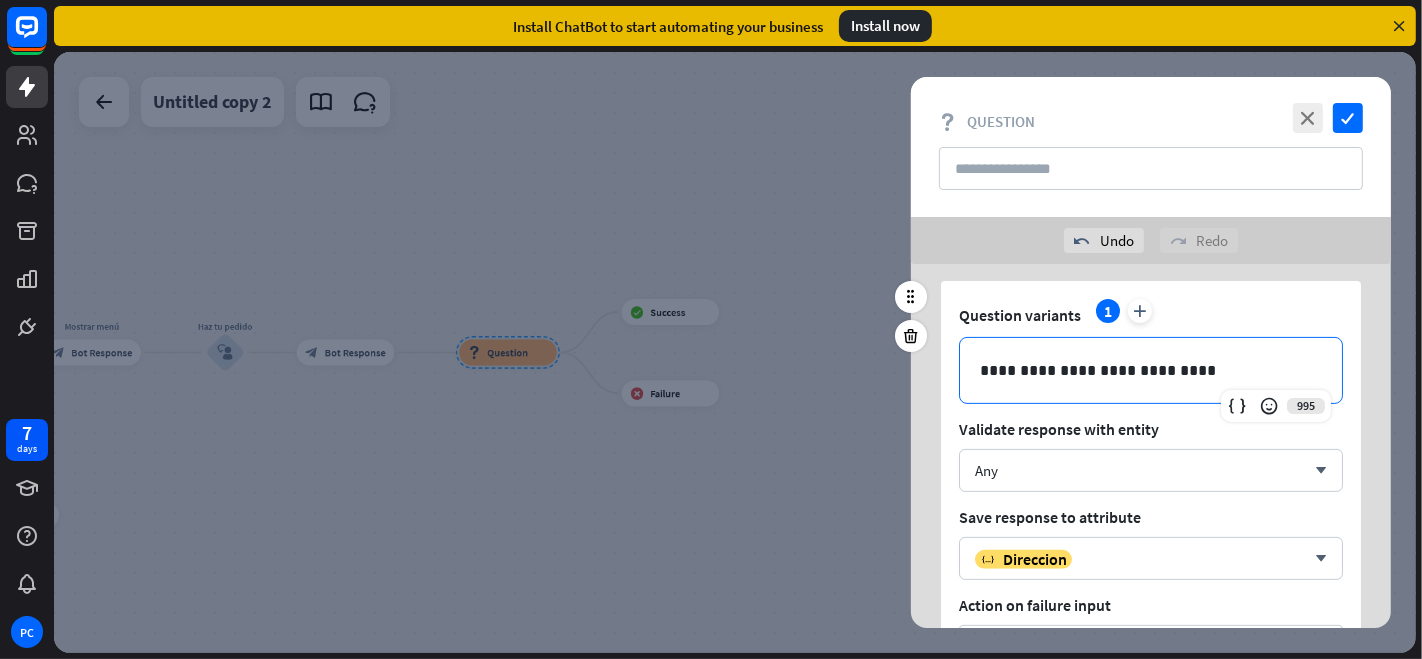click on "**********" at bounding box center (1151, 370) 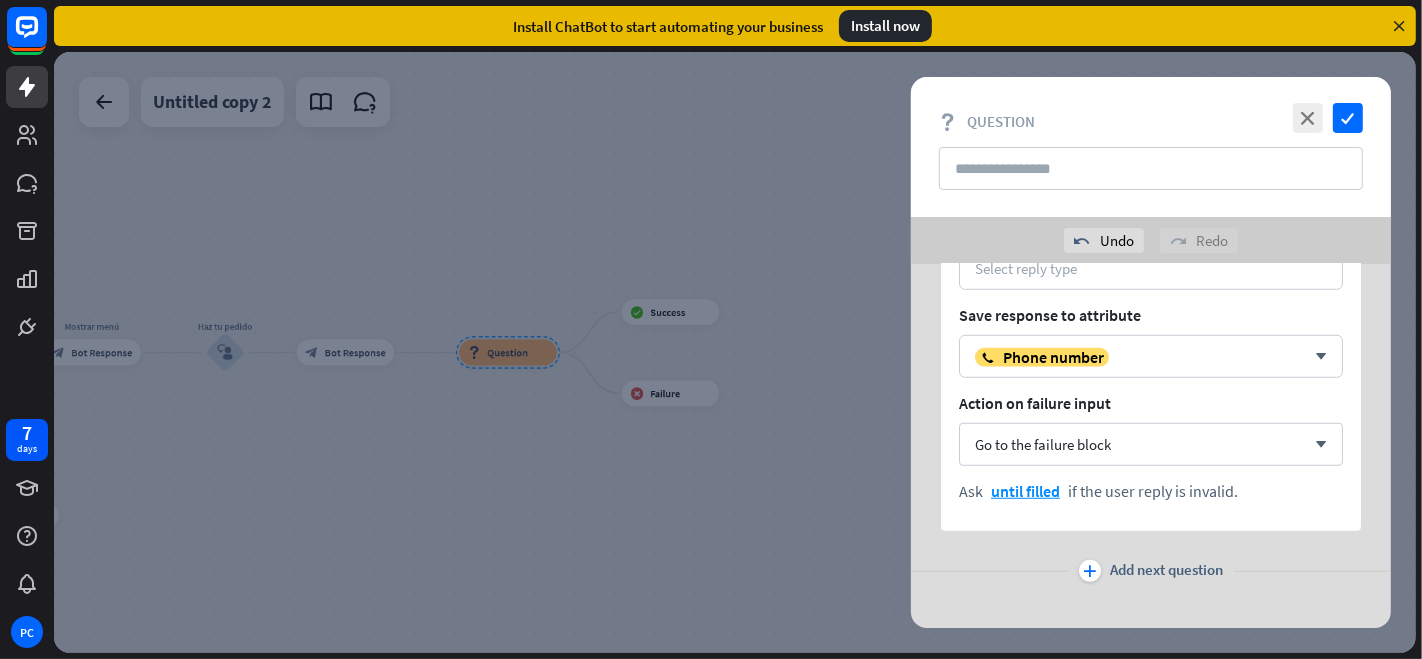 scroll, scrollTop: 1317, scrollLeft: 0, axis: vertical 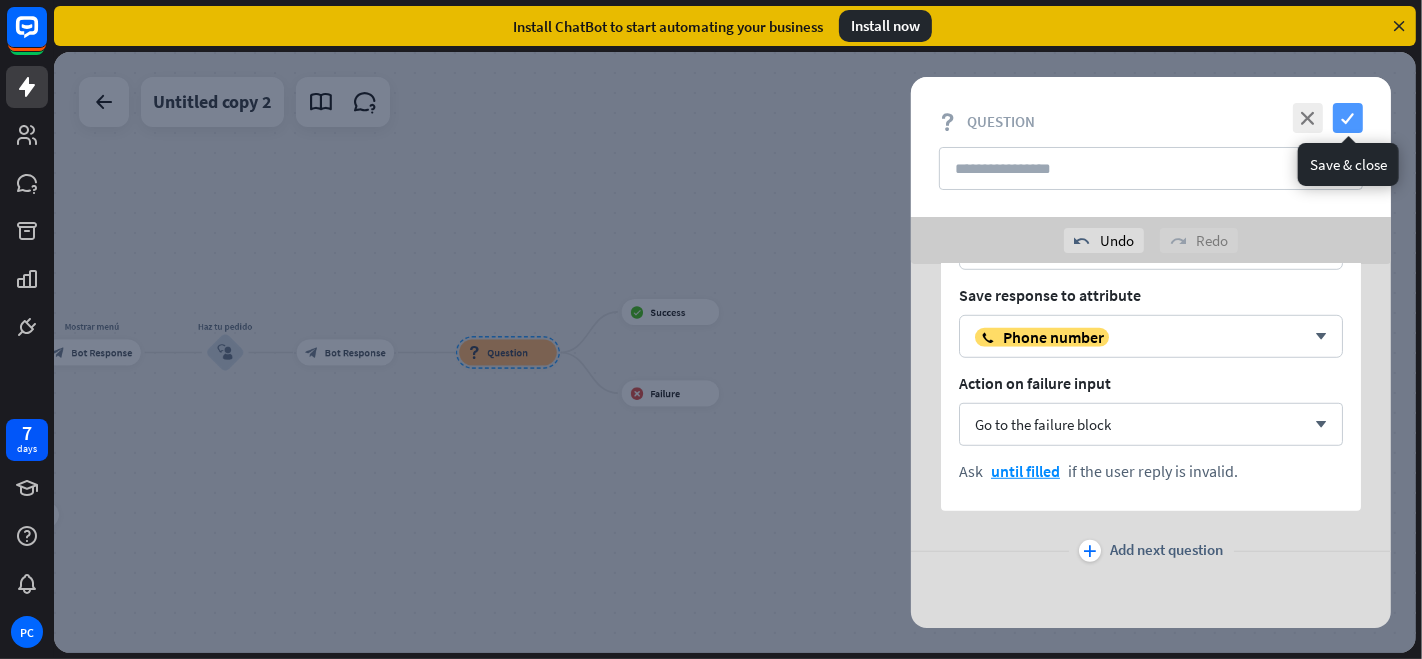 click on "check" at bounding box center (1348, 118) 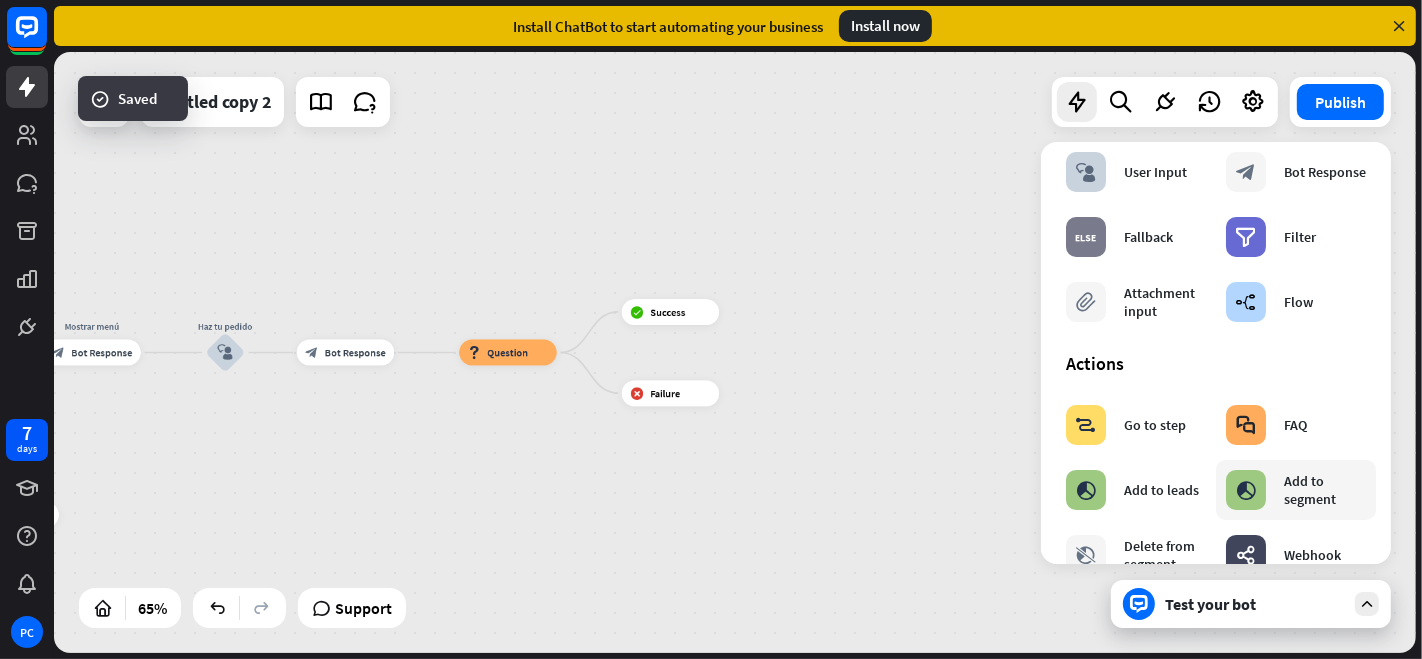 scroll, scrollTop: 0, scrollLeft: 0, axis: both 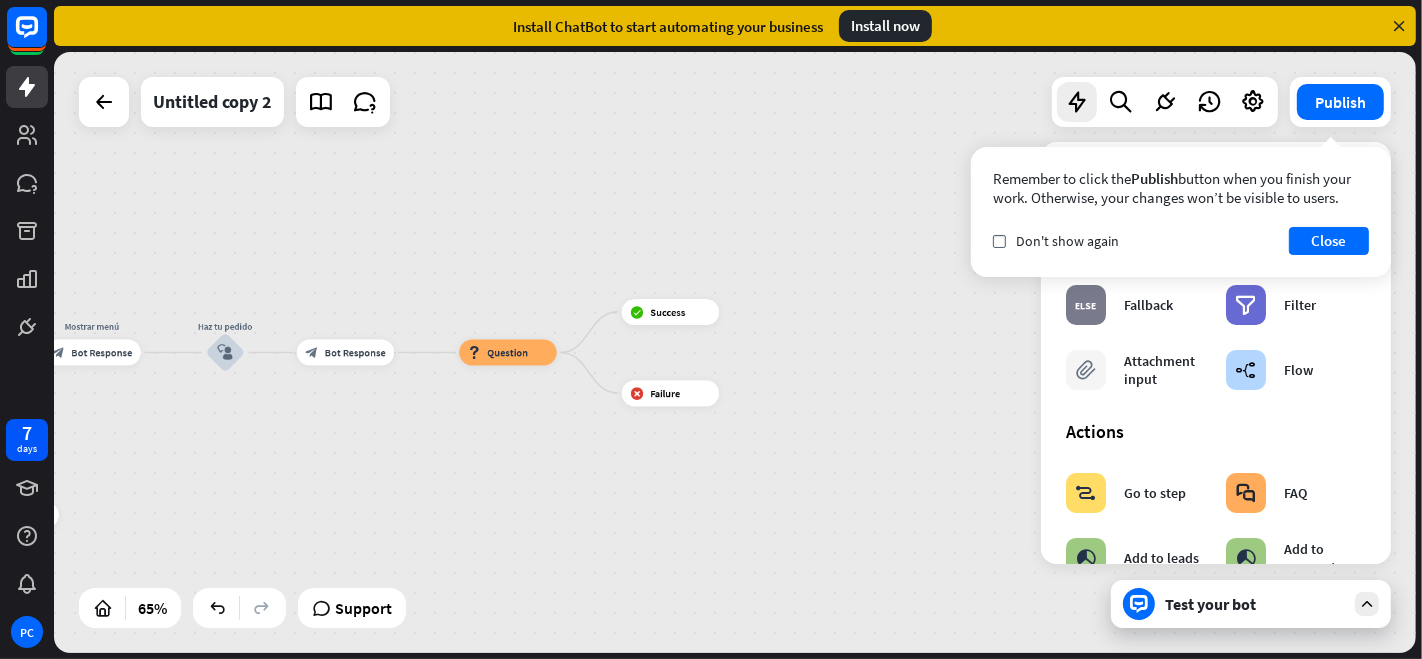 click on "home_2   Start point                 Mensaje de bienvenida   block_bot_response   Bot Response                 Decidir flujo   block_user_input                 Mostrar menú   block_bot_response   Bot Response                 Haz tu pedido   block_user_input                   block_bot_response   Bot Response                   block_question   Question                   block_success   Success                   block_failure   Failure                     AI Assist                   block_fallback   Default fallback                 Fallback message   block_bot_response   Bot Response" at bounding box center (735, 352) 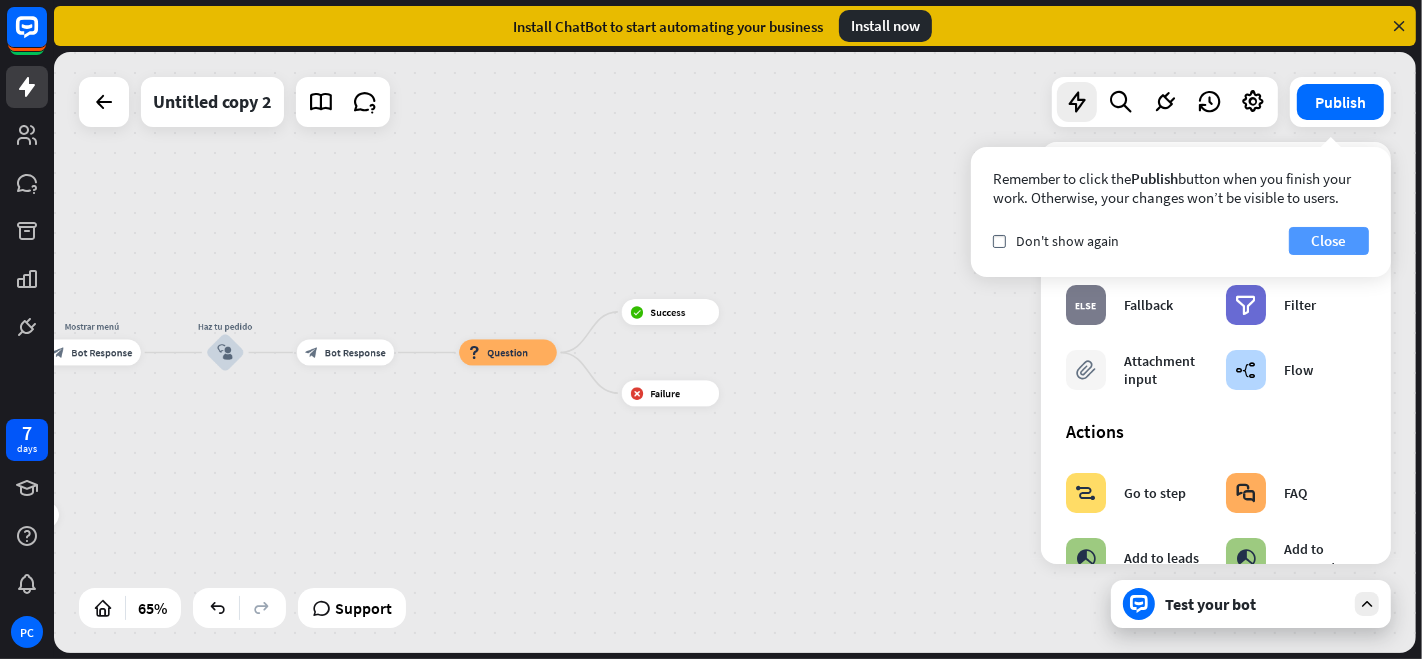 click on "Close" at bounding box center [1329, 241] 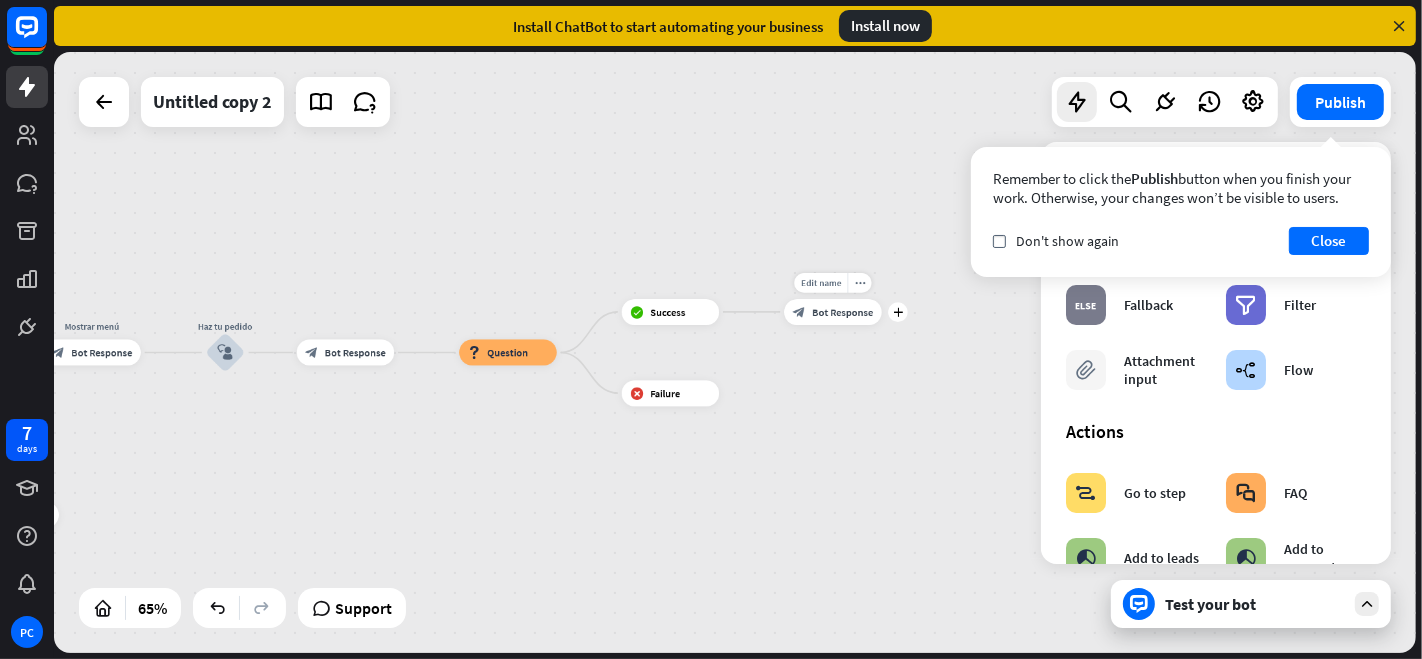click on "Bot Response" at bounding box center [842, 311] 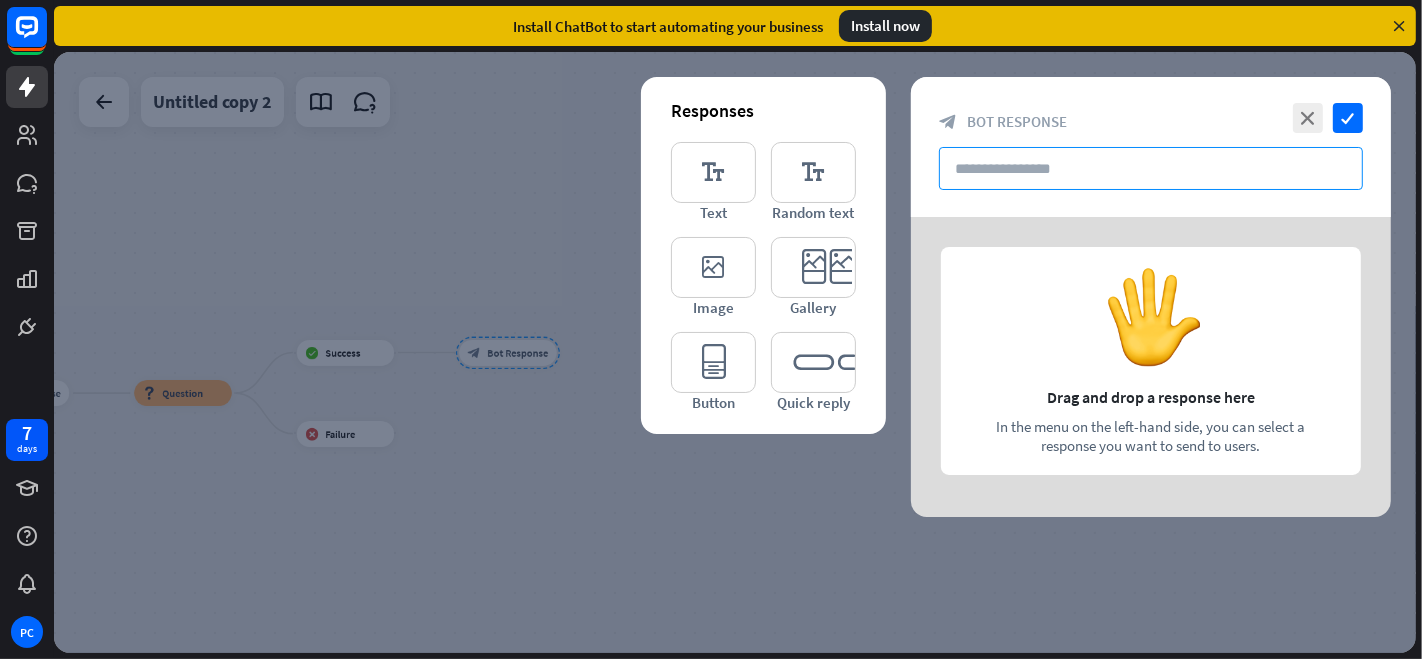 click at bounding box center [1151, 168] 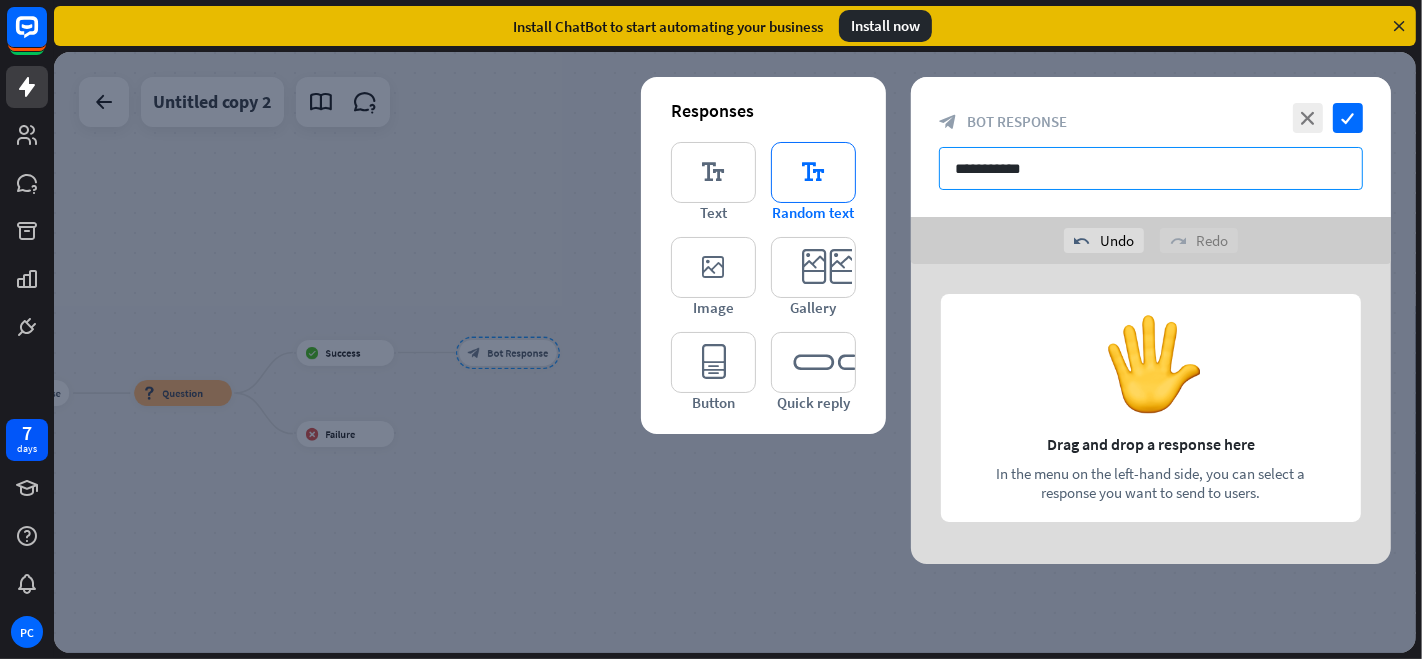 type on "**********" 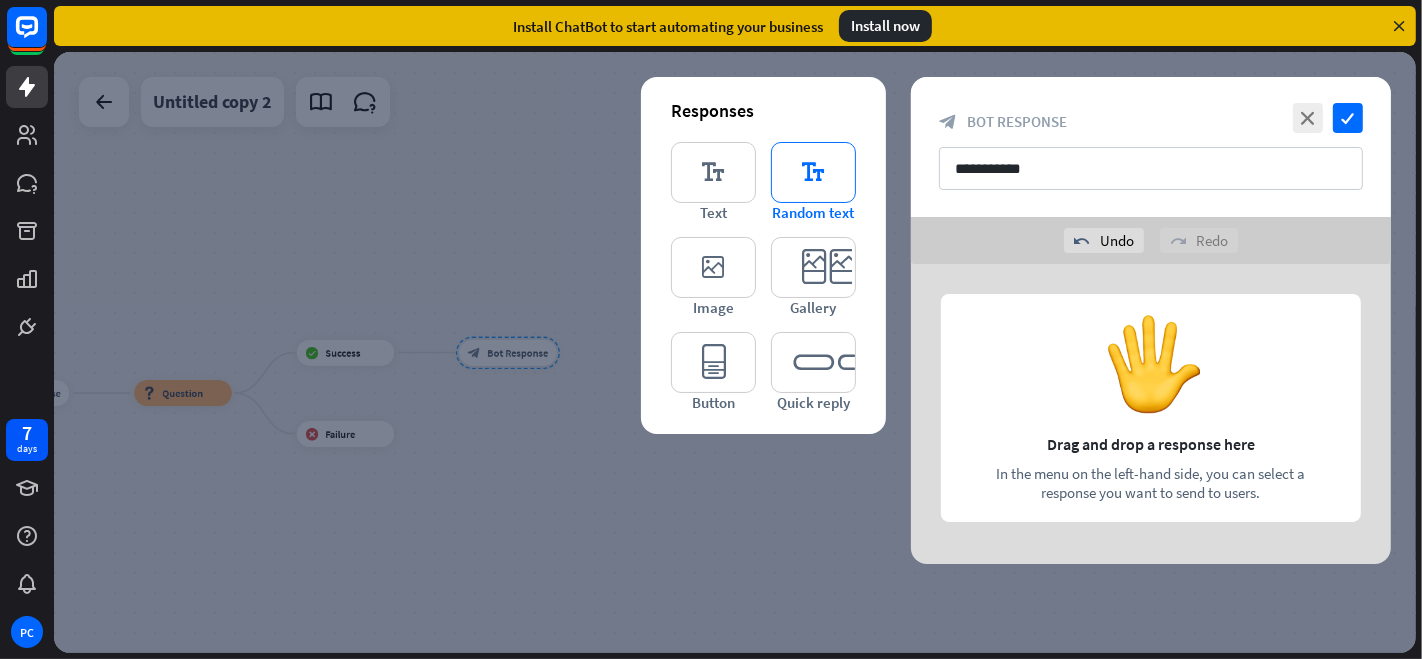 click on "editor_text" at bounding box center [813, 172] 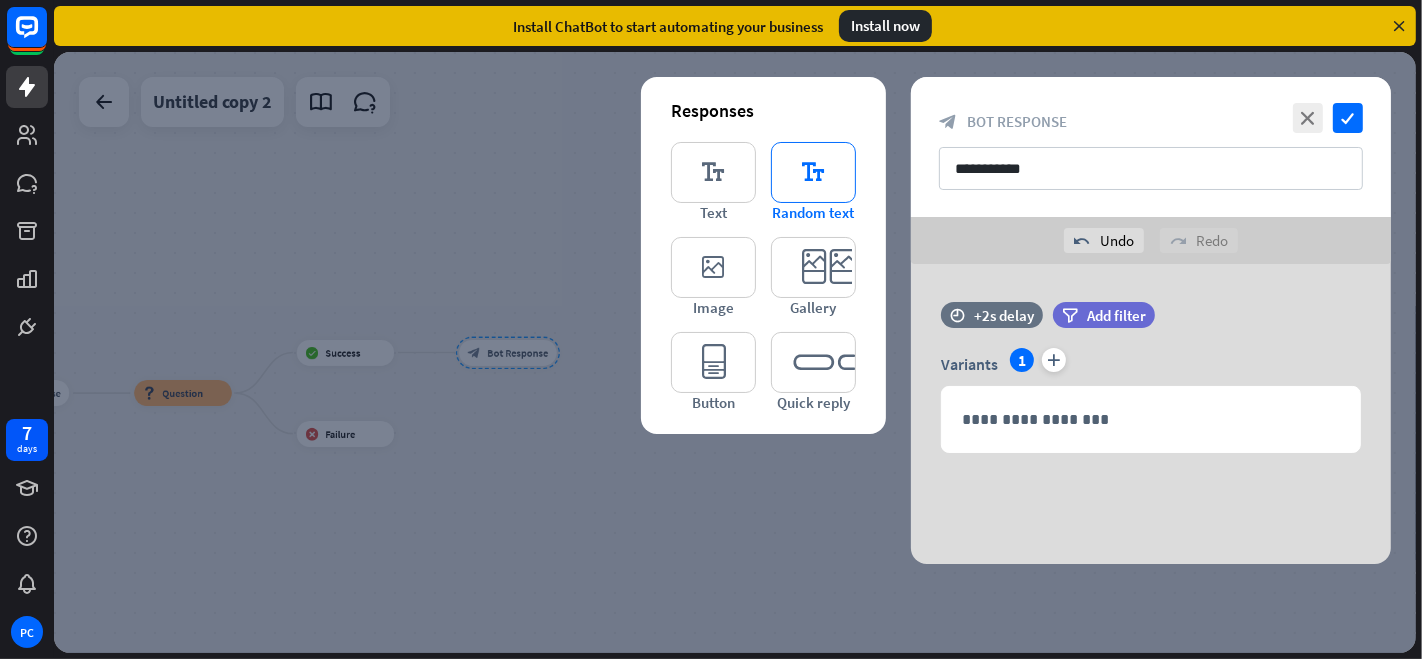 click on "editor_text" at bounding box center [813, 172] 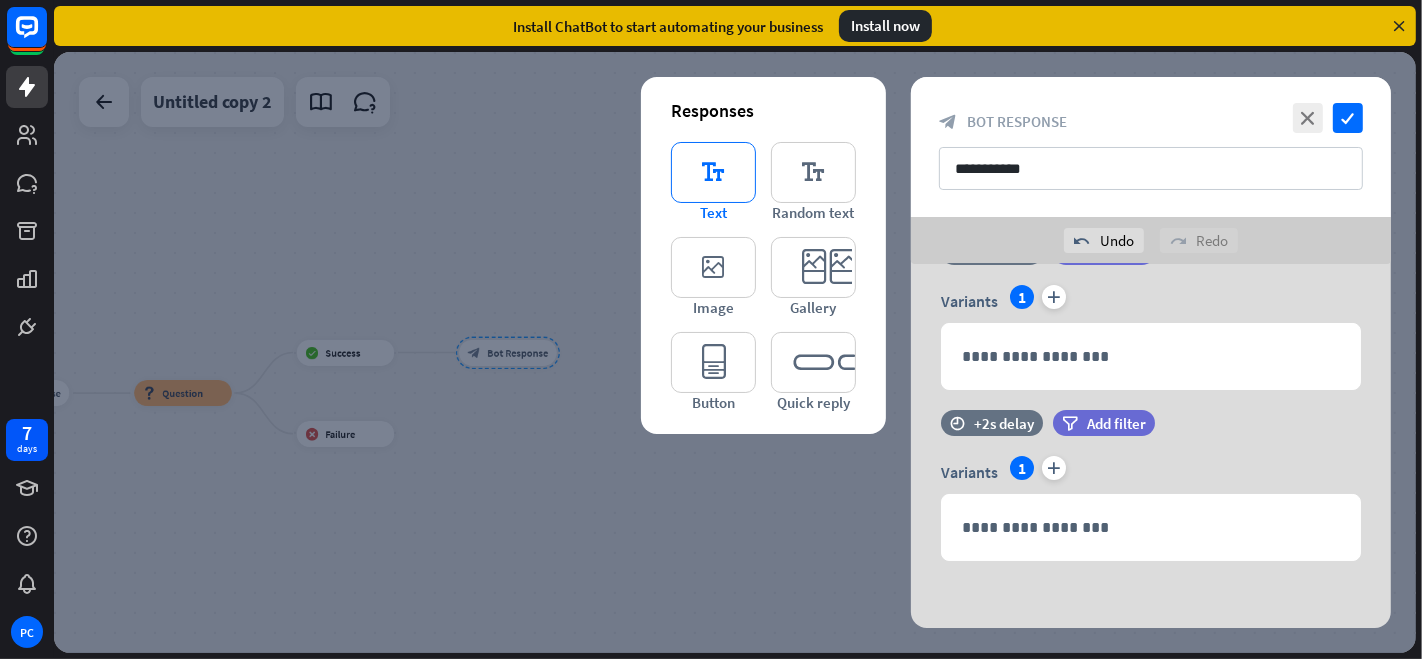 scroll, scrollTop: 64, scrollLeft: 0, axis: vertical 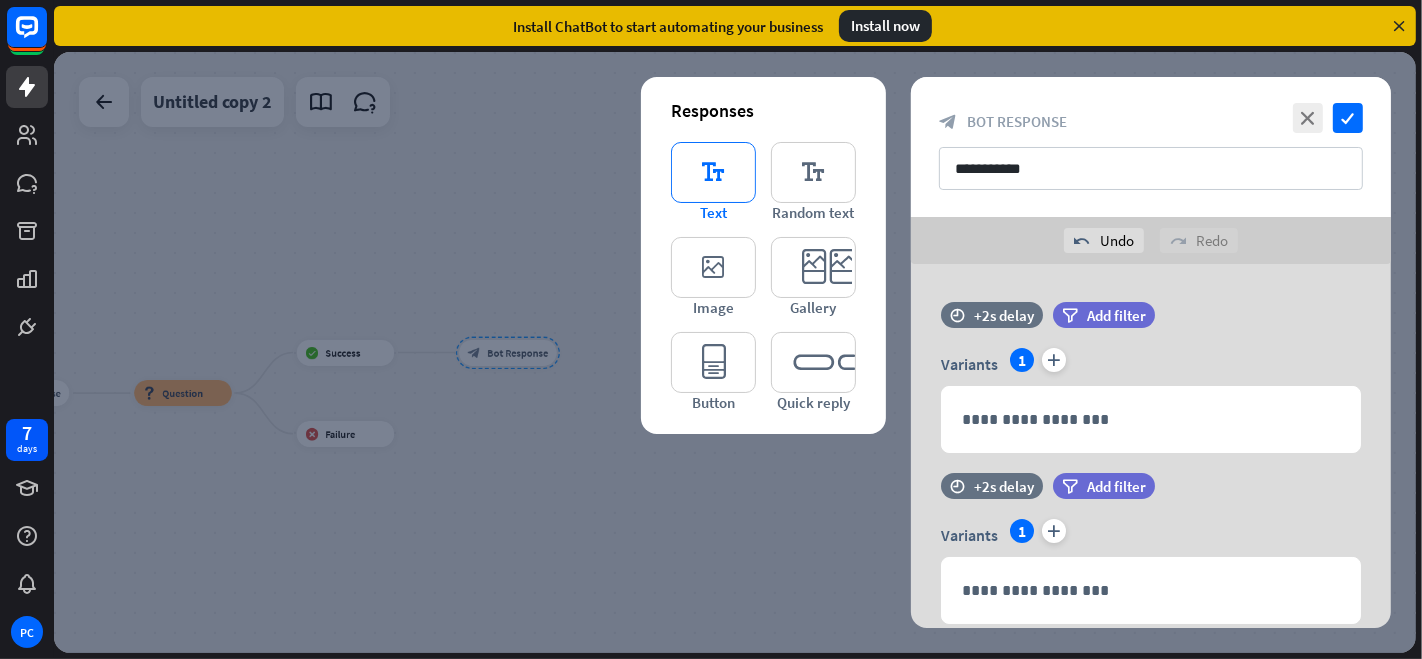 type 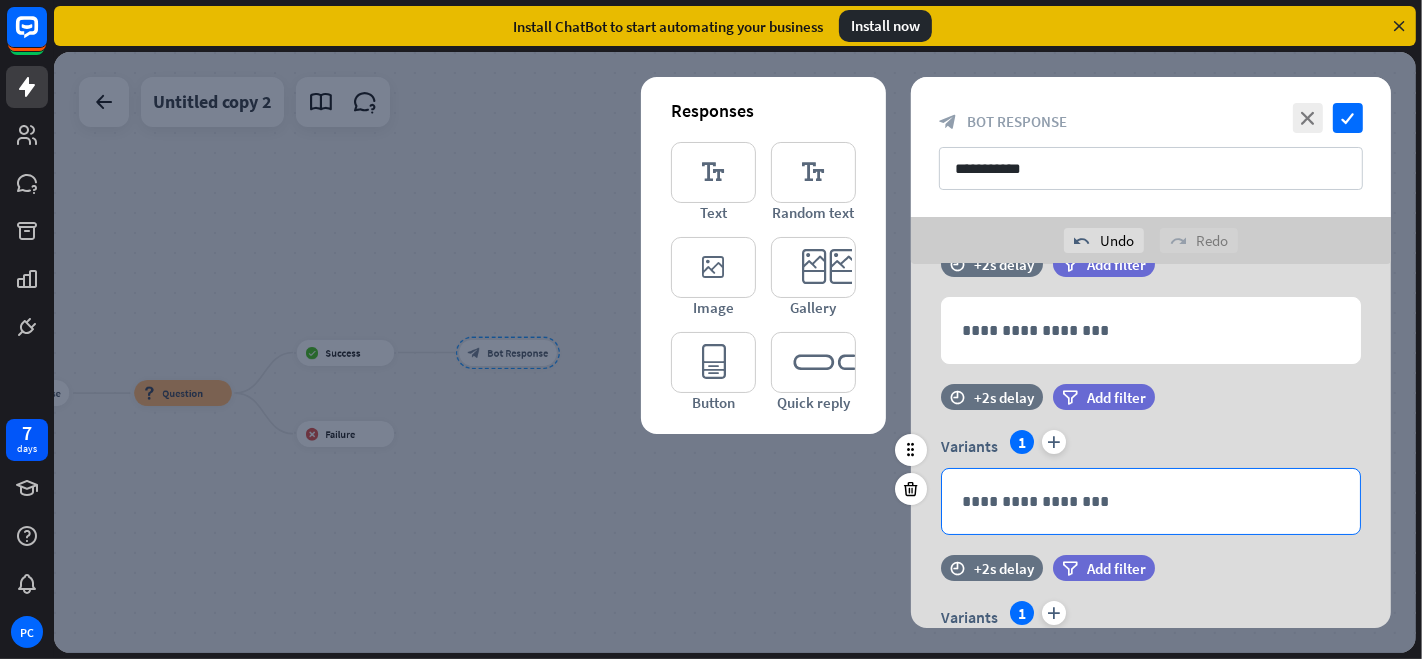 scroll, scrollTop: 0, scrollLeft: 0, axis: both 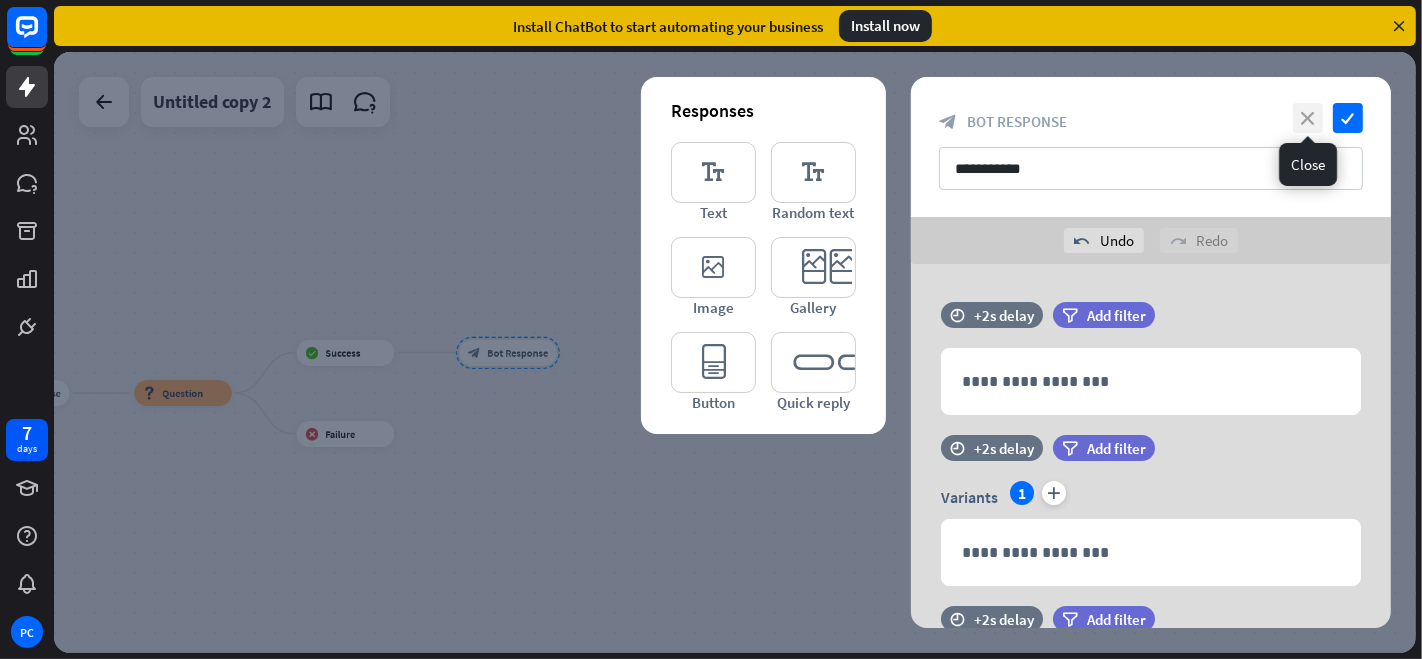 click on "close" at bounding box center (1308, 118) 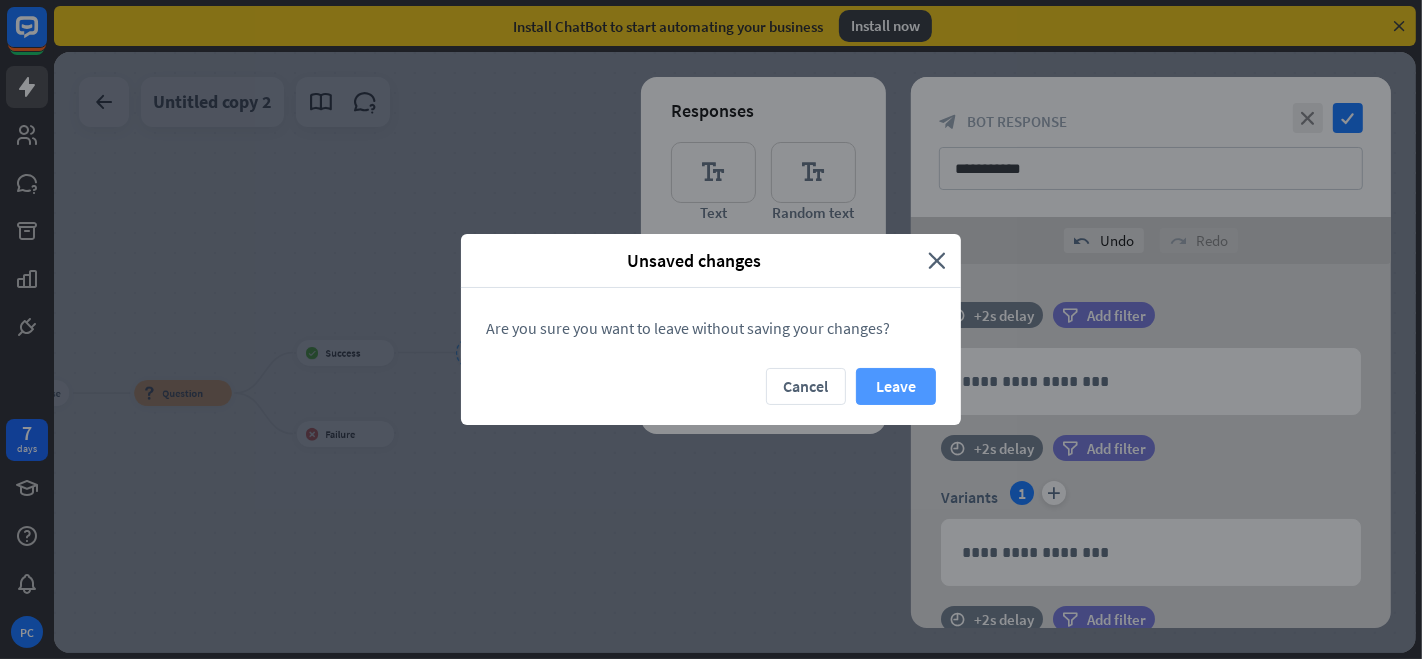 click on "Leave" at bounding box center [896, 386] 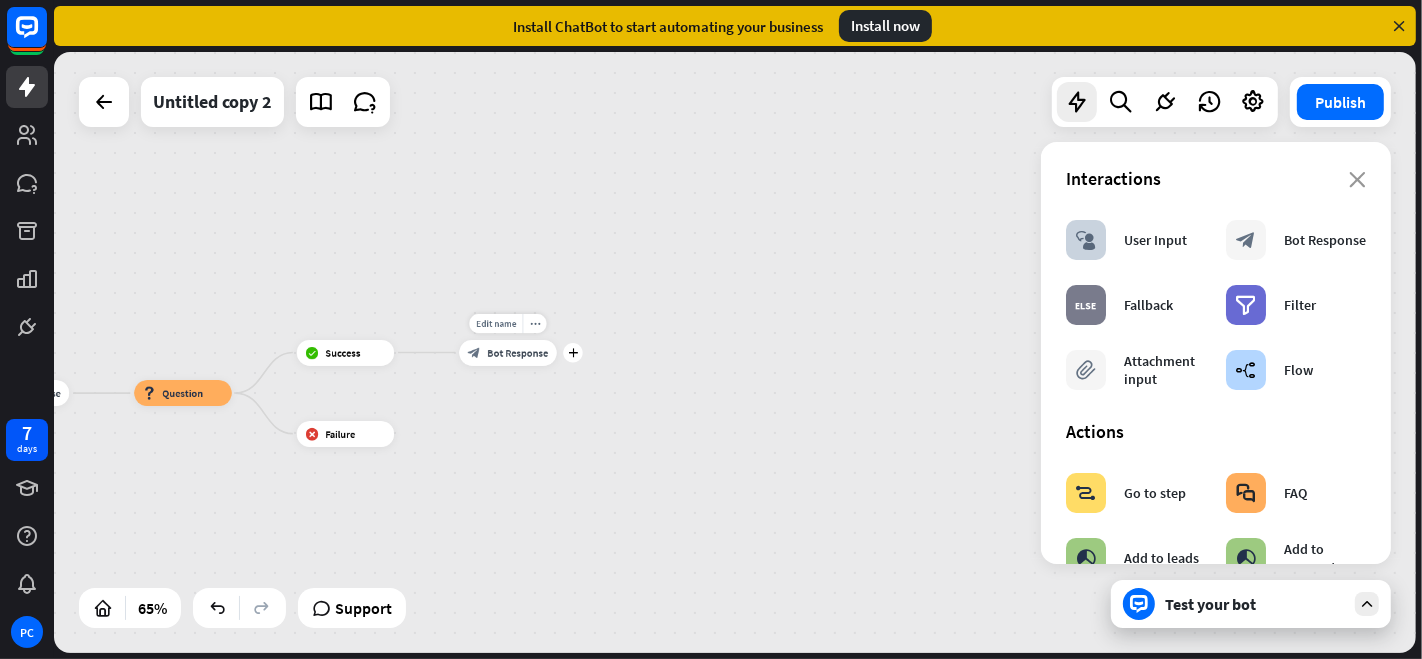 click on "block_bot_response   Bot Response" at bounding box center [508, 353] 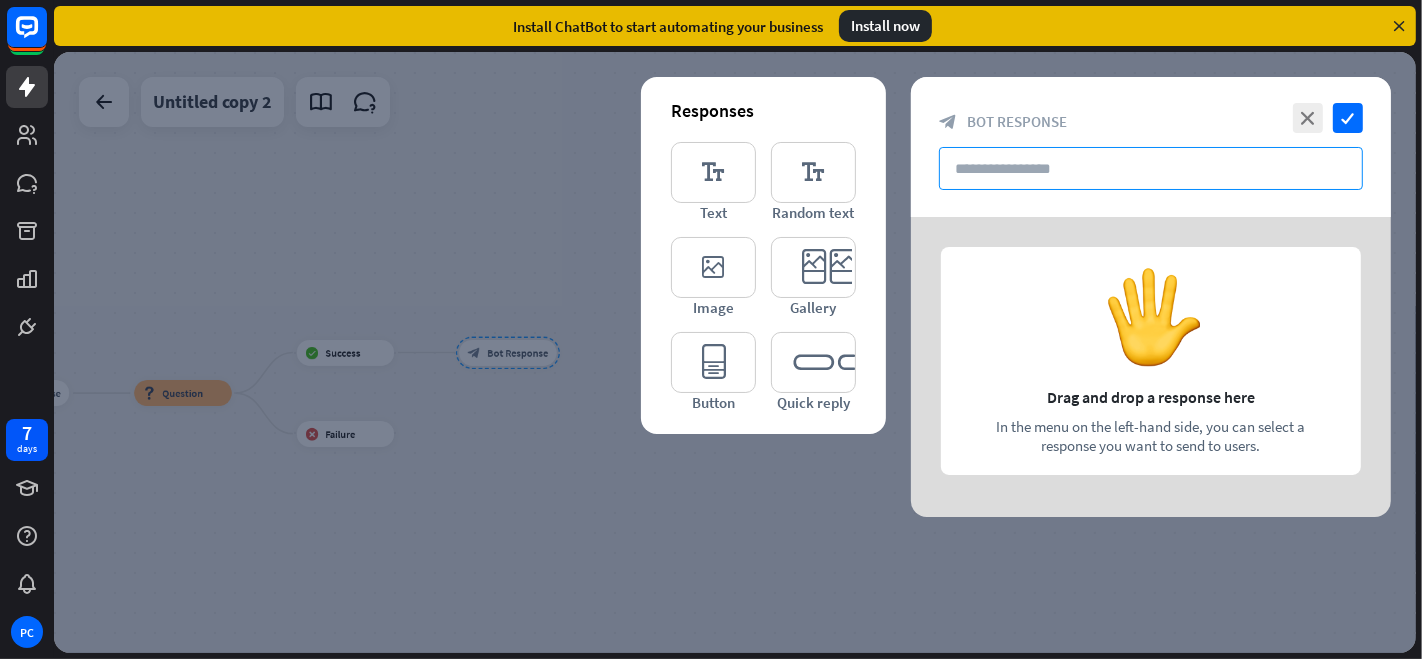 click at bounding box center (1151, 168) 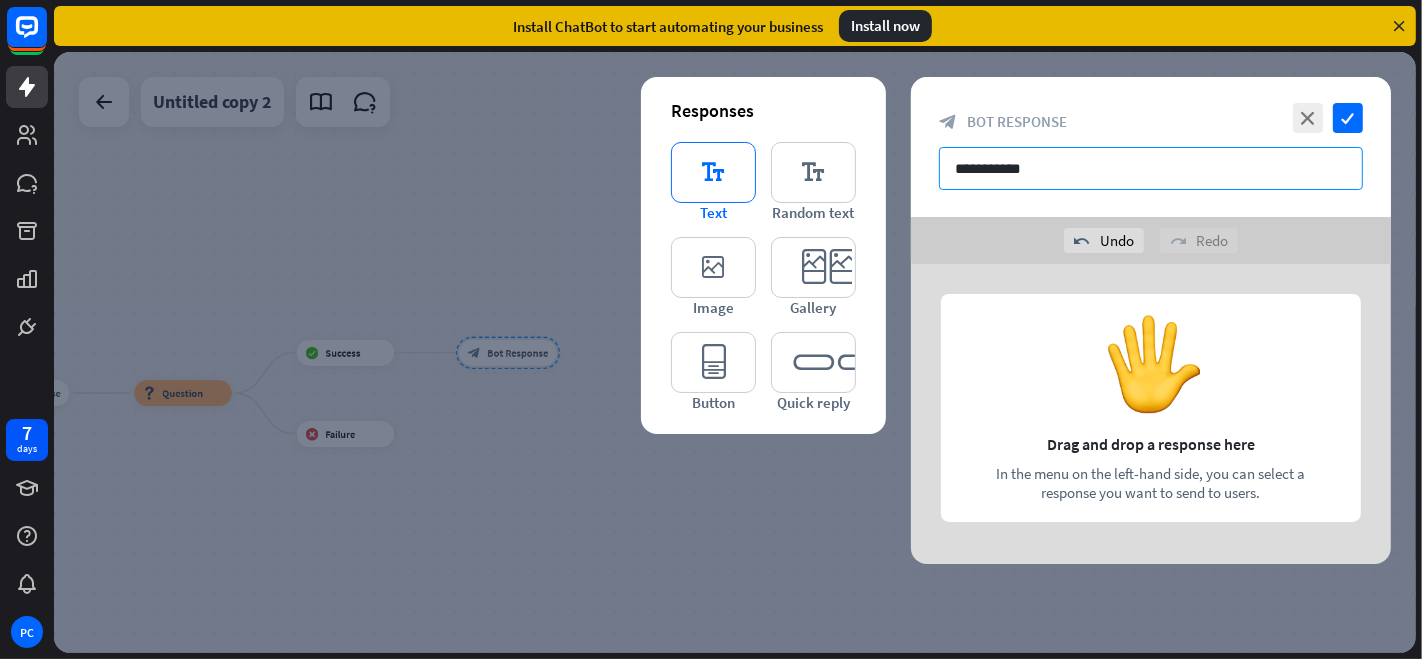 type on "**********" 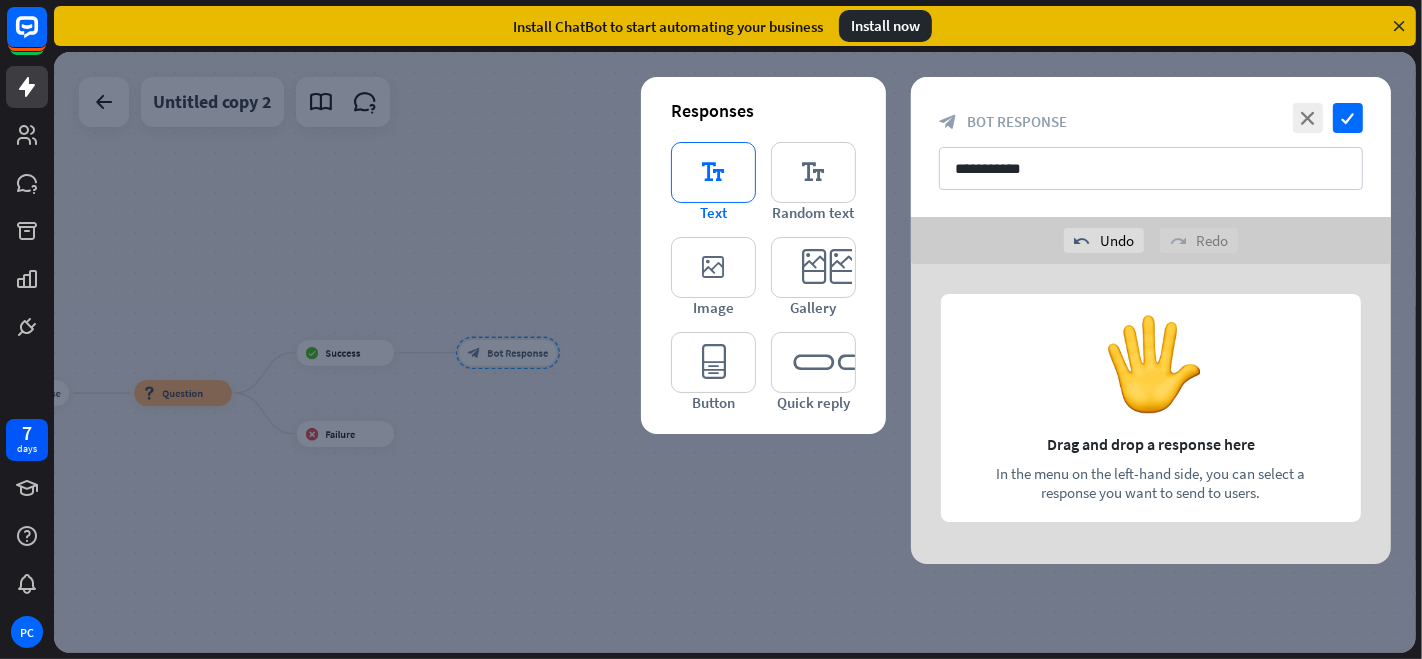 type 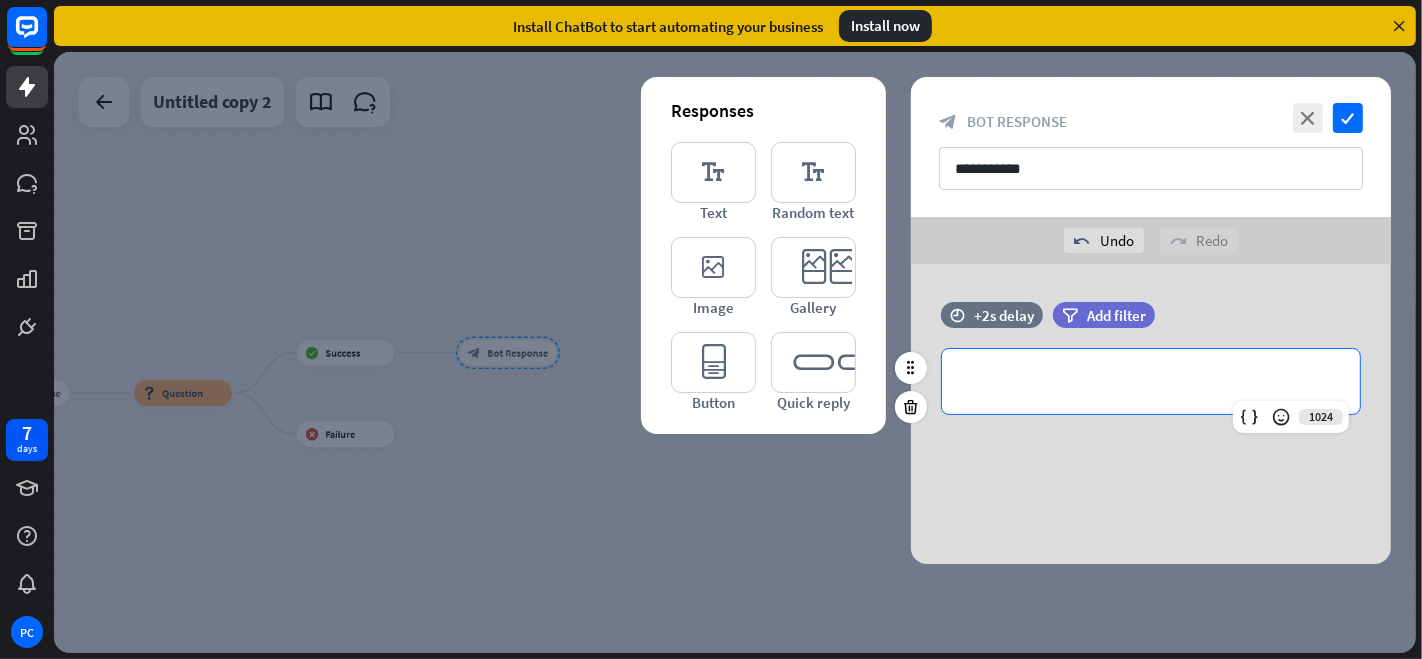 click on "**********" at bounding box center (1151, 381) 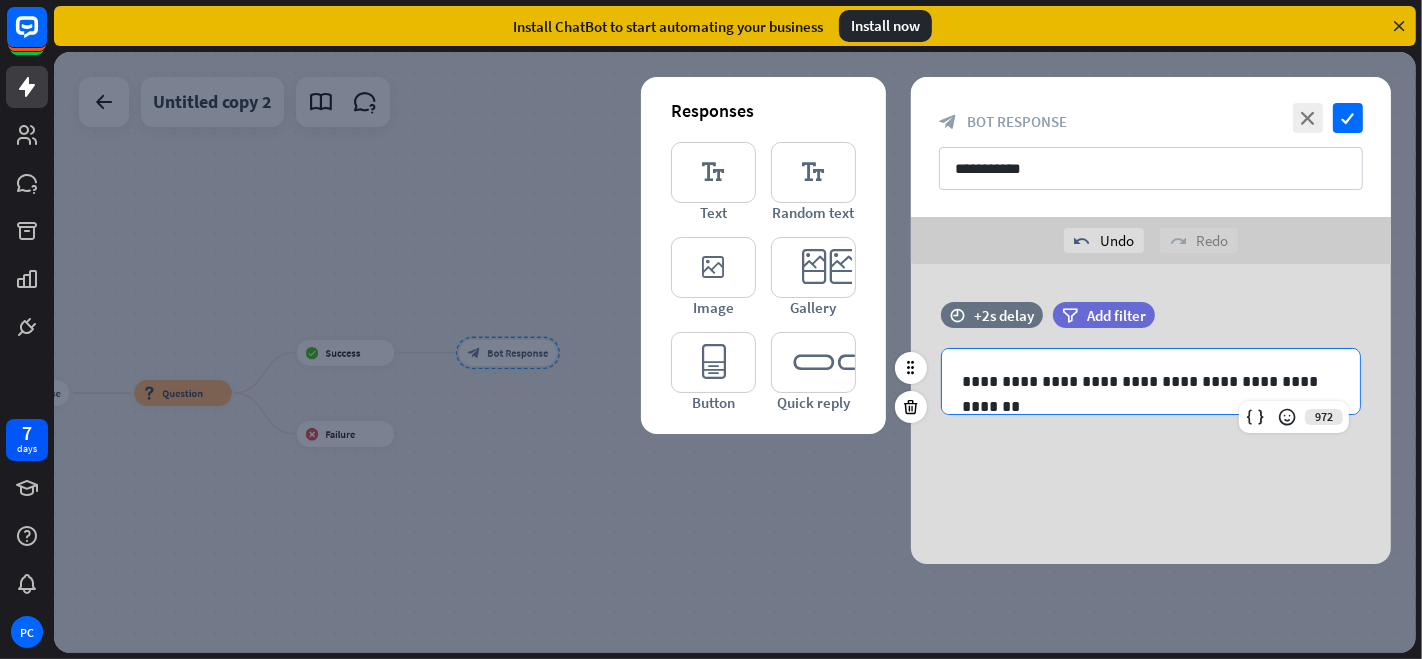 click at bounding box center [1255, 417] 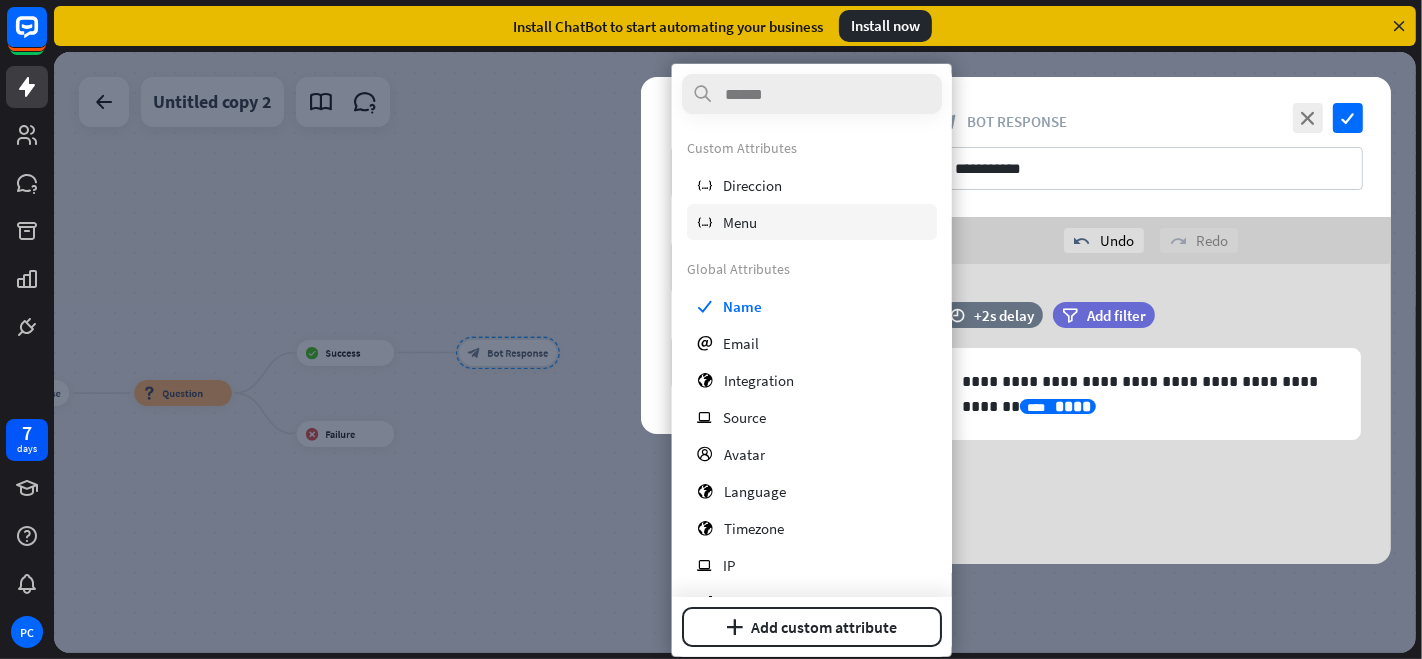 click on "variable
Menu" at bounding box center [812, 222] 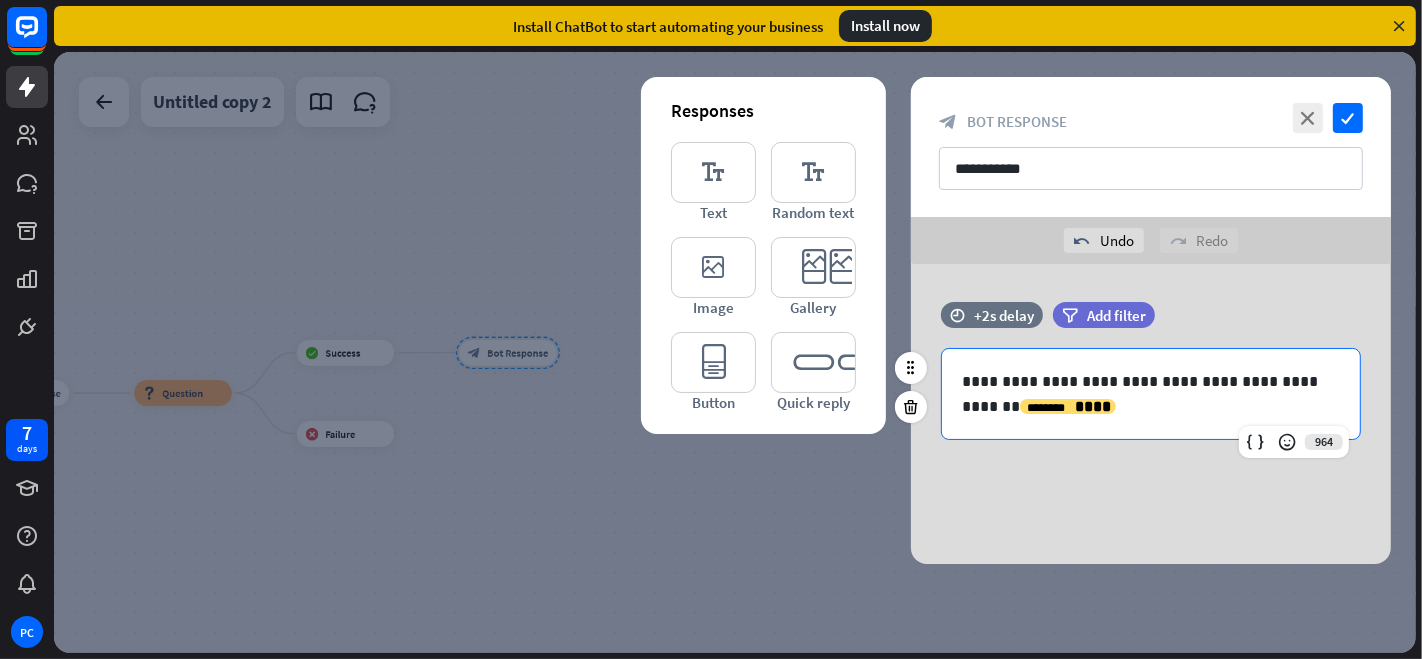 click on "**********" at bounding box center (1151, 394) 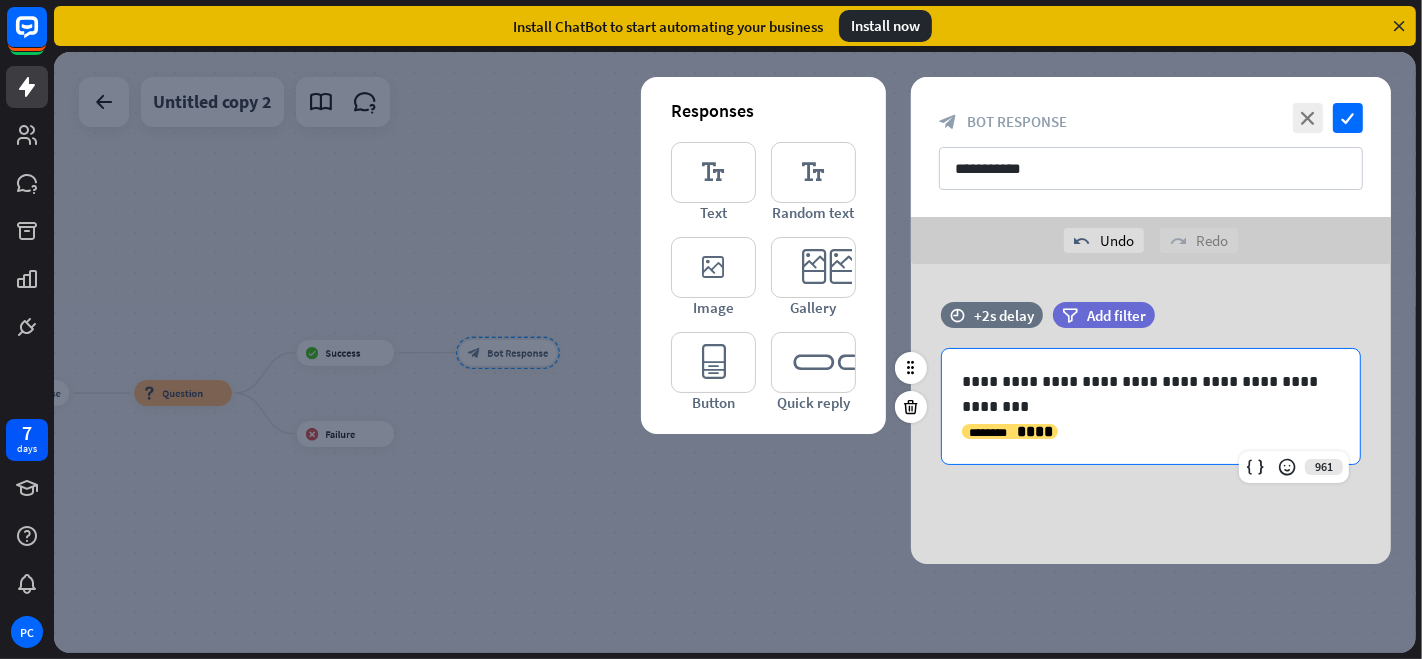 click at bounding box center (1151, 406) 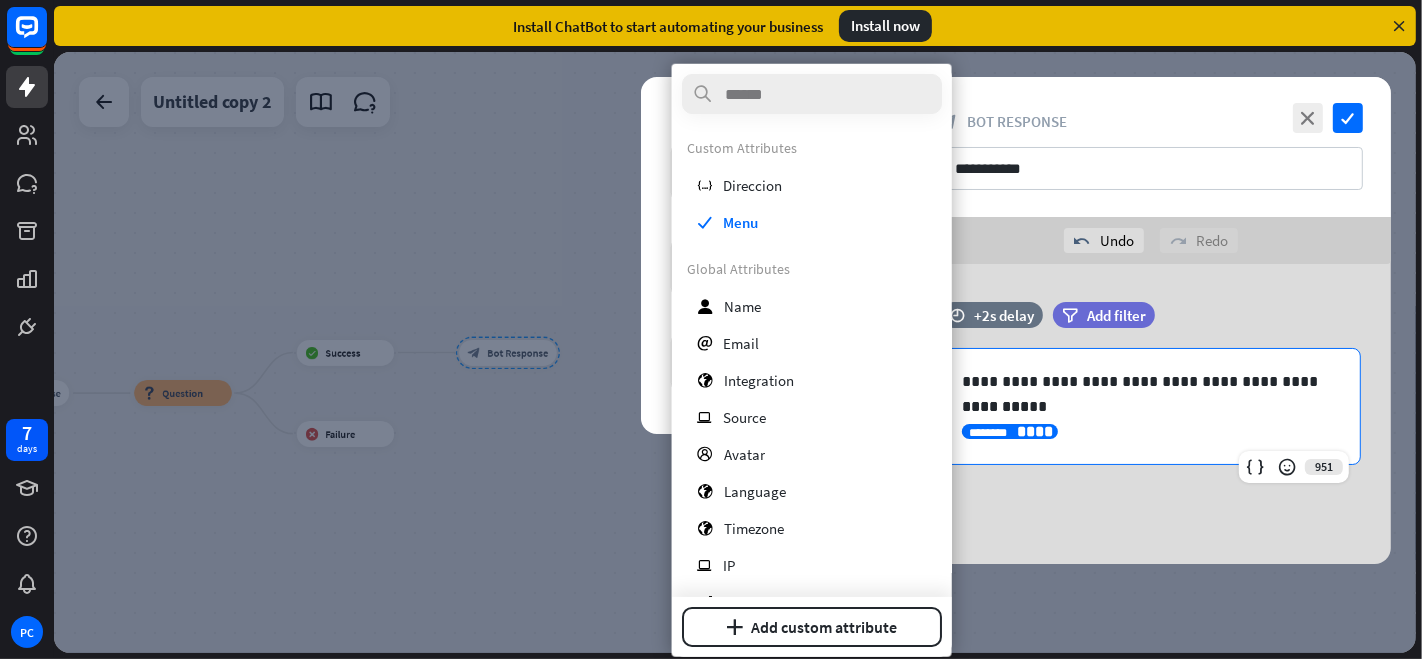 click on "******** ********   ****" at bounding box center [1151, 431] 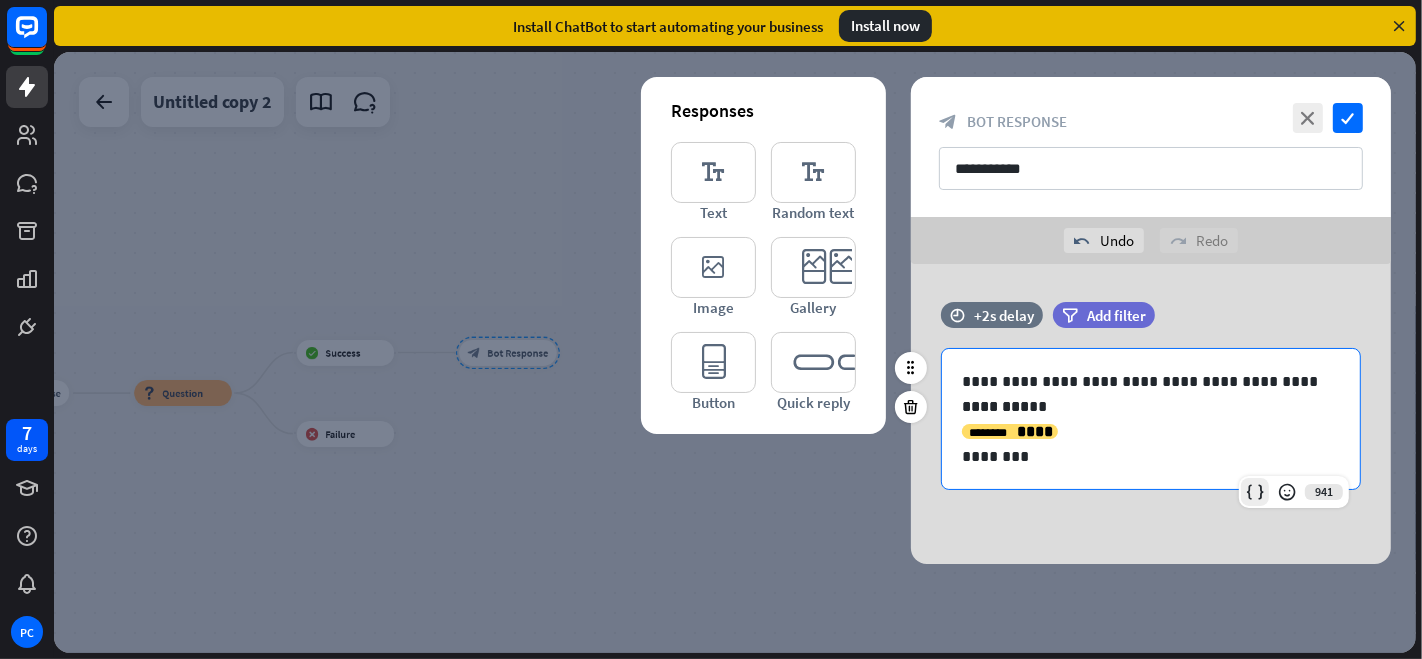 click at bounding box center (1255, 492) 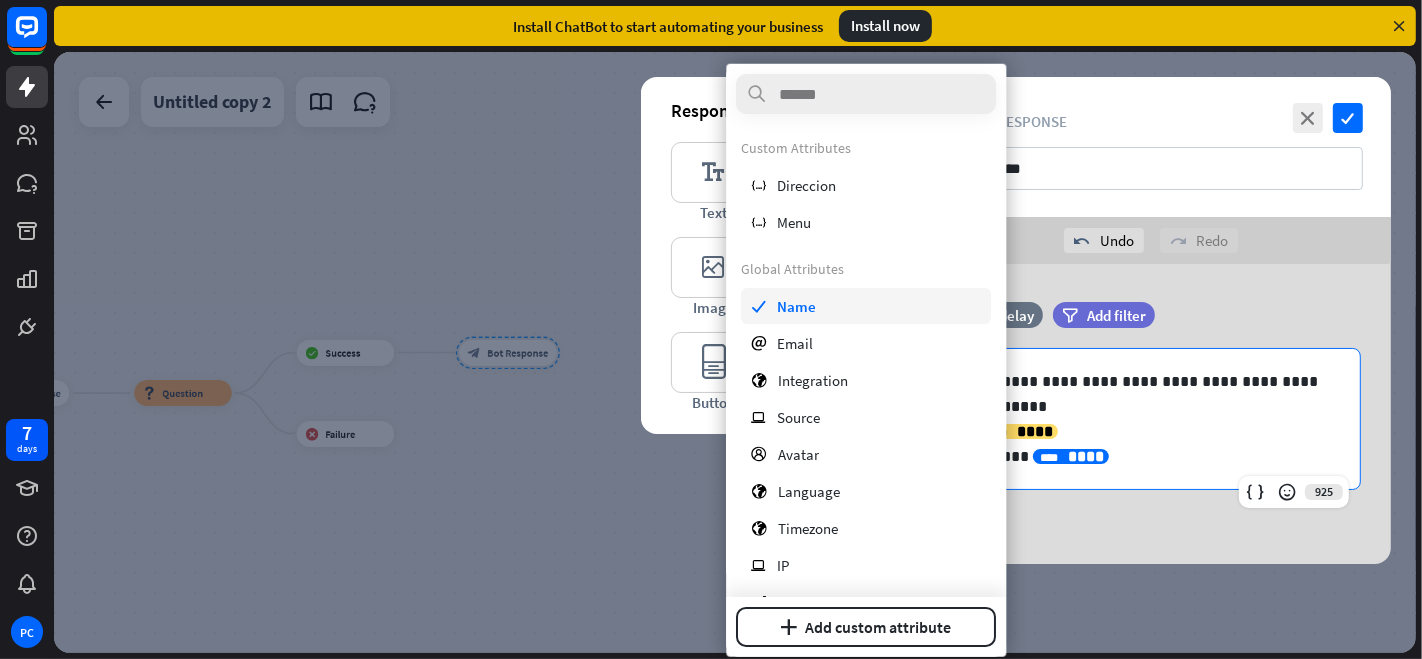click on "check
Name" at bounding box center [866, 306] 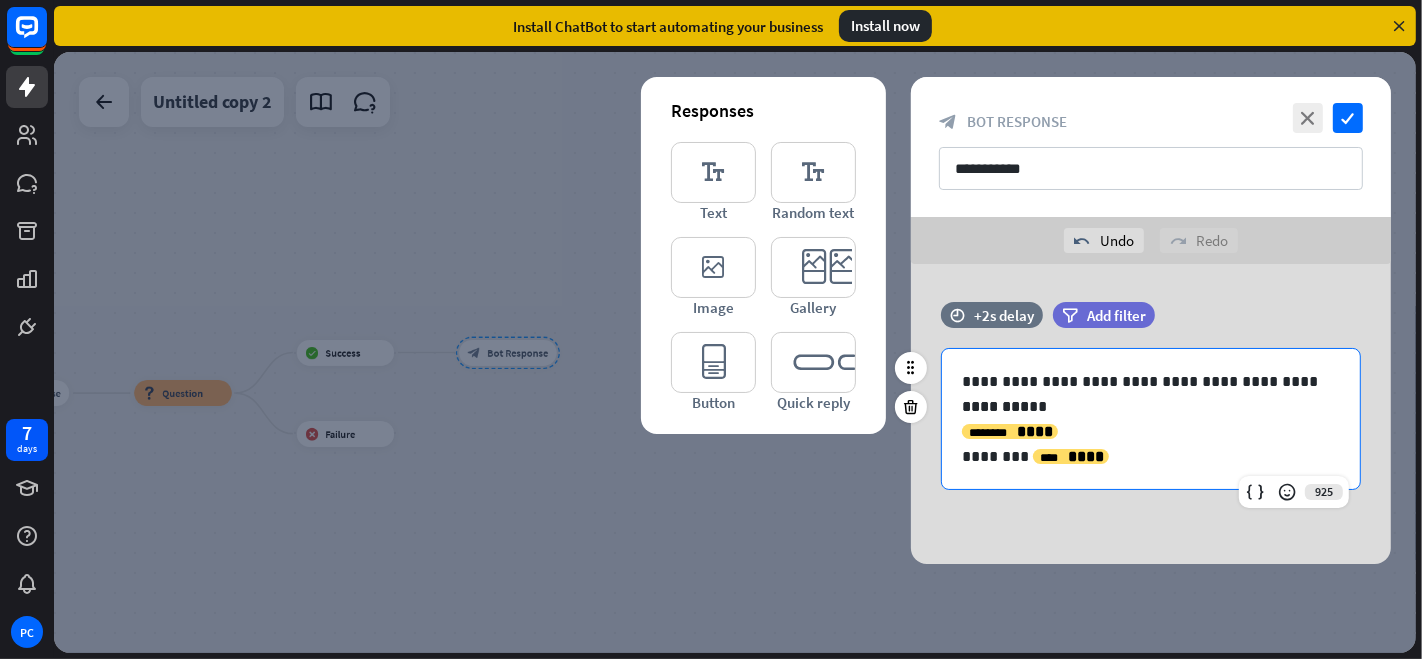 click on "**********" at bounding box center (1151, 456) 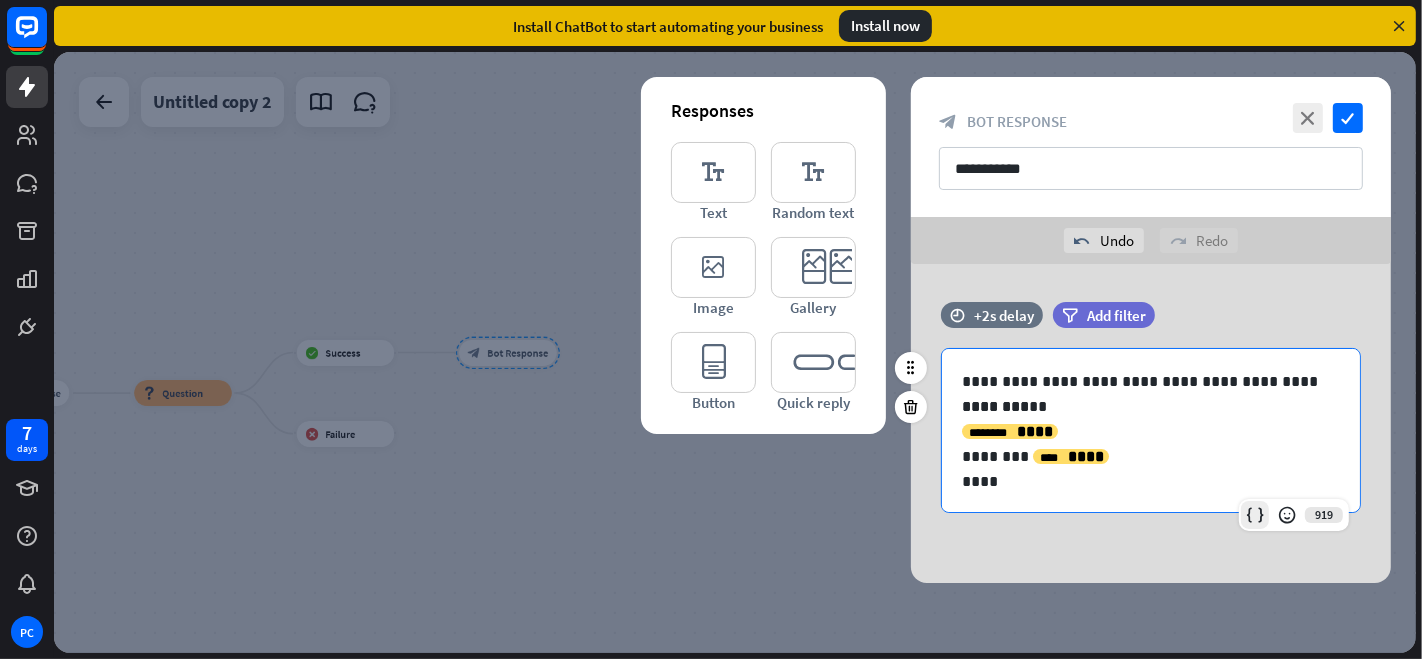 click at bounding box center [1255, 515] 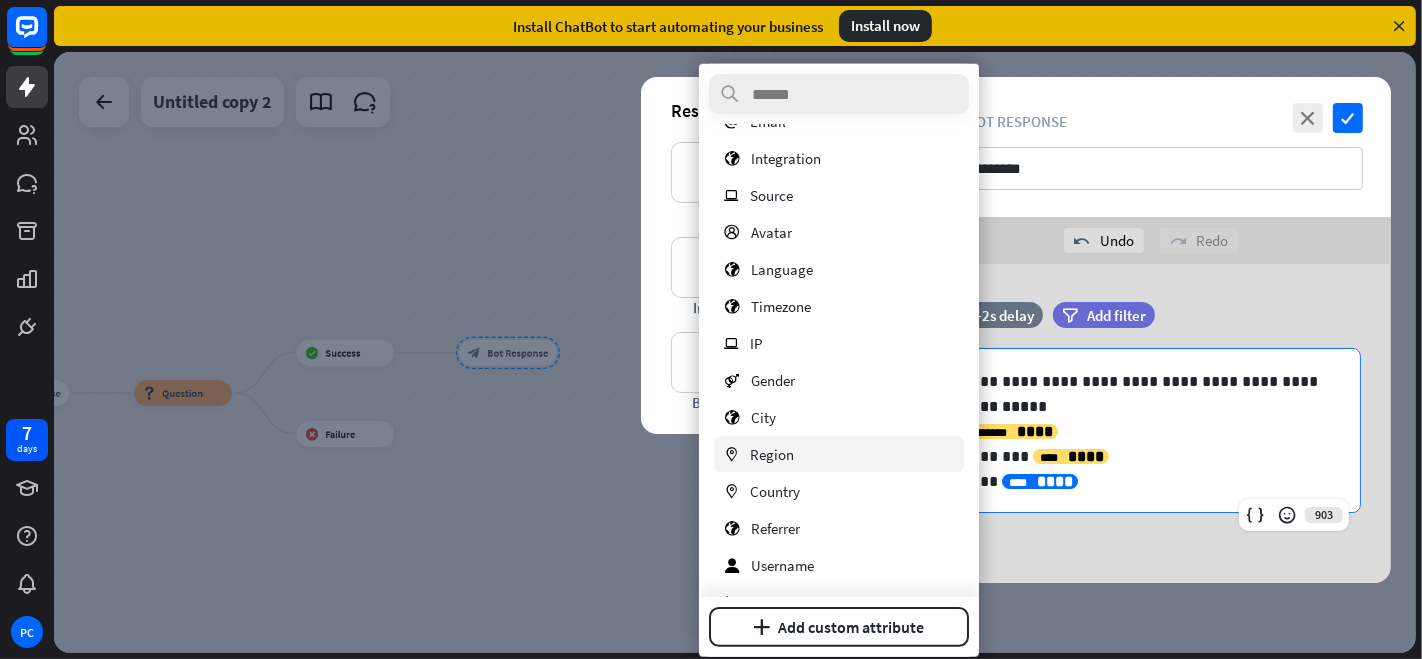scroll, scrollTop: 260, scrollLeft: 0, axis: vertical 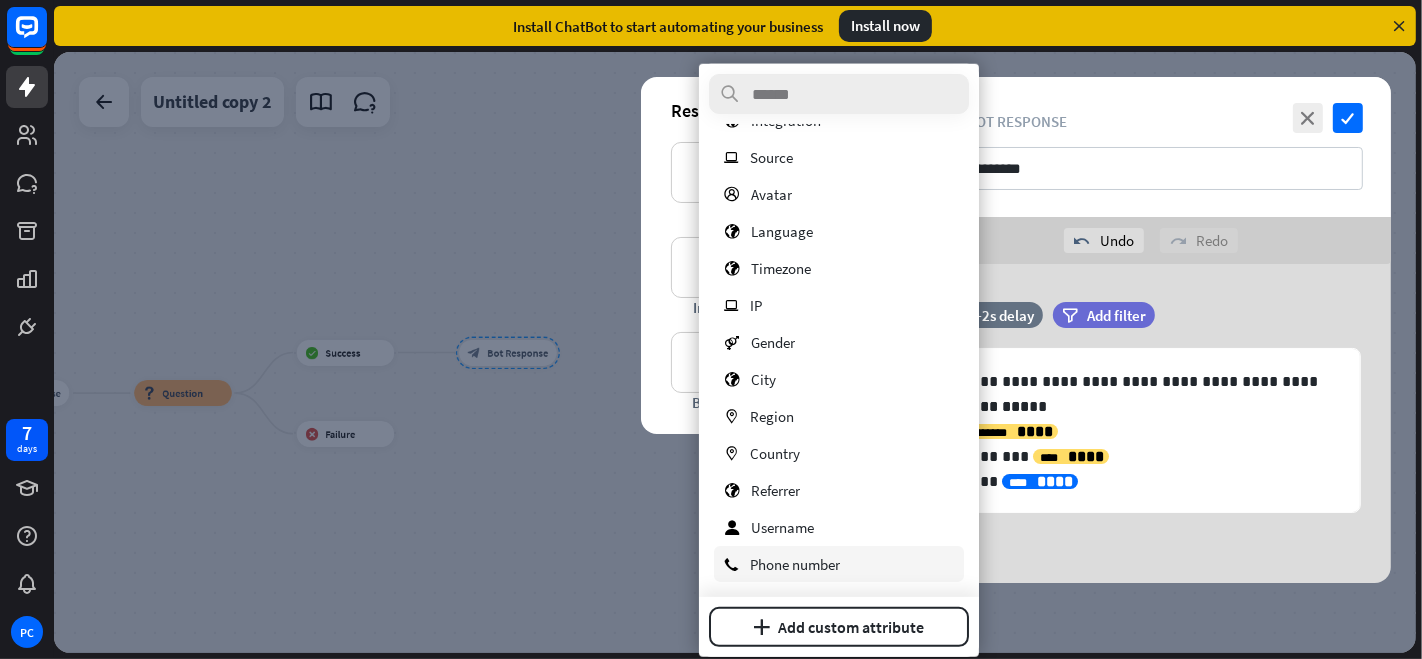 click on "Phone number" at bounding box center [795, 563] 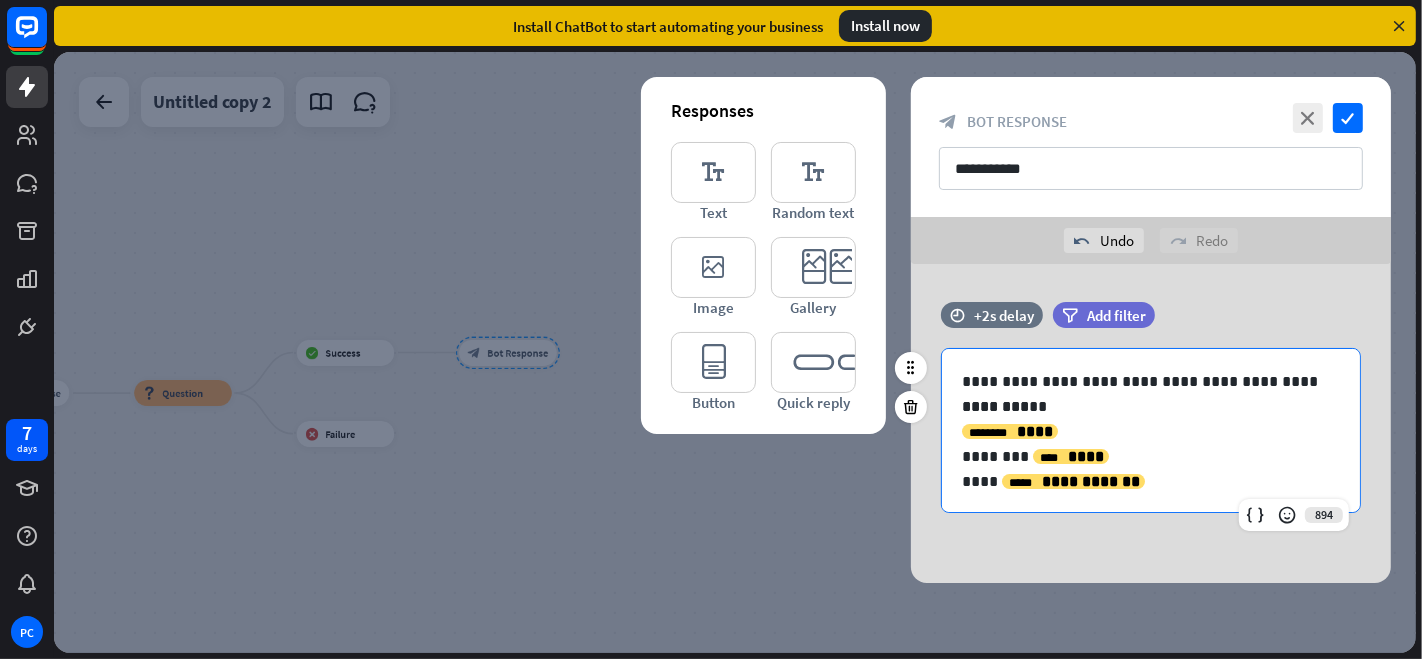 scroll, scrollTop: 8, scrollLeft: 0, axis: vertical 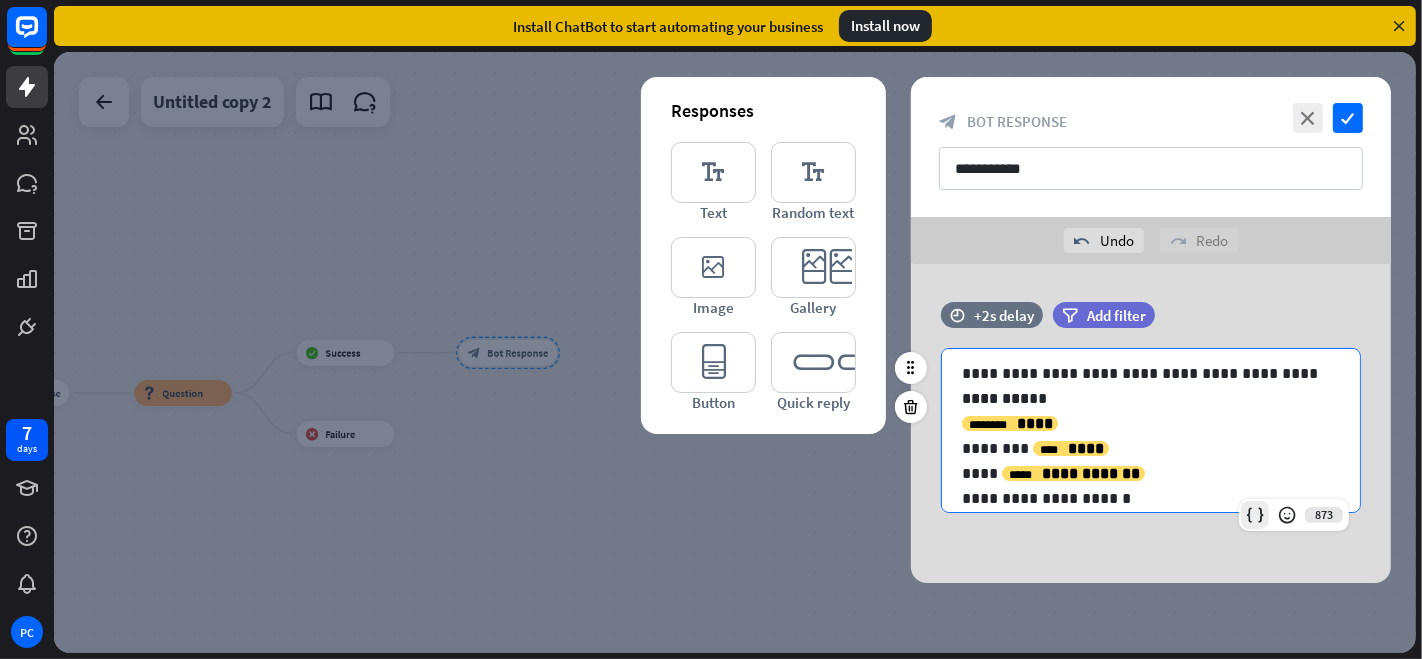 click at bounding box center [1255, 515] 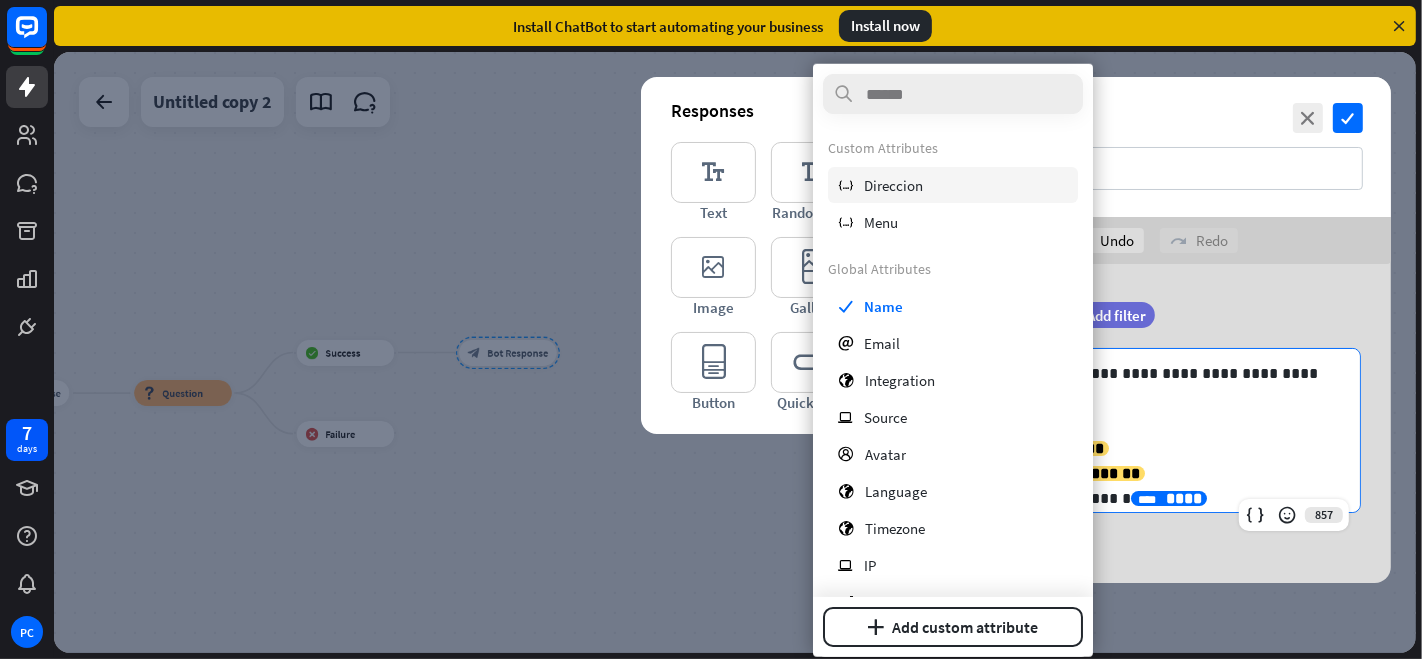 click on "variable
Direccion" at bounding box center [953, 185] 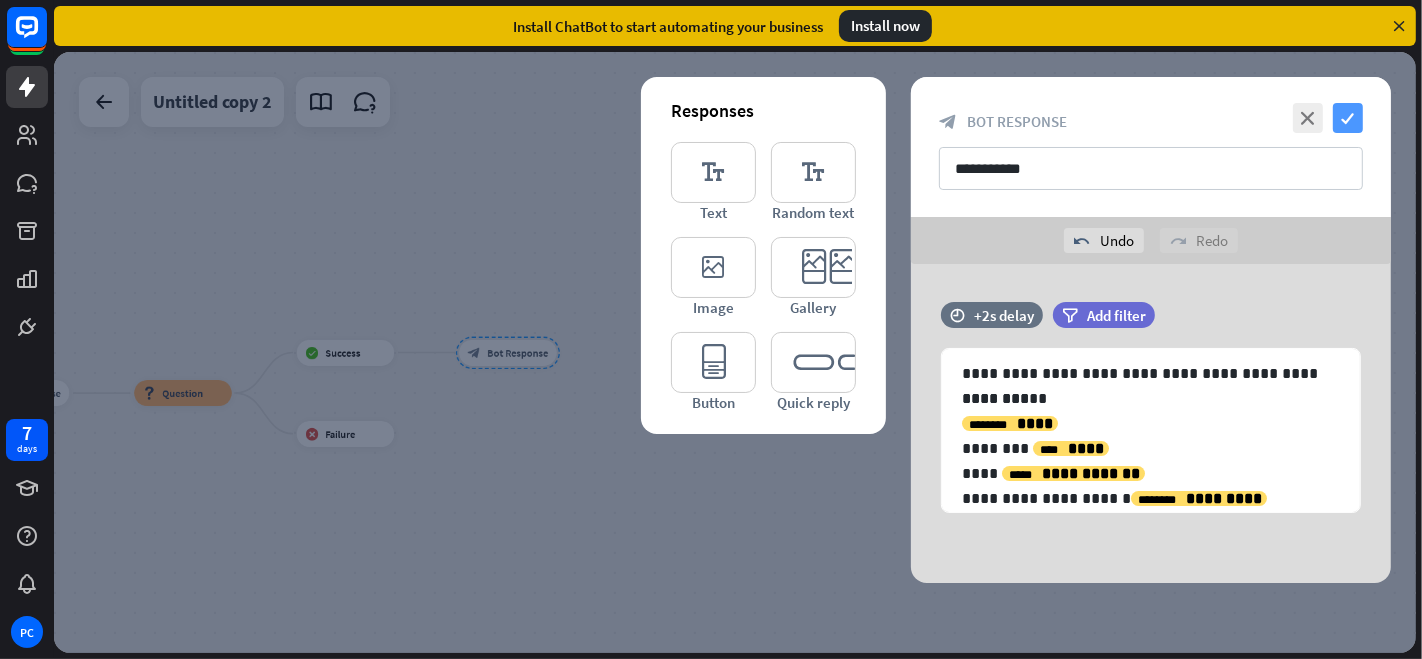 click on "check" at bounding box center (1348, 118) 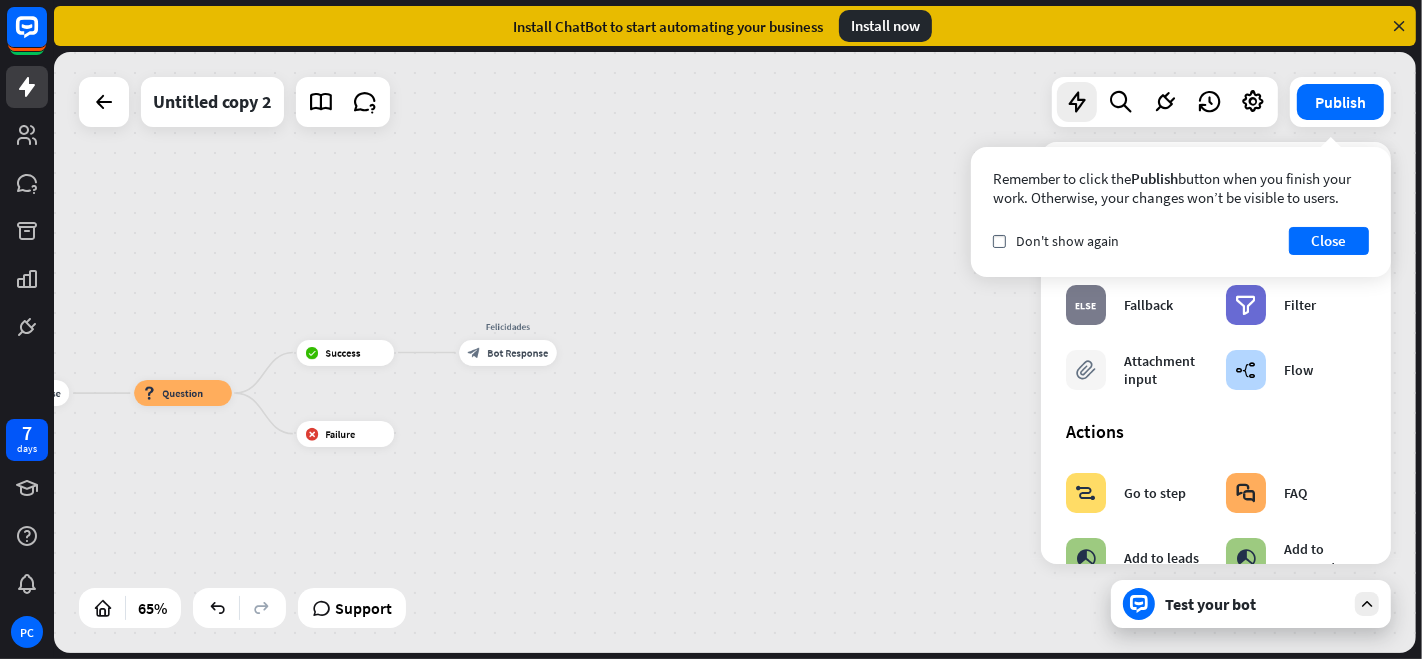 click on "Test your bot" at bounding box center (1255, 604) 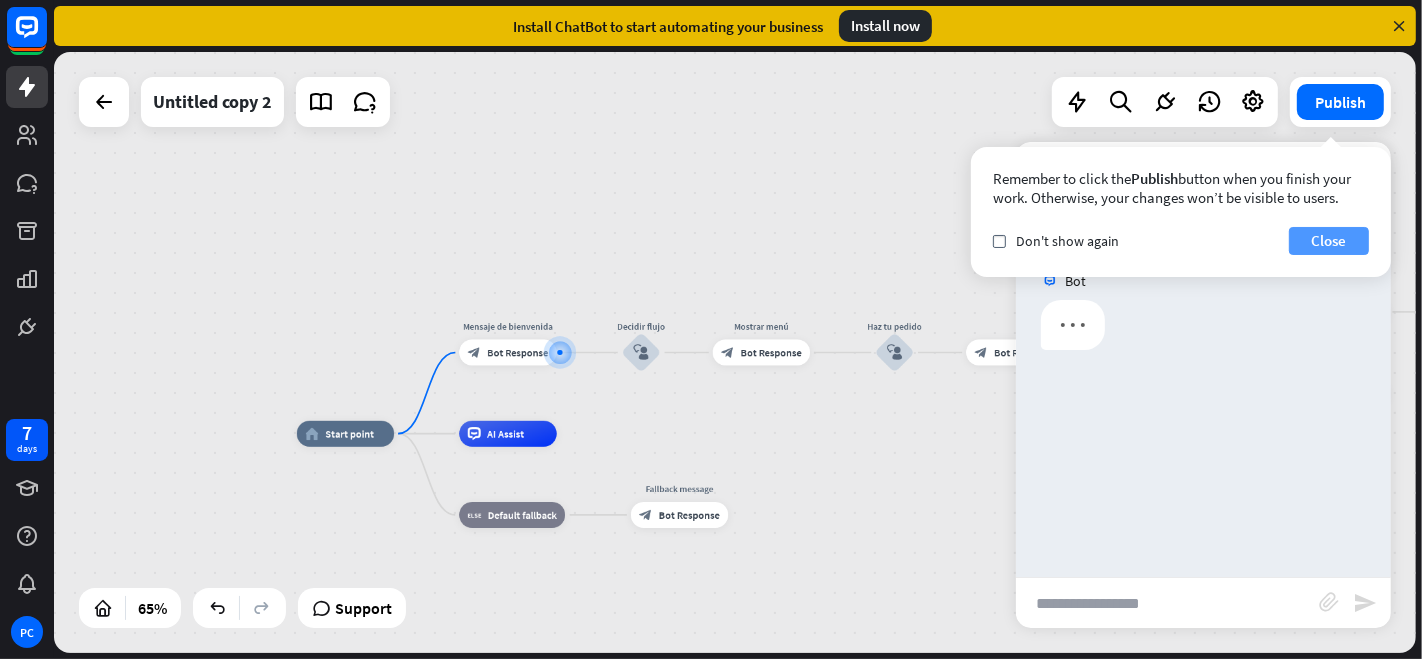click on "Close" at bounding box center [1329, 241] 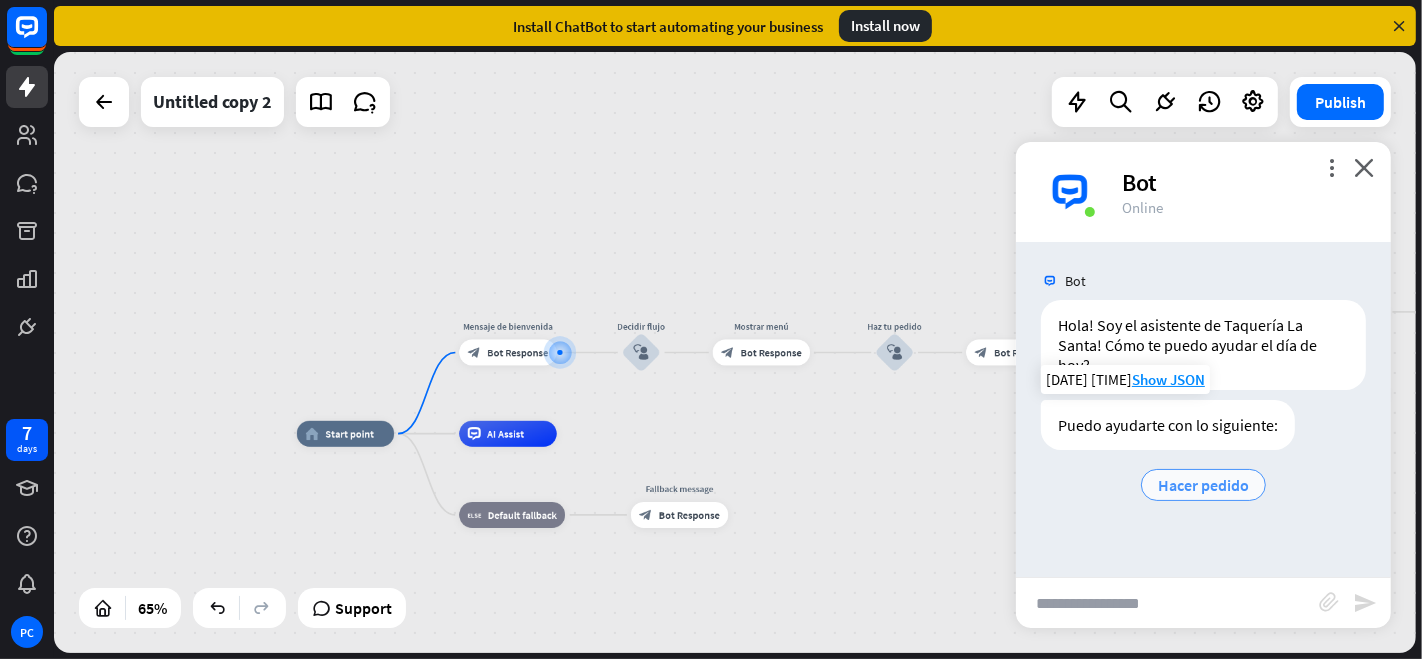 click on "Hacer pedido" at bounding box center (1203, 485) 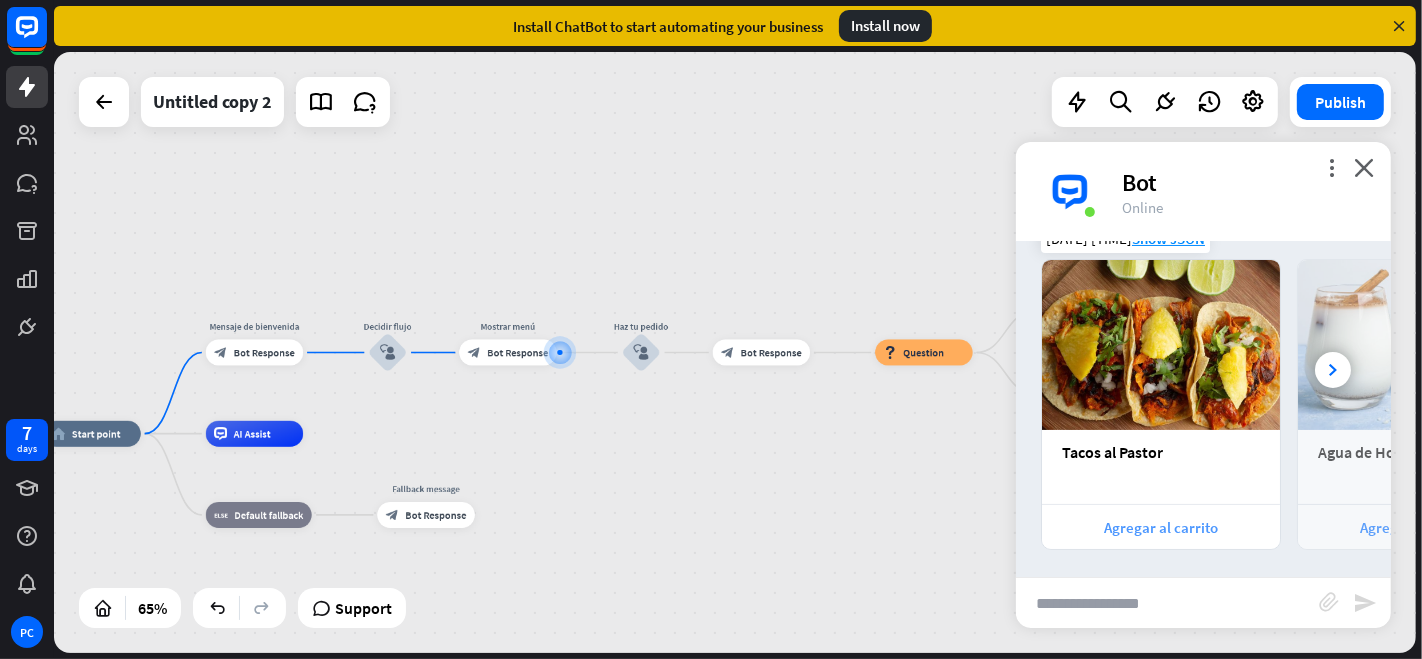 scroll, scrollTop: 338, scrollLeft: 0, axis: vertical 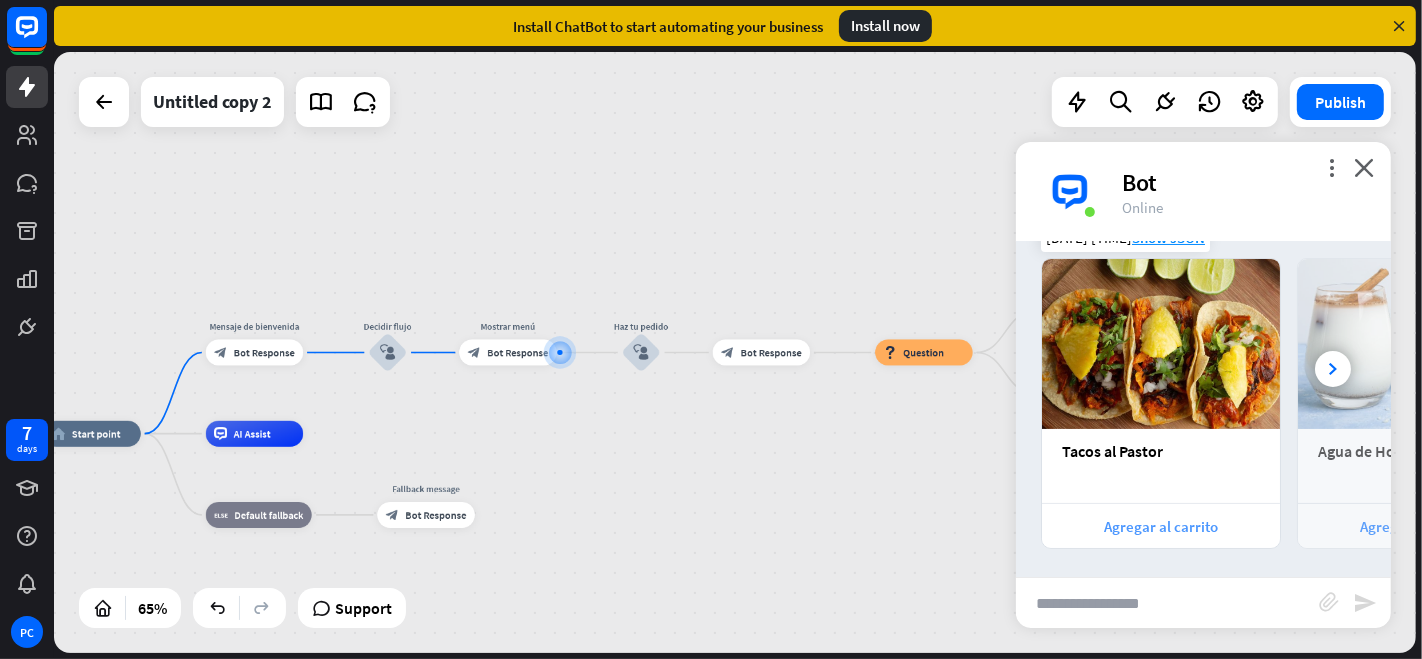 click on "Agregar al carrito" at bounding box center [1161, 526] 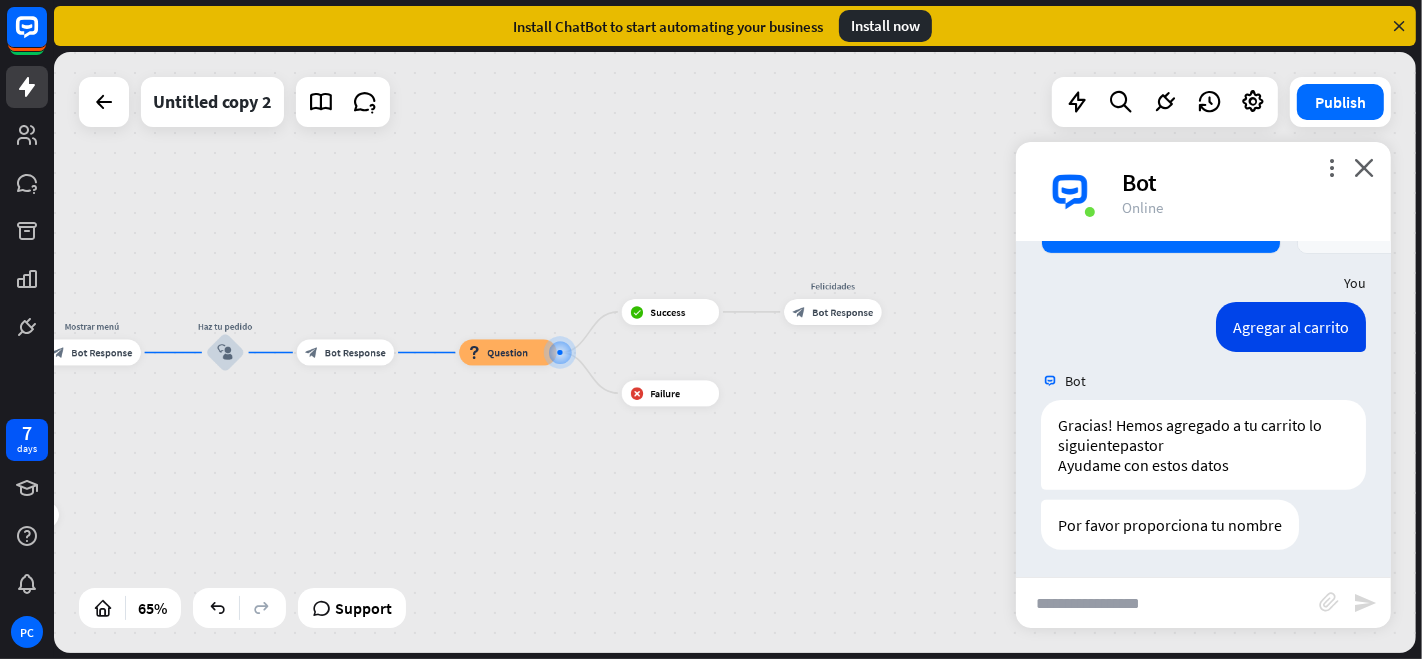 scroll, scrollTop: 634, scrollLeft: 0, axis: vertical 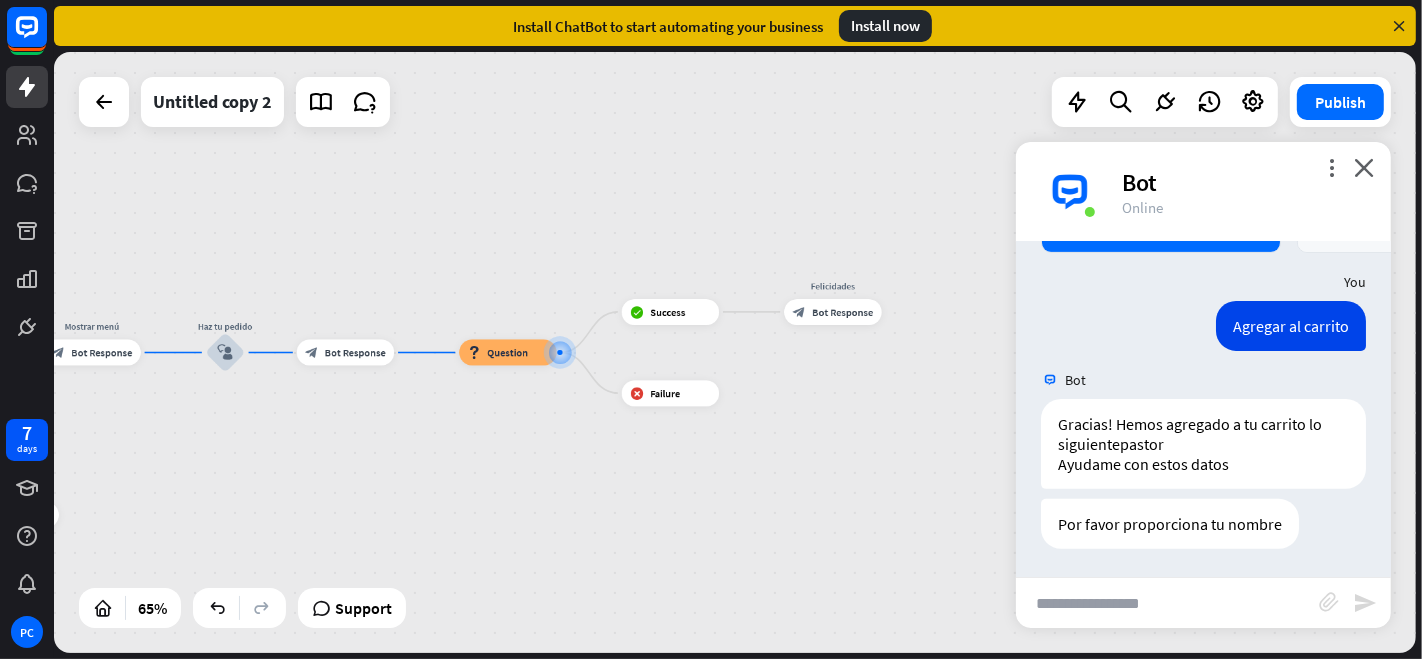 click at bounding box center (1167, 603) 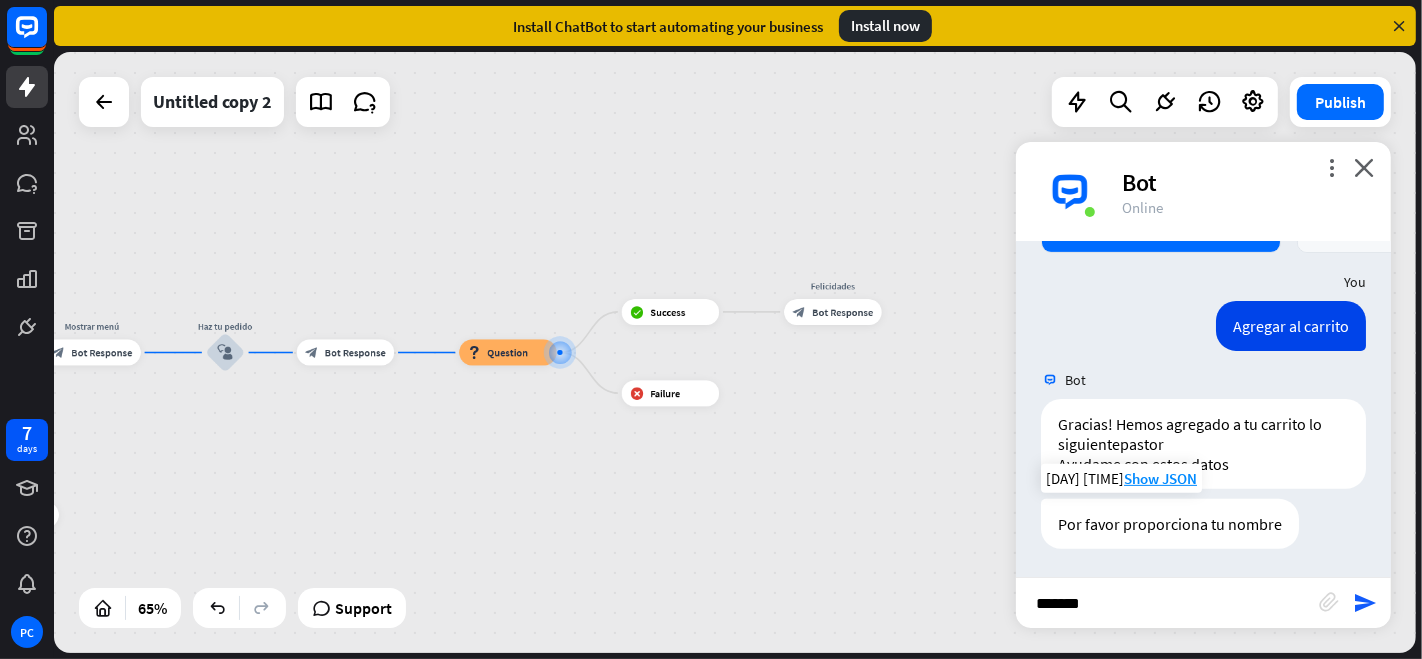 type on "********" 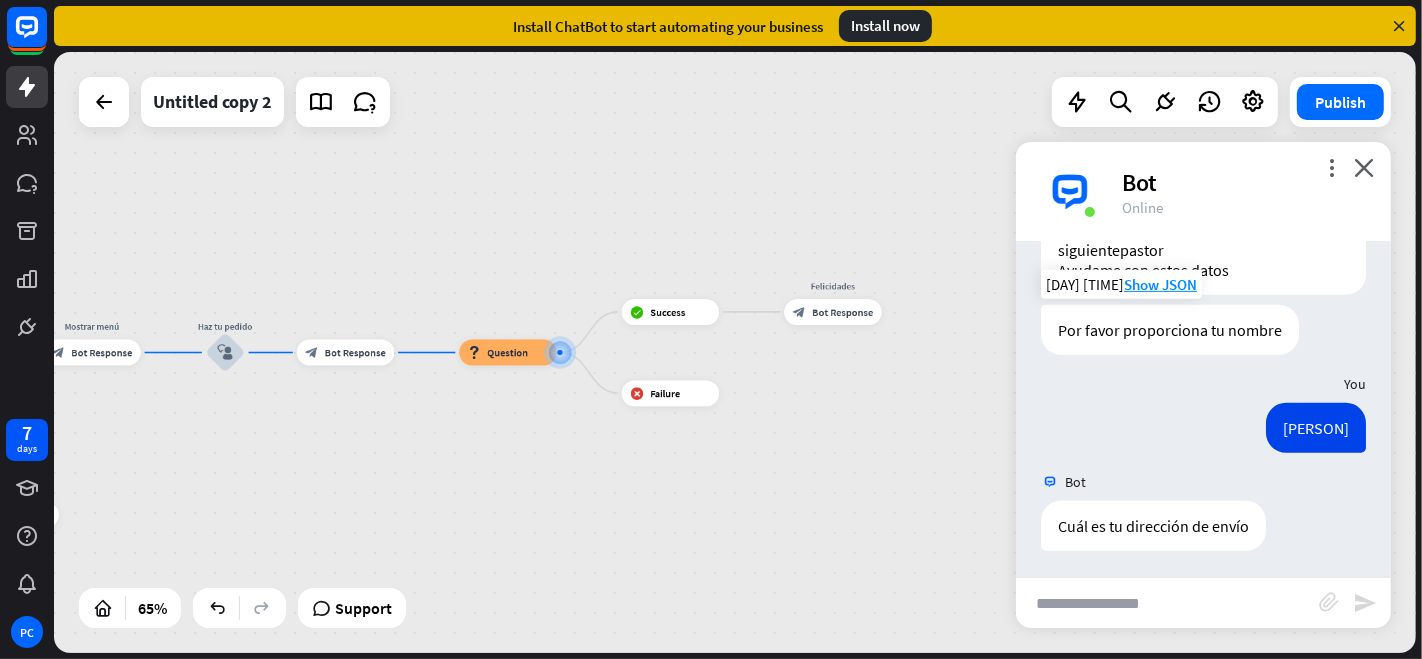 scroll, scrollTop: 829, scrollLeft: 0, axis: vertical 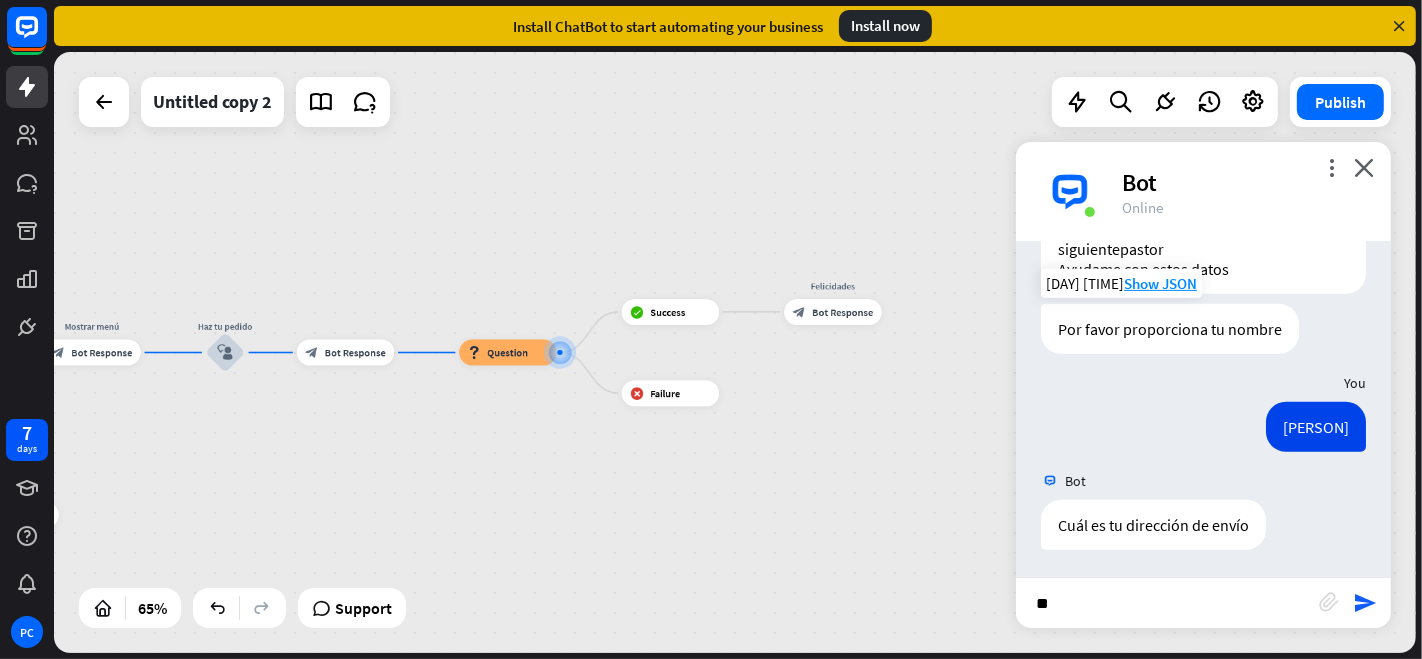 type on "*" 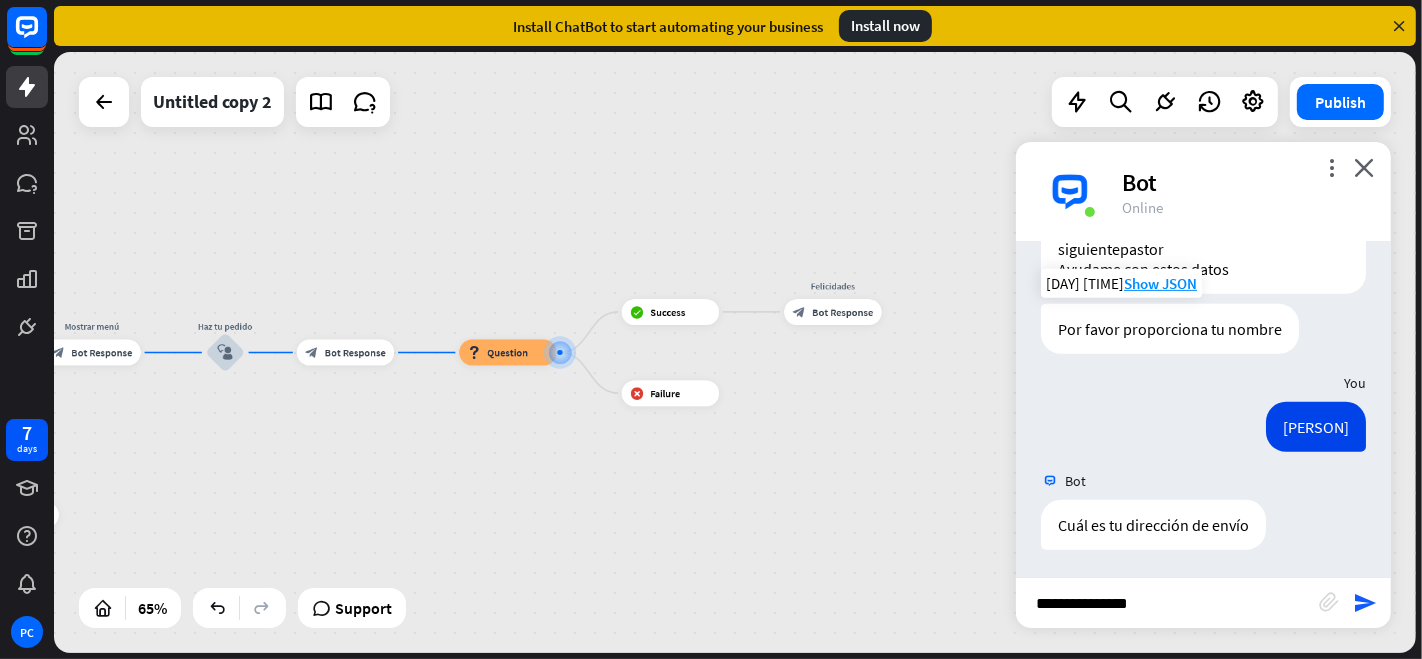 type on "**********" 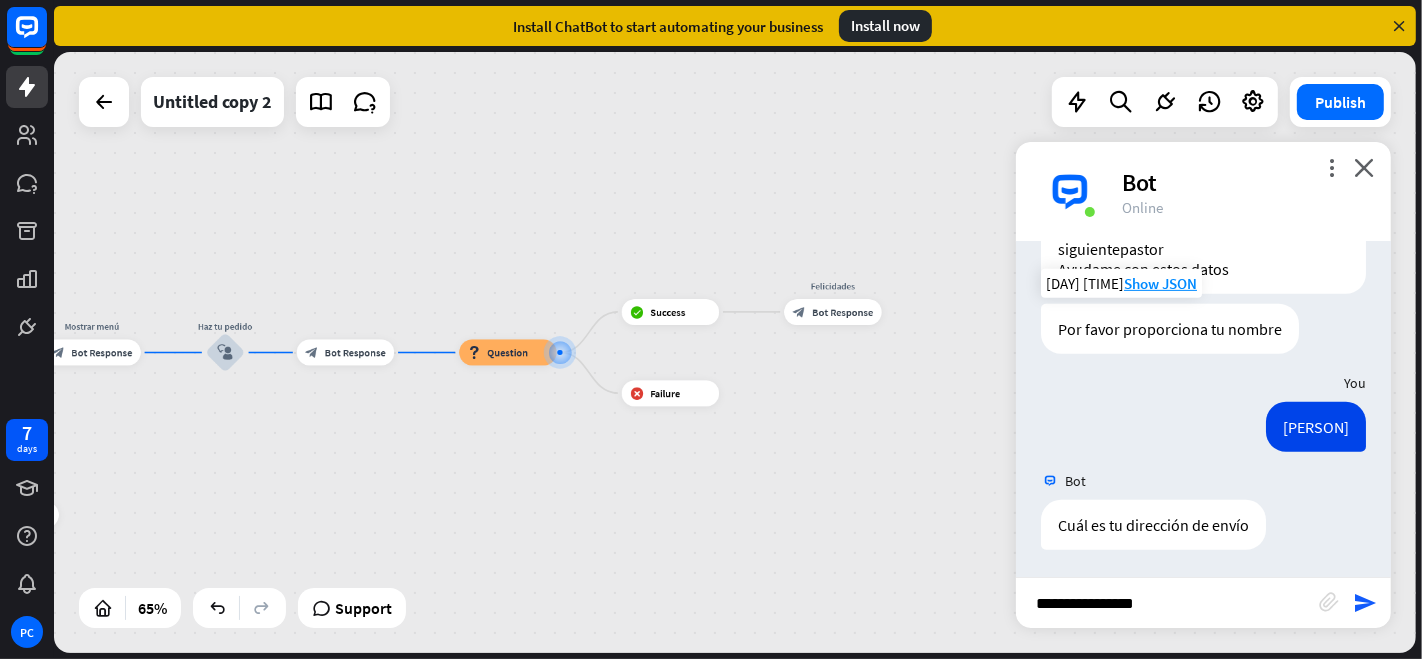 type 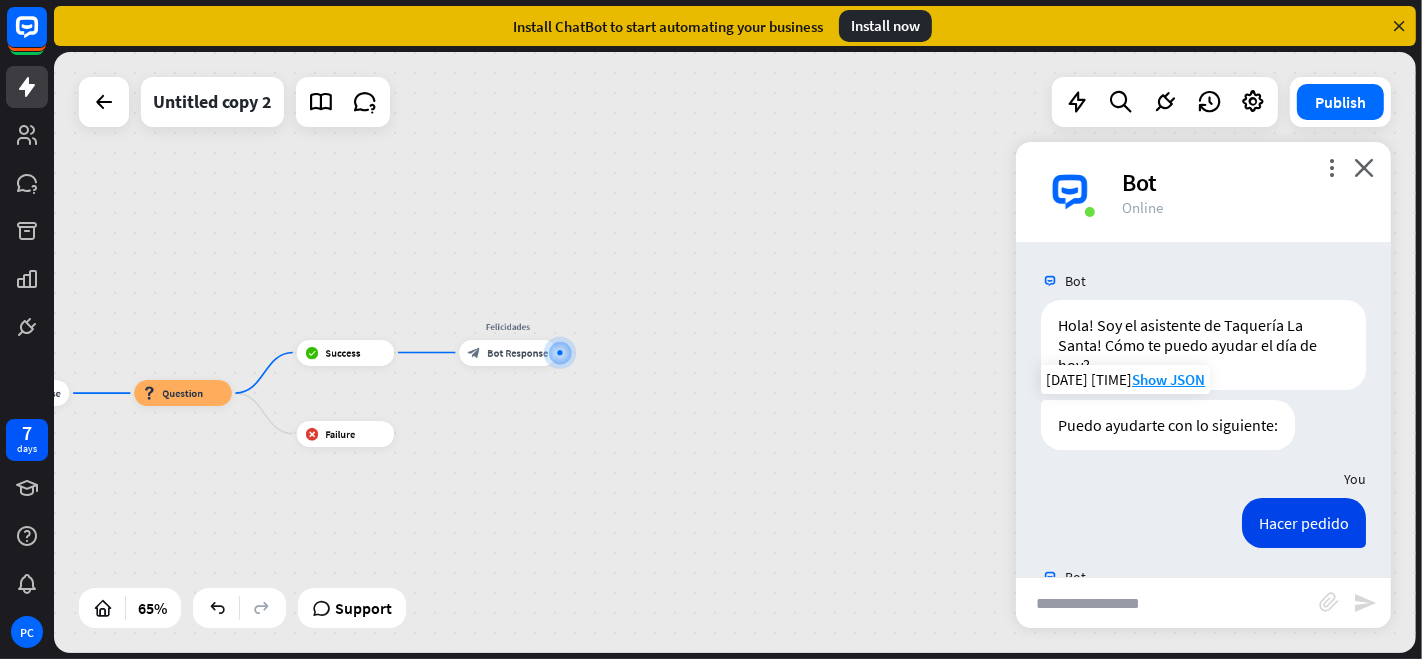 scroll, scrollTop: 111, scrollLeft: 0, axis: vertical 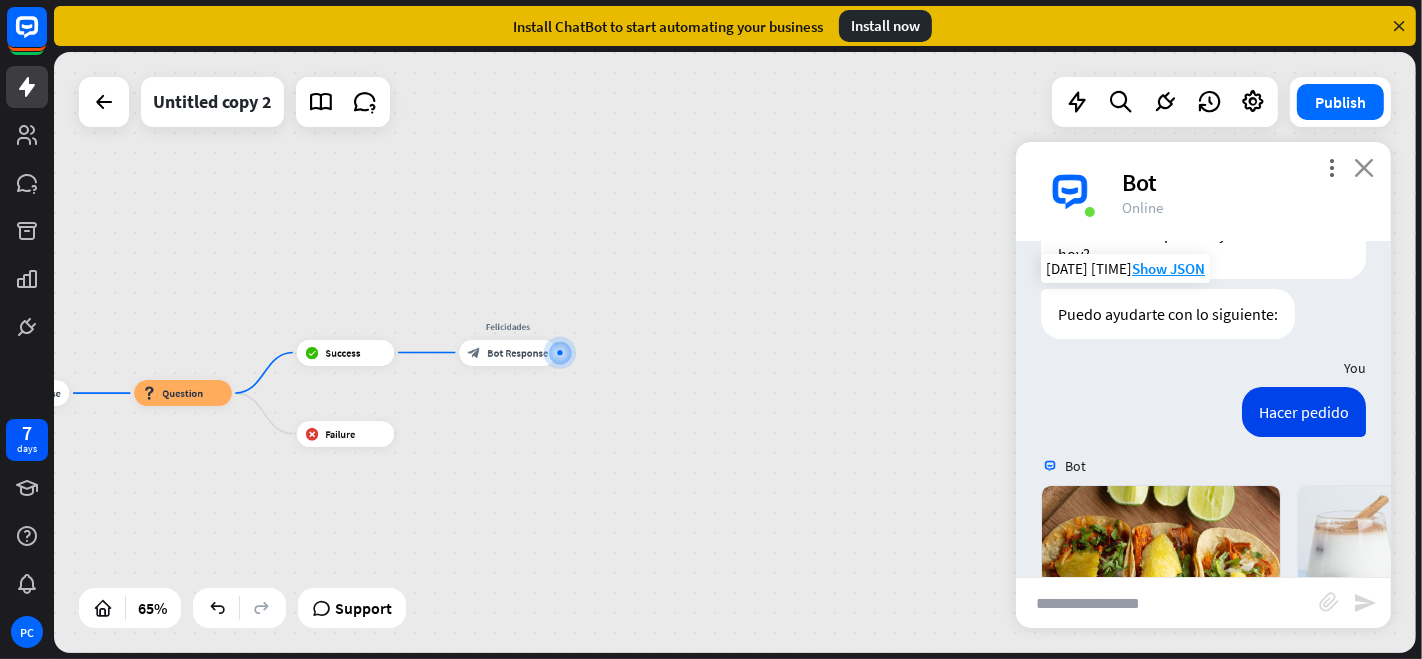 click on "close" at bounding box center (1364, 167) 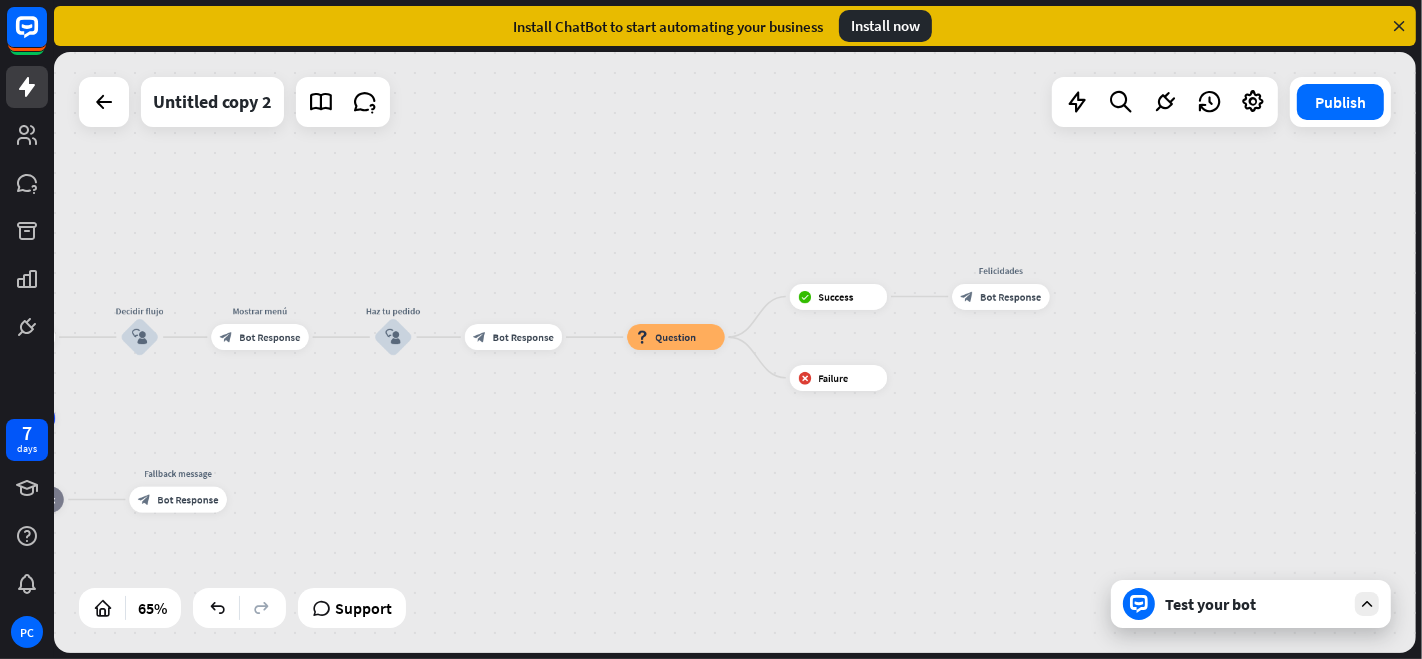 drag, startPoint x: 789, startPoint y: 324, endPoint x: 1282, endPoint y: 268, distance: 496.17032 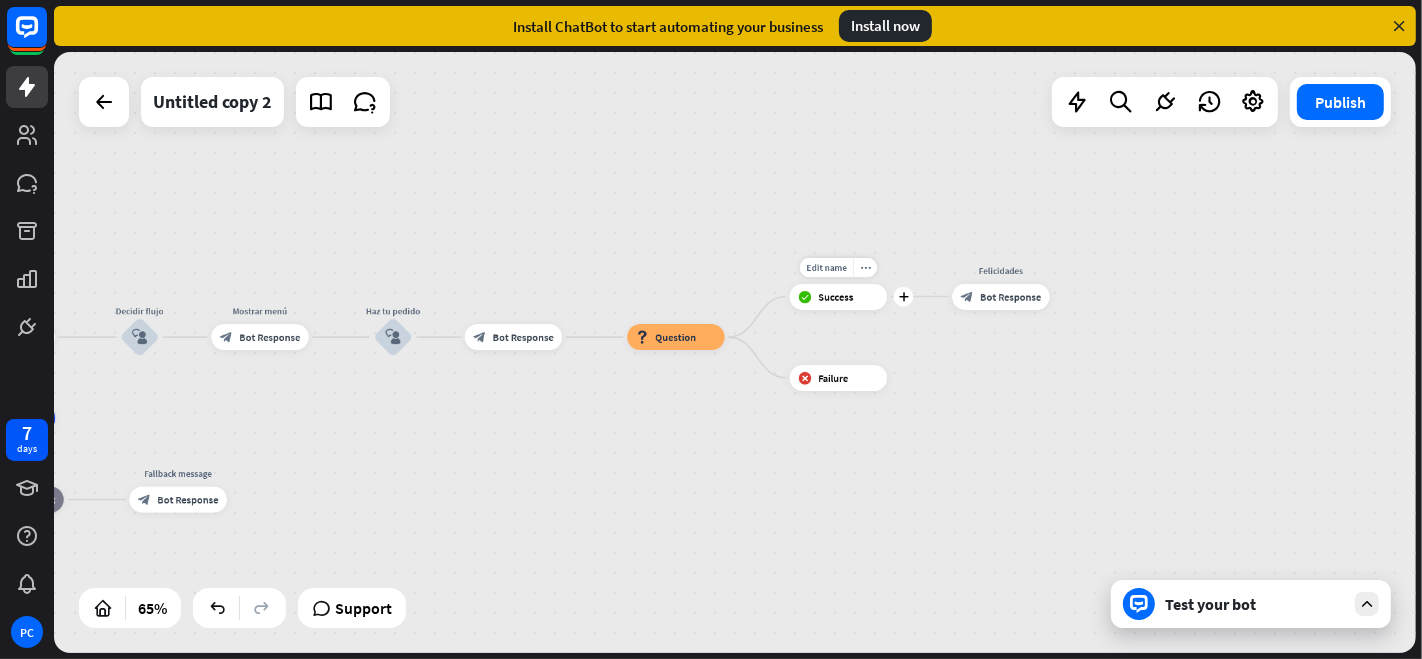 click on "Success" at bounding box center [835, 296] 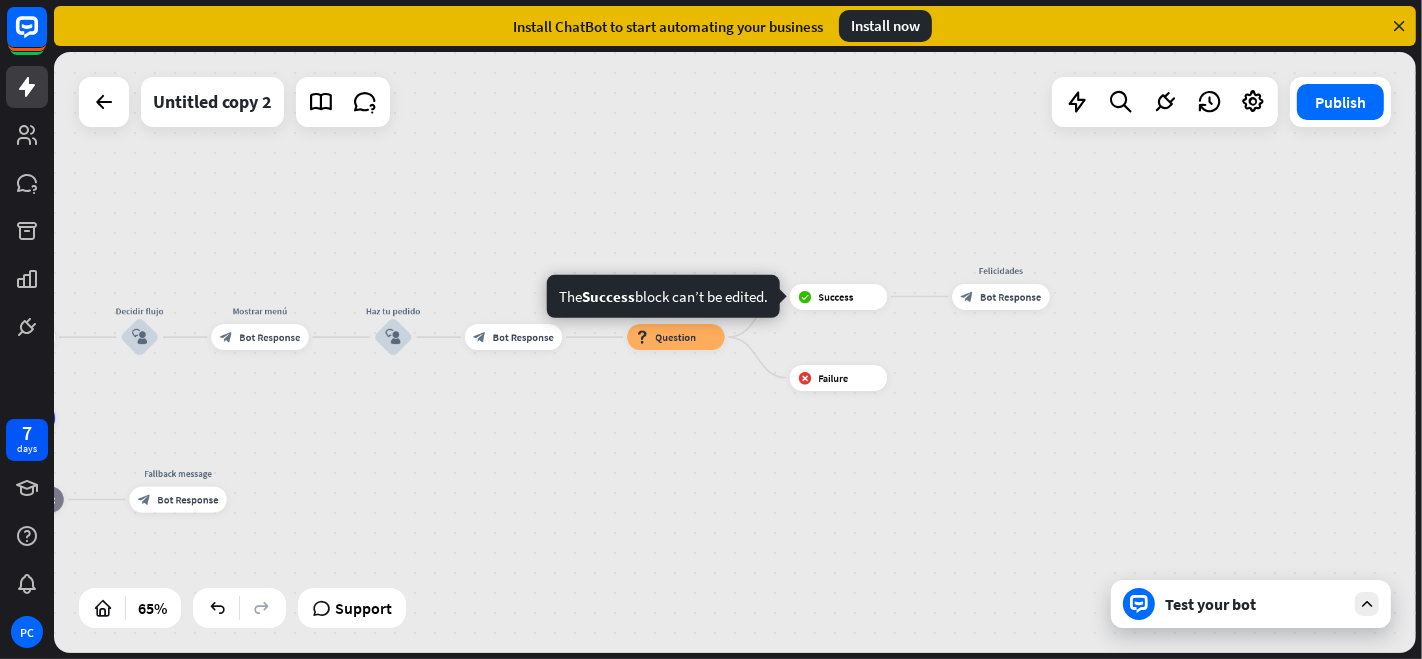 click on "The  Success  block can’t be edited." at bounding box center (663, 296) 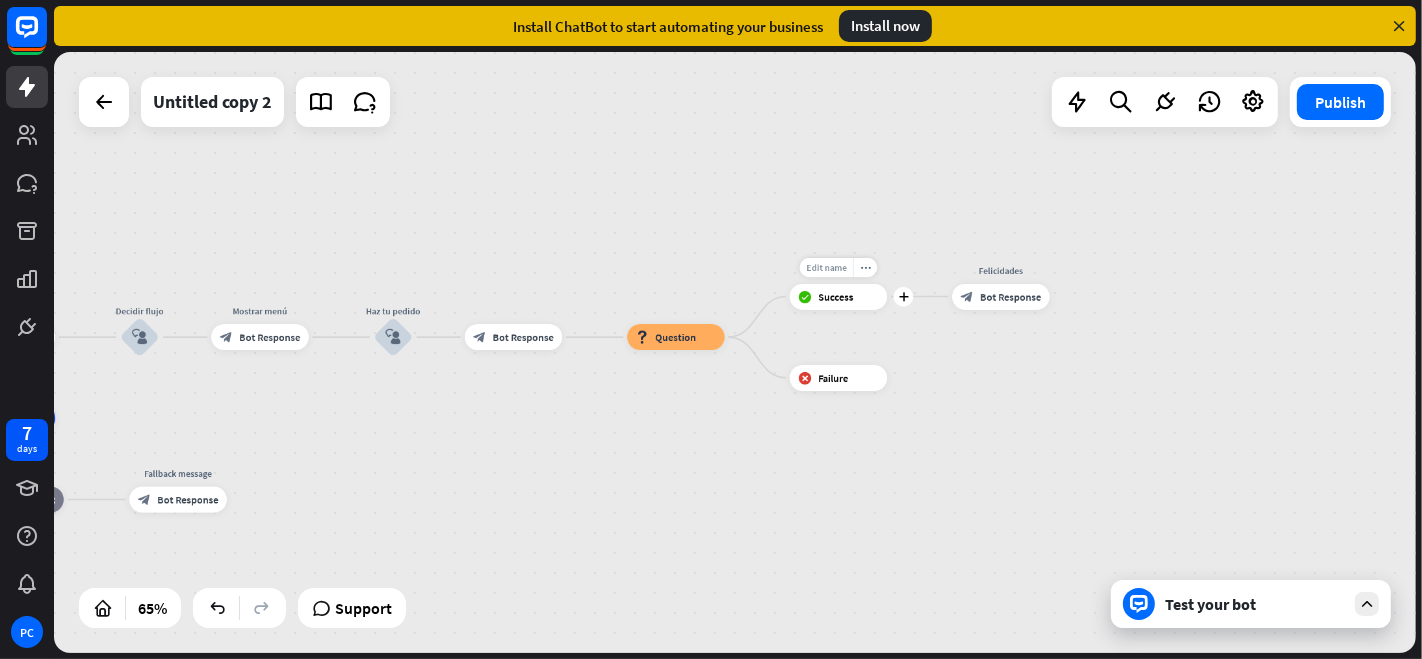 click on "Edit name" at bounding box center (826, 267) 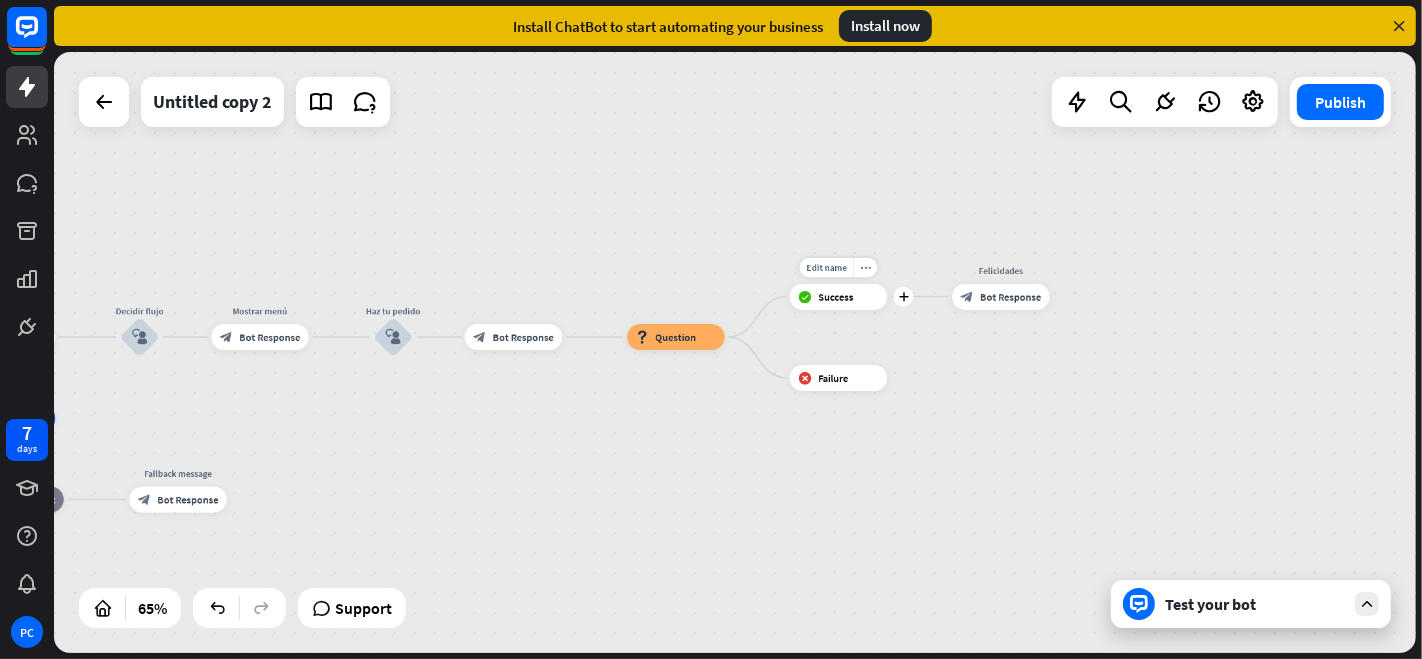 click on "Success" at bounding box center [835, 296] 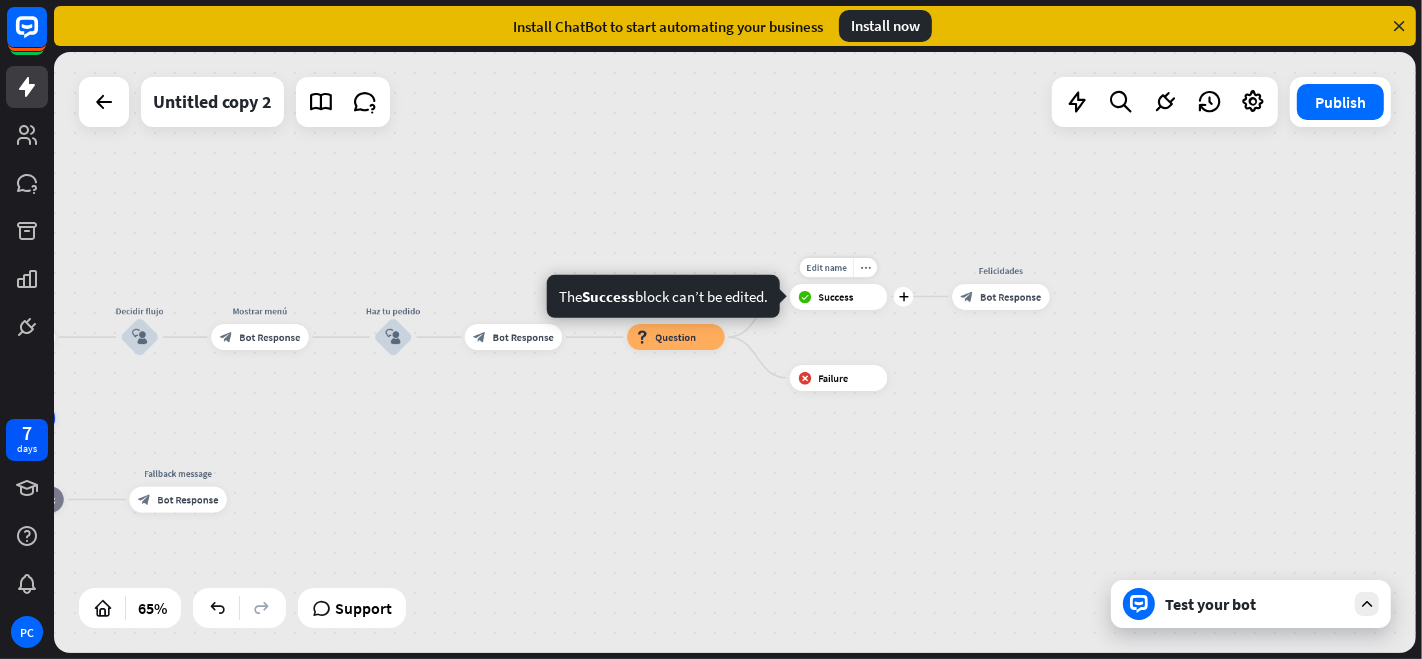 click on "Success" at bounding box center (835, 296) 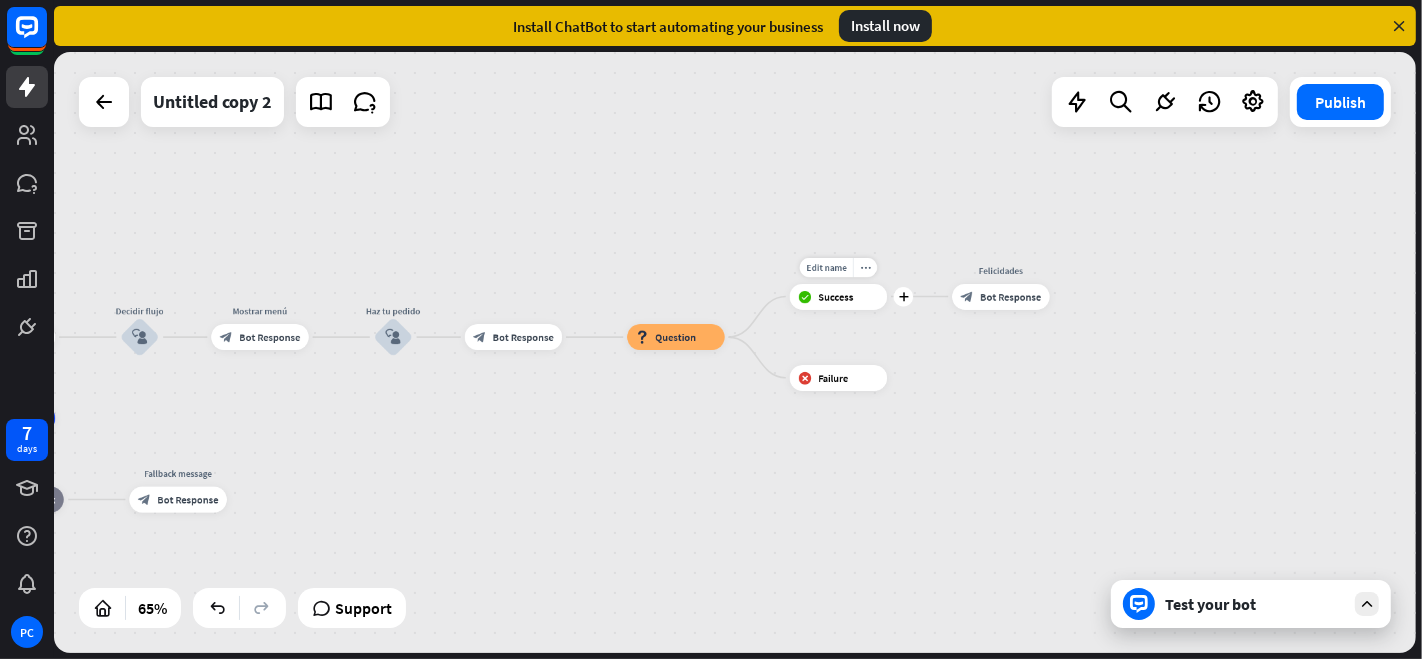 click on "Success" at bounding box center [835, 296] 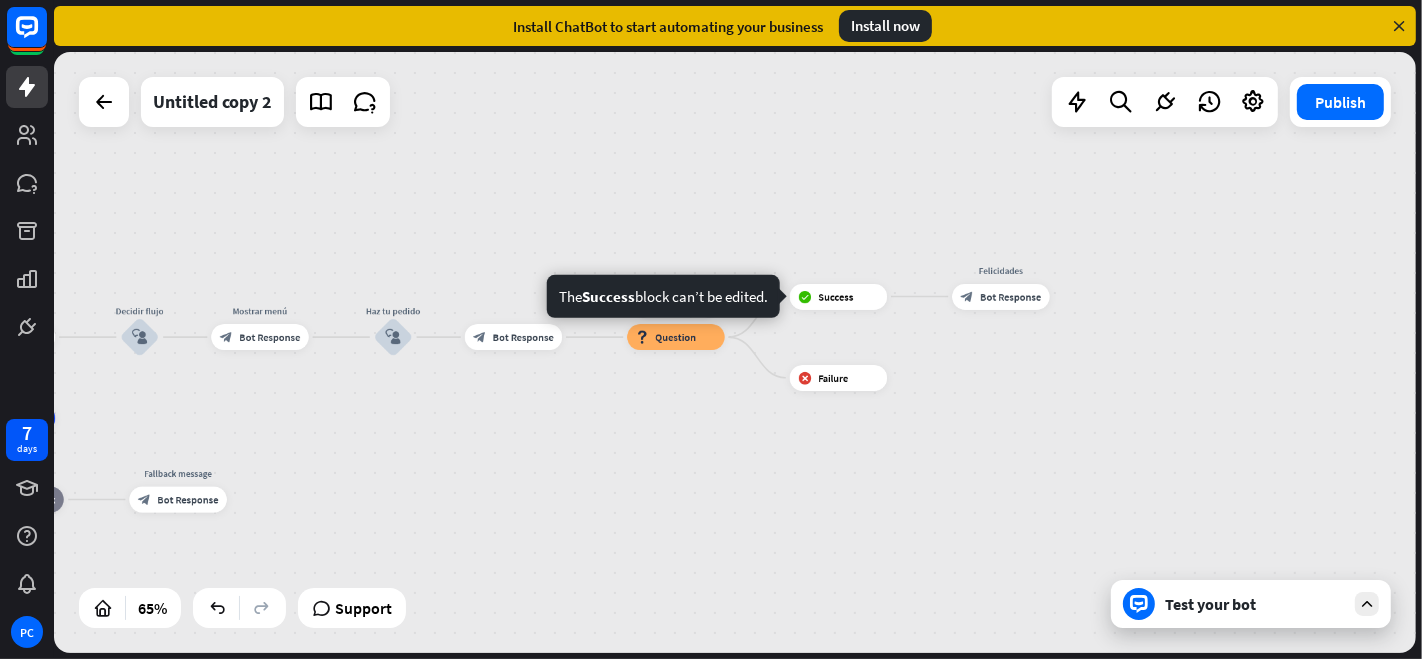 click on "block_question   Question" at bounding box center [675, 337] 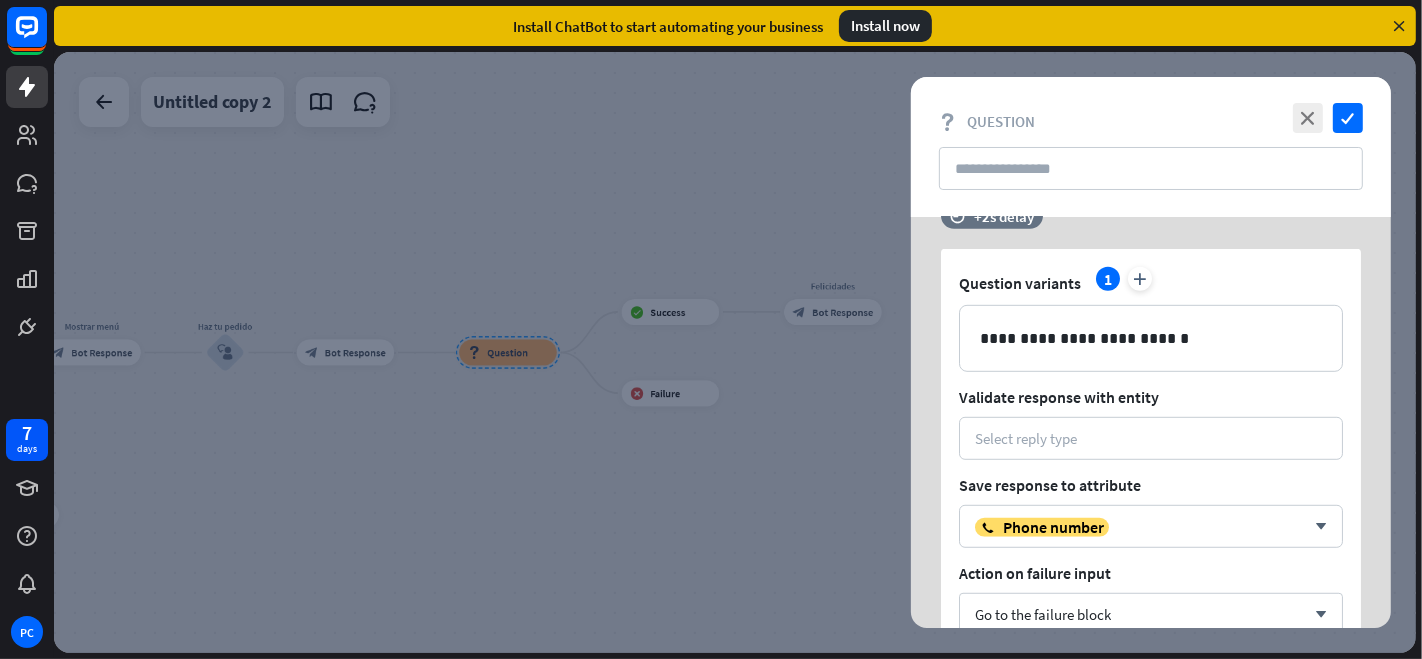 scroll, scrollTop: 1111, scrollLeft: 0, axis: vertical 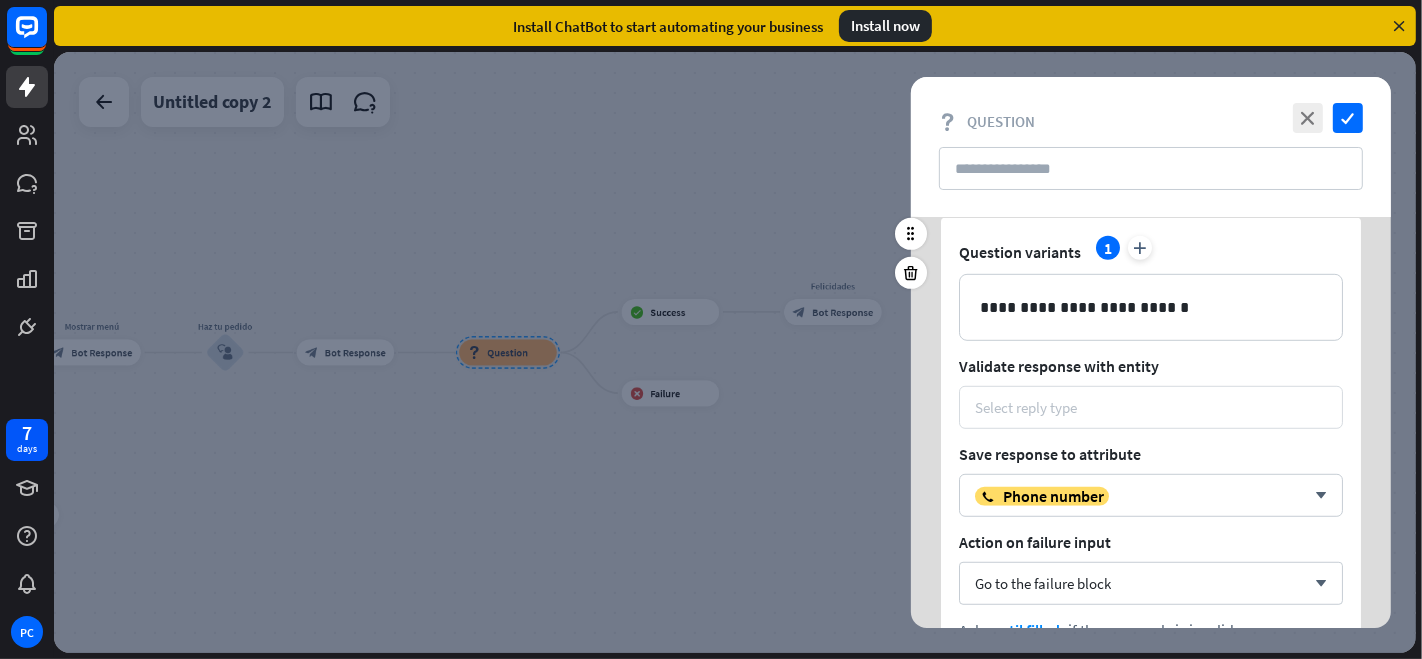 click on "Select reply type" at bounding box center (1151, 407) 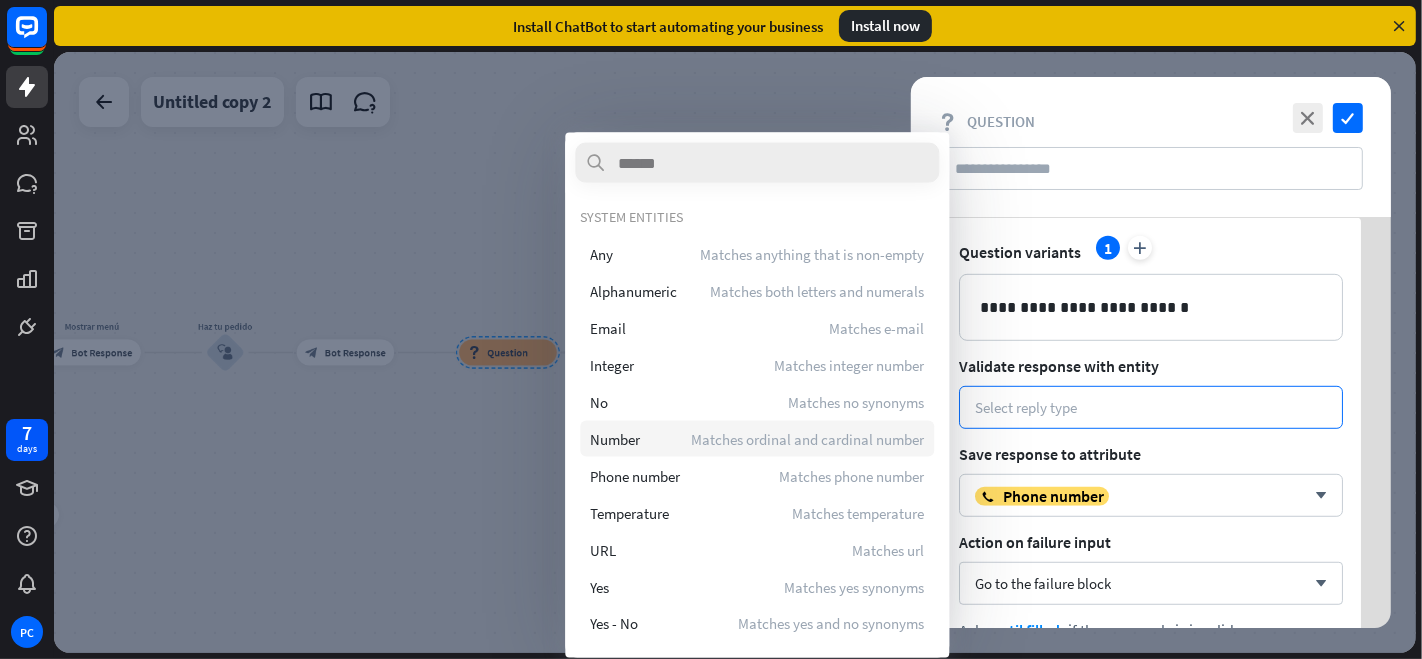 click on "Matches ordinal and cardinal number" at bounding box center (807, 438) 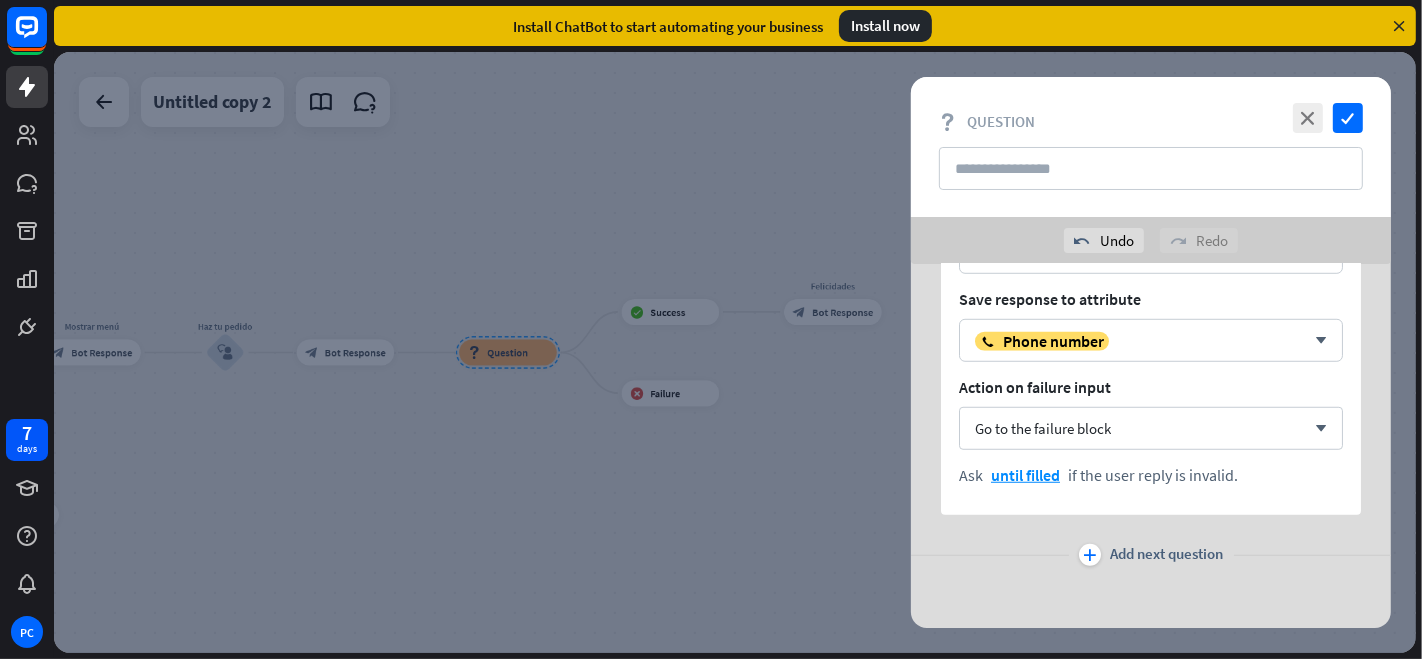 scroll, scrollTop: 1317, scrollLeft: 0, axis: vertical 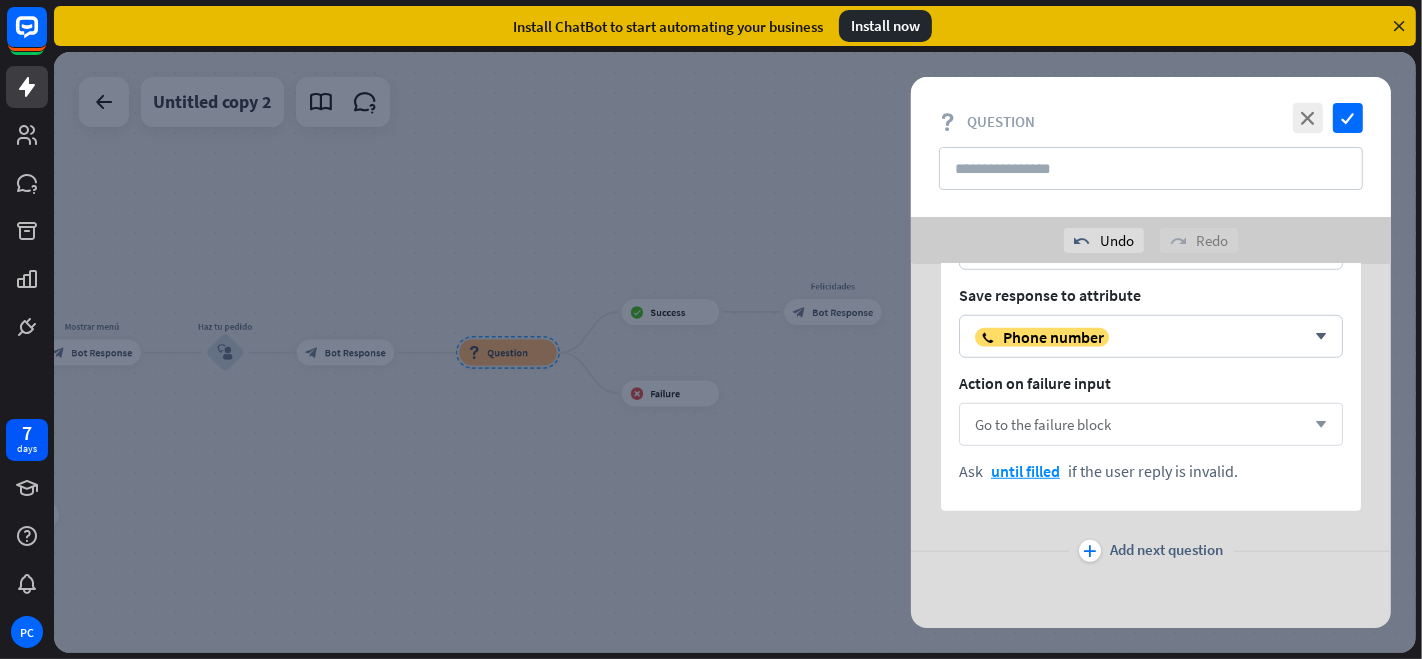 click on "Go to the failure block
arrow_down" at bounding box center [1151, 424] 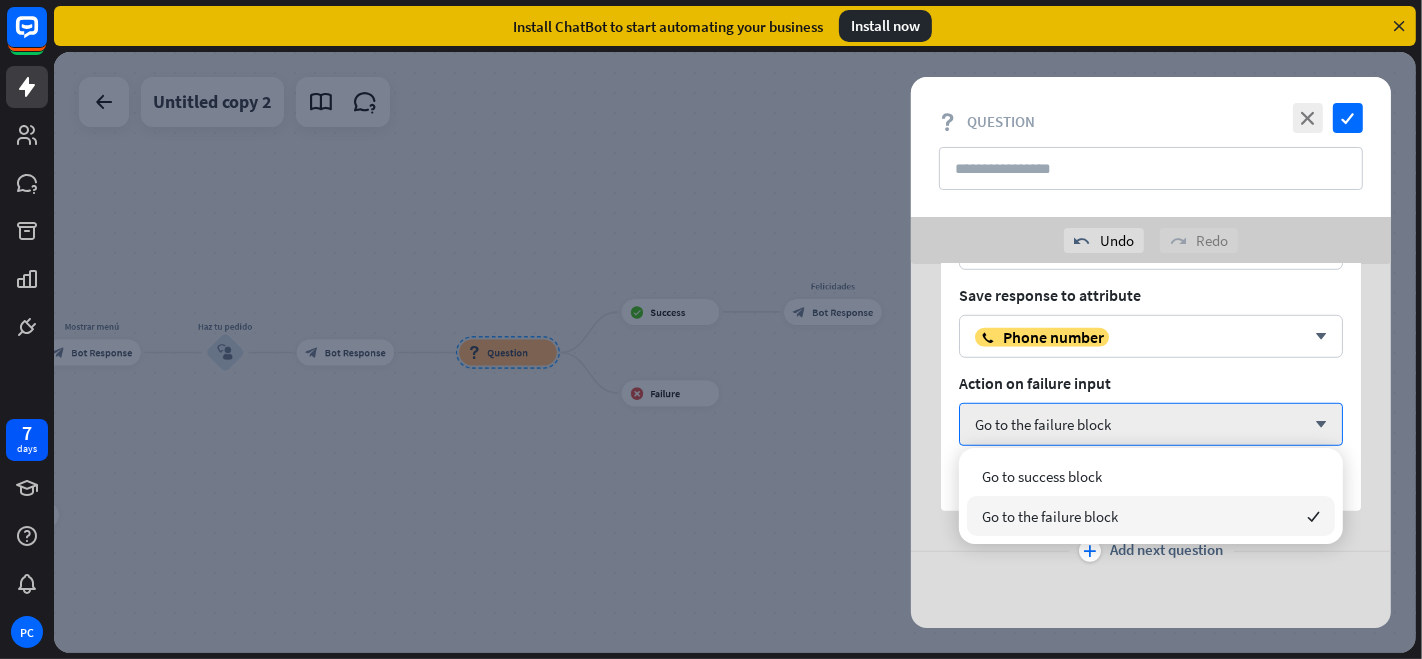 click on "Go to the failure block
checked" at bounding box center (1151, 516) 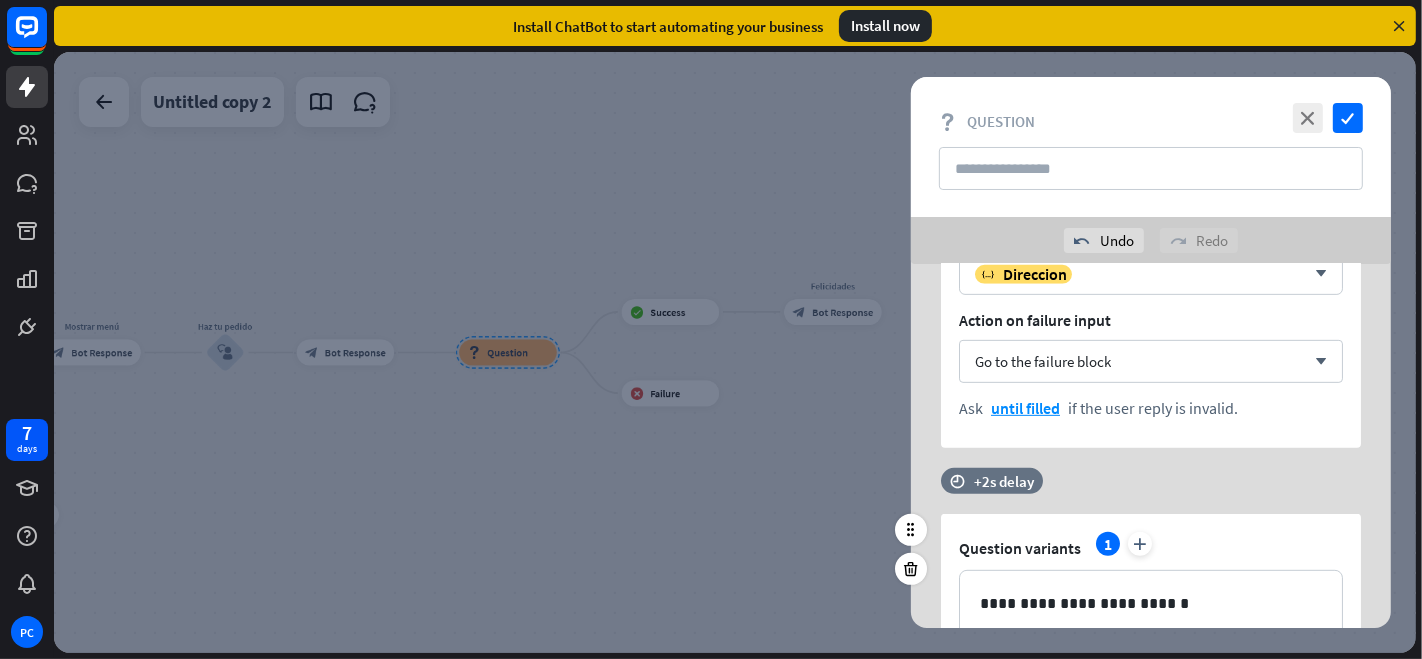 scroll, scrollTop: 762, scrollLeft: 0, axis: vertical 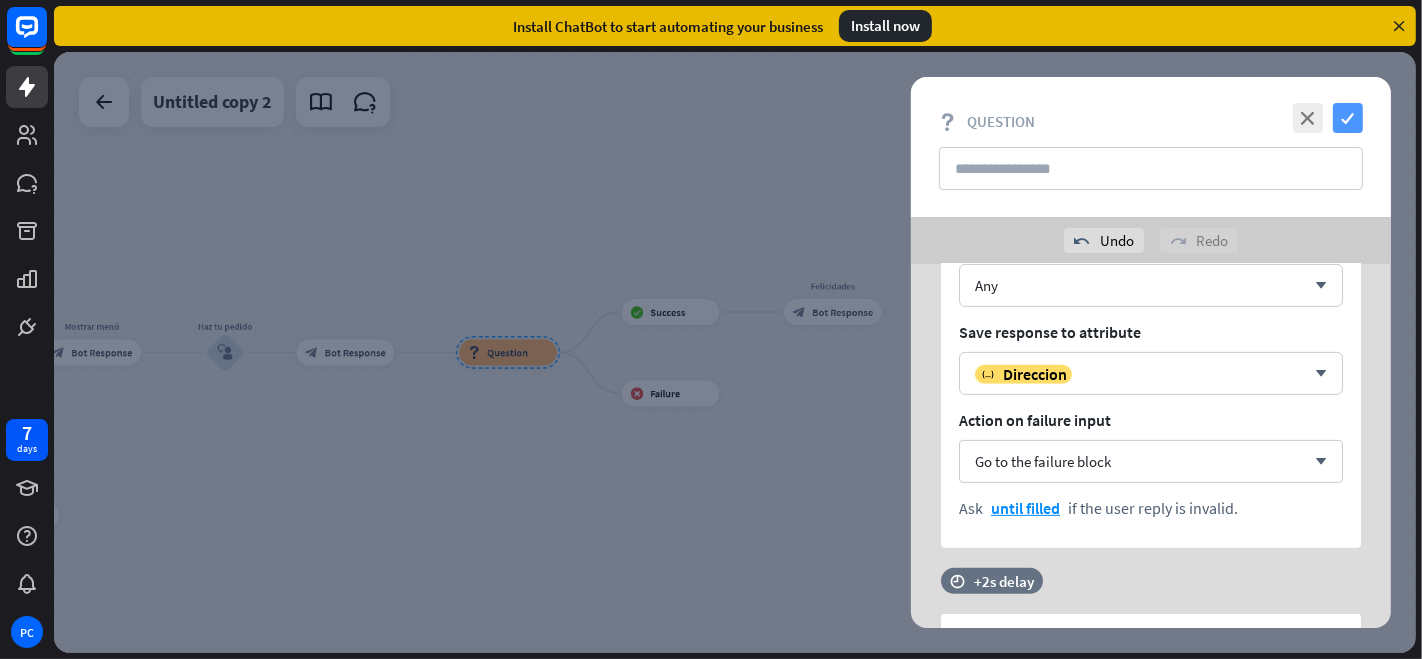 click on "check" at bounding box center (1348, 118) 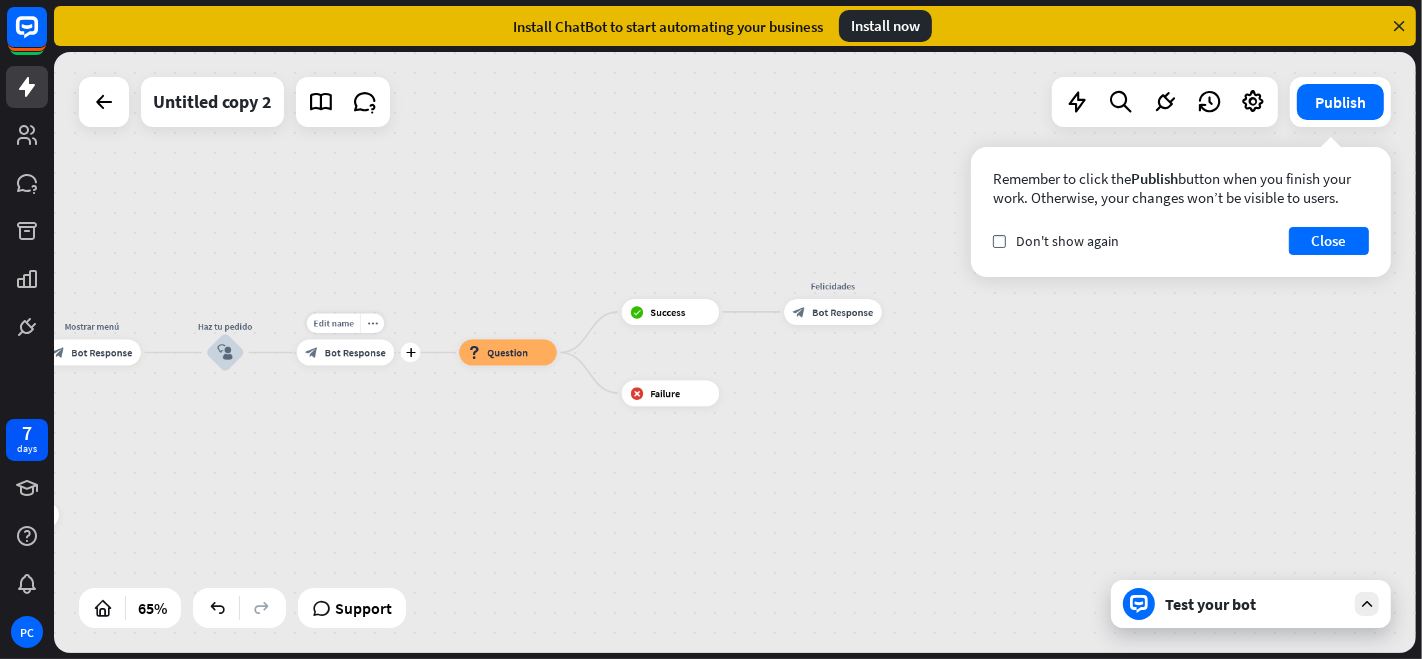 click on "block_bot_response" at bounding box center [311, 352] 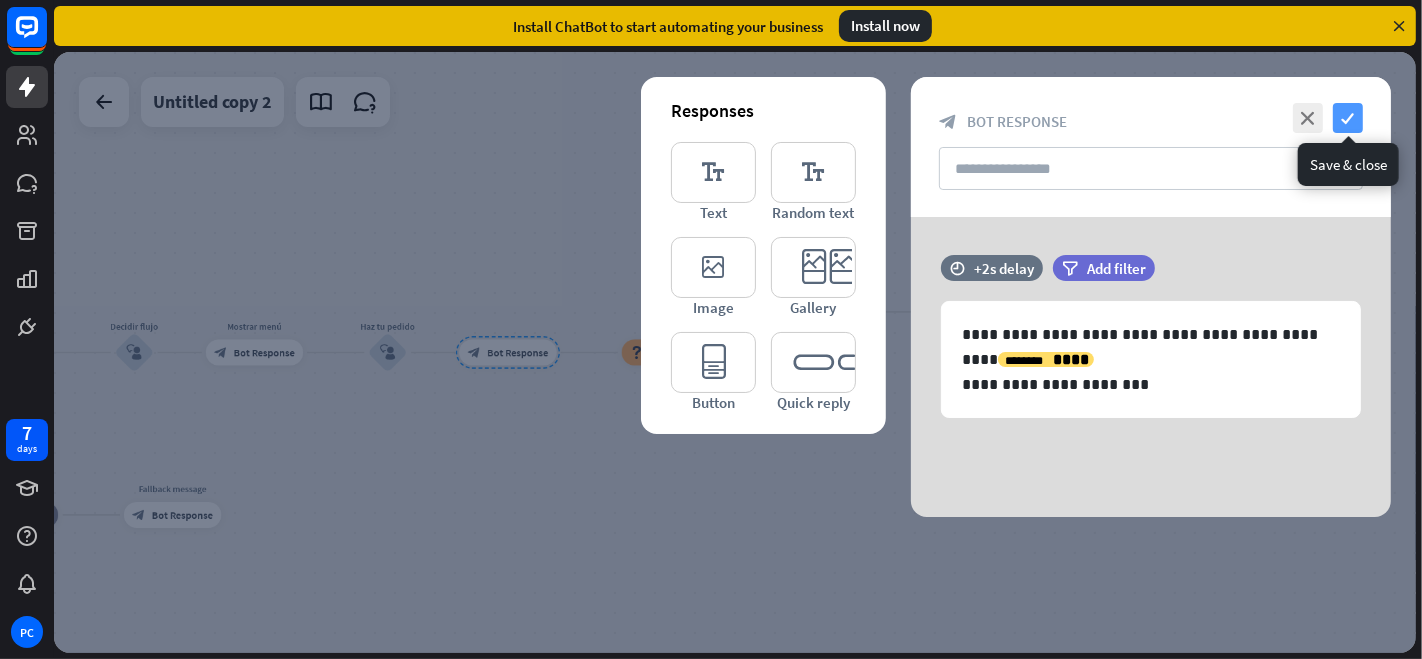 click on "check" at bounding box center [1348, 118] 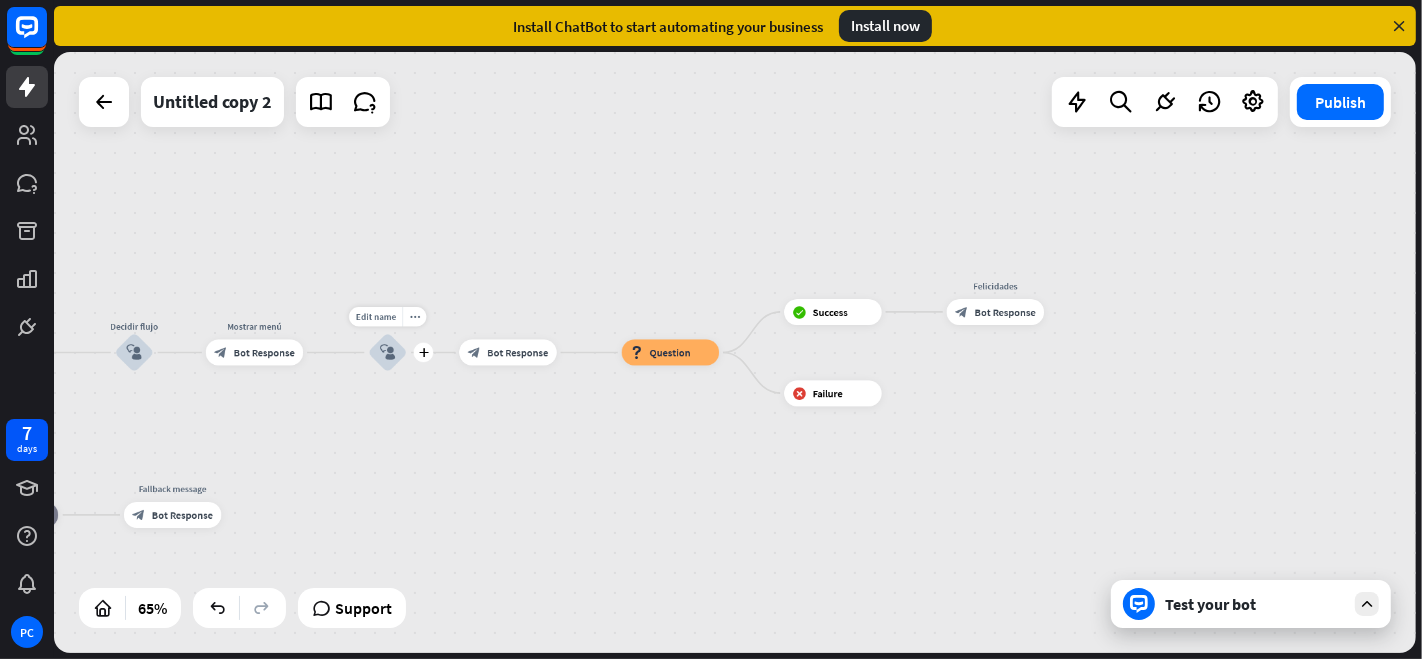 click on "block_user_input" at bounding box center [387, 352] 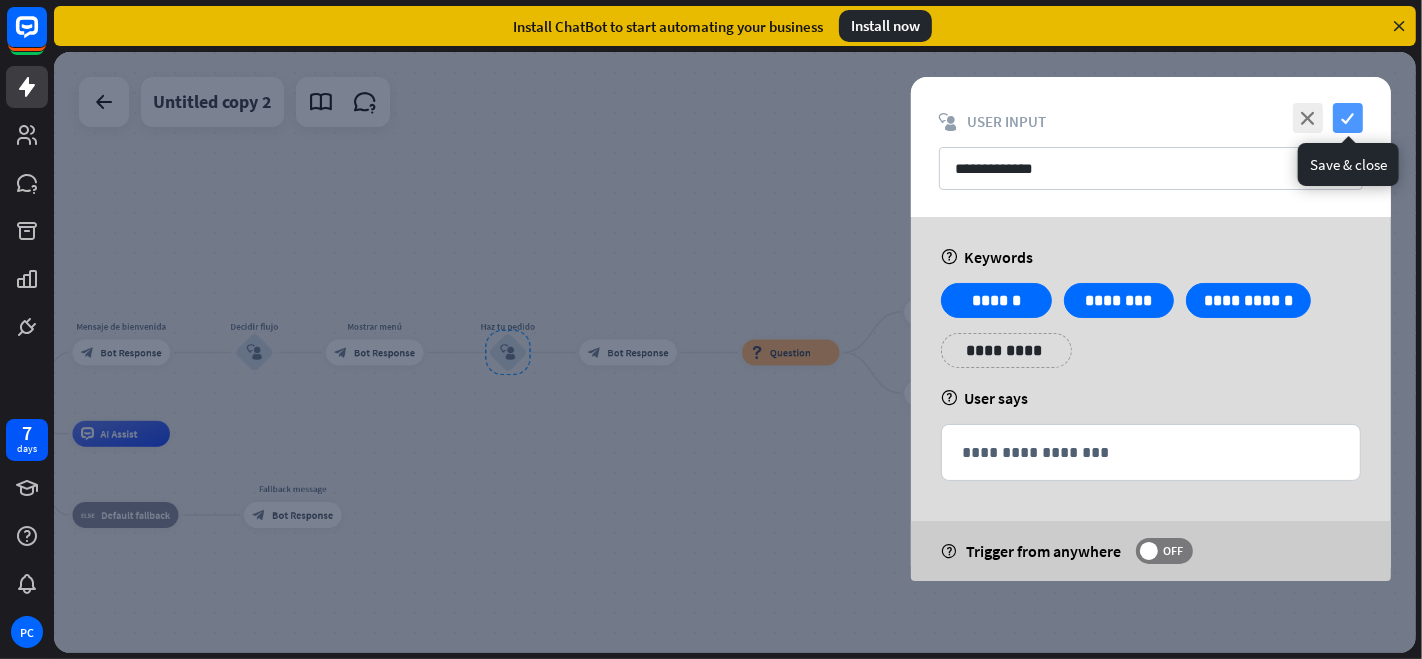 click on "check" at bounding box center [1348, 118] 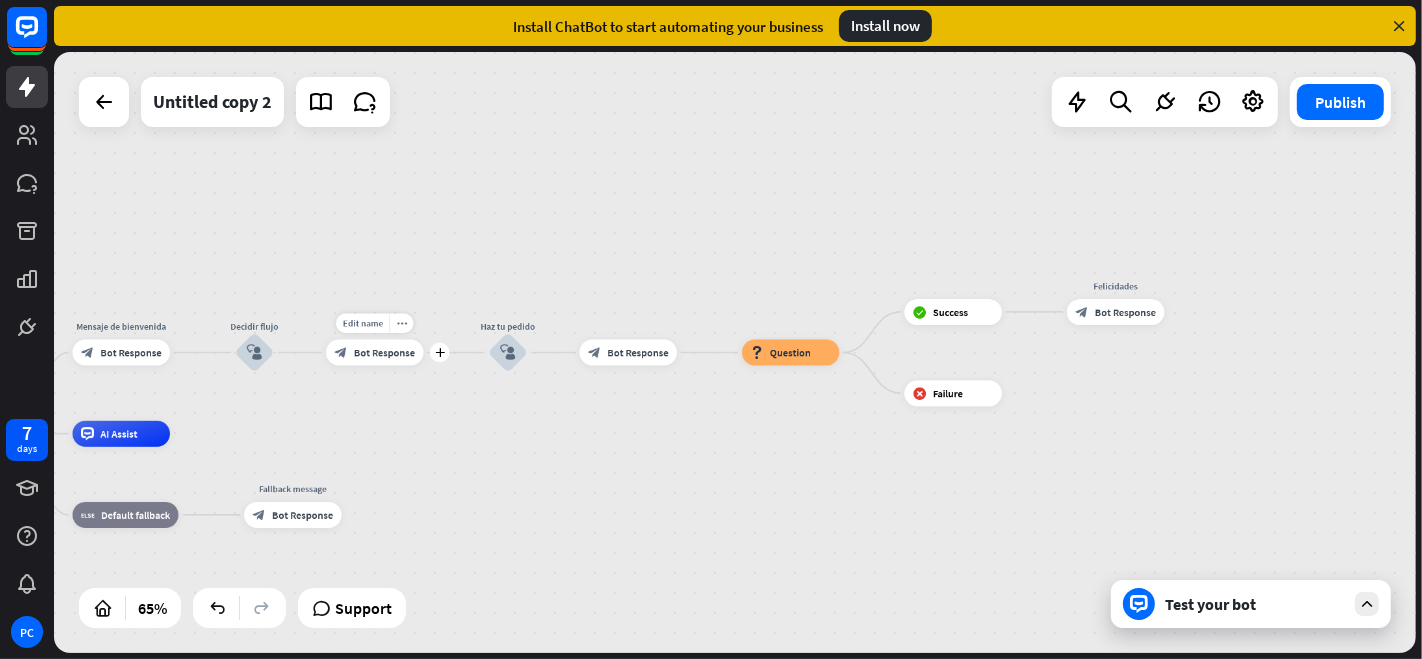 click on "block_bot_response   Bot Response" at bounding box center (375, 353) 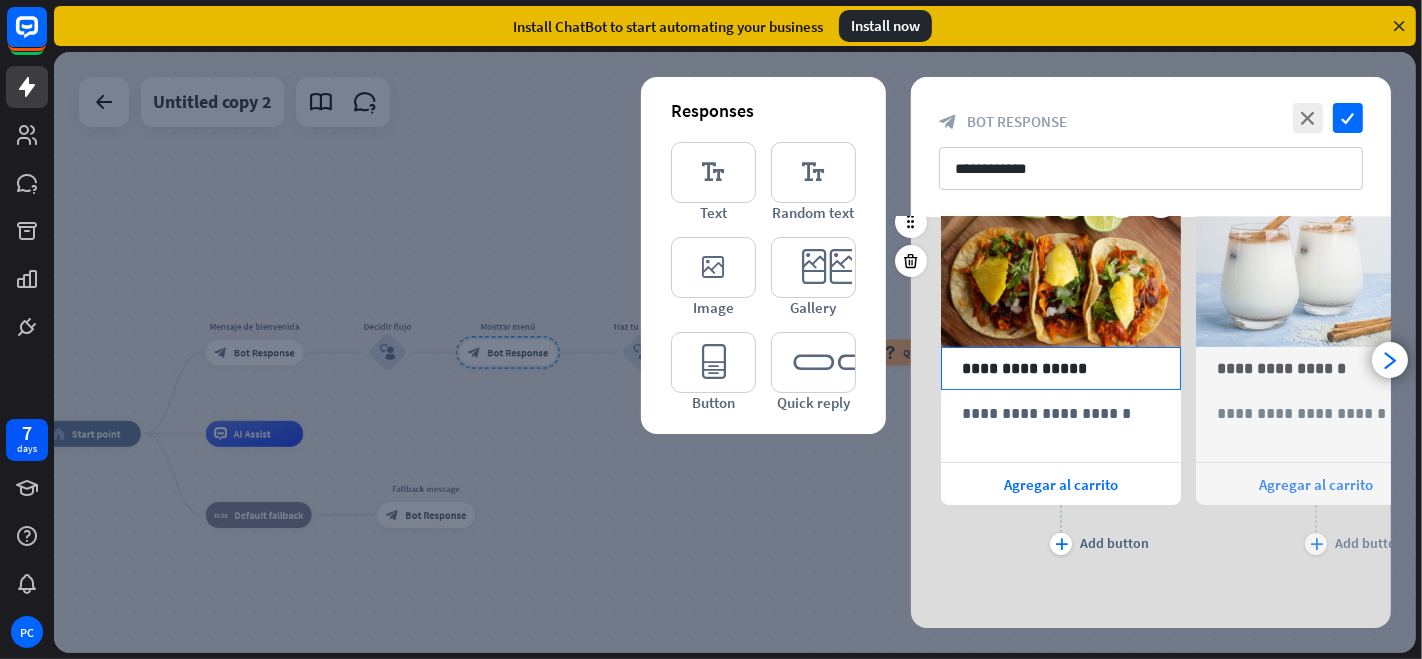 scroll, scrollTop: 0, scrollLeft: 0, axis: both 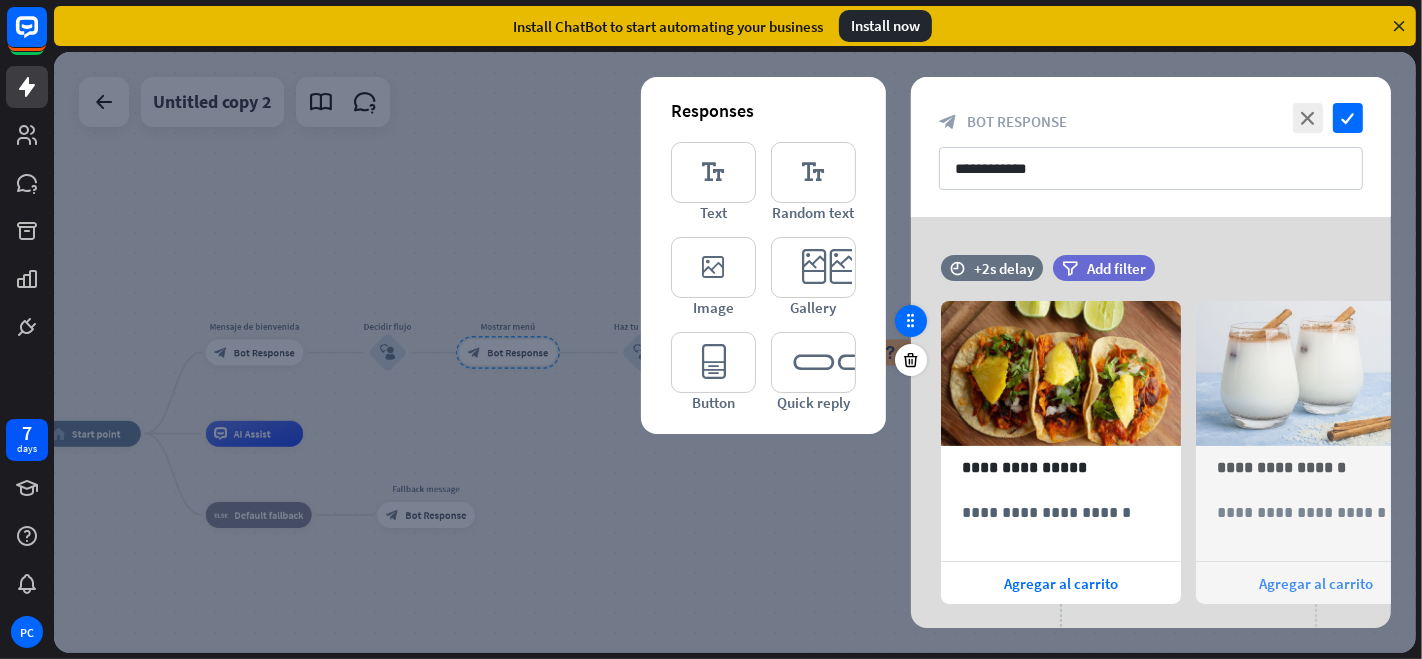 click at bounding box center (911, 321) 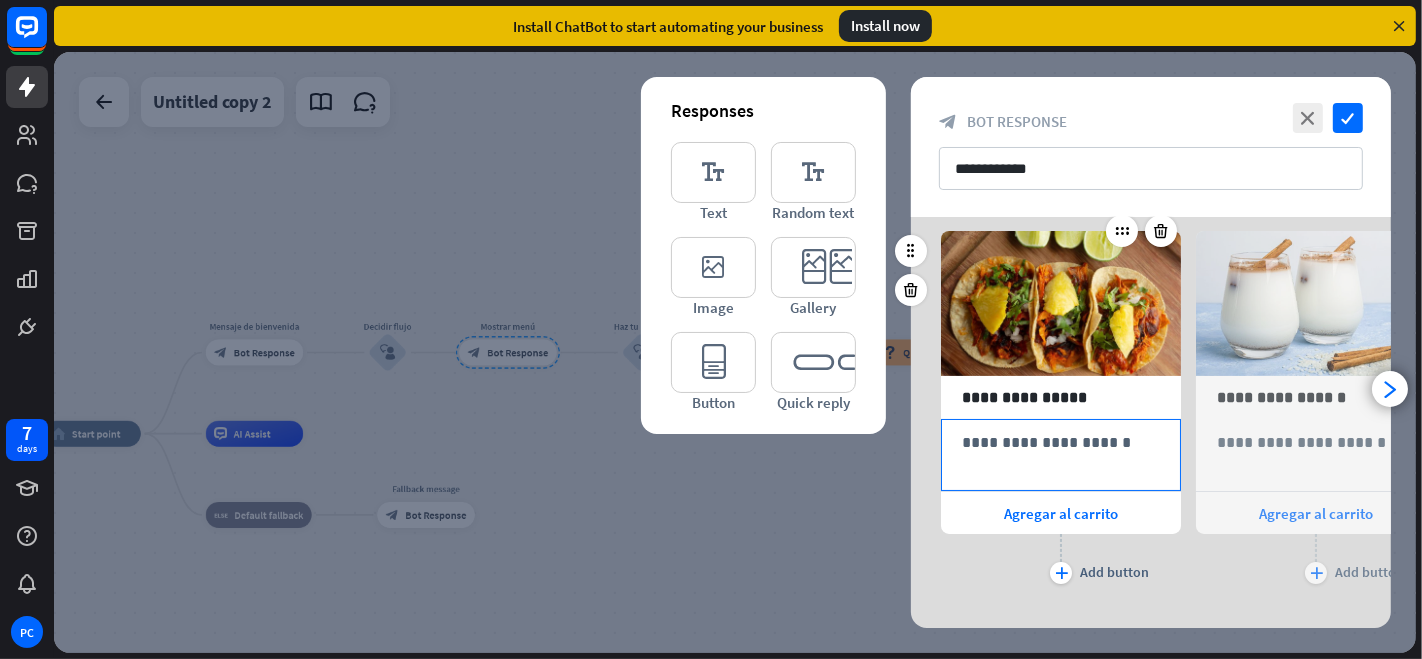 scroll, scrollTop: 99, scrollLeft: 0, axis: vertical 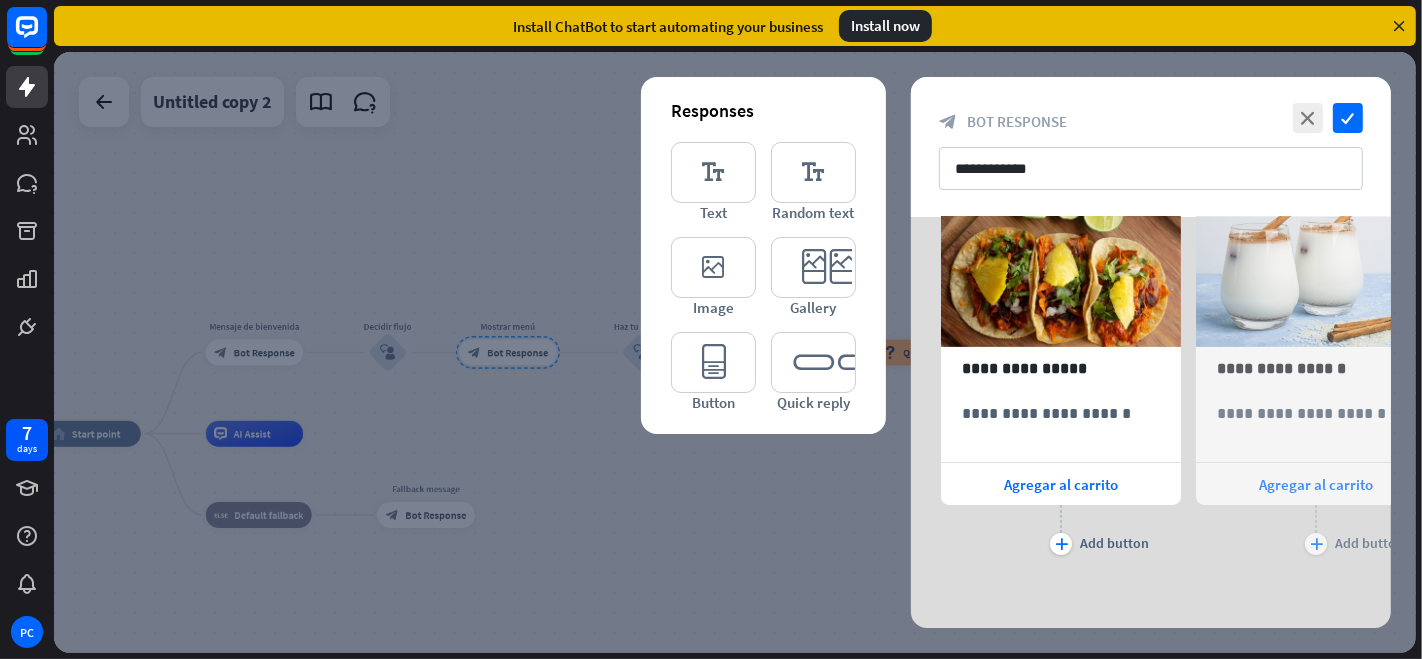 click at bounding box center [735, 352] 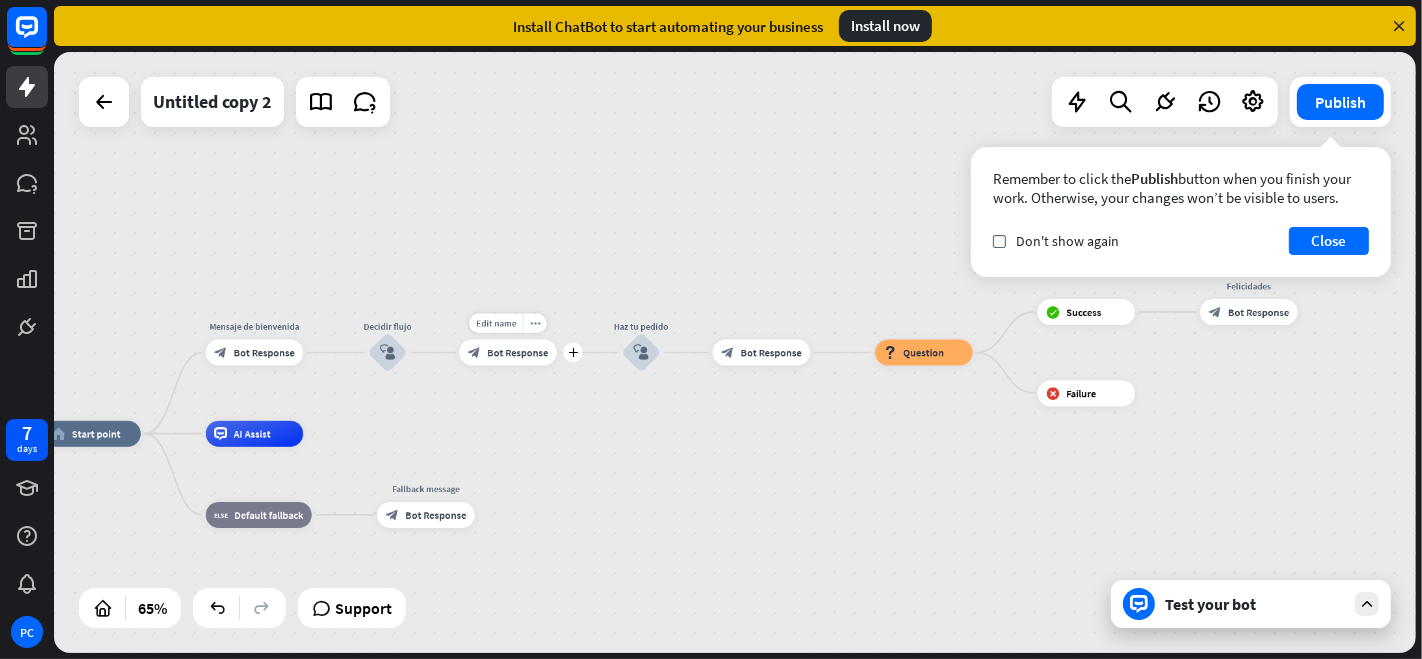 click on "Bot Response" at bounding box center (517, 352) 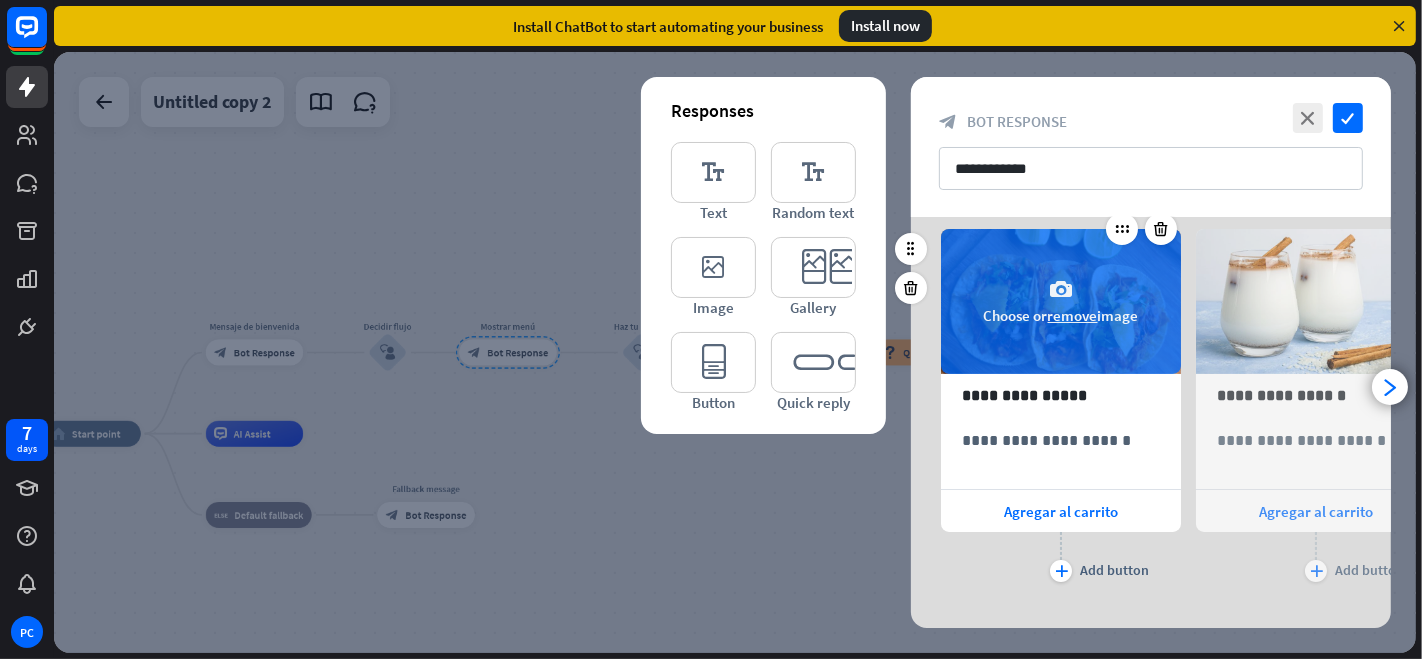 scroll, scrollTop: 99, scrollLeft: 0, axis: vertical 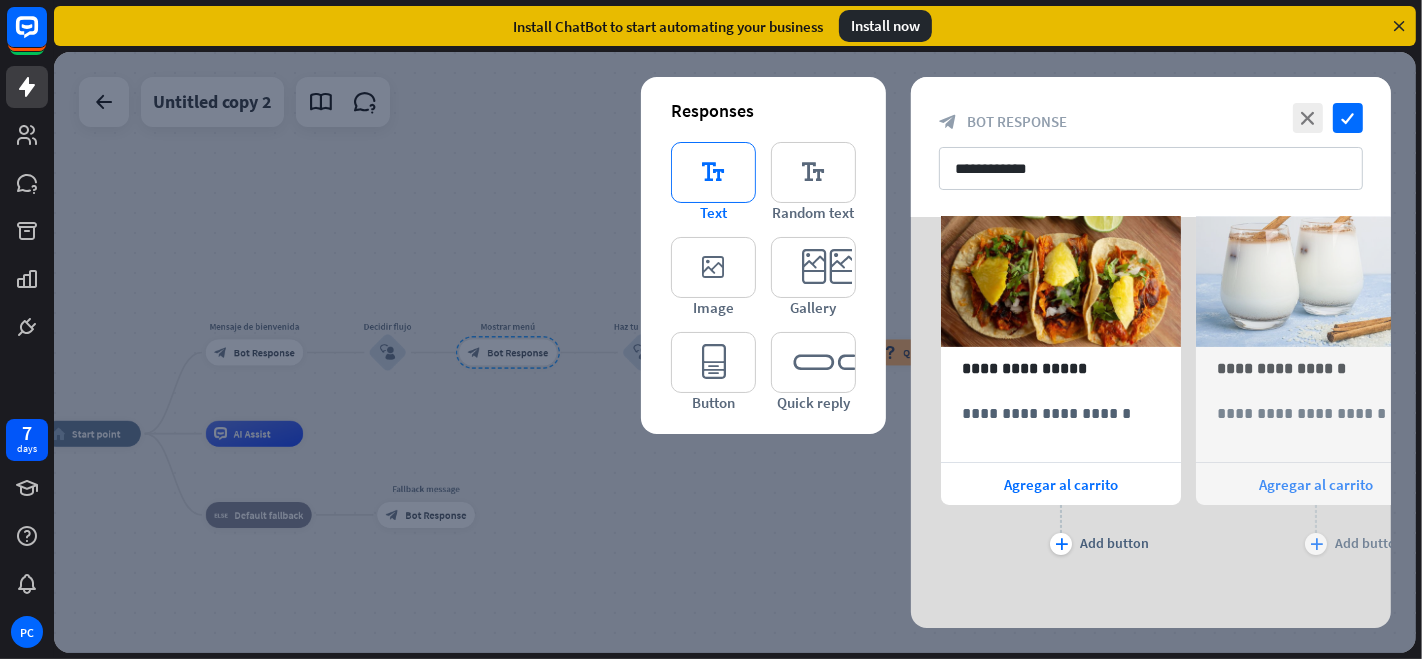 type 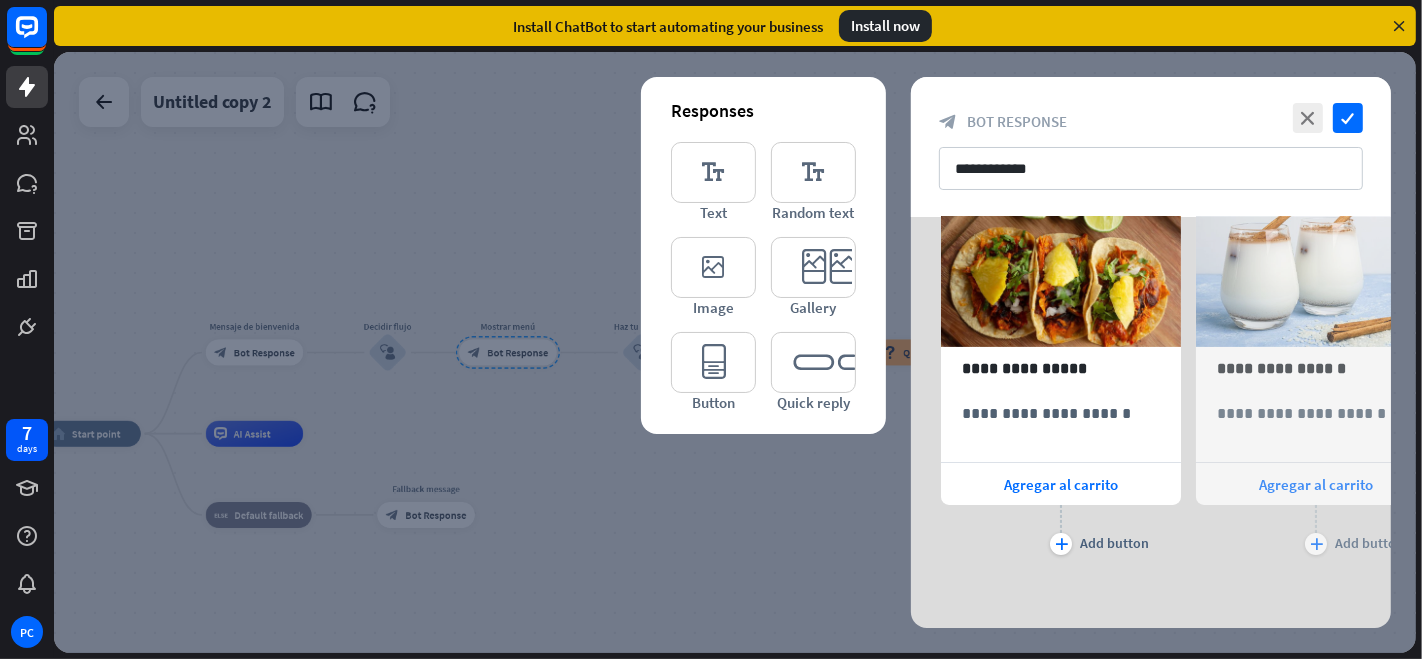 scroll, scrollTop: 0, scrollLeft: 0, axis: both 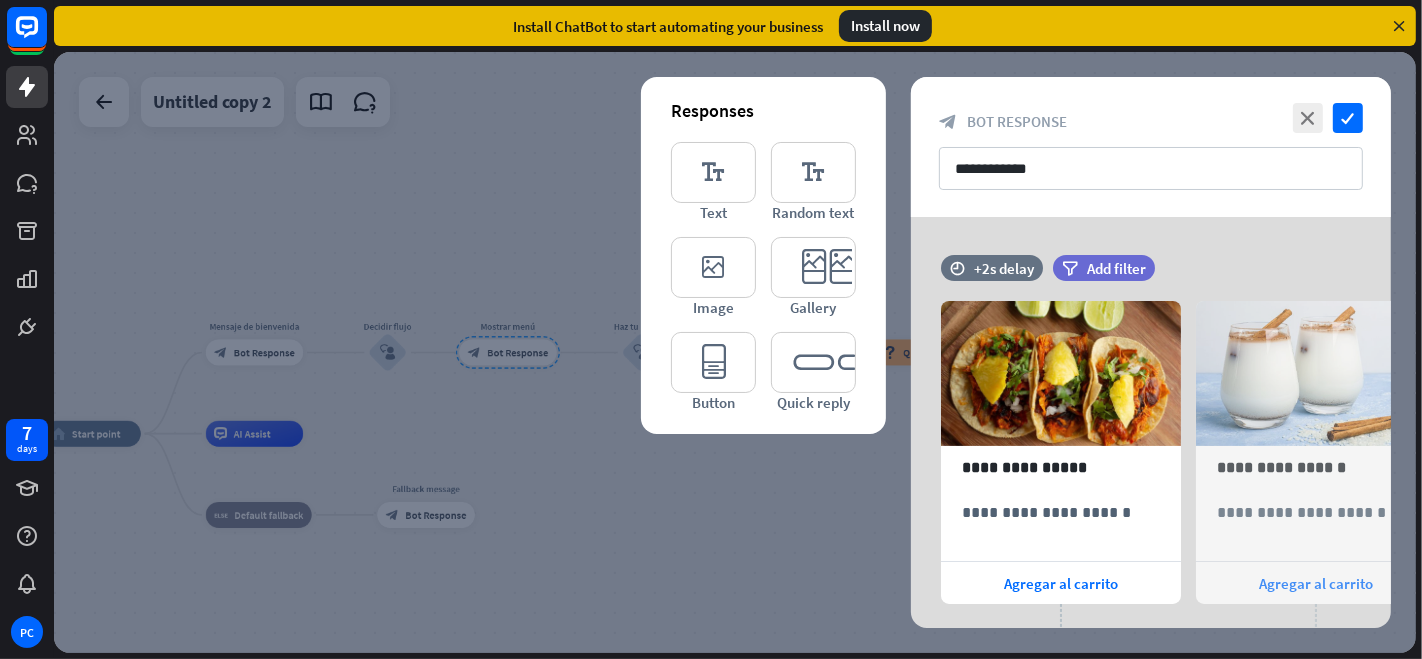 click at bounding box center [735, 352] 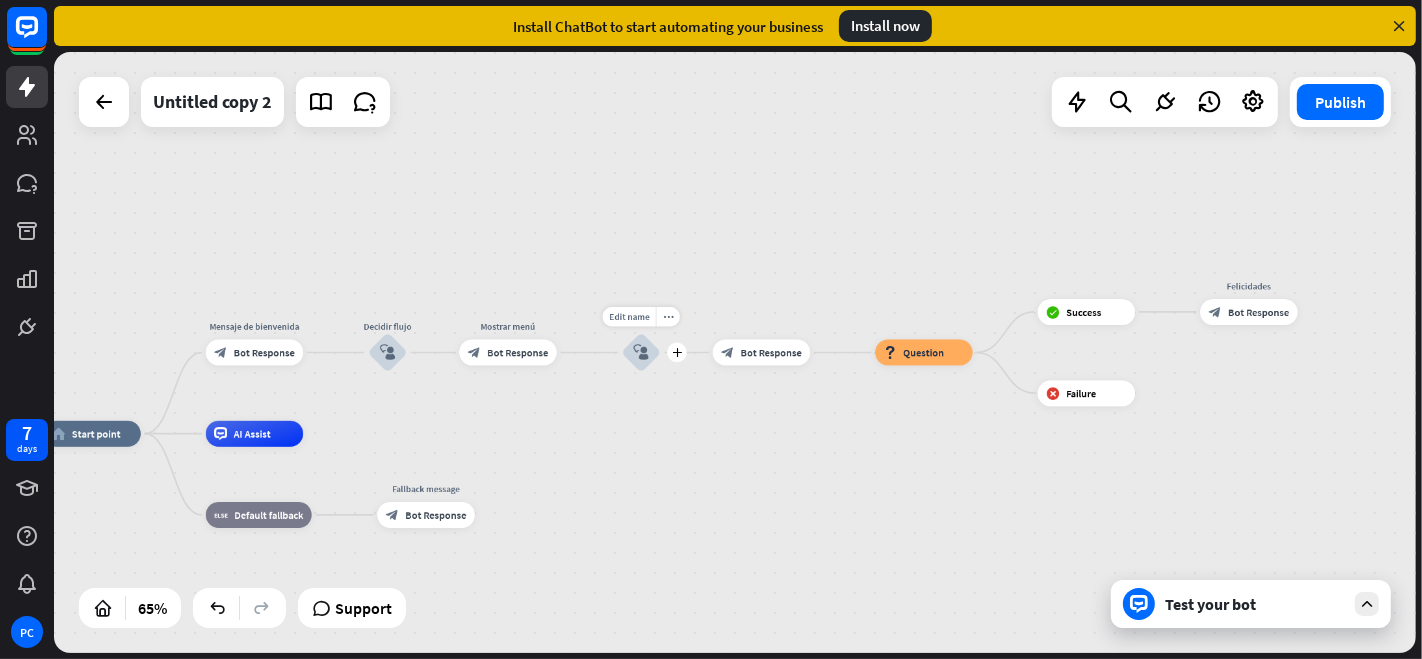 click on "block_user_input" at bounding box center [641, 353] 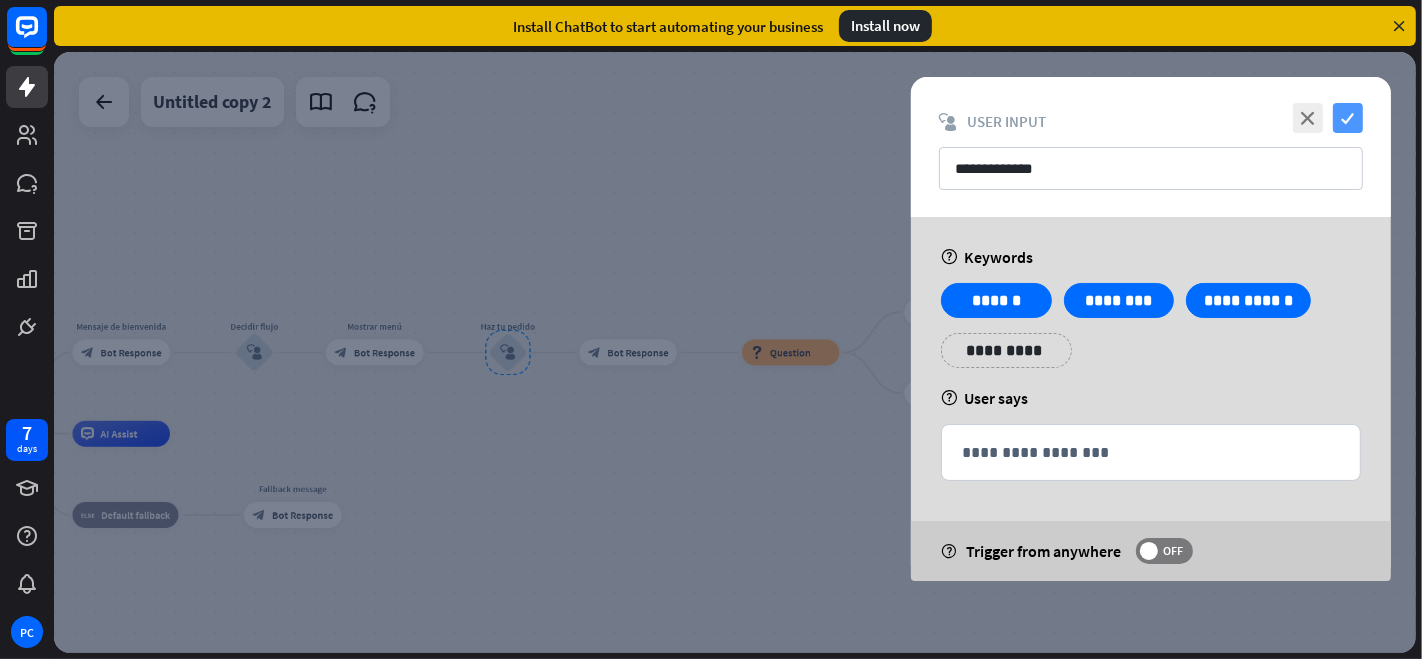 click on "check" at bounding box center (1348, 118) 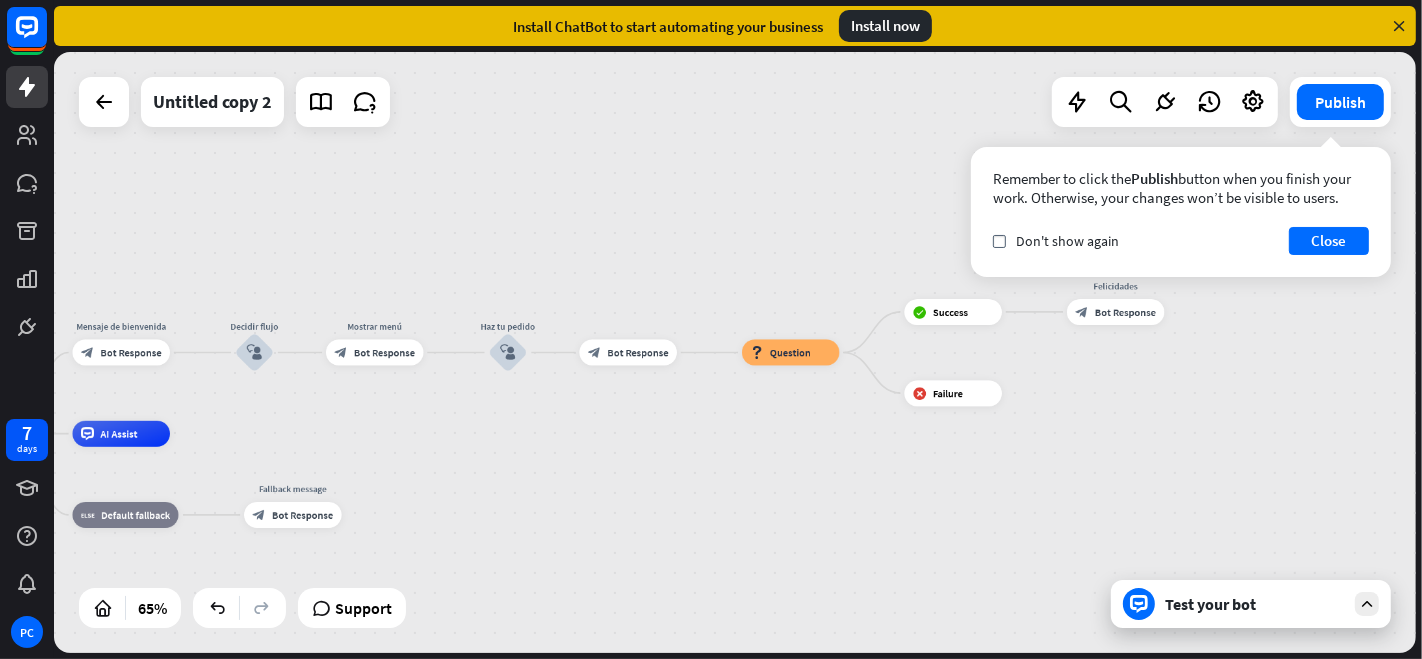 click on "Test your bot" at bounding box center [1255, 604] 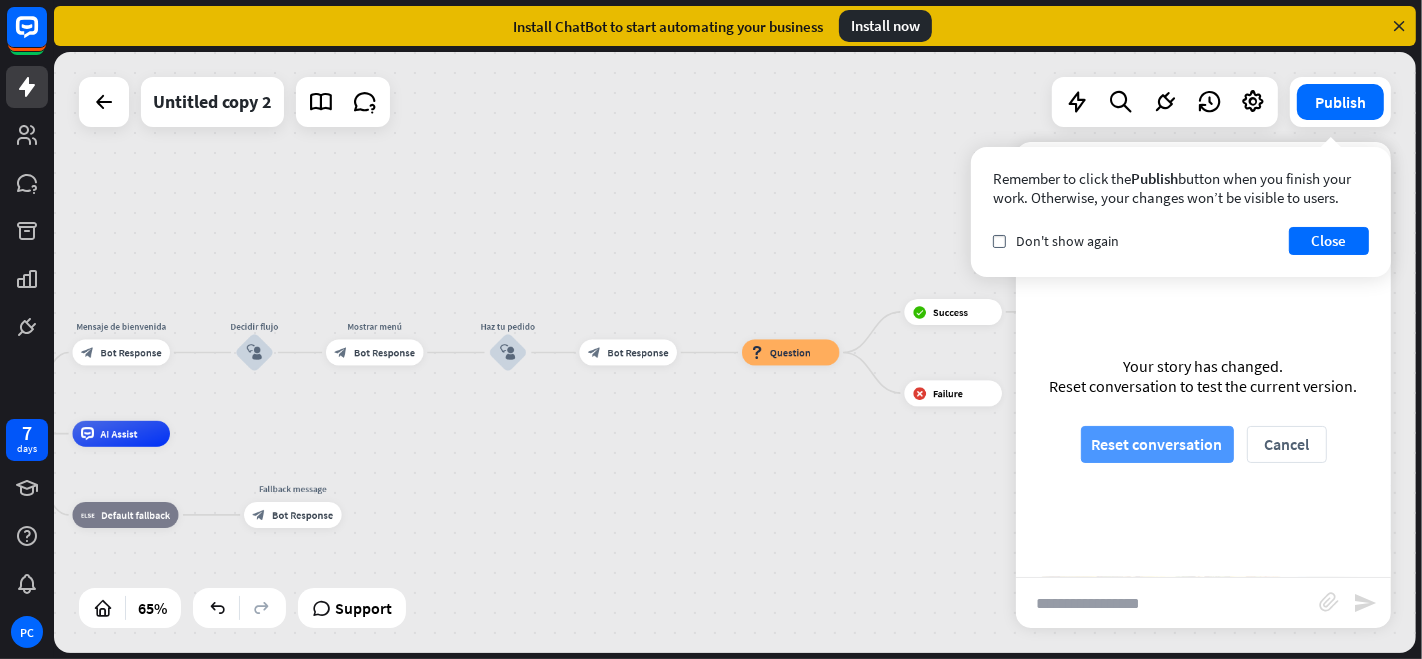click on "Reset conversation" at bounding box center [1157, 444] 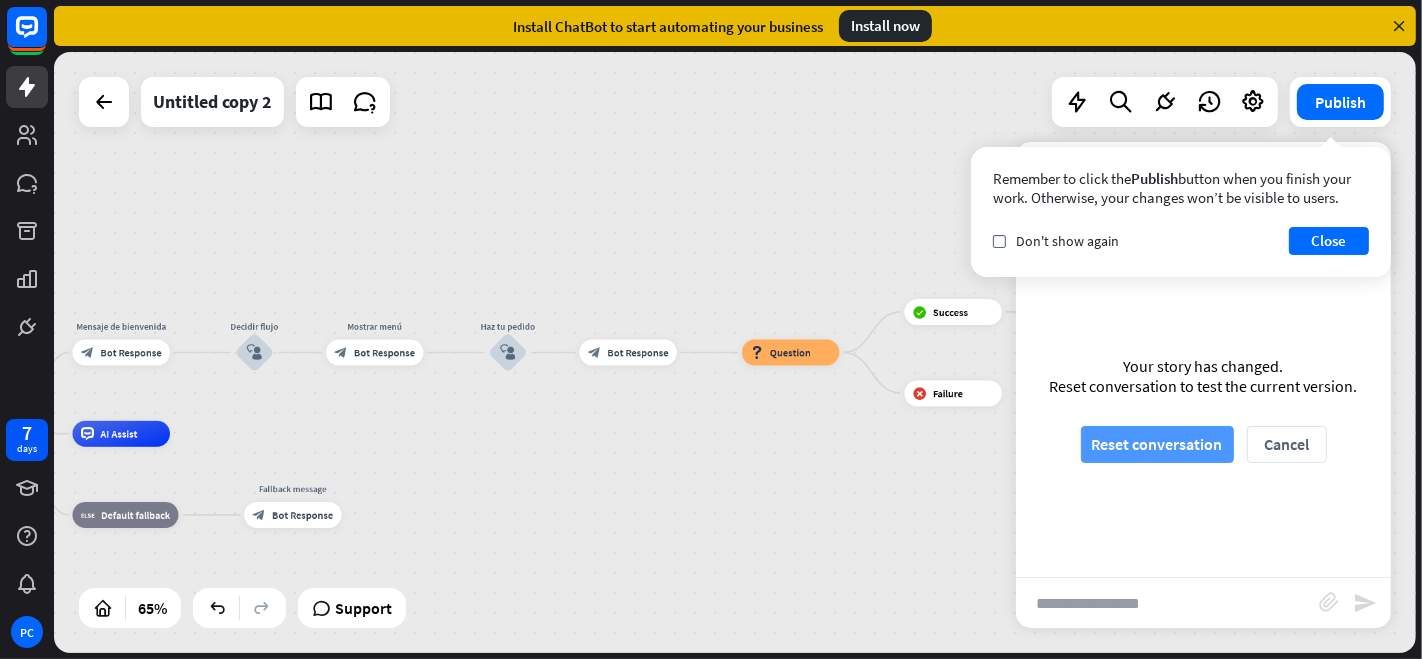 scroll, scrollTop: 0, scrollLeft: 0, axis: both 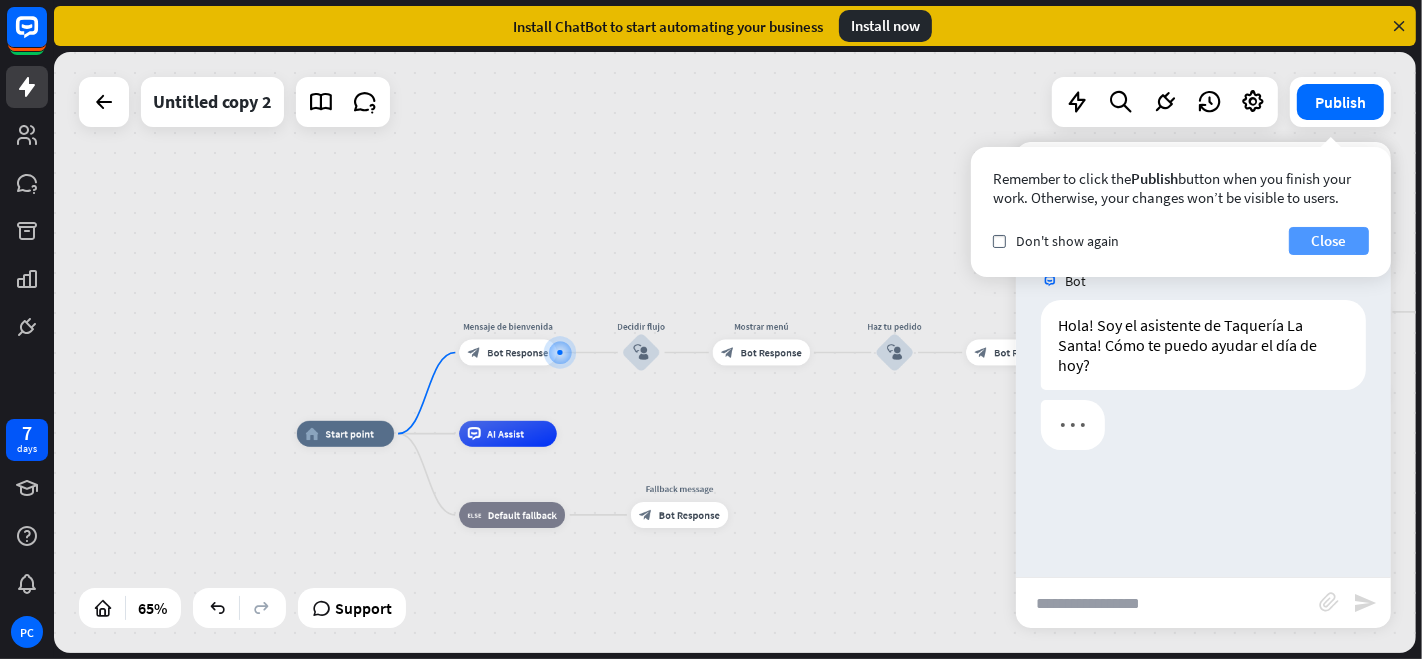 click on "Close" at bounding box center (1329, 241) 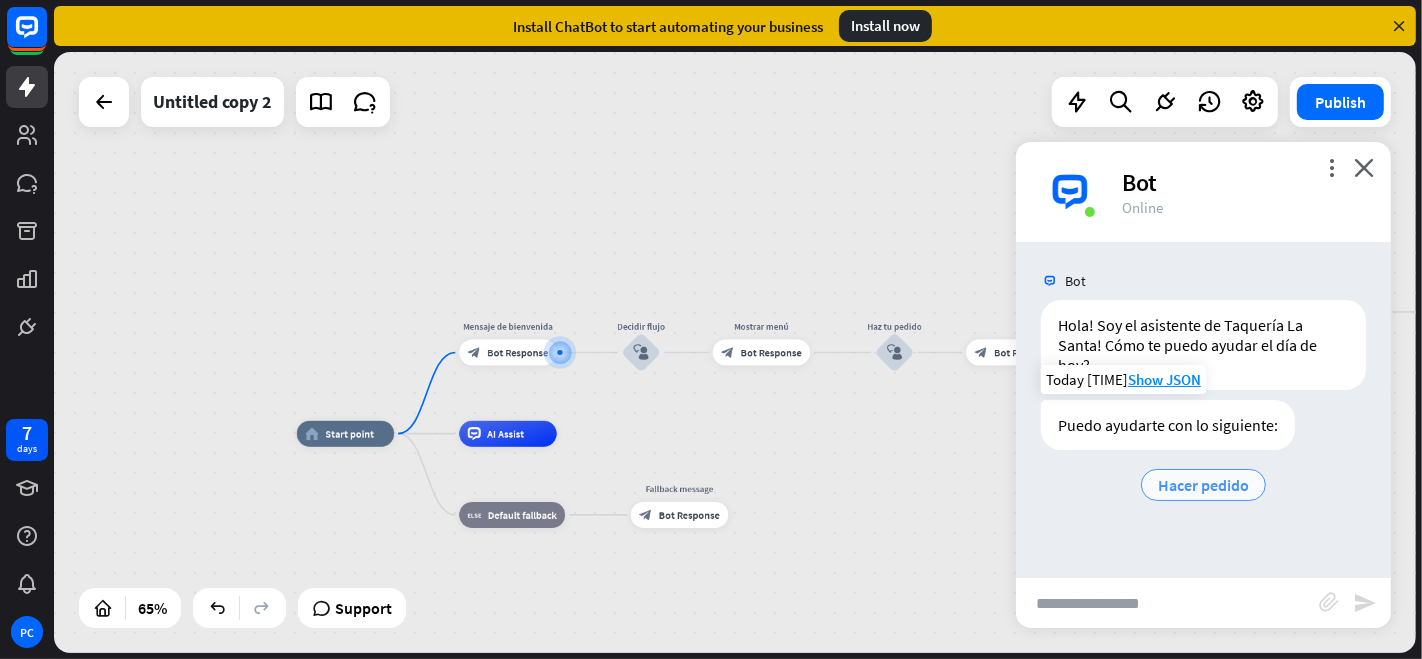 click on "Hacer pedido" at bounding box center (1203, 485) 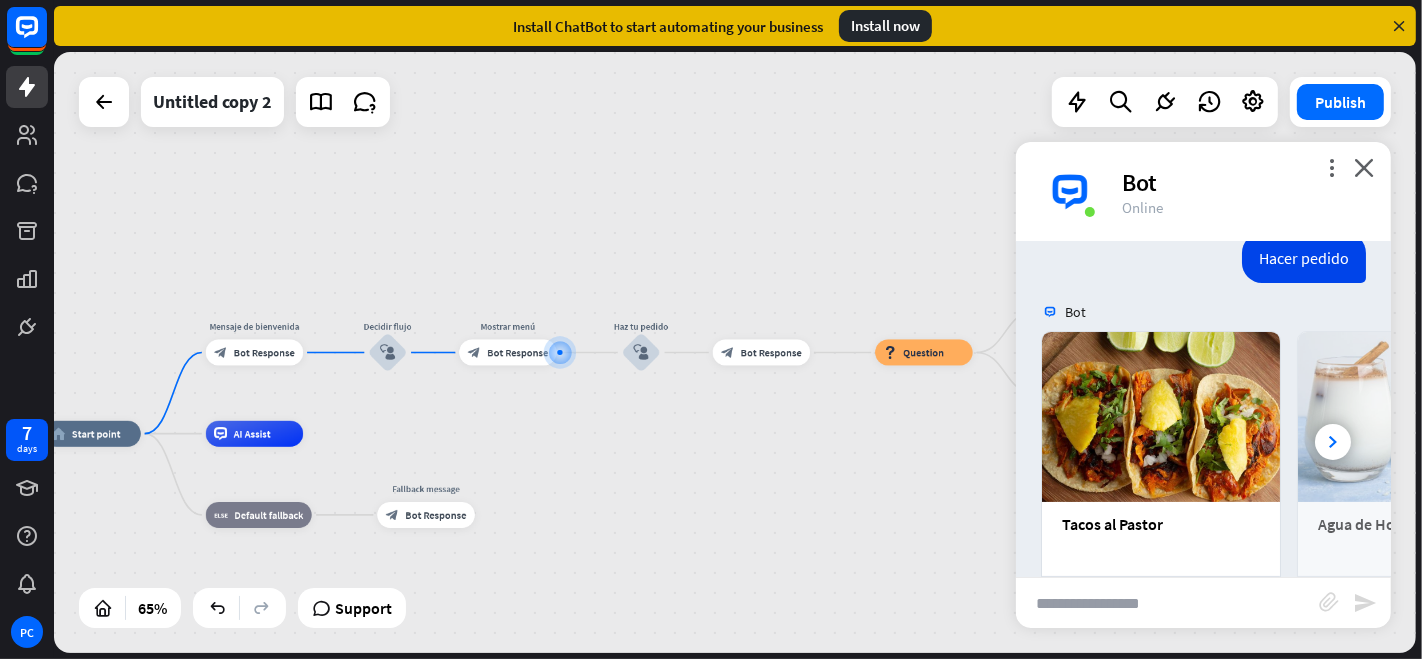scroll, scrollTop: 337, scrollLeft: 0, axis: vertical 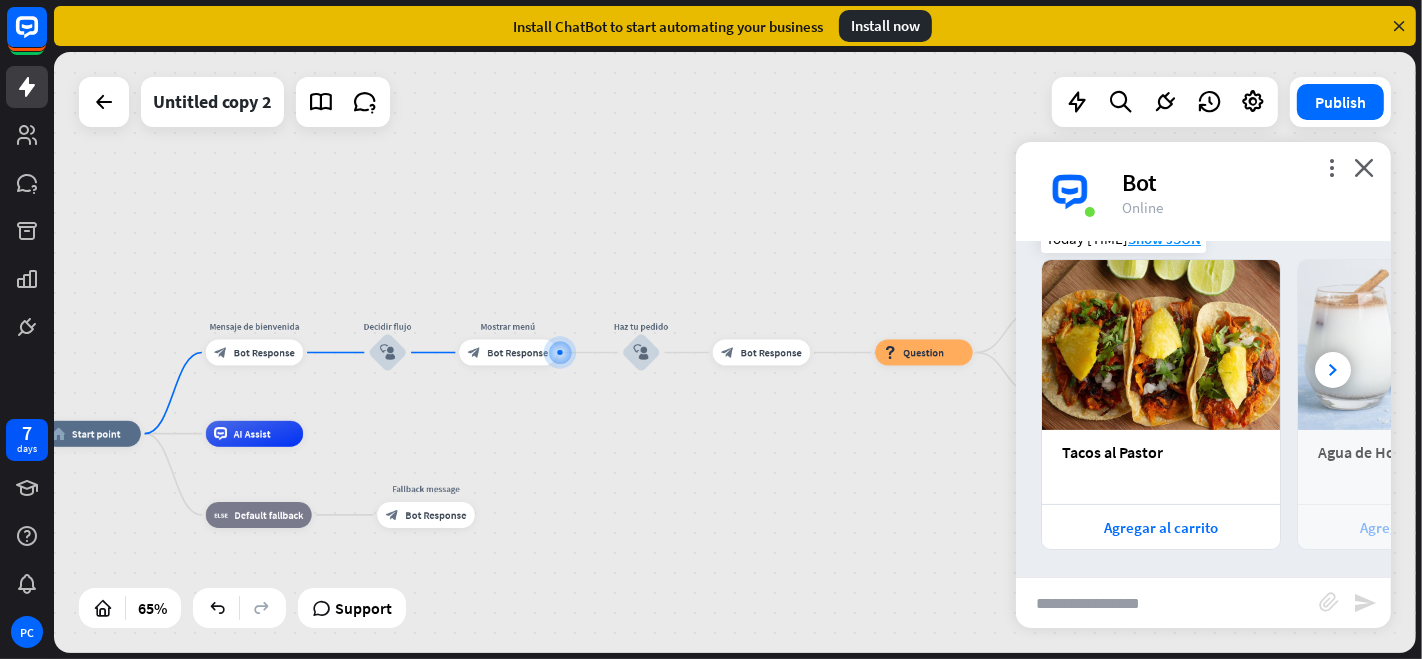 click on "Agregar al carrito" at bounding box center [1417, 527] 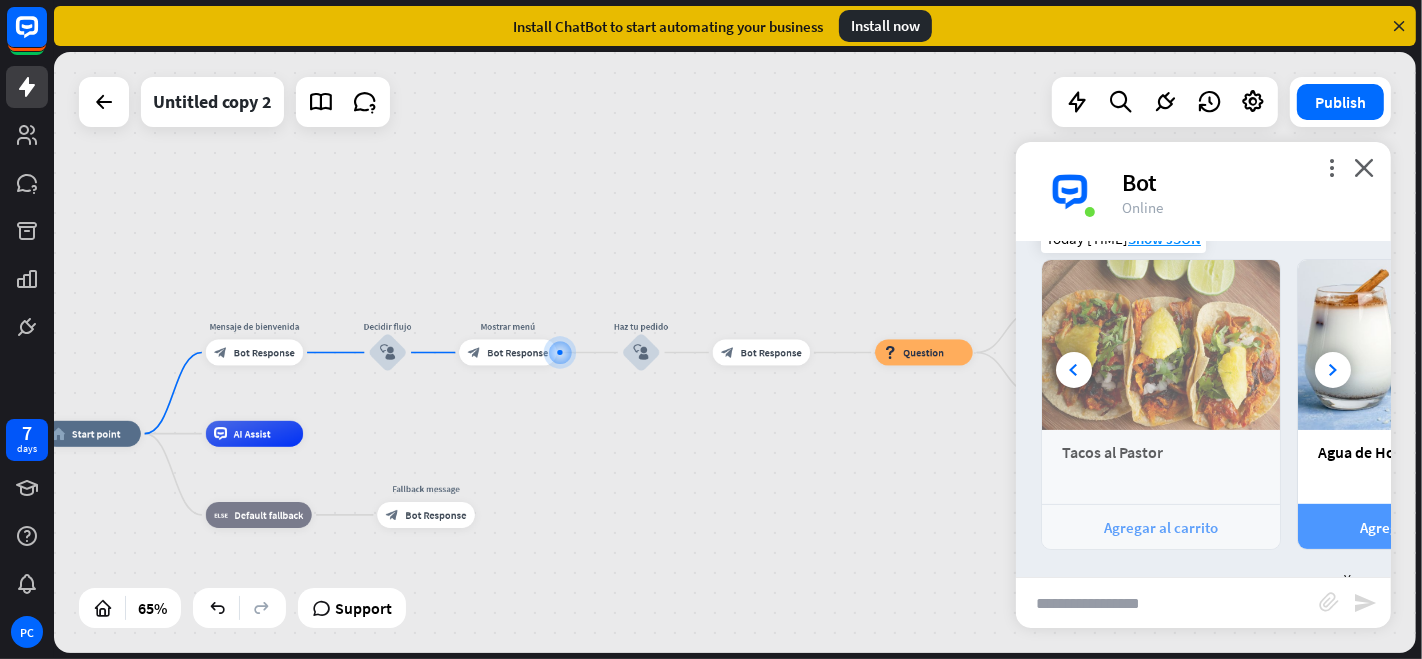 scroll, scrollTop: 0, scrollLeft: 222, axis: horizontal 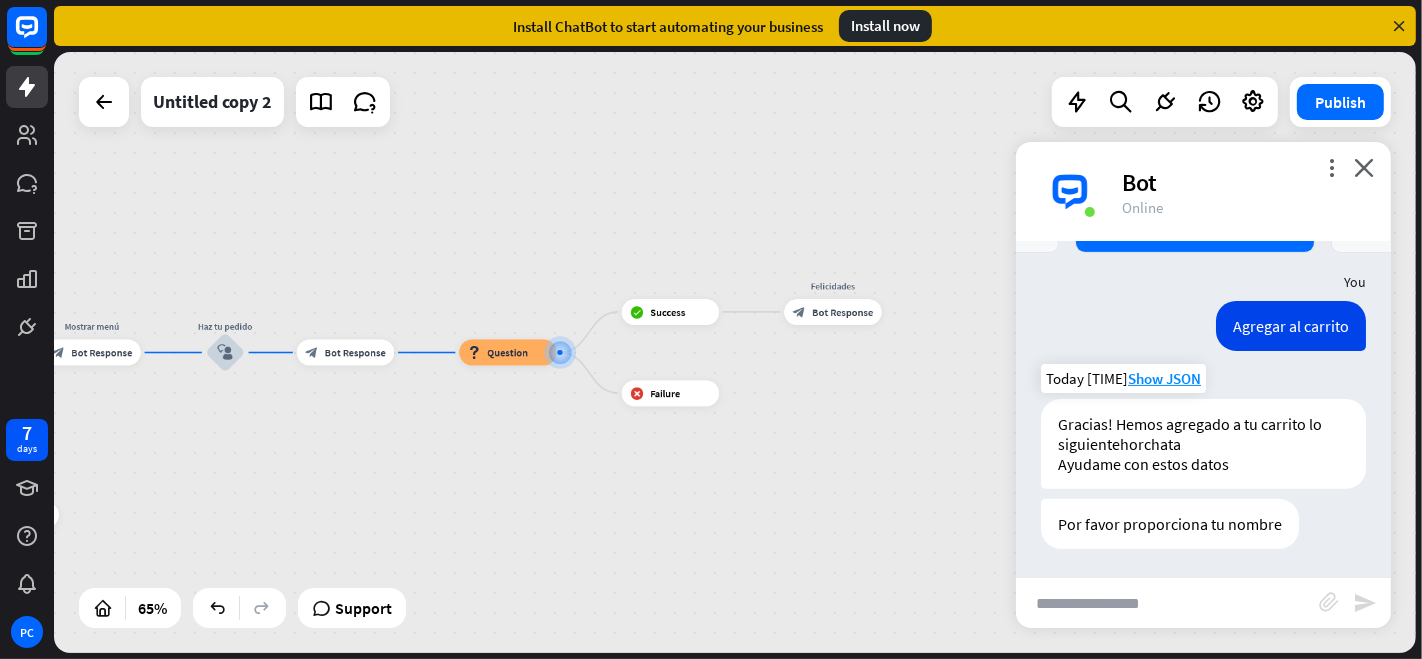 click on "Gracias! Hemos agregado a tu carrito lo siguientehorchata
Ayudame con estos datos" at bounding box center (1203, 444) 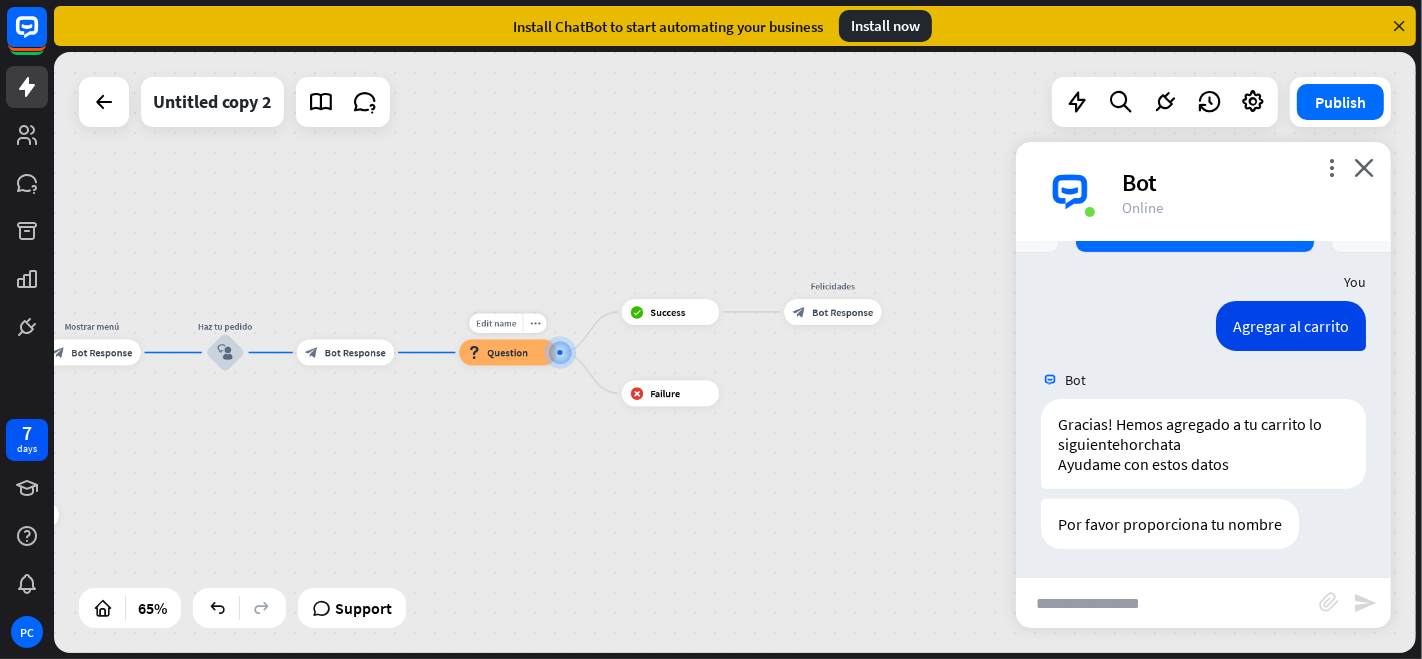 click on "Question" at bounding box center (507, 352) 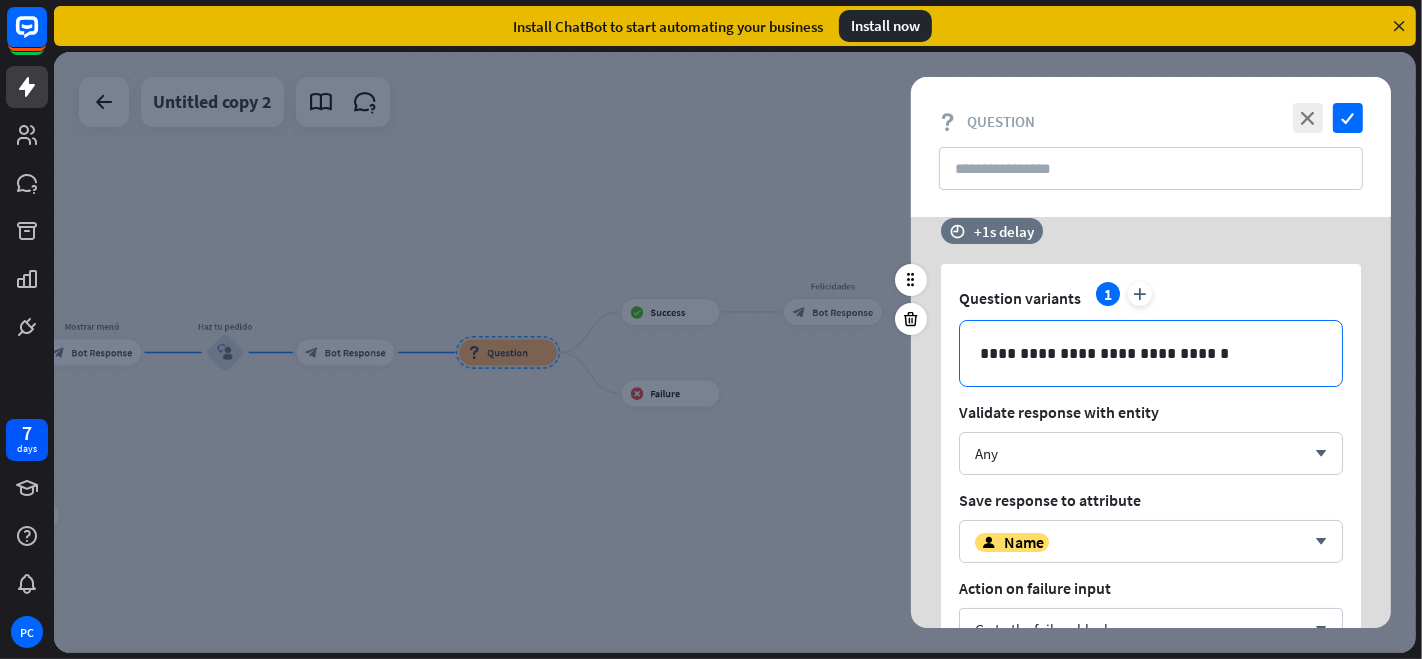 scroll, scrollTop: 0, scrollLeft: 0, axis: both 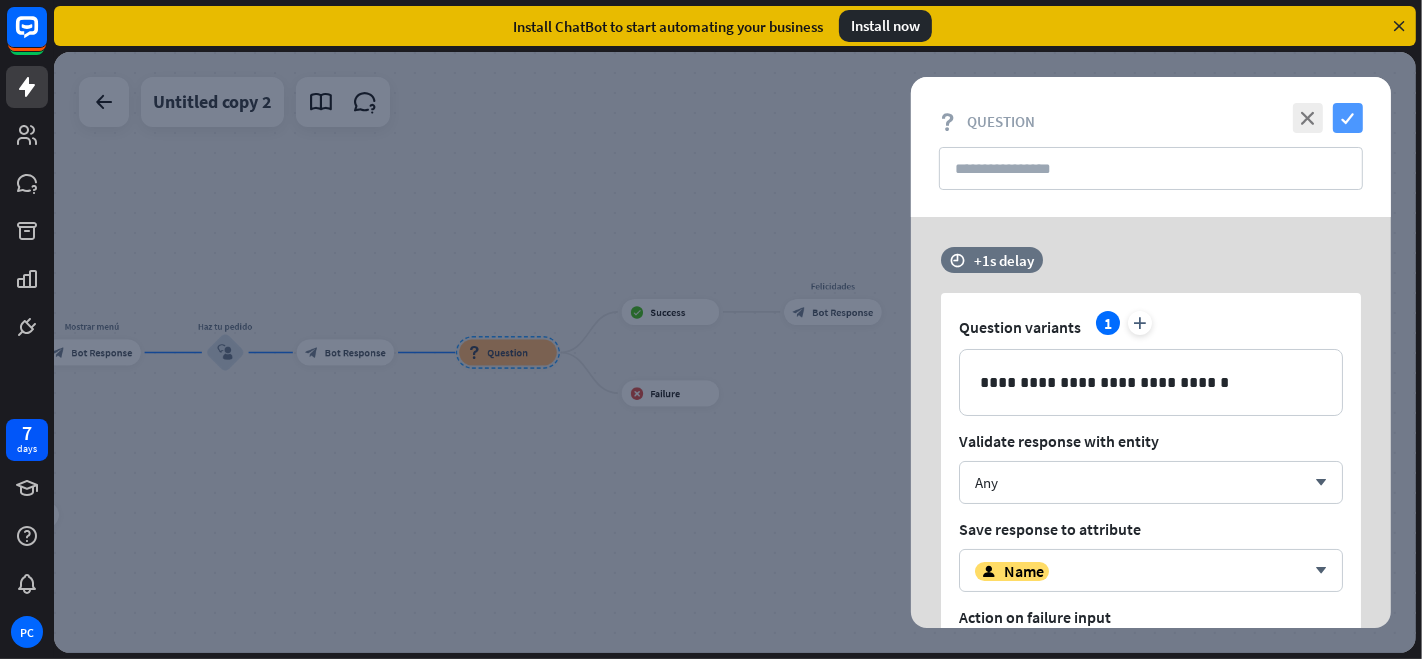click on "check" at bounding box center (1348, 118) 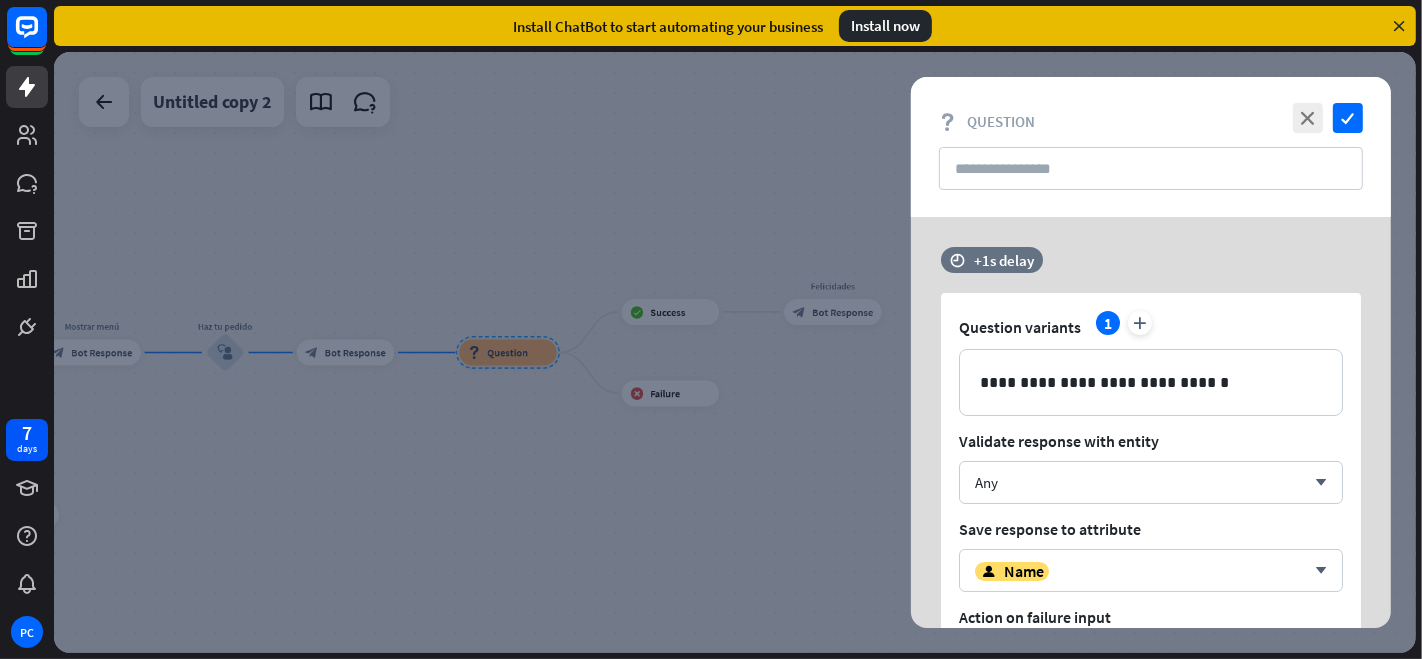 scroll, scrollTop: 634, scrollLeft: 0, axis: vertical 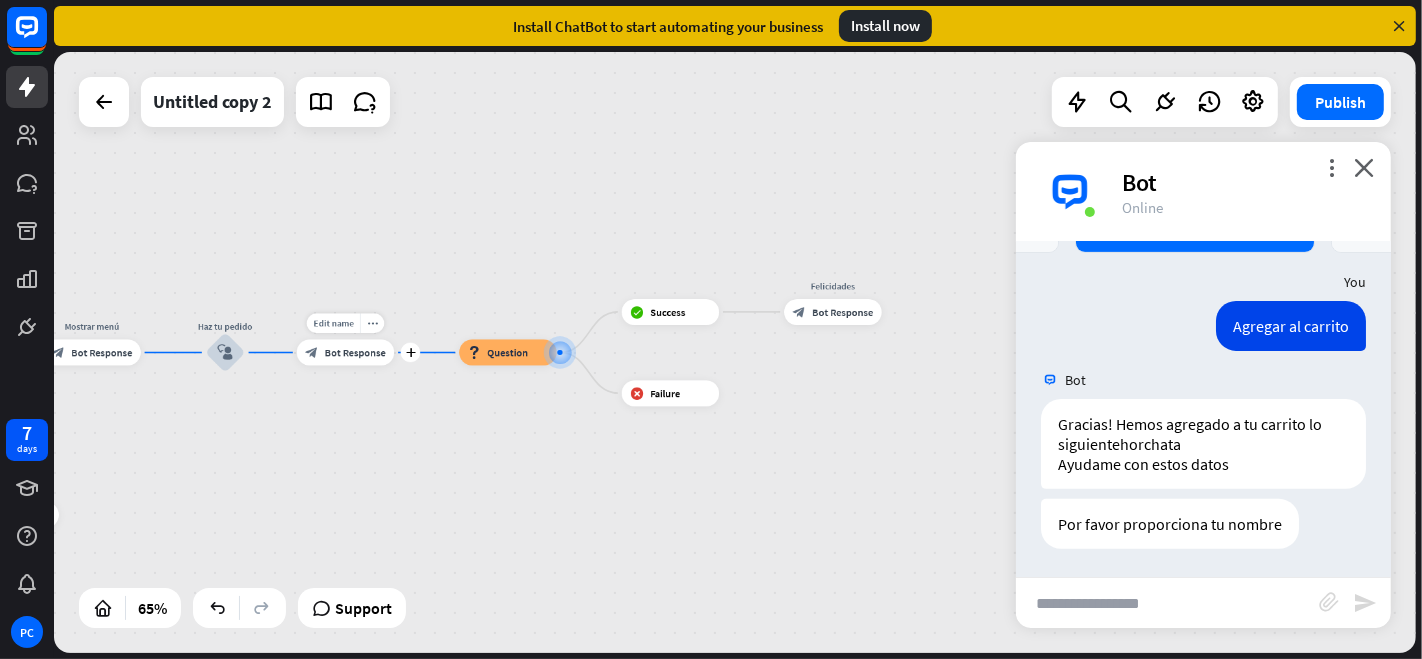 click on "Edit name   more_horiz         plus     block_bot_response   Bot Response" at bounding box center [346, 353] 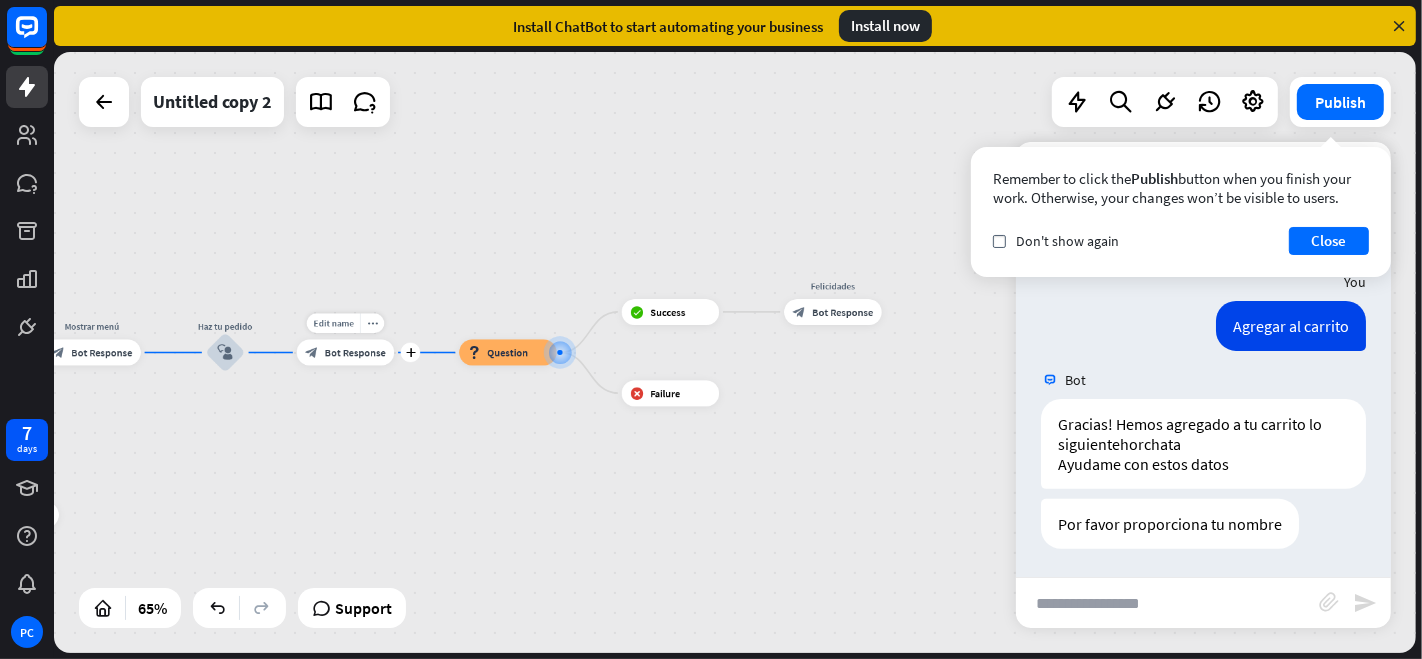 click on "Bot Response" at bounding box center [355, 352] 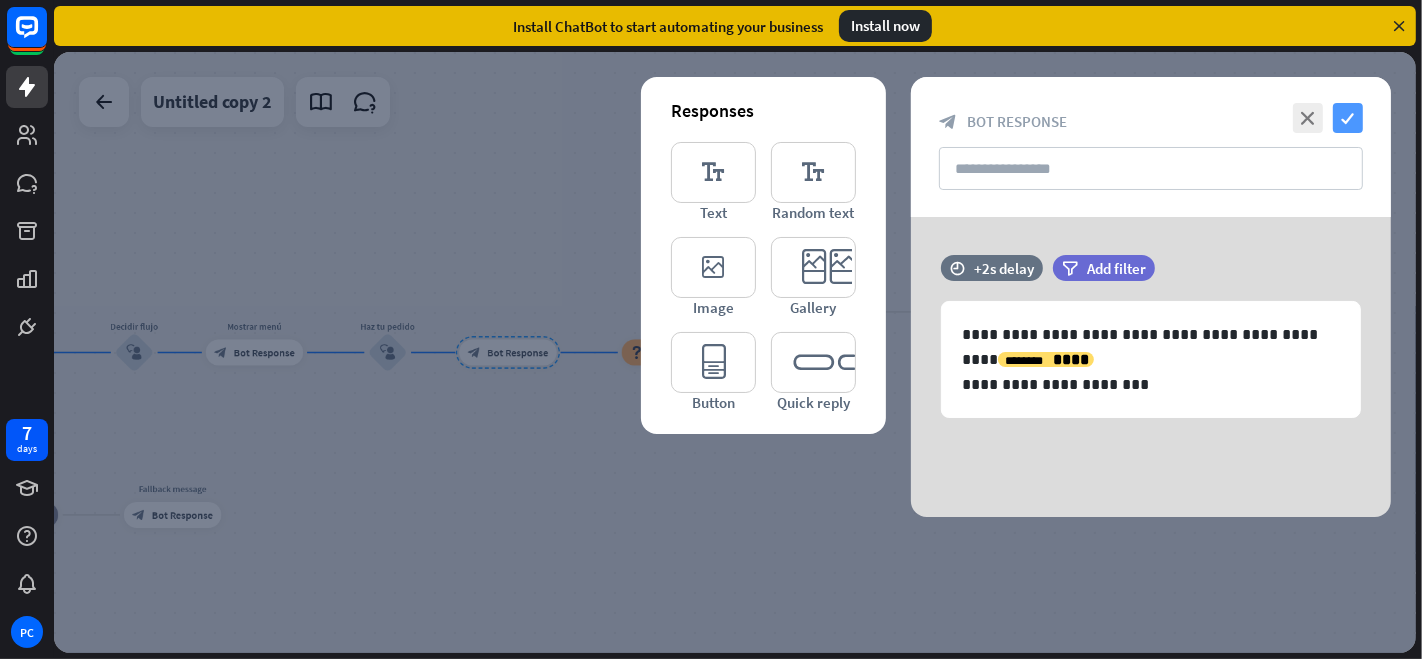 click on "check" at bounding box center (1348, 118) 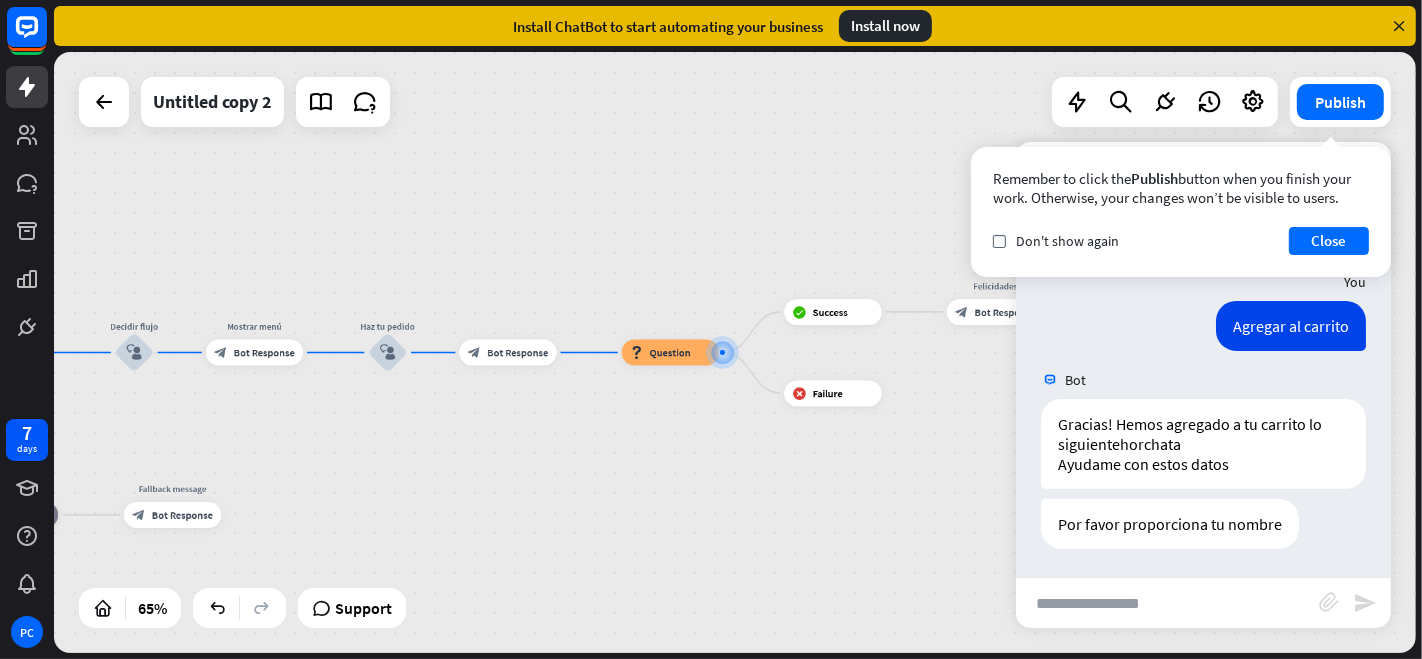 click on "home_2   Start point                 Mensaje de bienvenida   block_bot_response   Bot Response                 Decidir flujo   block_user_input                 Mostrar menú   block_bot_response   Bot Response                 Haz tu pedido   block_user_input                   block_bot_response   Bot Response                   block_question   Question                       block_success   Success                 Felicidades   block_bot_response   Bot Response                   block_failure   Failure                     AI Assist                   block_fallback   Default fallback                 Fallback message   block_bot_response   Bot Response" at bounding box center (735, 352) 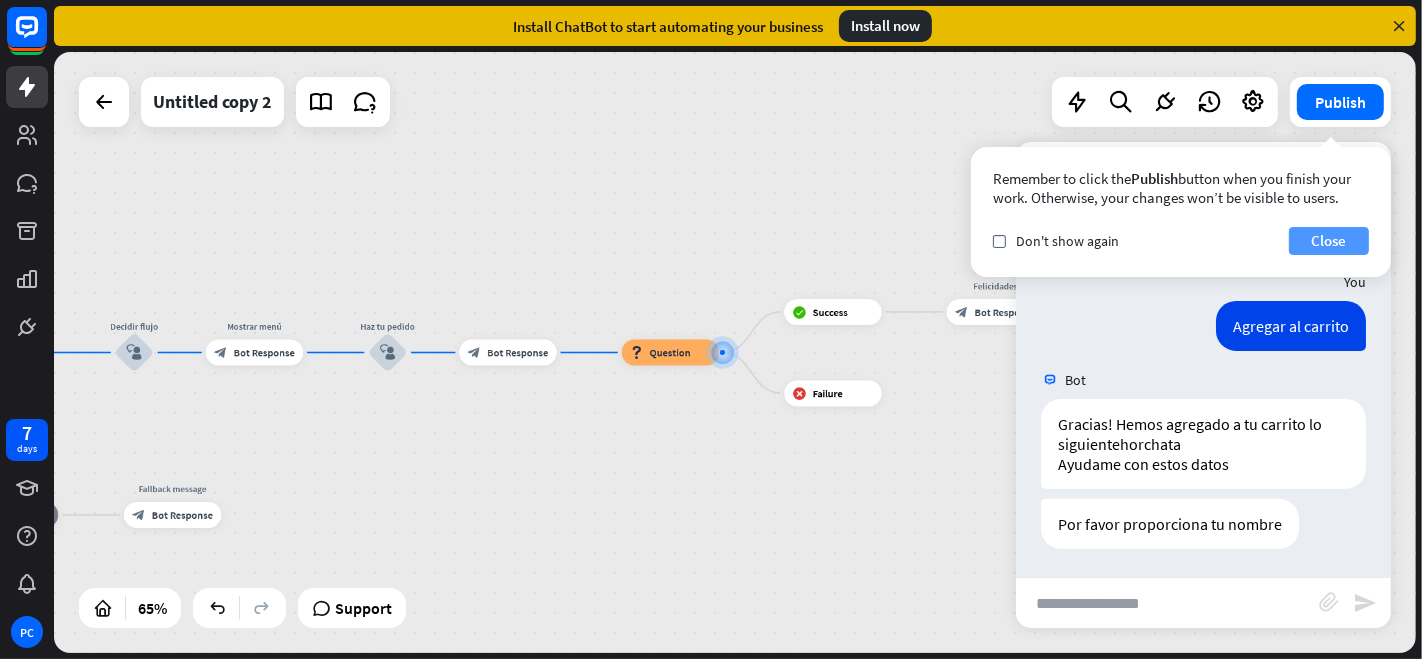 click on "Close" at bounding box center [1329, 241] 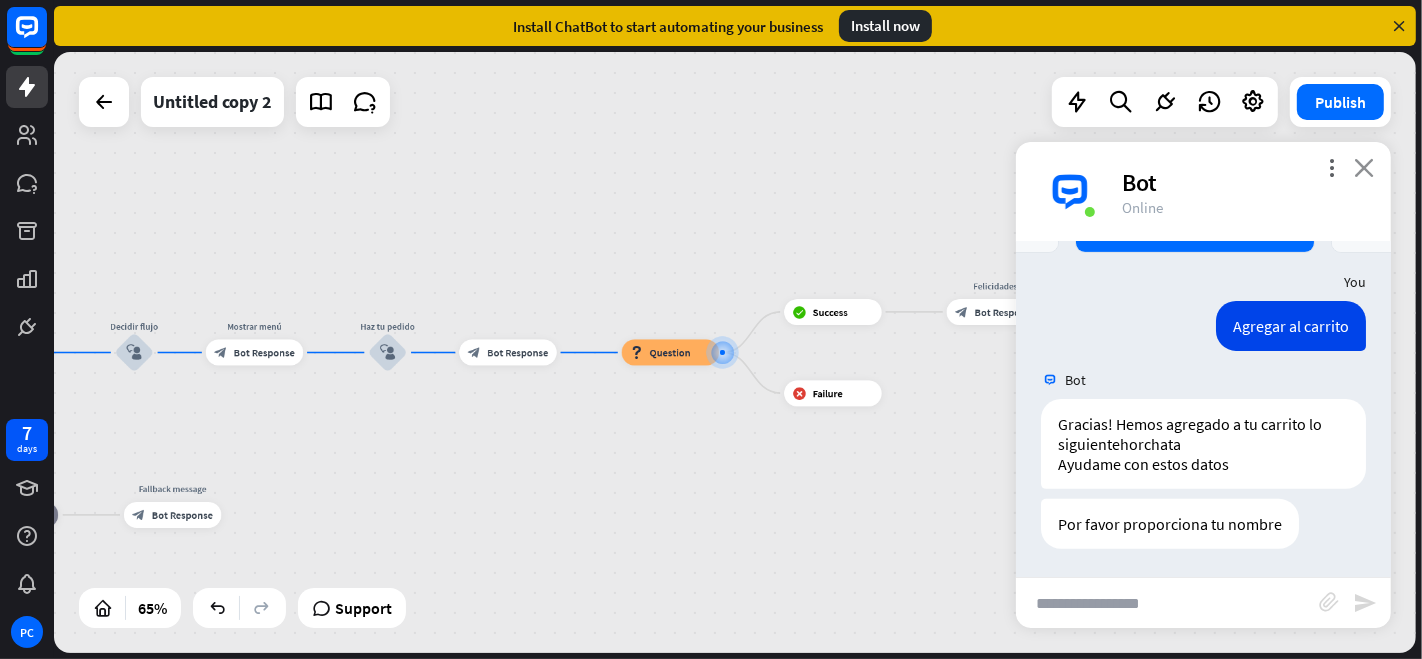 click on "close" at bounding box center [1364, 167] 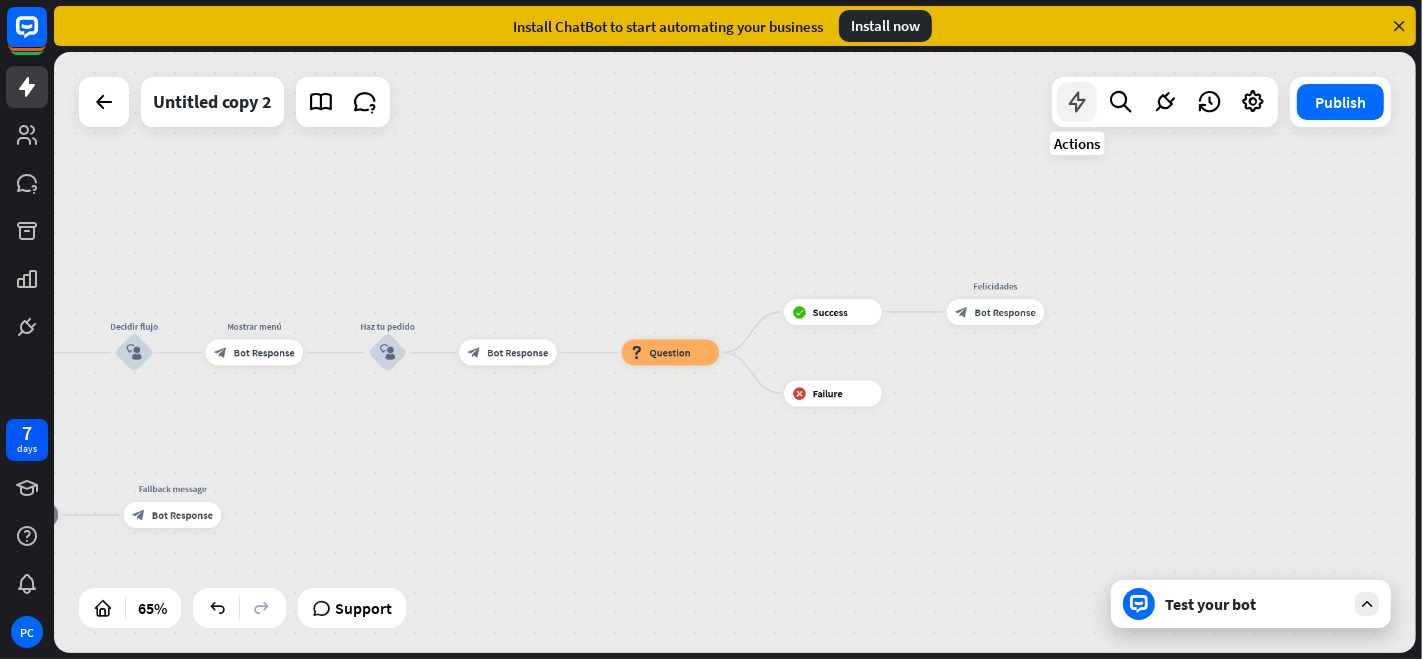click at bounding box center [1077, 102] 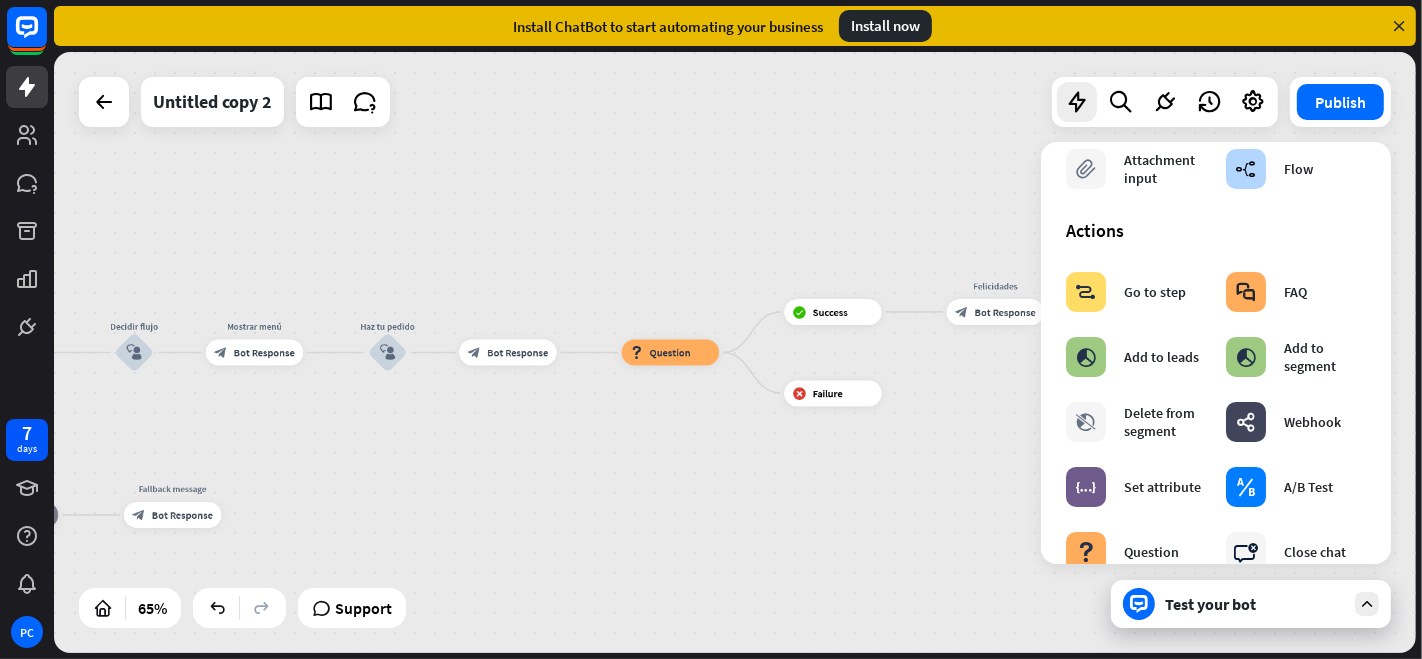 scroll, scrollTop: 333, scrollLeft: 0, axis: vertical 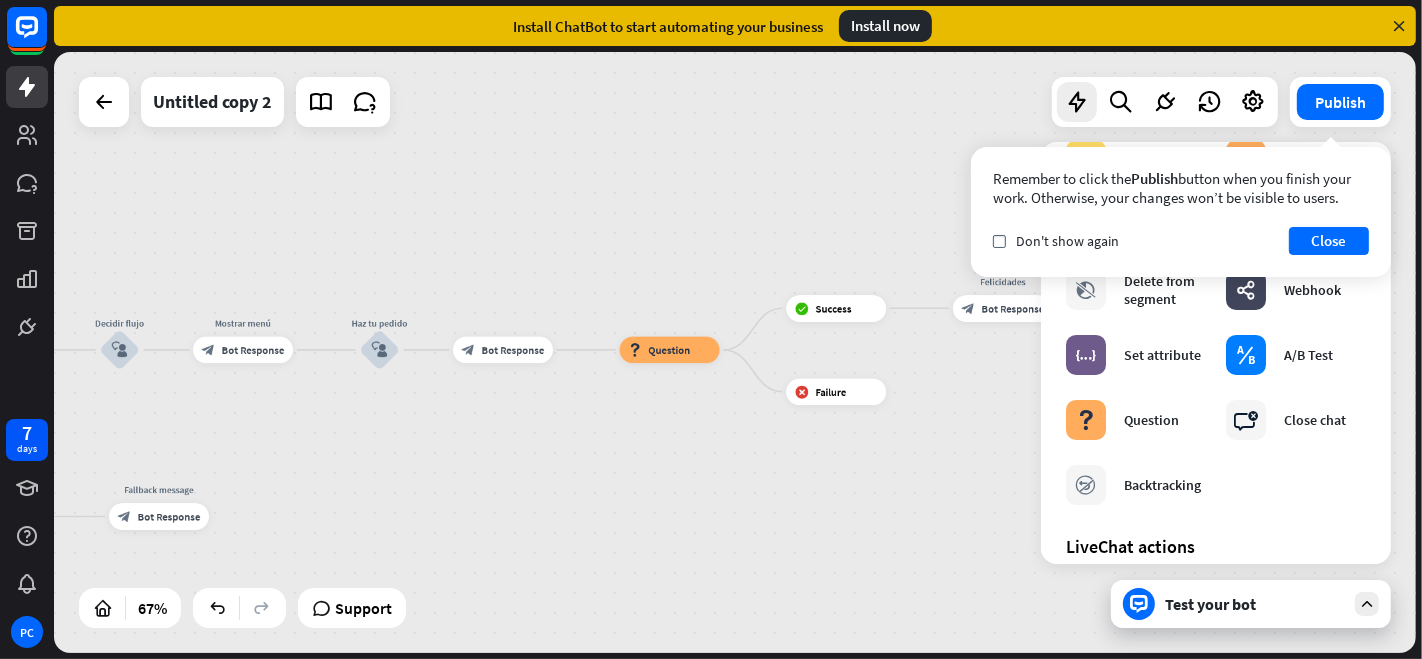 click on "home_2   Start point                 Mensaje de bienvenida   block_bot_response   Bot Response                 Decidir flujo   block_user_input                 Mostrar menú   block_bot_response   Bot Response                 Haz tu pedido   block_user_input                   block_bot_response   Bot Response                   block_question   Question                   block_success   Success                 Felicidades   block_bot_response   Bot Response                   block_failure   Failure                     AI Assist                   block_fallback   Default fallback                 Fallback message   block_bot_response   Bot Response" at bounding box center (735, 352) 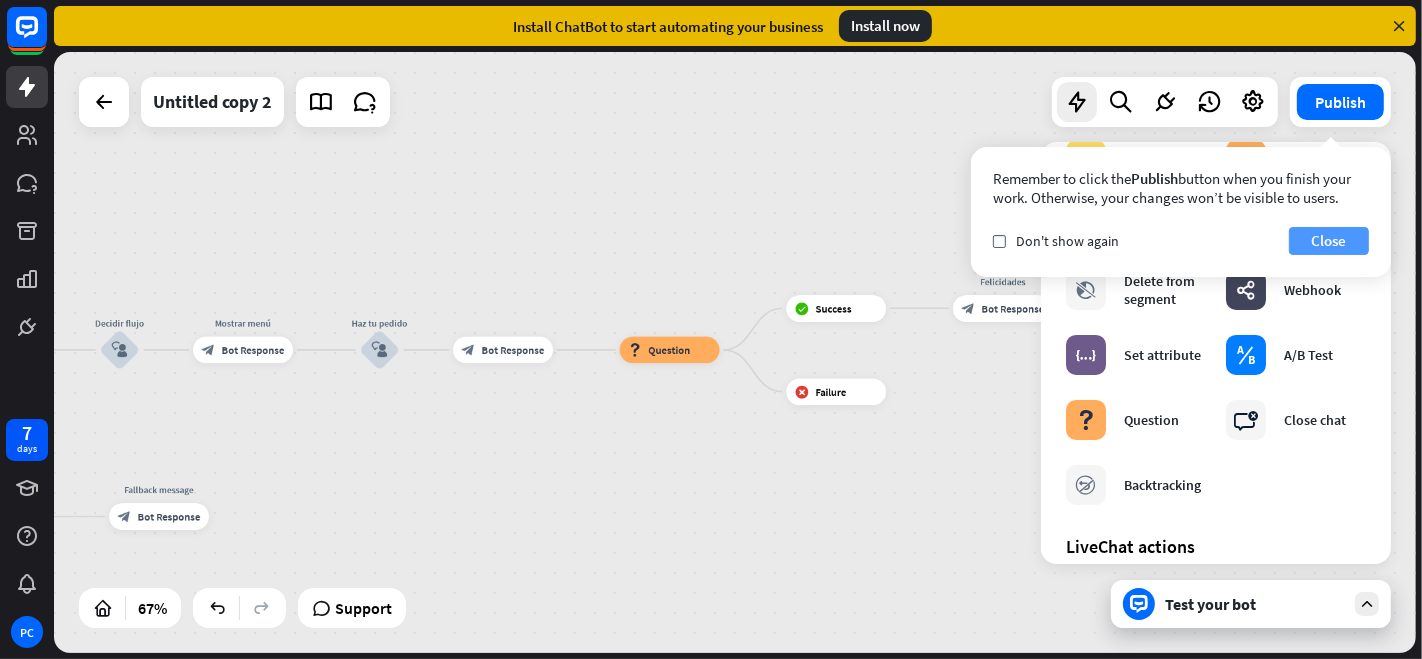 click on "Close" at bounding box center [1329, 241] 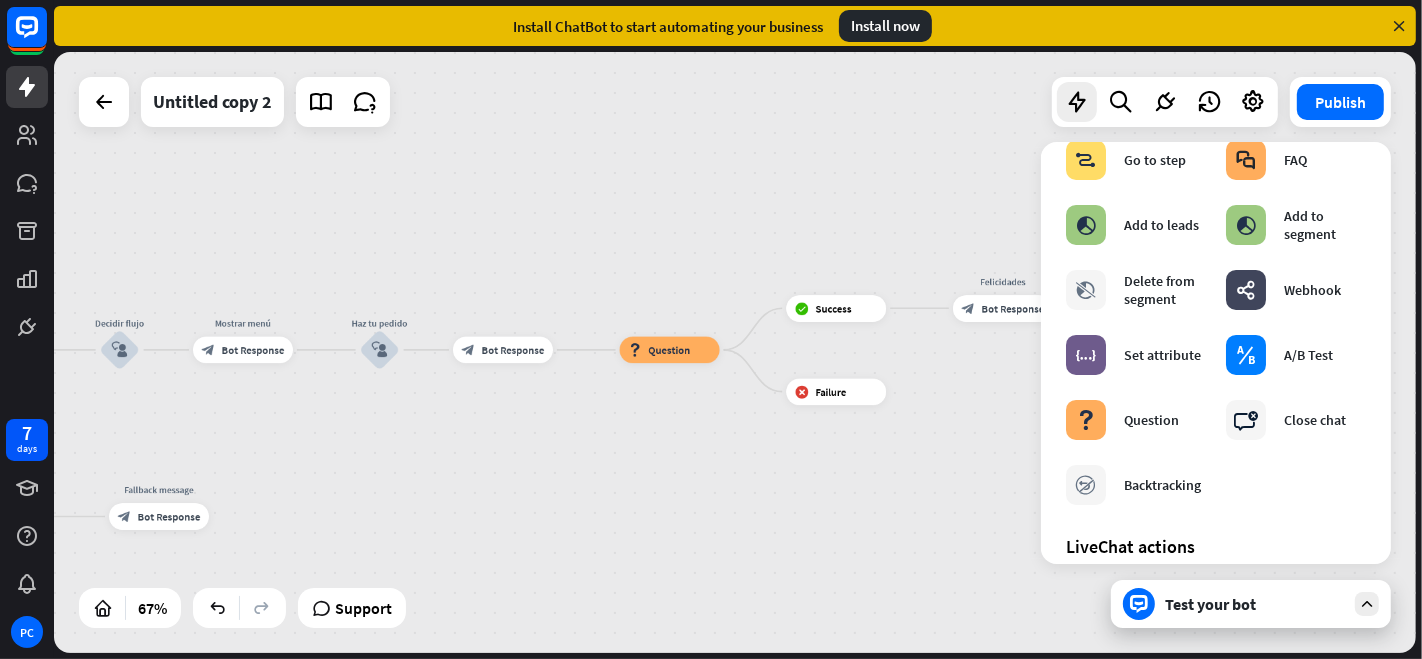 click on "Test your bot" at bounding box center [1255, 604] 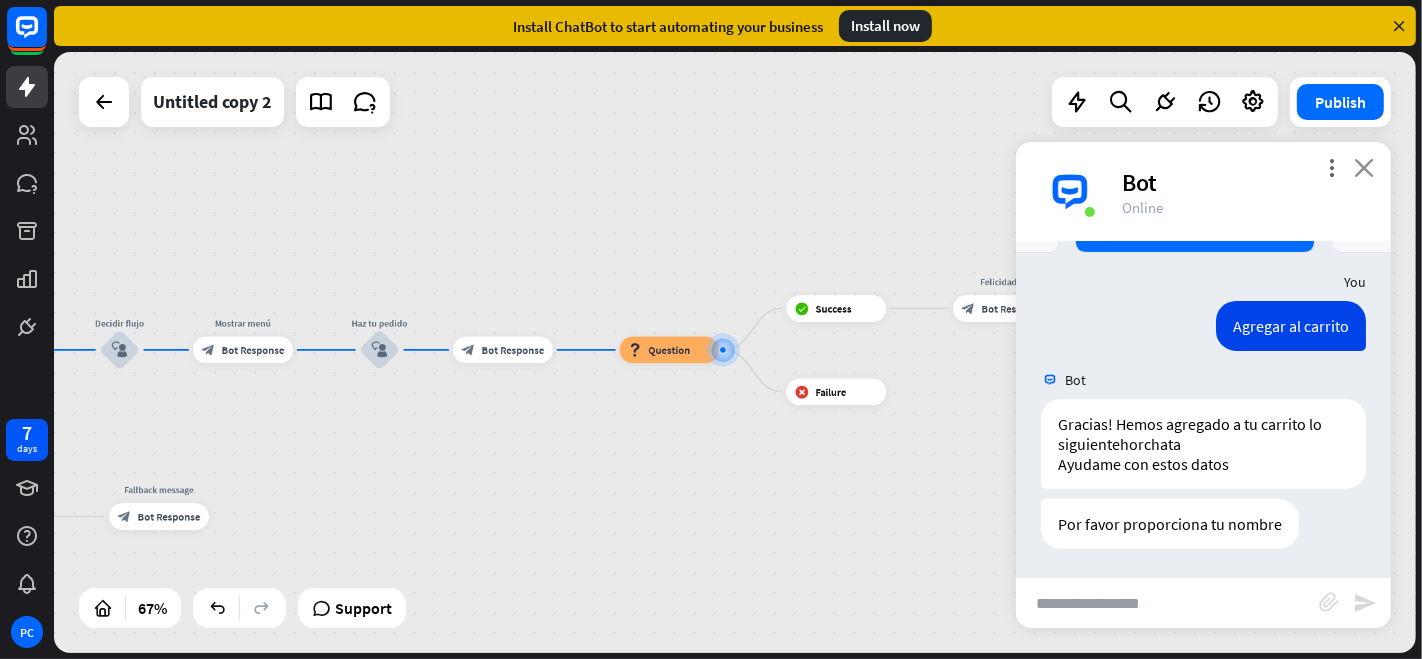 click on "close" at bounding box center (1364, 167) 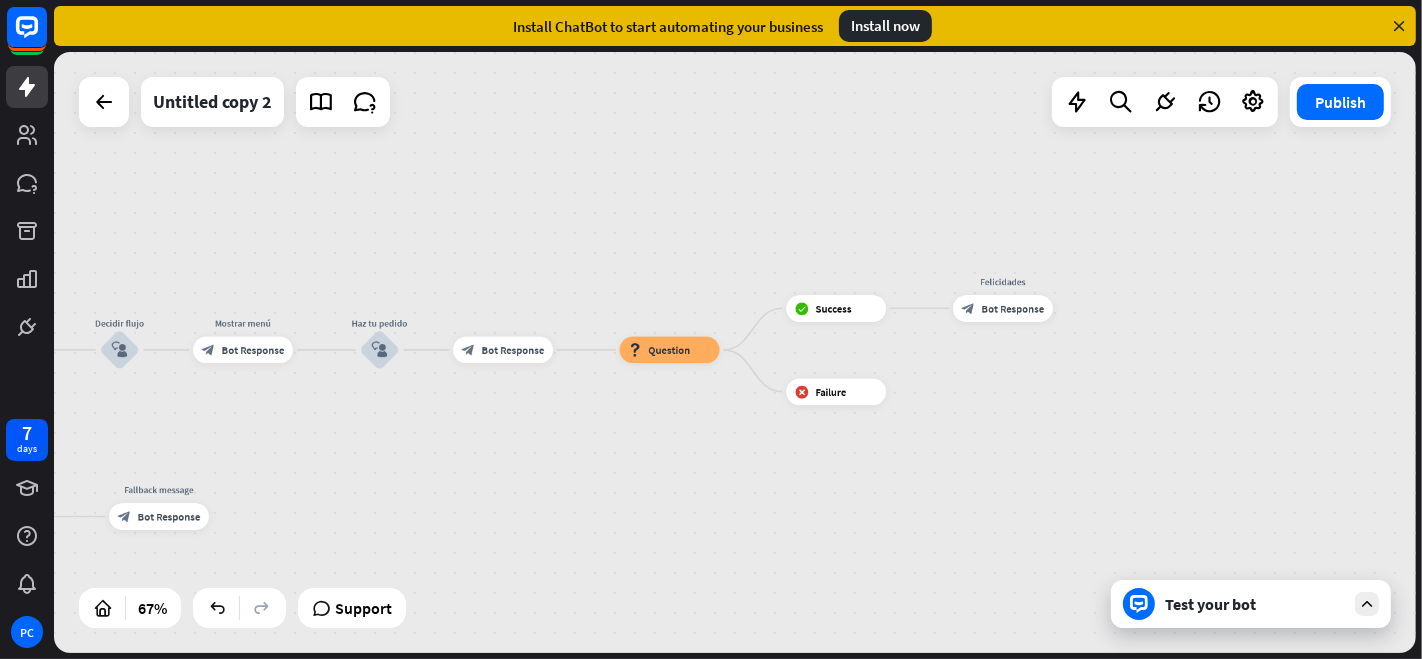 click on "Test your bot" at bounding box center [1255, 604] 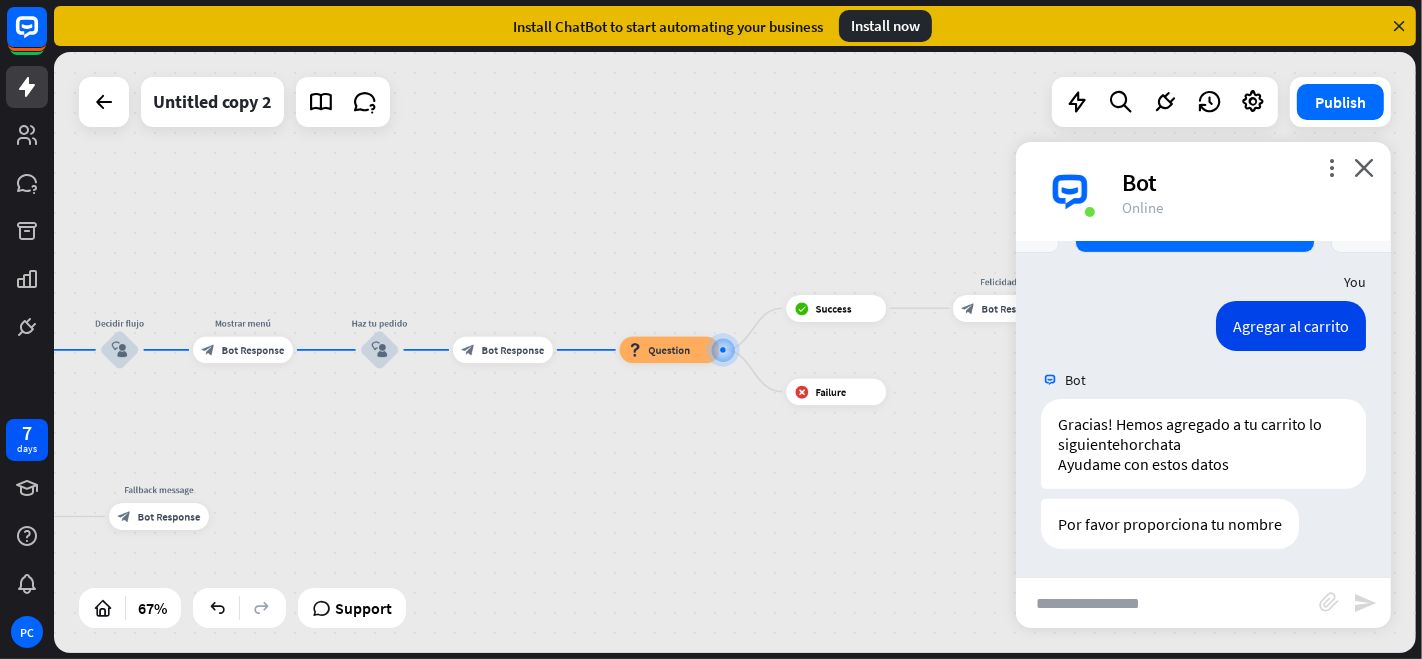 click at bounding box center (1167, 603) 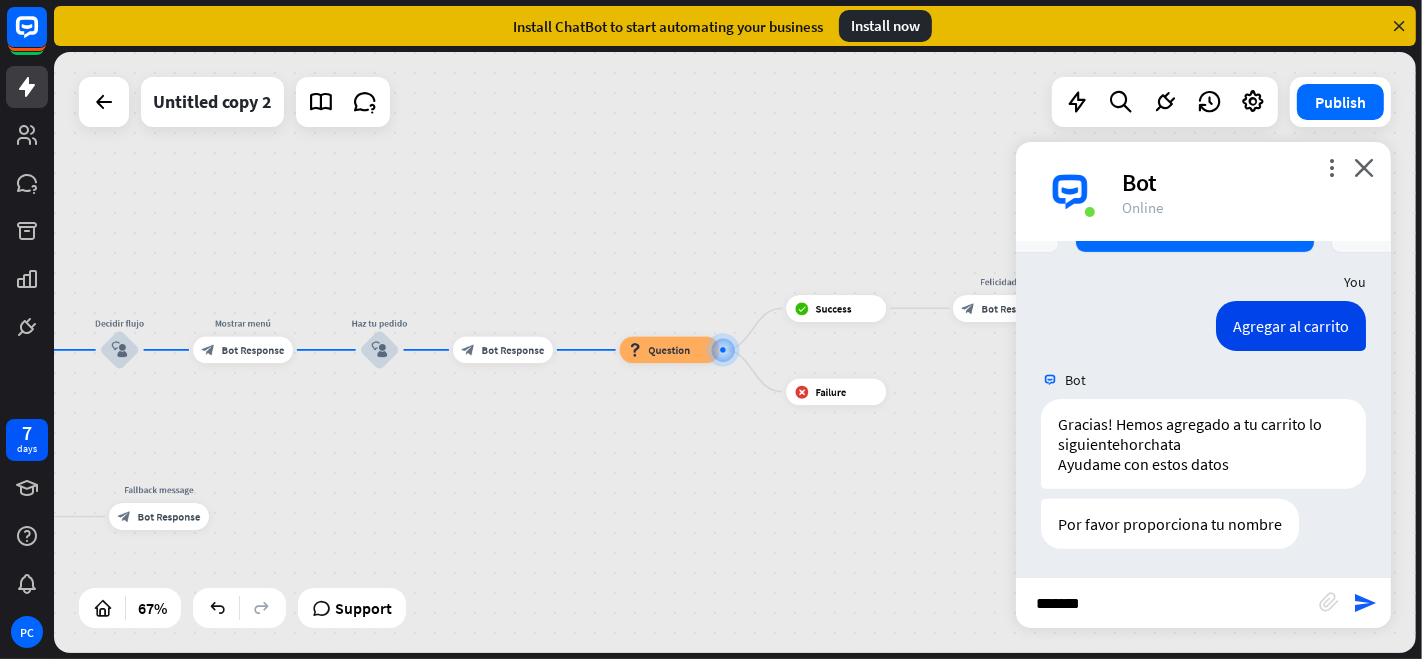 type on "********" 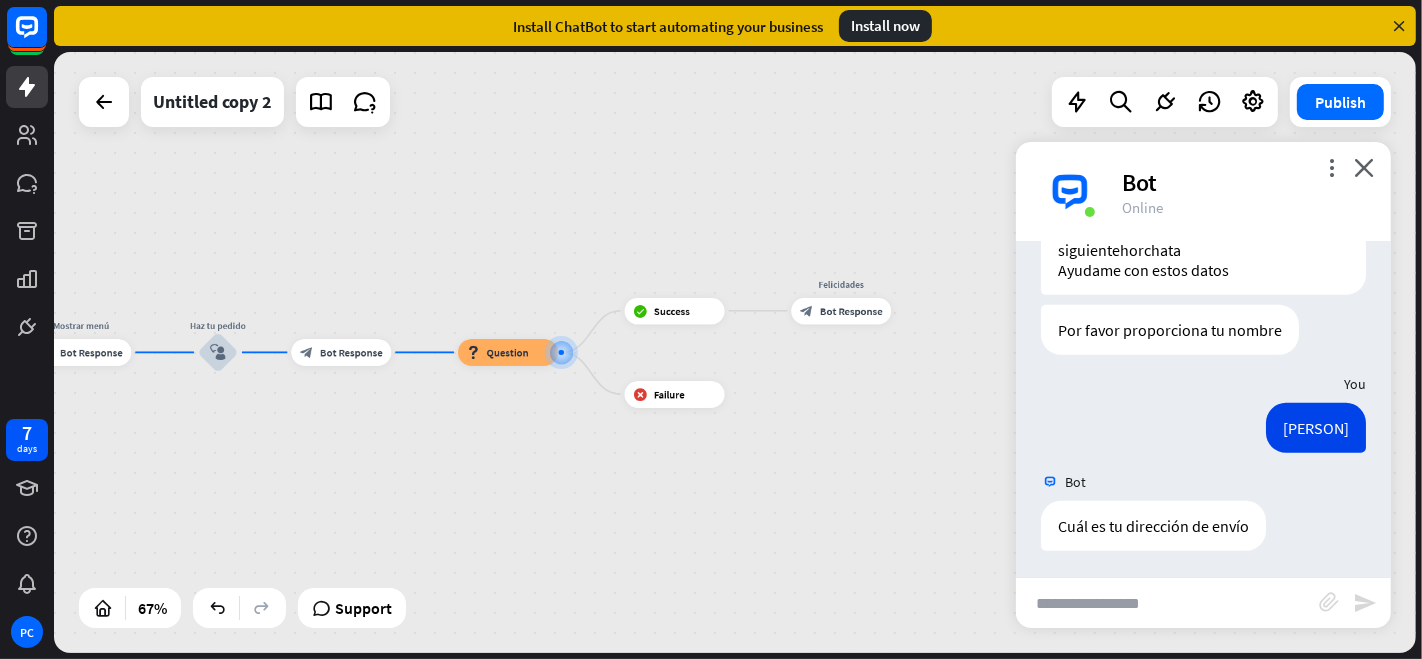 scroll, scrollTop: 829, scrollLeft: 0, axis: vertical 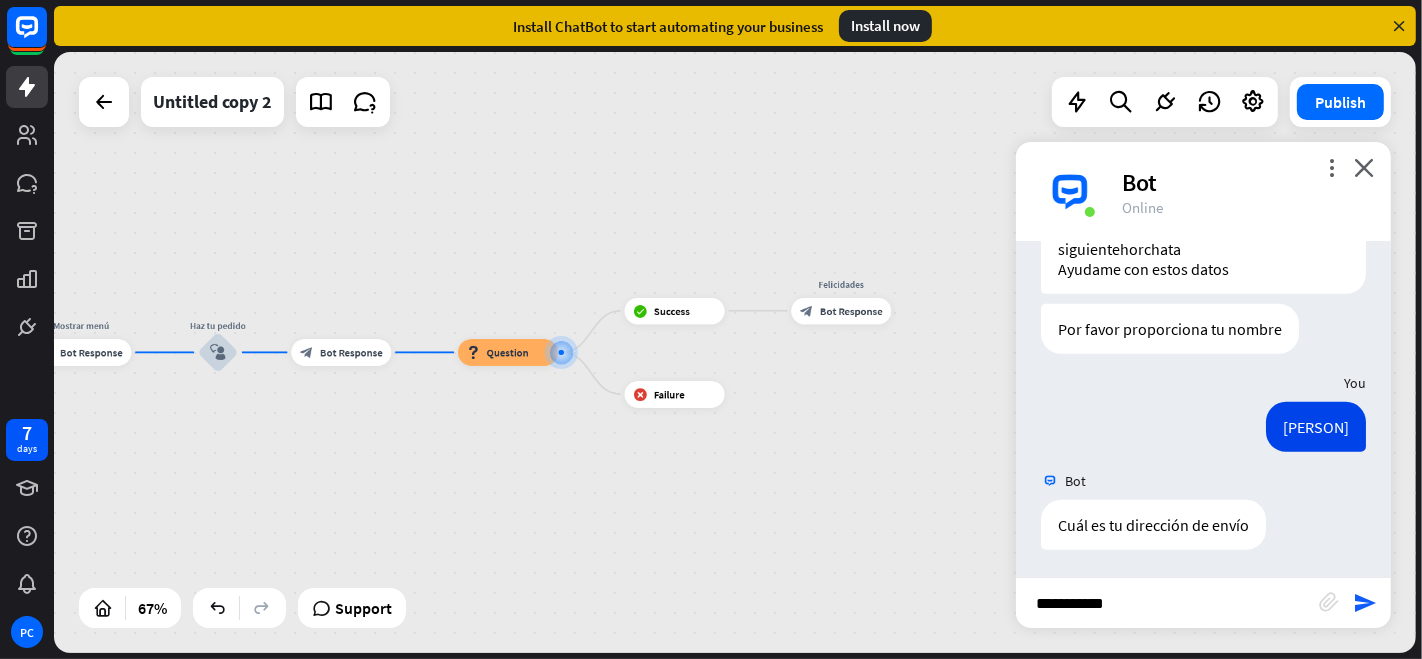 type on "**********" 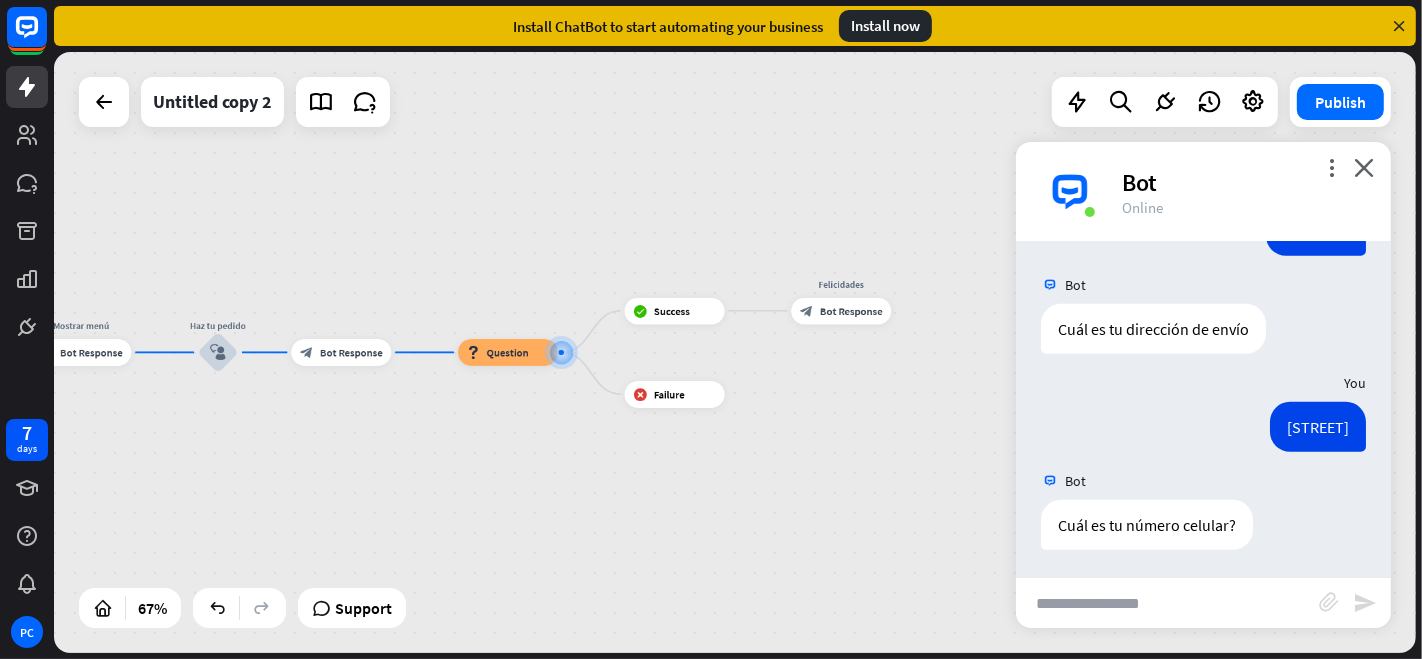 scroll, scrollTop: 1025, scrollLeft: 0, axis: vertical 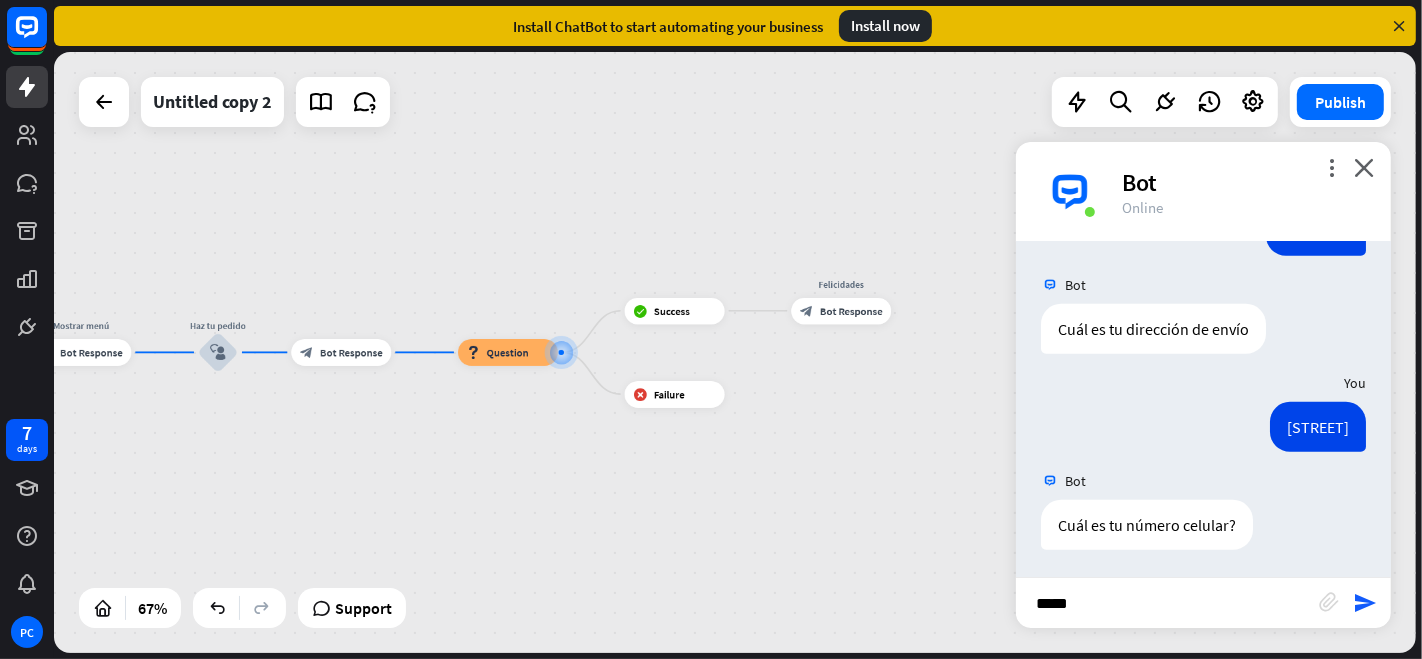 type on "******" 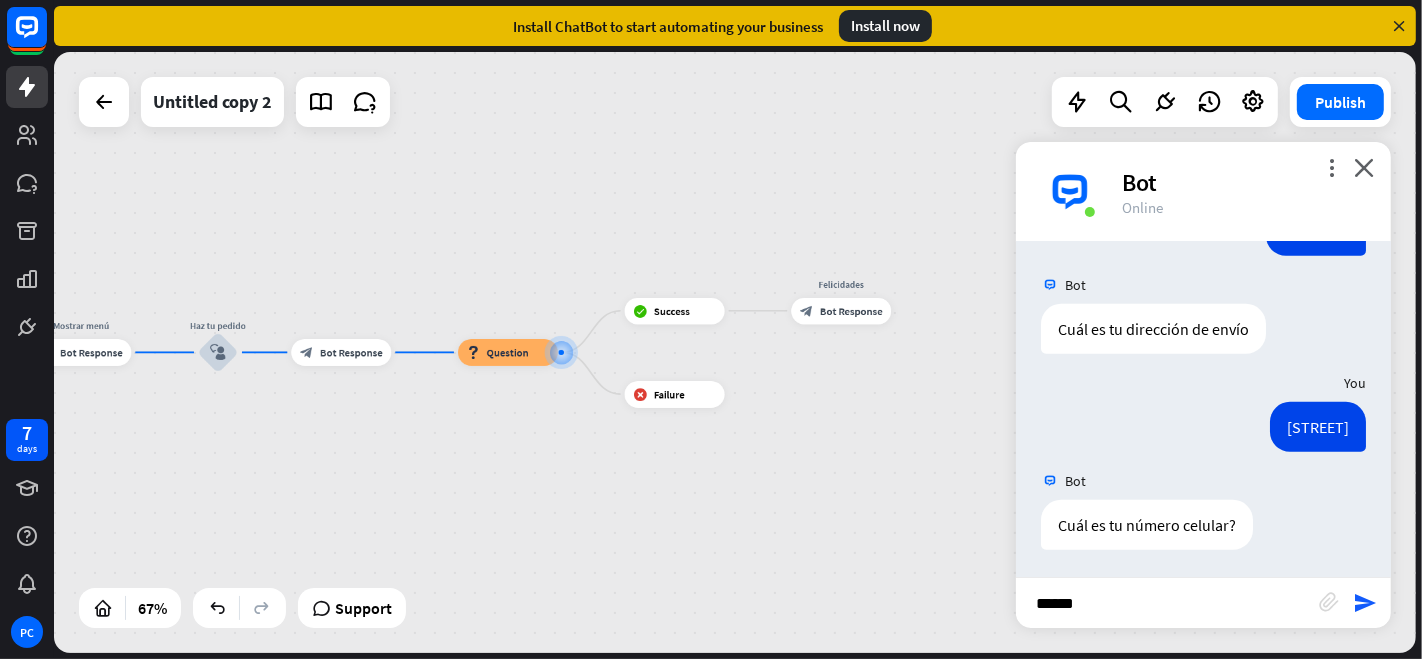 type 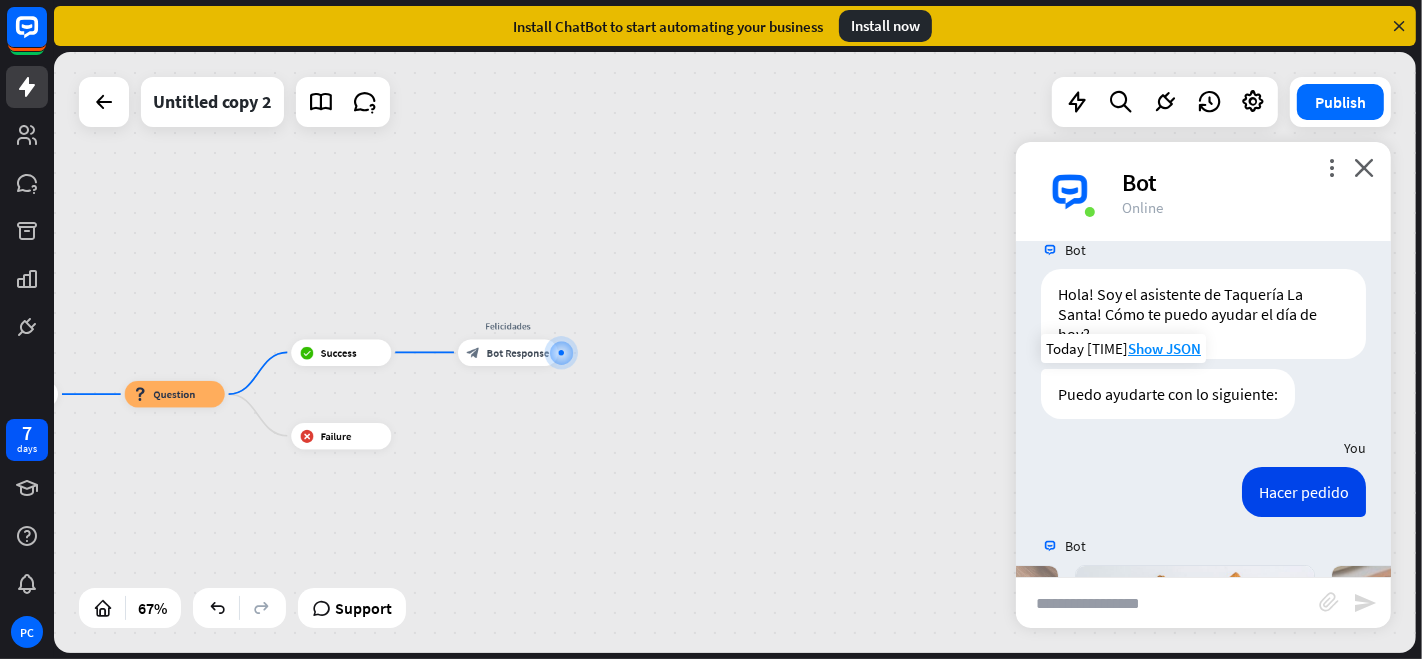 scroll, scrollTop: 0, scrollLeft: 0, axis: both 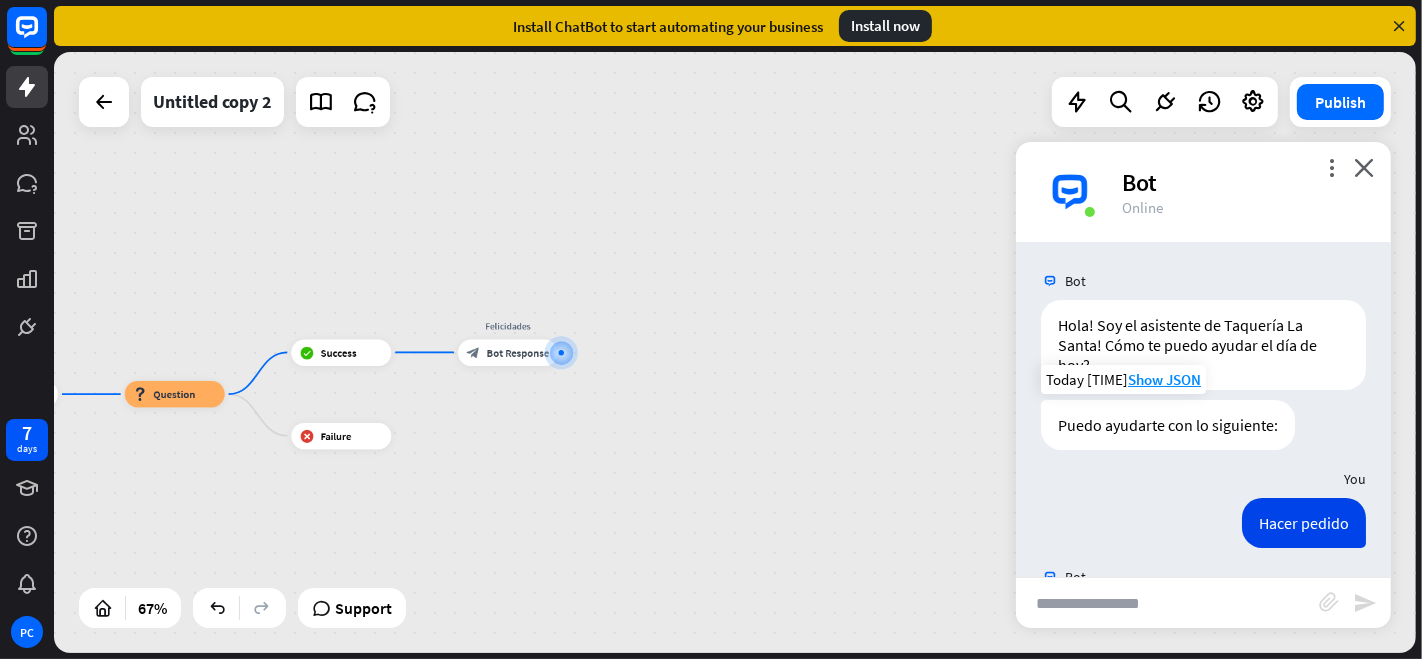 click on "more_vert
close
Bot
Online" at bounding box center [1203, 192] 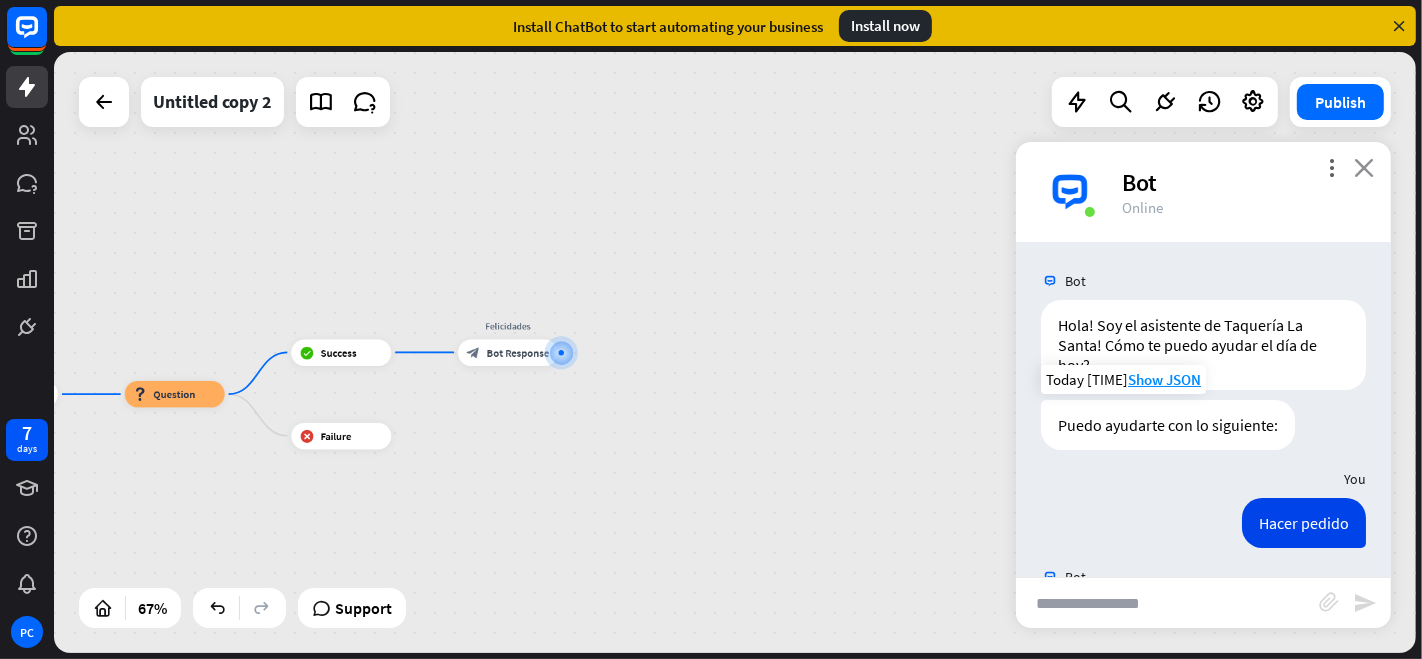 click on "close" at bounding box center [1364, 167] 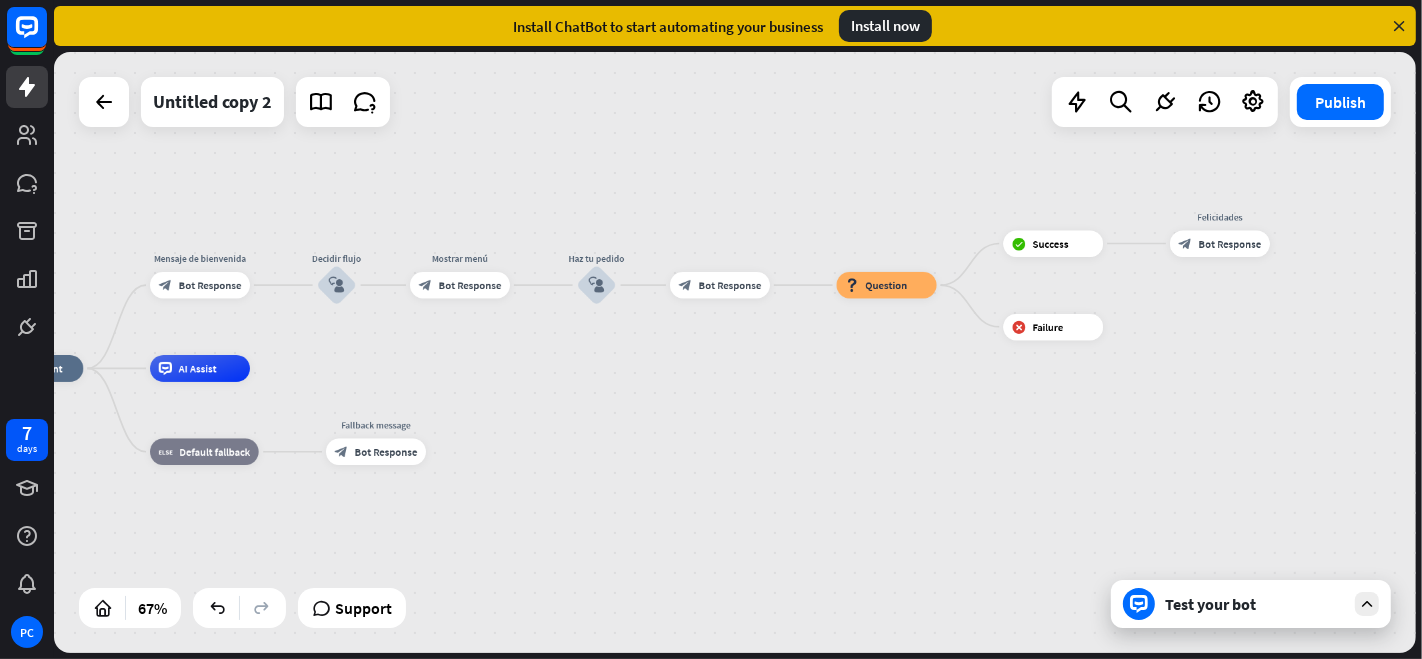 drag, startPoint x: 705, startPoint y: 477, endPoint x: 1417, endPoint y: 368, distance: 720.2951 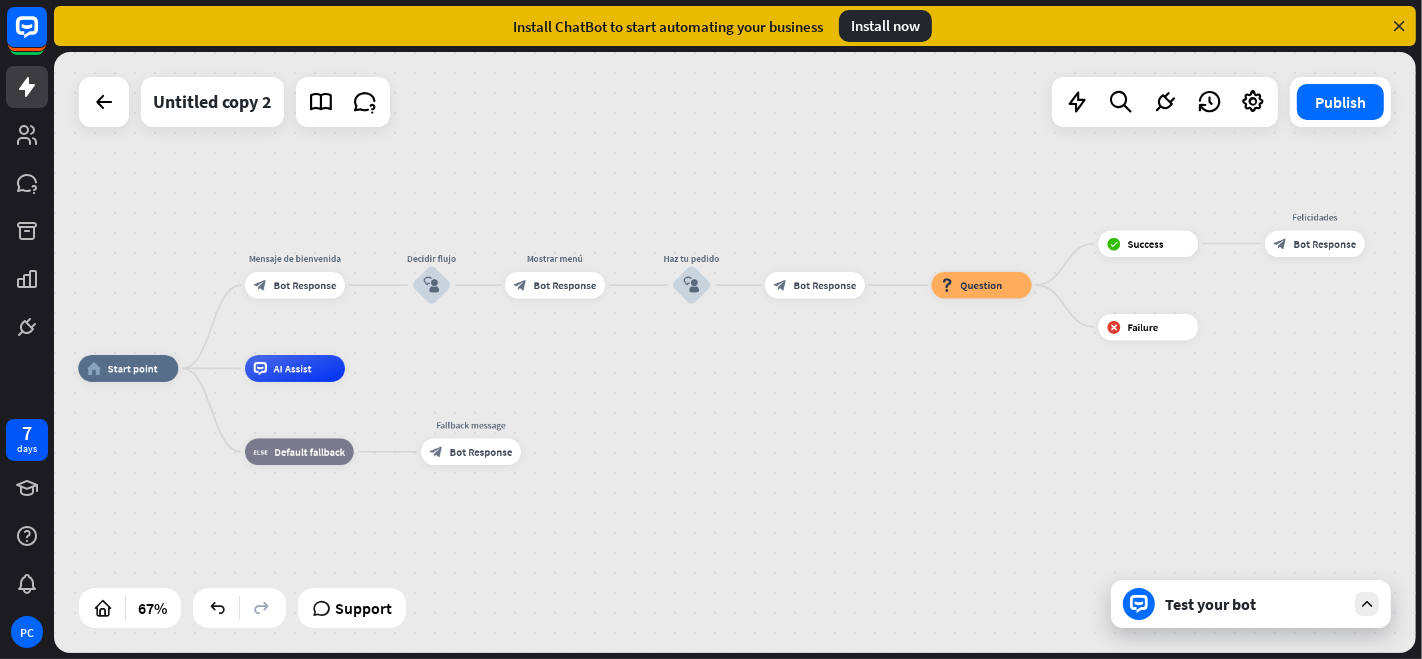 drag, startPoint x: 874, startPoint y: 464, endPoint x: 969, endPoint y: 464, distance: 95 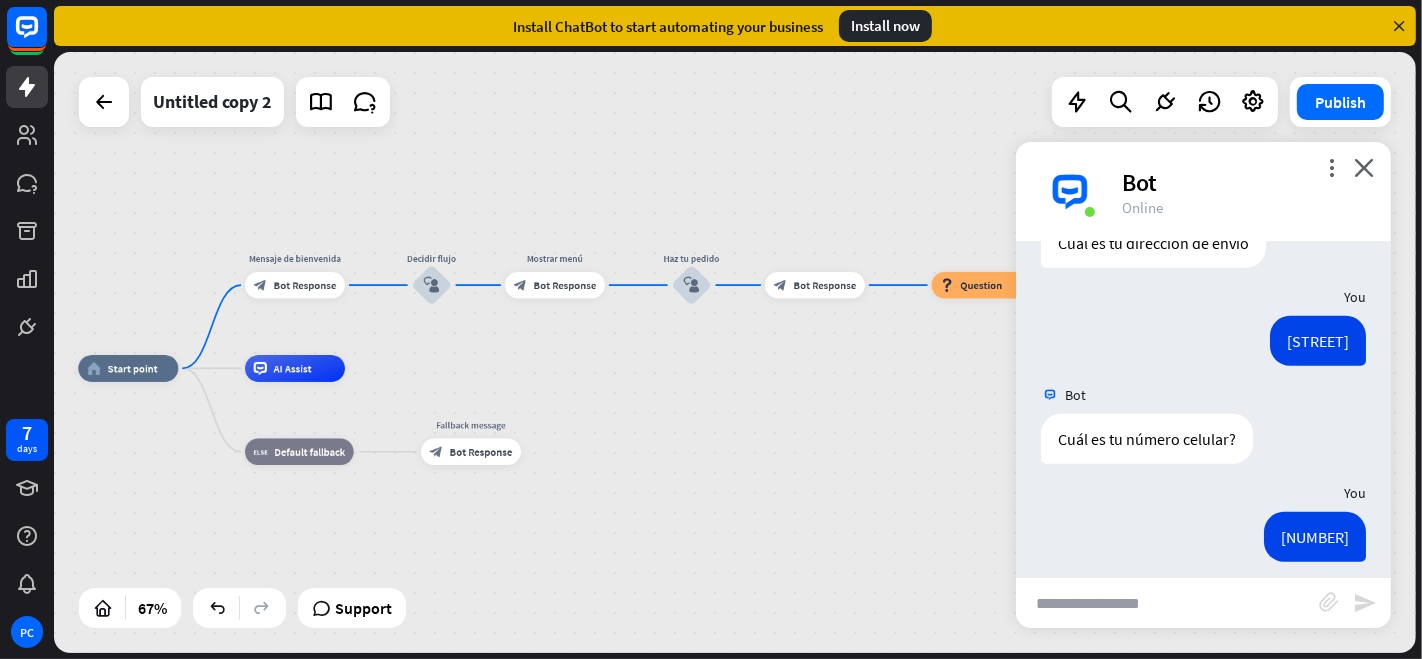 scroll, scrollTop: 1342, scrollLeft: 0, axis: vertical 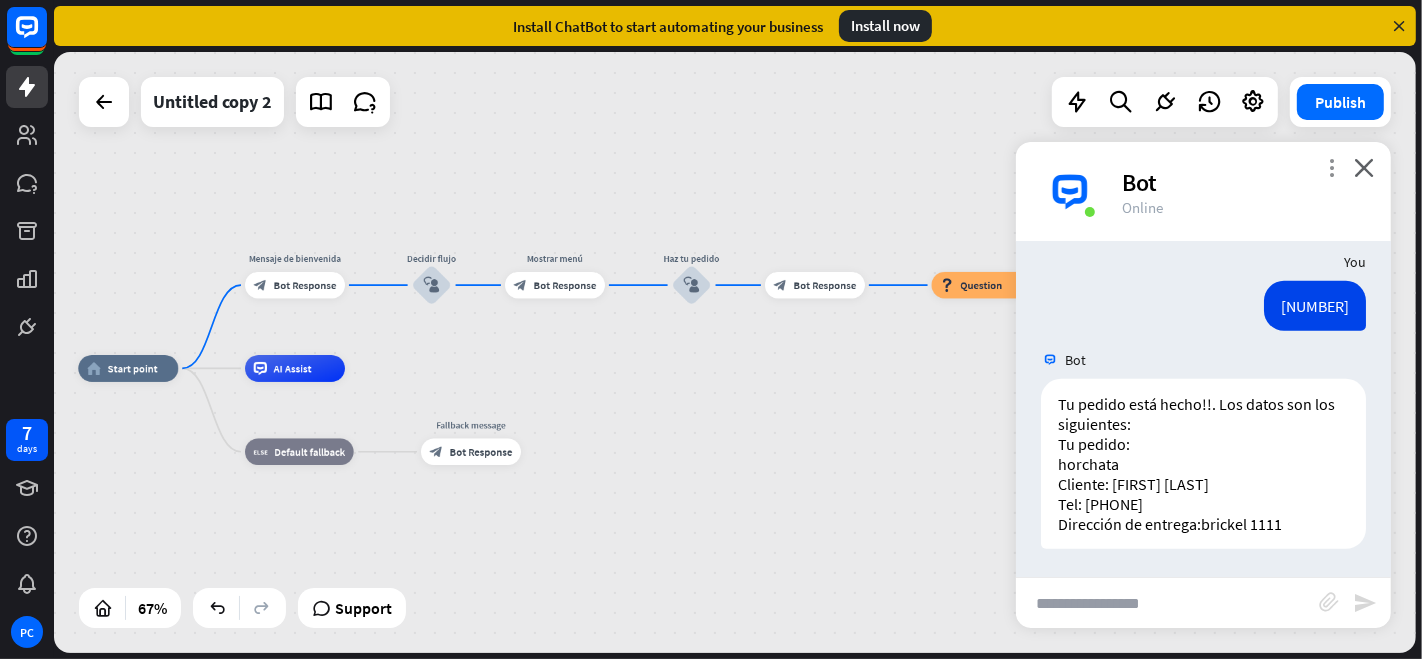 click on "more_vert" at bounding box center [1331, 167] 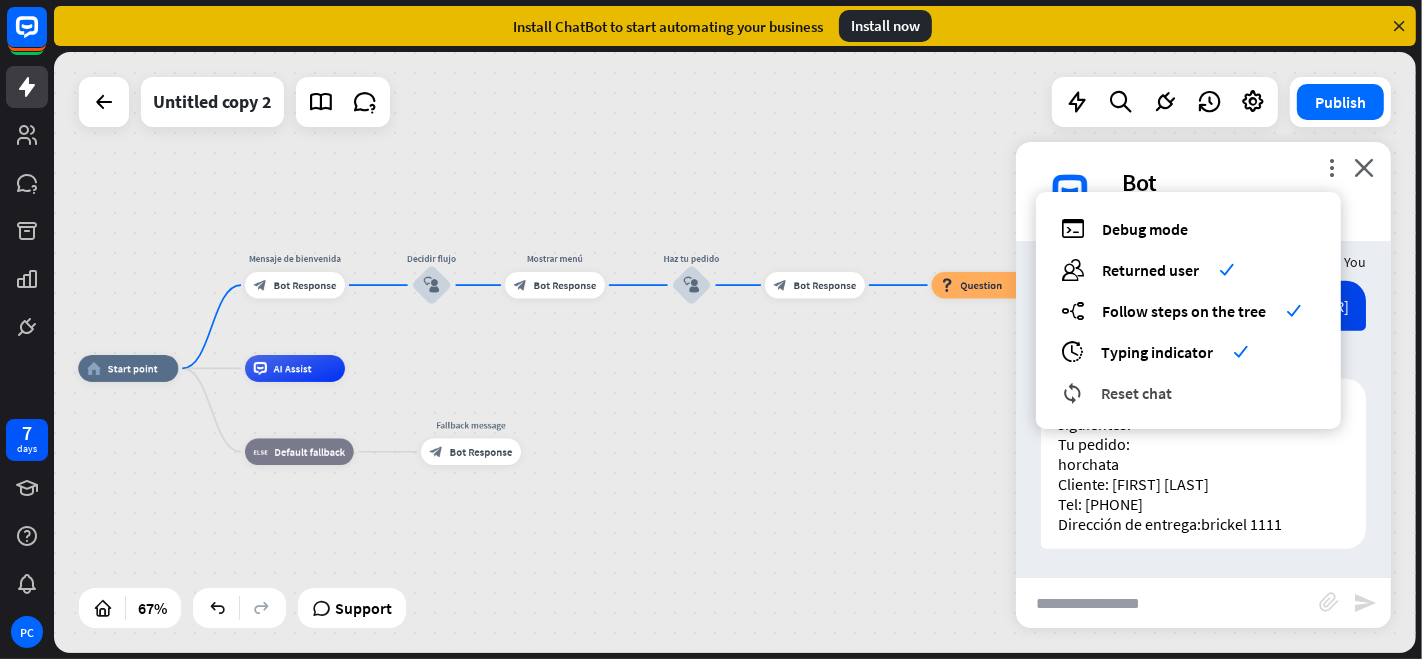 click on "Reset chat" at bounding box center [1136, 393] 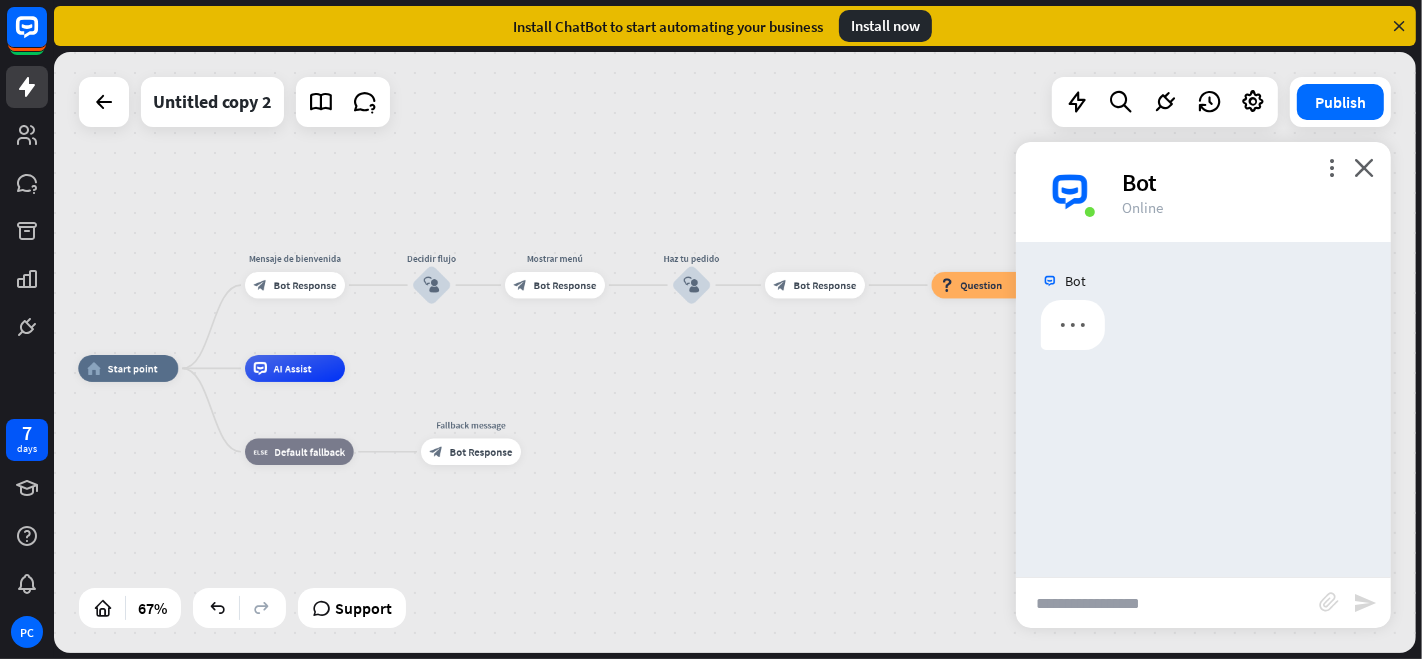 scroll, scrollTop: 0, scrollLeft: 0, axis: both 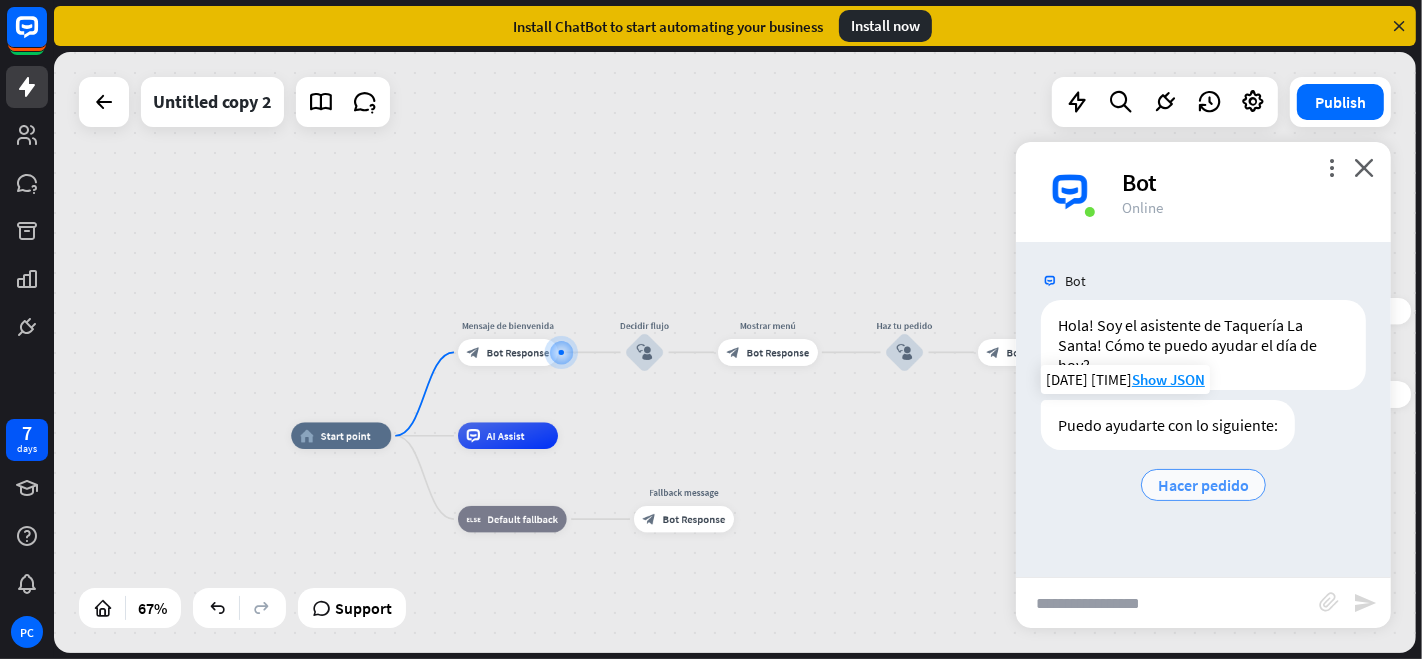 click on "Hacer pedido" at bounding box center [1203, 485] 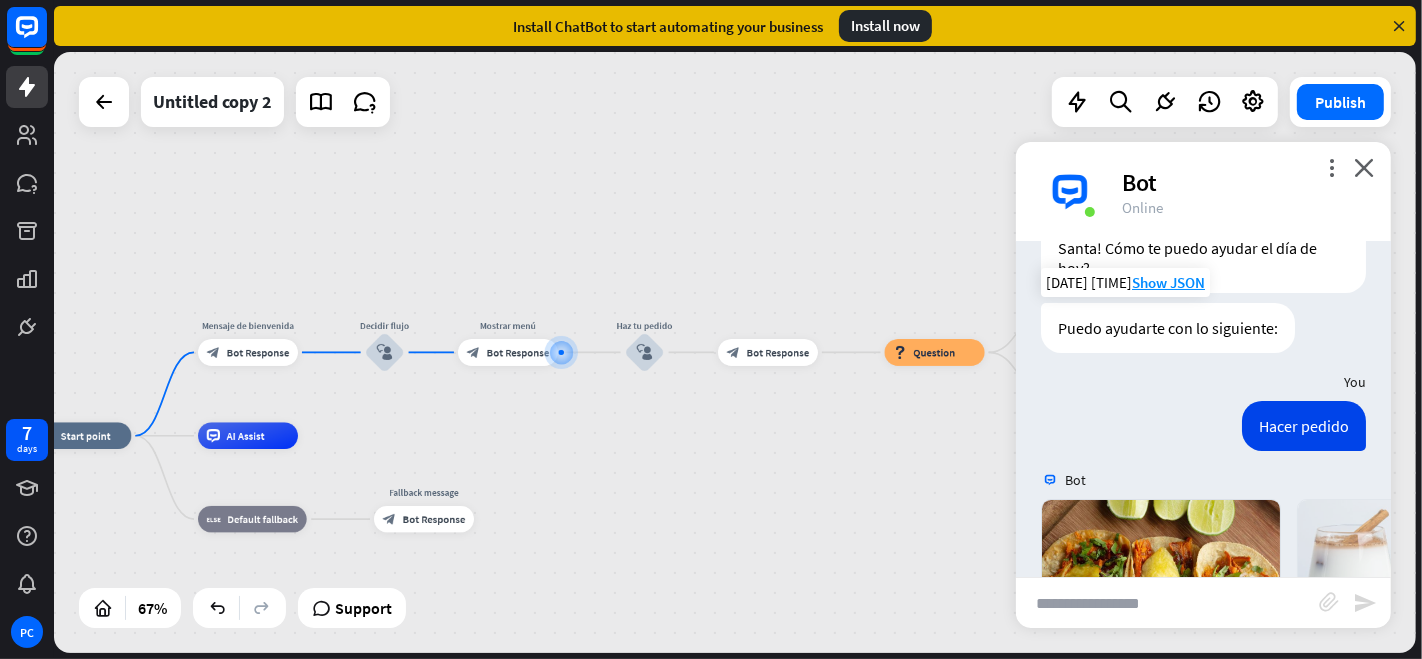 scroll, scrollTop: 337, scrollLeft: 0, axis: vertical 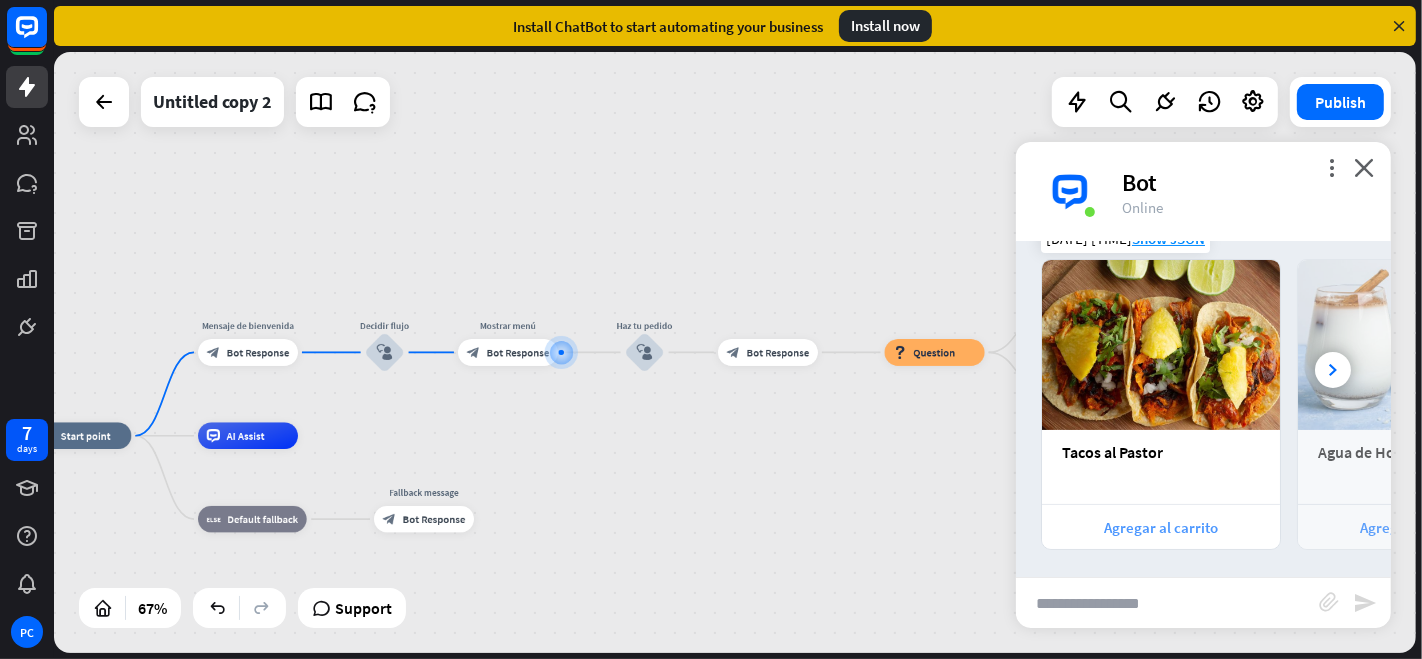 click on "Agregar al carrito" at bounding box center (1161, 527) 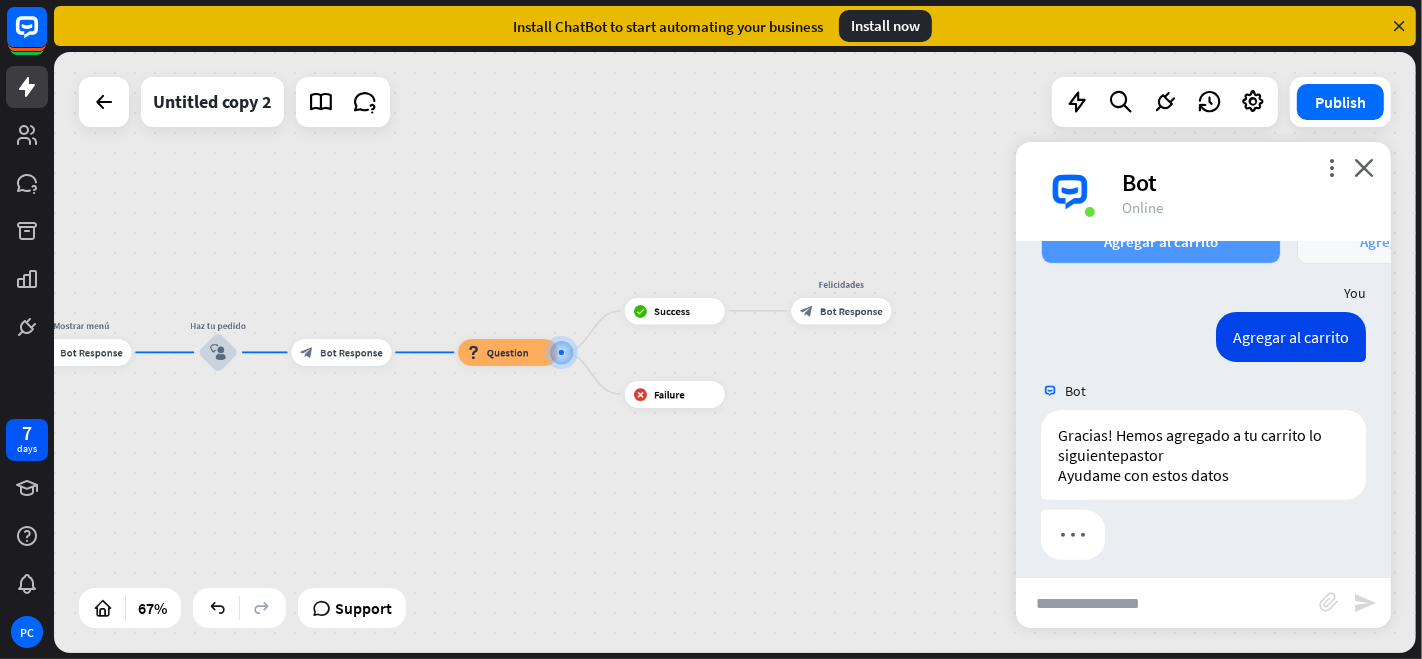 scroll, scrollTop: 634, scrollLeft: 0, axis: vertical 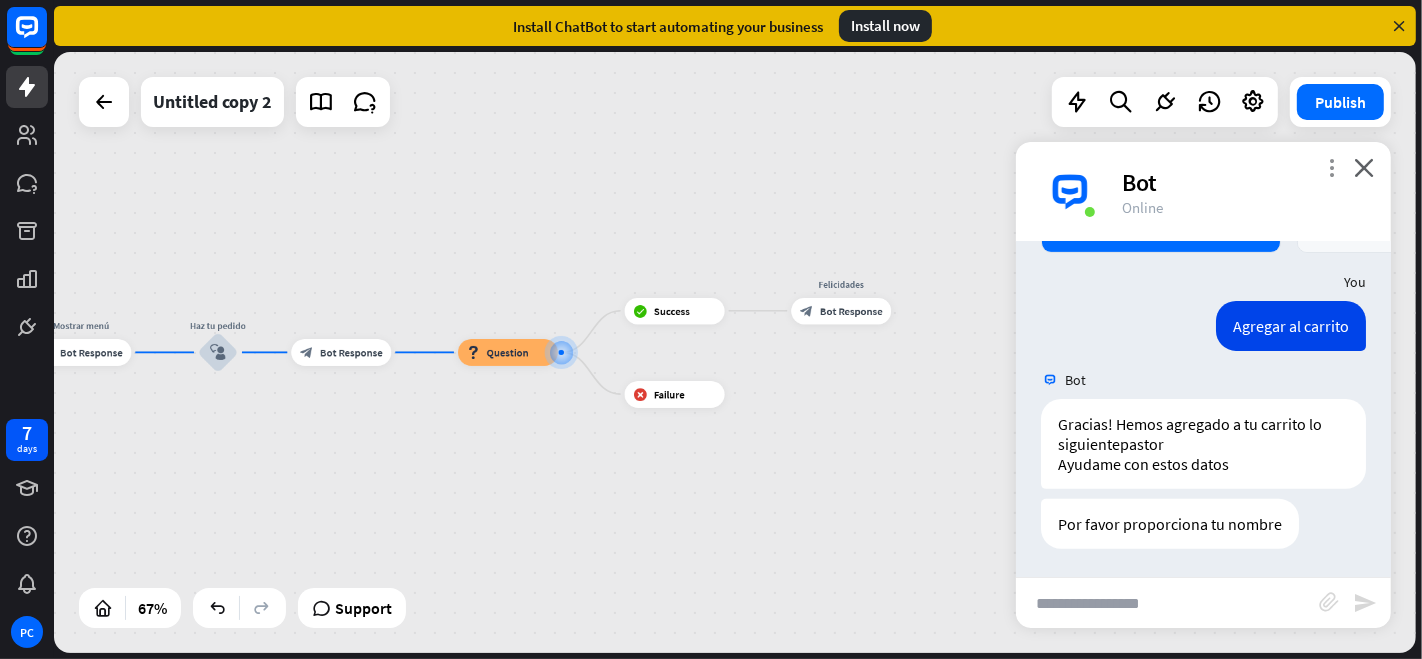 click on "more_vert" at bounding box center (1331, 167) 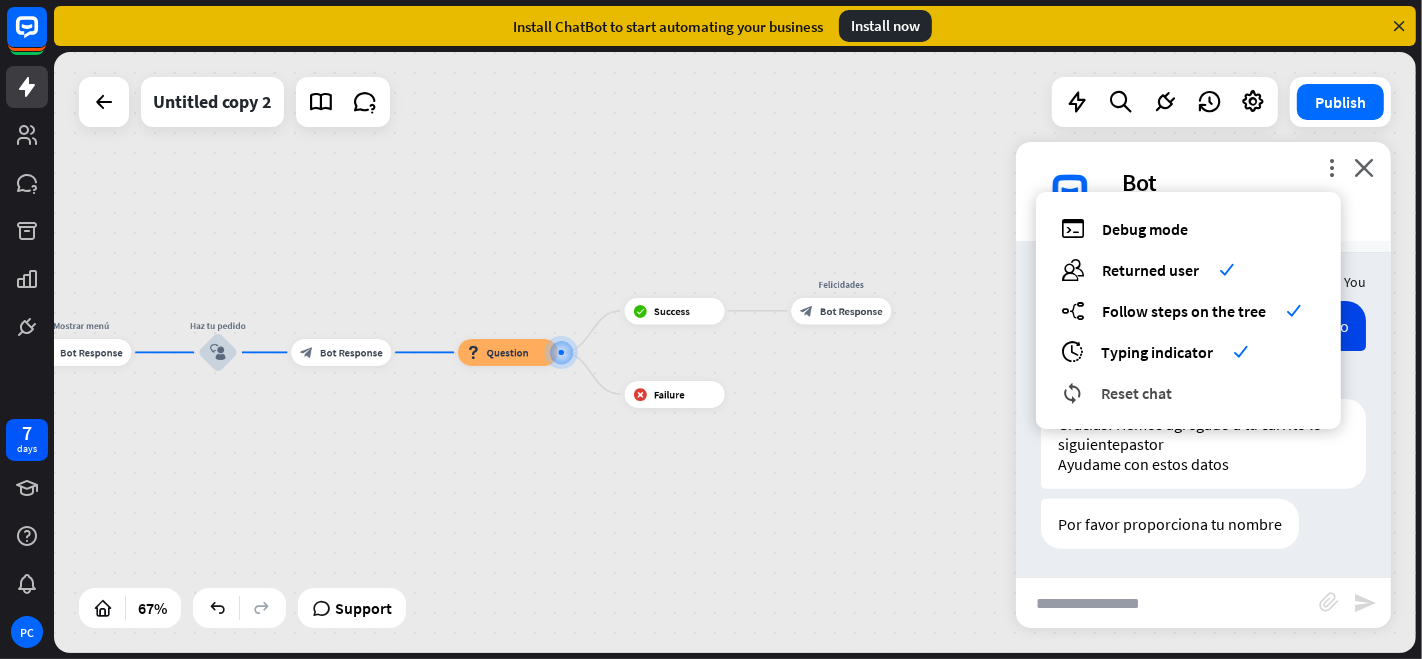 click on "reset_chat   Reset chat" at bounding box center (1188, 392) 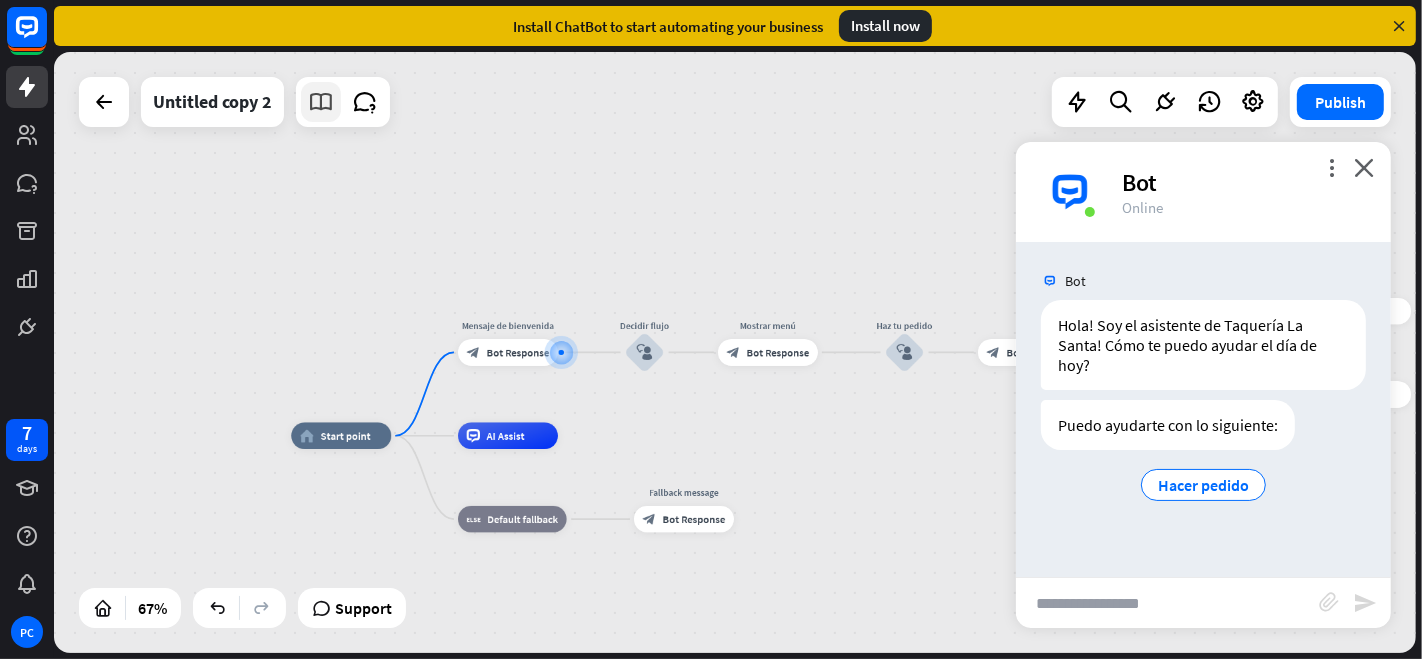 click at bounding box center [321, 102] 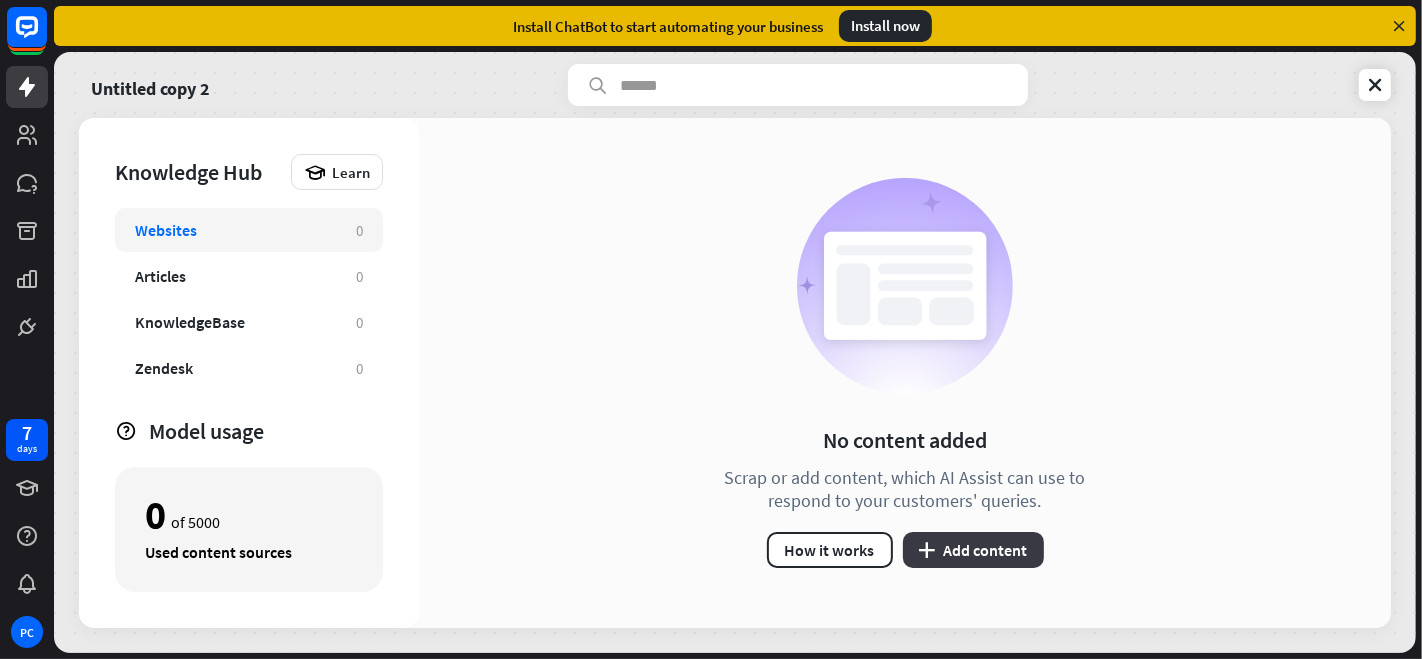 click on "plus
Add content" at bounding box center [973, 550] 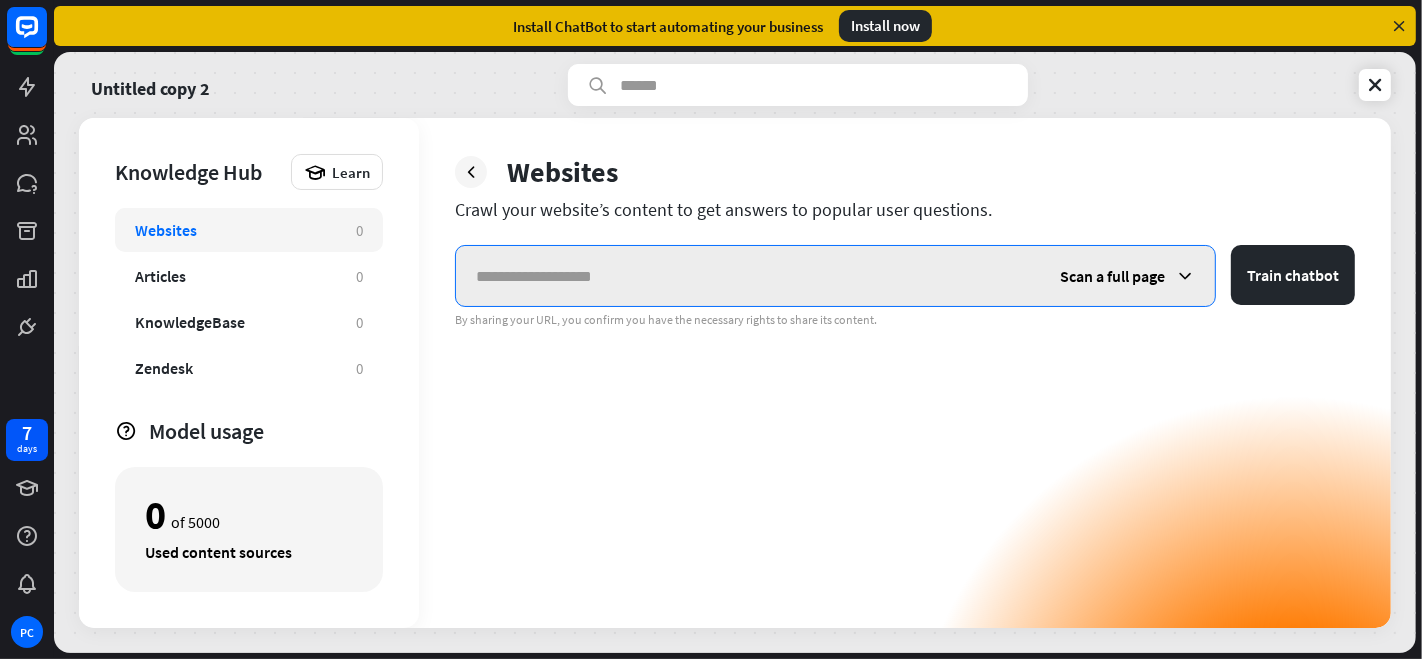 paste on "**********" 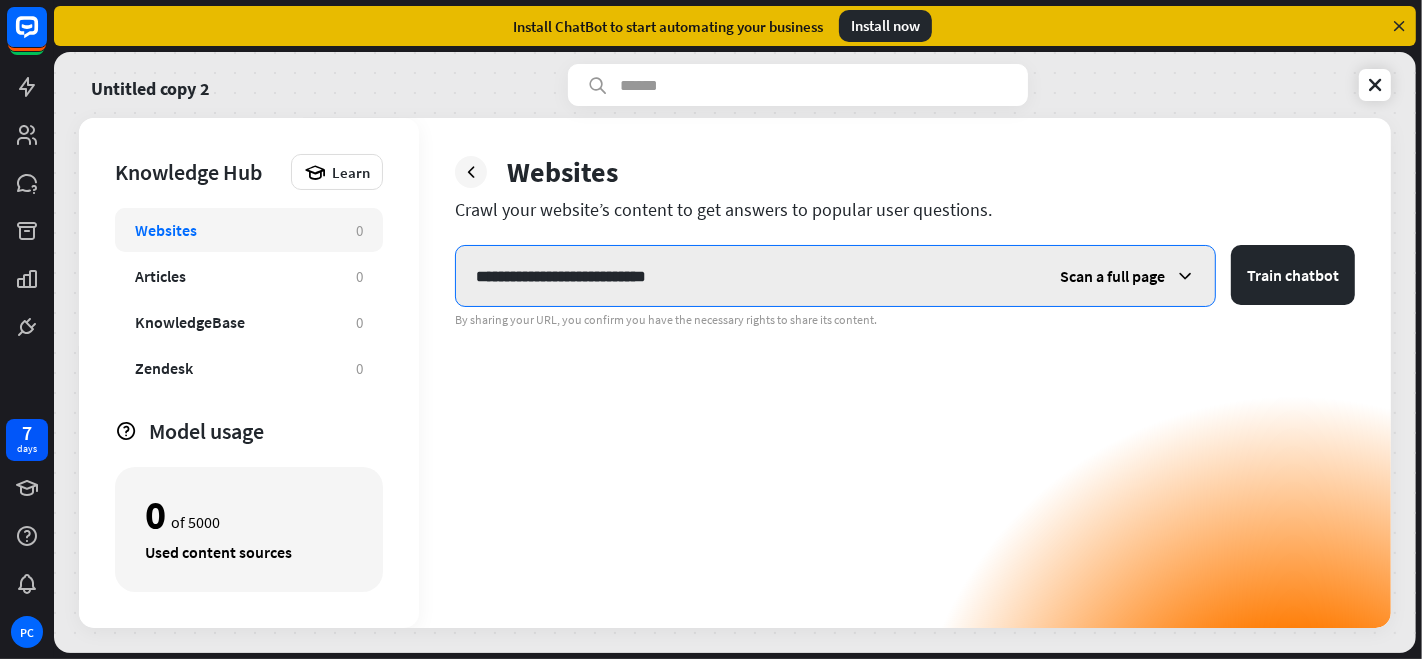 type on "**********" 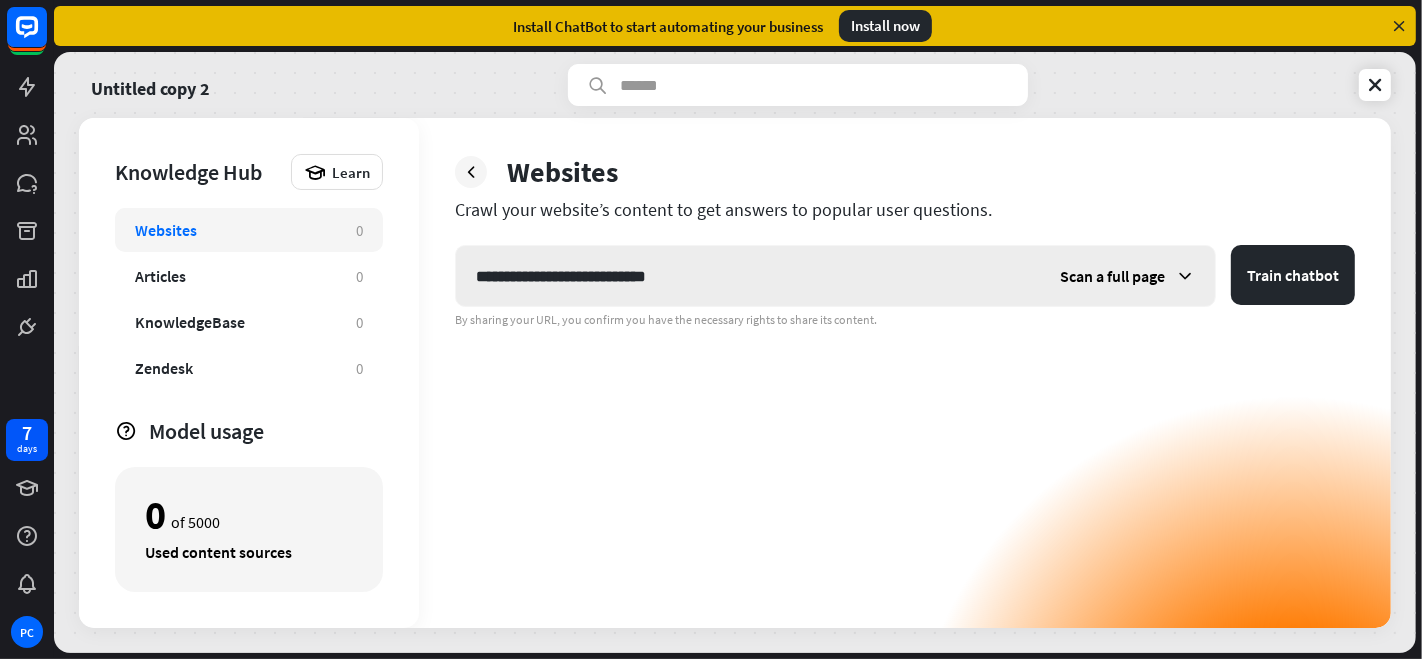 click at bounding box center [1185, 276] 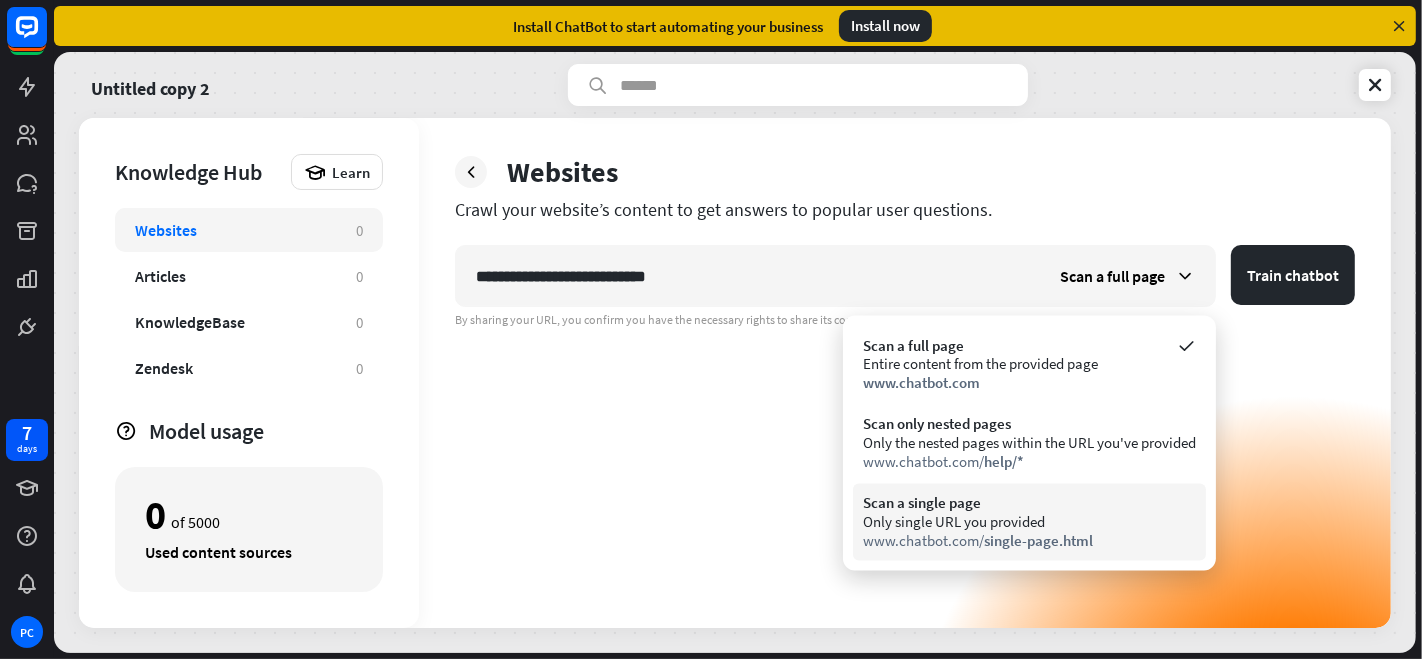 click on "Only single URL you provided" at bounding box center [1029, 522] 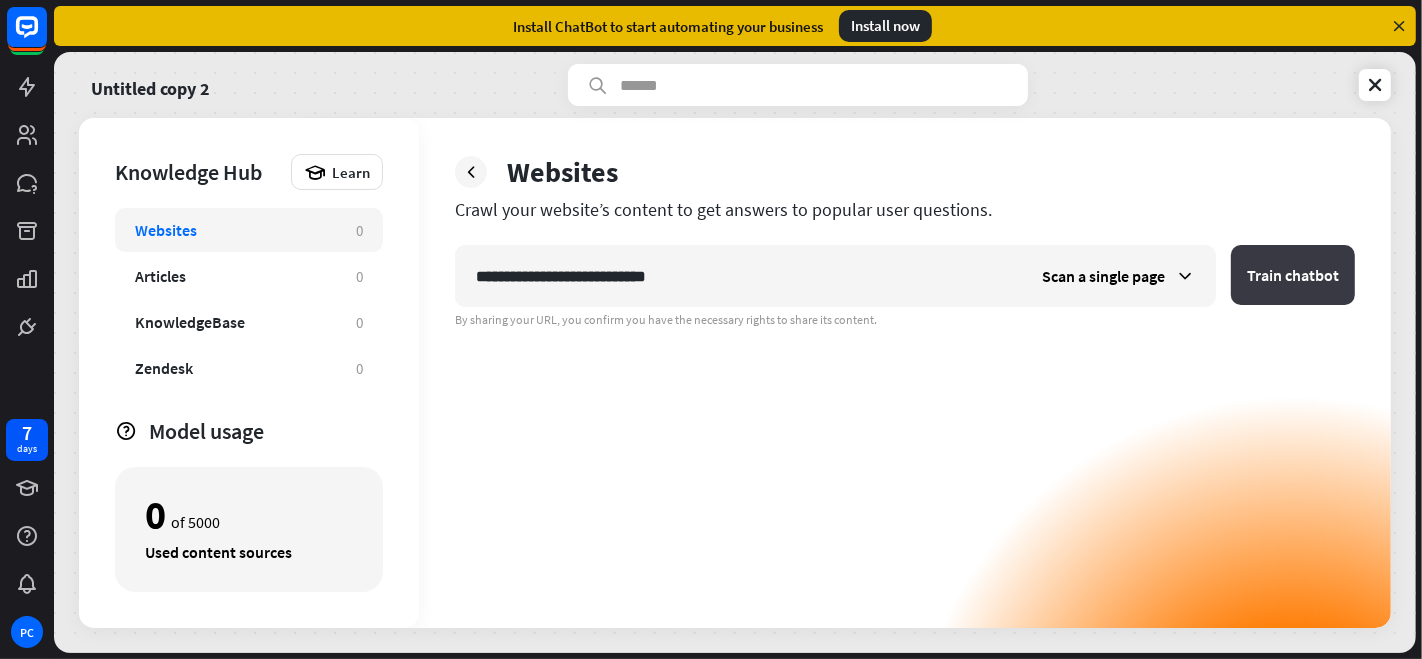 click on "Train chatbot" at bounding box center [1293, 275] 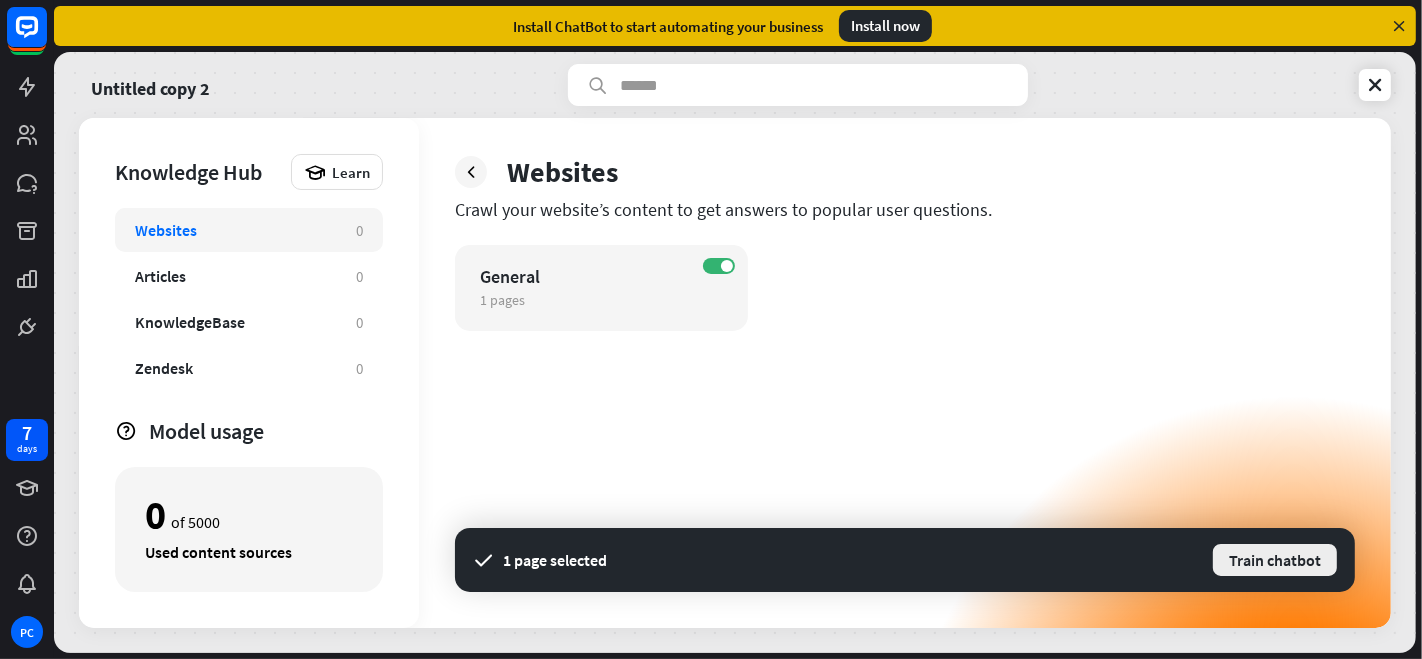 click on "Train chatbot" at bounding box center (1275, 560) 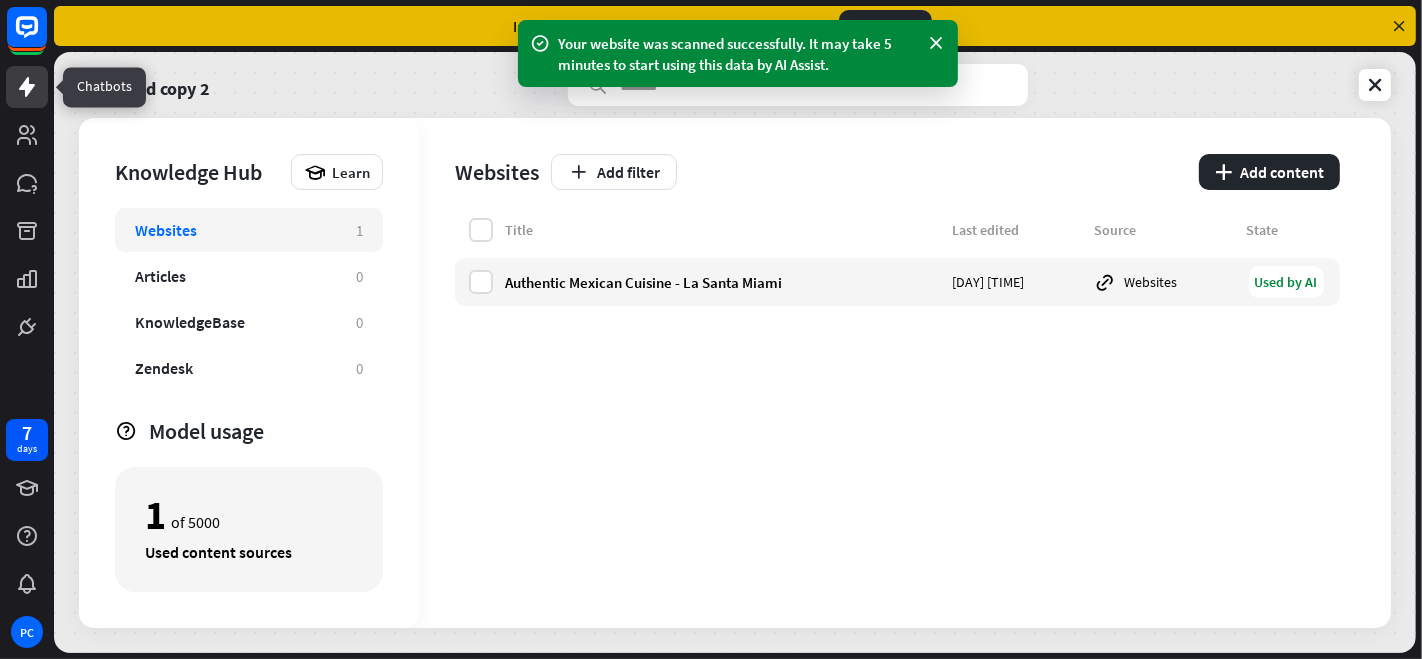 click 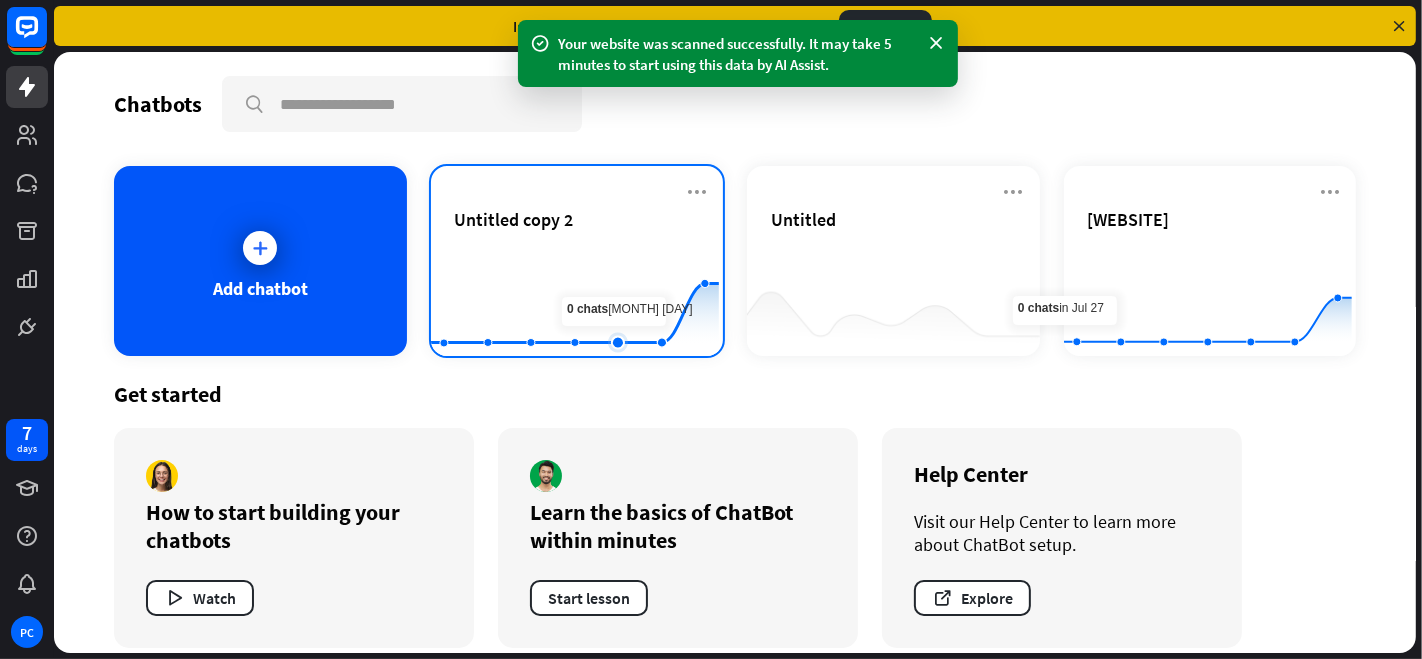 click 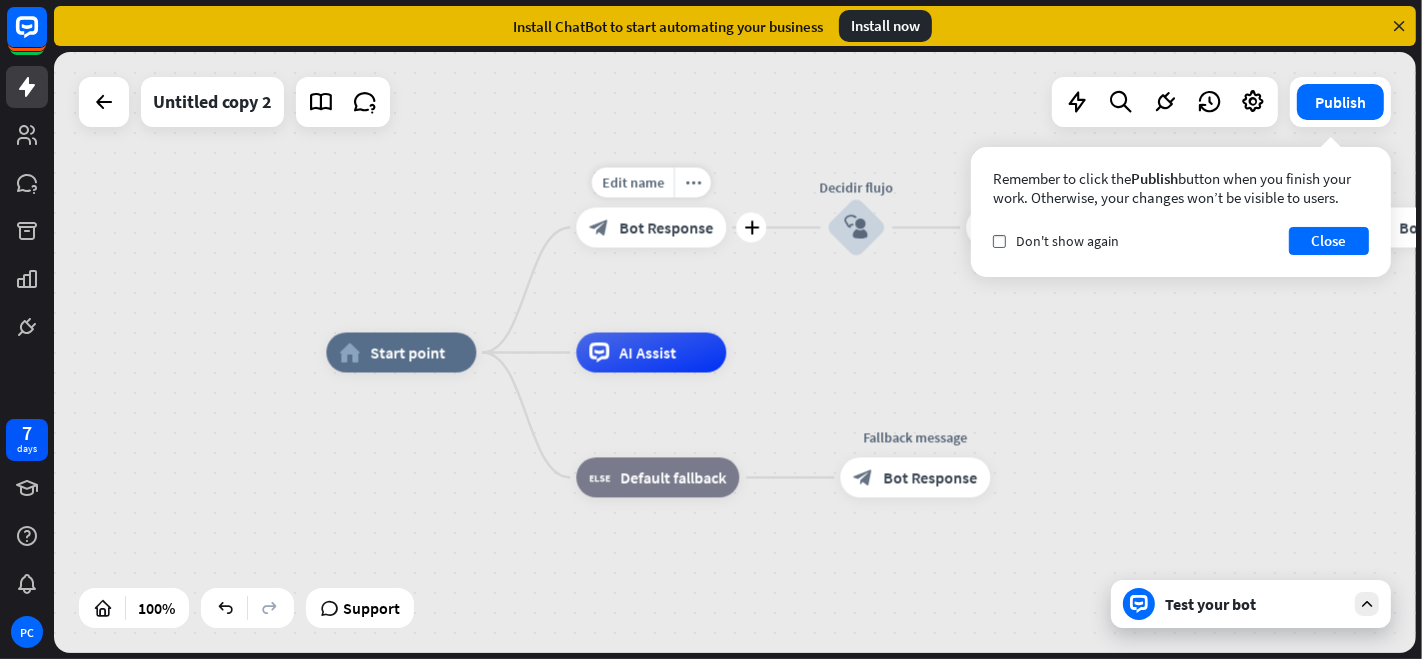 click on "Bot Response" at bounding box center (666, 228) 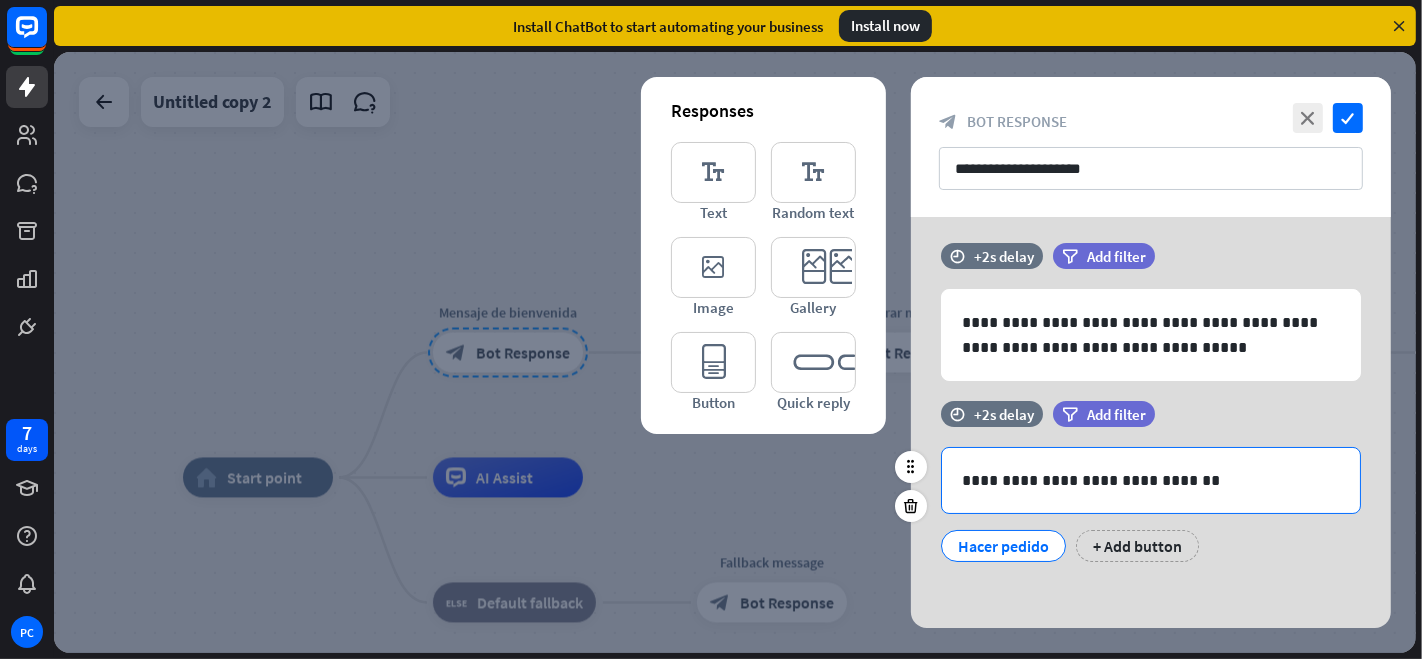 scroll, scrollTop: 14, scrollLeft: 0, axis: vertical 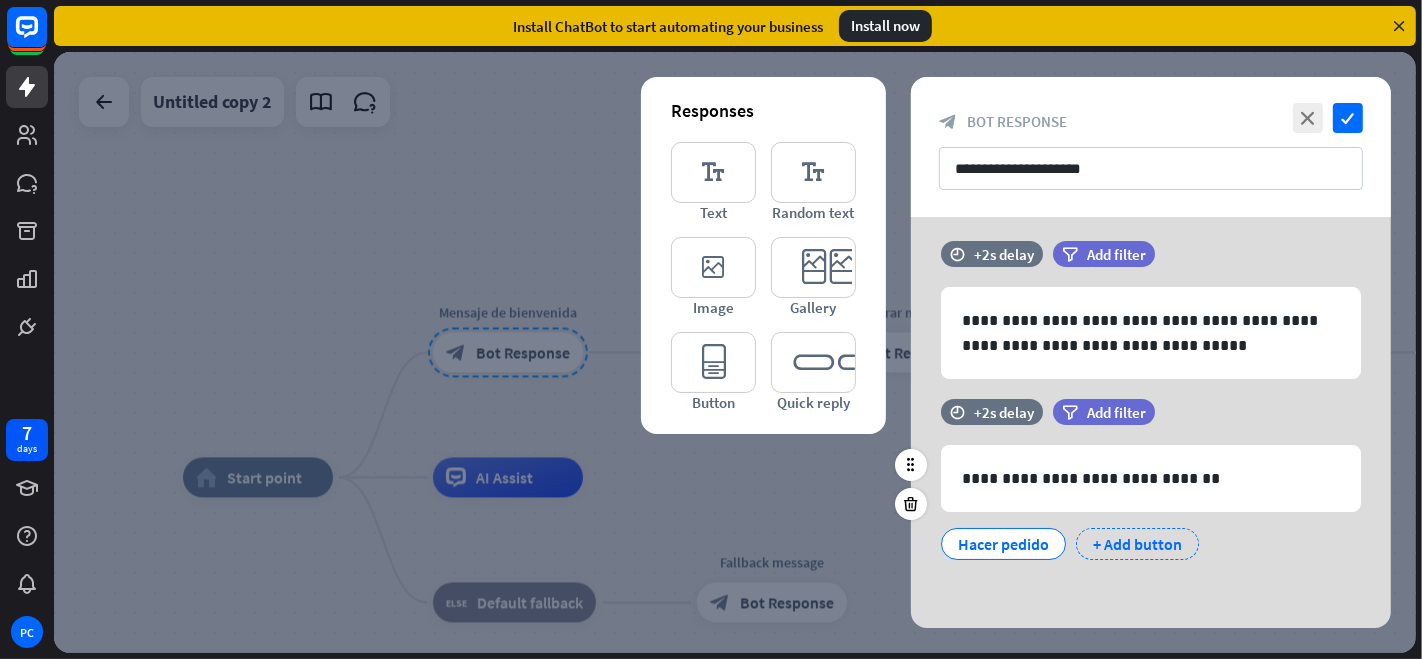 click on "+ Add button" at bounding box center (1137, 544) 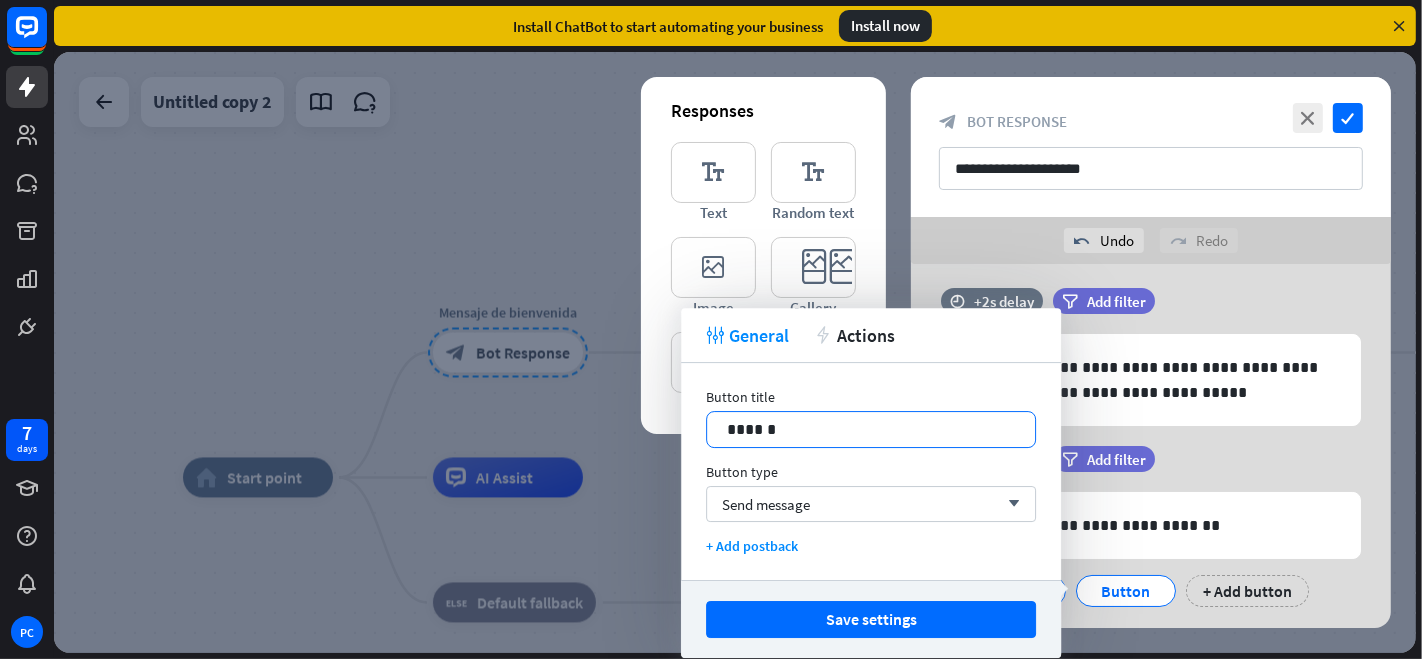 click on "******" at bounding box center [871, 429] 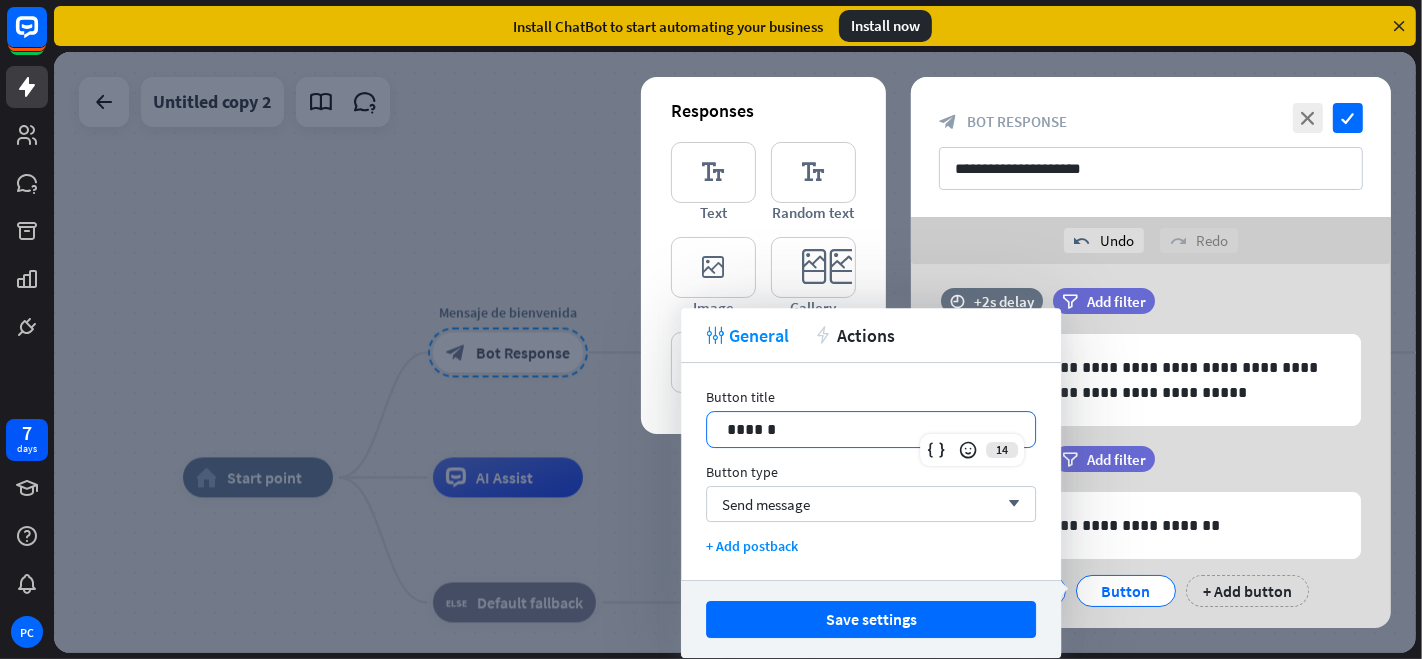 drag, startPoint x: 794, startPoint y: 428, endPoint x: 659, endPoint y: 422, distance: 135.13327 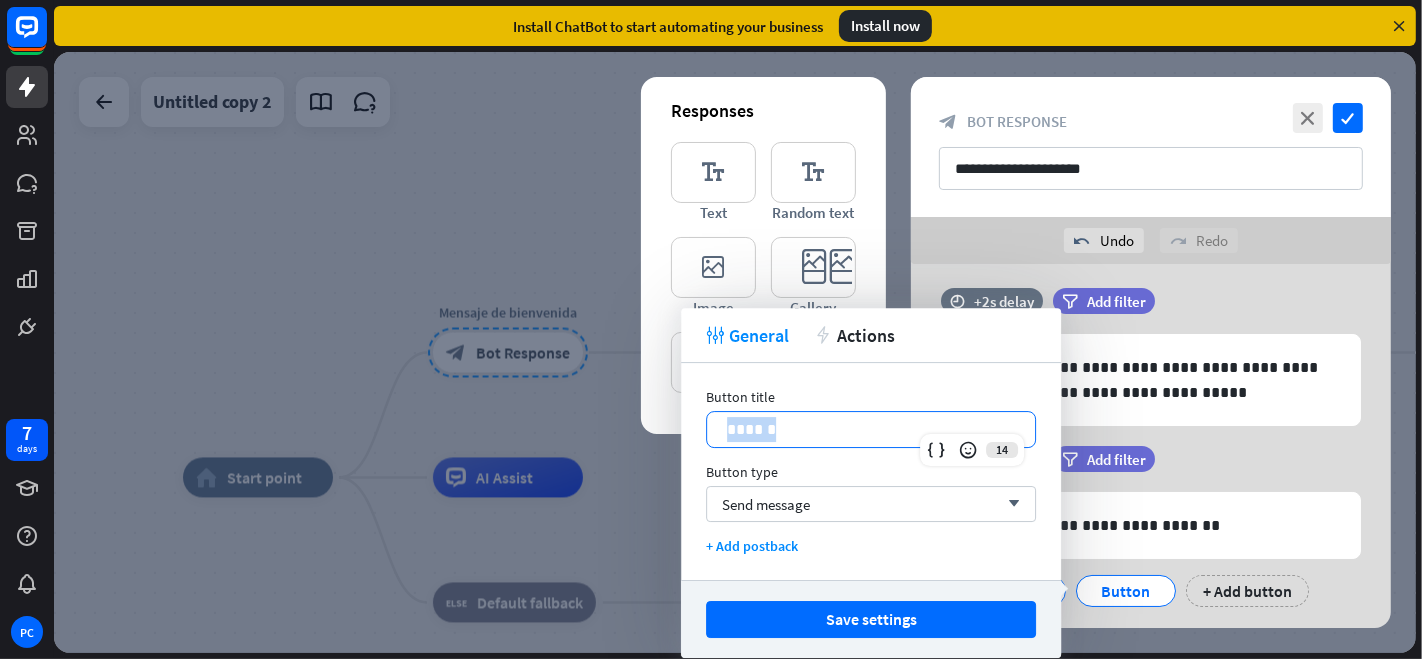 drag, startPoint x: 791, startPoint y: 431, endPoint x: 780, endPoint y: 344, distance: 87.69264 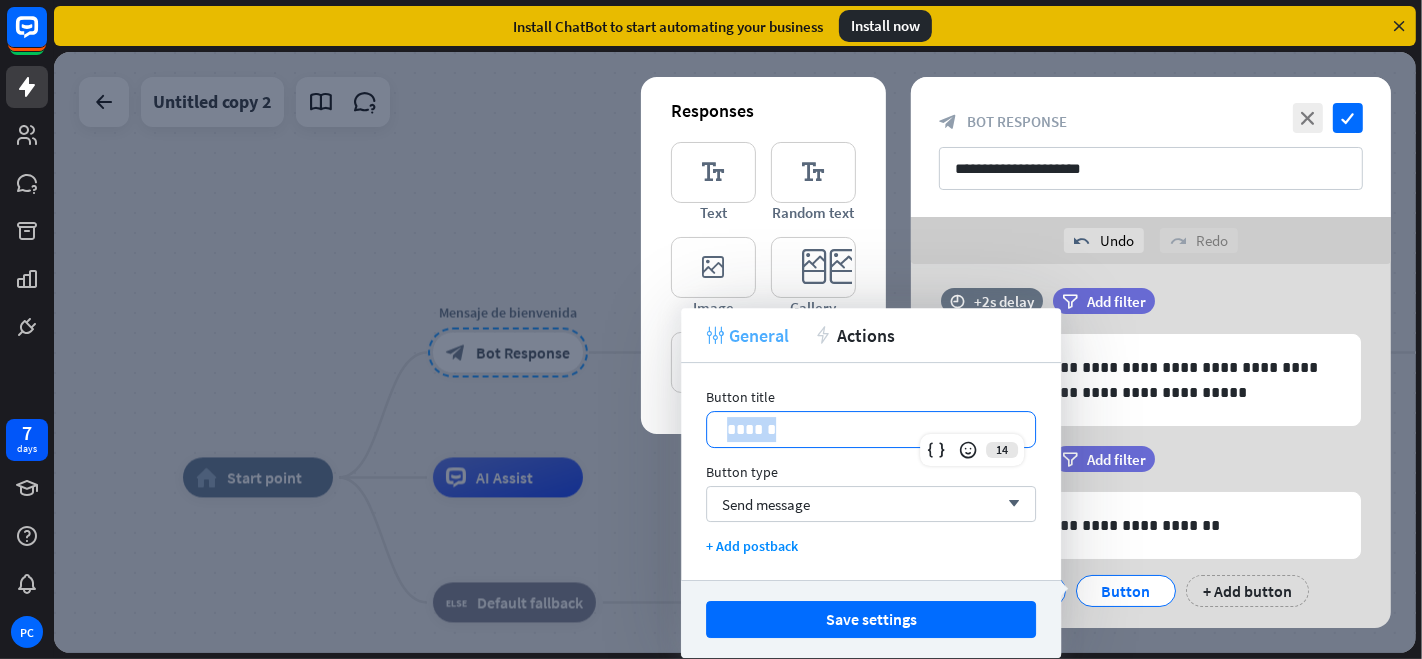 click on "******" at bounding box center [871, 429] 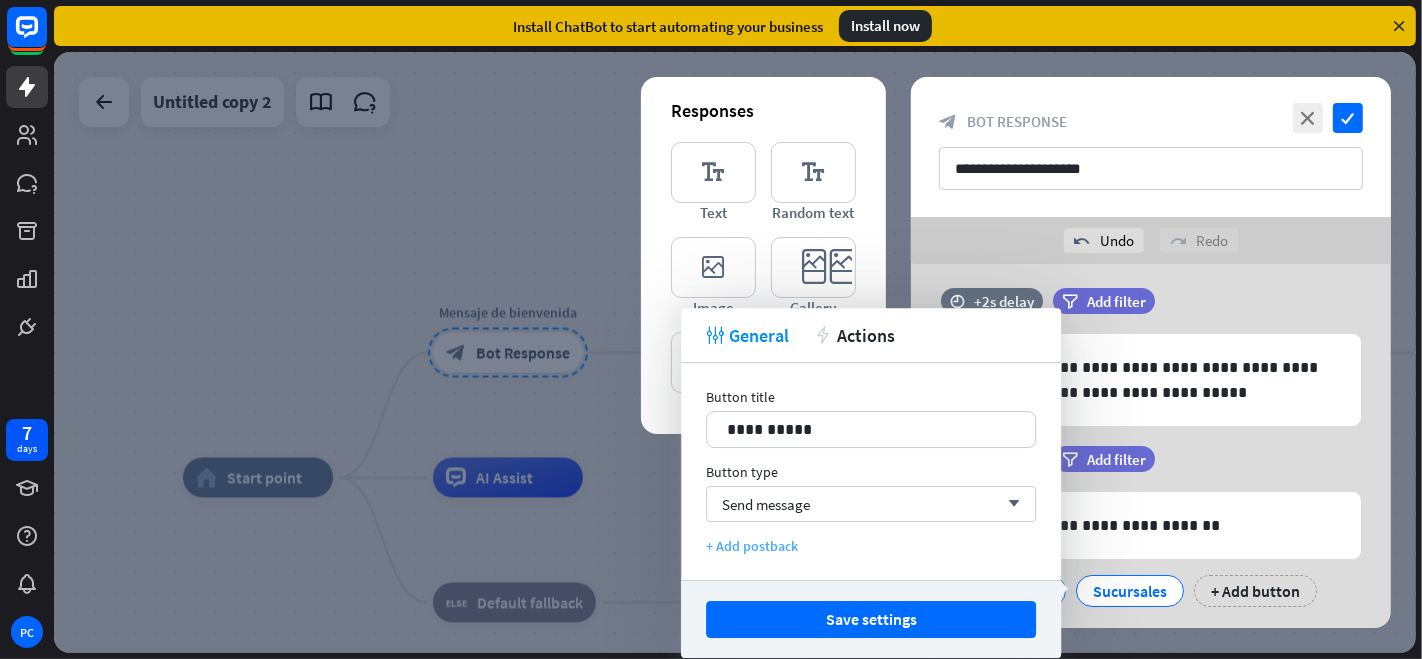 click on "+ Add postback" at bounding box center (871, 546) 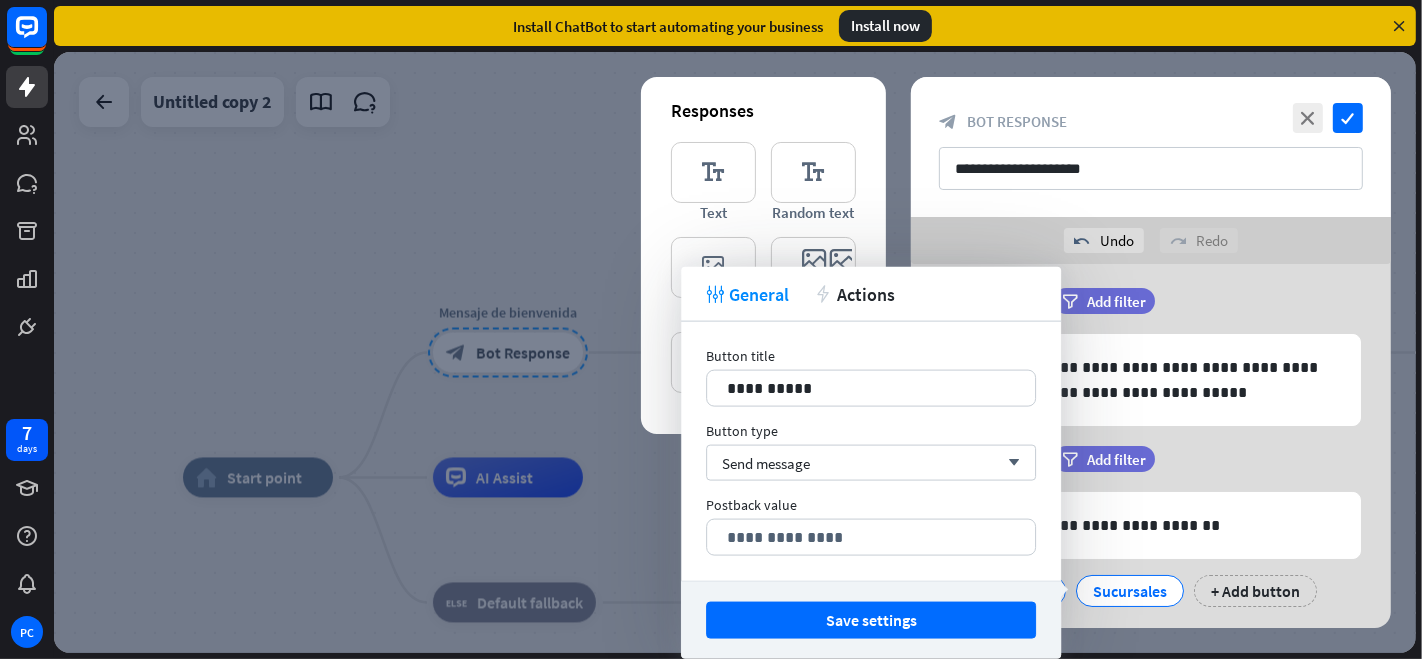click on "**********" at bounding box center (871, 537) 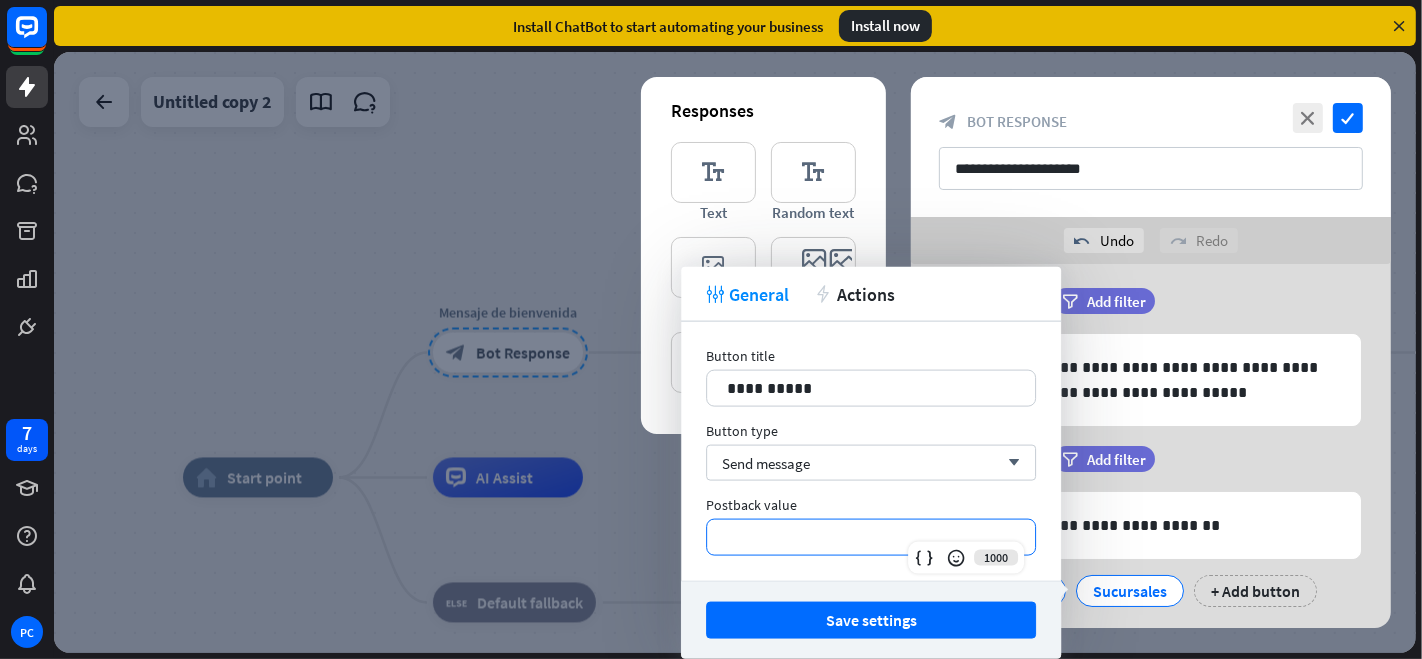 type 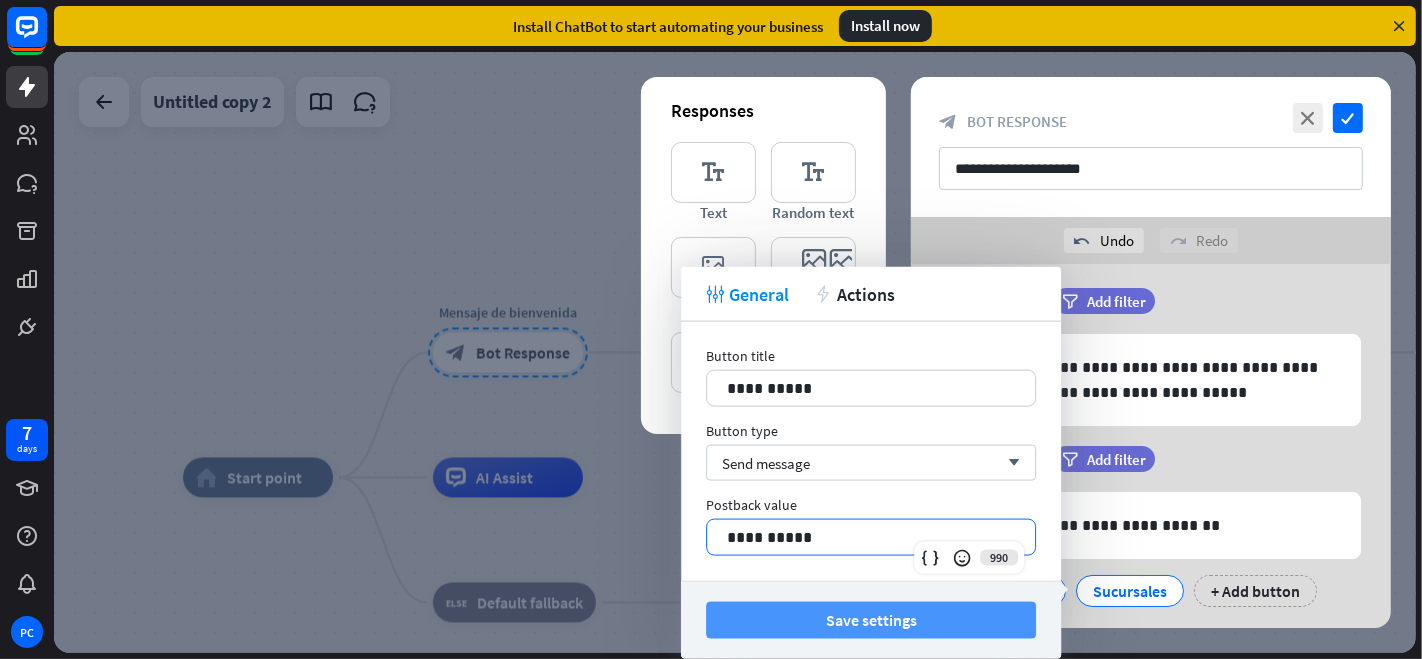 click on "Save settings" at bounding box center [871, 620] 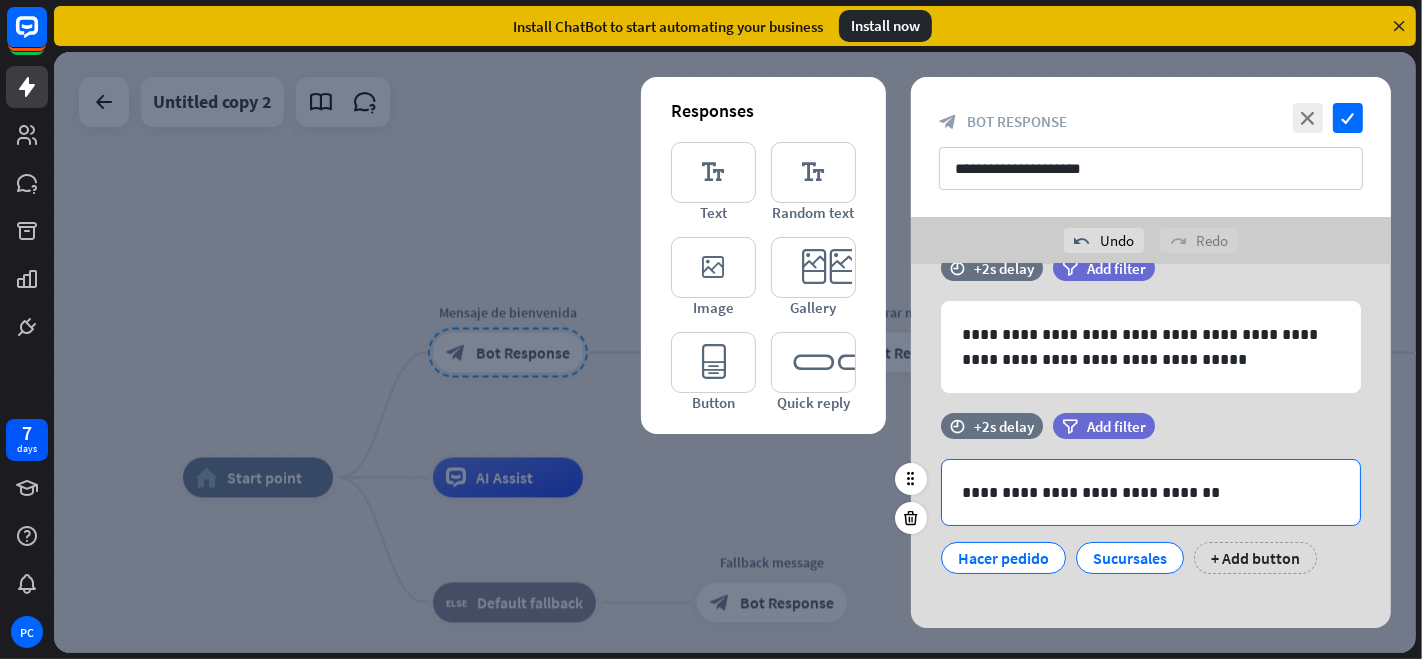 scroll, scrollTop: 61, scrollLeft: 0, axis: vertical 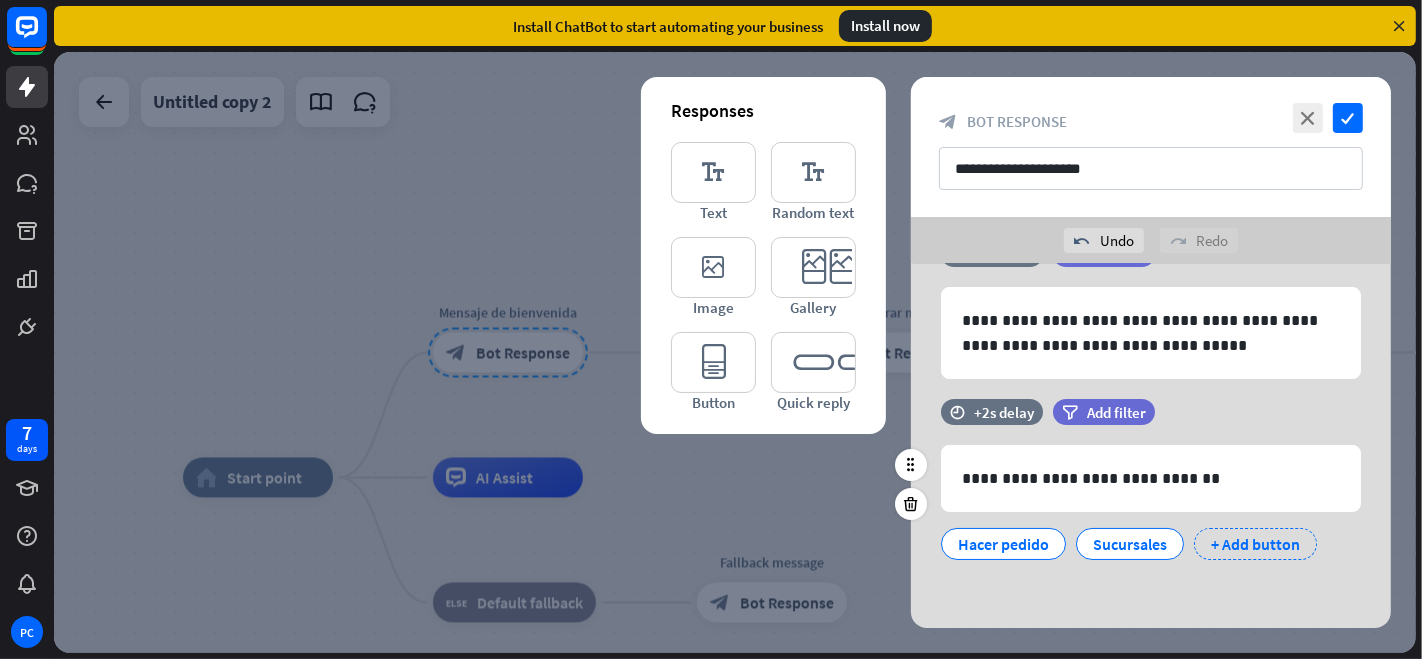 click on "+ Add button" at bounding box center (1255, 544) 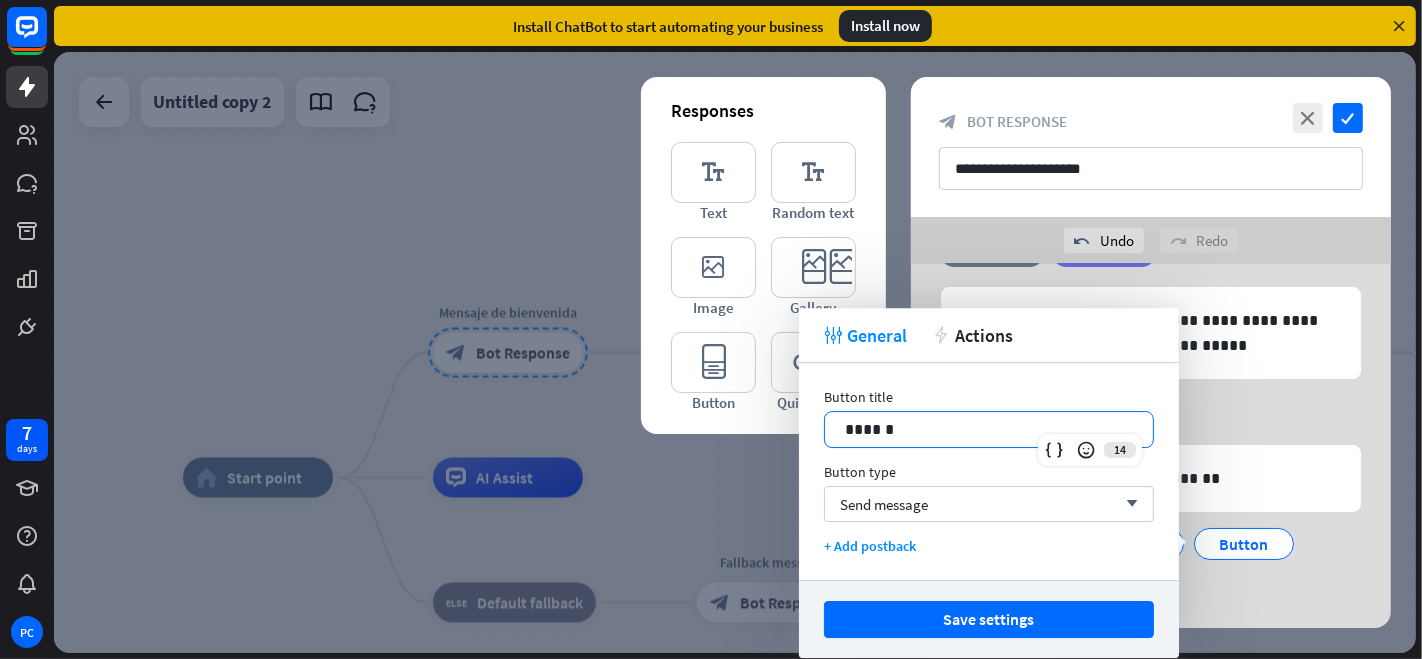 drag, startPoint x: 894, startPoint y: 421, endPoint x: 769, endPoint y: 435, distance: 125.781555 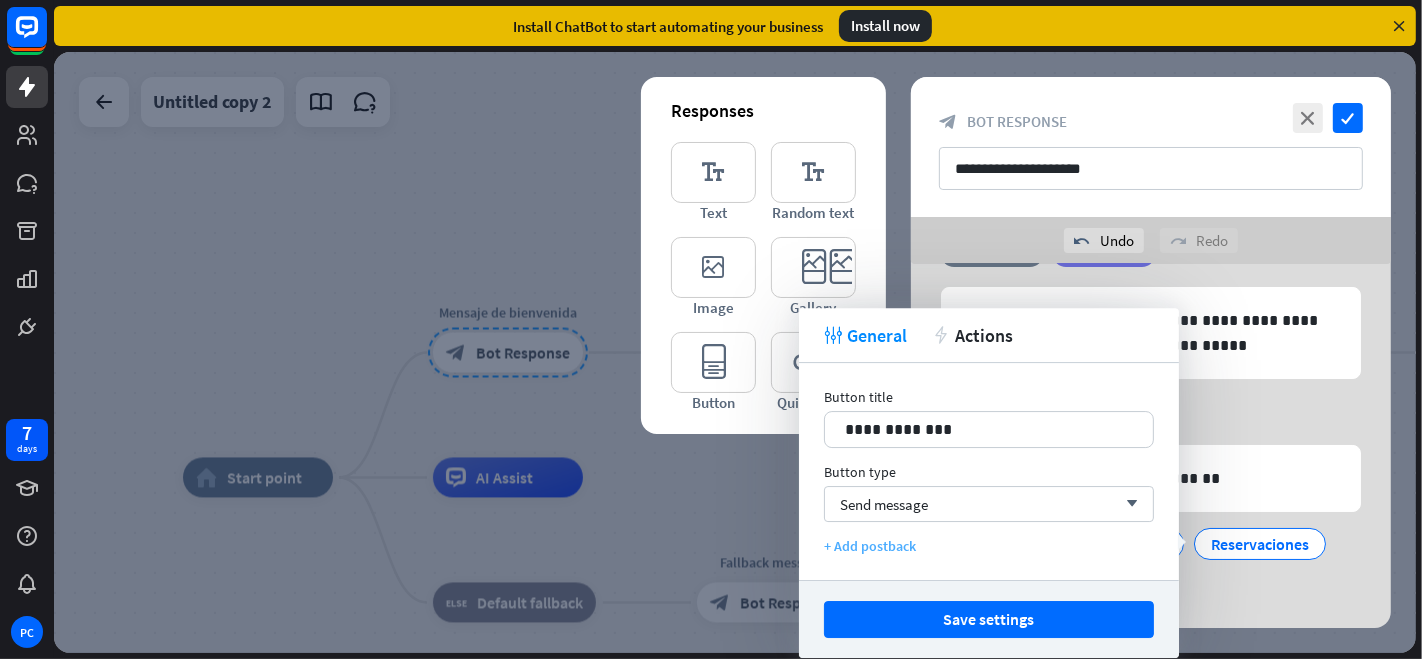 click on "+ Add postback" at bounding box center [989, 546] 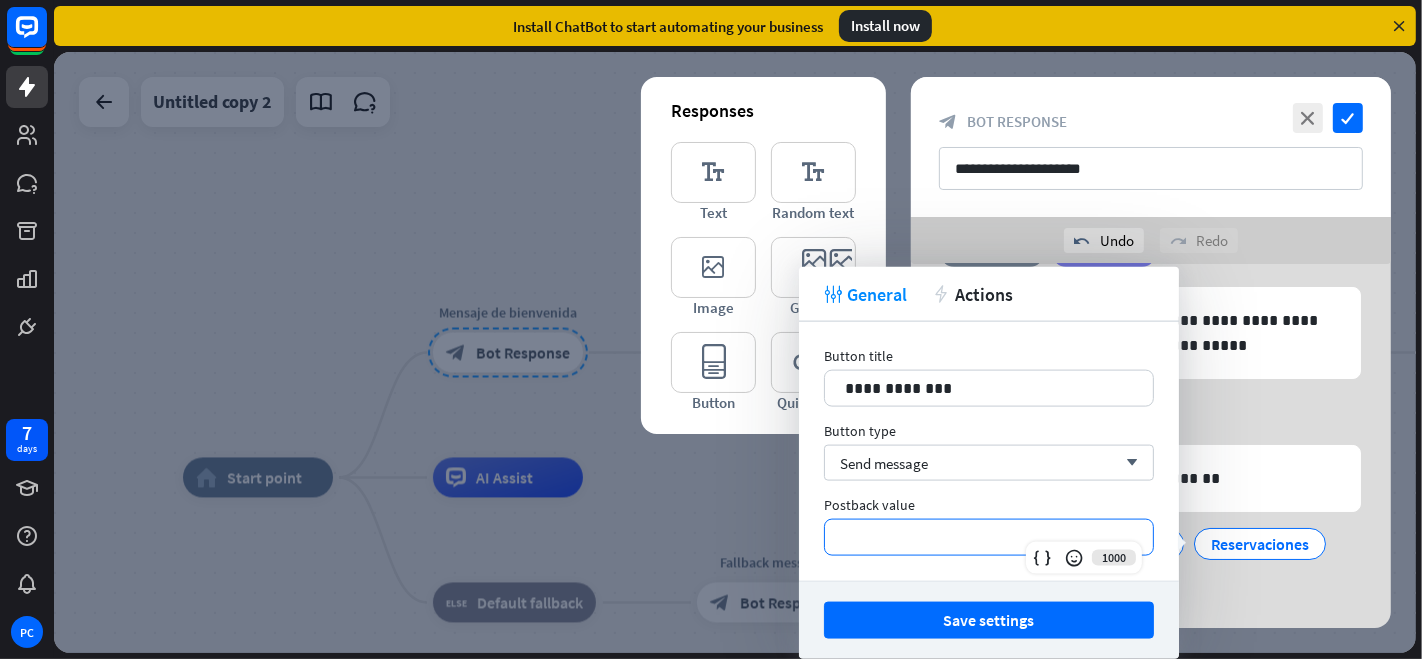 click on "**********" at bounding box center (989, 537) 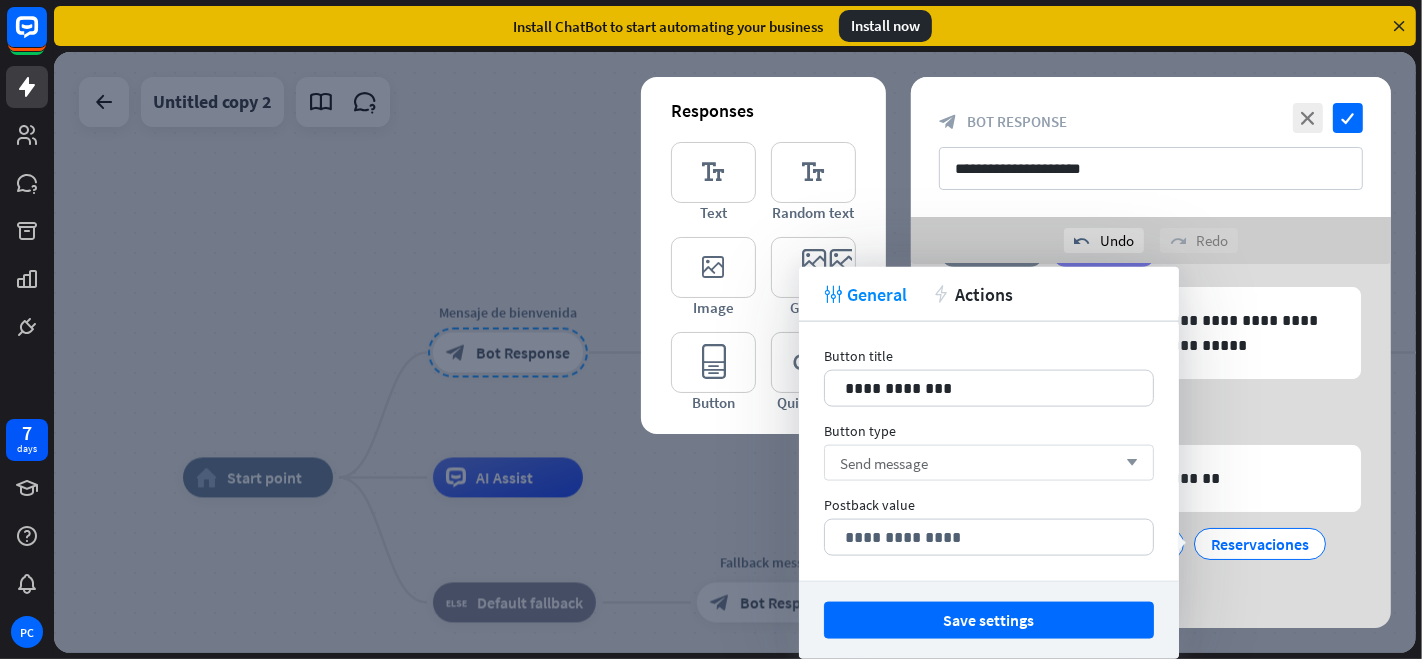 click on "Send message
arrow_down" at bounding box center [989, 463] 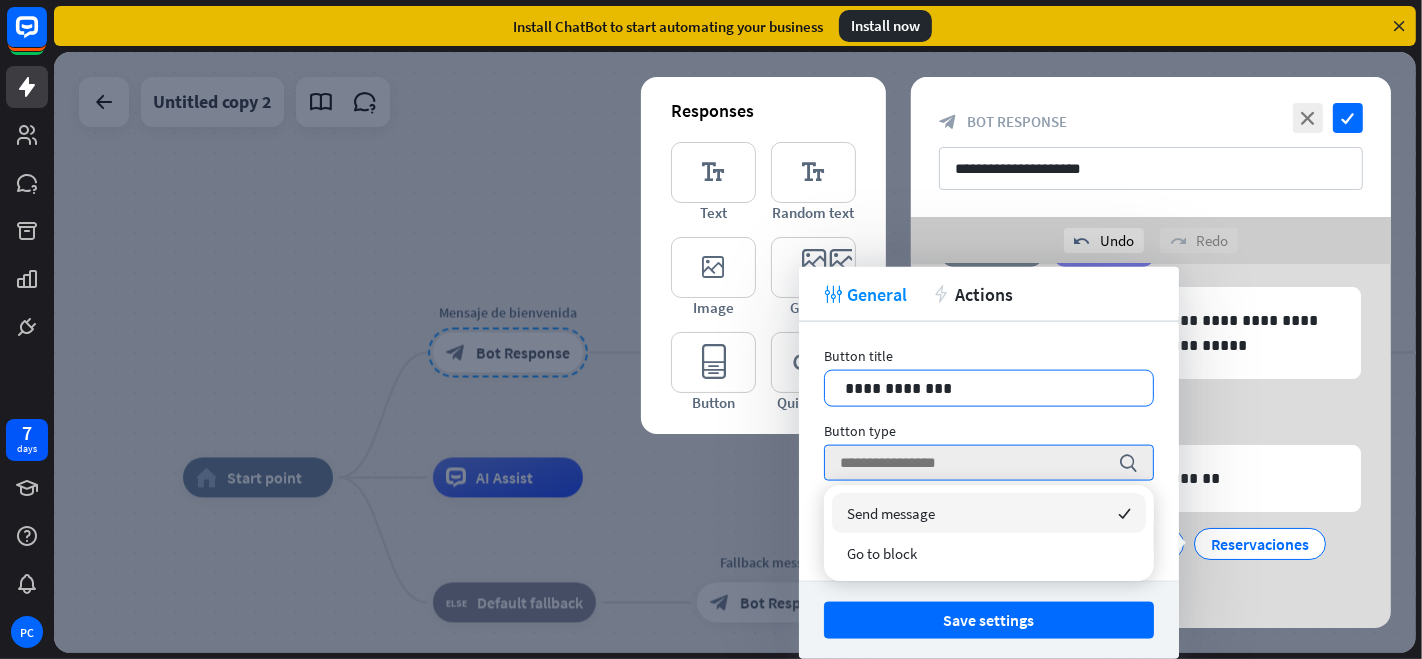 click on "**********" at bounding box center (989, 388) 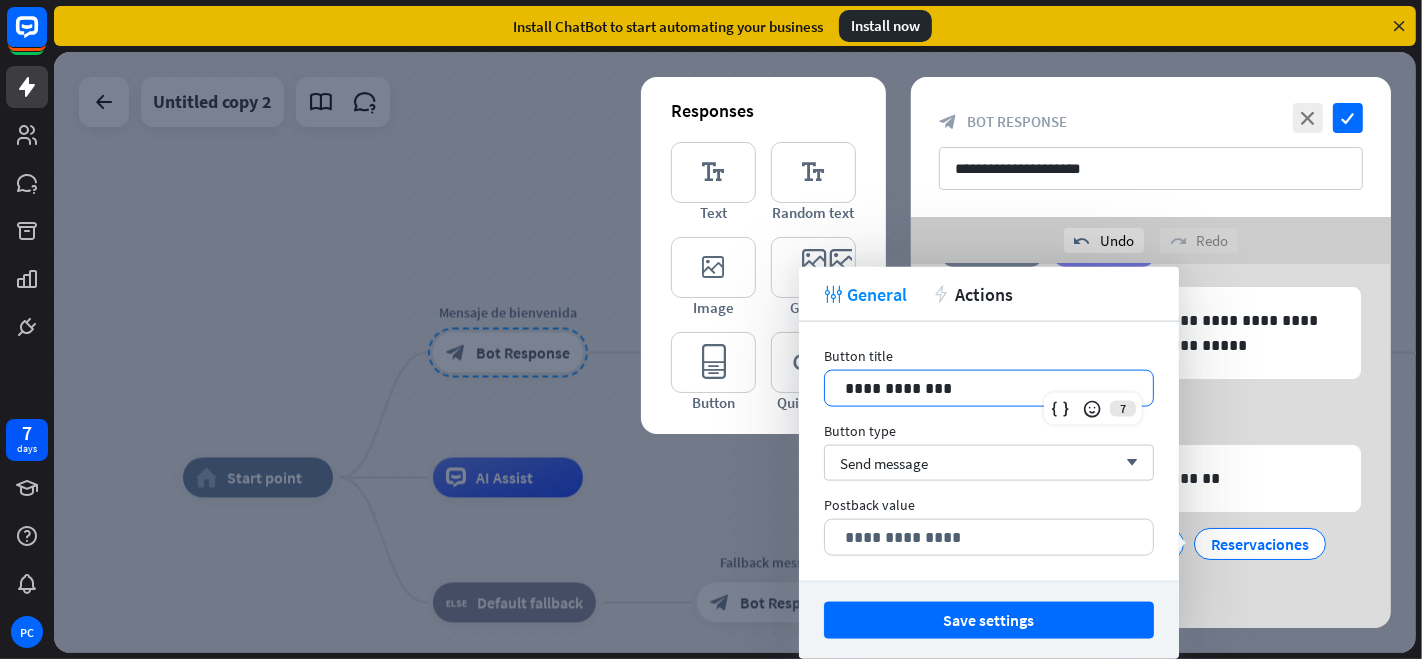 click at bounding box center (735, 352) 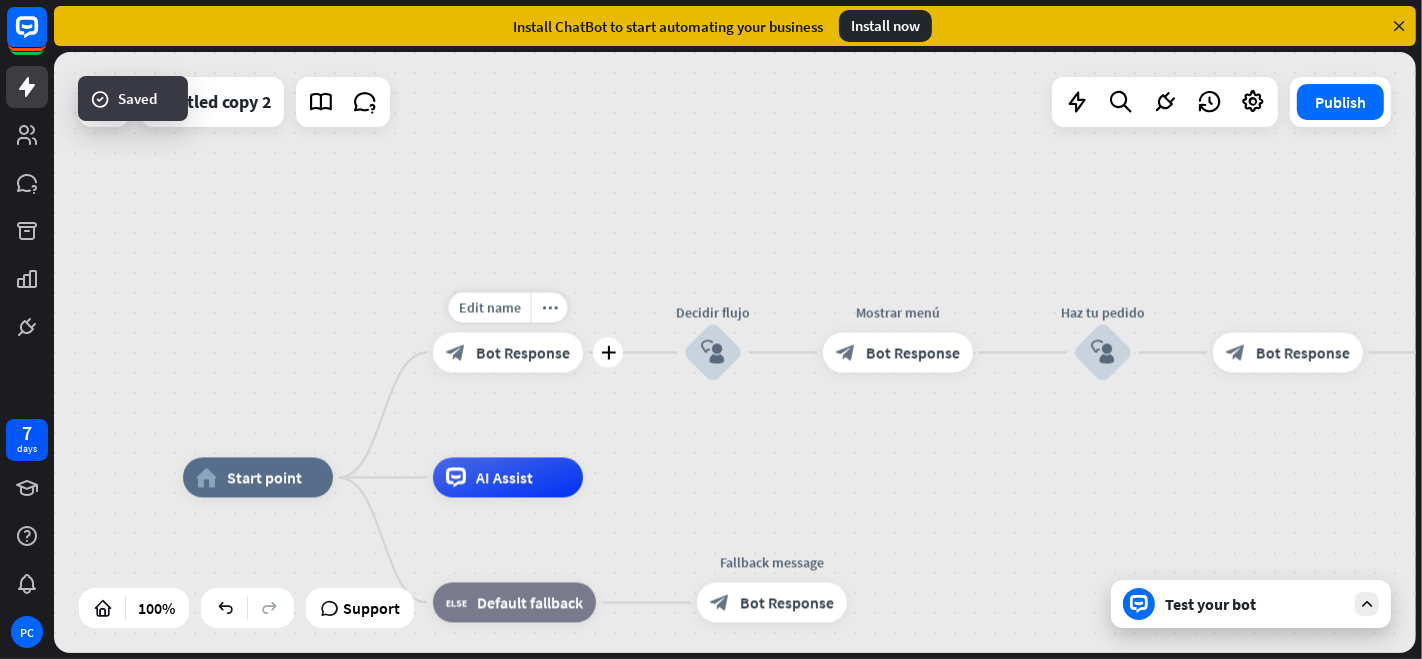 click on "Bot Response" at bounding box center [523, 353] 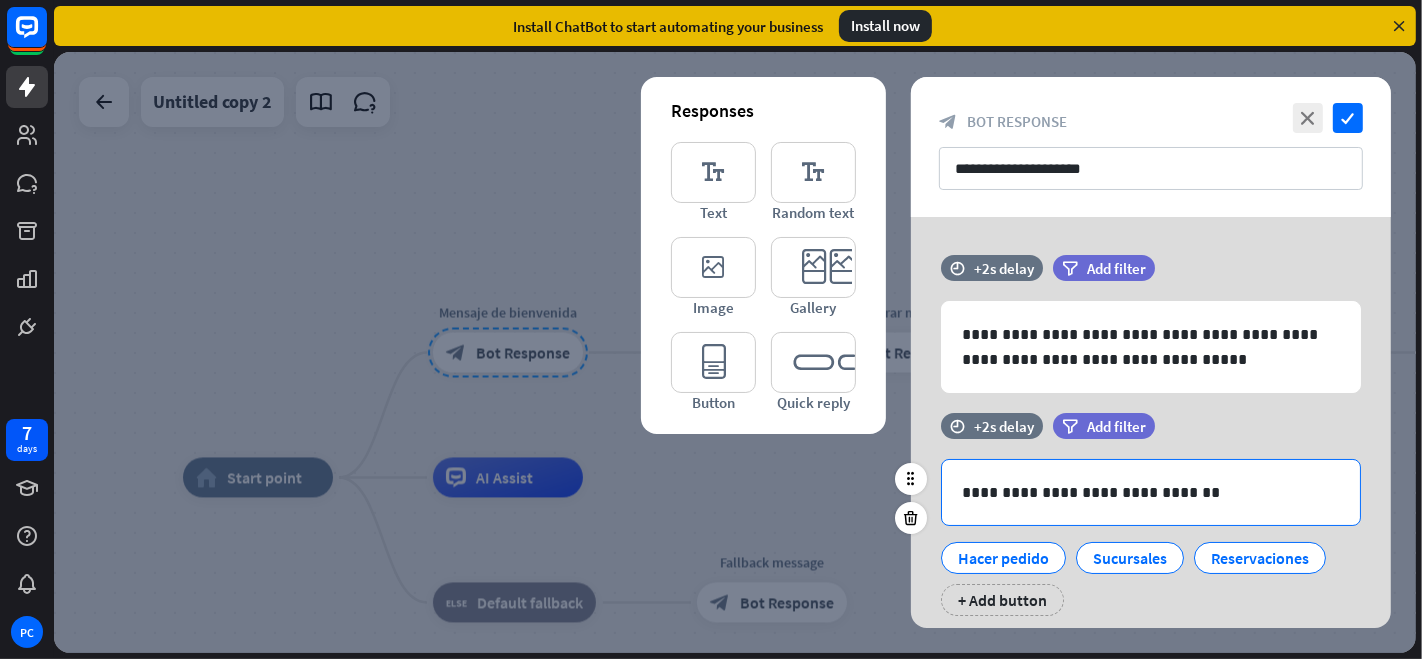 scroll, scrollTop: 56, scrollLeft: 0, axis: vertical 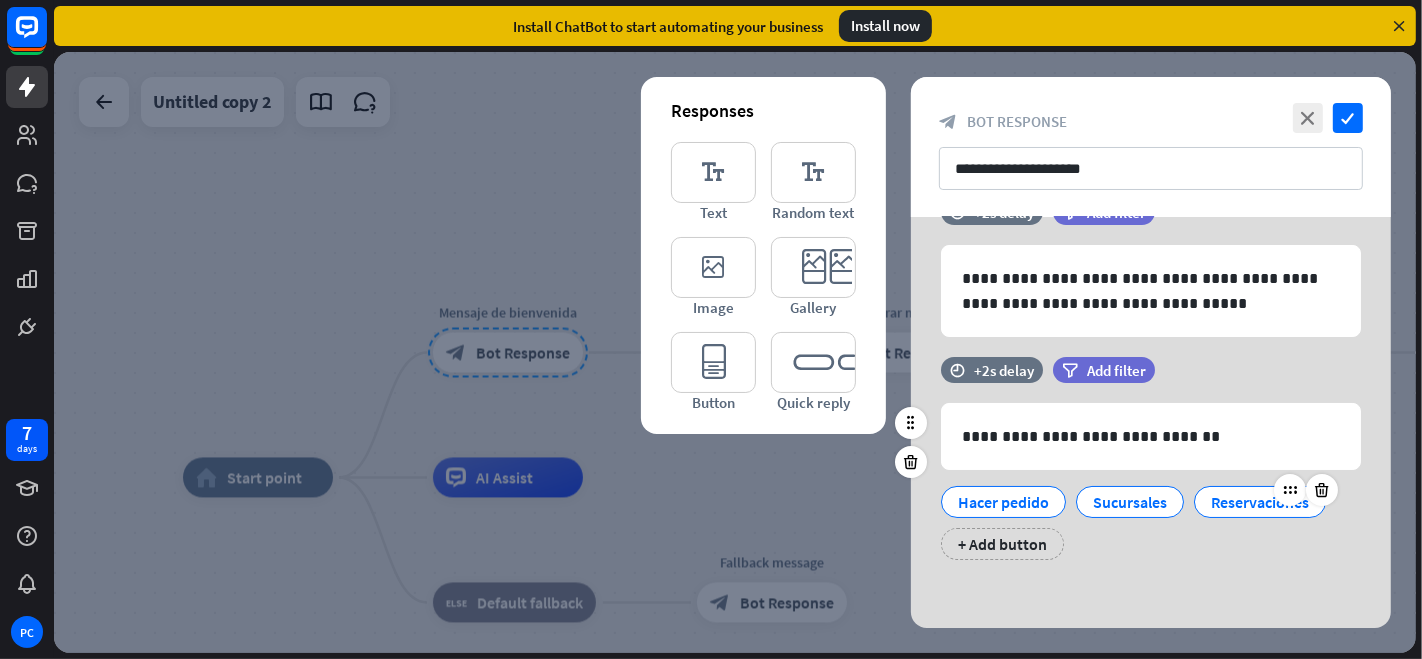 click on "Reservaciones" at bounding box center [1260, 502] 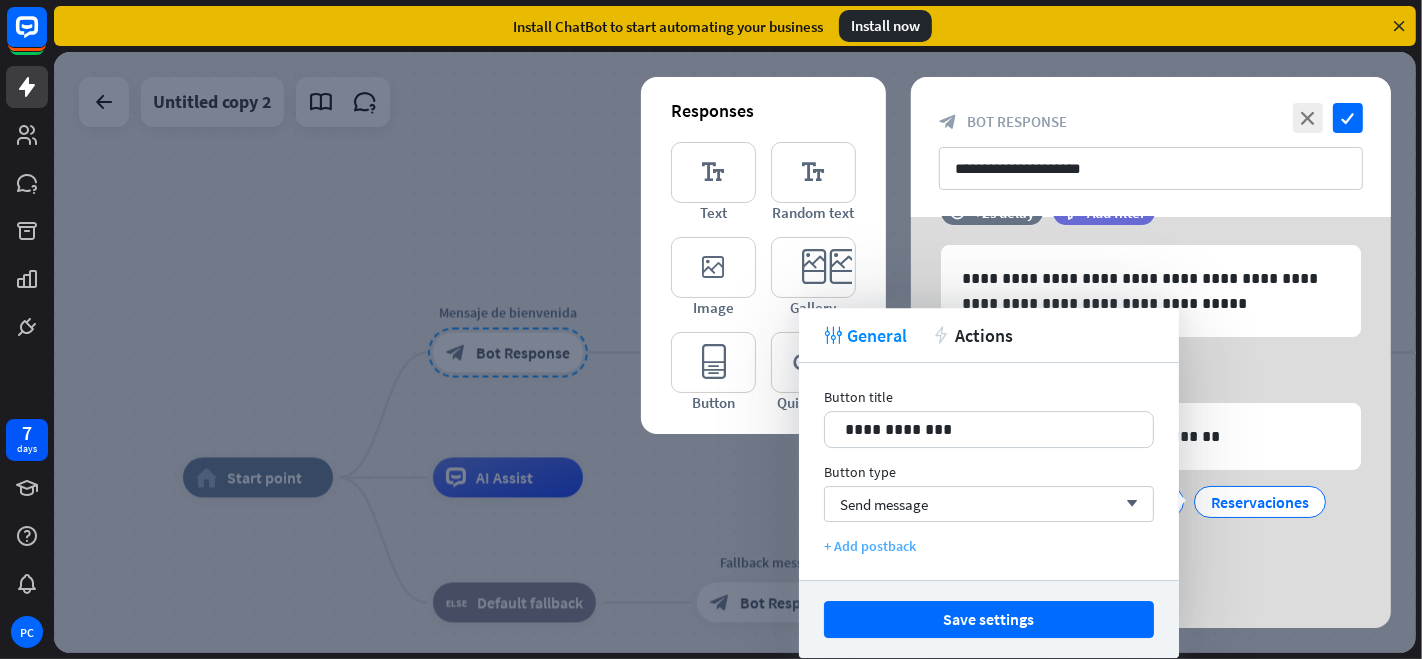 click on "+ Add postback" at bounding box center [989, 546] 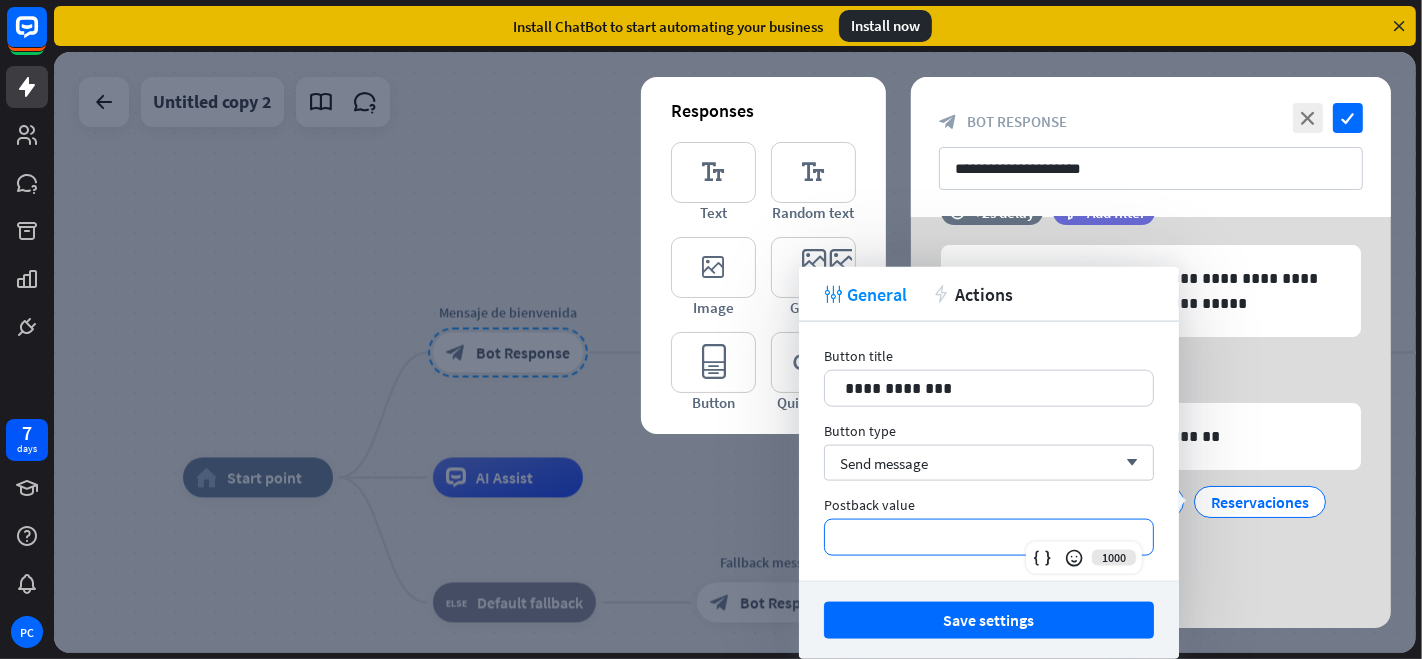 click on "**********" at bounding box center [989, 537] 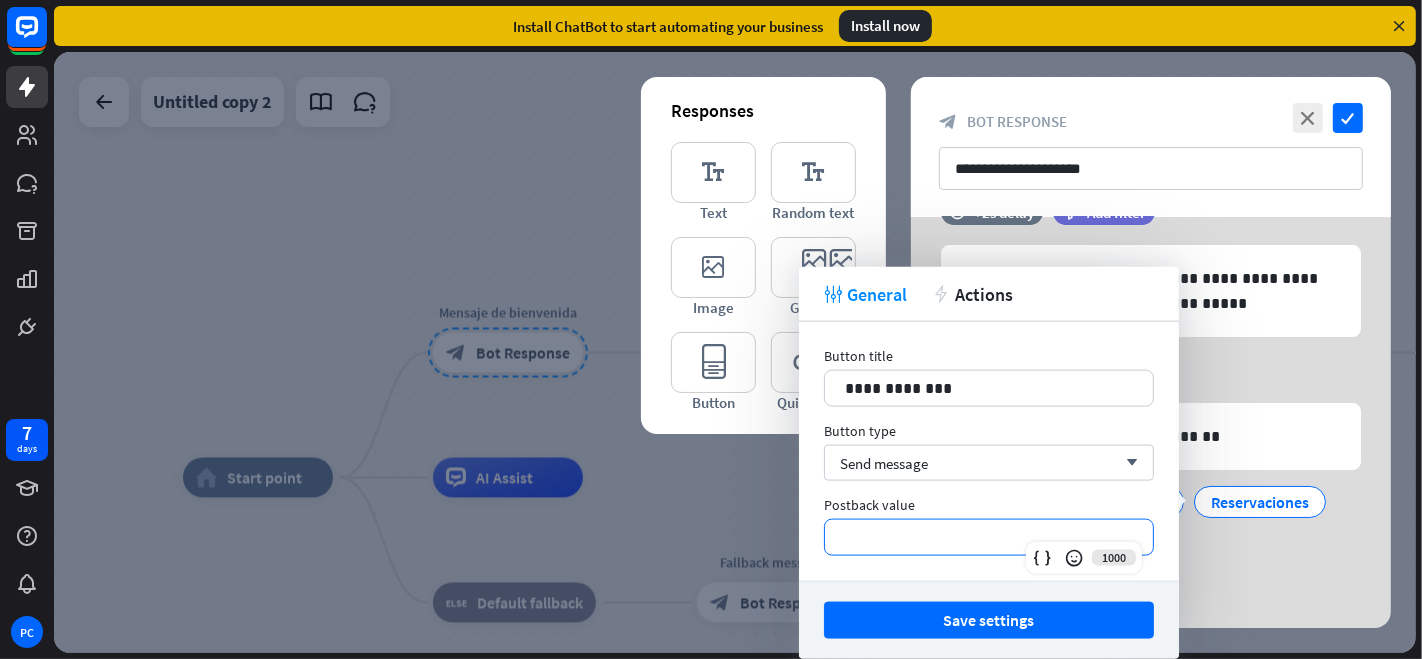 type 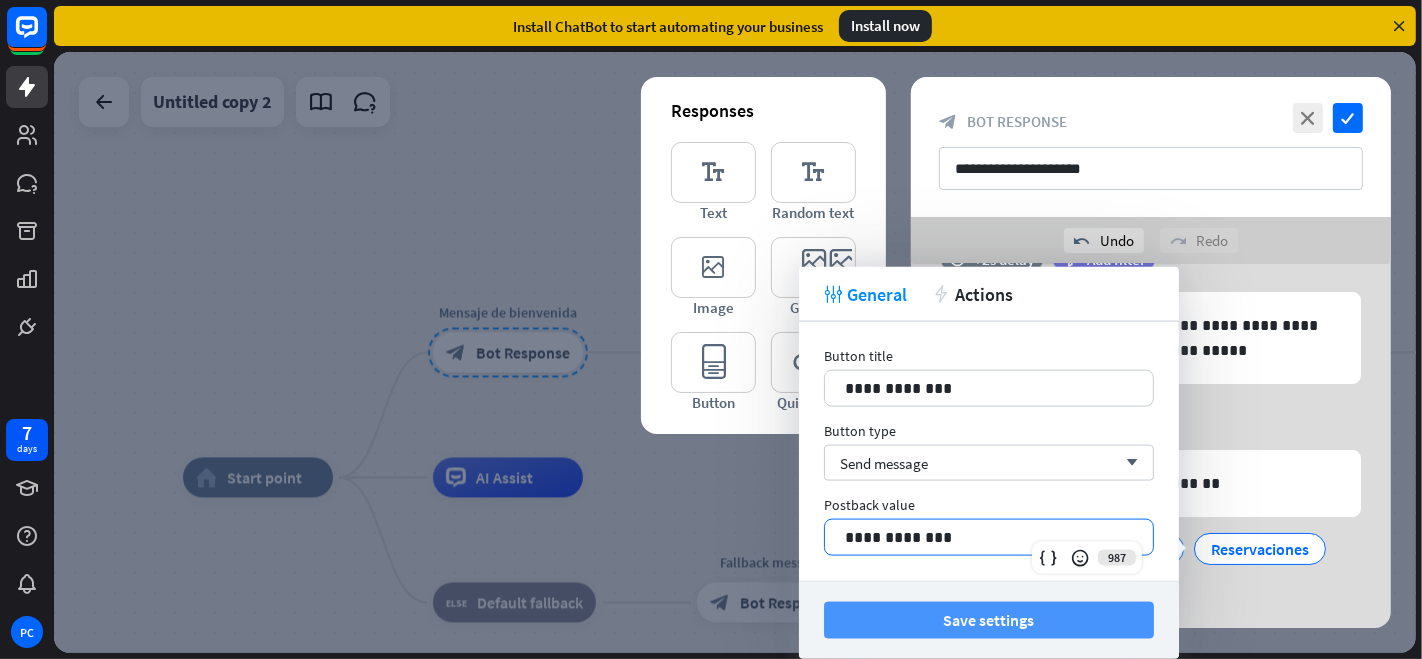 click on "Save settings" at bounding box center [989, 620] 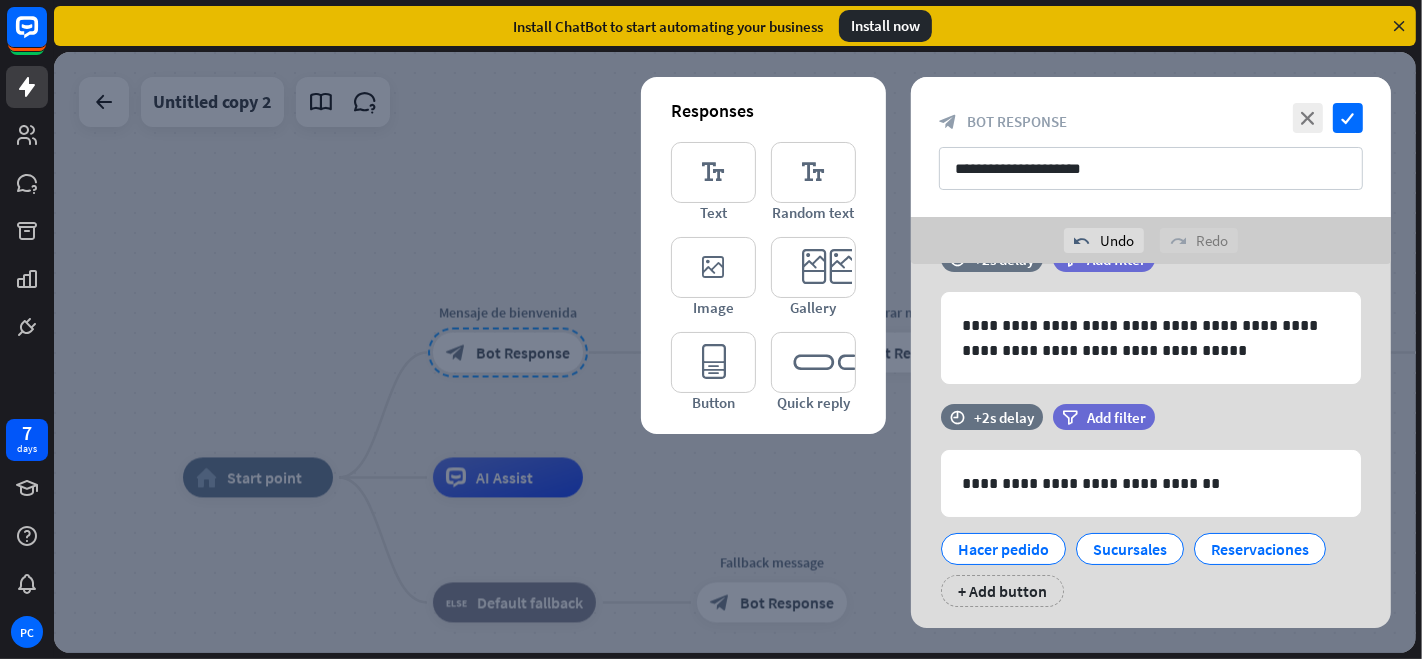 click at bounding box center (735, 352) 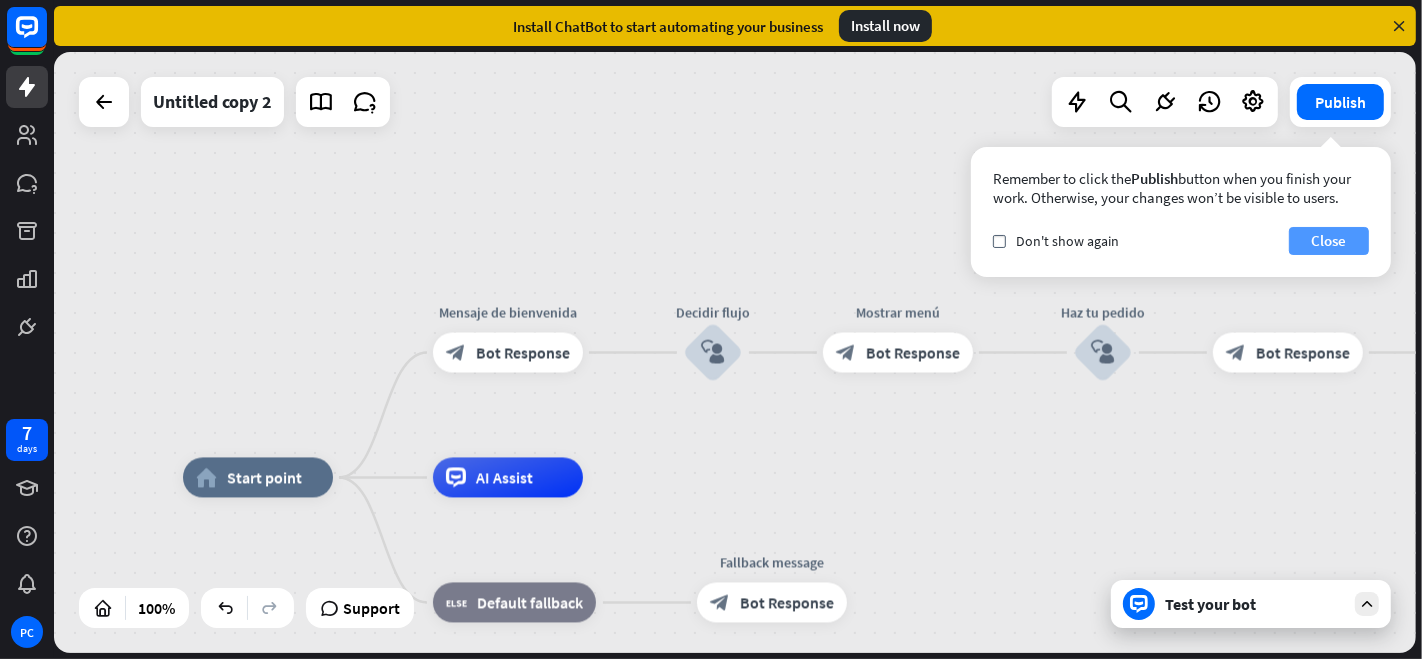 click on "Close" at bounding box center [1329, 241] 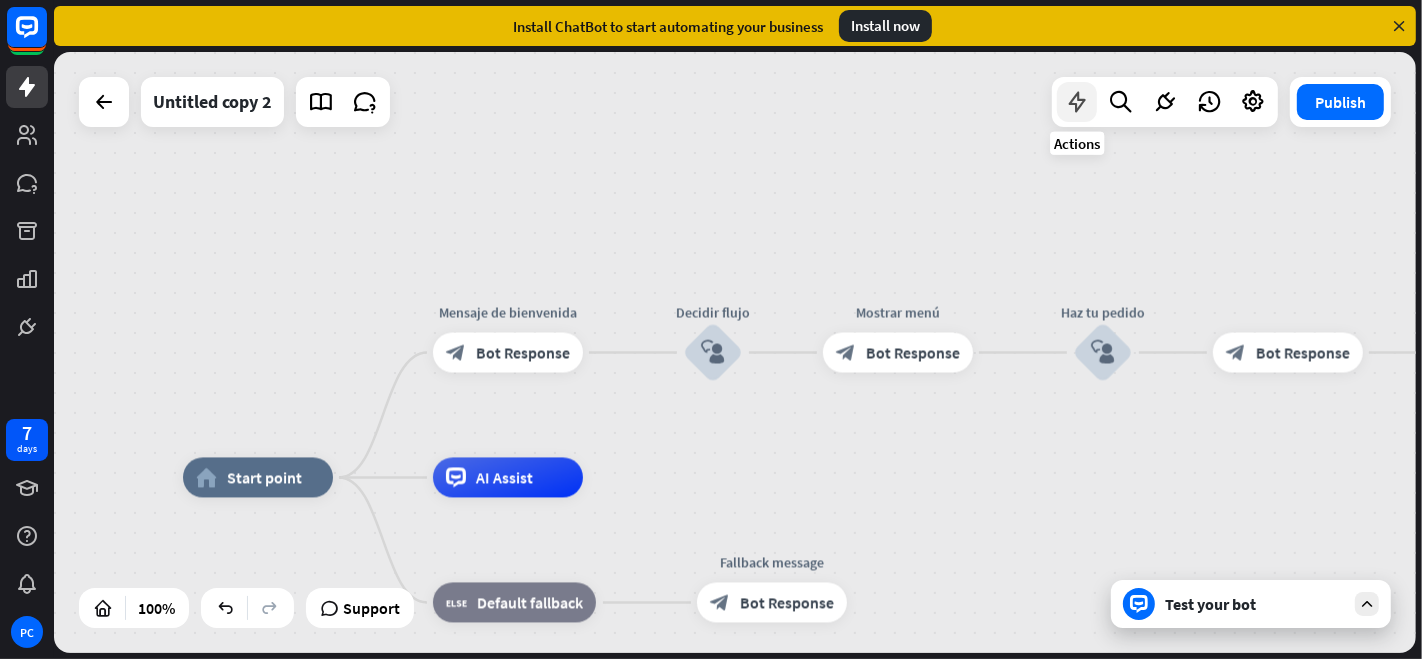 click at bounding box center [1077, 102] 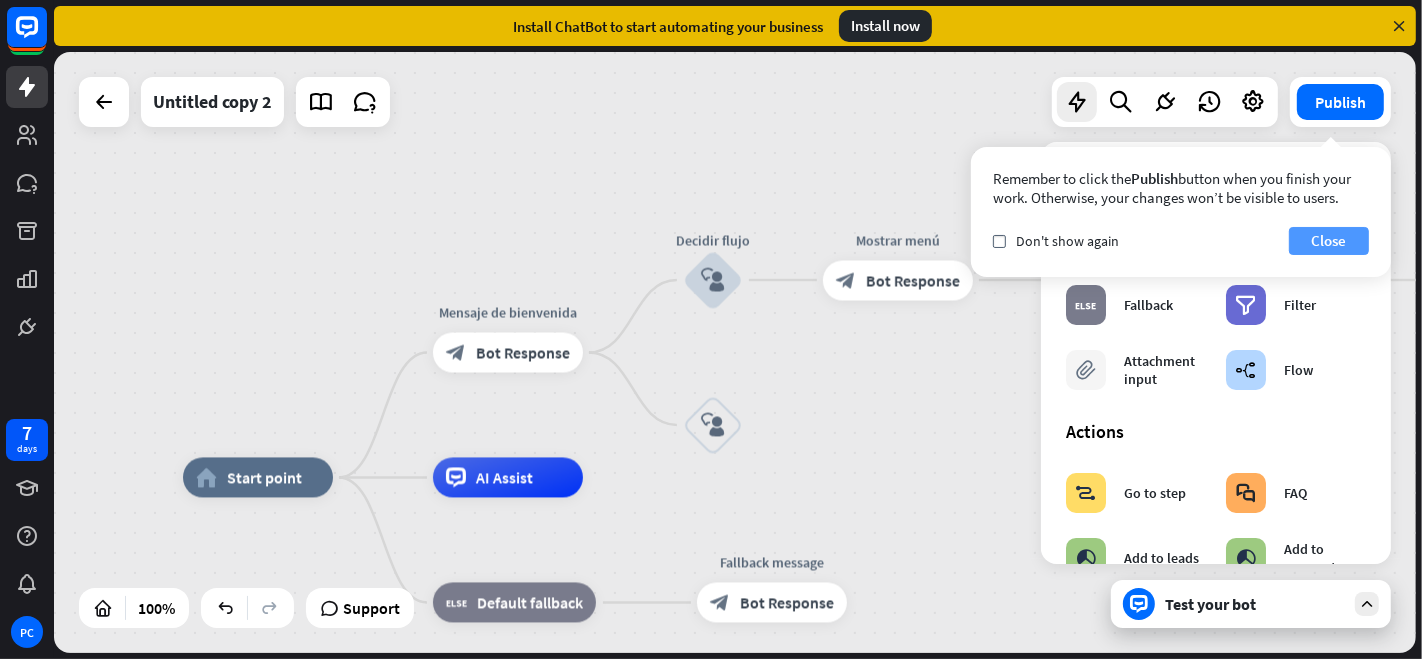 click on "Close" at bounding box center [1329, 241] 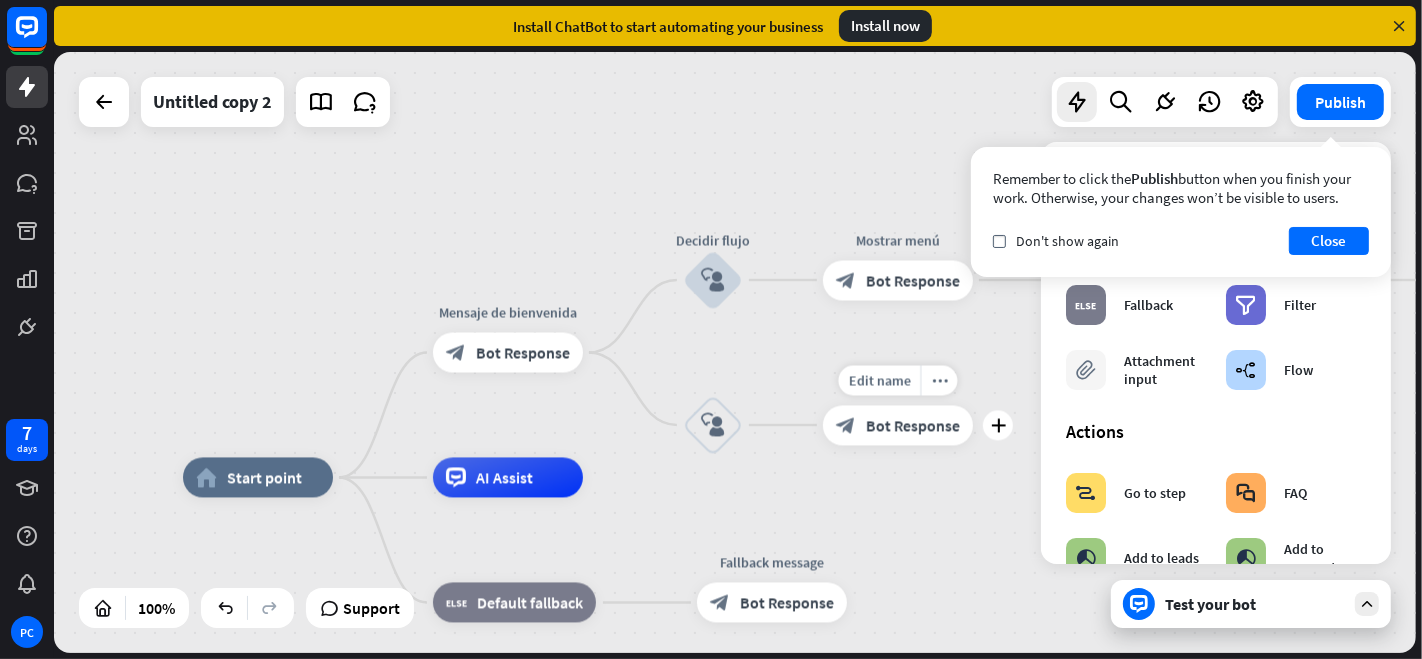 click on "Bot Response" at bounding box center [913, 425] 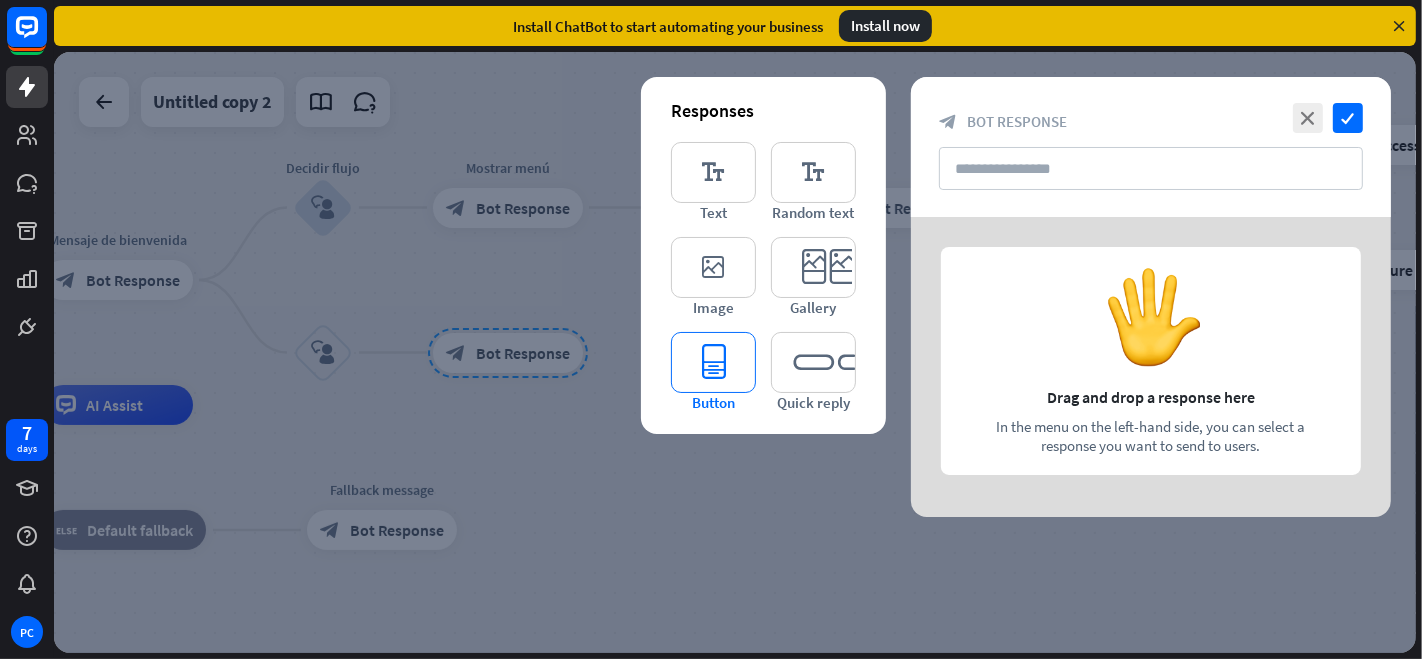 click on "editor_button" at bounding box center [713, 362] 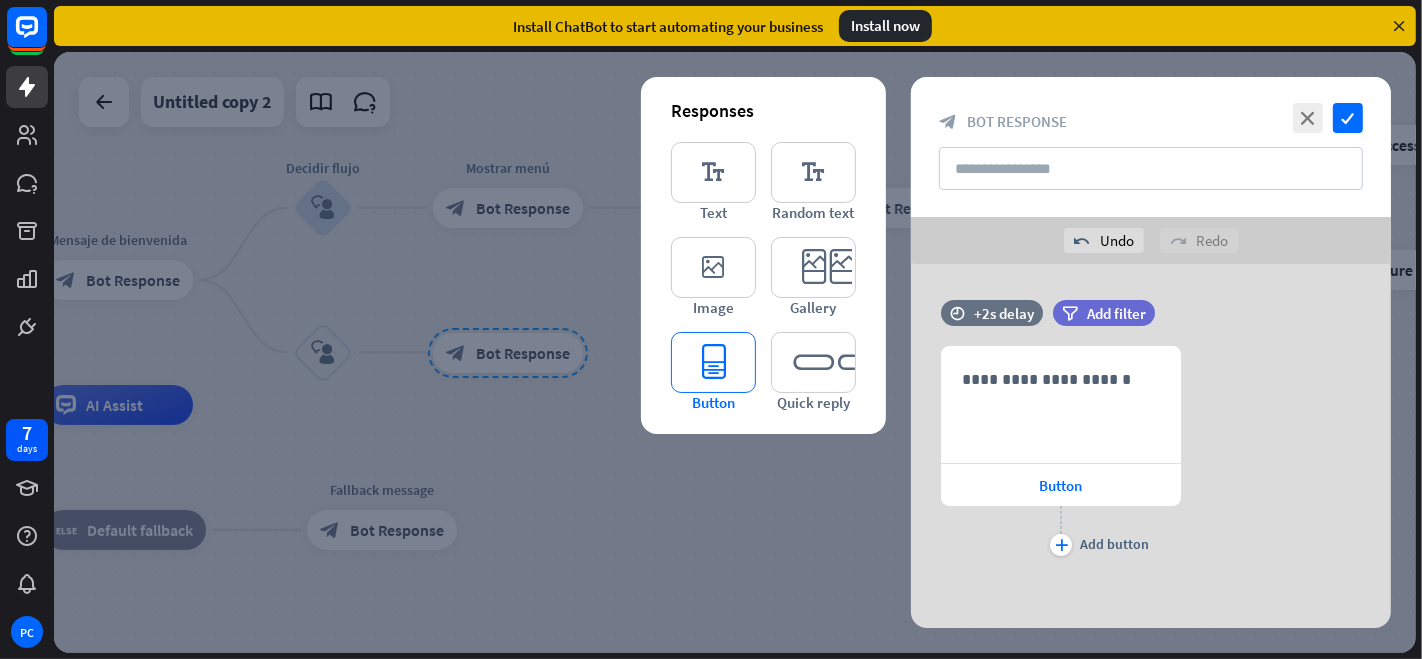 scroll, scrollTop: 3, scrollLeft: 0, axis: vertical 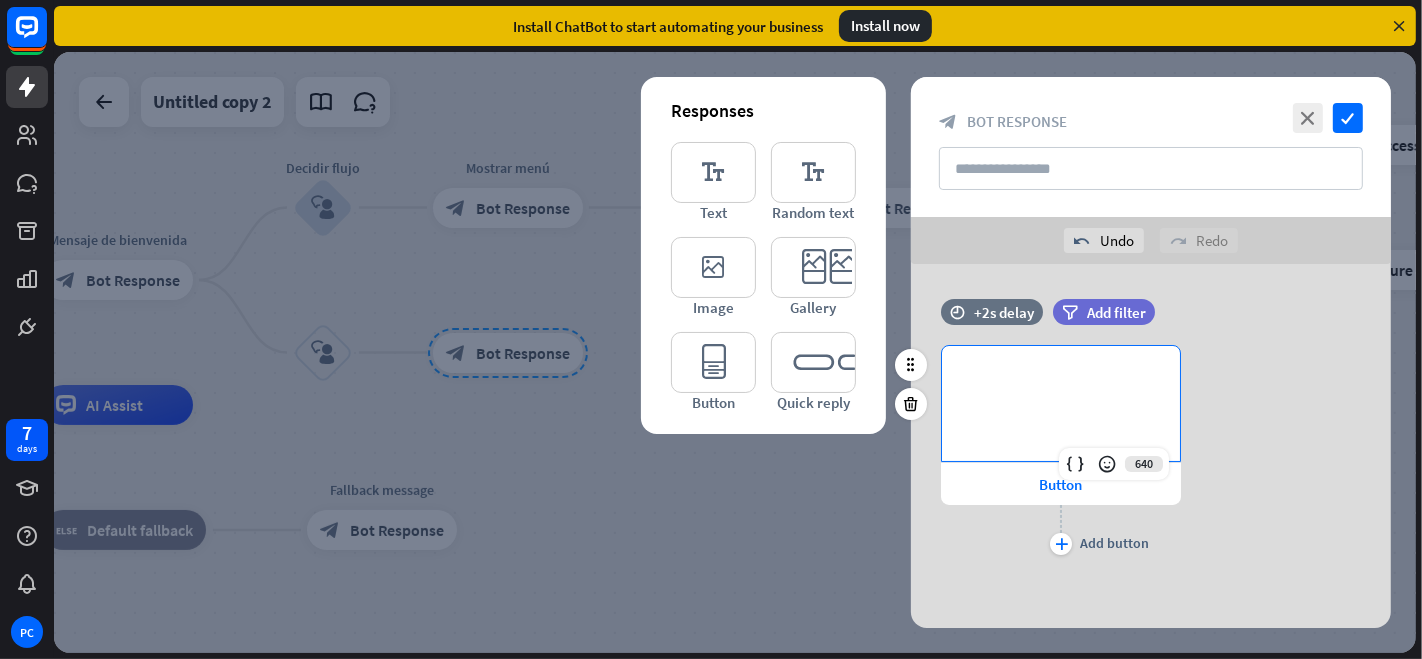 click on "**********" at bounding box center [1061, 378] 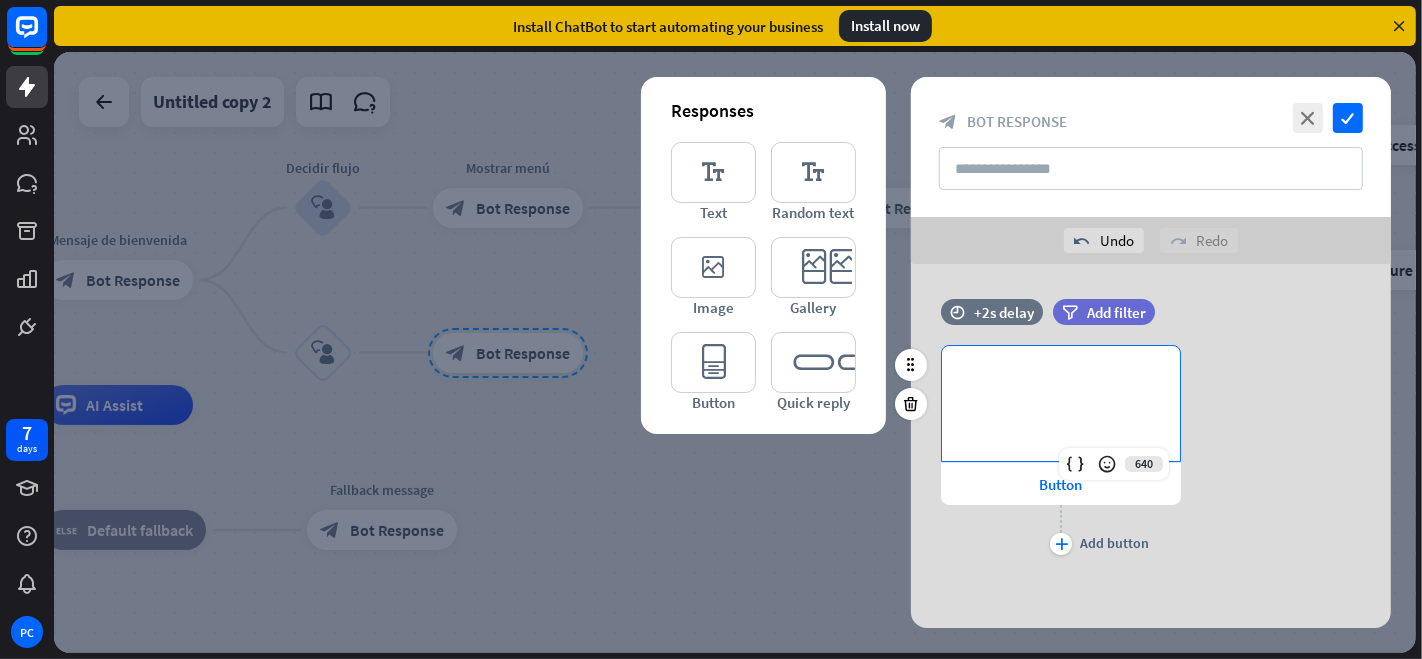 type 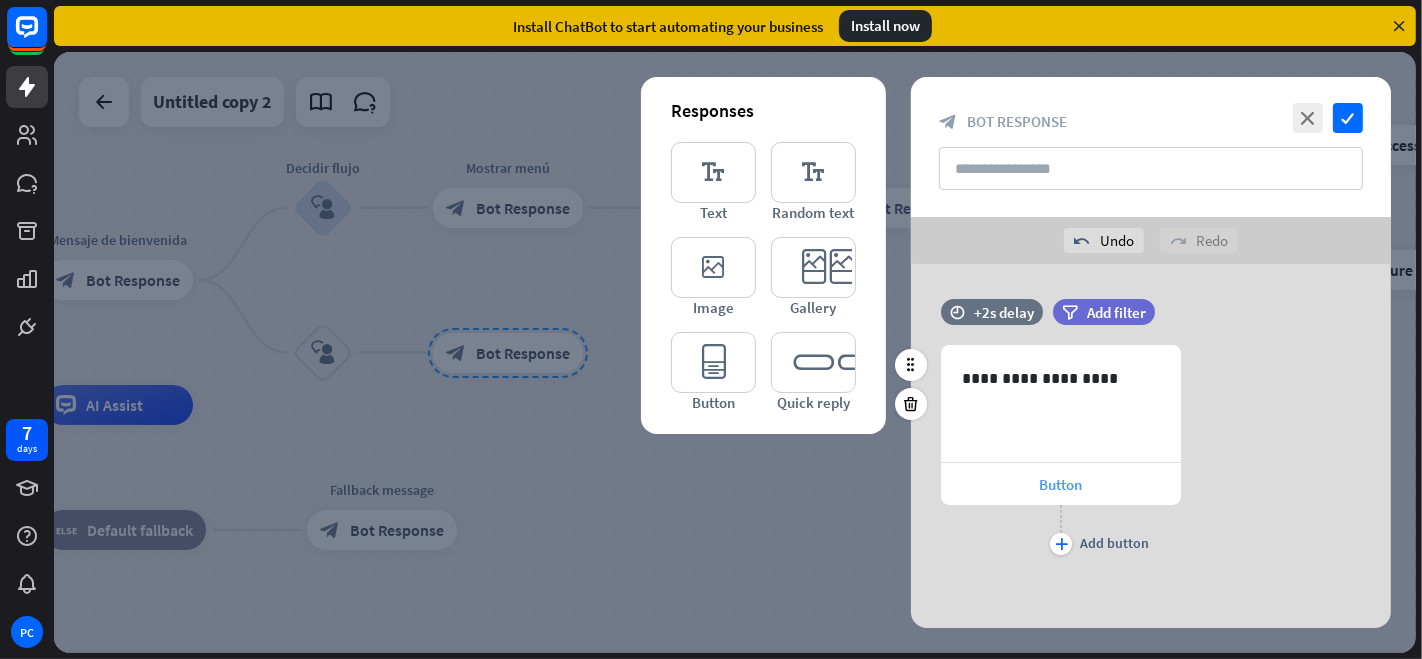 click on "Button" at bounding box center [1061, 484] 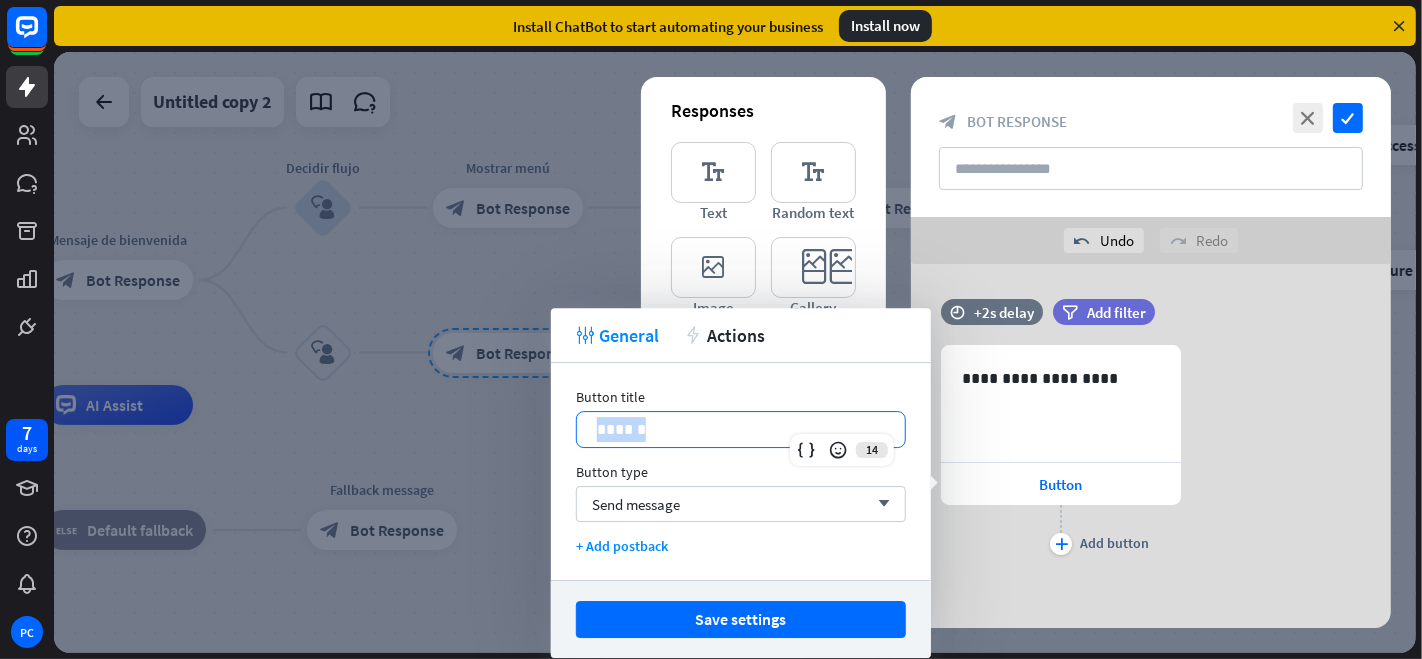 drag, startPoint x: 645, startPoint y: 429, endPoint x: 582, endPoint y: 361, distance: 92.69843 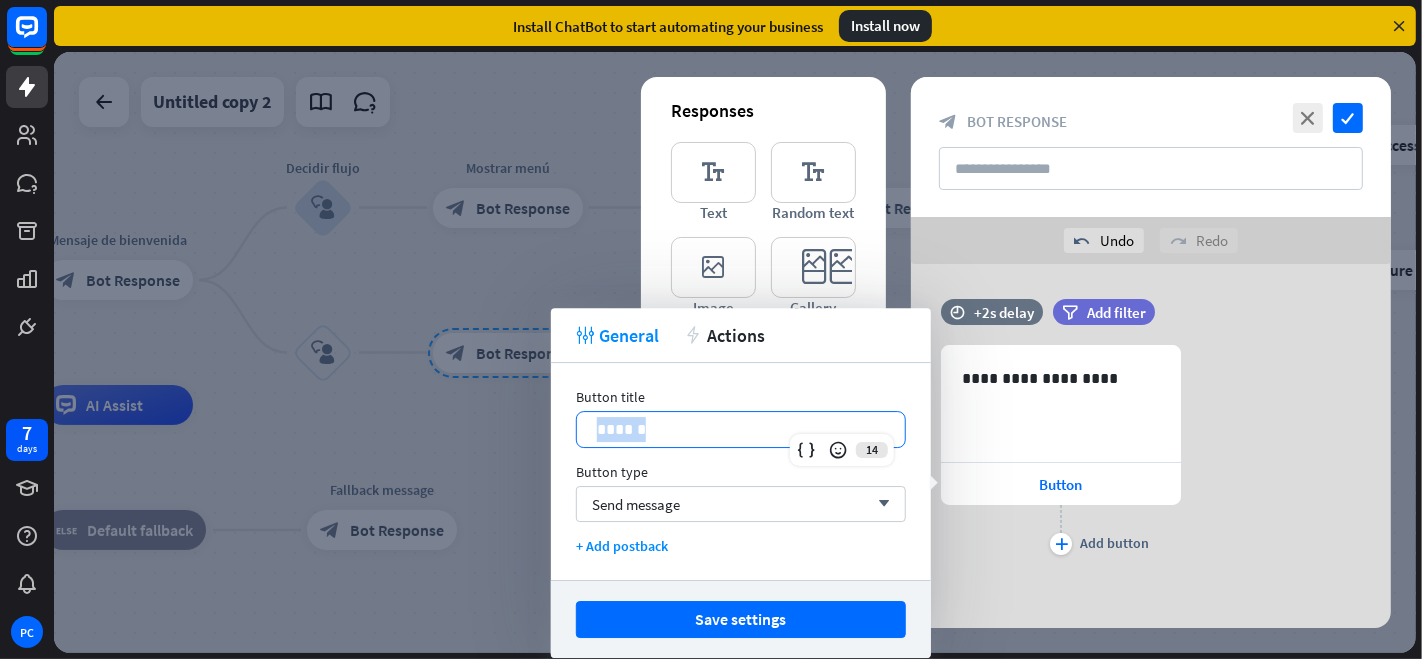 type 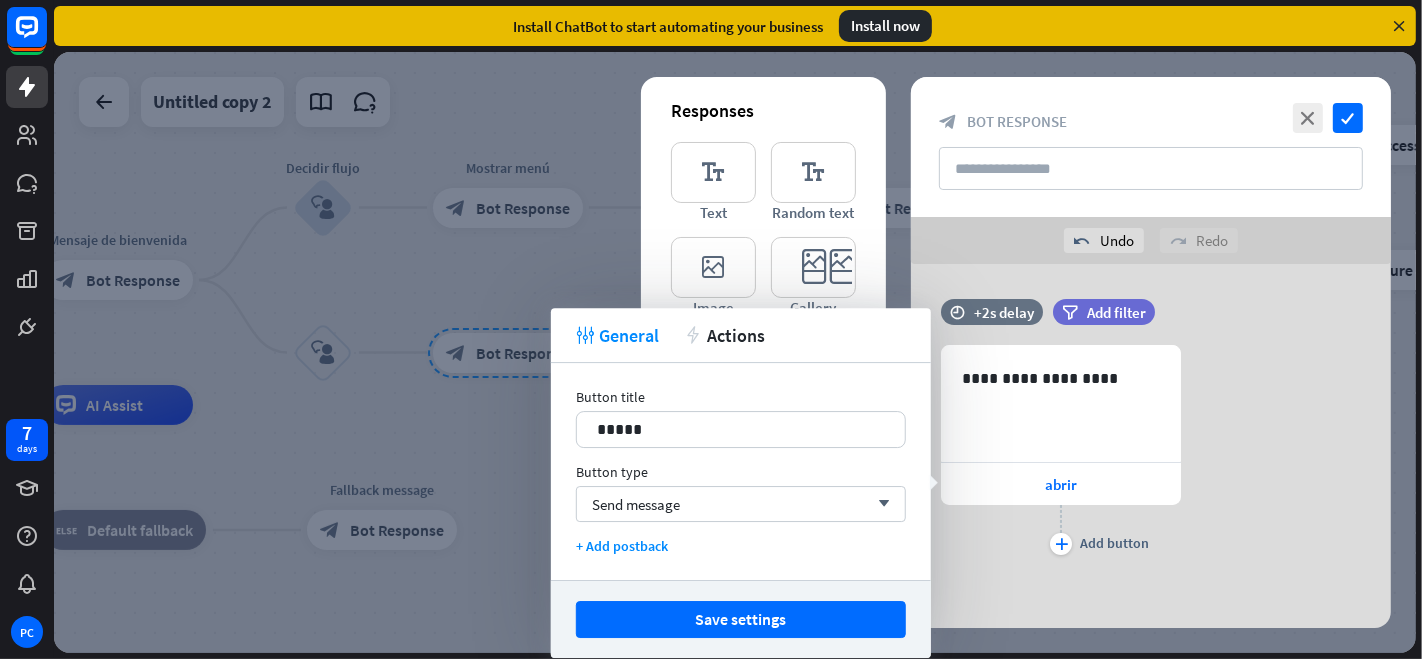 click on "Button title             15   *****   Button type     Send message
arrow_down
+ Add postback" at bounding box center (741, 471) 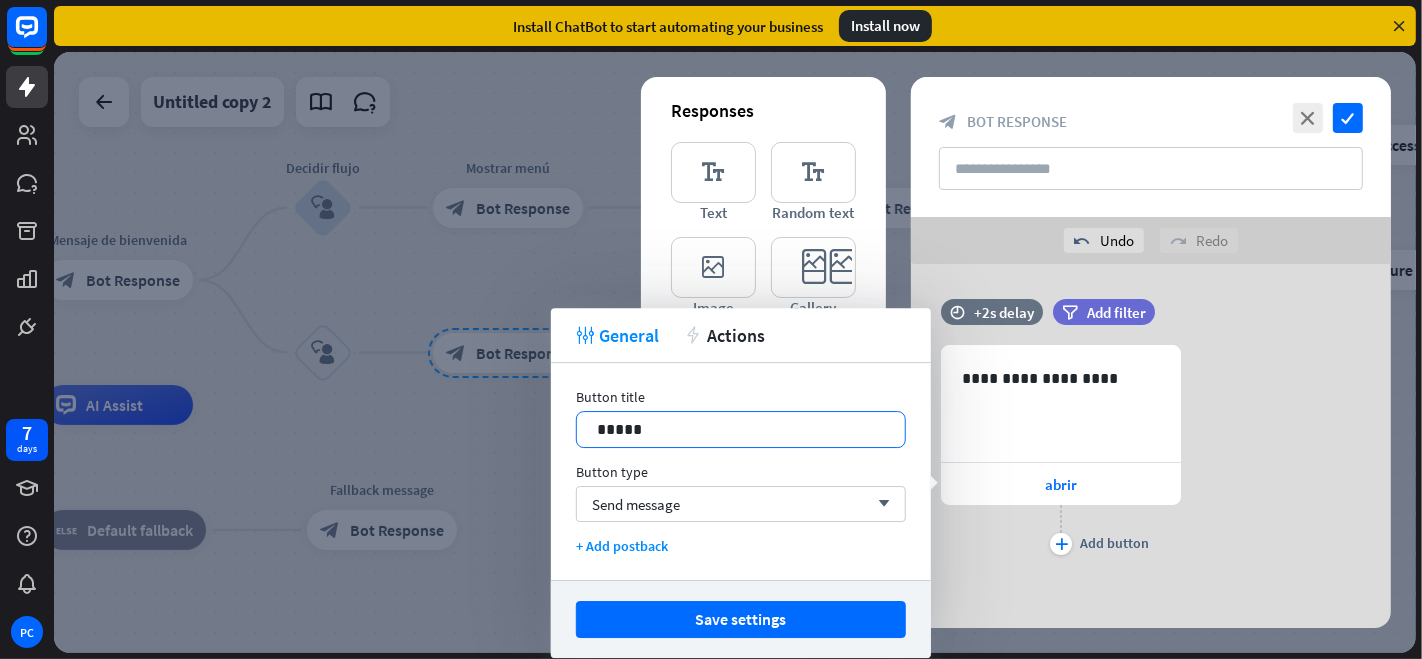 click on "*****" at bounding box center [741, 429] 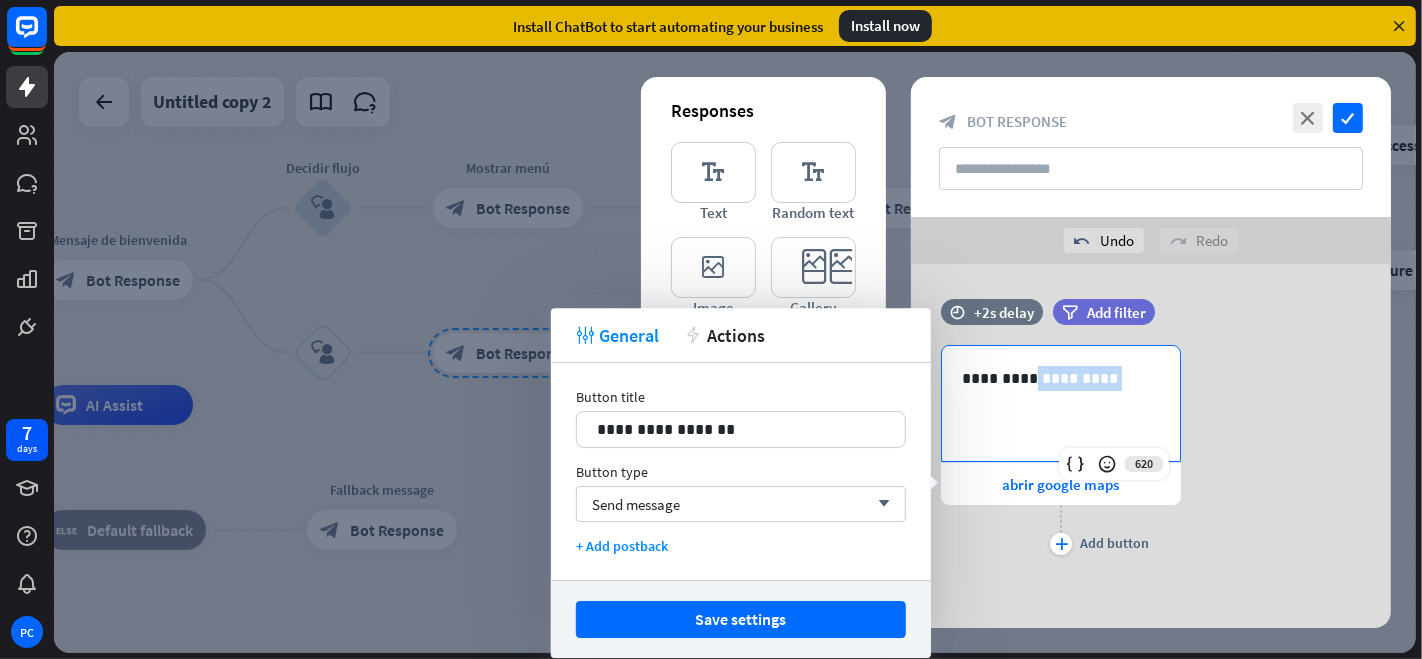 drag, startPoint x: 1111, startPoint y: 376, endPoint x: 1026, endPoint y: 381, distance: 85.146935 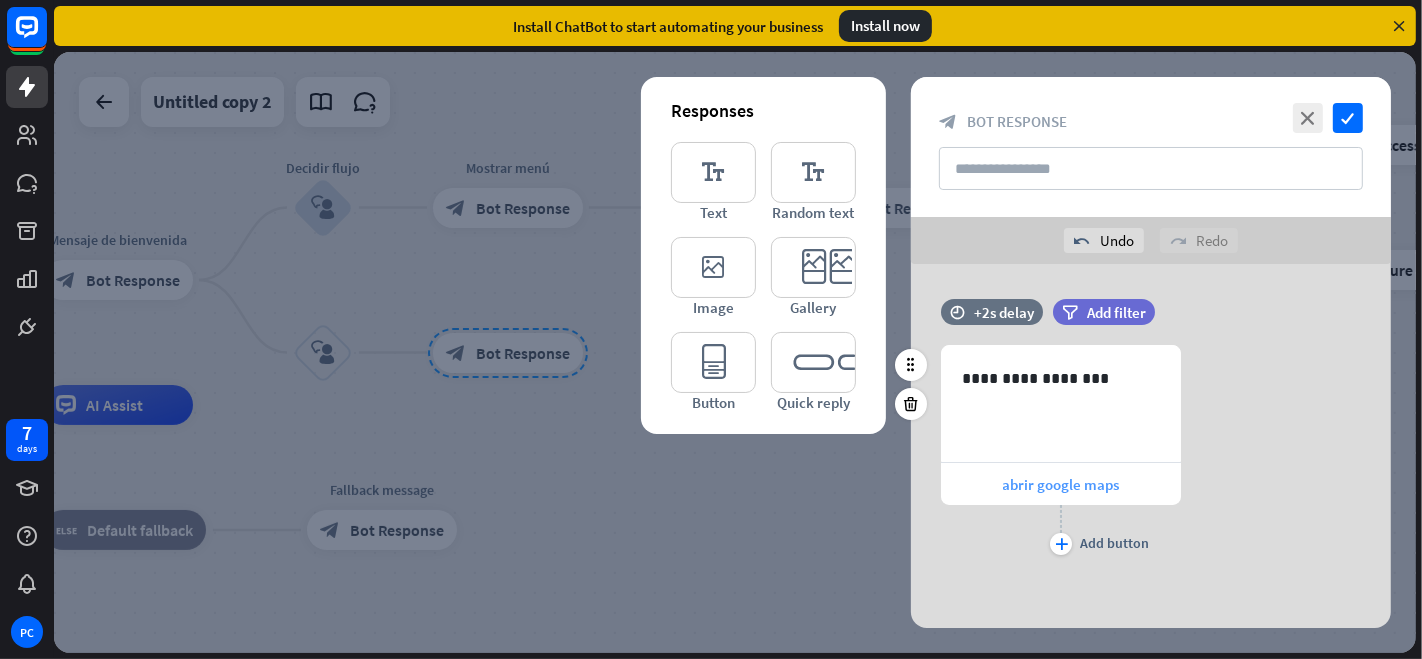 click on "abrir google maps" at bounding box center (1061, 484) 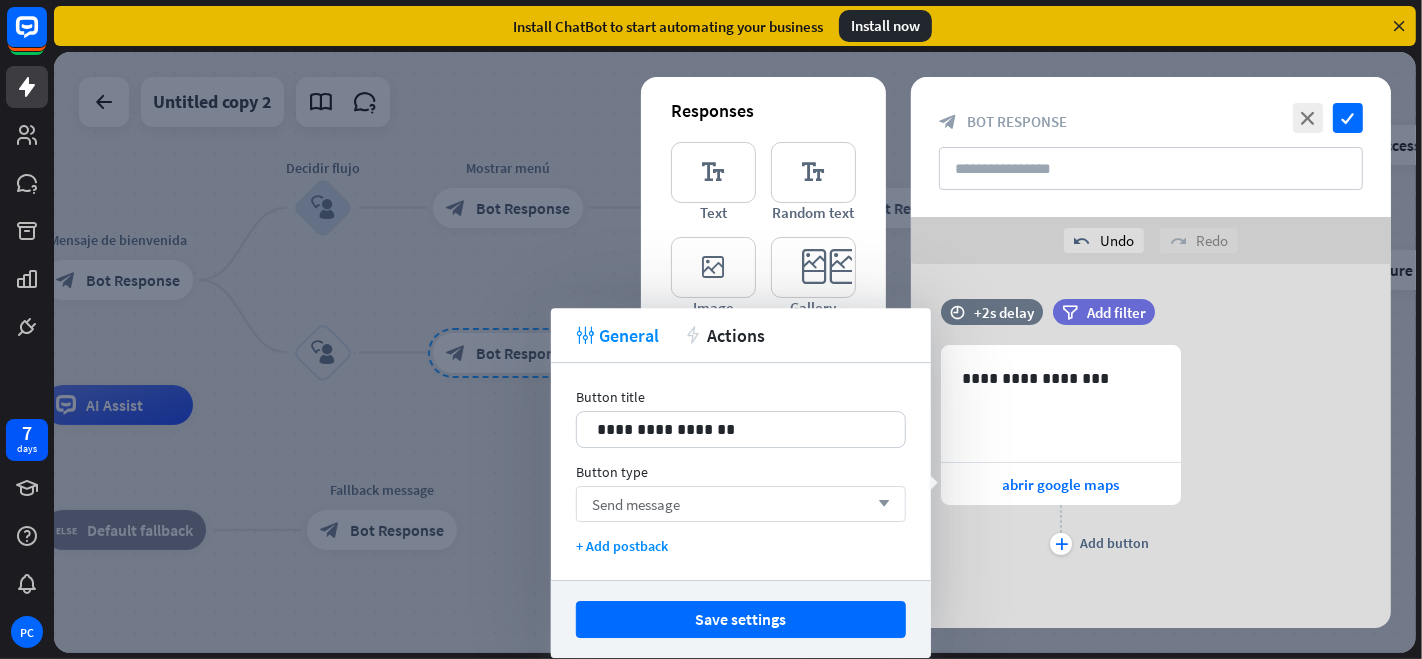 click on "Send message
arrow_down" at bounding box center (741, 504) 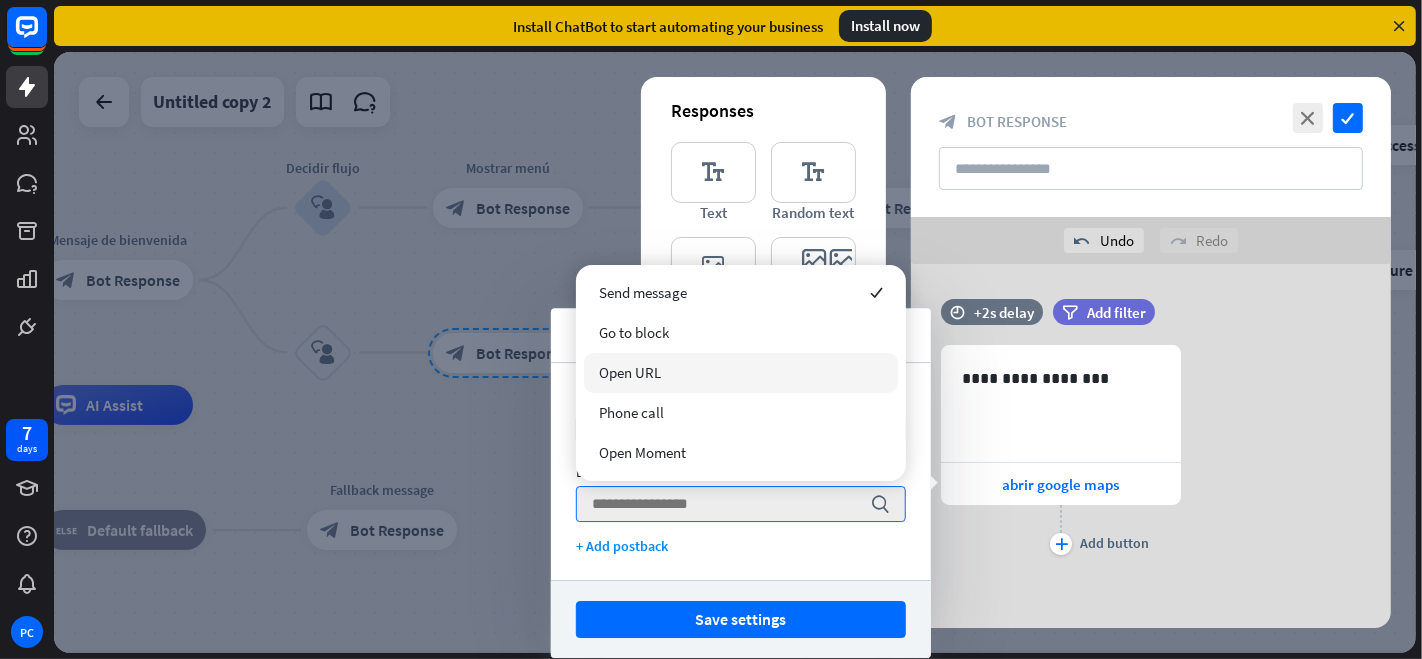 click on "Open URL" at bounding box center [741, 373] 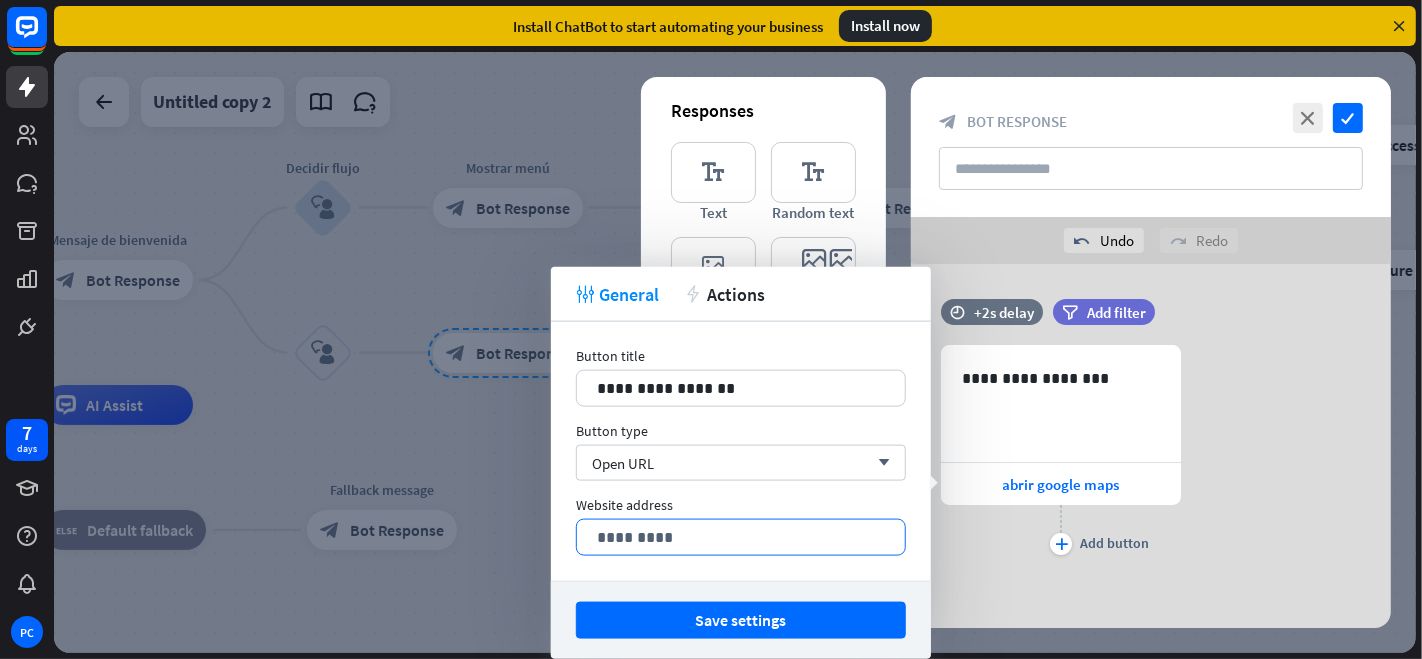 click on "*********" at bounding box center [741, 537] 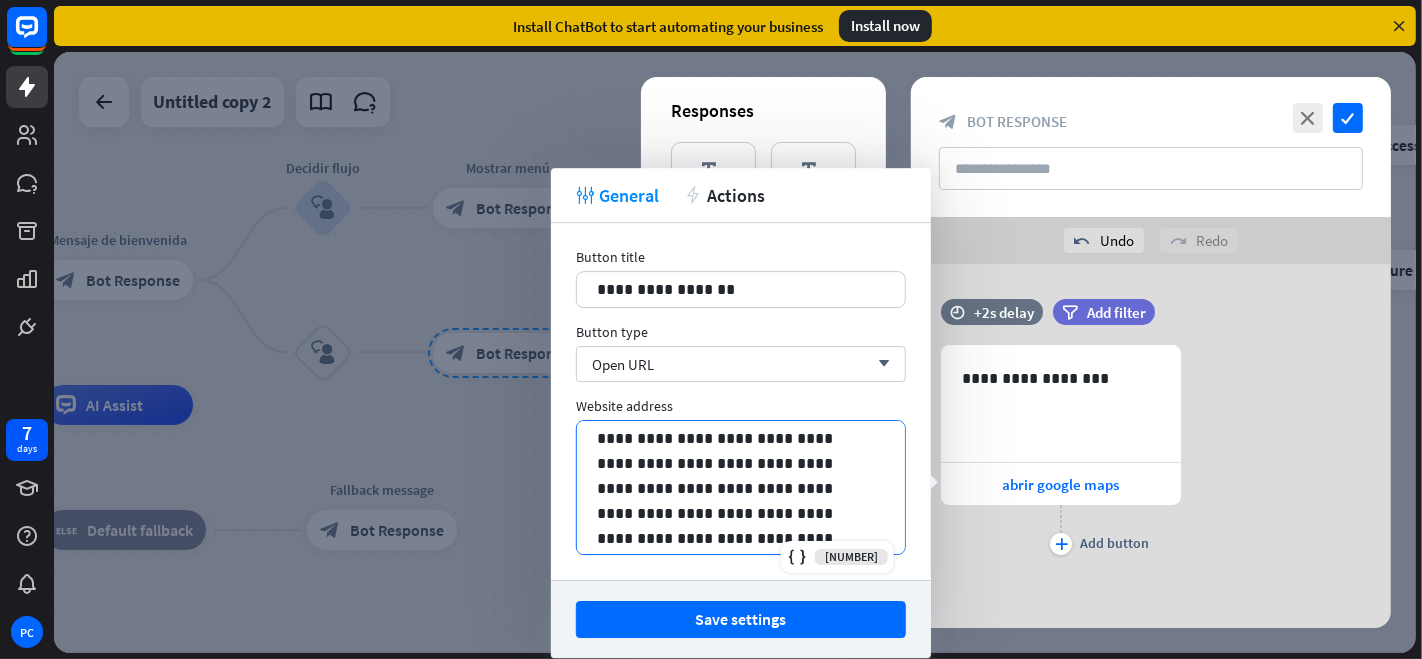 scroll, scrollTop: 74, scrollLeft: 0, axis: vertical 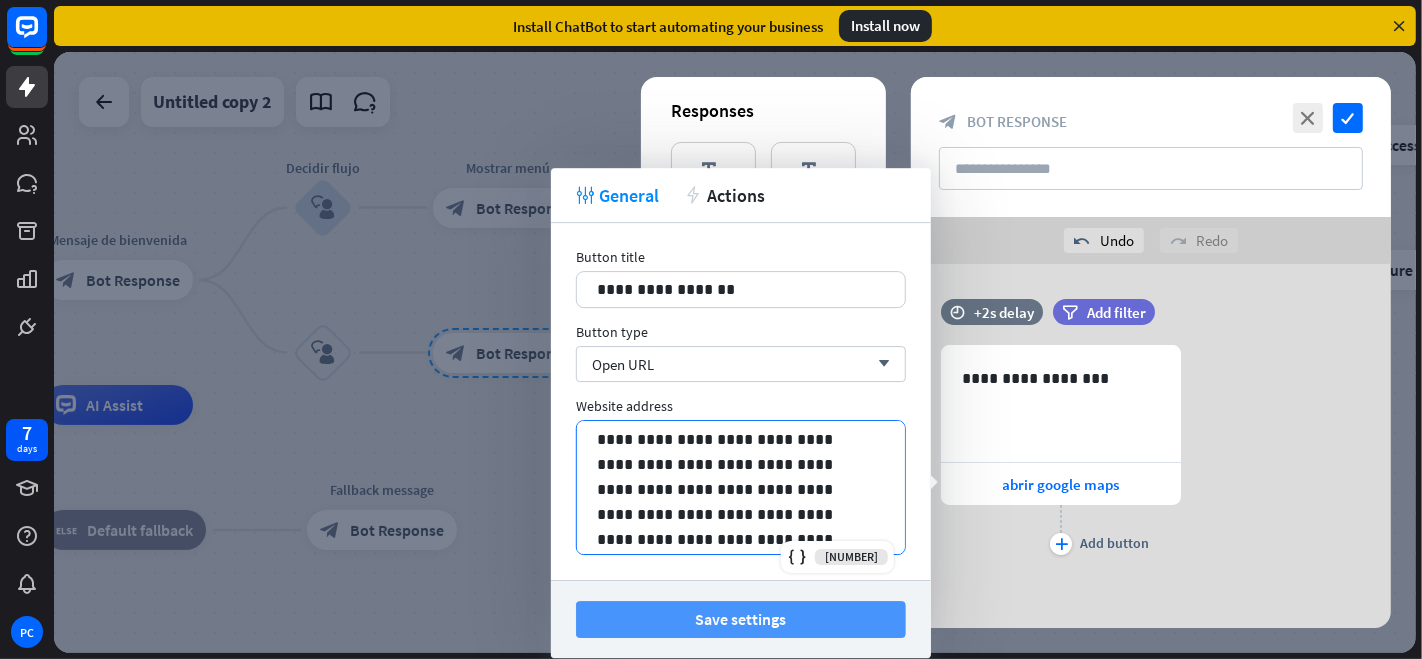 click on "Save settings" at bounding box center [741, 619] 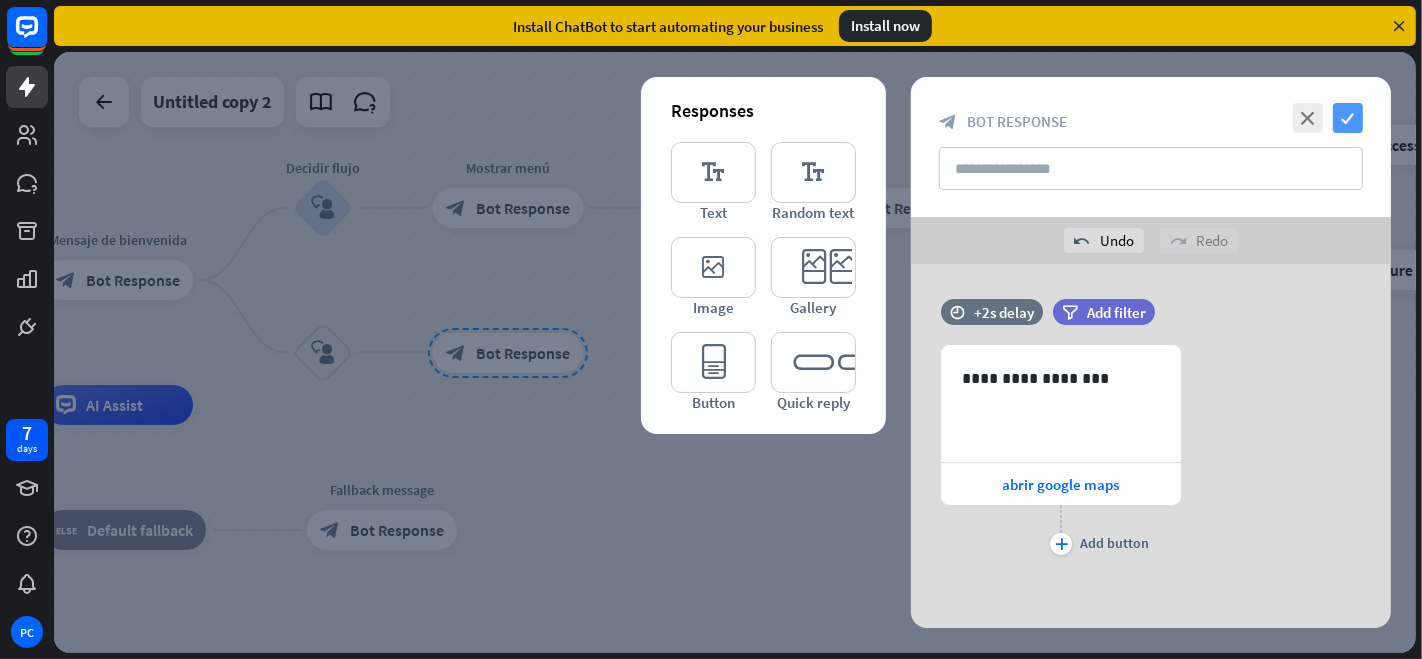 click on "check" at bounding box center [1348, 118] 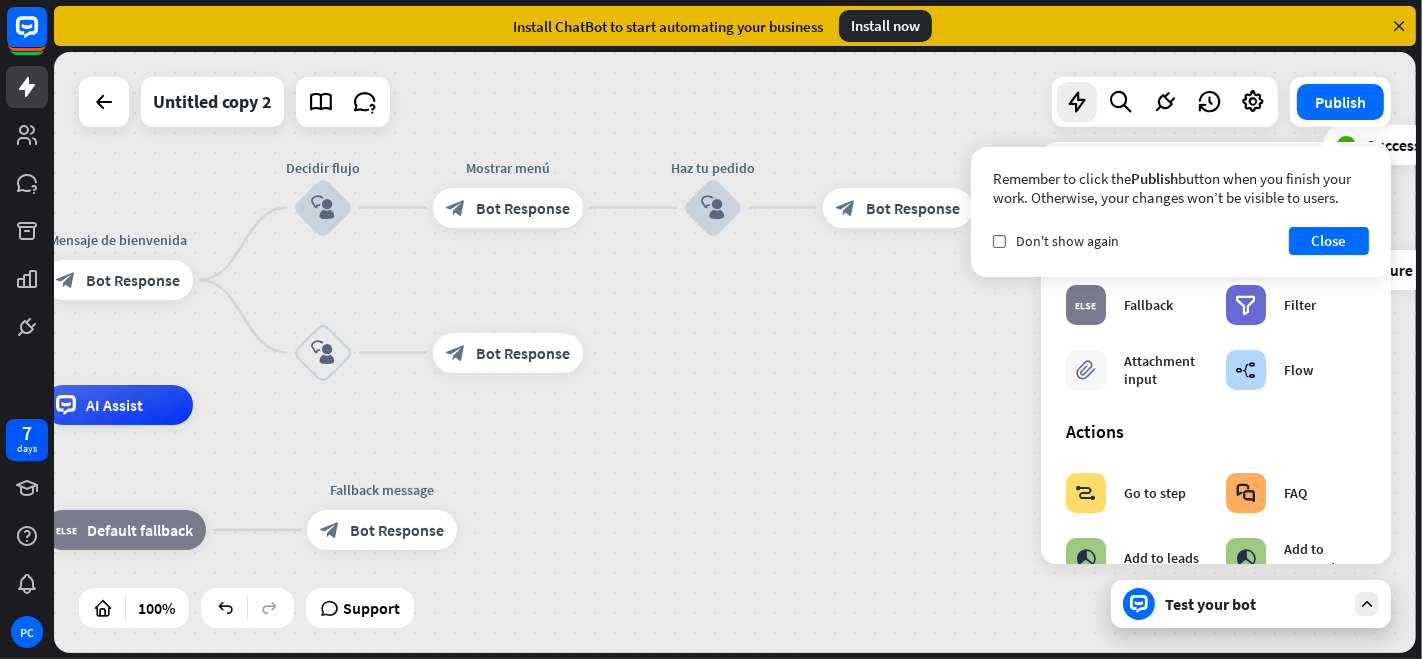 click on "home_2   Start point                 Mensaje de bienvenida   block_bot_response   Bot Response                 Decidir flujo   block_user_input                 Mostrar menú   block_bot_response   Bot Response                 Haz tu pedido   block_user_input                   block_bot_response   Bot Response                   block_question   Question                   block_success   Success                 Felicidades   block_bot_response   Bot Response                   block_failure   Failure                   block_user_input                   block_bot_response   Bot Response                     AI Assist                   block_fallback   Default fallback                 Fallback message   block_bot_response   Bot Response" at bounding box center (735, 352) 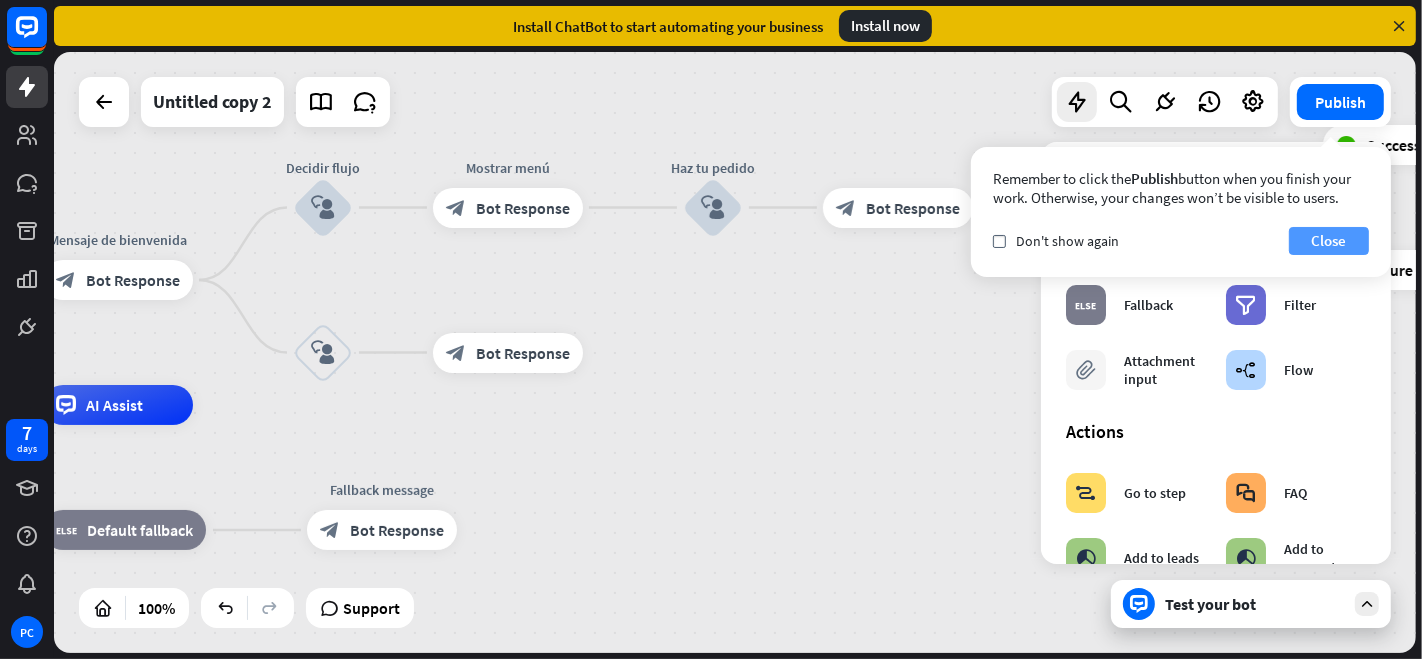 click on "Close" at bounding box center (1329, 241) 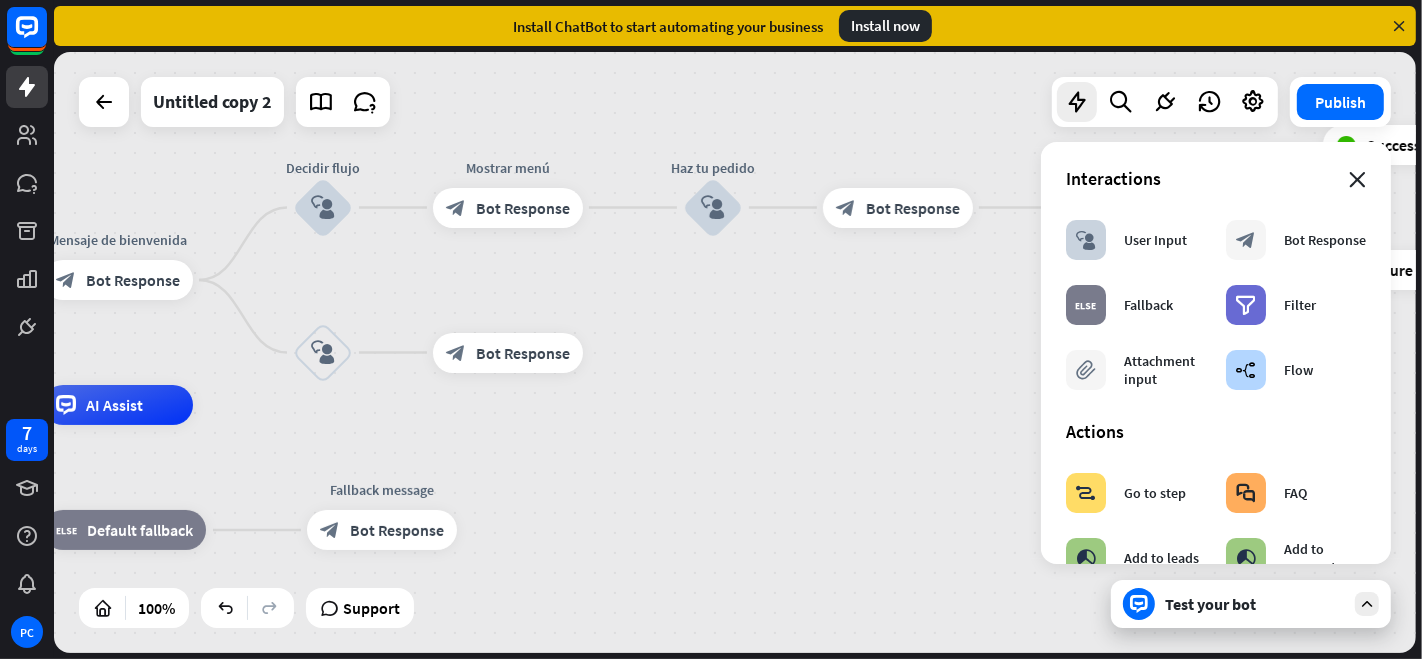 click on "close" at bounding box center [1357, 180] 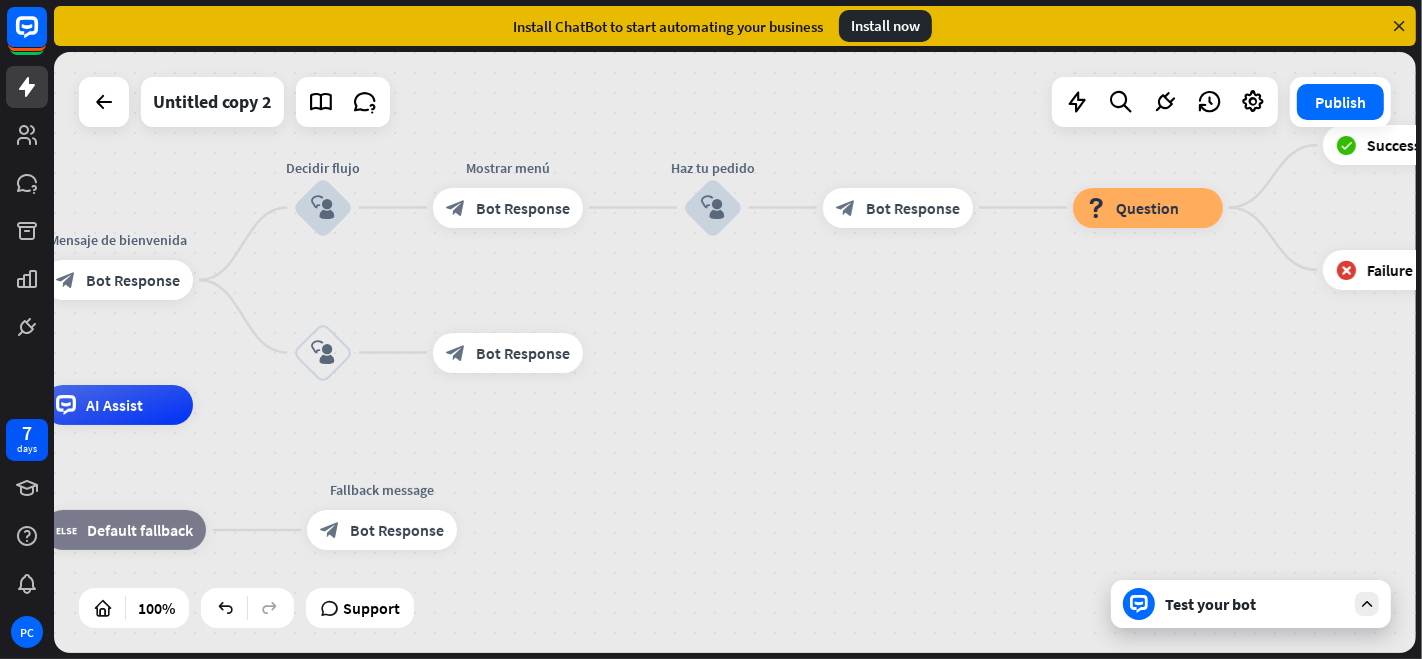 click on "Test your bot" at bounding box center (1255, 604) 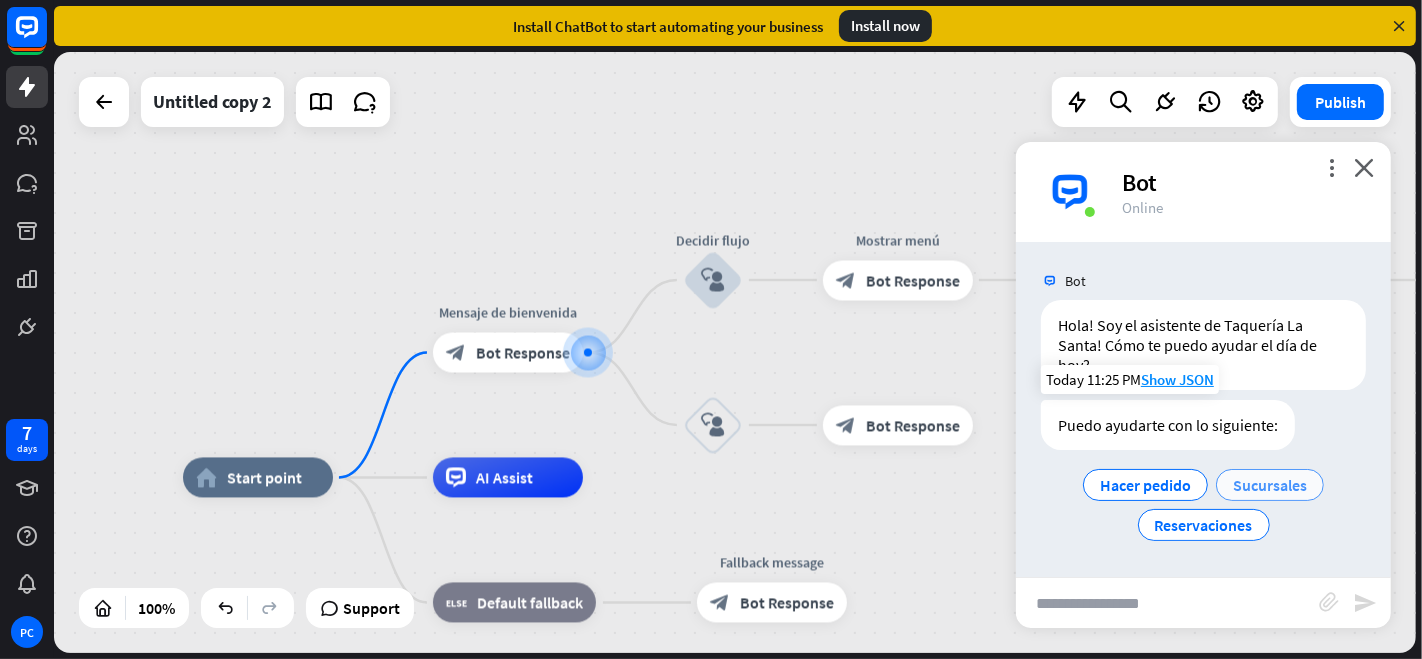 click on "Sucursales" at bounding box center [1270, 485] 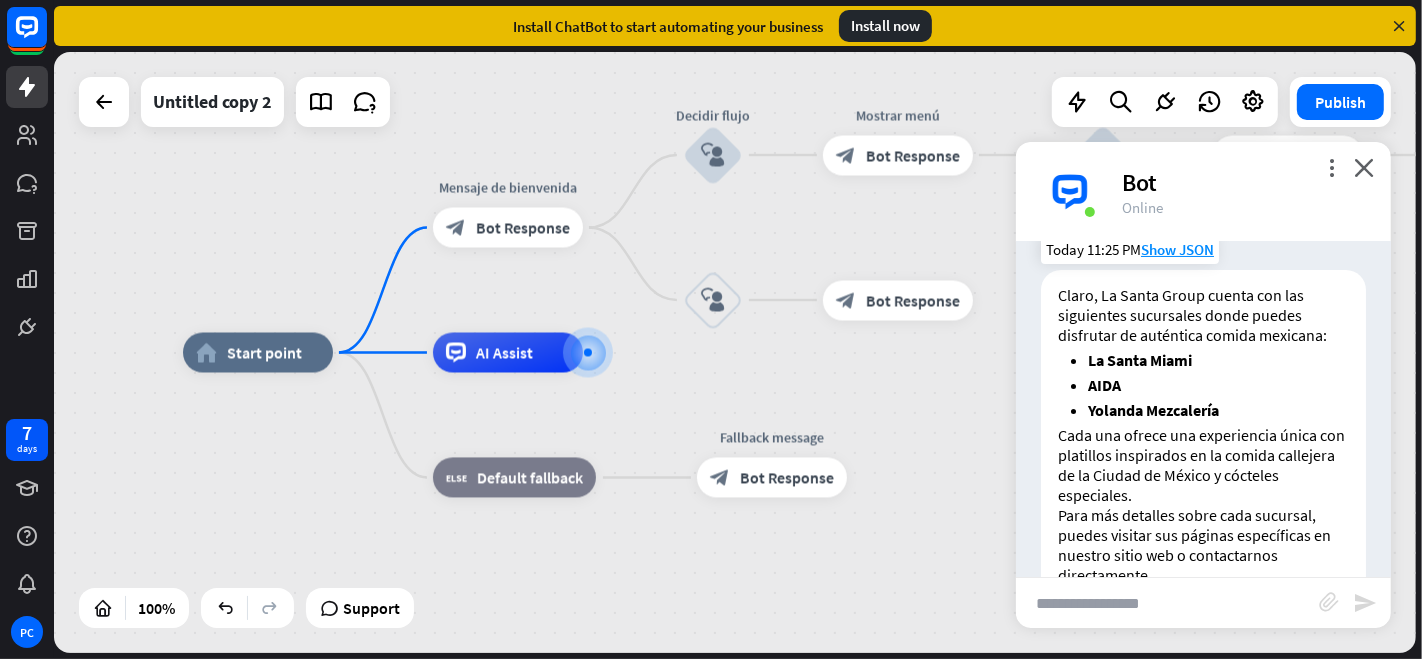 scroll, scrollTop: 104, scrollLeft: 0, axis: vertical 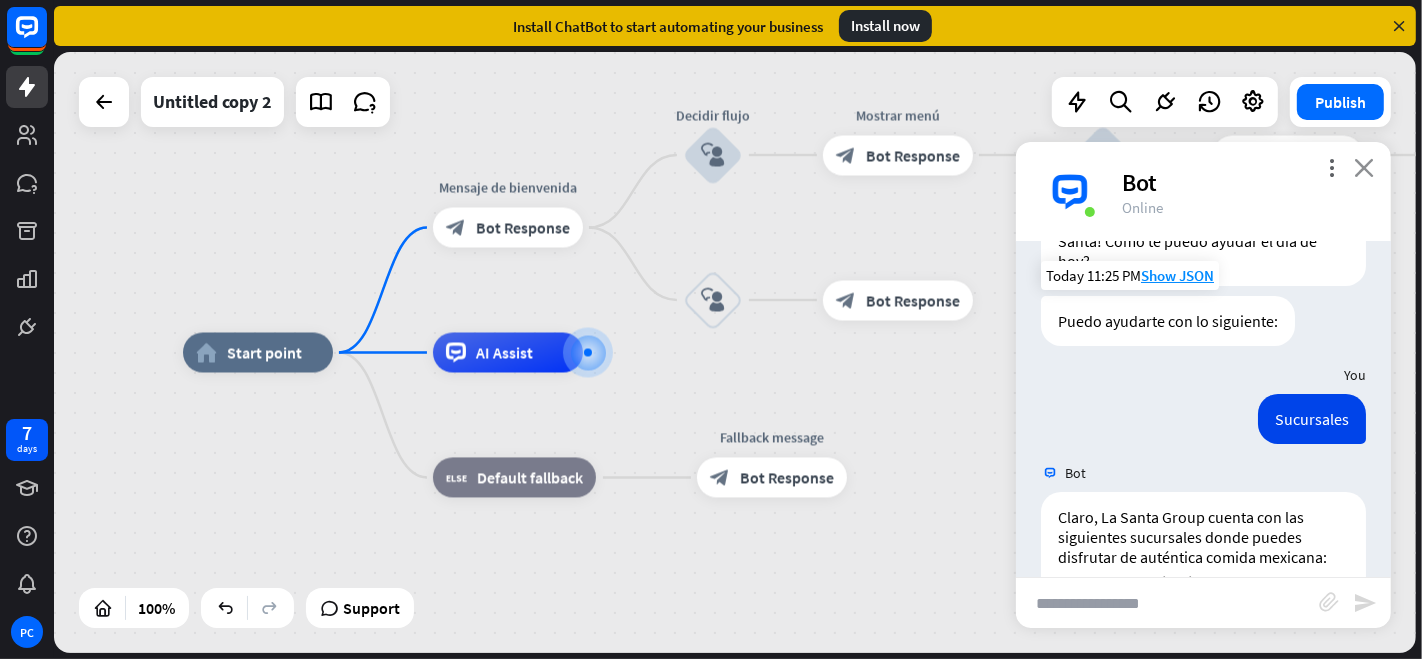 click on "close" at bounding box center [1364, 167] 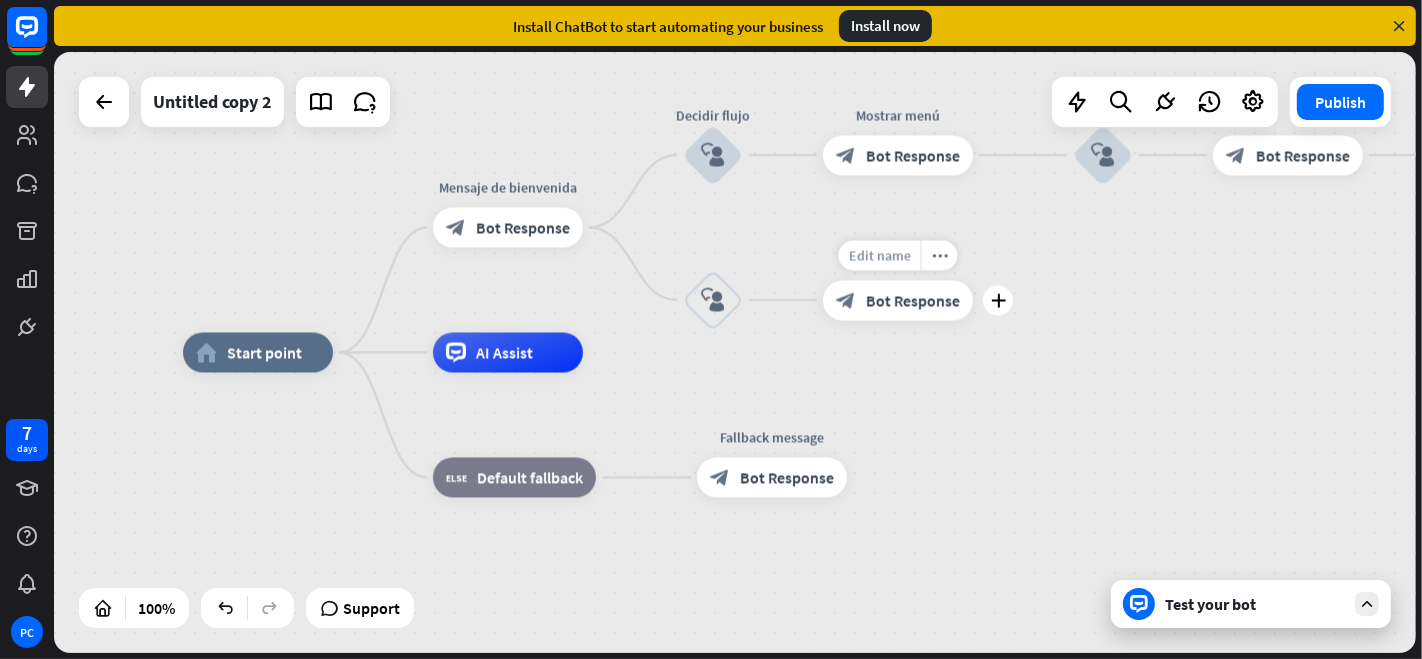click on "Edit name" at bounding box center [880, 255] 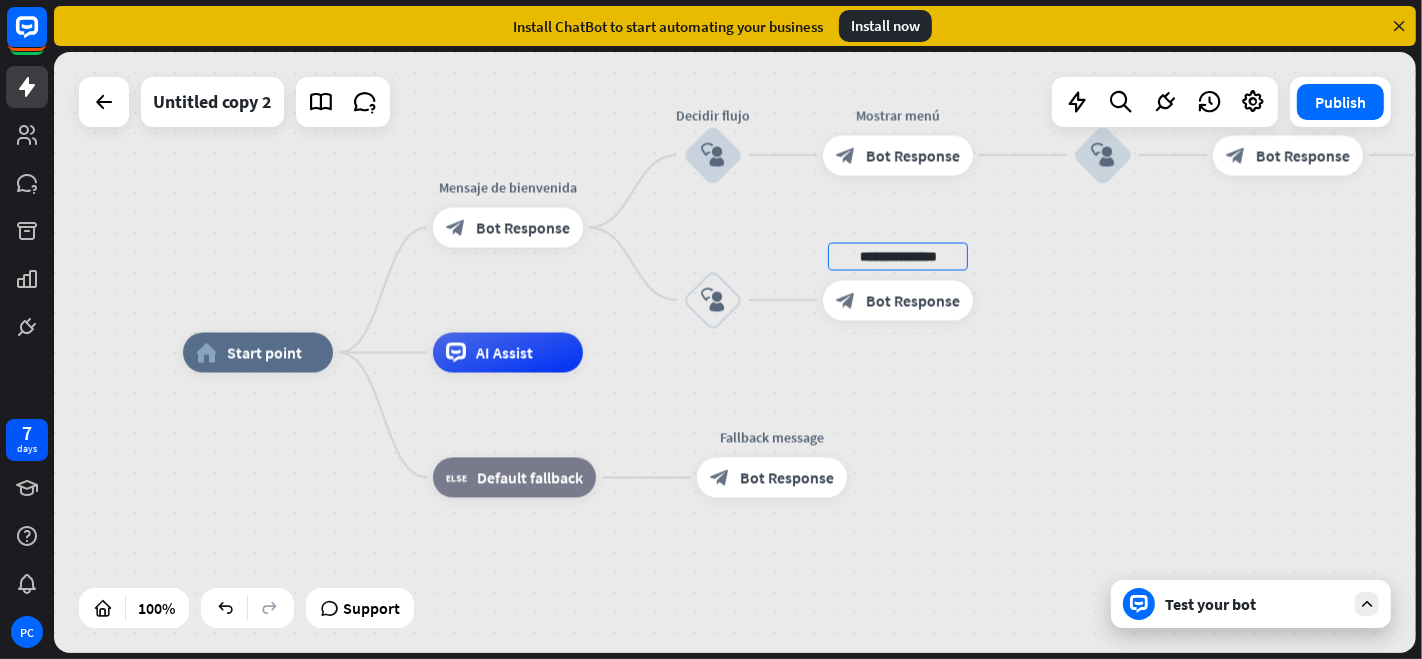 type on "**********" 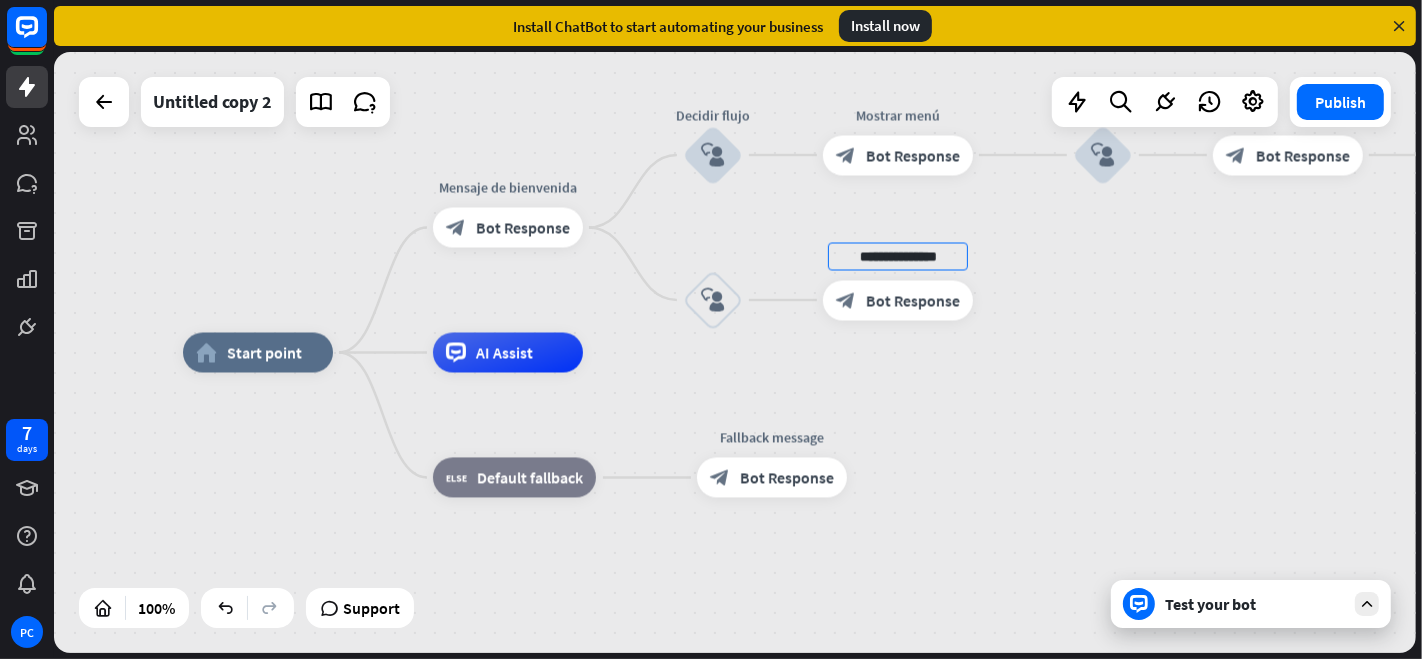 click on "**********" at bounding box center (735, 352) 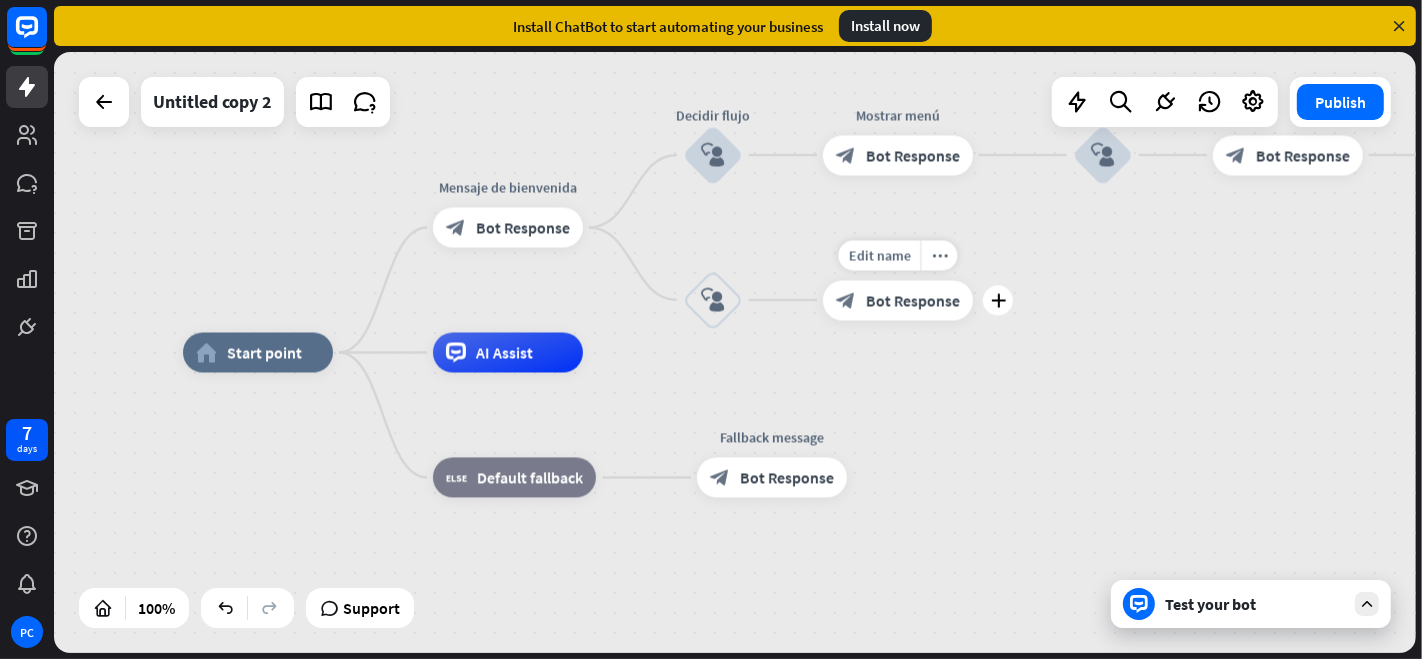 click on "Bot Response" at bounding box center (913, 300) 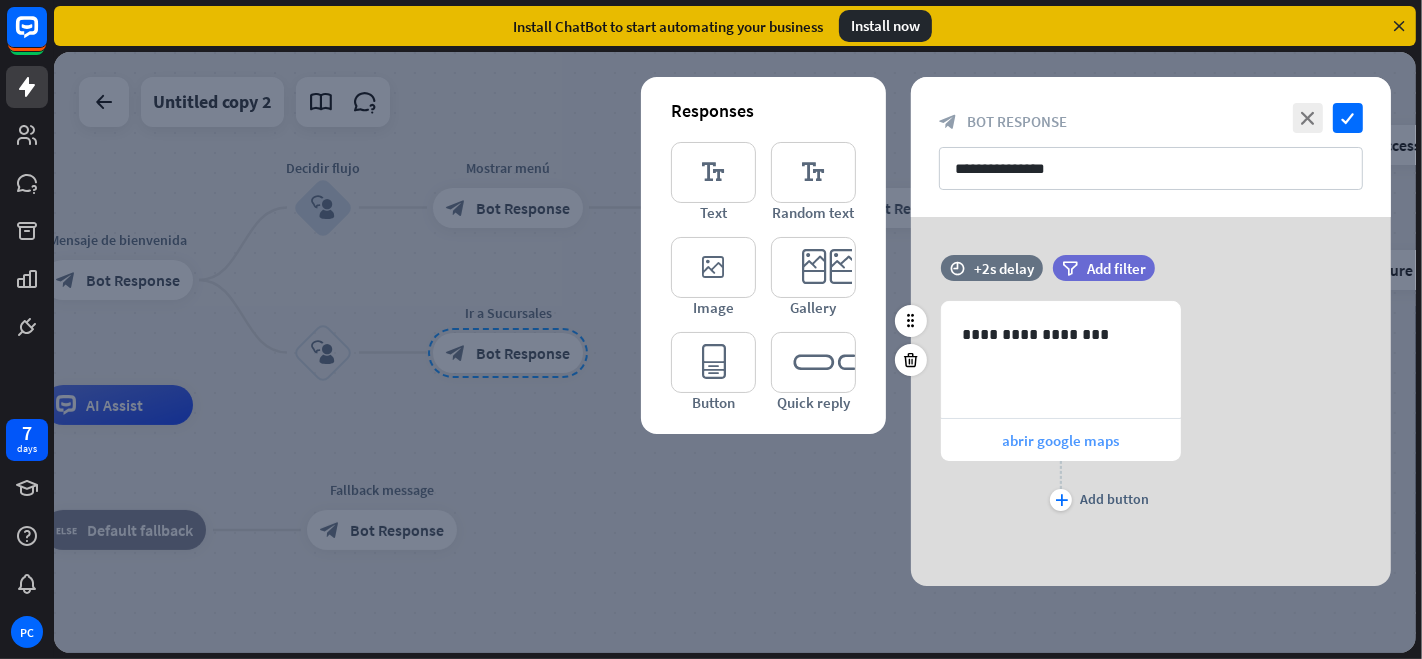 click on "abrir google maps" at bounding box center (1061, 440) 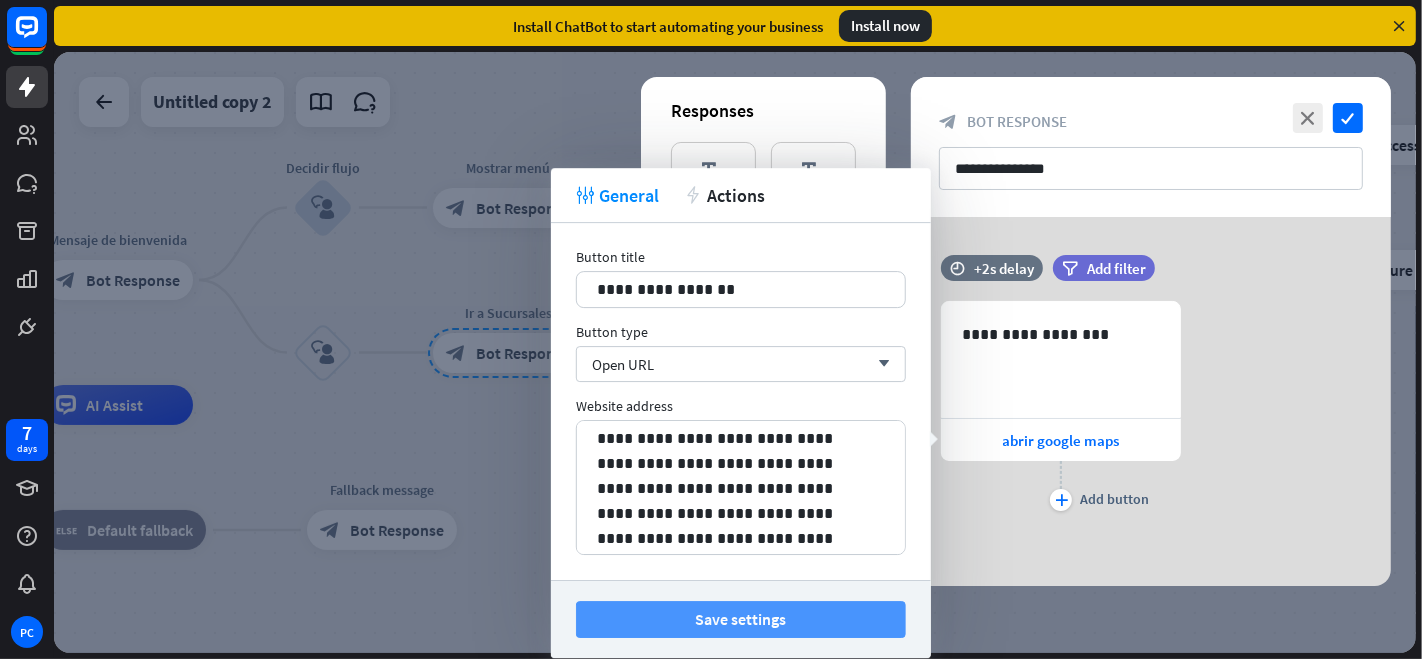 click on "Save settings" at bounding box center (741, 619) 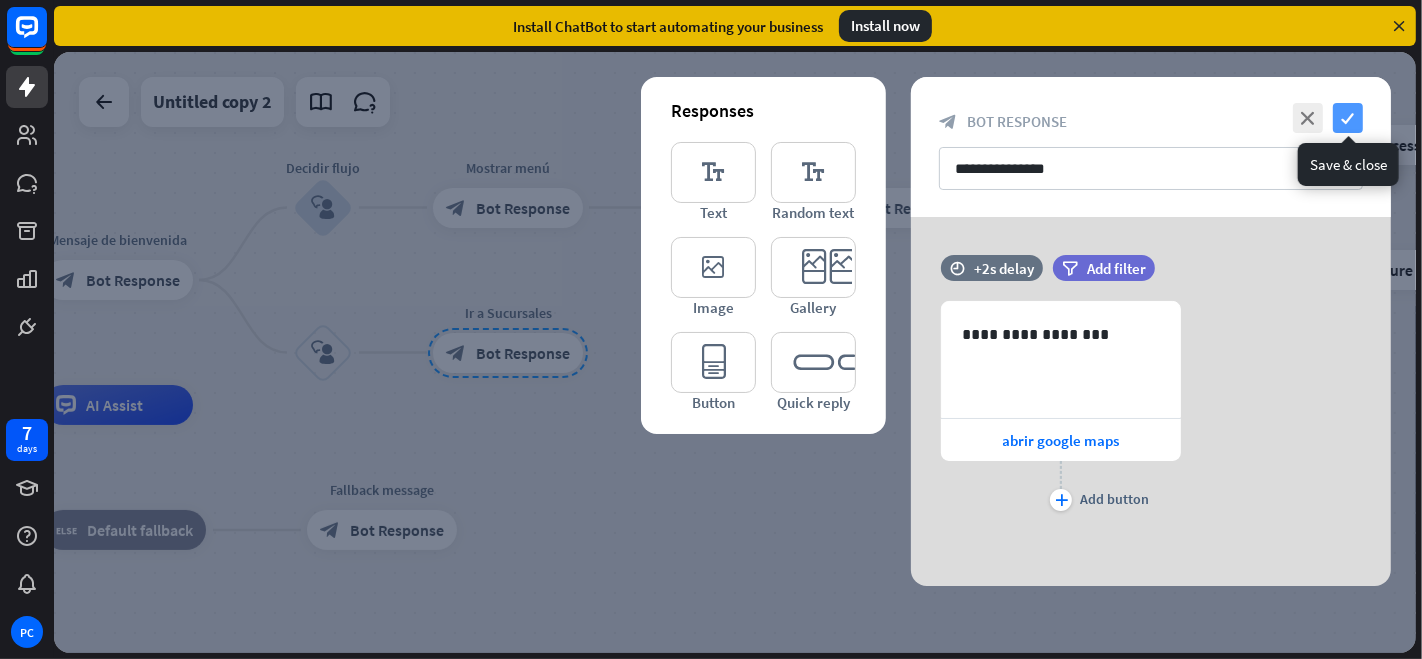 click on "check" at bounding box center [1348, 118] 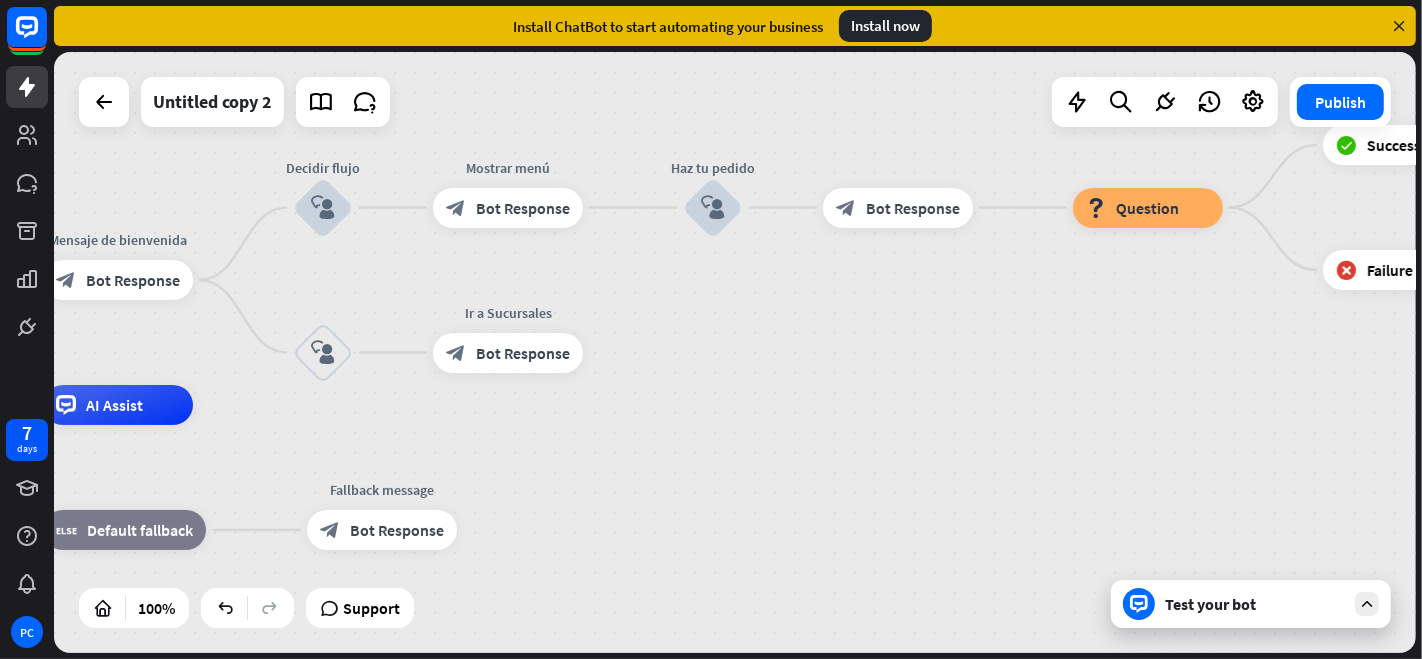 click on "Test your bot" at bounding box center [1251, 604] 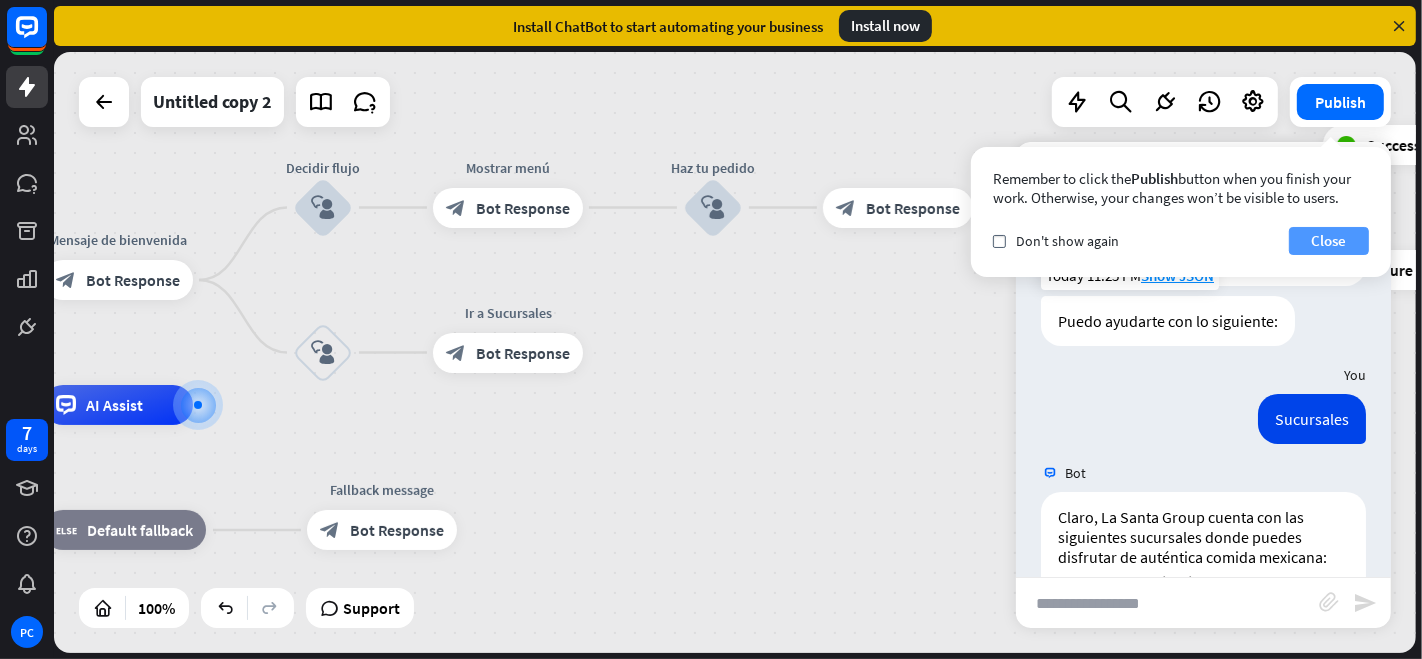 click on "Close" at bounding box center [1329, 241] 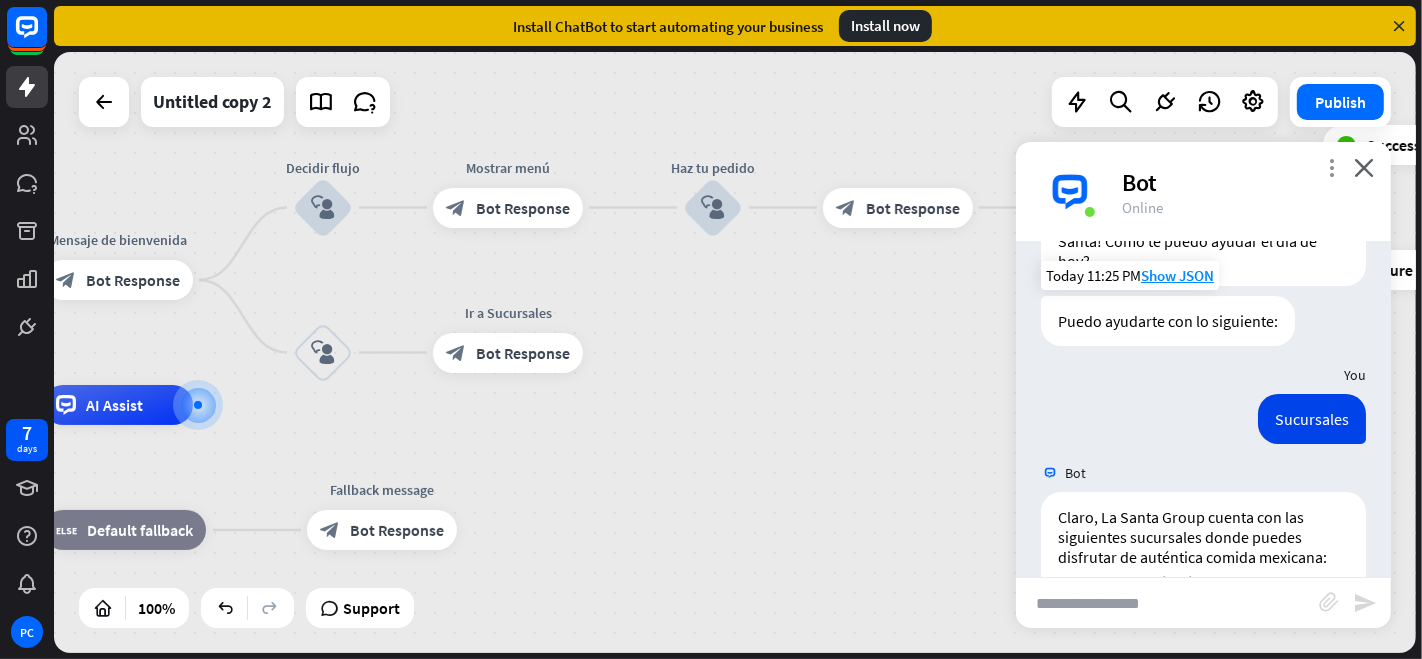 click on "more_vert" at bounding box center (1331, 167) 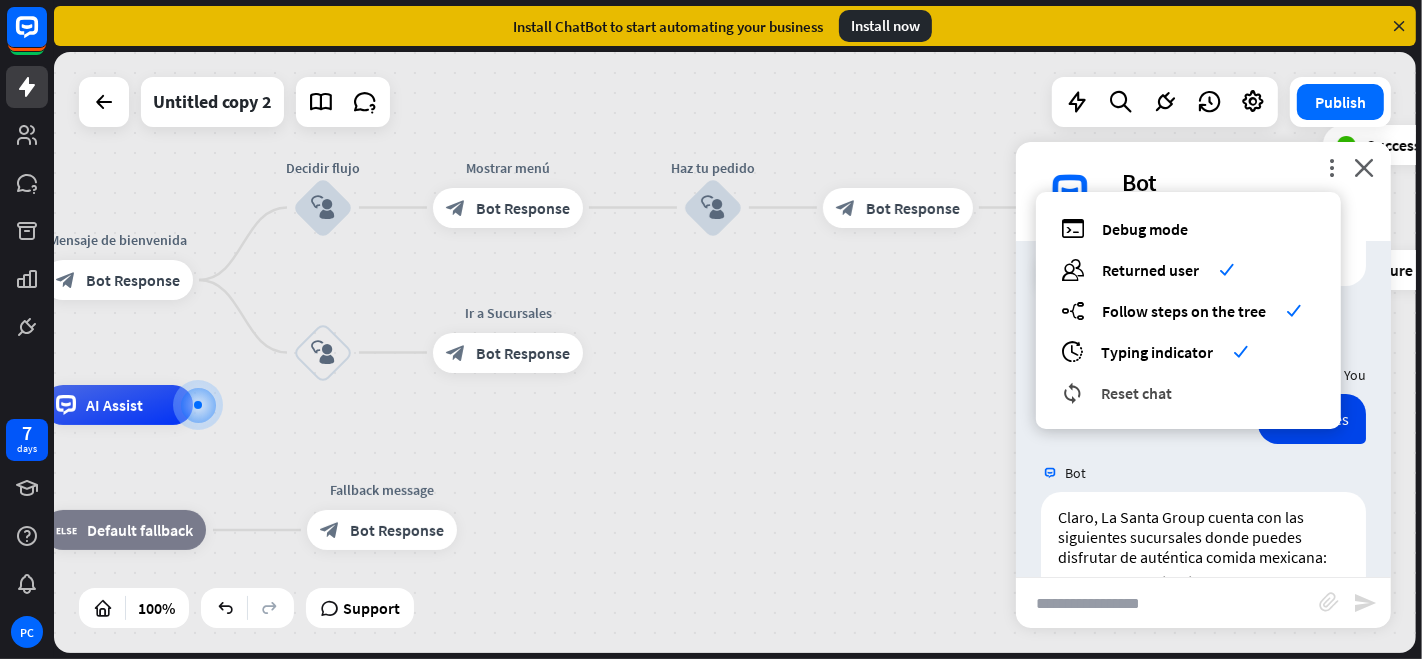 click on "reset_chat   Reset chat" at bounding box center [1188, 392] 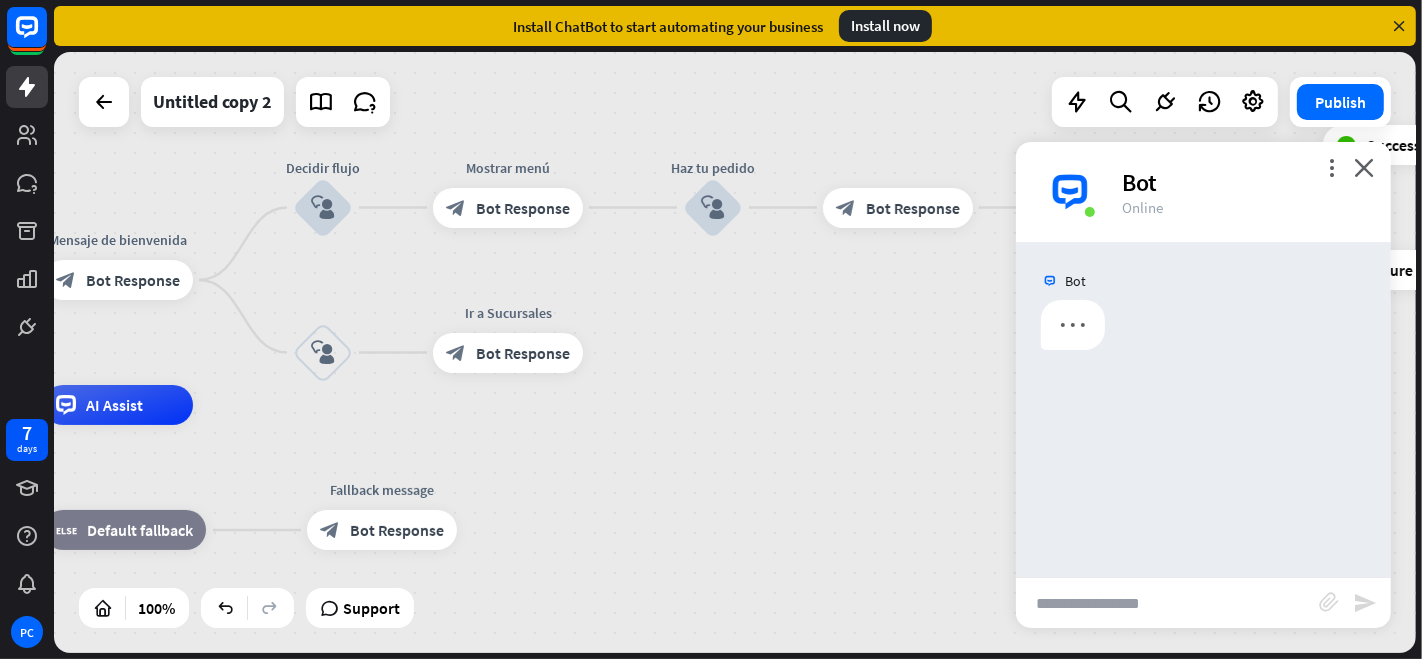 scroll, scrollTop: 0, scrollLeft: 0, axis: both 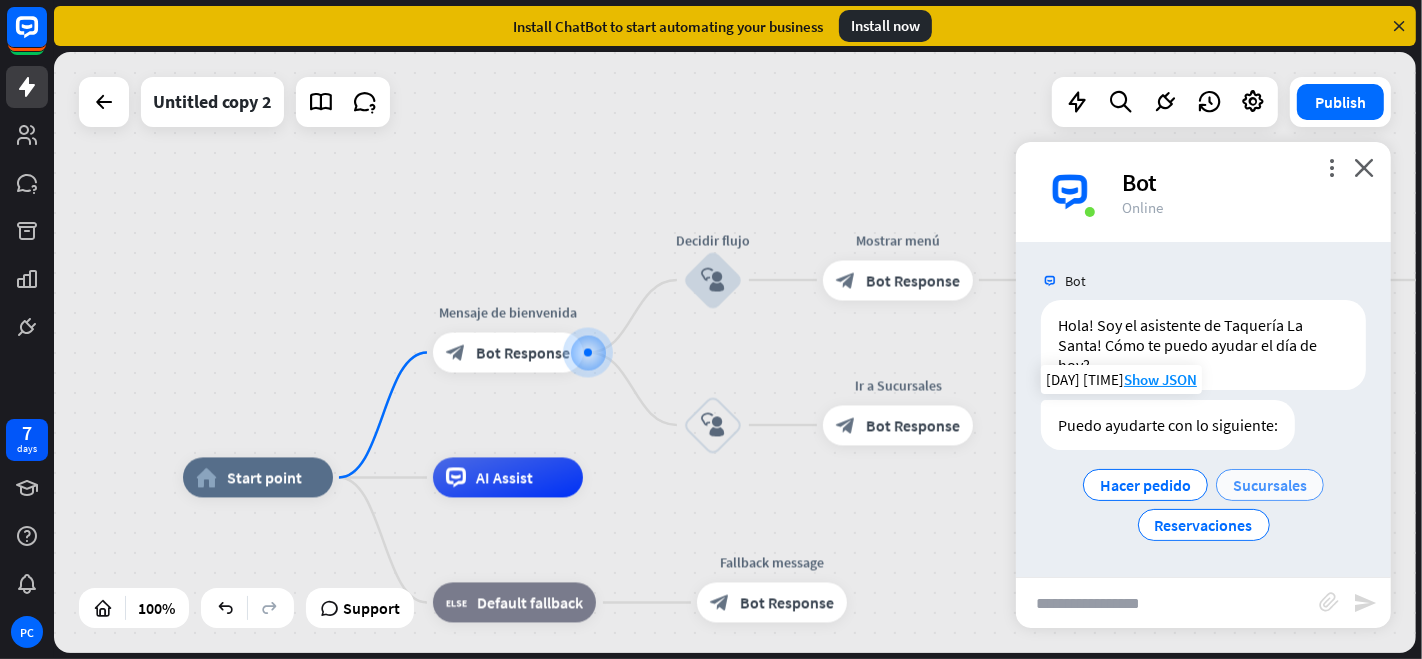 click on "Sucursales" at bounding box center [1270, 485] 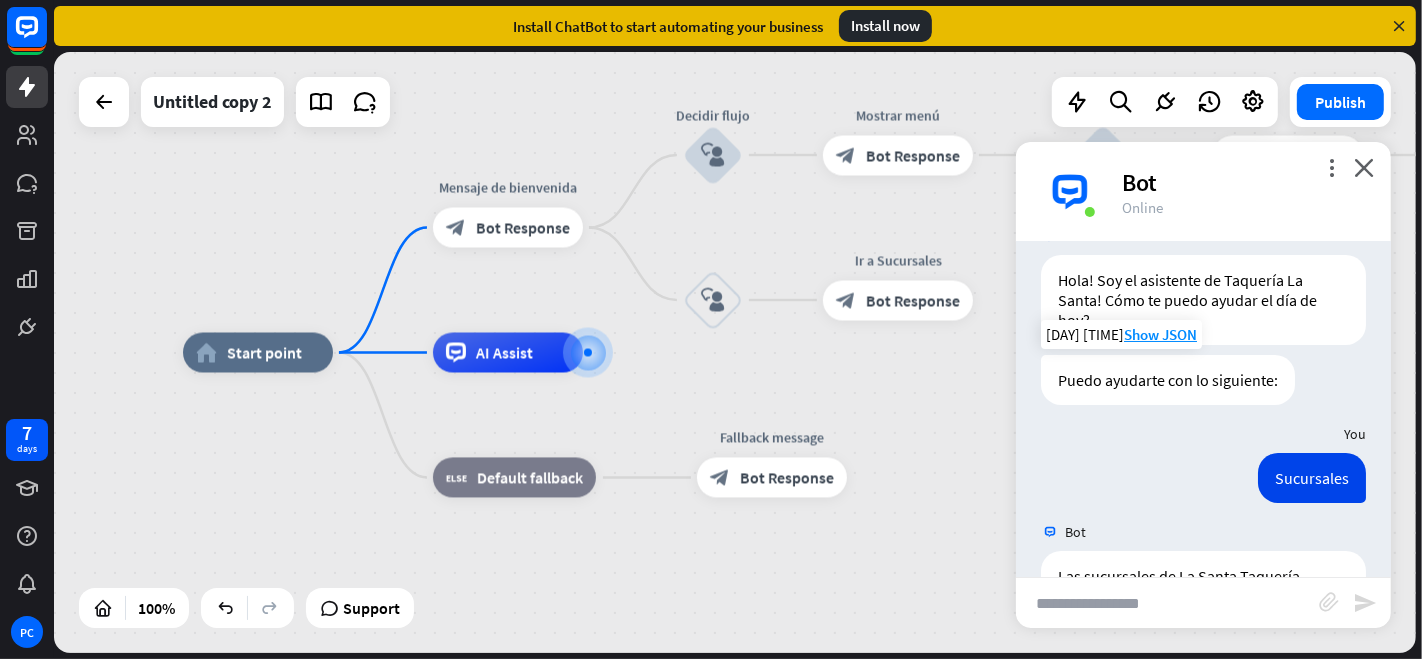 scroll, scrollTop: 0, scrollLeft: 0, axis: both 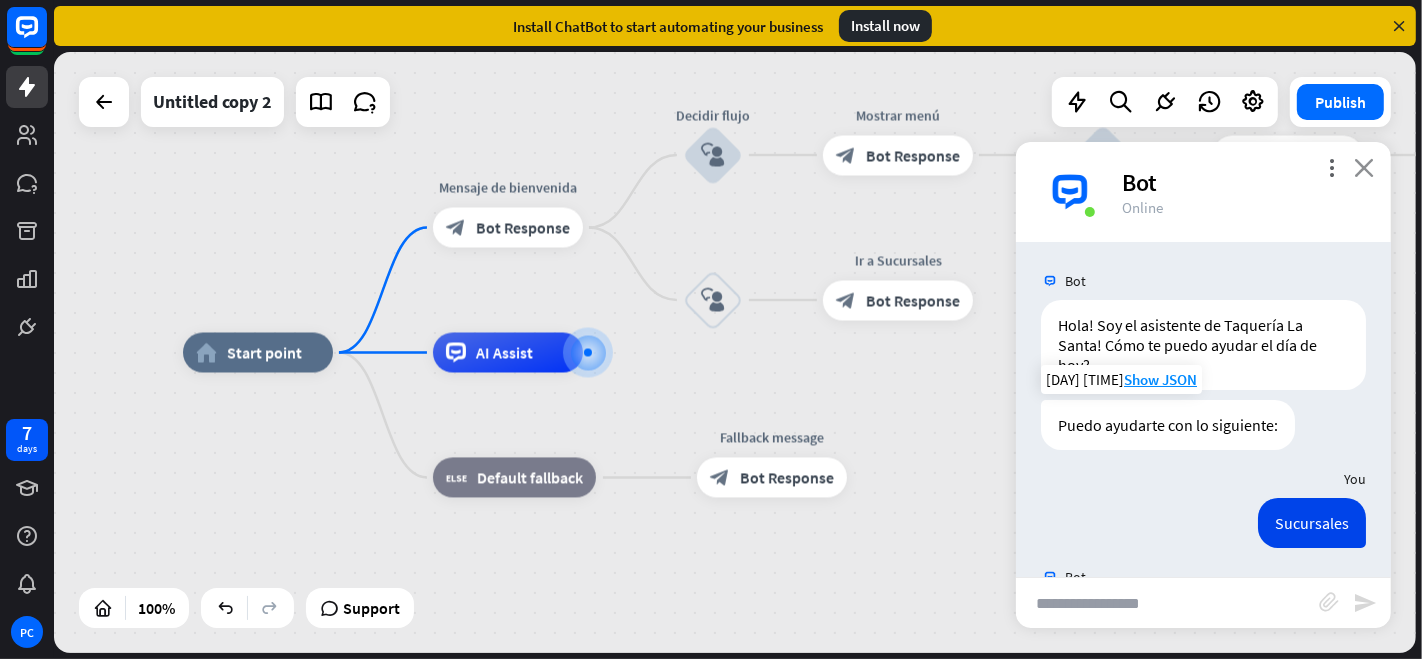 click on "close" at bounding box center (1364, 167) 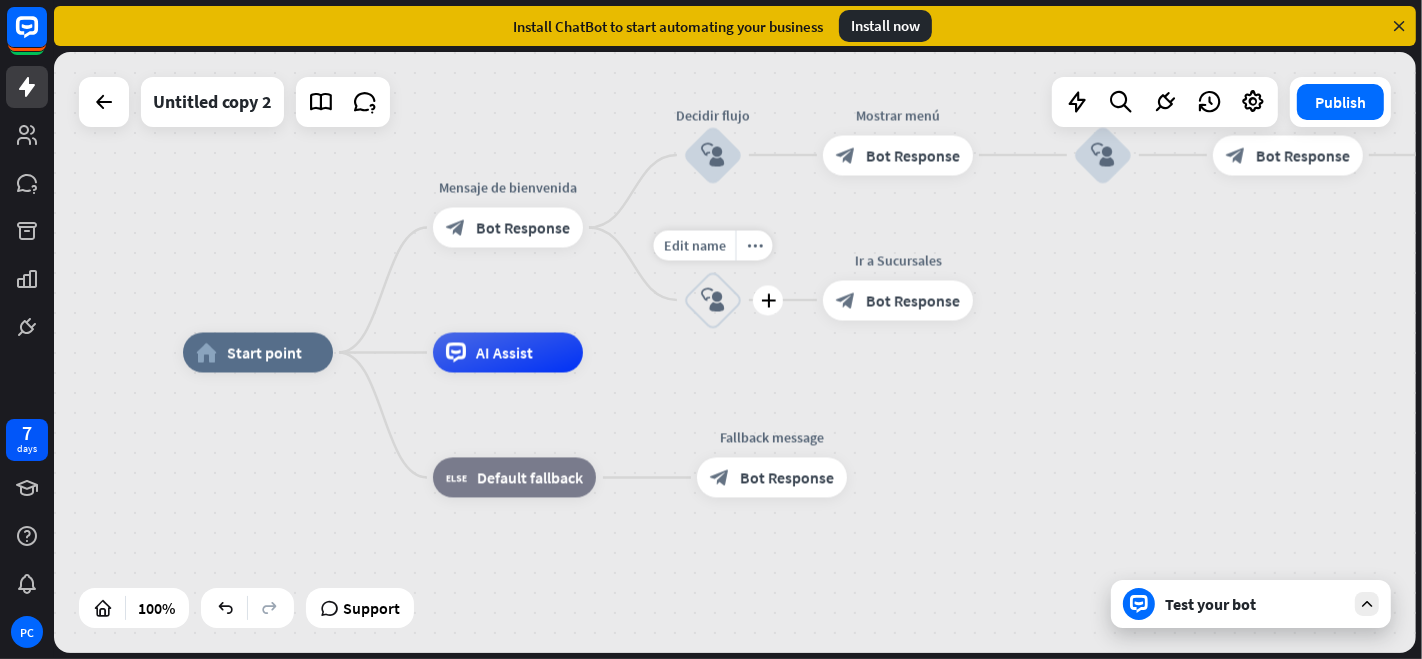 click on "block_user_input" at bounding box center (713, 300) 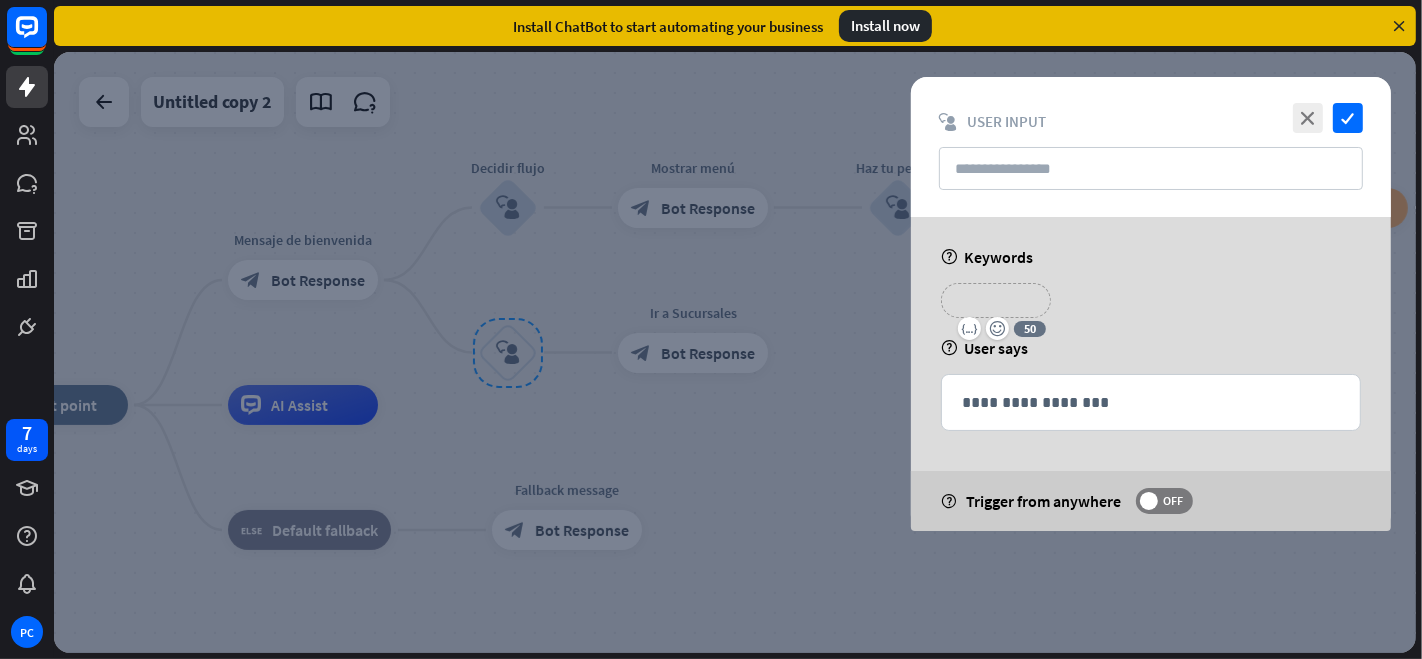 click on "**********" at bounding box center [996, 300] 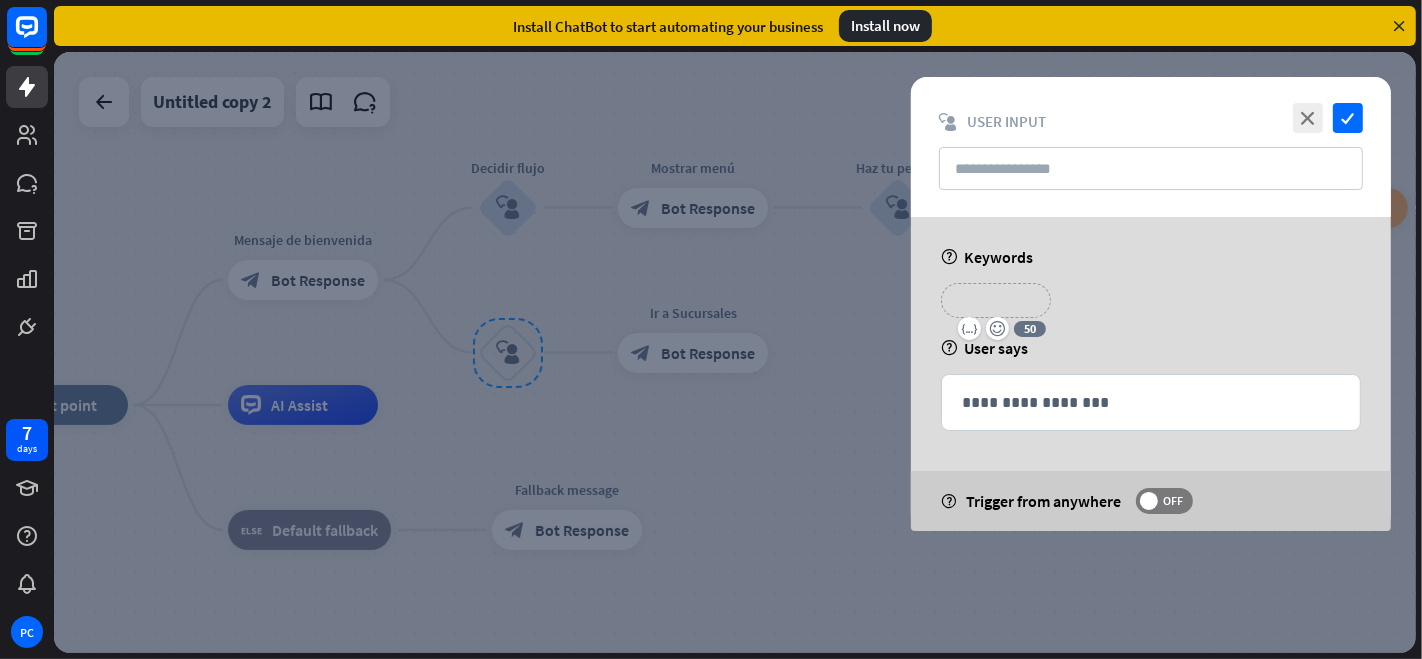 type 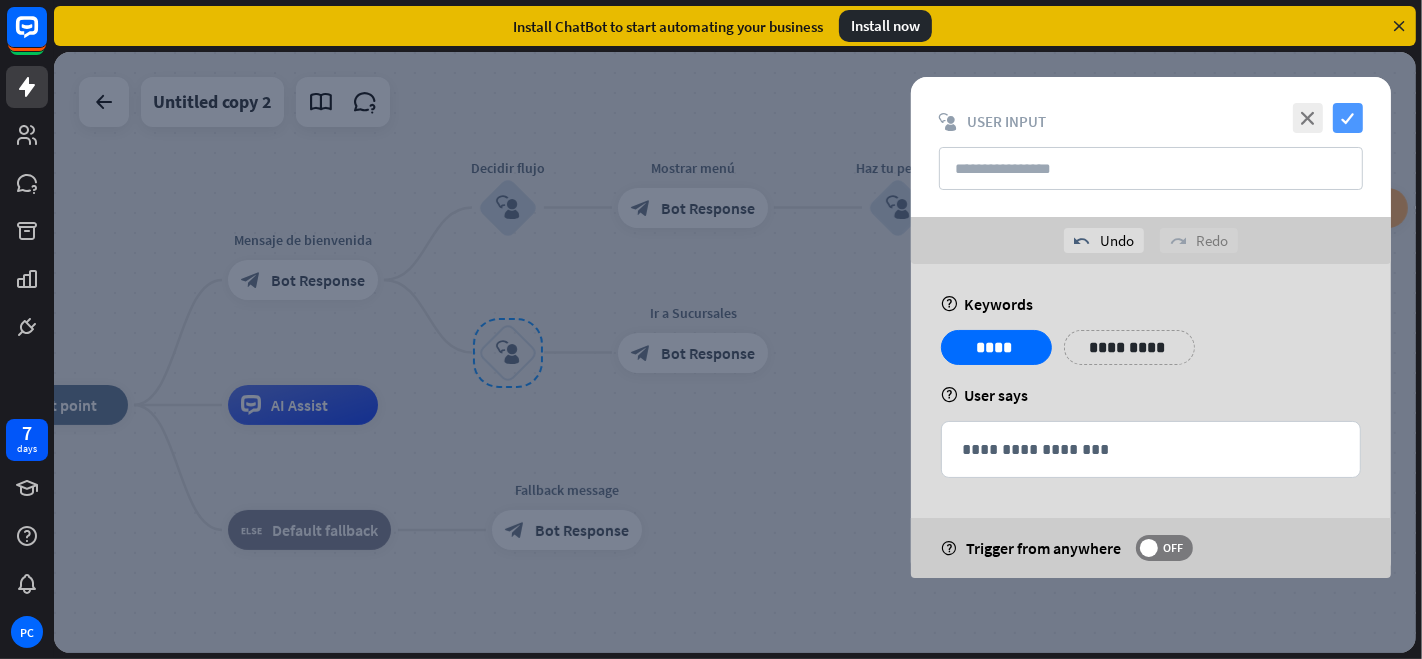 click on "check" at bounding box center (1348, 118) 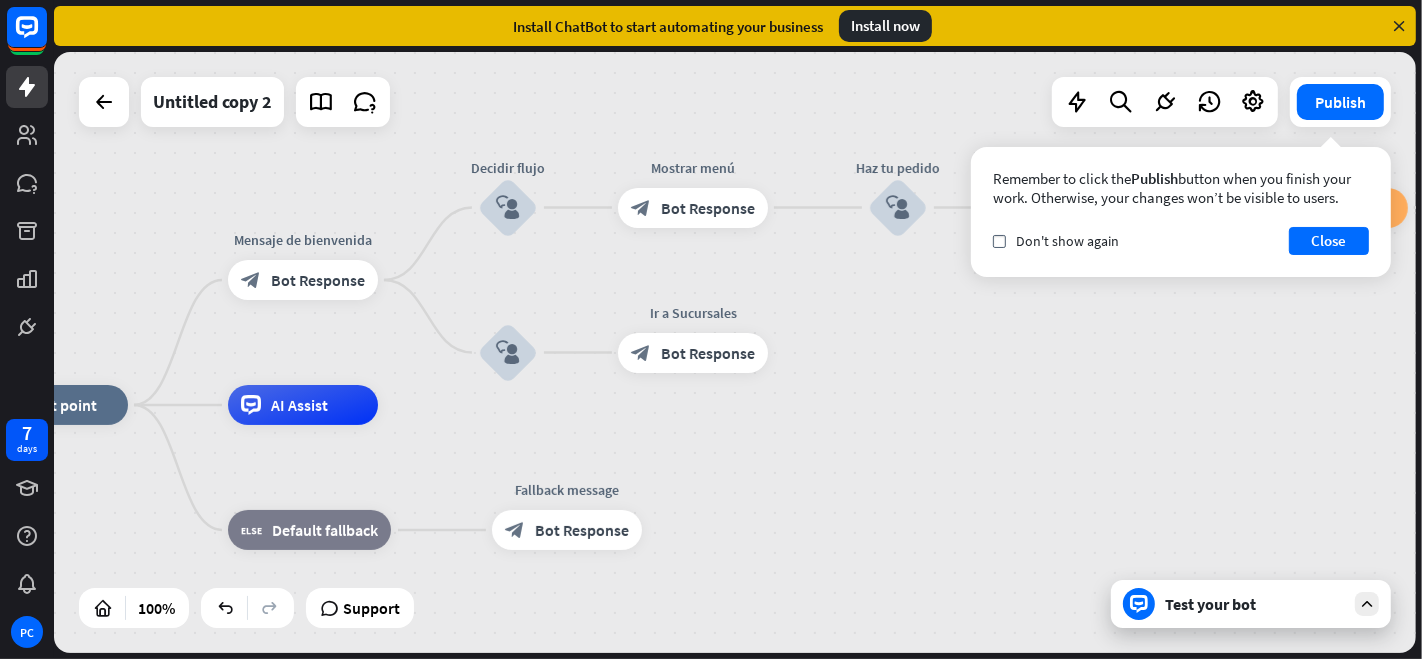 click on "Test your bot" at bounding box center [1255, 604] 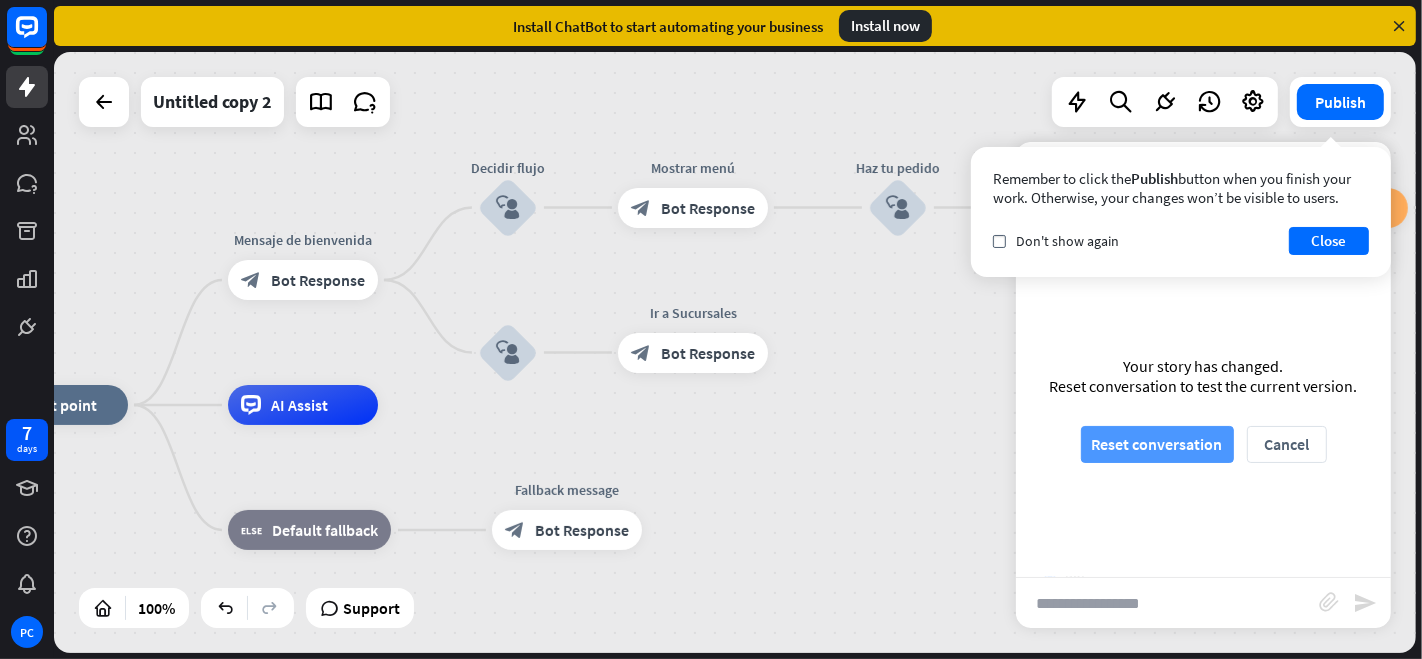 click on "Reset conversation" at bounding box center [1157, 444] 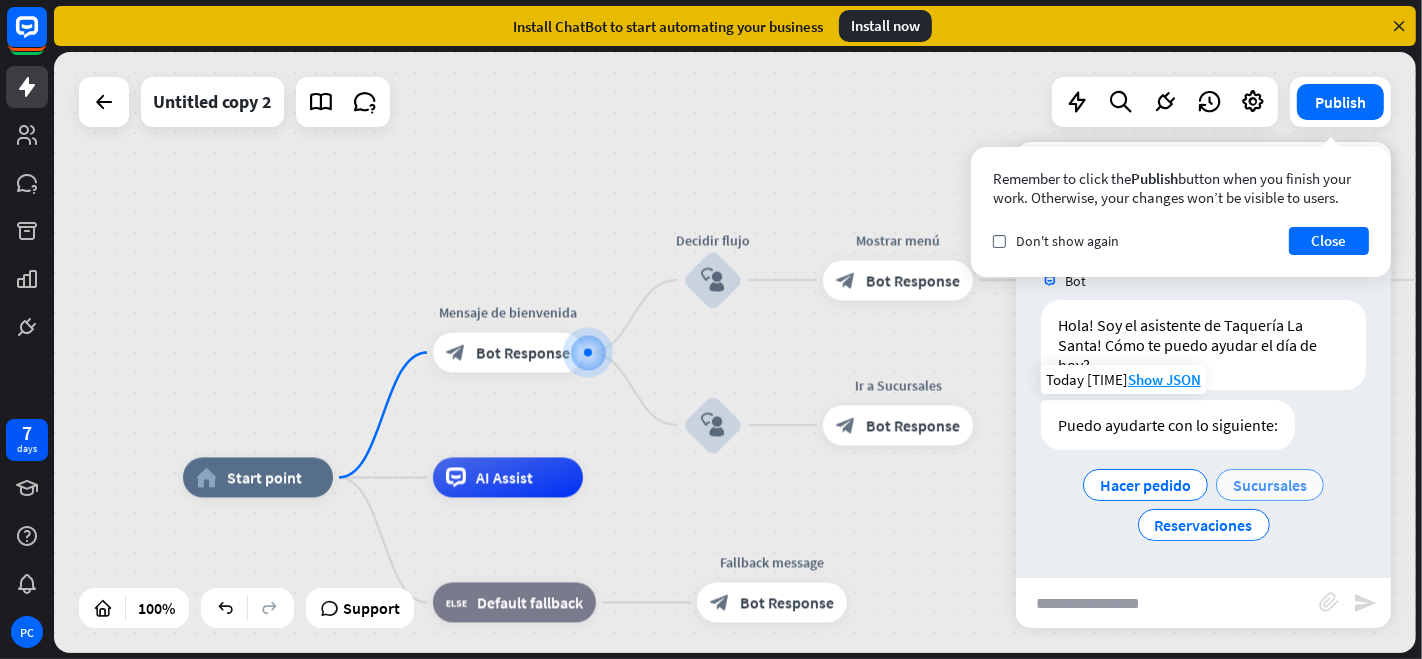 click on "Sucursales" at bounding box center (1270, 485) 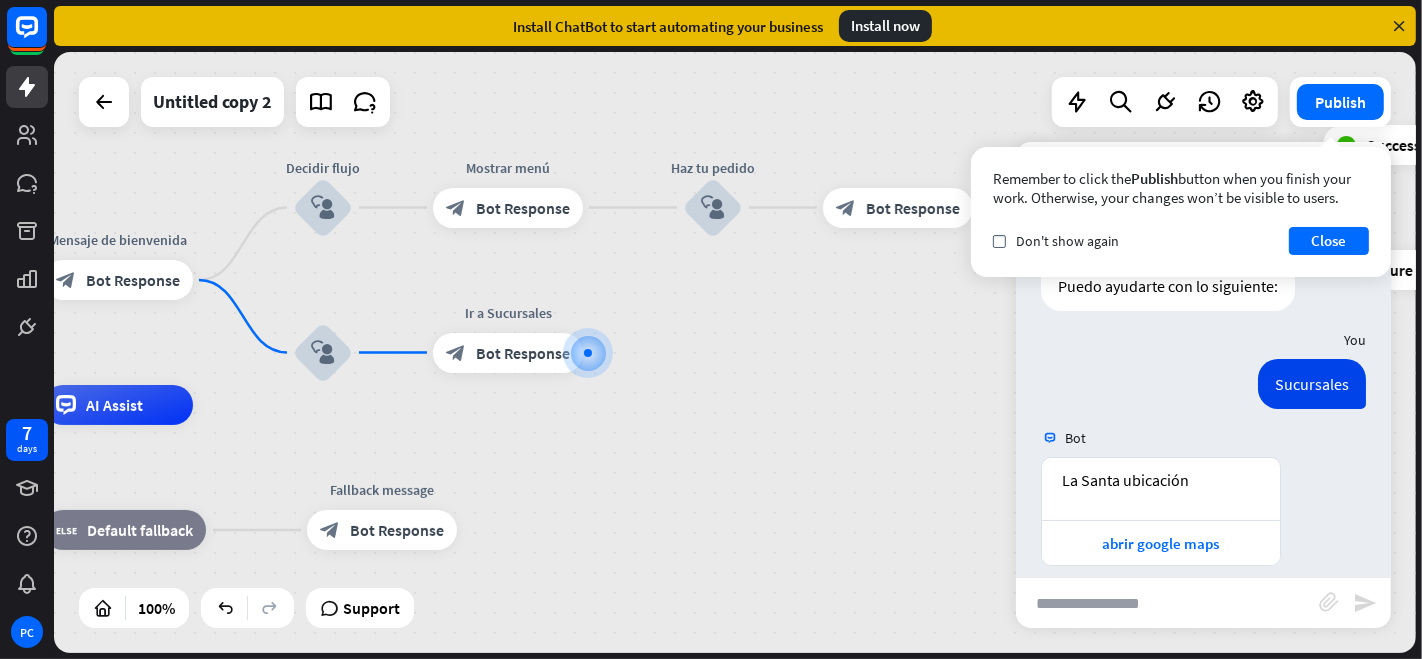 scroll, scrollTop: 156, scrollLeft: 0, axis: vertical 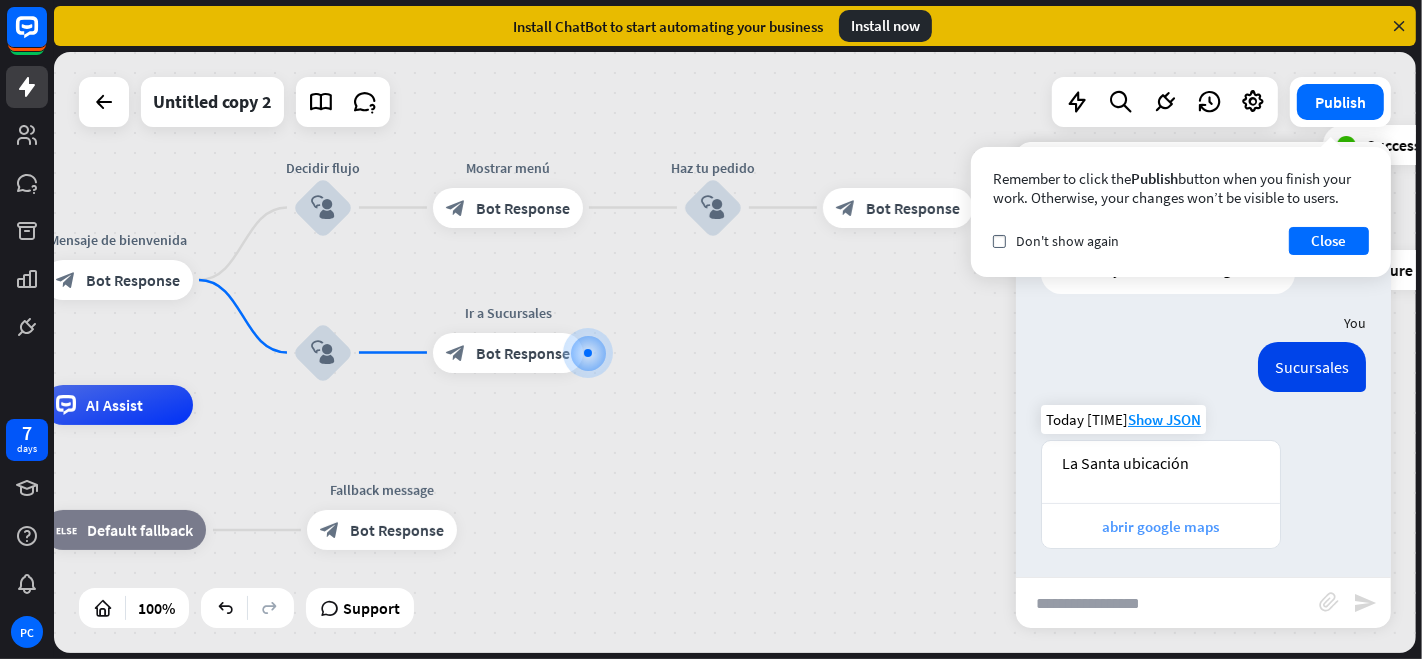 click on "abrir google maps" at bounding box center (1161, 526) 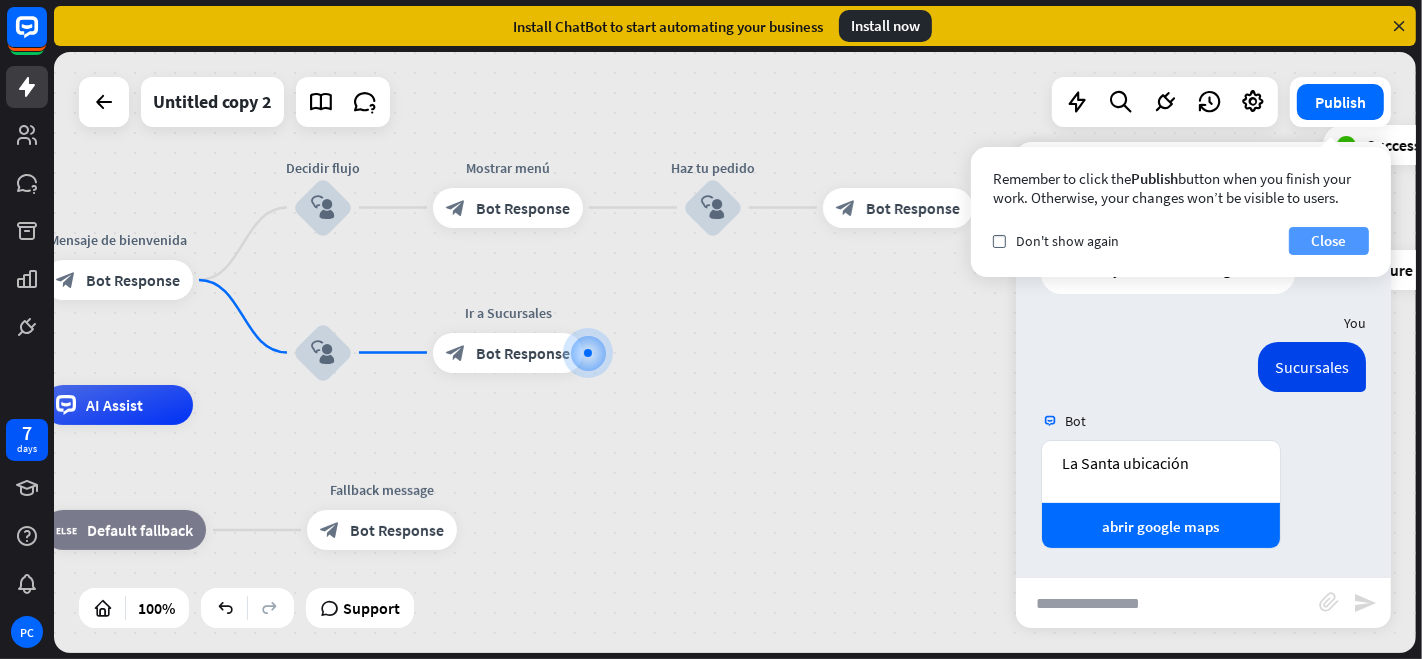 click on "Close" at bounding box center [1329, 241] 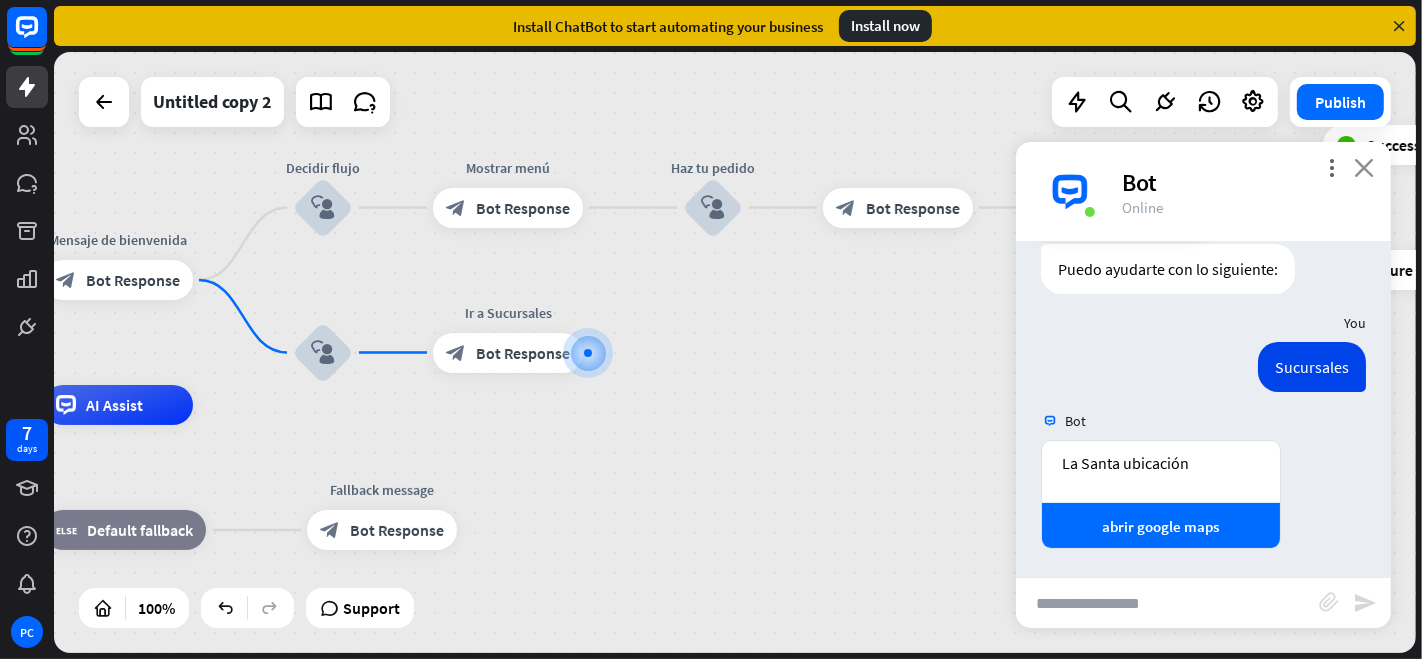 click on "close" at bounding box center (1364, 167) 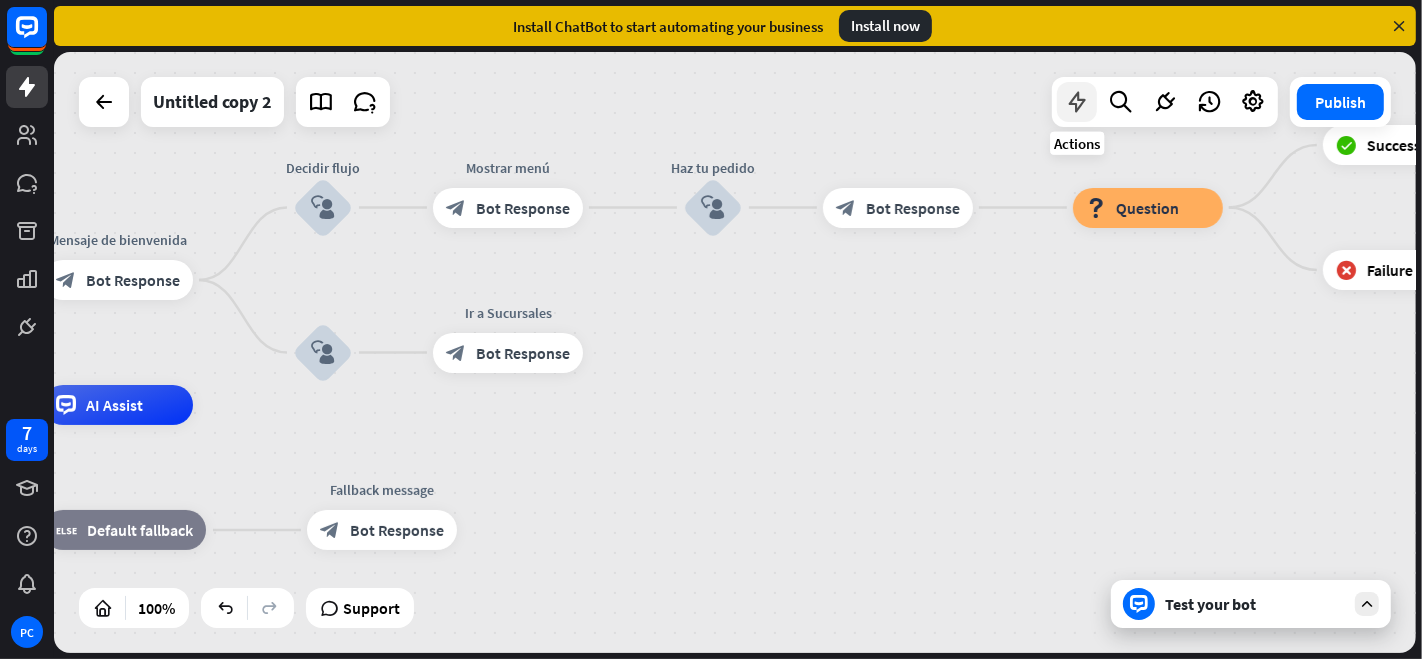 click at bounding box center (1077, 102) 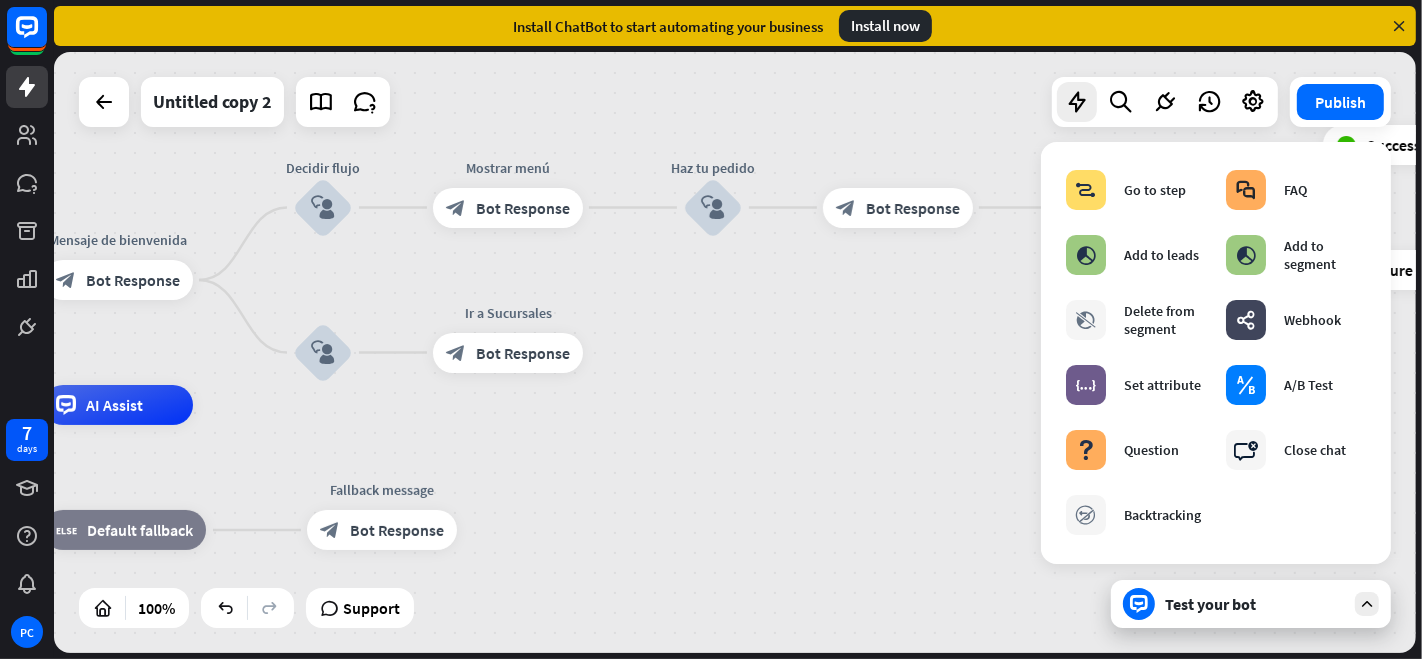 scroll, scrollTop: 333, scrollLeft: 0, axis: vertical 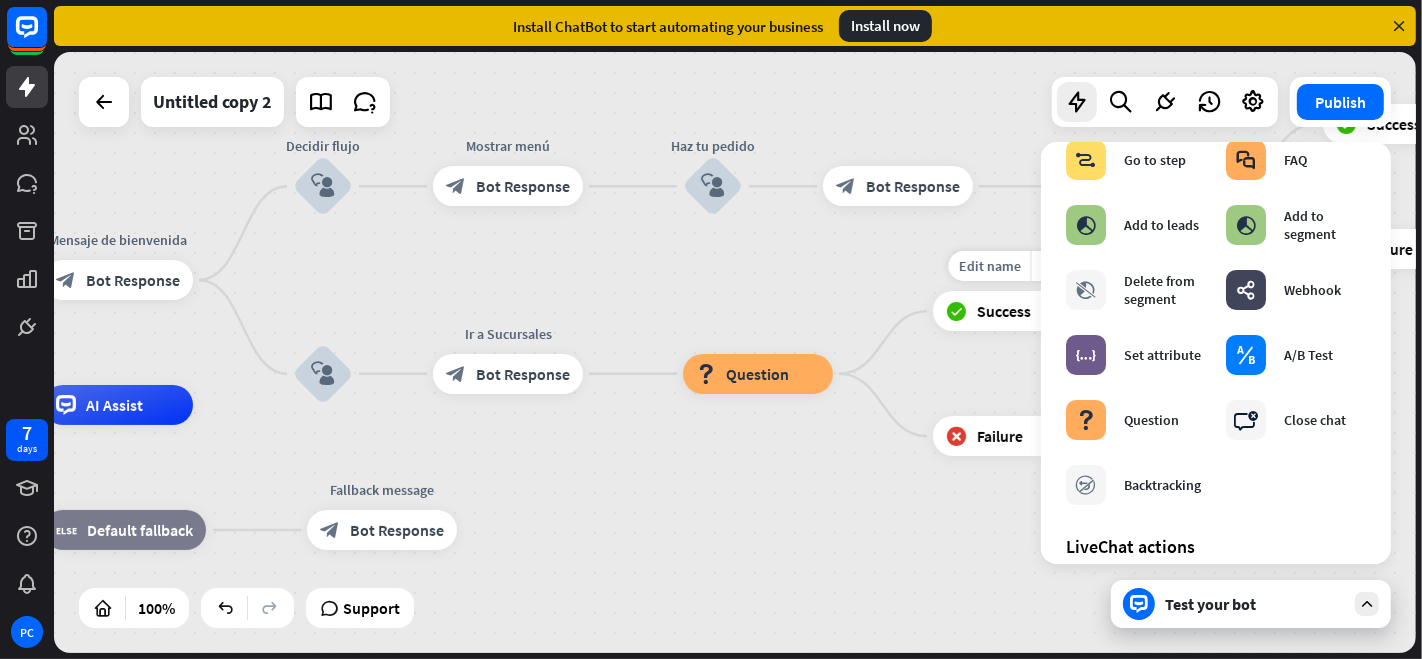 click on "Success" at bounding box center (1004, 311) 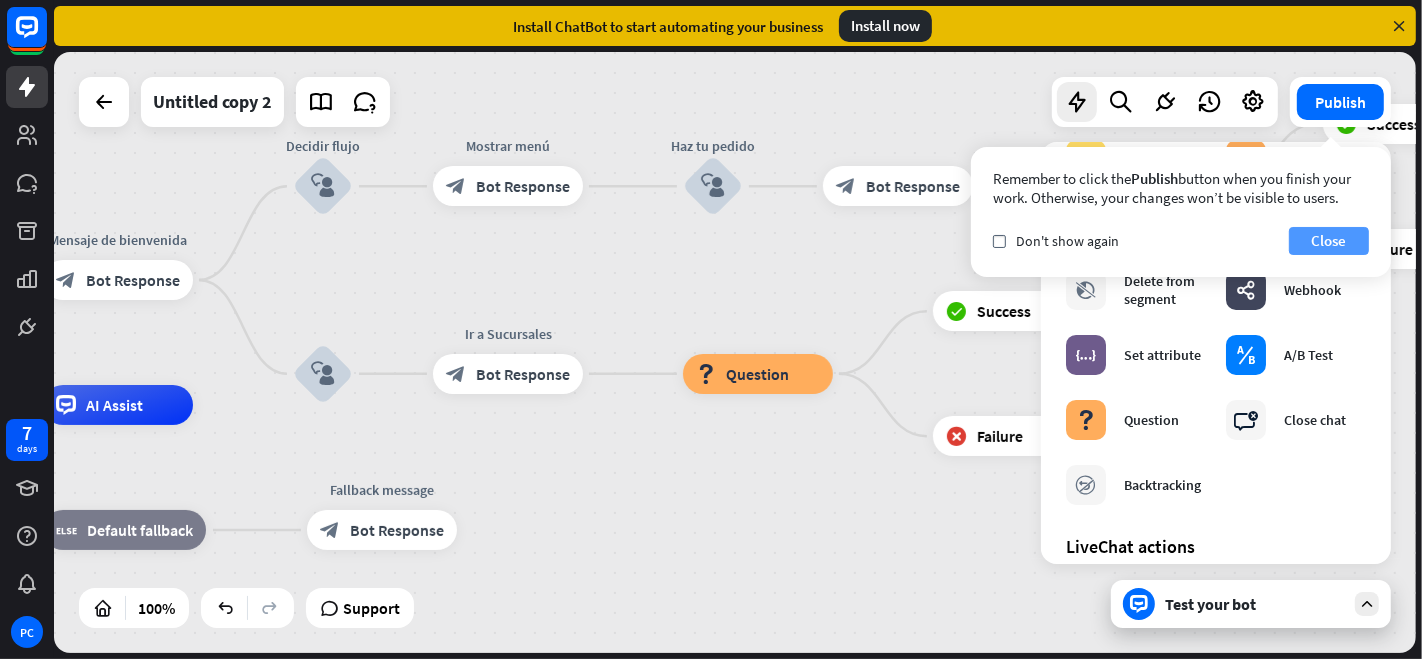 click on "Close" at bounding box center (1329, 241) 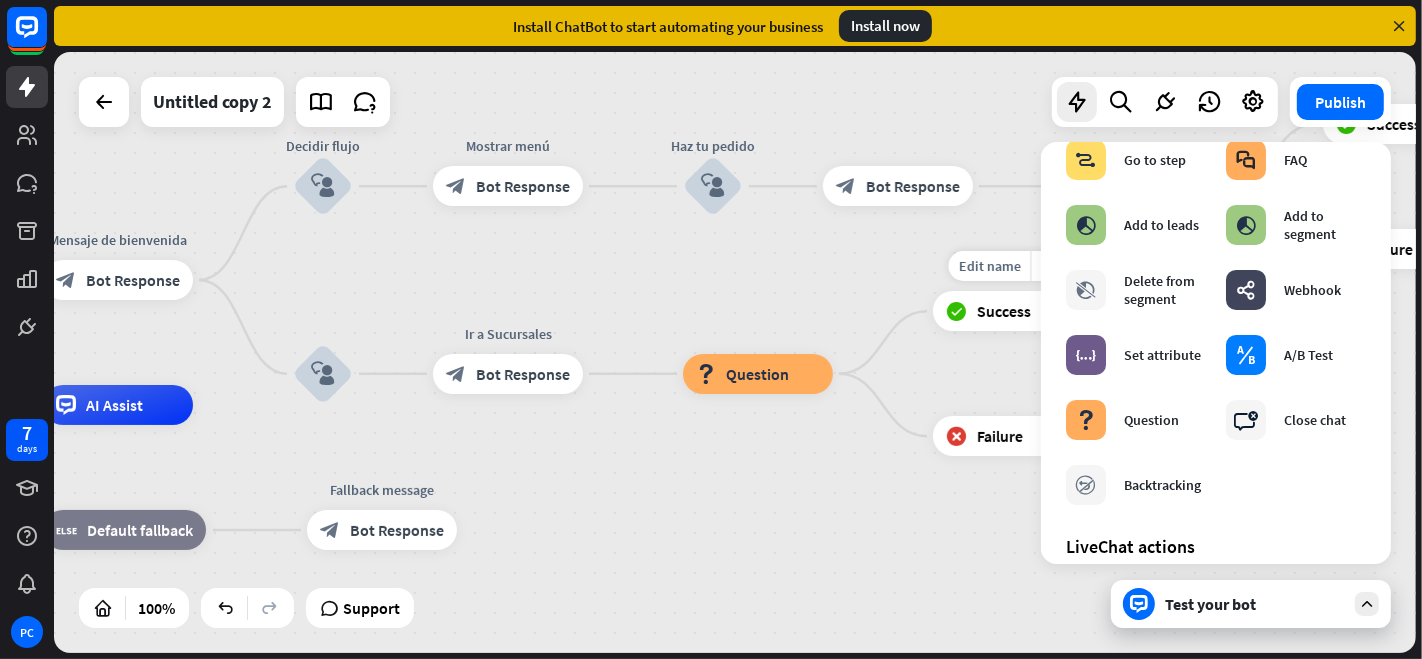 click on "Success" at bounding box center [1004, 311] 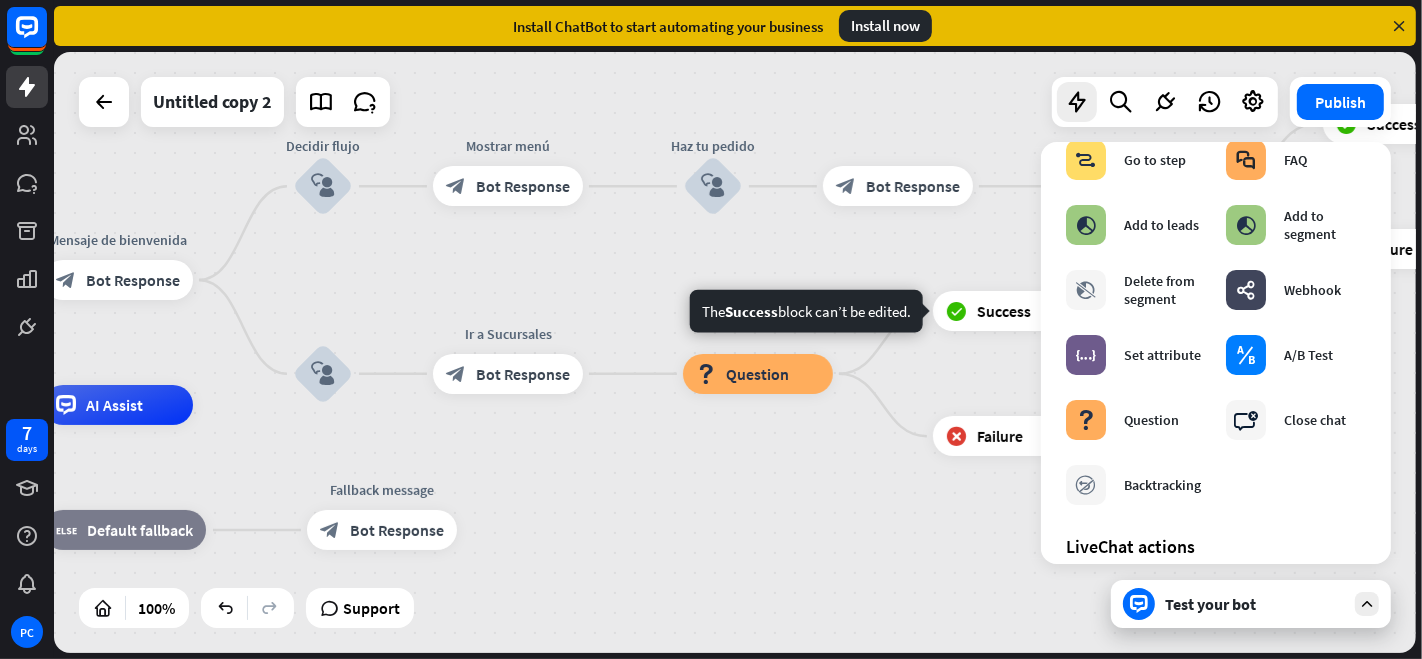 click on "home_2   Start point                 Mensaje de bienvenida   block_bot_response   Bot Response                 Decidir flujo   block_user_input                 Mostrar menú   block_bot_response   Bot Response                 Haz tu pedido   block_user_input                   block_bot_response   Bot Response                   block_question   Question                   block_success   Success                 Felicidades   block_bot_response   Bot Response                   block_failure   Failure                   block_user_input                 Ir a Sucursales   block_bot_response   Bot Response                   block_question   Question                   block_success   Success                   block_failure   Failure                     AI Assist                   block_fallback   Default fallback                 Fallback message   block_bot_response   Bot Response" at bounding box center [474, 705] 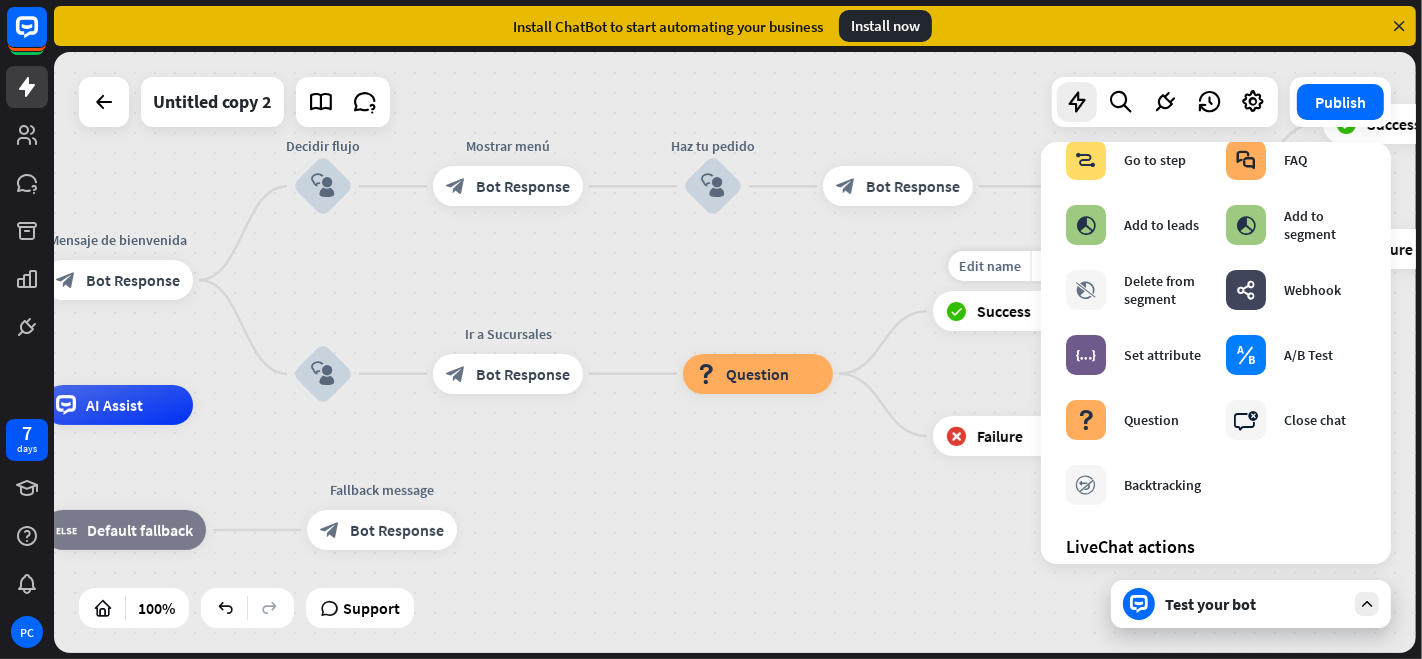 click on "Success" at bounding box center (1004, 311) 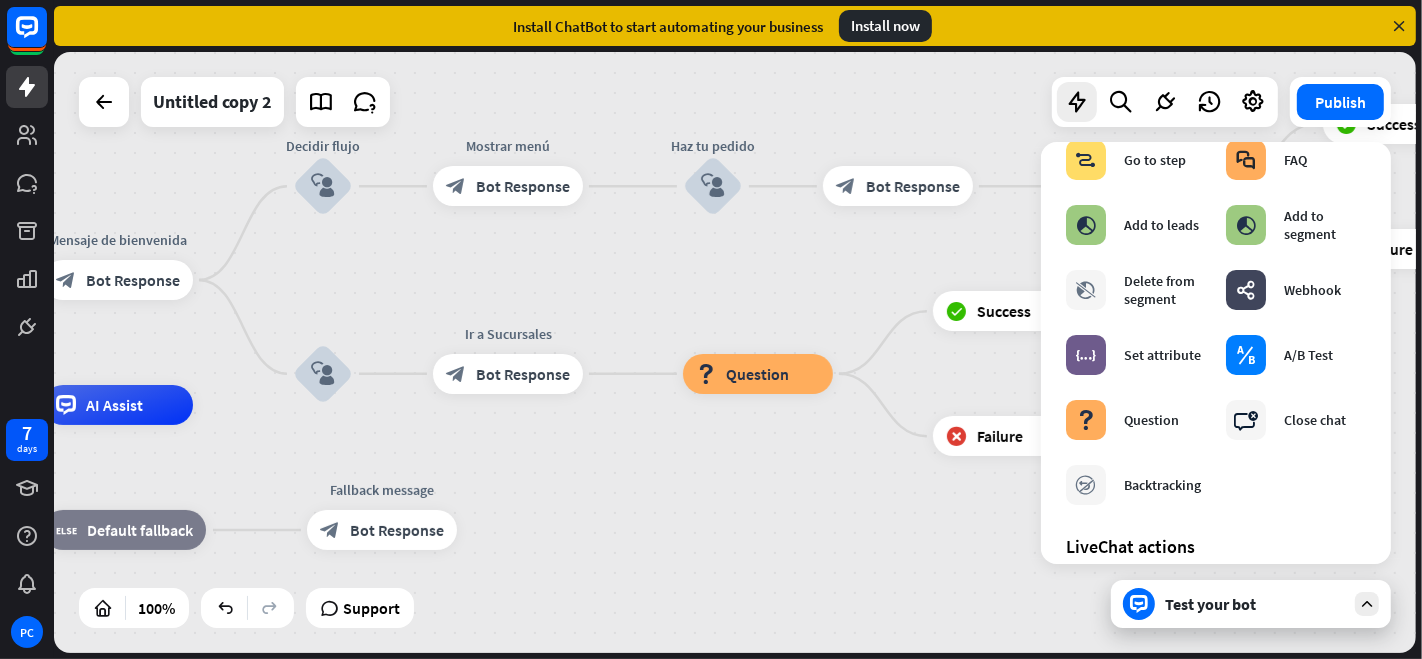 click on "home_2   Start point                 Mensaje de bienvenida   block_bot_response   Bot Response                 Decidir flujo   block_user_input                 Mostrar menú   block_bot_response   Bot Response                 Haz tu pedido   block_user_input                   block_bot_response   Bot Response                   block_question   Question                   block_success   Success                 Felicidades   block_bot_response   Bot Response                   block_failure   Failure                   block_user_input                 Ir a Sucursales   block_bot_response   Bot Response                   block_question   Question                   block_success   Success                   block_failure   Failure                     AI Assist                   block_fallback   Default fallback                 Fallback message   block_bot_response   Bot Response" at bounding box center (474, 705) 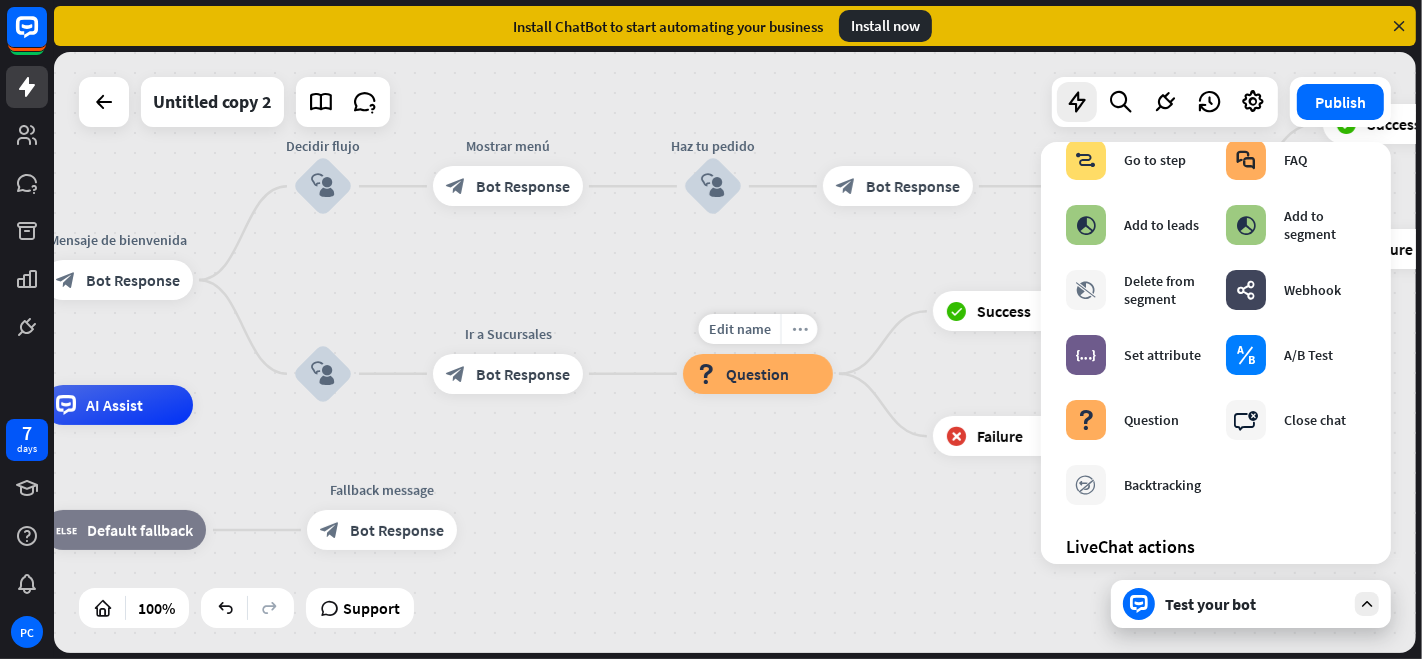 click on "more_horiz" at bounding box center [799, 329] 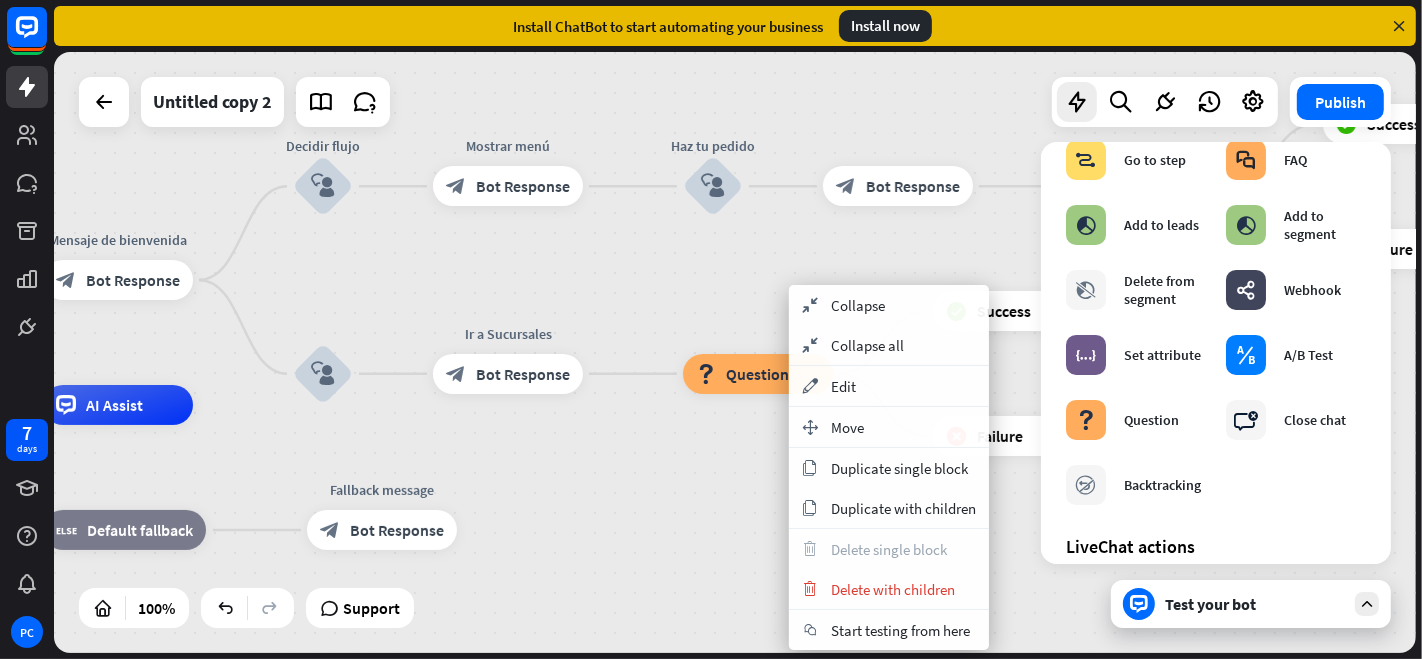 click on "block_question   Question" at bounding box center (758, 374) 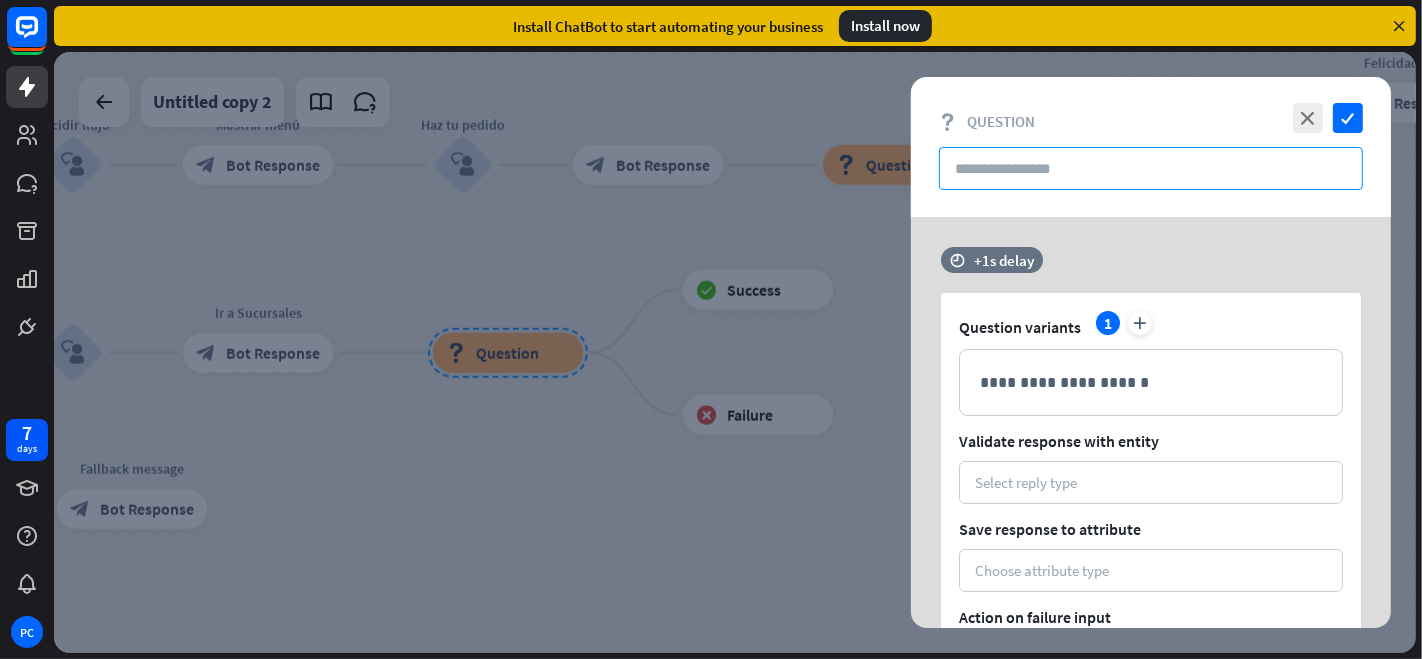 click at bounding box center (1151, 168) 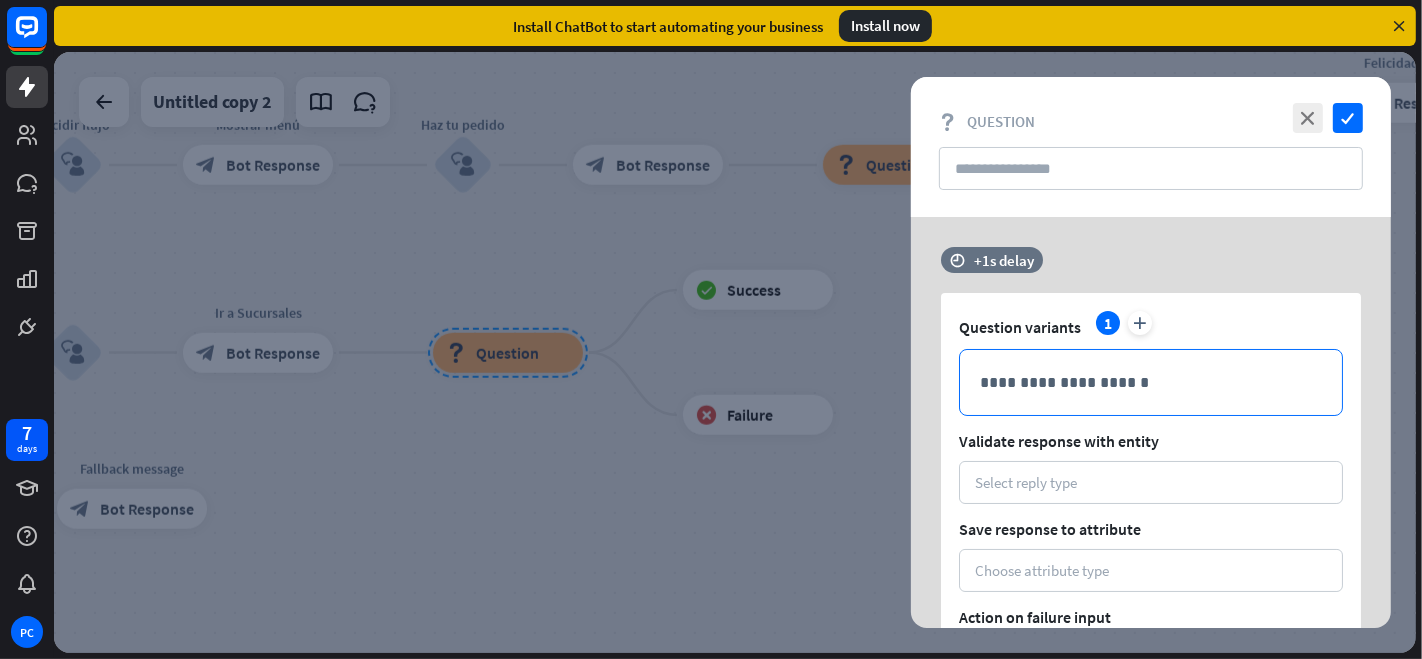 click on "**********" at bounding box center [1151, 382] 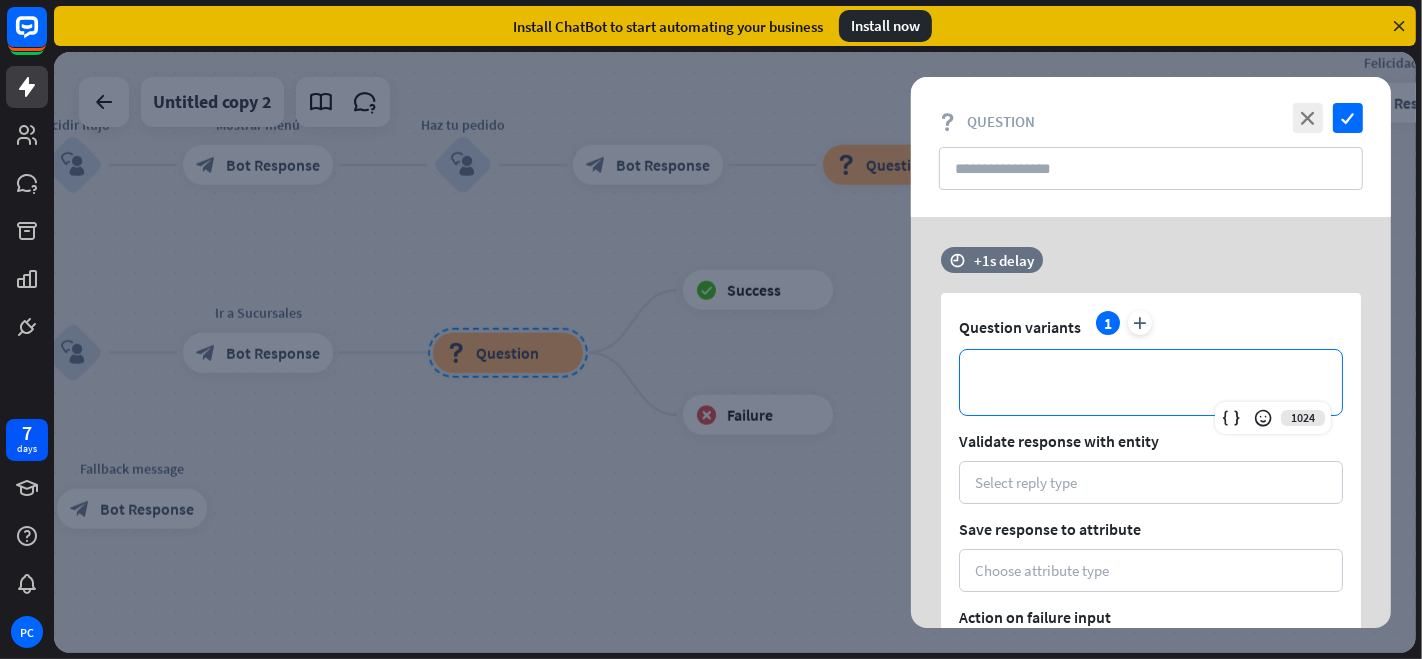 type 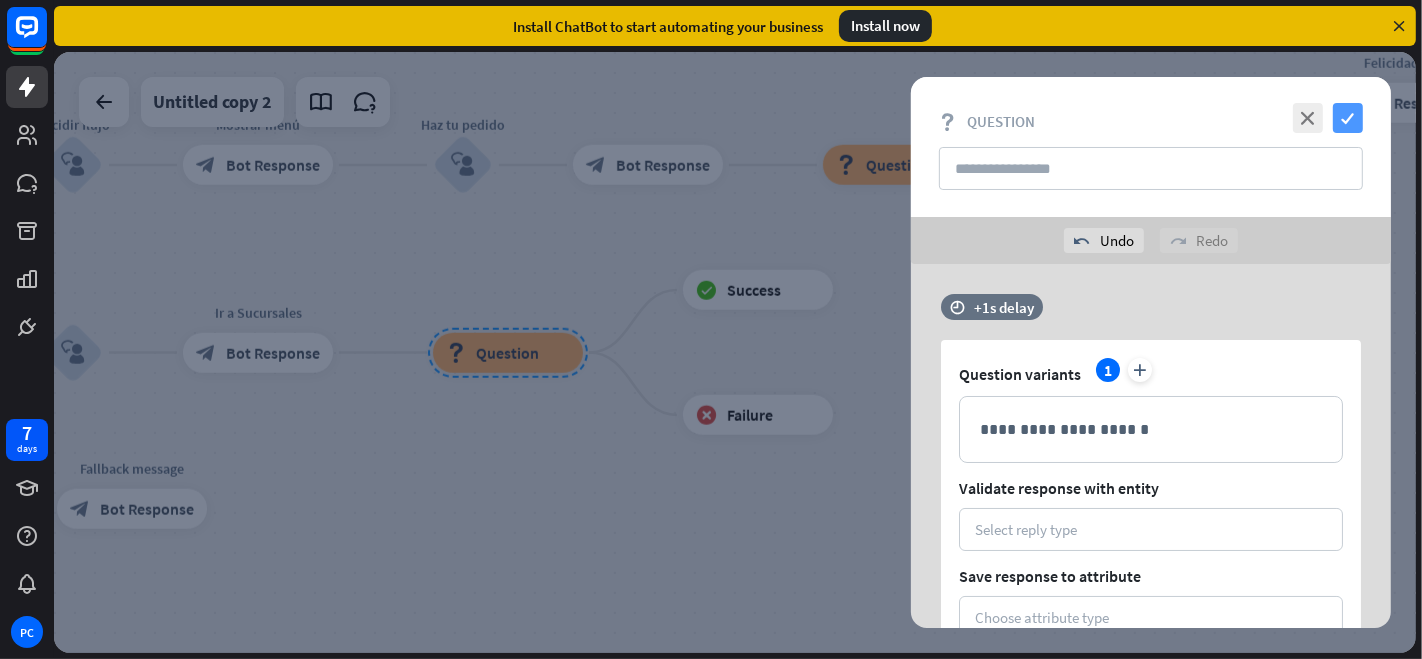 click on "check" at bounding box center (1348, 118) 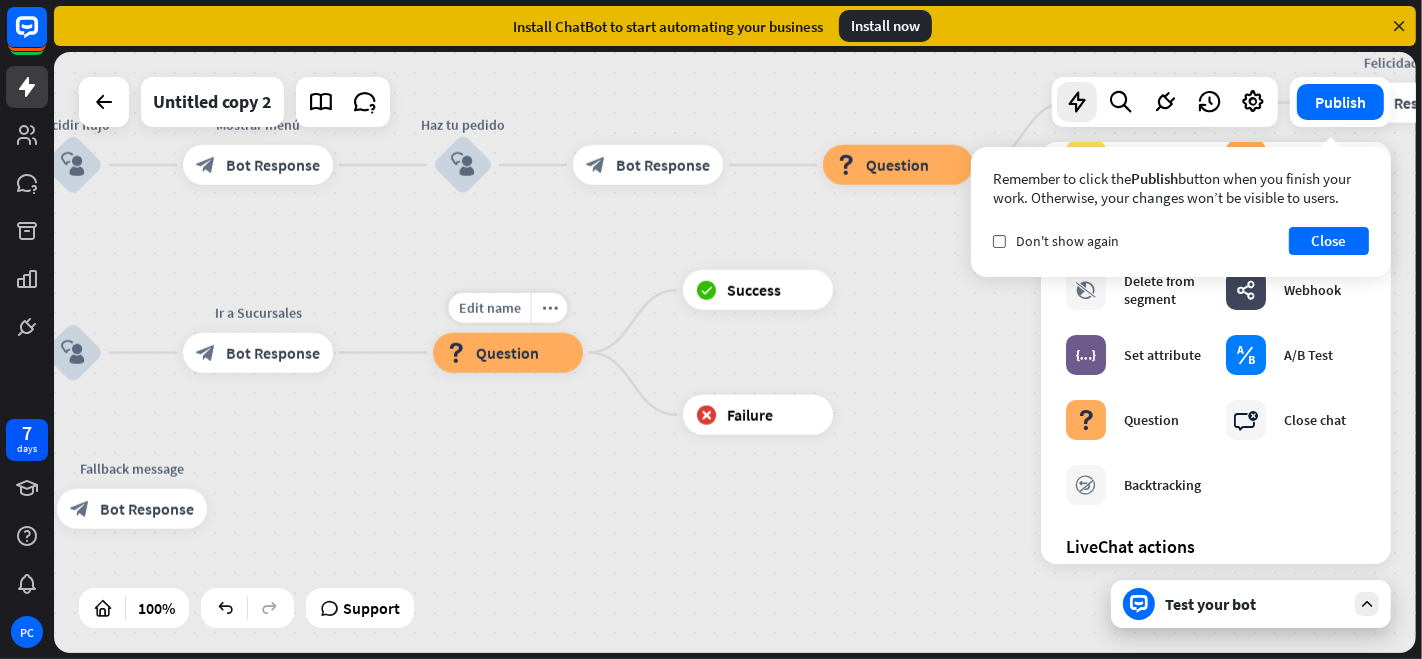 click on "block_question   Question" at bounding box center (508, 353) 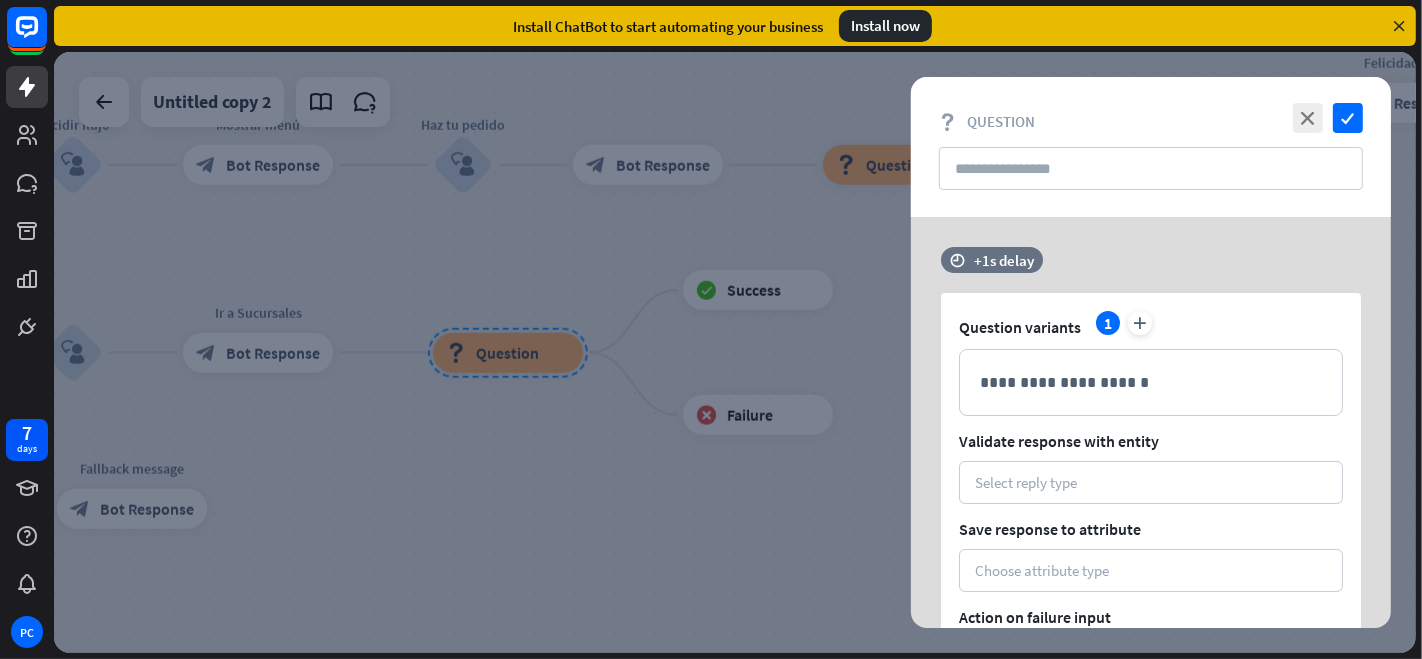 click on "close
check" at bounding box center [1325, 118] 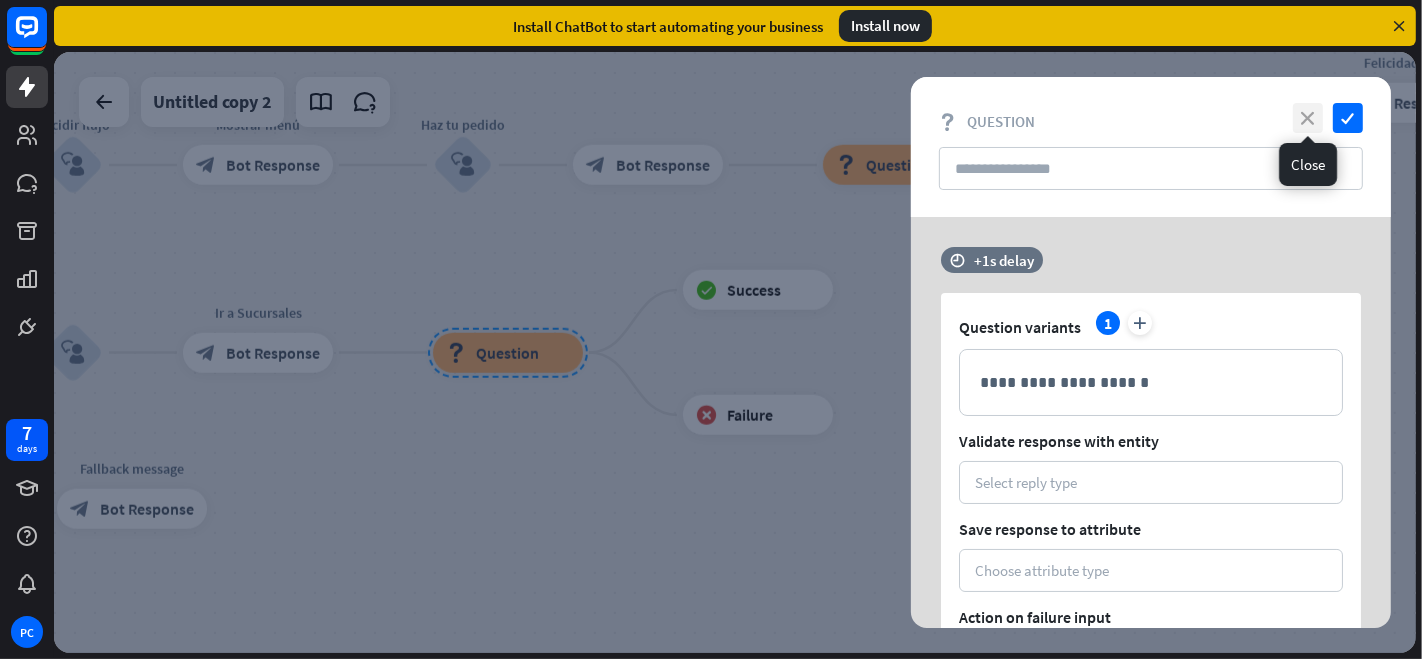 click on "close" at bounding box center (1308, 118) 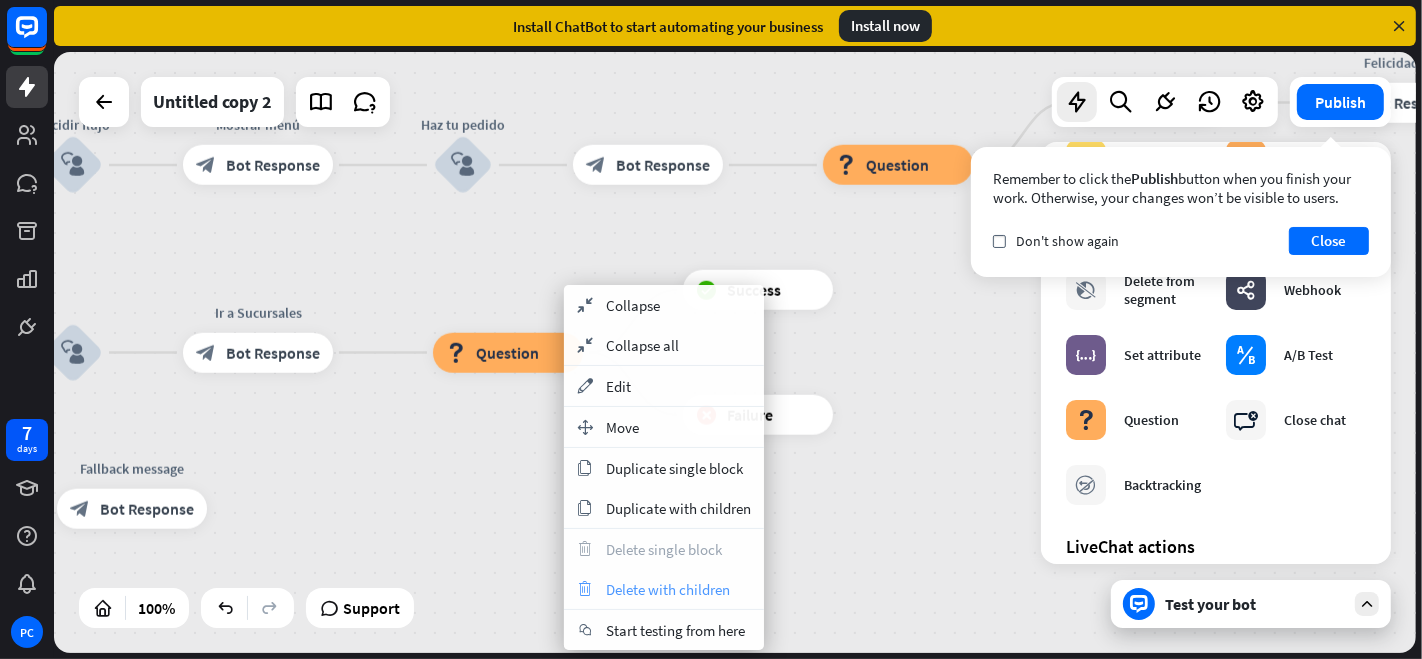 click on "Delete with children" at bounding box center [668, 589] 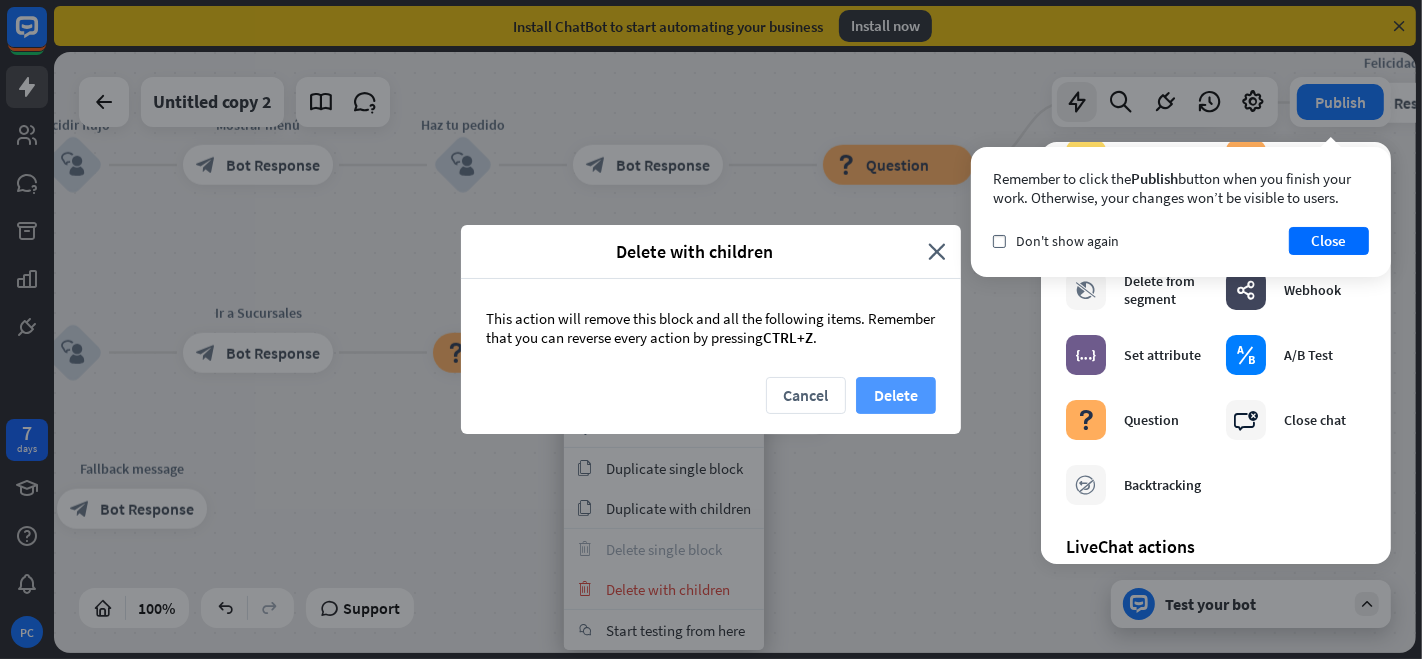 click on "Delete" at bounding box center (896, 395) 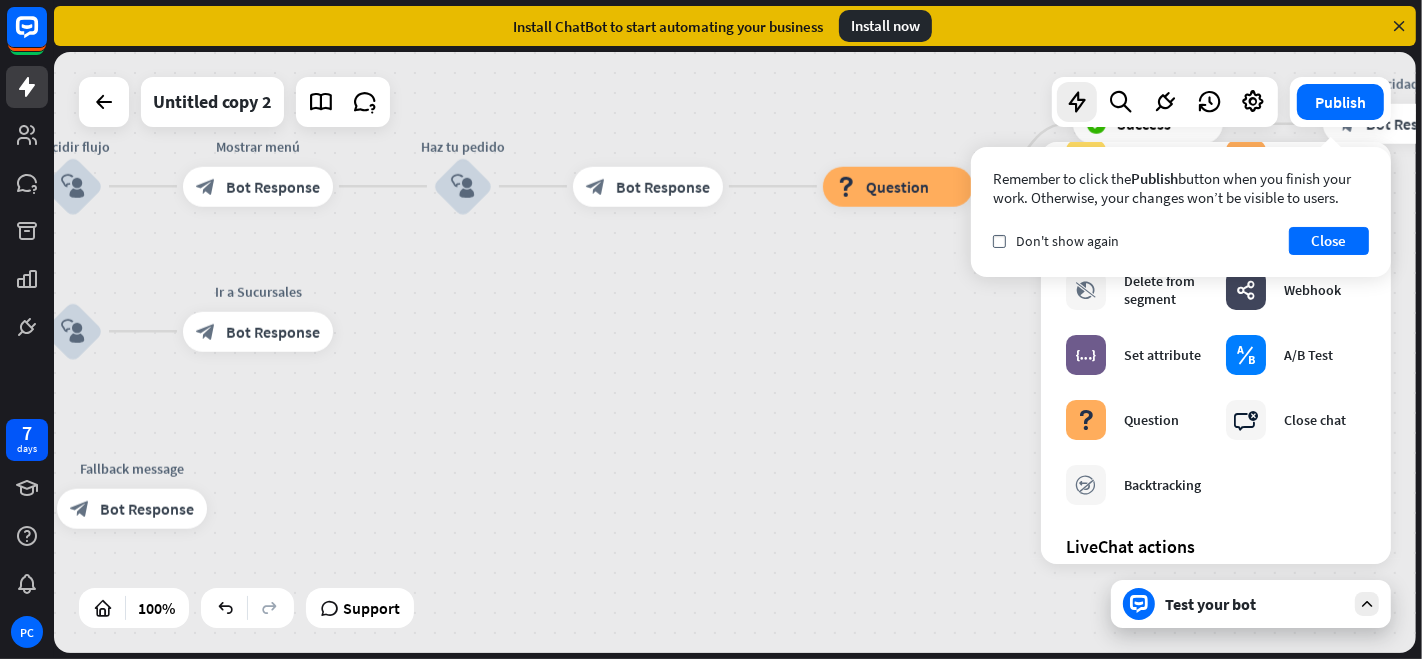 click on "home_2   Start point                 Mensaje de bienvenida   block_bot_response   Bot Response                 Decidir flujo   block_user_input                 Mostrar menú   block_bot_response   Bot Response                 Haz tu pedido   block_user_input                   block_bot_response   Bot Response                   block_question   Question                   block_success   Success                 Felicidades   block_bot_response   Bot Response                   block_failure   Failure                   block_user_input                 Ir a Sucursales   block_bot_response   Bot Response                     AI Assist                   block_fallback   Default fallback                 Fallback message   block_bot_response   Bot Response" at bounding box center (735, 352) 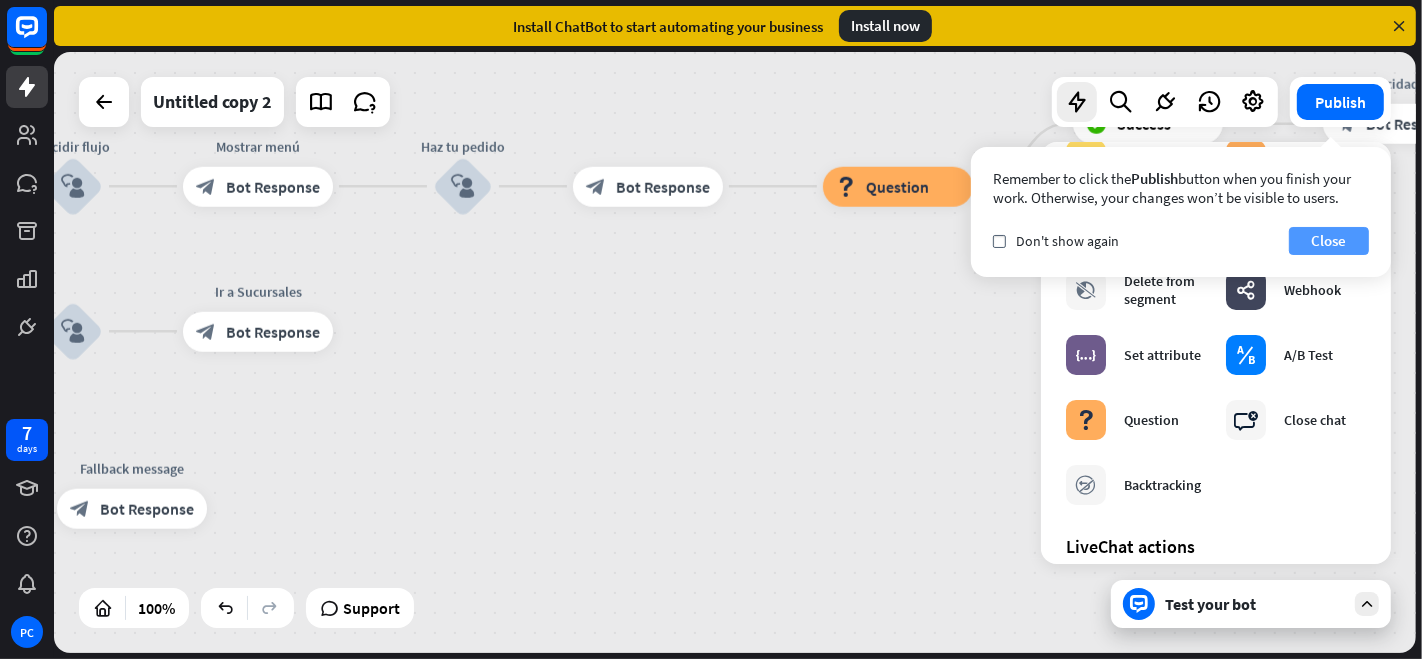 click on "Close" at bounding box center (1329, 241) 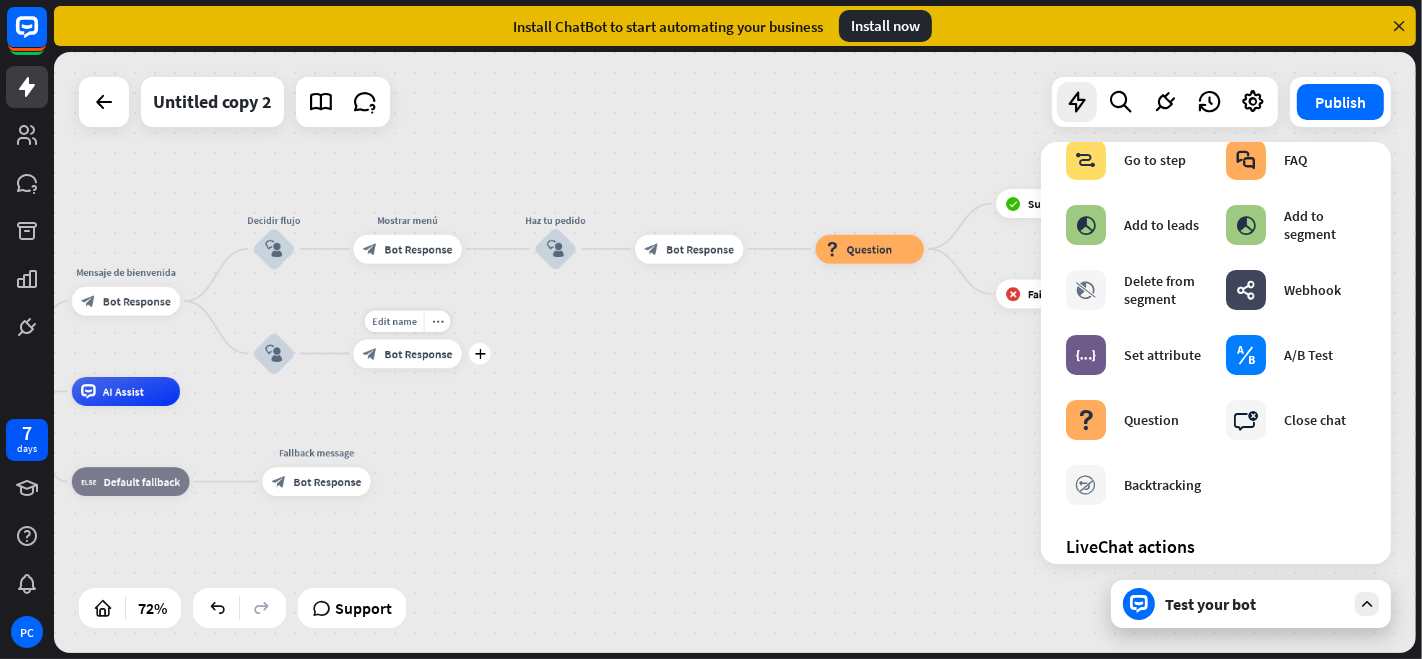 click on "Bot Response" at bounding box center (418, 353) 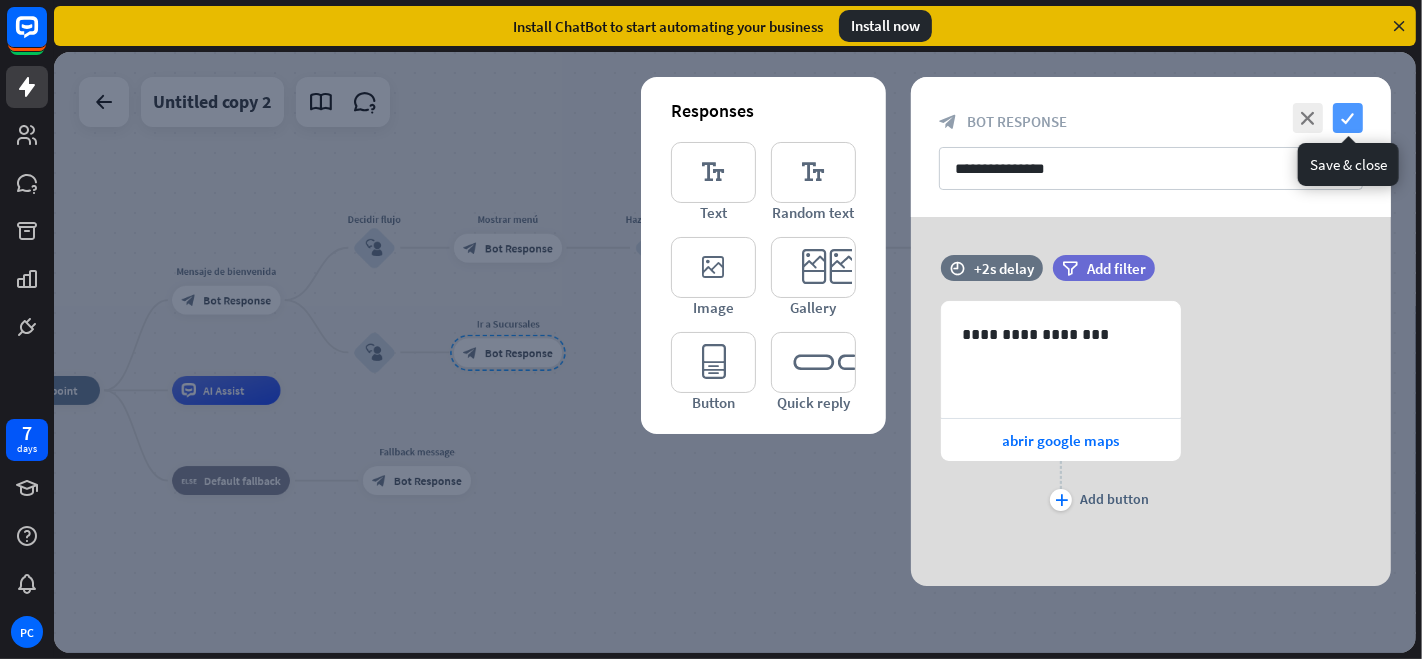 click on "check" at bounding box center (1348, 118) 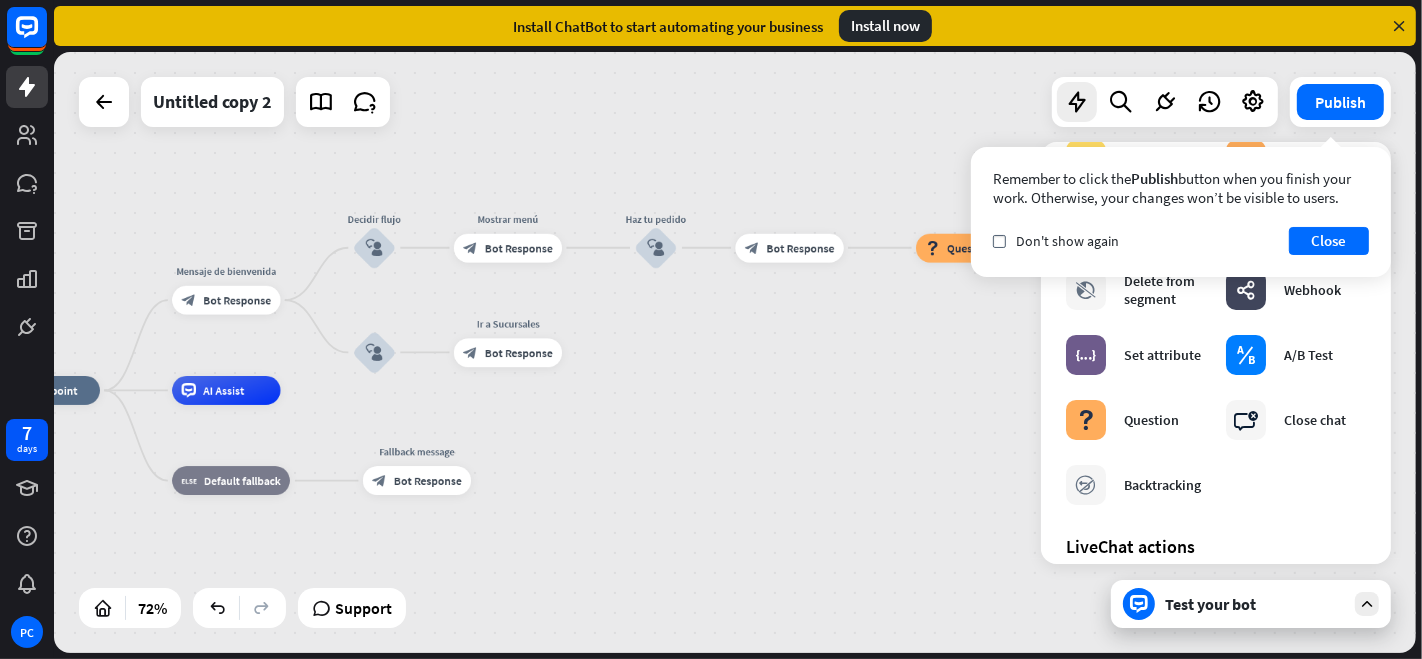 click on "home_2   Start point                 Mensaje de bienvenida   block_bot_response   Bot Response                 Decidir flujo   block_user_input                 Mostrar menú   block_bot_response   Bot Response                 Haz tu pedido   block_user_input                   block_bot_response   Bot Response                   block_question   Question                   block_success   Success                 Felicidades   block_bot_response   Bot Response                   block_failure   Failure                   block_user_input                 Ir a Sucursales   block_bot_response   Bot Response                     AI Assist                   block_fallback   Default fallback                 Fallback message   block_bot_response   Bot Response" at bounding box center (735, 352) 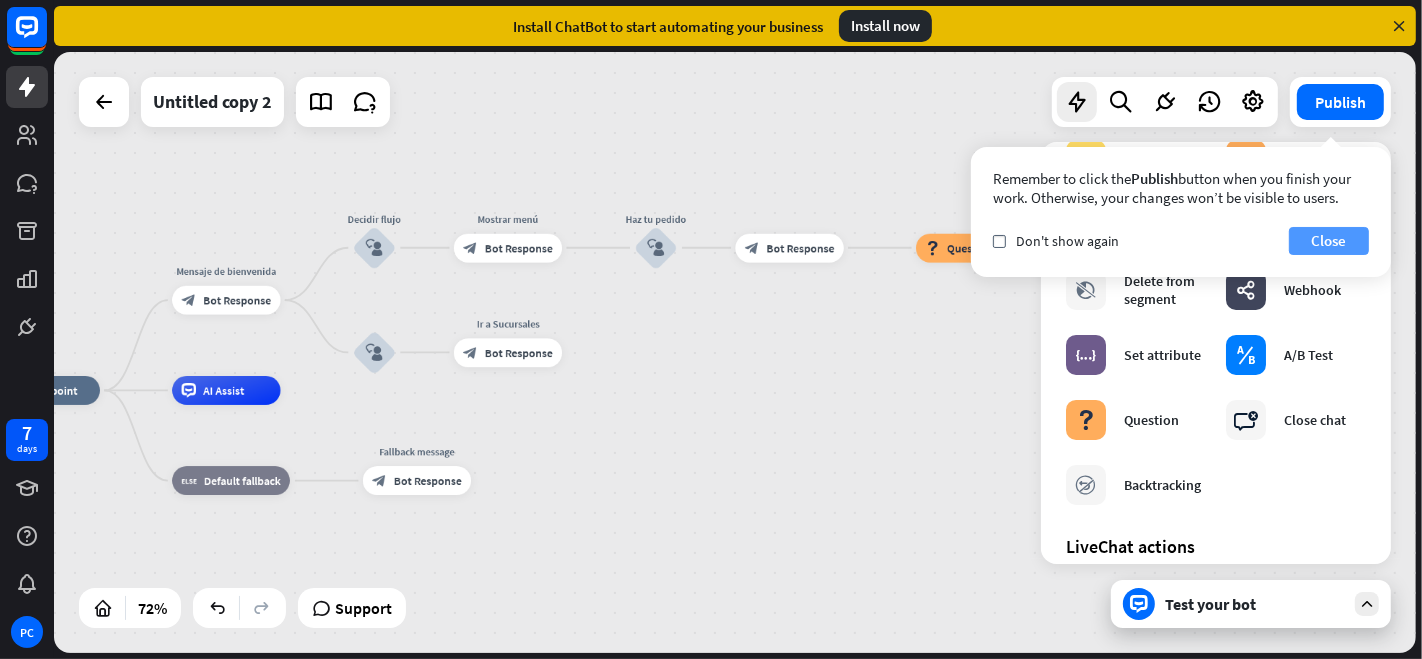 click on "Close" at bounding box center (1329, 241) 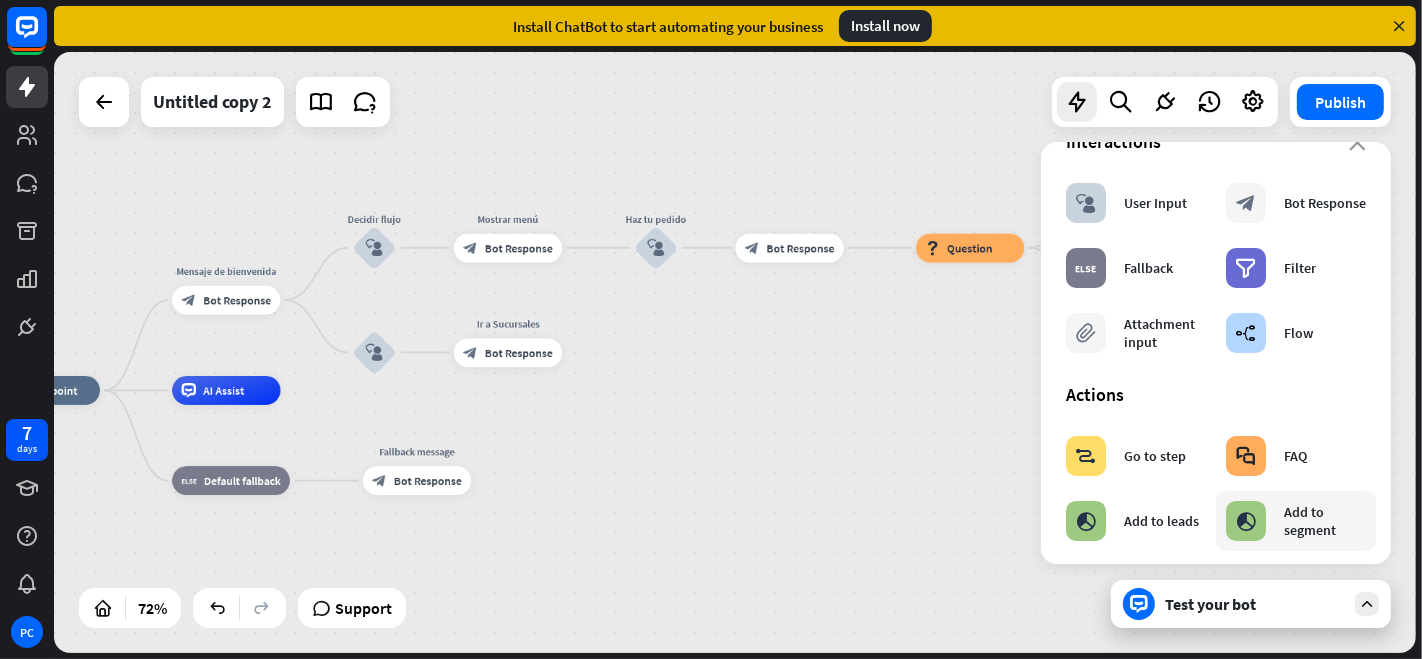 scroll, scrollTop: 0, scrollLeft: 0, axis: both 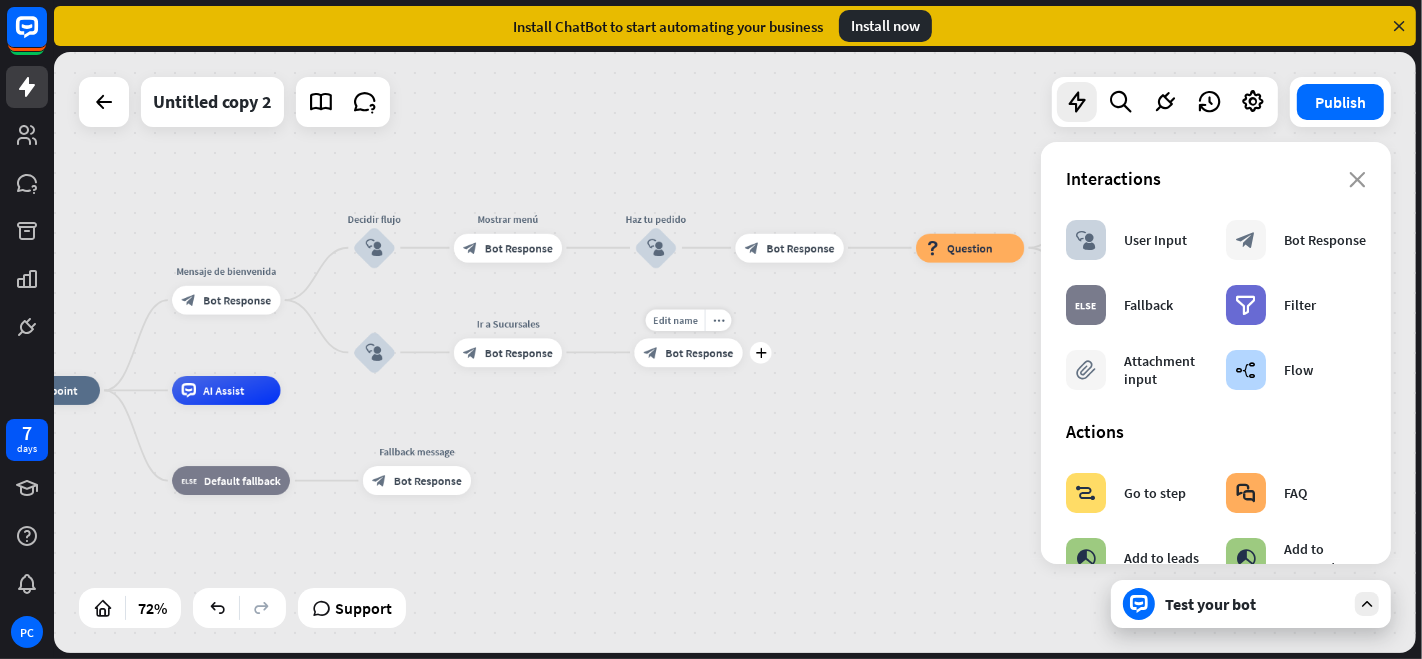click on "Bot Response" at bounding box center (699, 352) 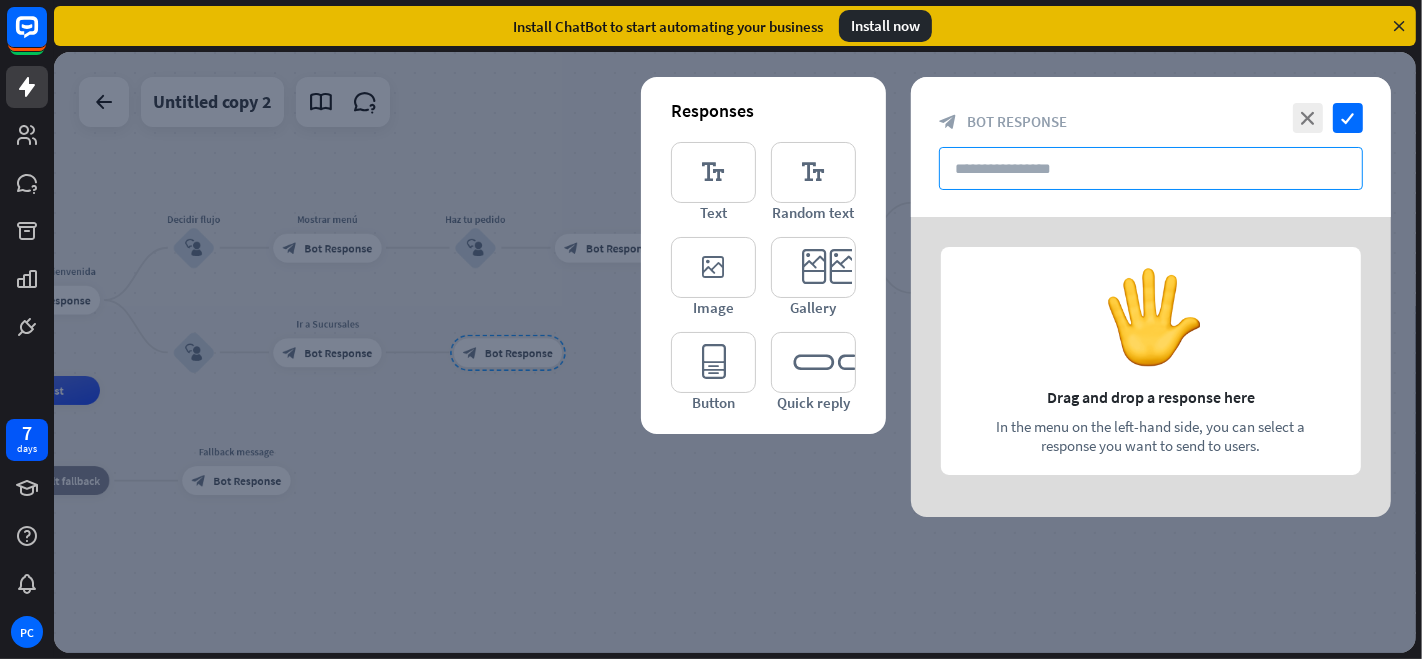 drag, startPoint x: 985, startPoint y: 172, endPoint x: 1004, endPoint y: 148, distance: 30.610456 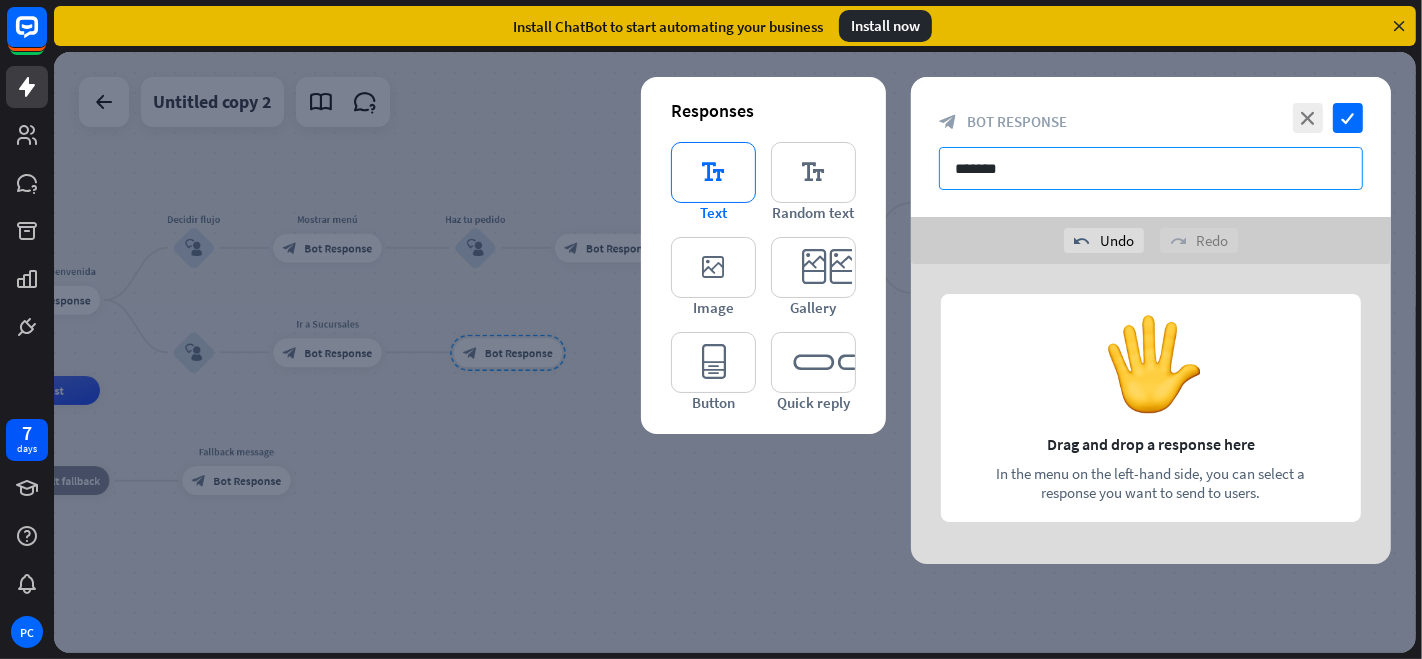 type on "*******" 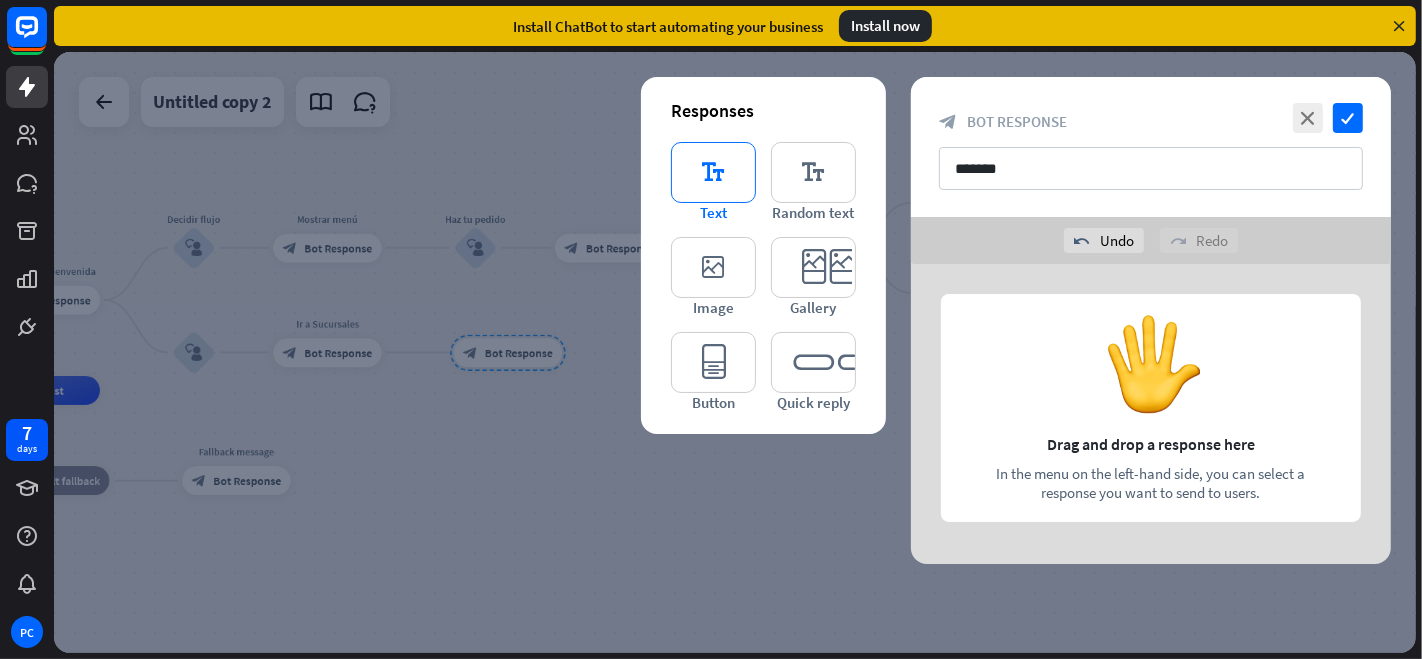 type 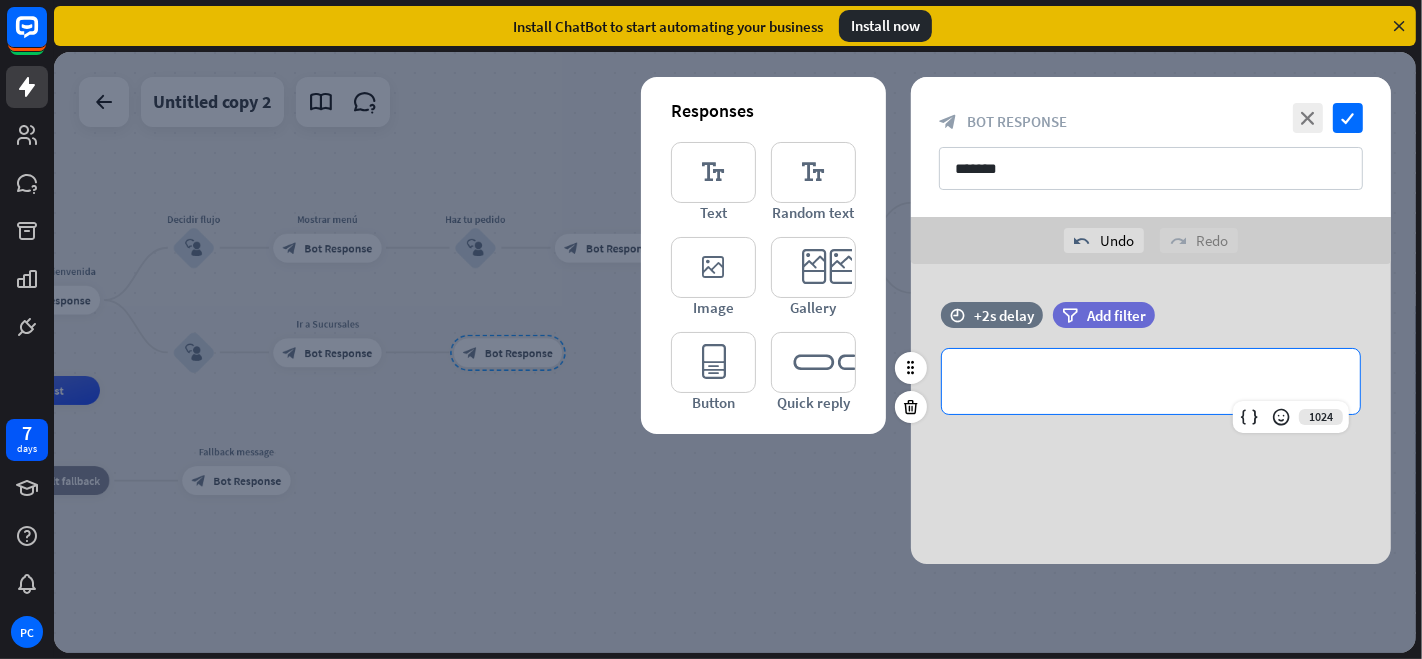 click on "**********" at bounding box center [1151, 381] 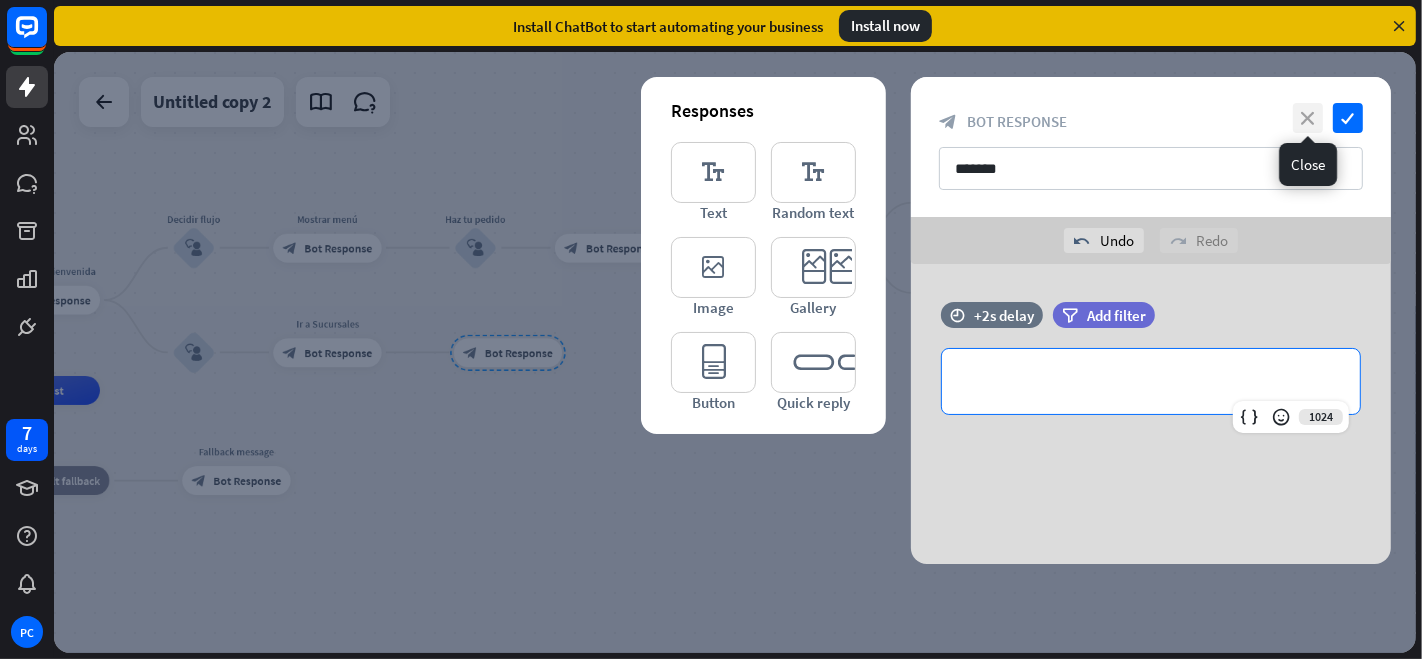 click on "close" at bounding box center [1308, 118] 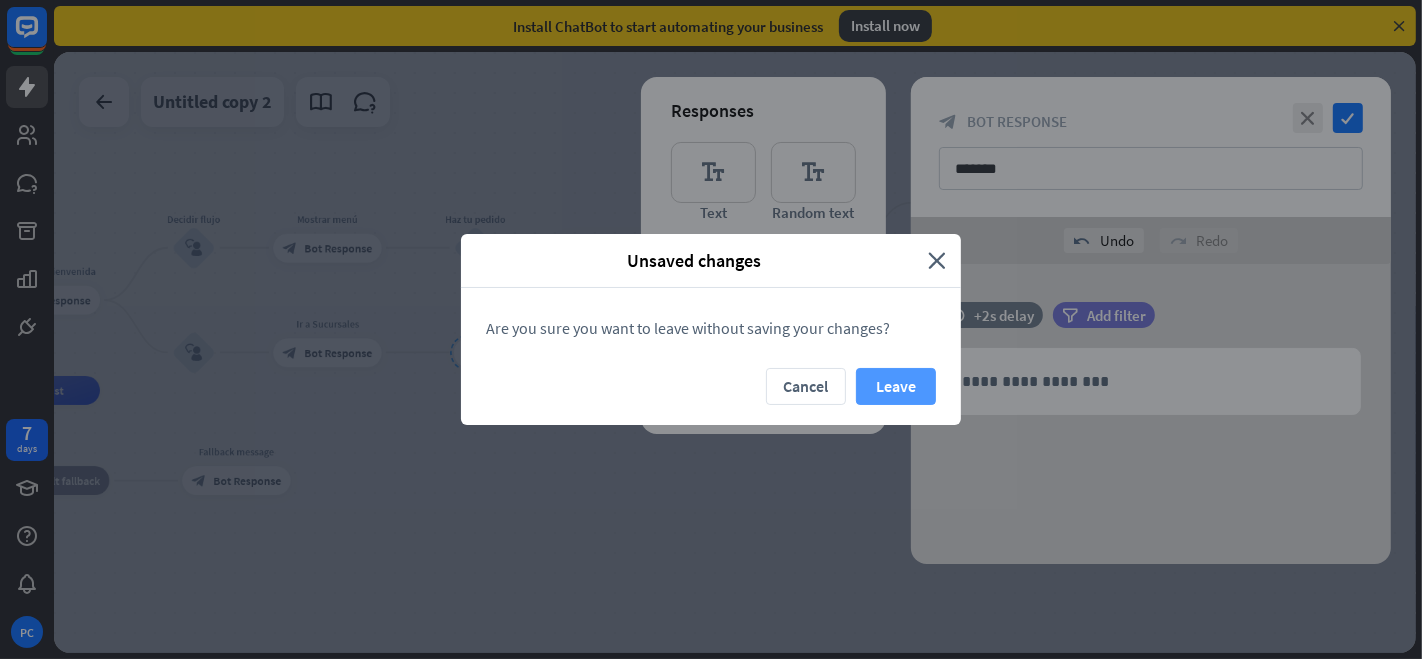 click on "Leave" at bounding box center (896, 386) 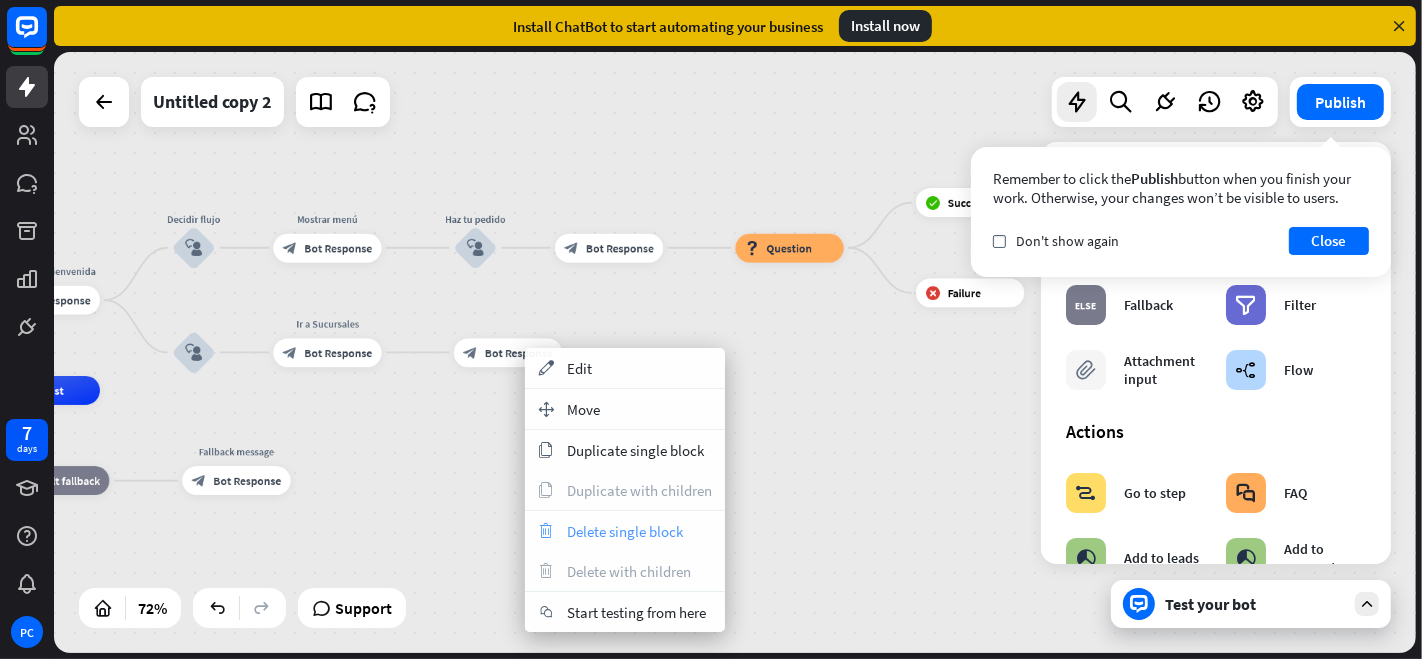 click on "Delete single block" at bounding box center (625, 531) 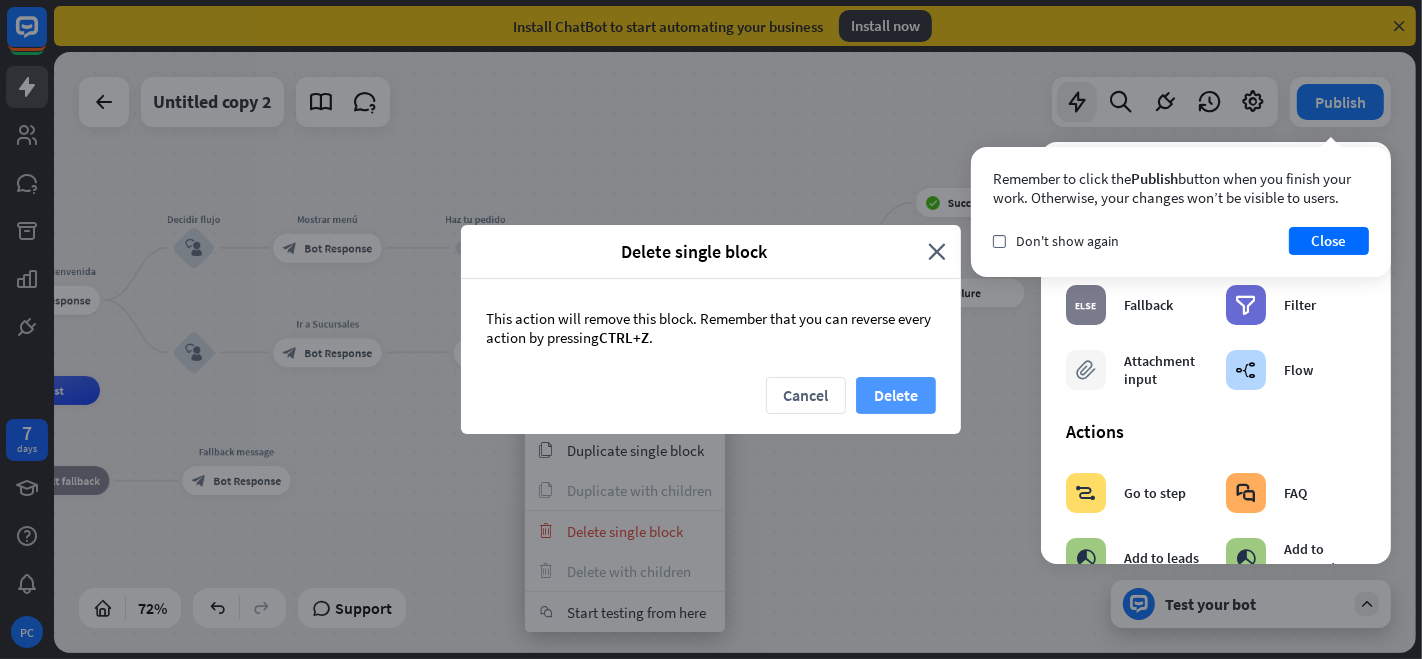 click on "Delete" at bounding box center [896, 395] 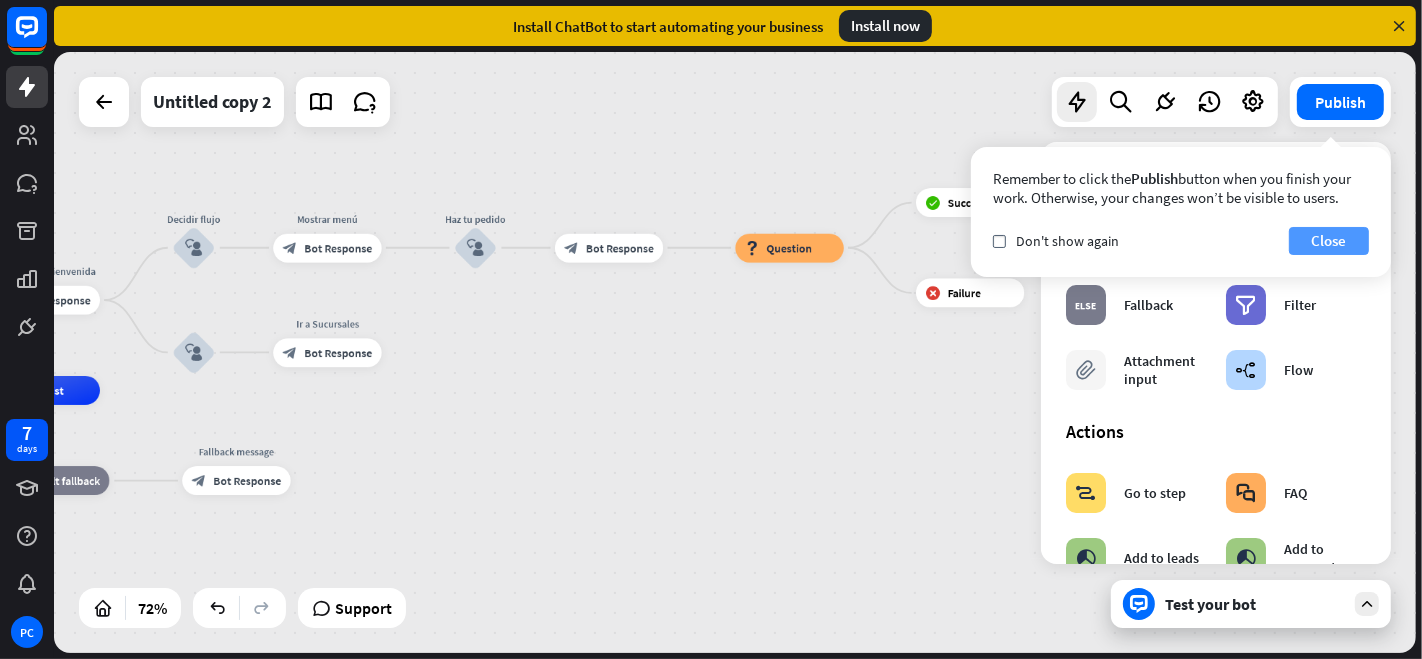 click on "Close" at bounding box center [1329, 241] 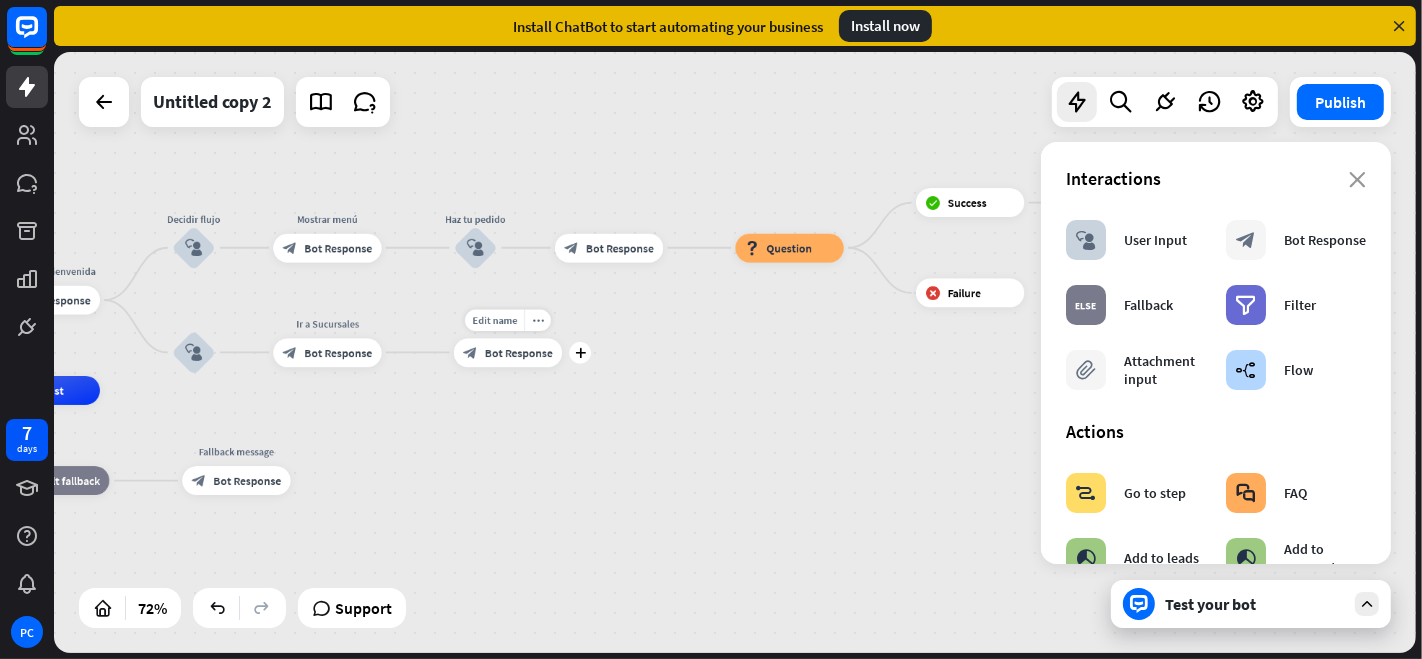 click on "Bot Response" at bounding box center [519, 352] 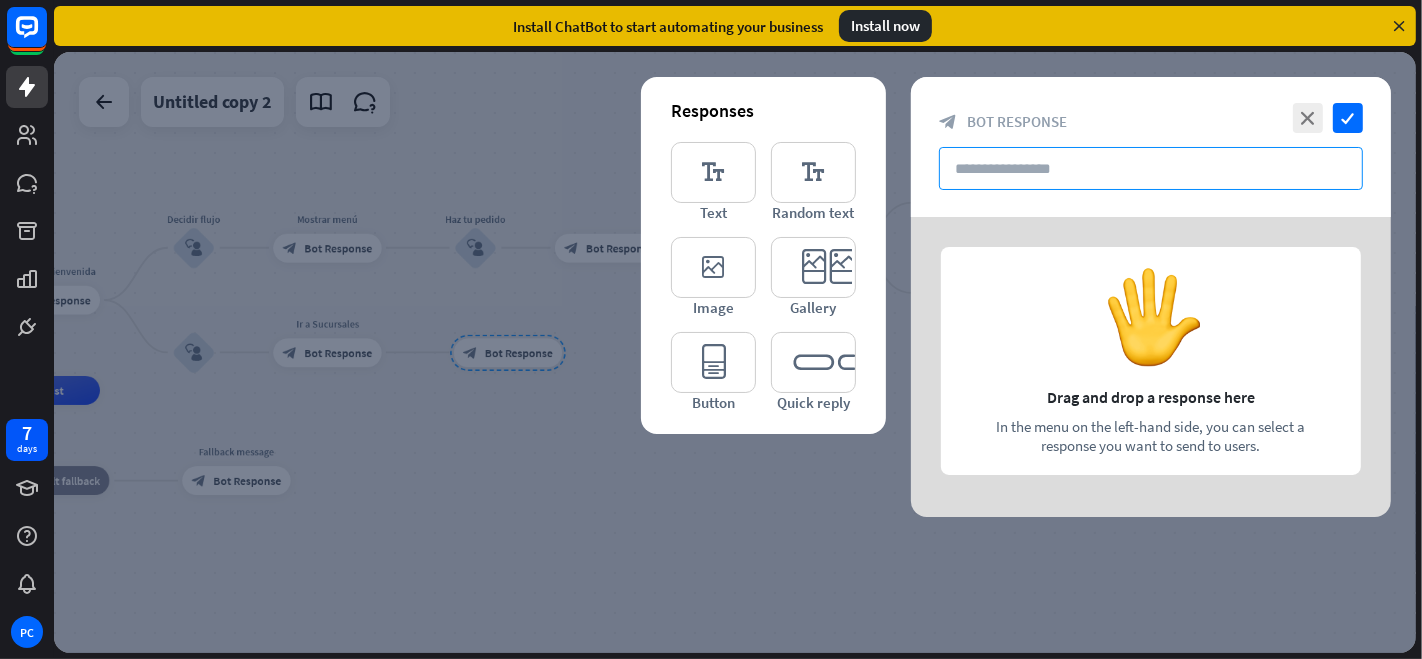 click at bounding box center [1151, 168] 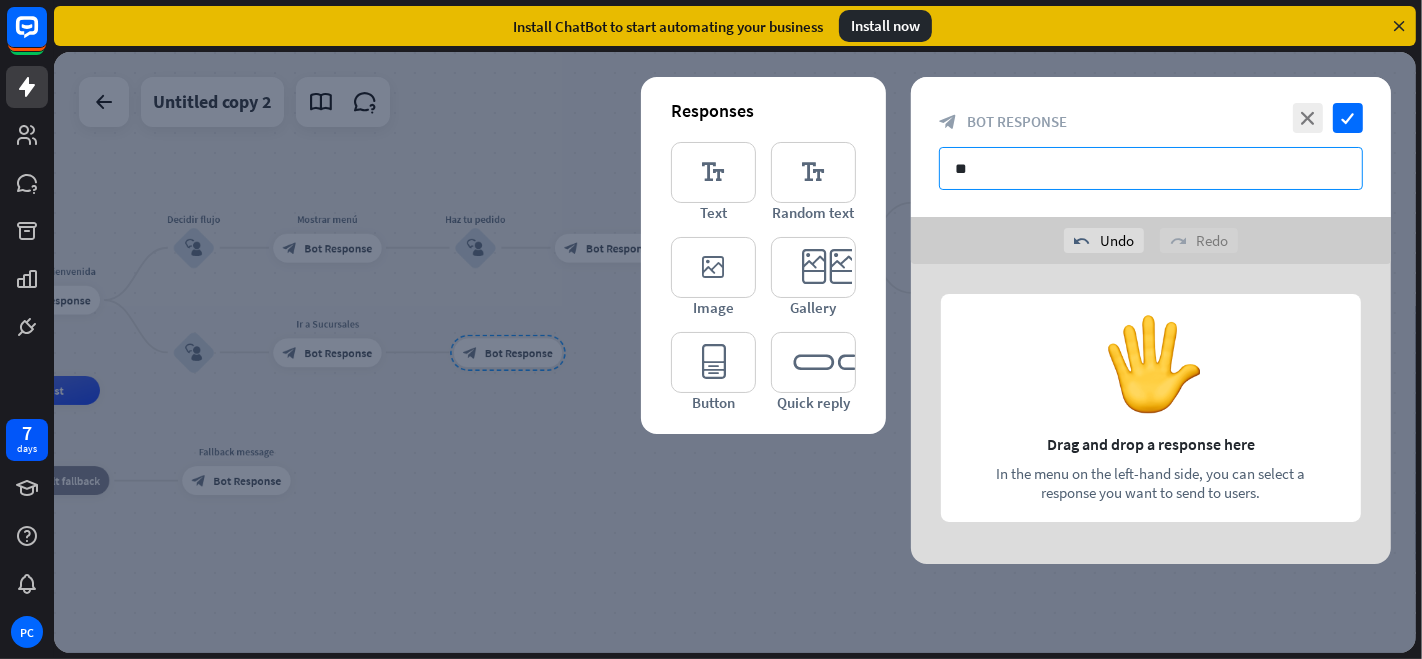 type on "*" 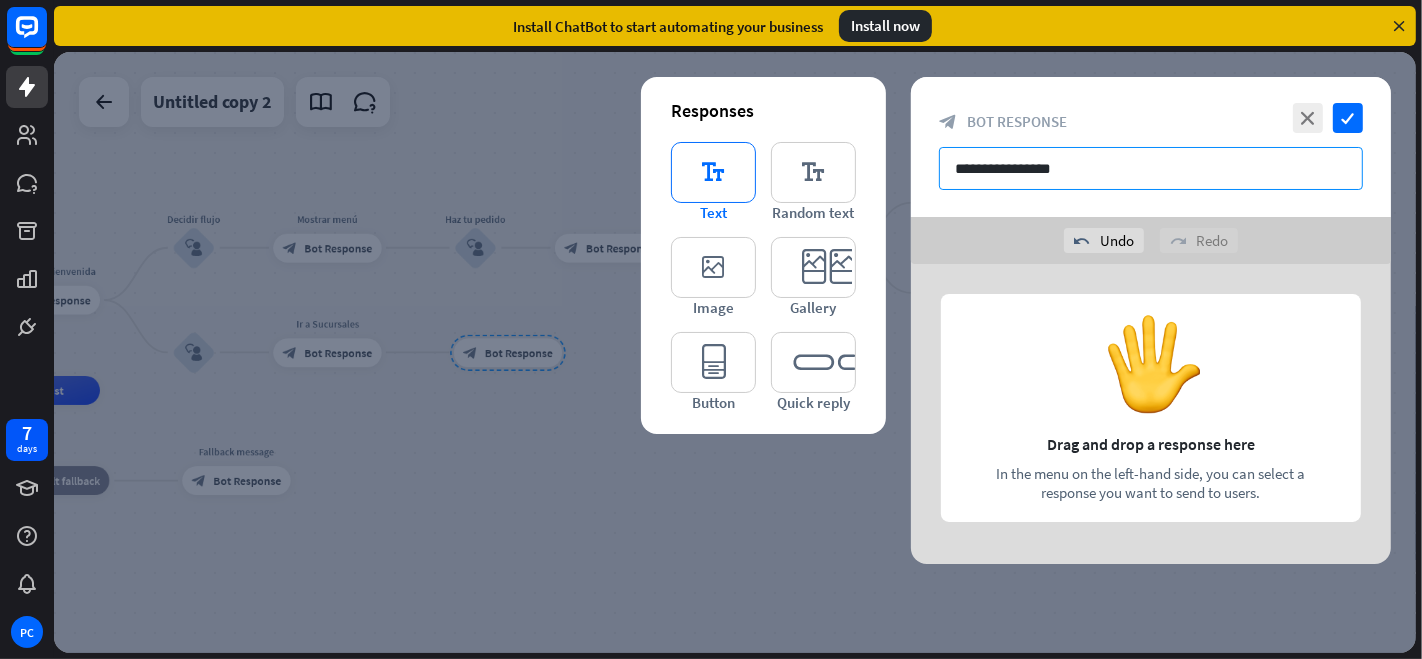 type on "**********" 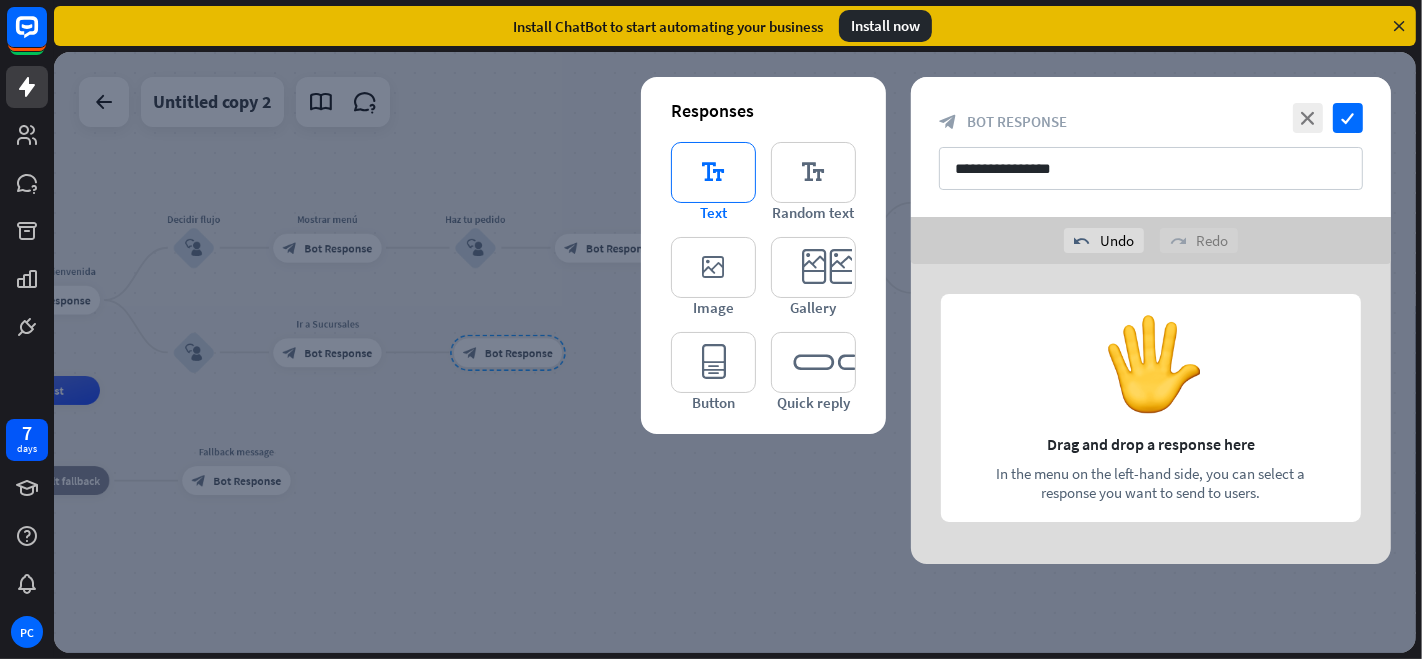 type 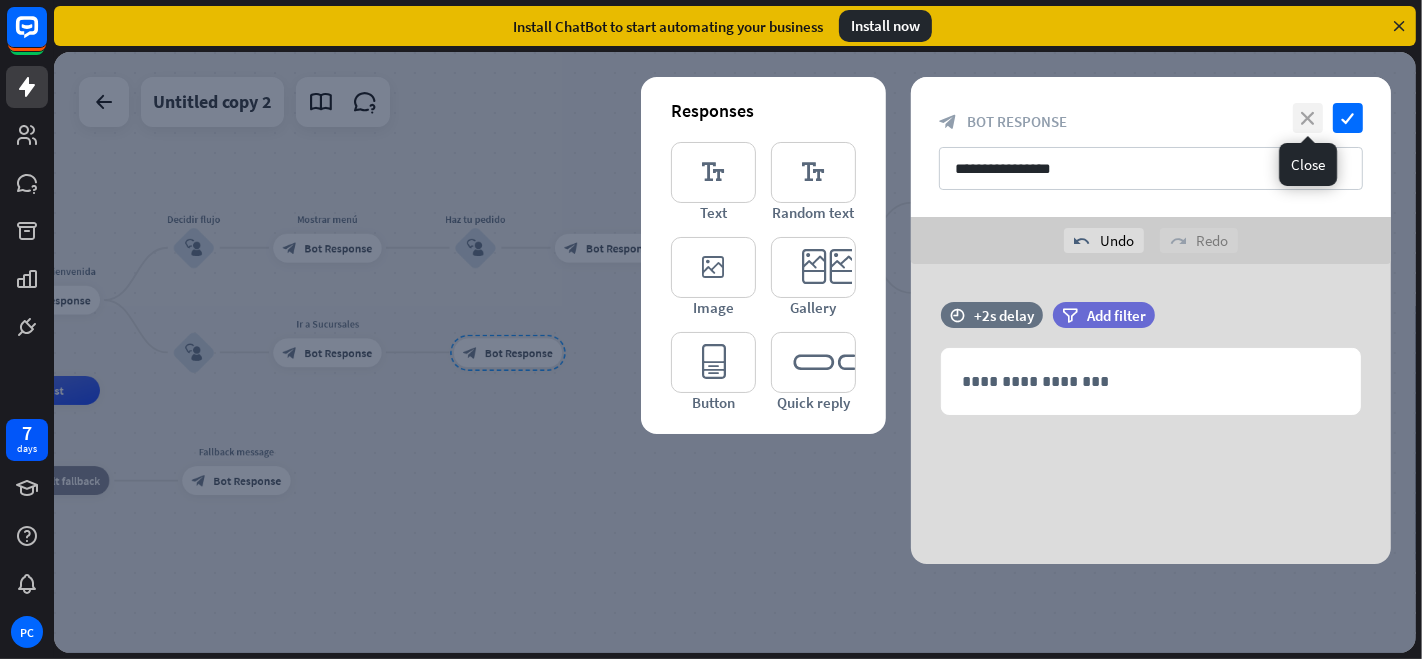 click on "close" at bounding box center [1308, 118] 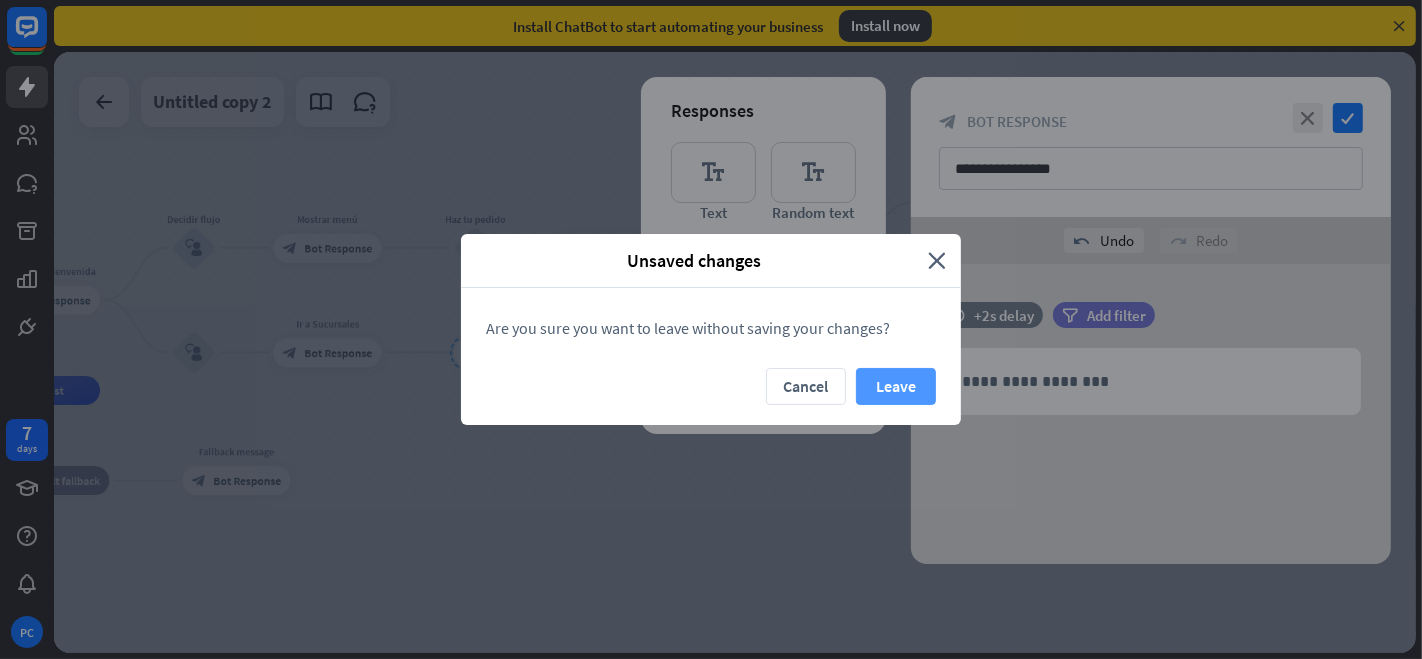click on "Leave" at bounding box center [896, 386] 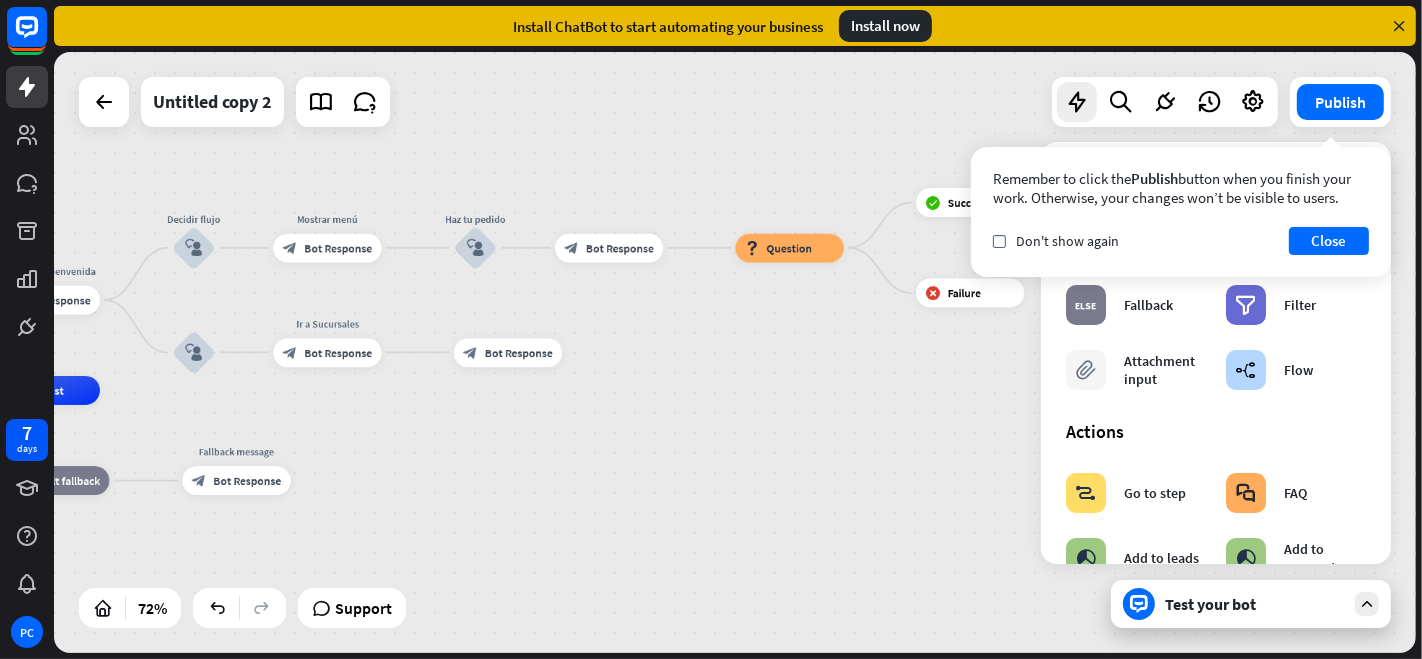 click on "home_2   Start point                 Mensaje de bienvenida   block_bot_response   Bot Response                 Decidir flujo   block_user_input                 Mostrar menú   block_bot_response   Bot Response                 Haz tu pedido   block_user_input                   block_bot_response   Bot Response                   block_question   Question                   block_success   Success                 Felicidades   block_bot_response   Bot Response                   block_failure   Failure                   block_user_input                 Ir a Sucursales   block_bot_response   Bot Response                   block_bot_response   Bot Response                     AI Assist                   block_fallback   Default fallback                 Fallback message   block_bot_response   Bot Response" at bounding box center (735, 352) 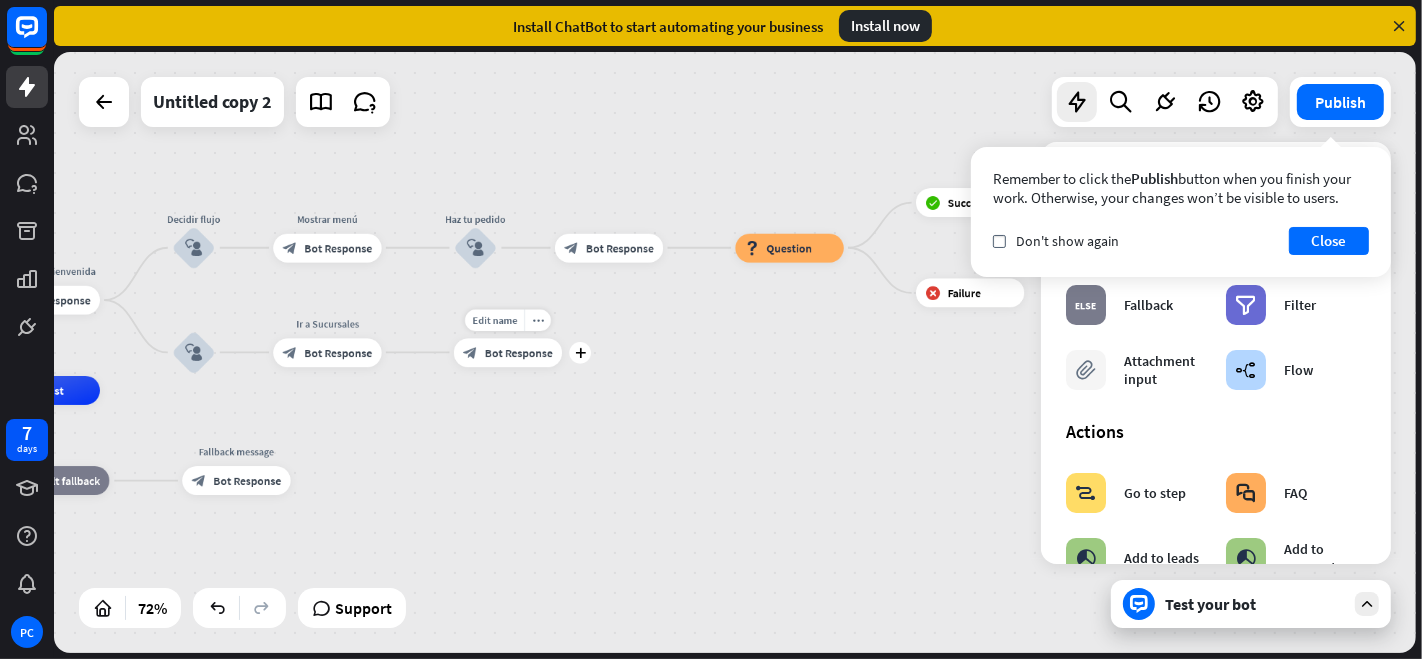 click on "Bot Response" at bounding box center (519, 352) 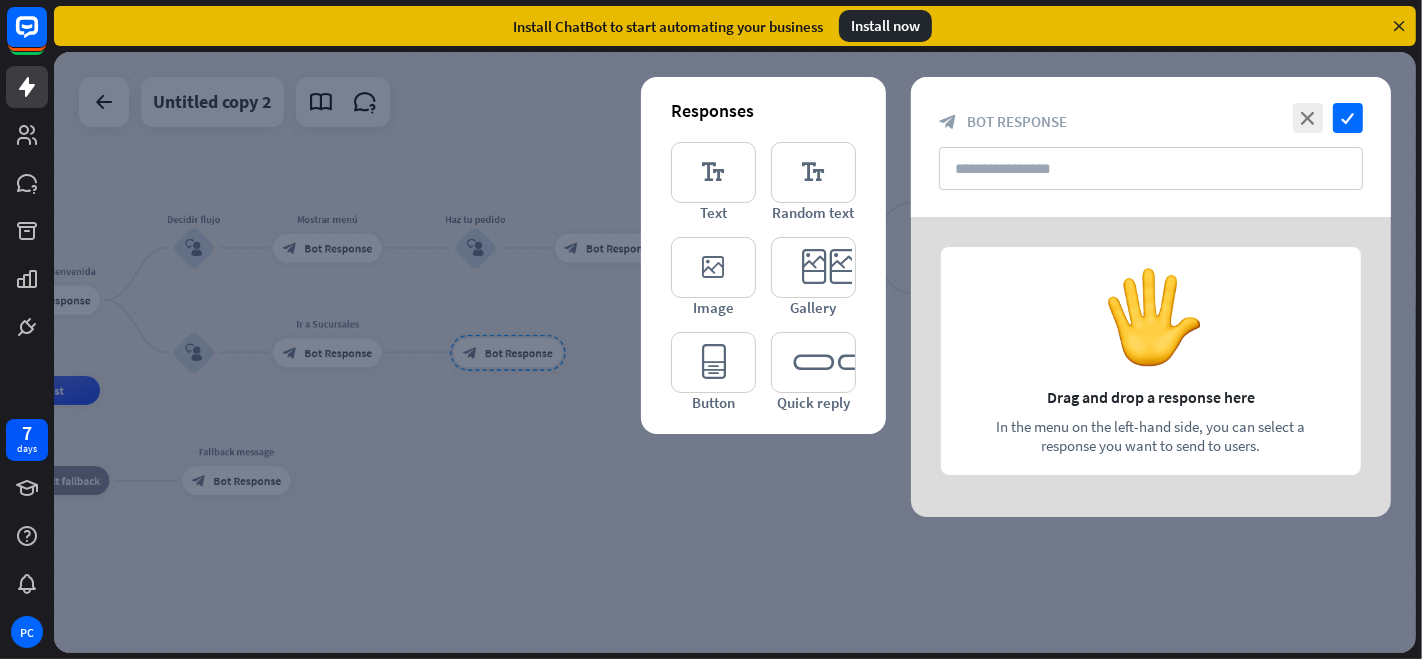 drag, startPoint x: 522, startPoint y: 362, endPoint x: 461, endPoint y: 427, distance: 89.140335 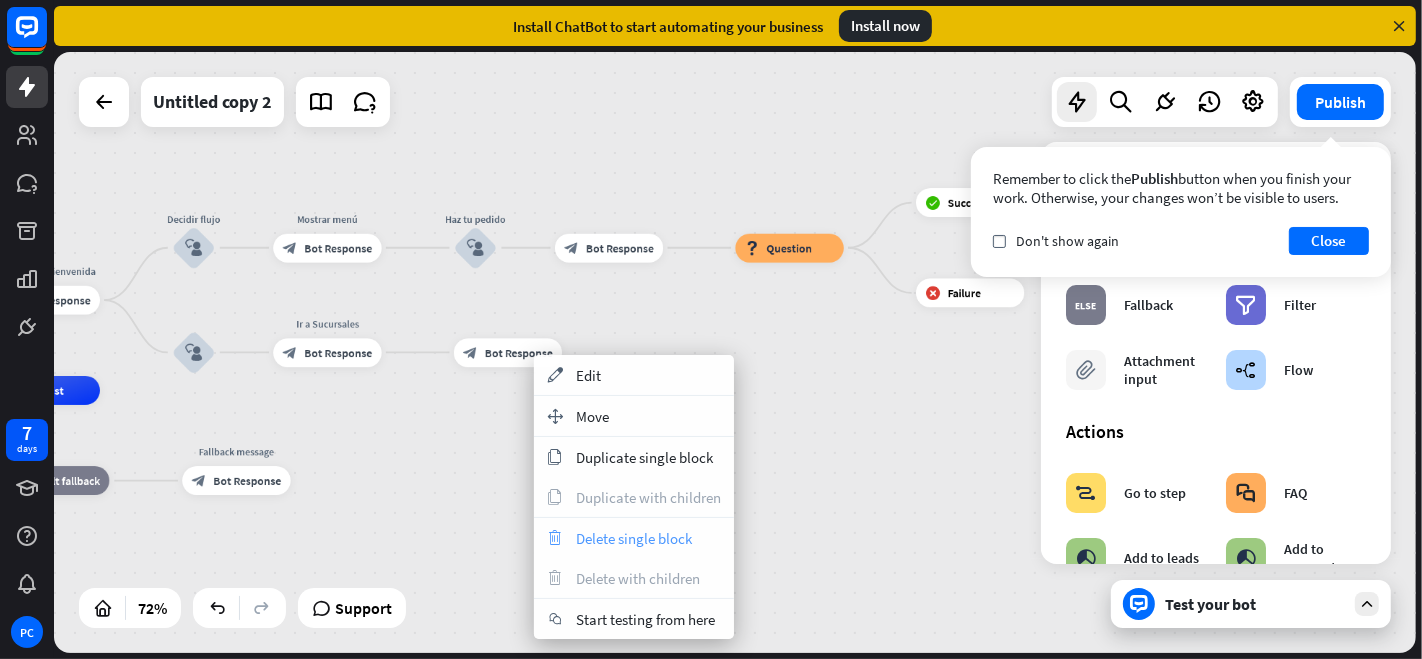 click on "Delete single block" at bounding box center [634, 538] 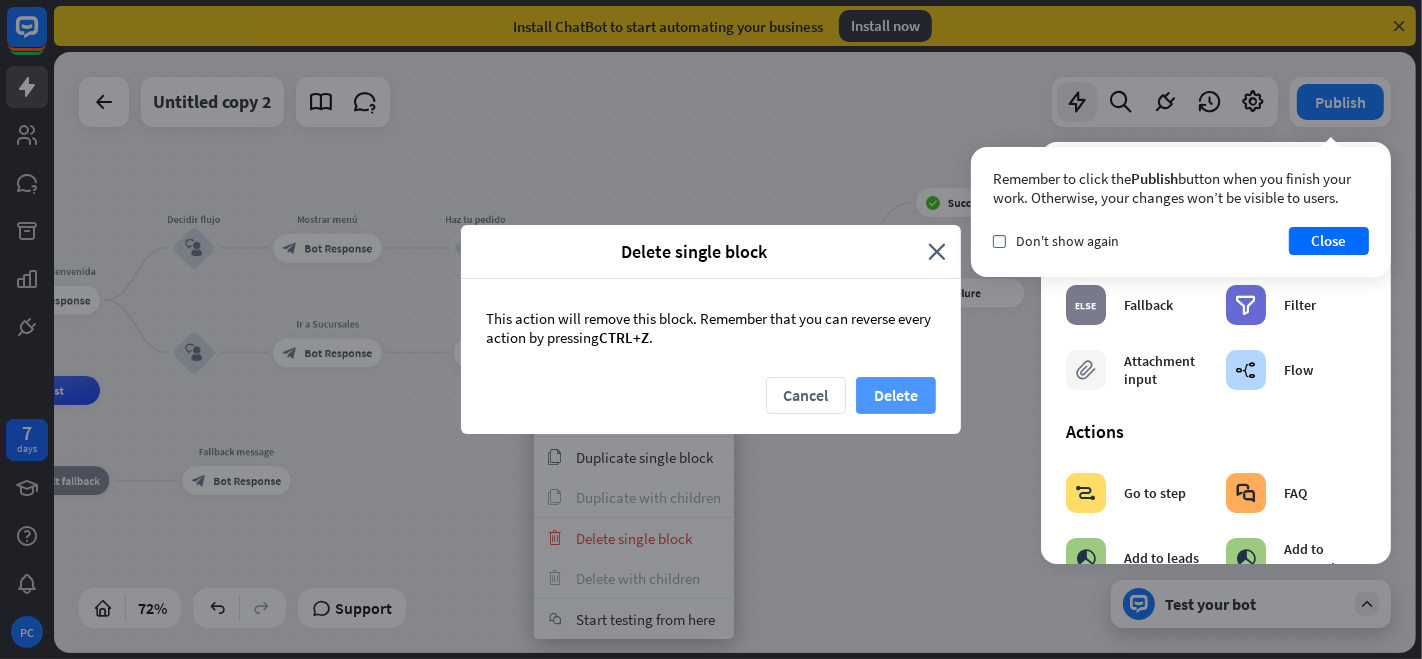 click on "Delete" at bounding box center (896, 395) 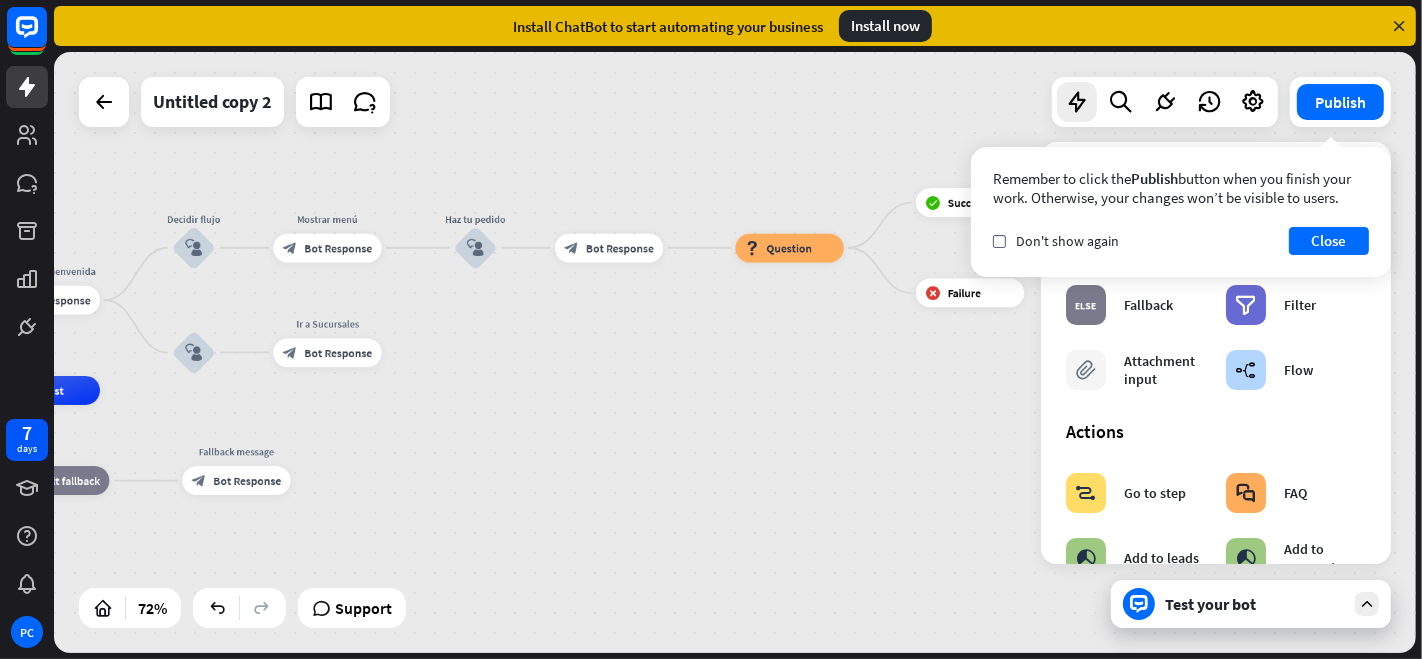 scroll, scrollTop: 333, scrollLeft: 0, axis: vertical 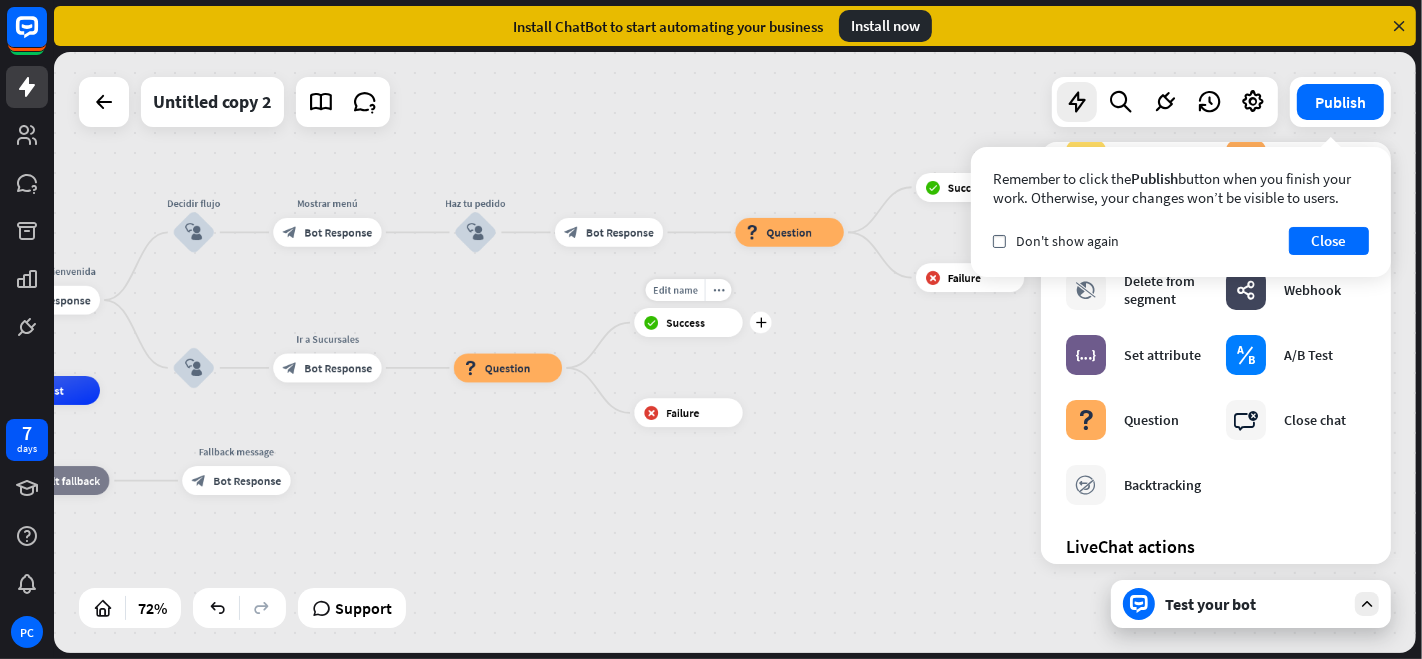 click on "block_success   Success" at bounding box center [688, 322] 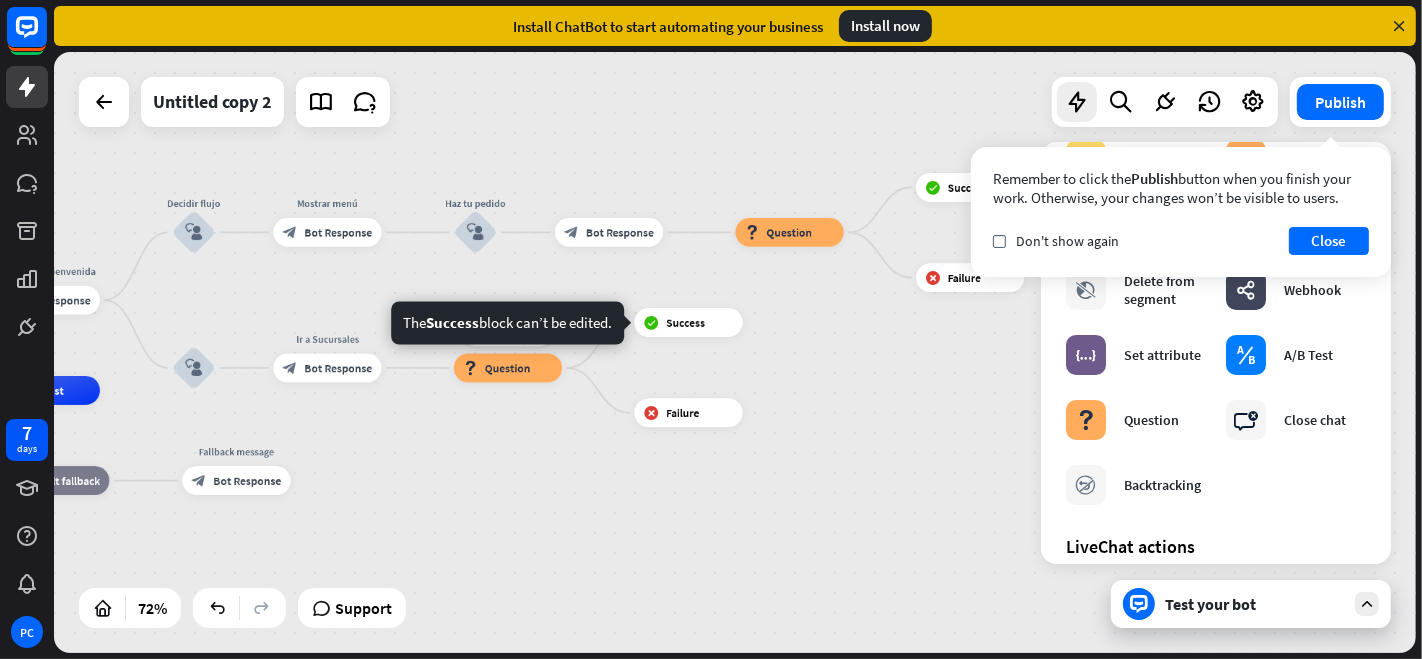 click on "Question" at bounding box center (508, 368) 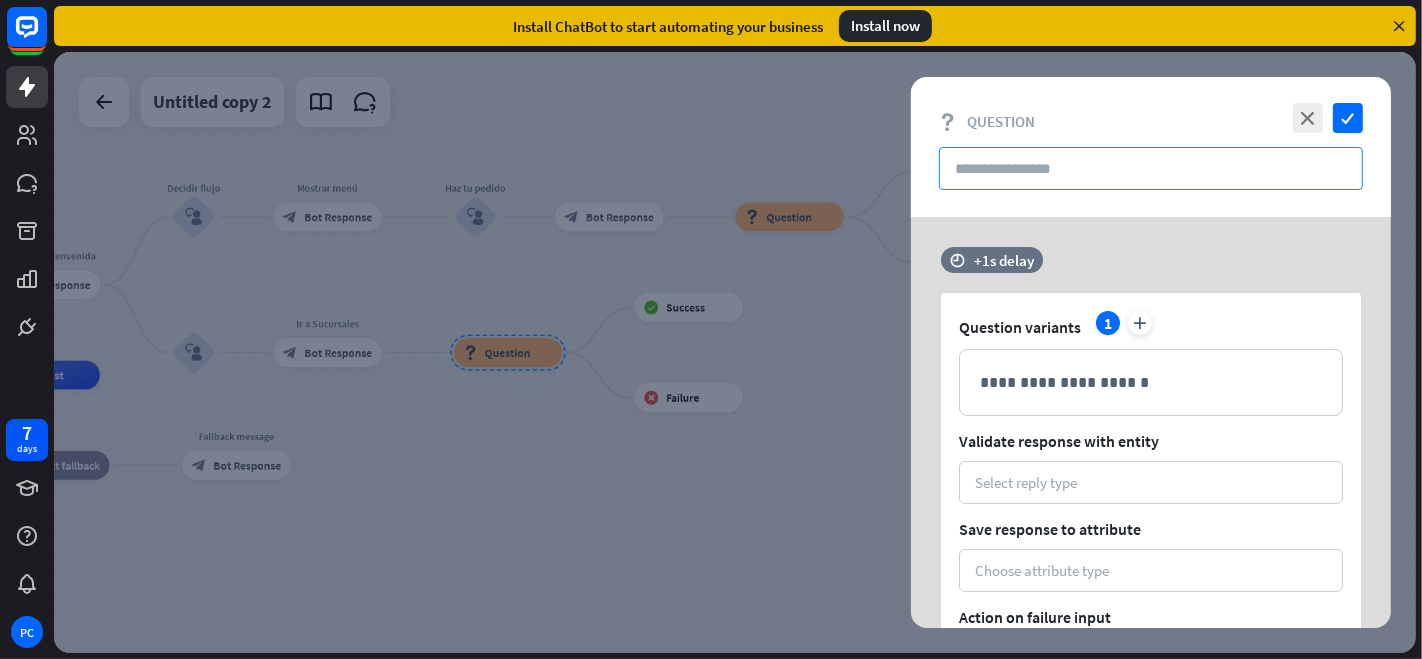 click at bounding box center [1151, 168] 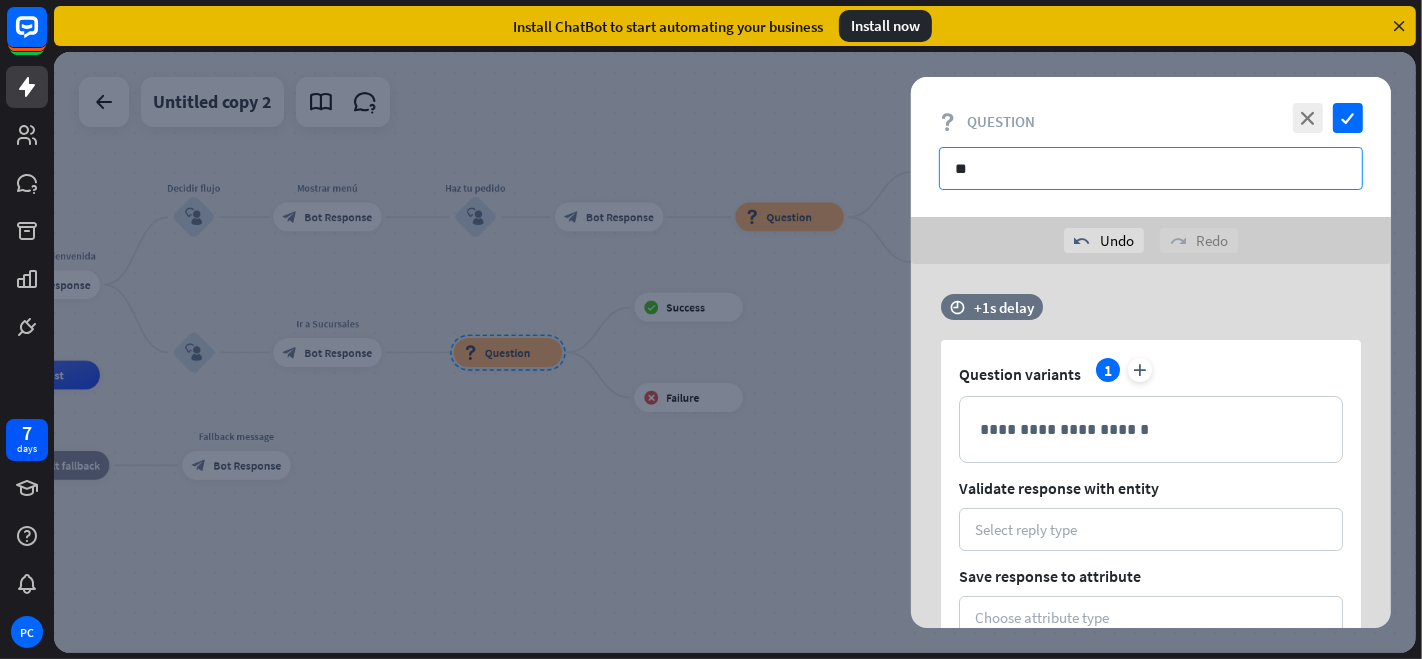 type on "*" 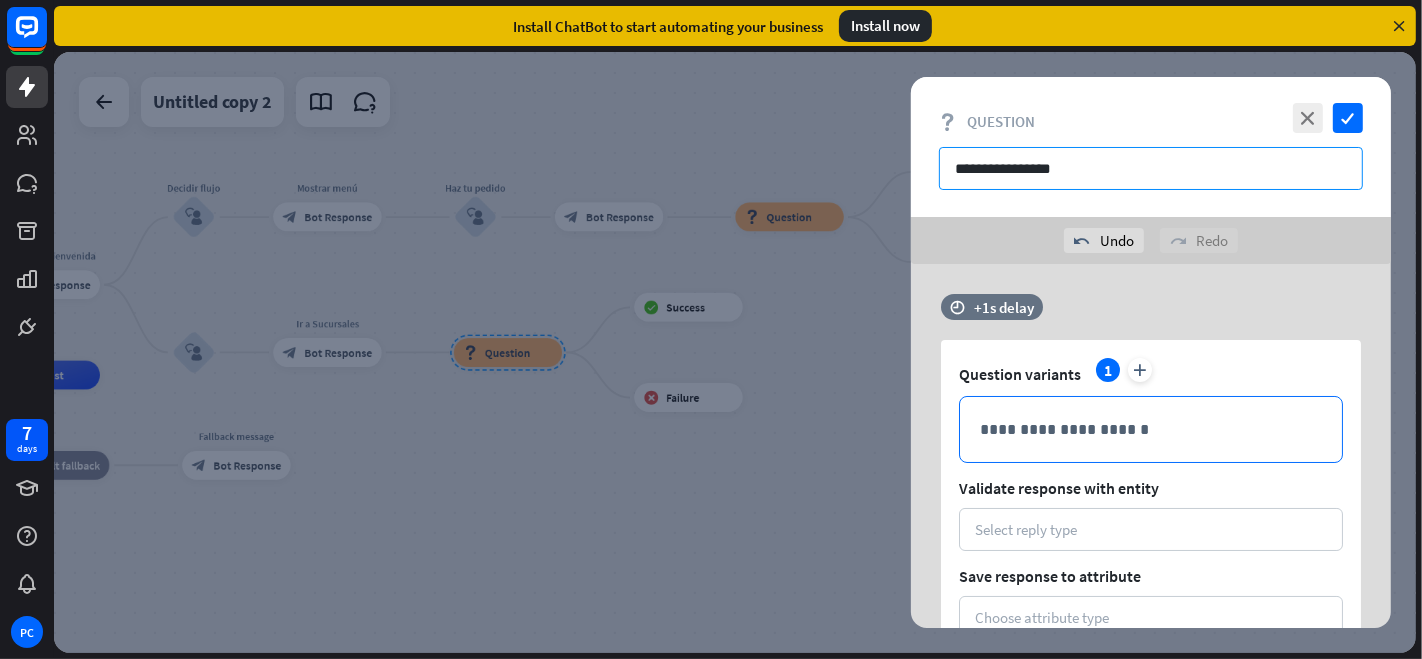 type on "**********" 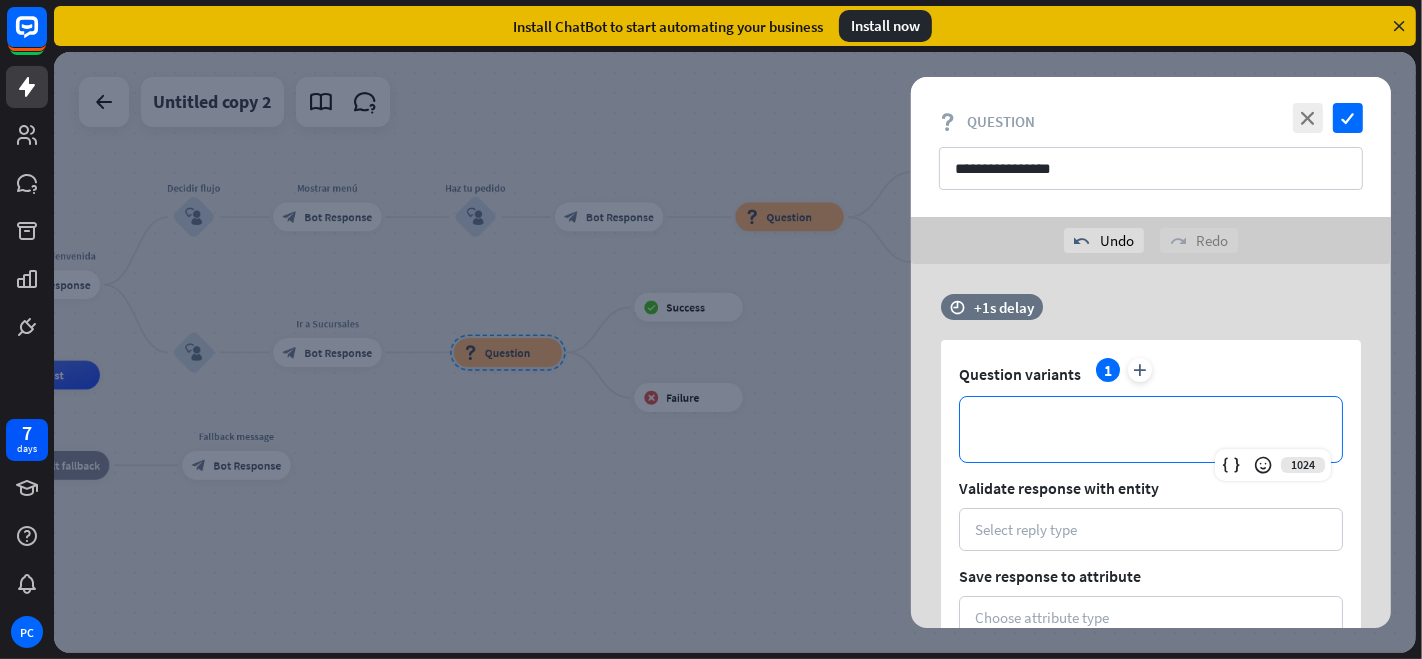 click on "**********" at bounding box center (1151, 429) 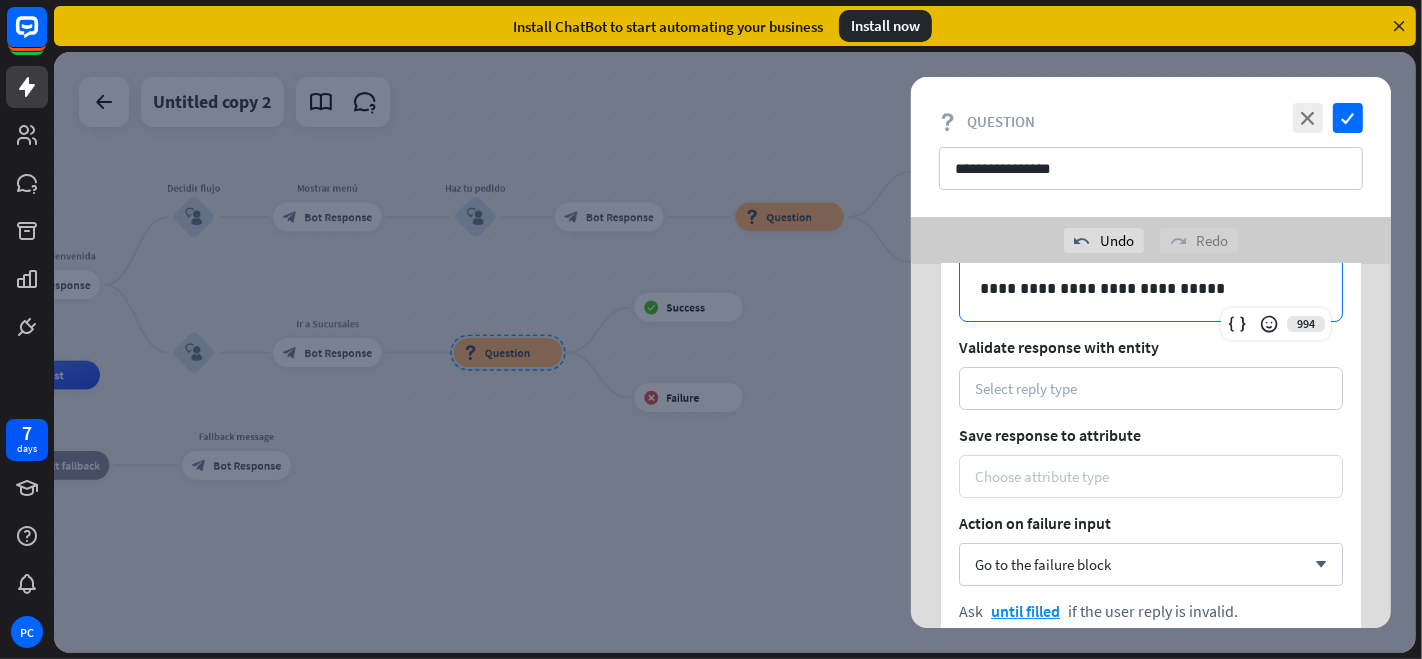 scroll, scrollTop: 111, scrollLeft: 0, axis: vertical 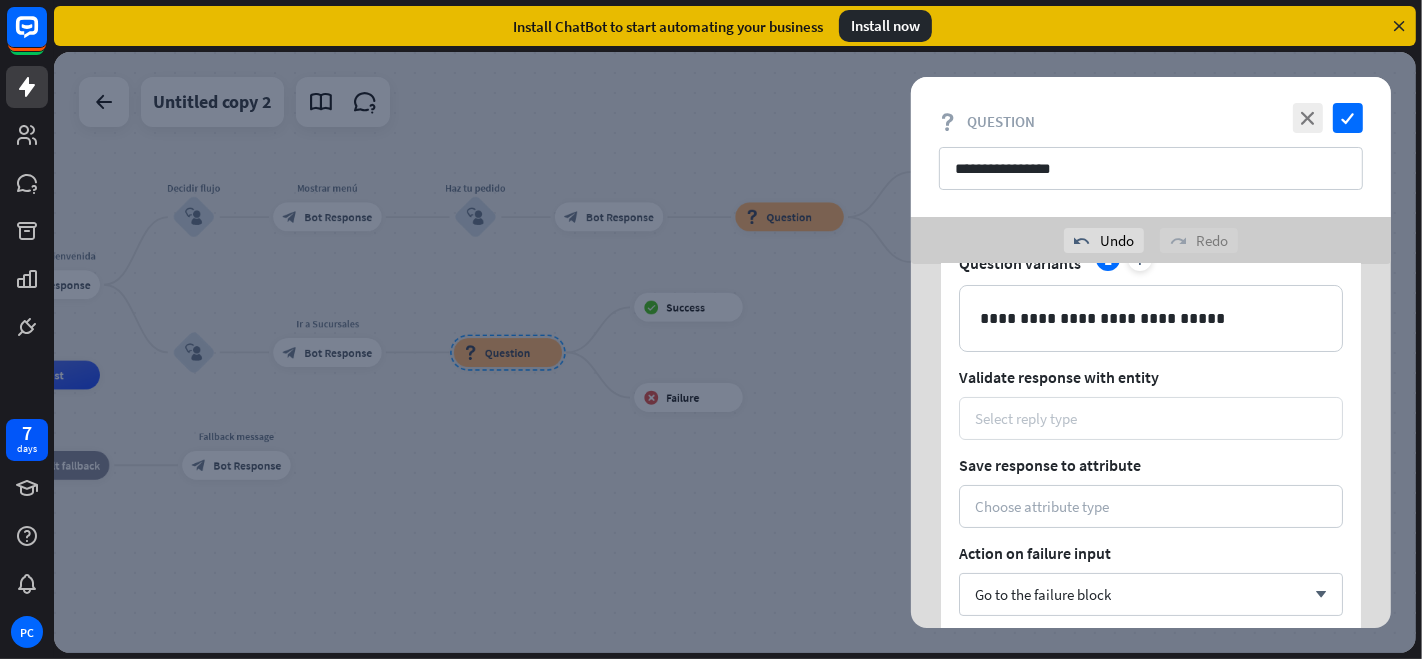 click on "Select reply type" at bounding box center [1151, 418] 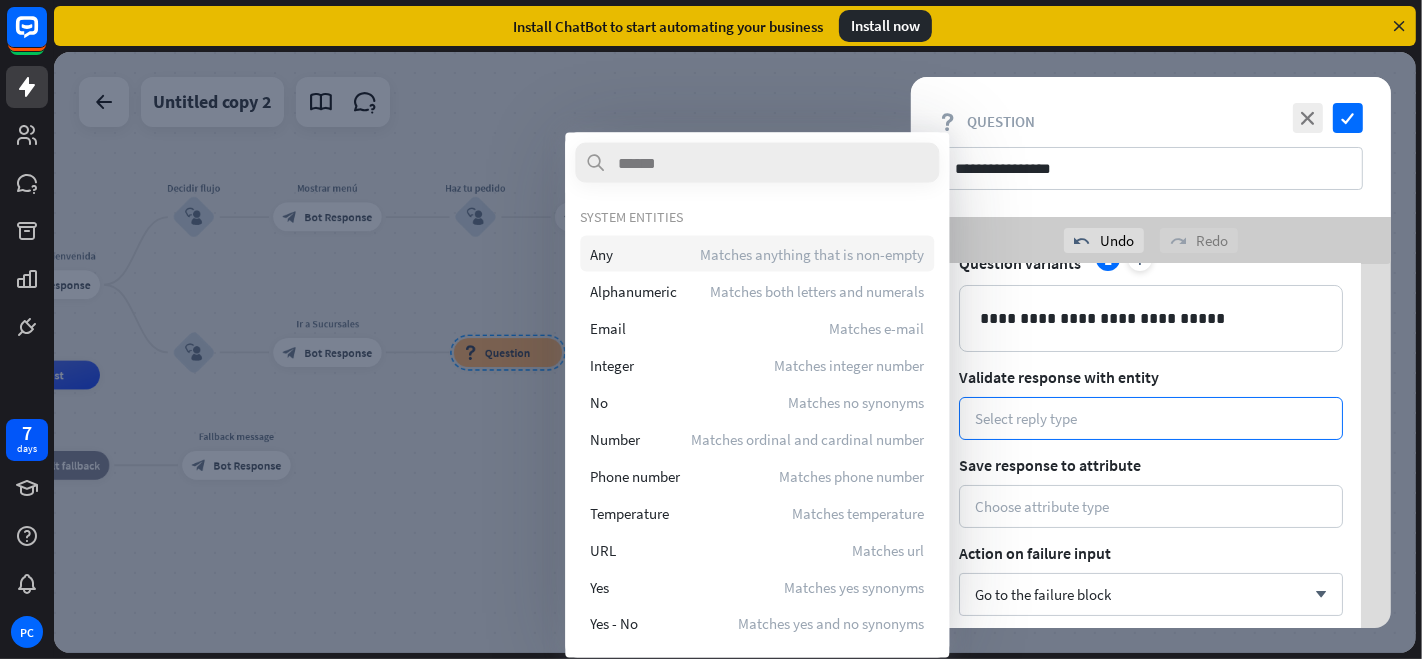 click on "Matches anything that is non-empty" at bounding box center (812, 253) 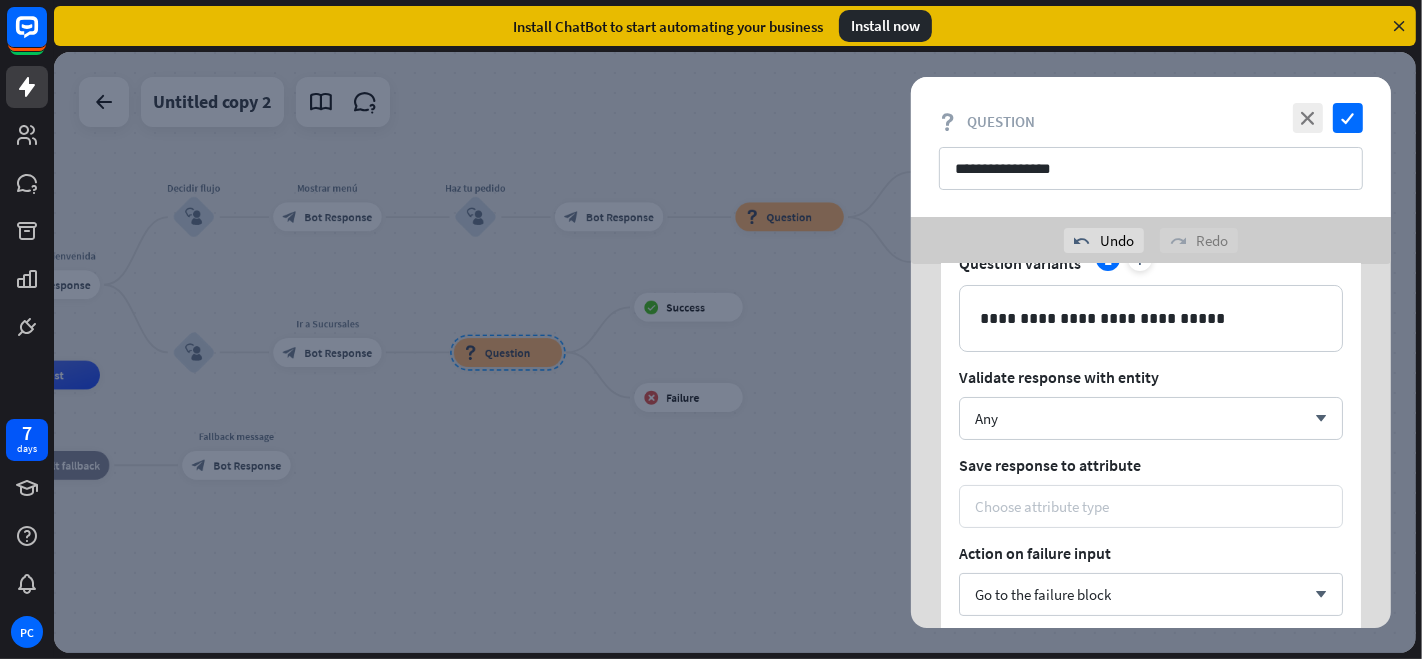 click on "Choose attribute type" at bounding box center [1151, 506] 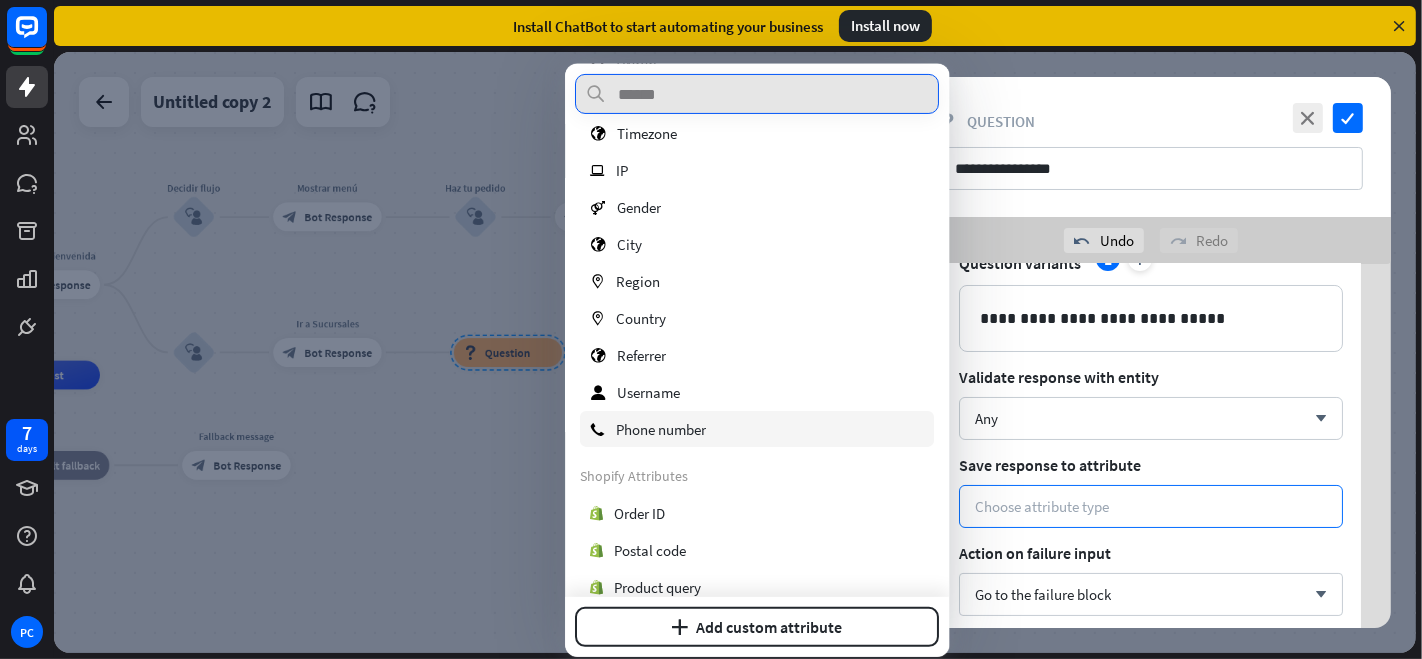 scroll, scrollTop: 418, scrollLeft: 0, axis: vertical 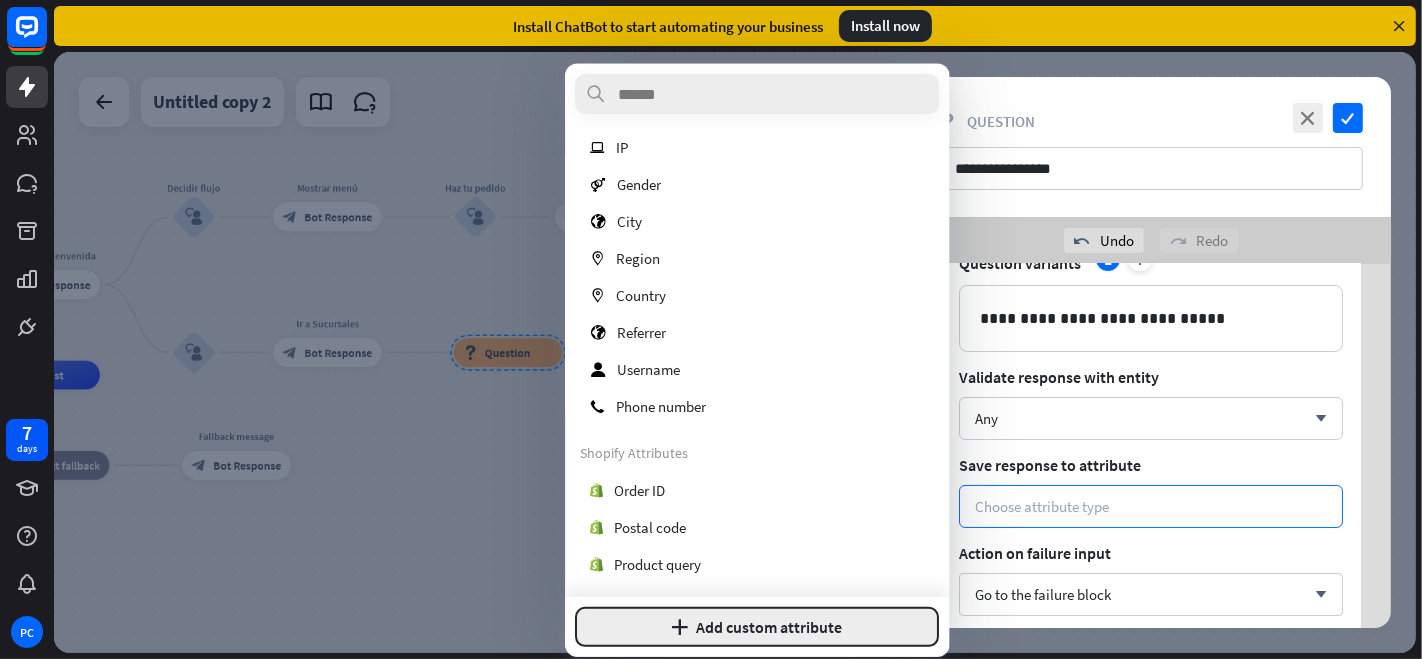 click on "plus
Add custom attribute" at bounding box center [757, 627] 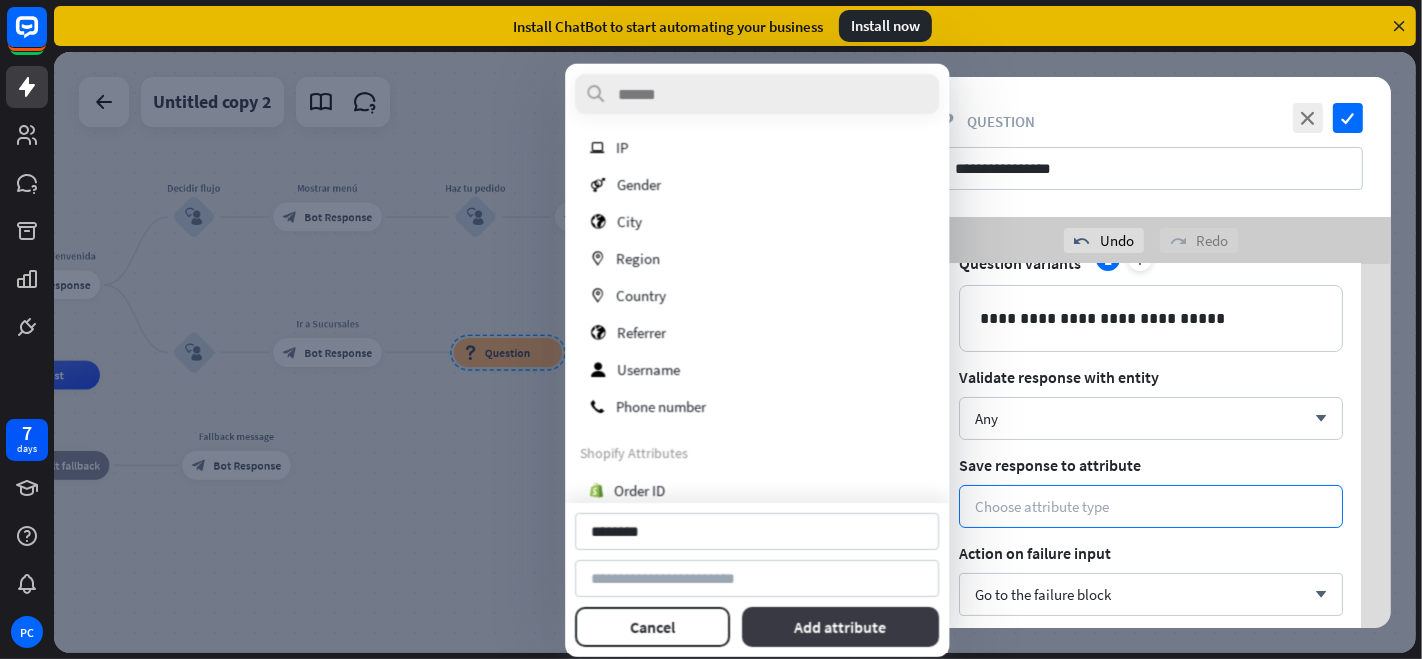 type on "********" 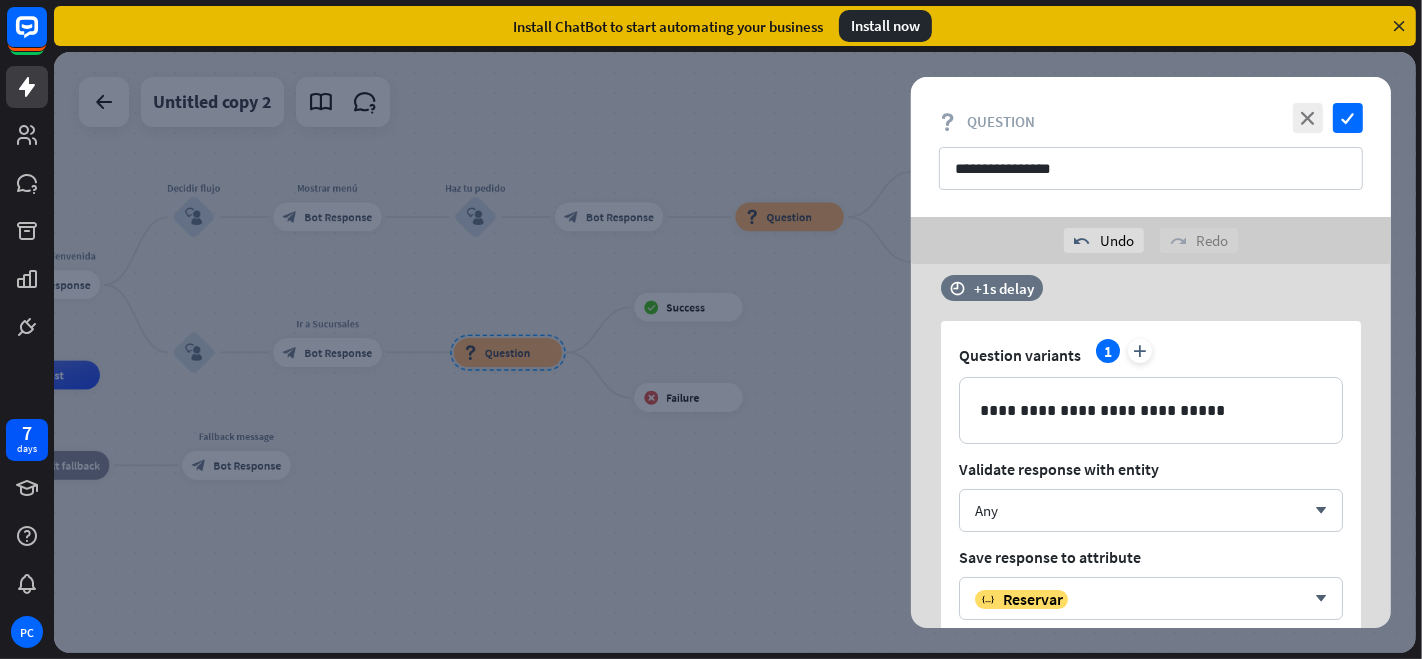scroll, scrollTop: 0, scrollLeft: 0, axis: both 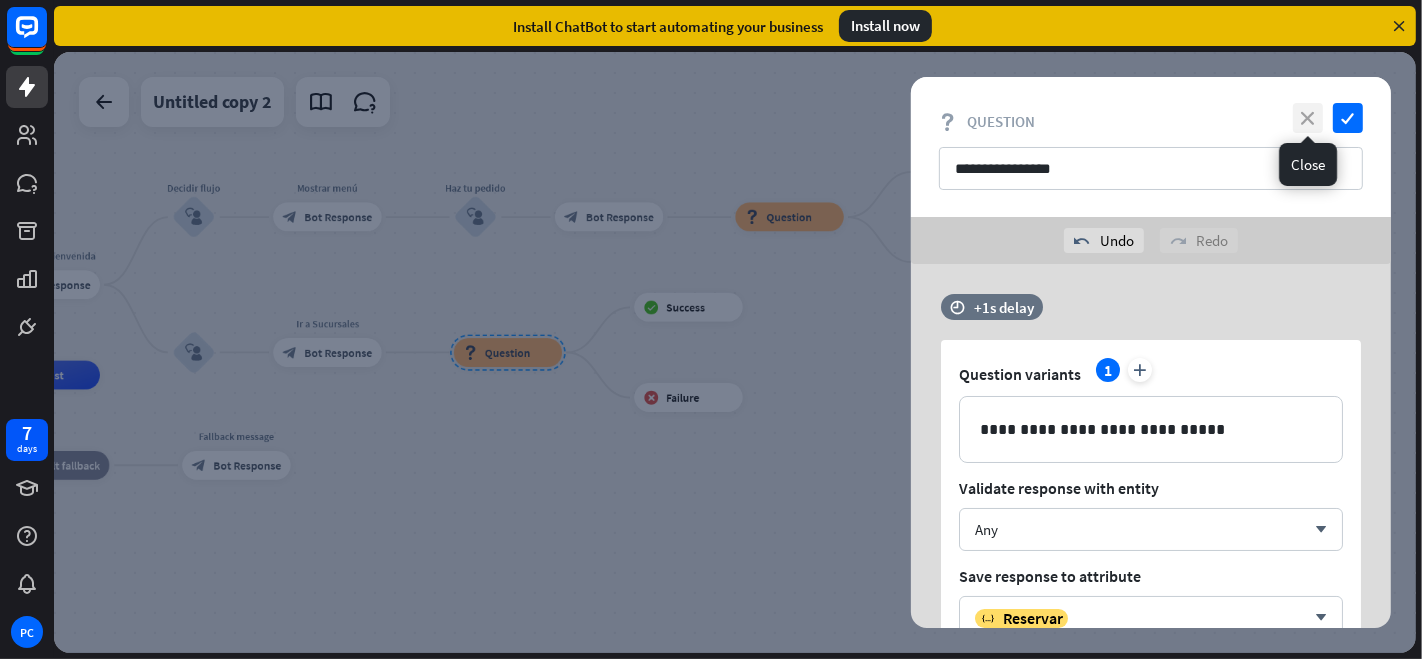 click on "close" at bounding box center (1308, 118) 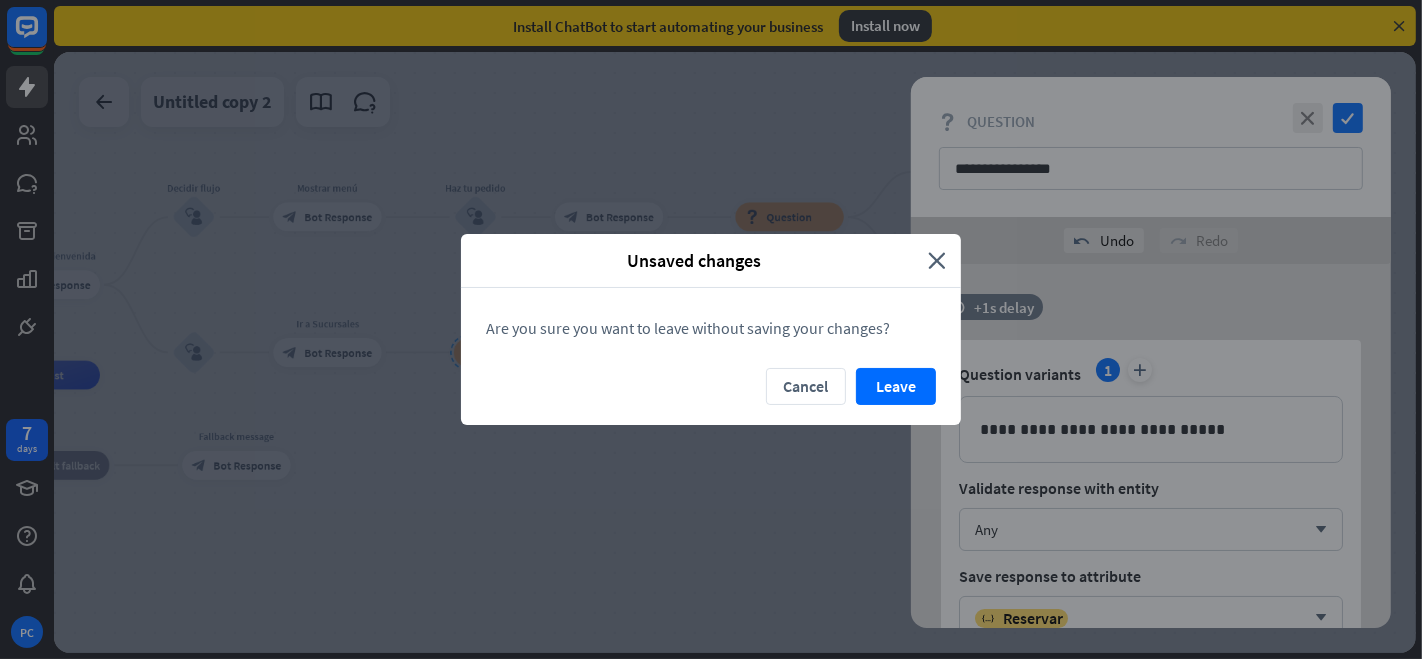 click on "Leave" at bounding box center (896, 386) 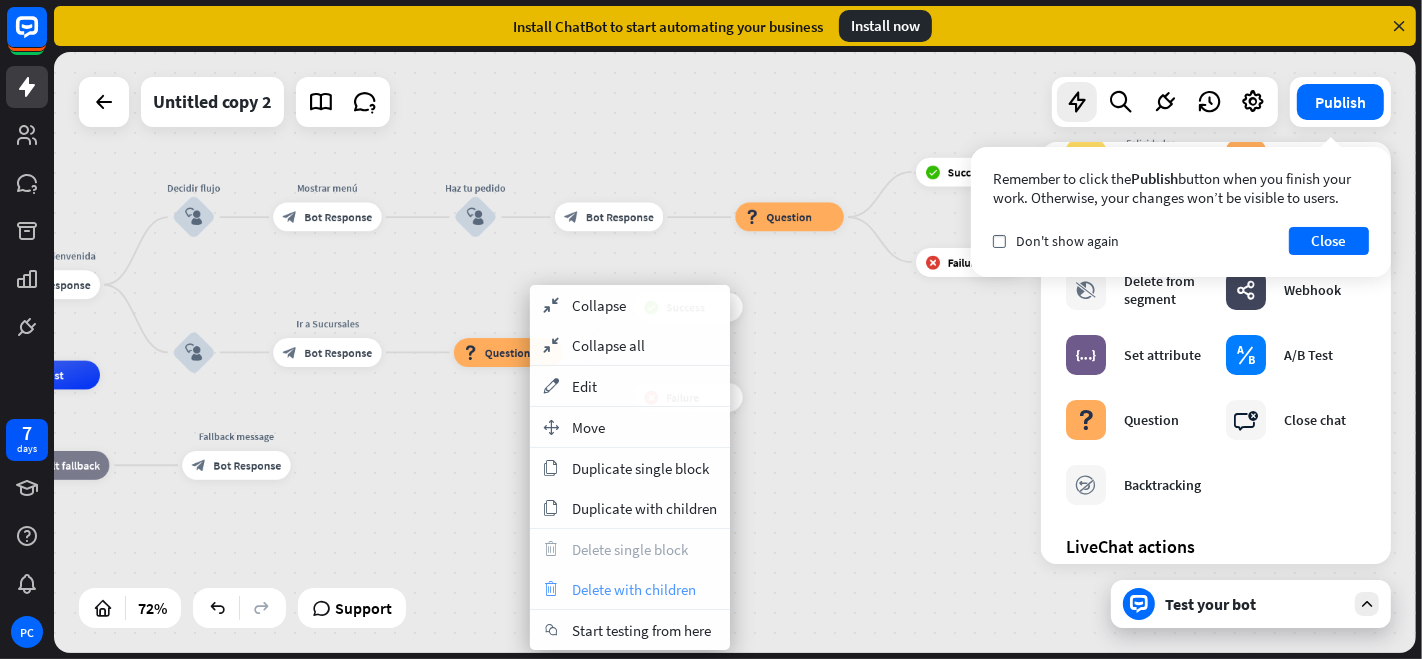 click on "Delete with children" at bounding box center [634, 589] 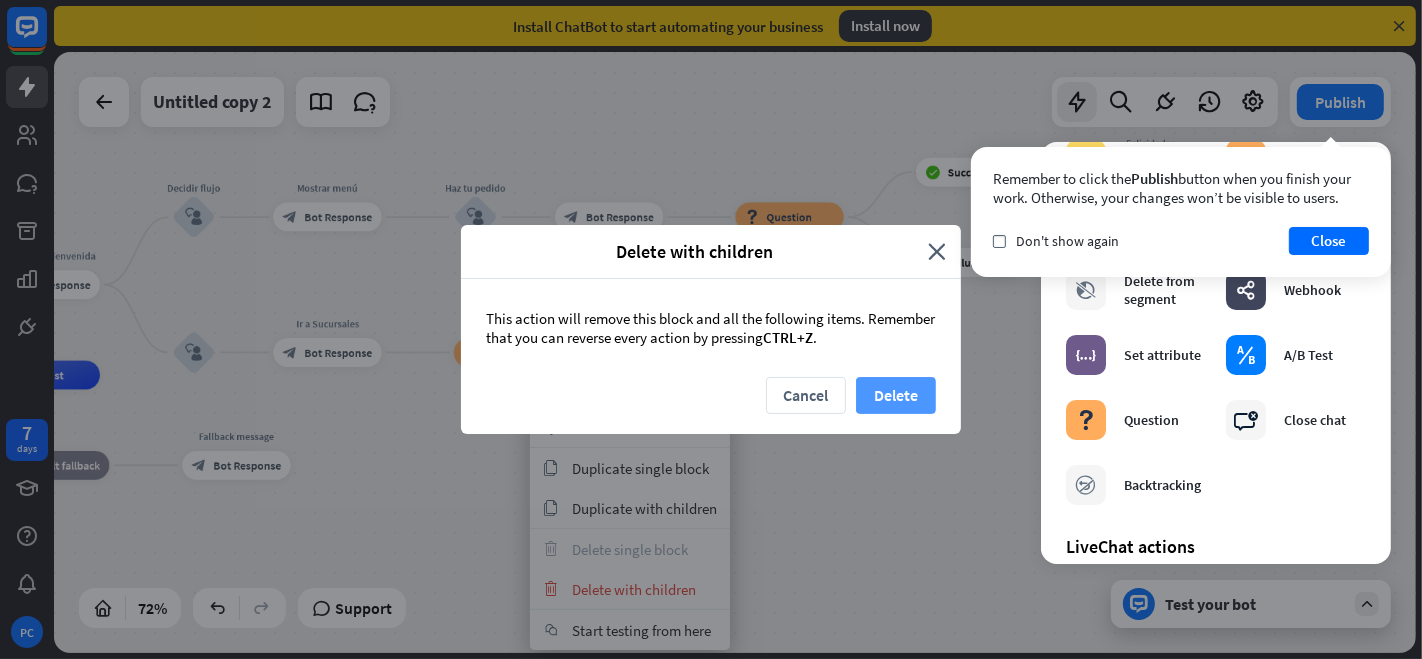 click on "Delete" at bounding box center (896, 395) 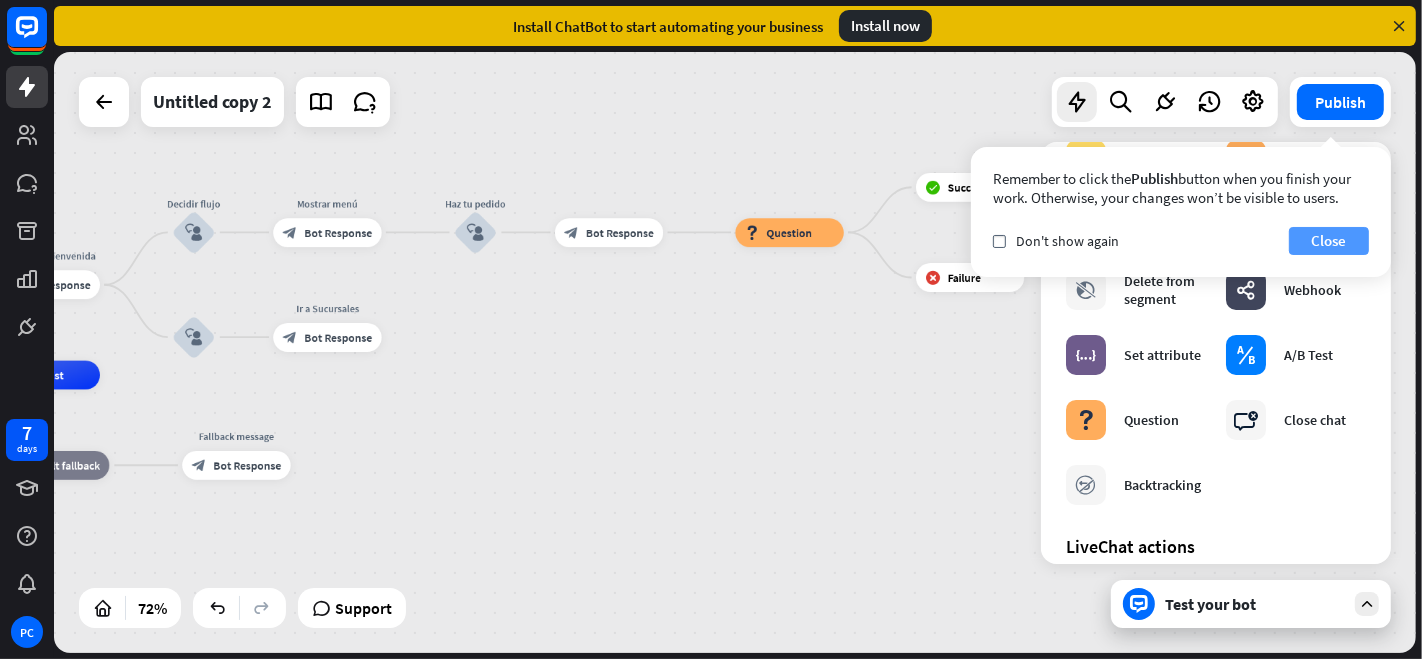 click on "Close" at bounding box center [1329, 241] 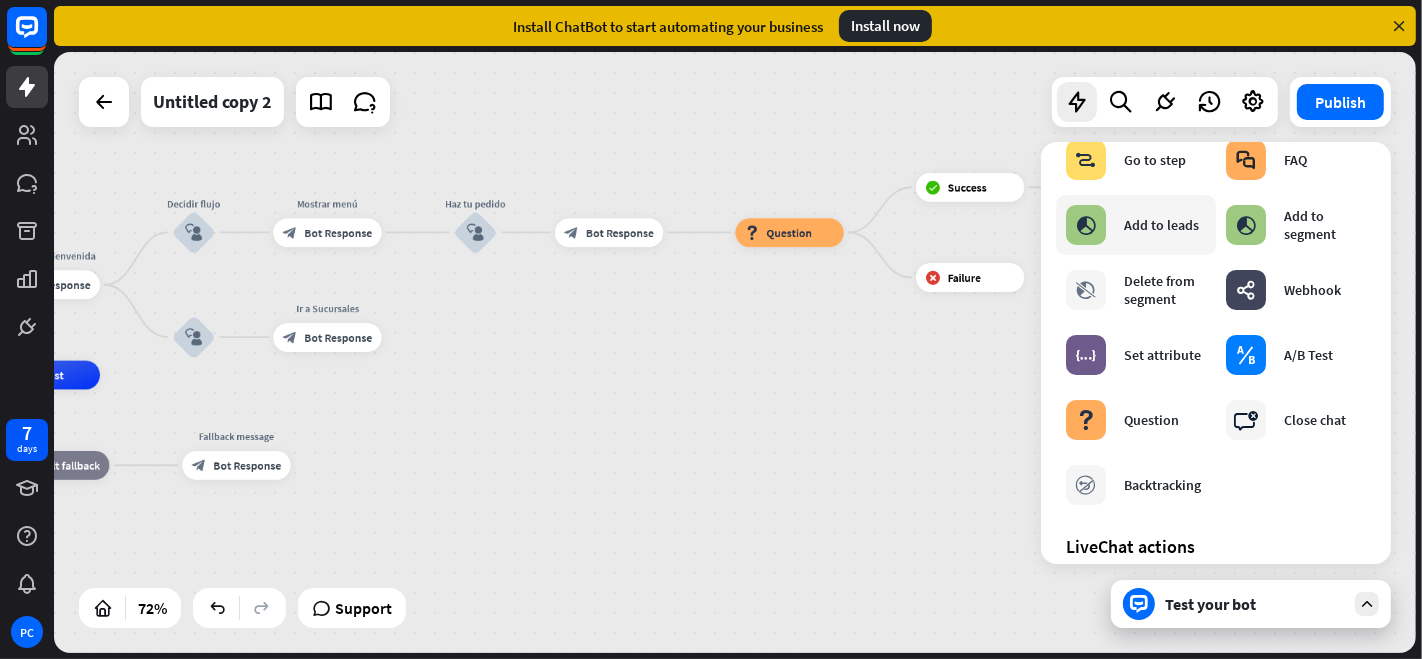 scroll, scrollTop: 0, scrollLeft: 0, axis: both 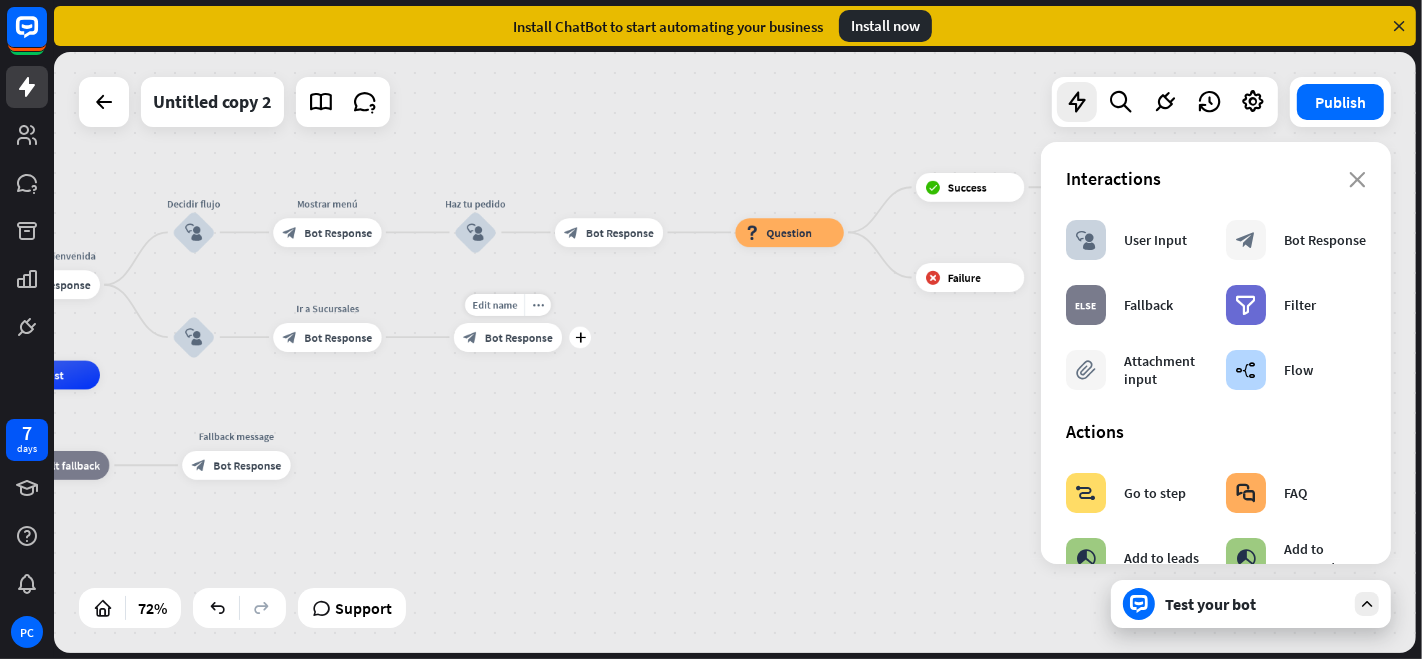 click on "block_bot_response   Bot Response" at bounding box center (508, 337) 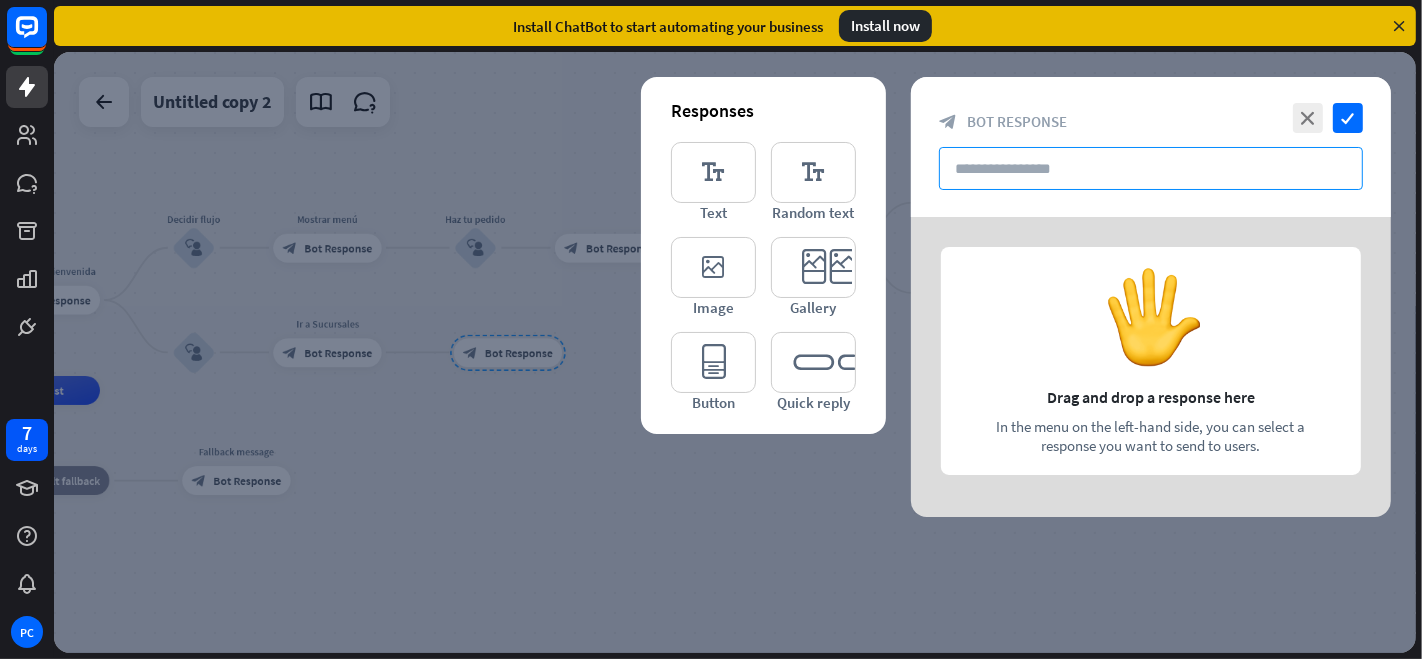 click at bounding box center (1151, 168) 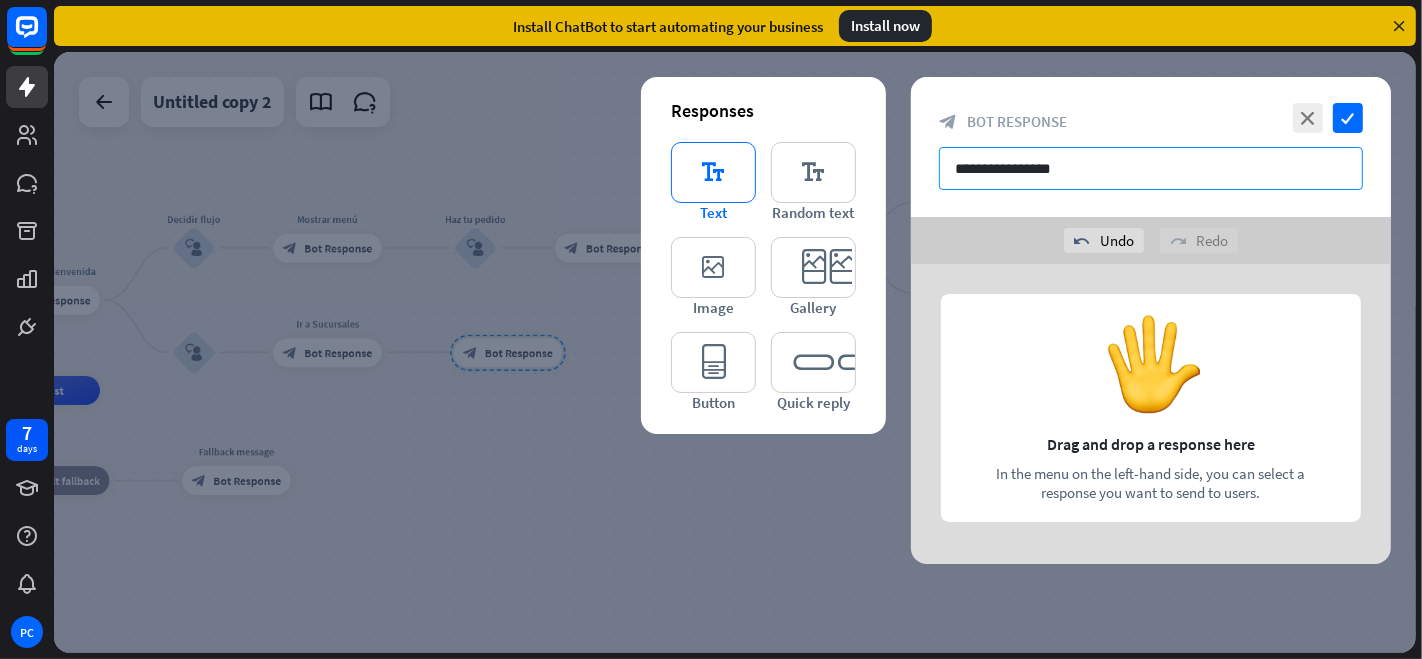 type on "**********" 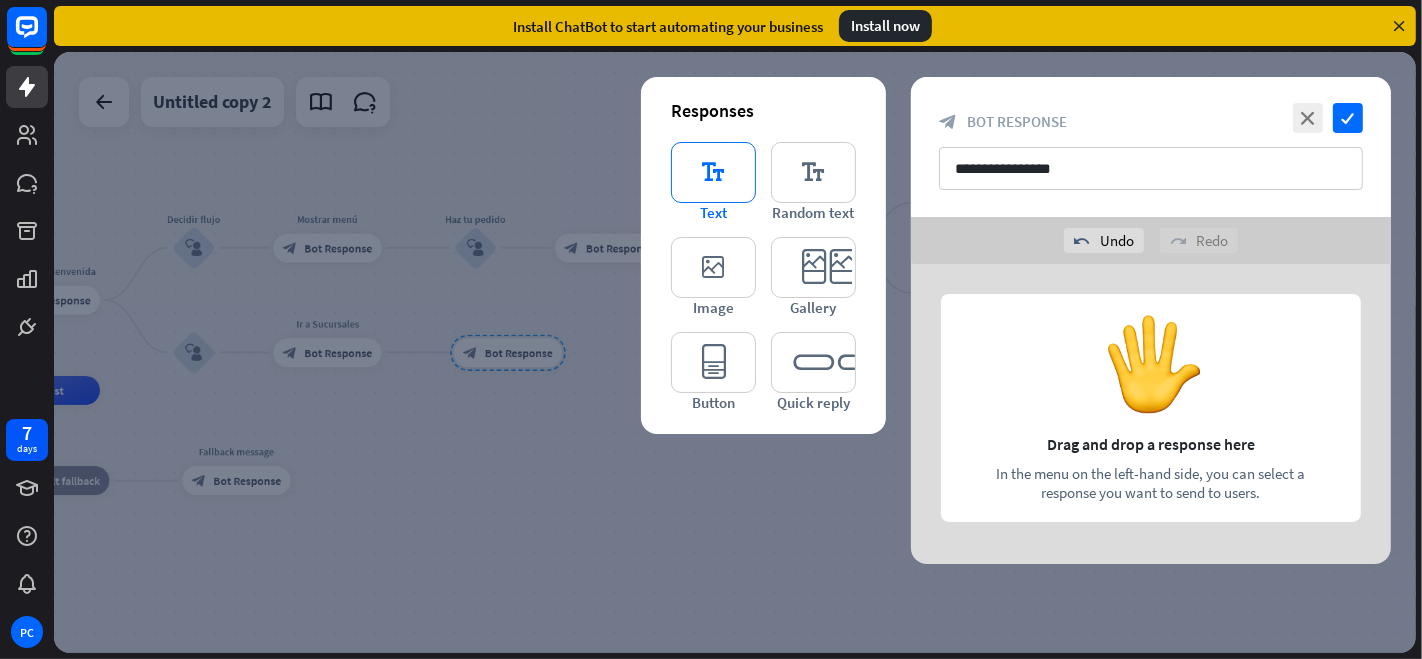 type 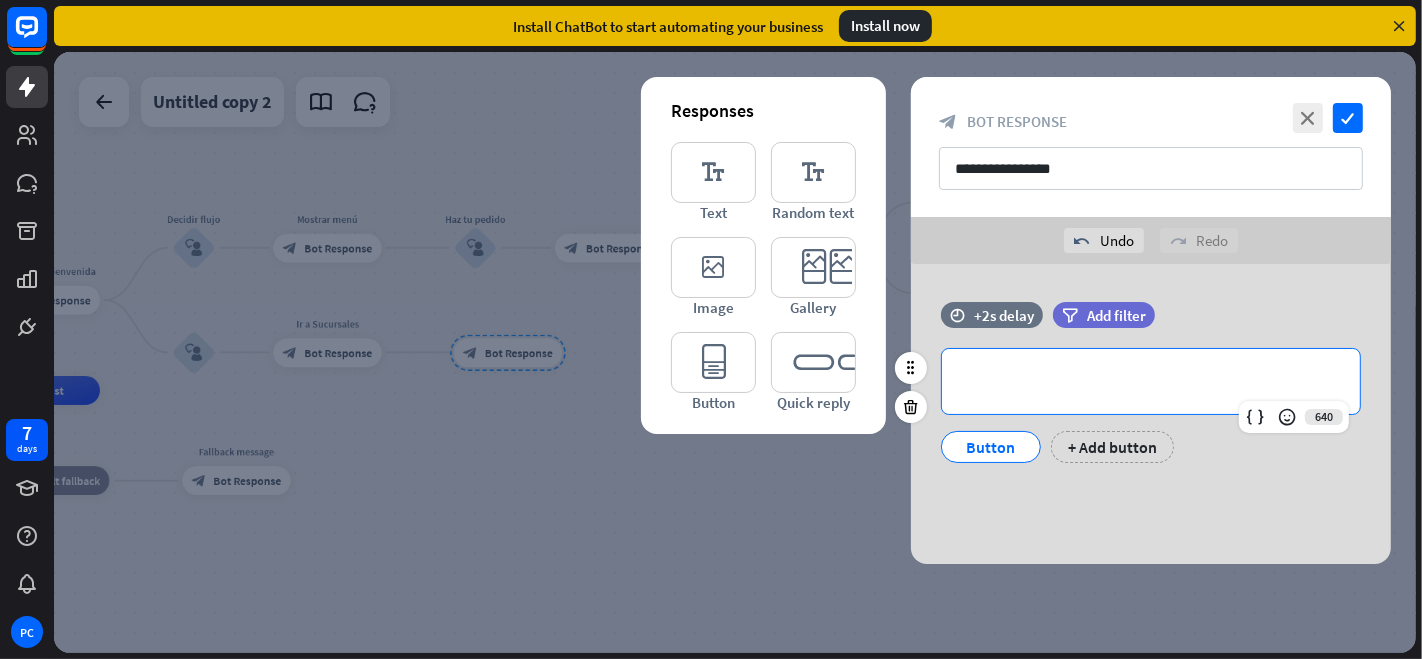 click on "**********" at bounding box center [1151, 381] 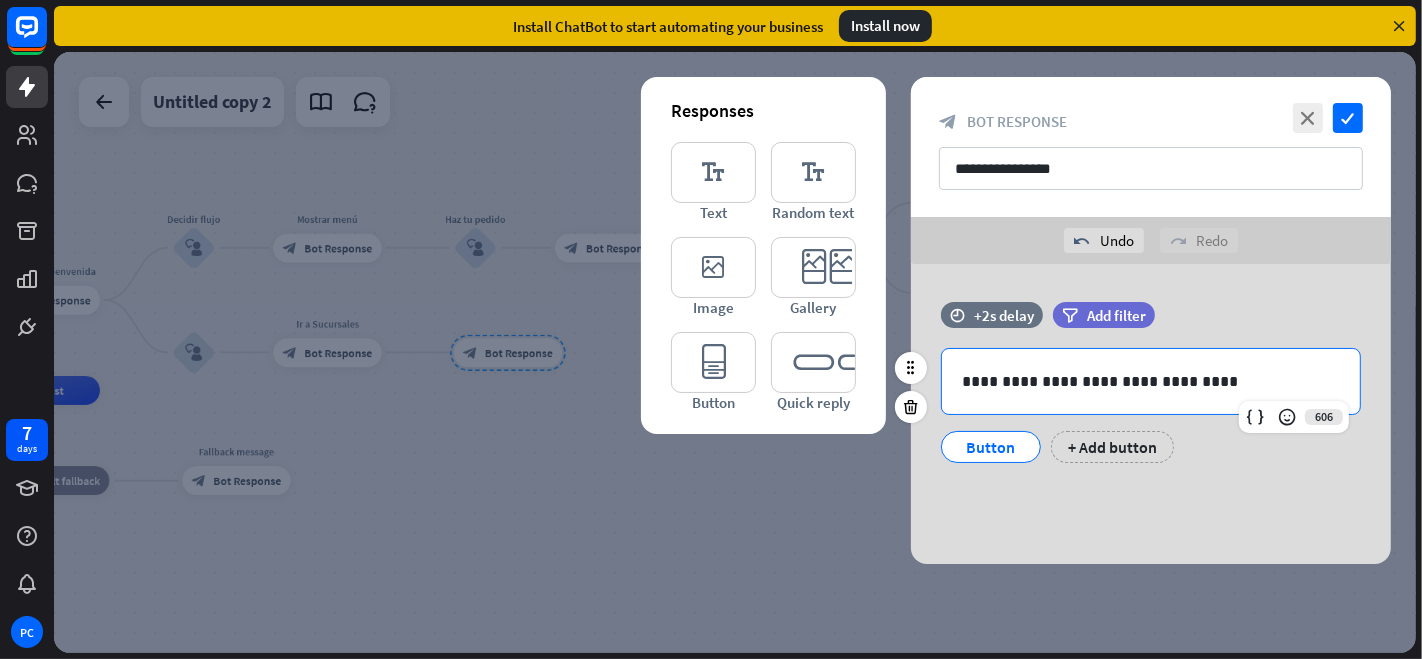 click on "Button" at bounding box center (991, 447) 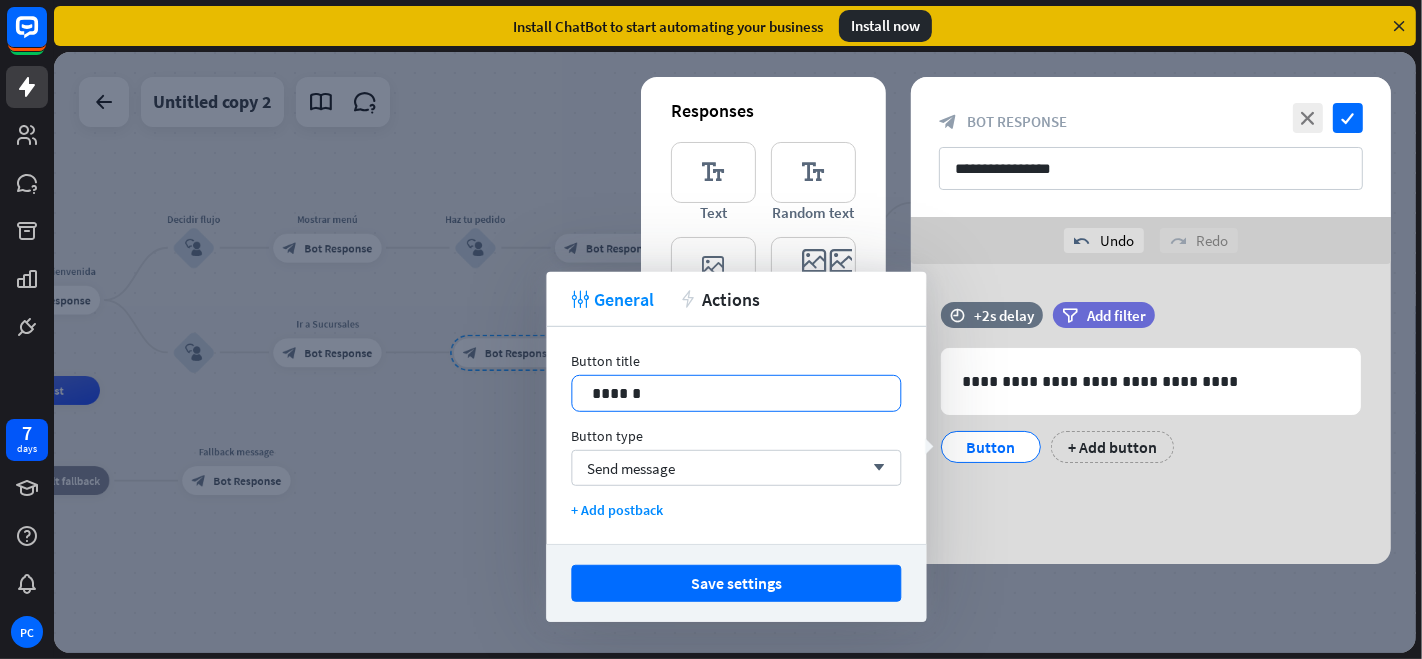 click on "******" at bounding box center [736, 393] 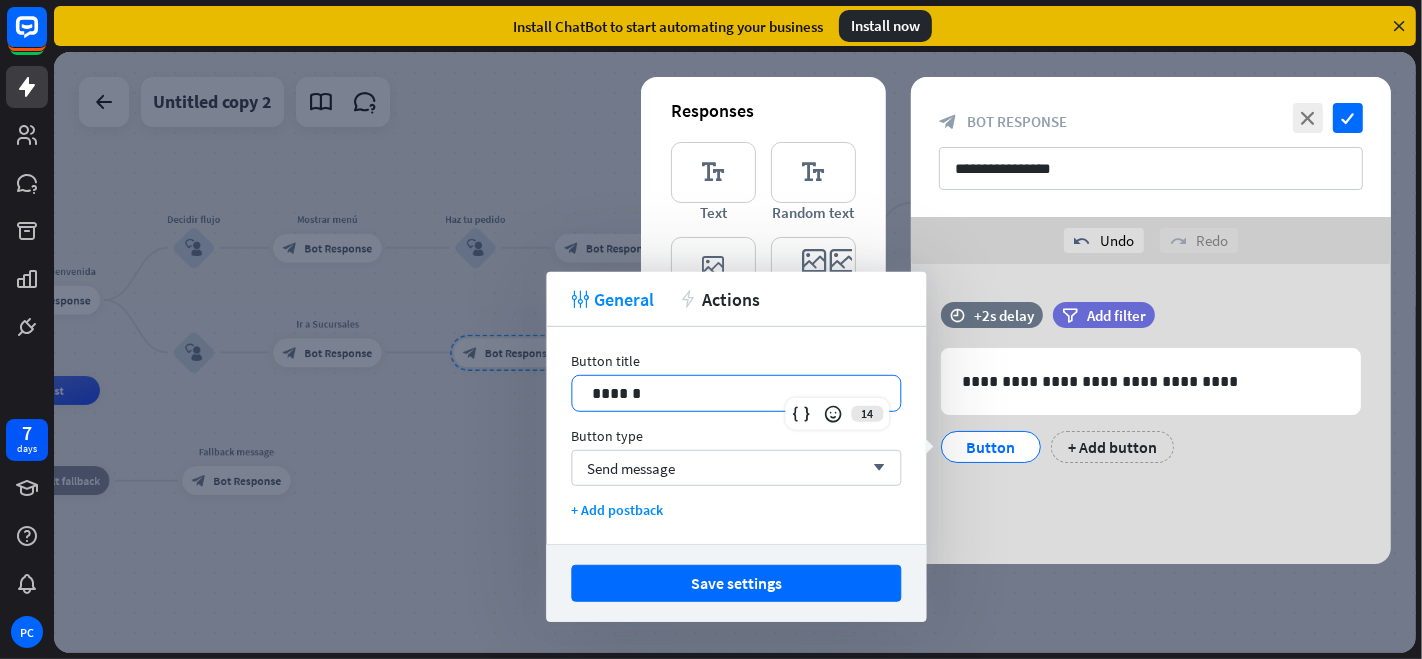 type 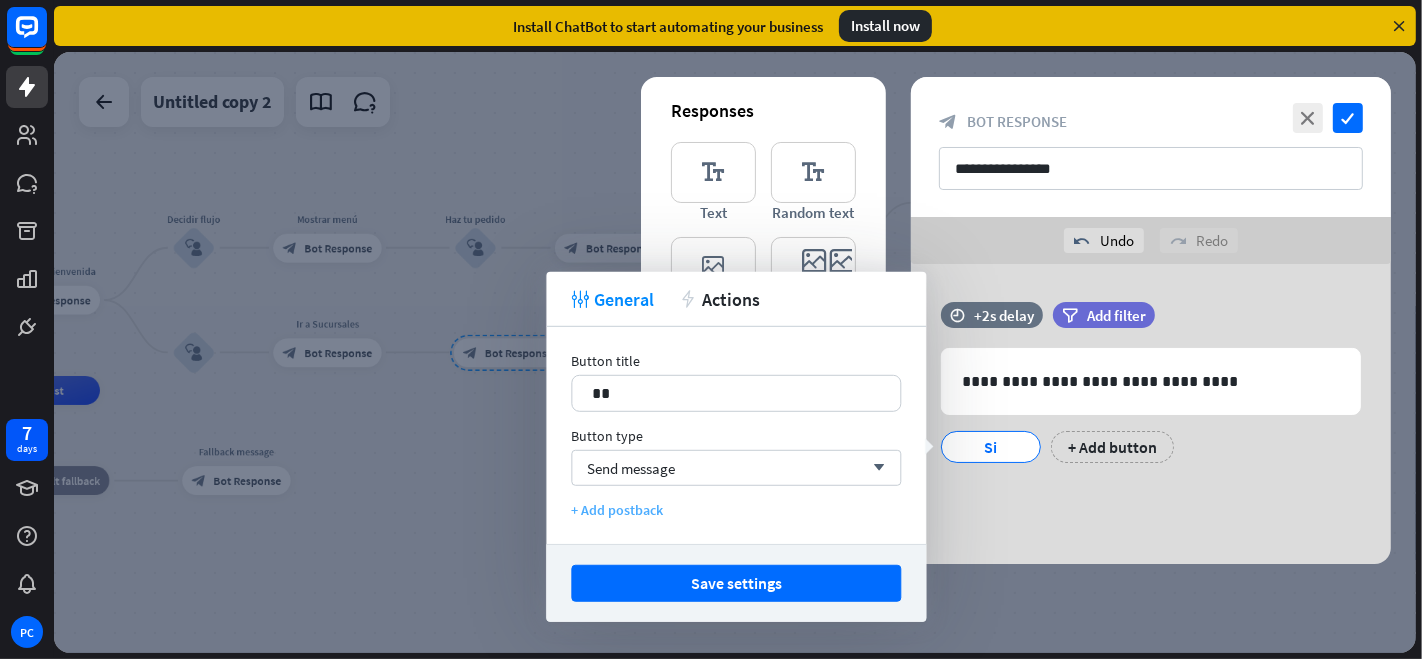 click on "+ Add postback" at bounding box center (736, 510) 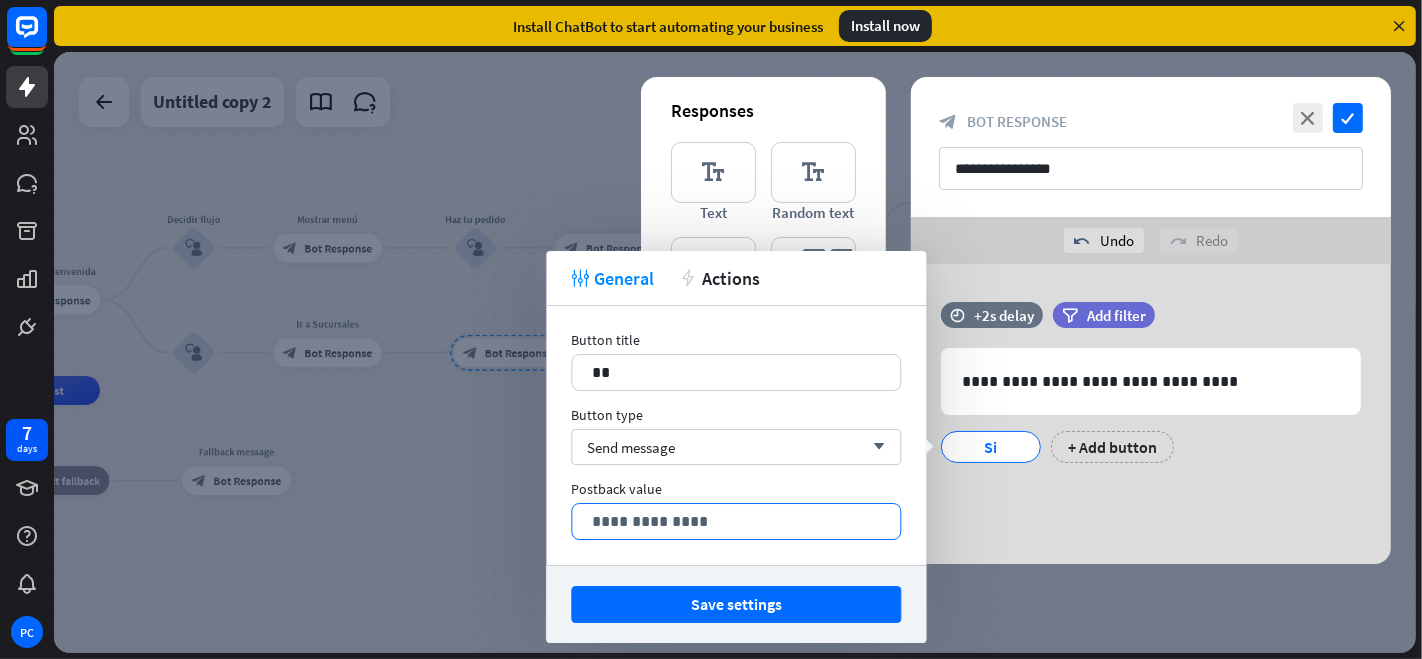 click on "**********" at bounding box center [736, 521] 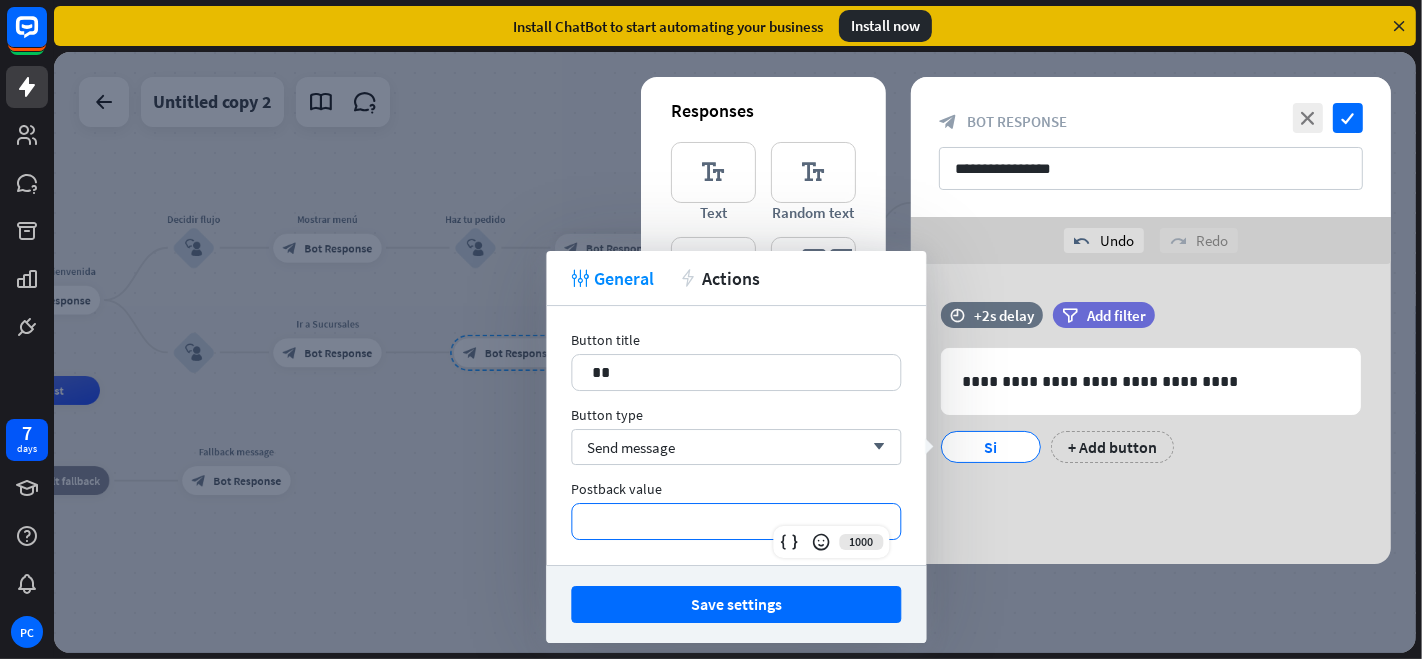 type 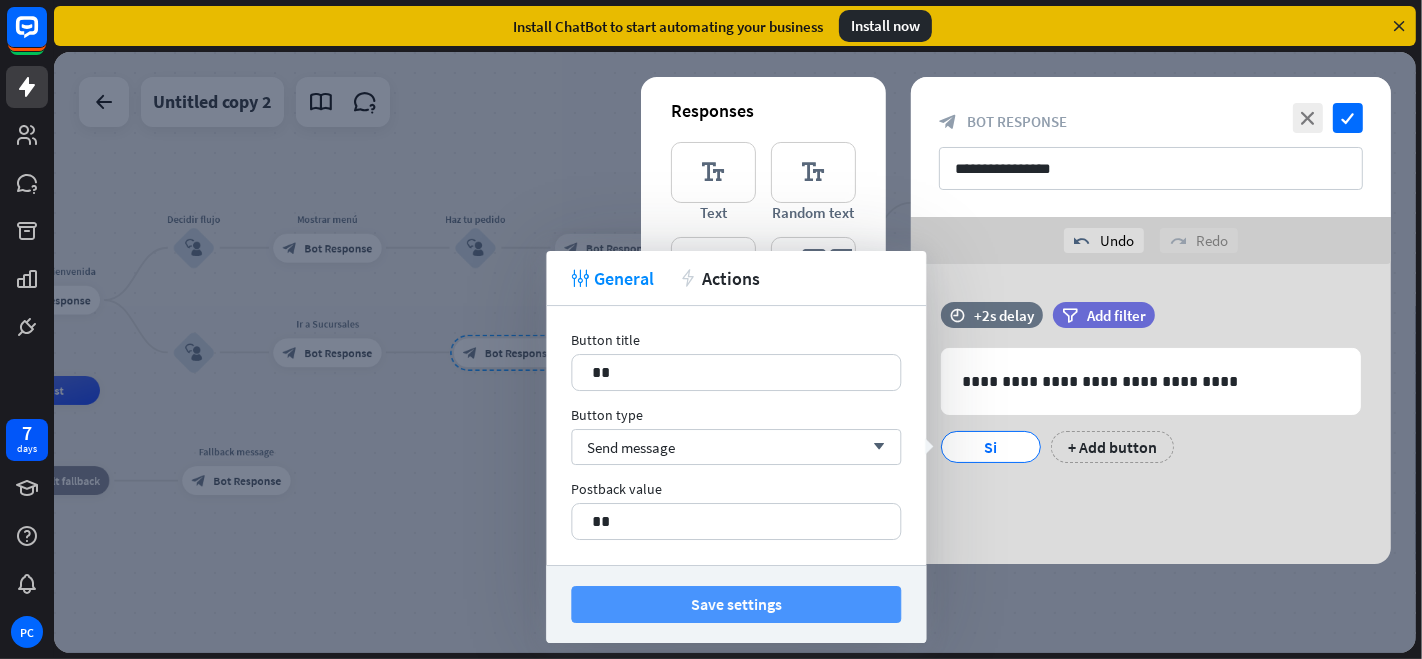 click on "Save settings" at bounding box center (736, 604) 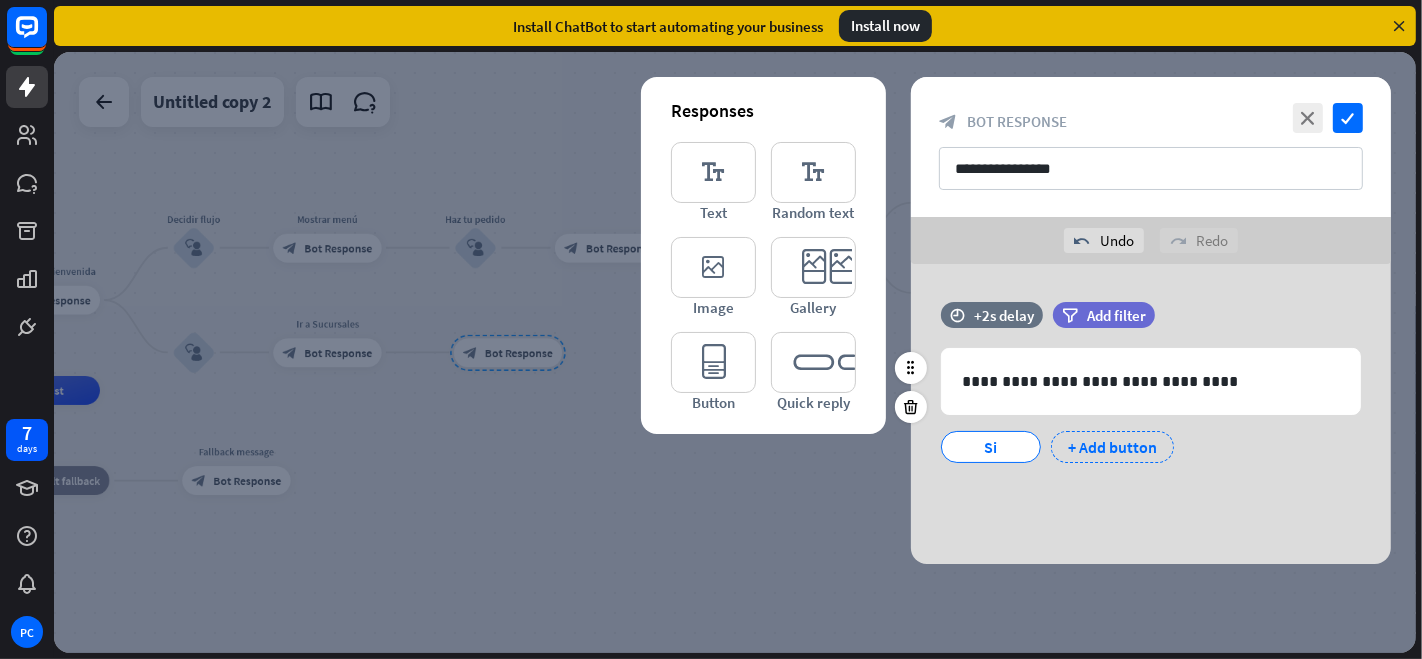 click on "+ Add button" at bounding box center [1112, 447] 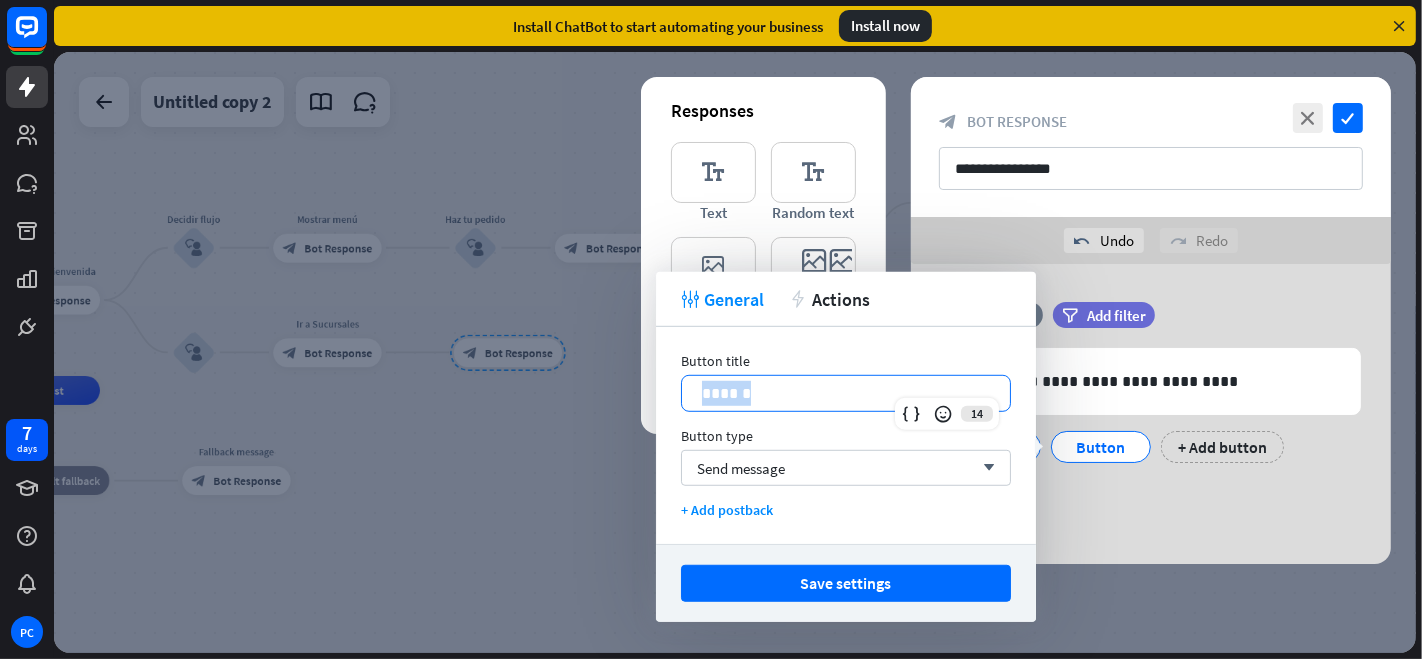 drag, startPoint x: 819, startPoint y: 386, endPoint x: 685, endPoint y: 400, distance: 134.72935 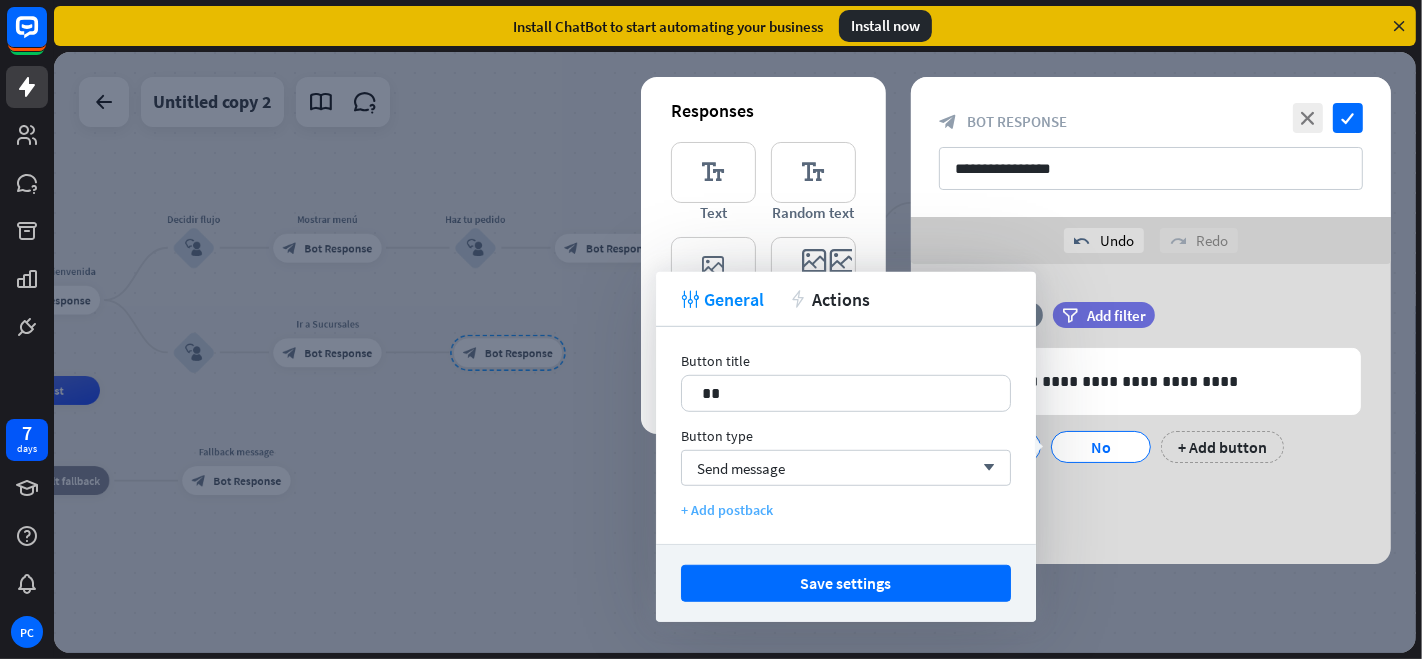 click on "+ Add postback" at bounding box center [846, 510] 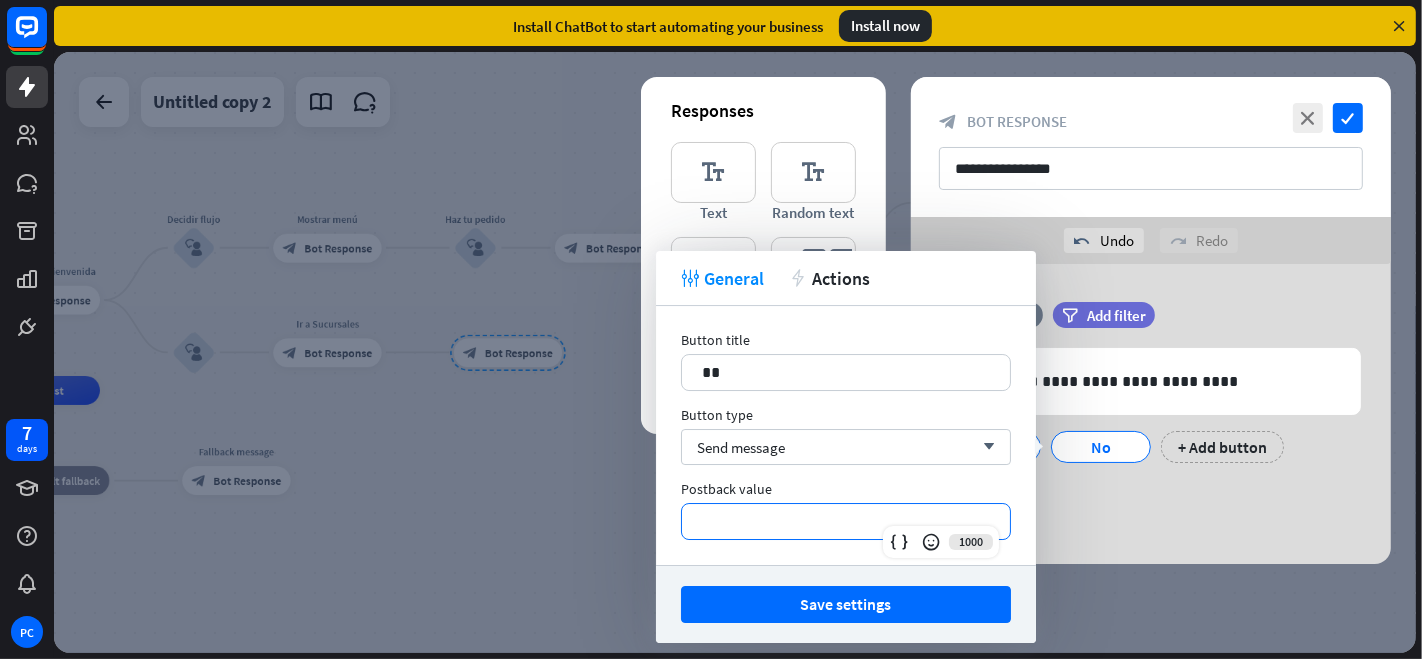 click on "**********" at bounding box center (846, 521) 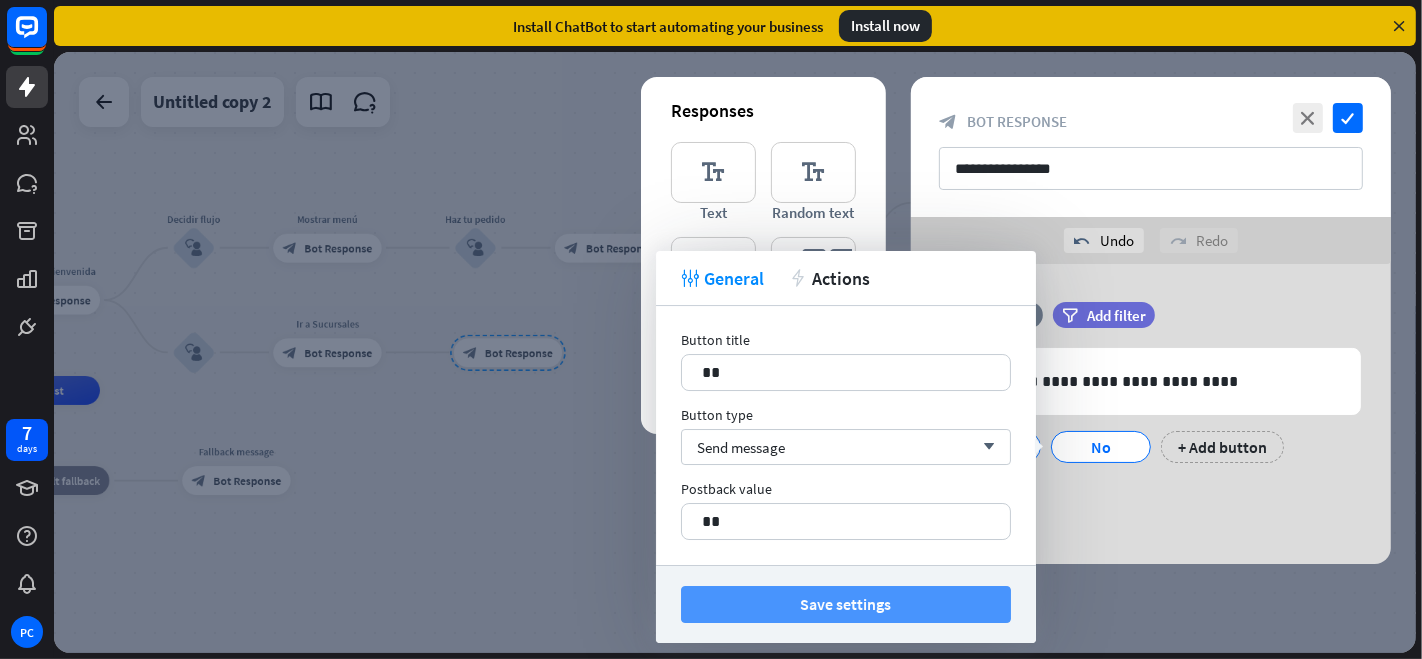 click on "Save settings" at bounding box center (846, 604) 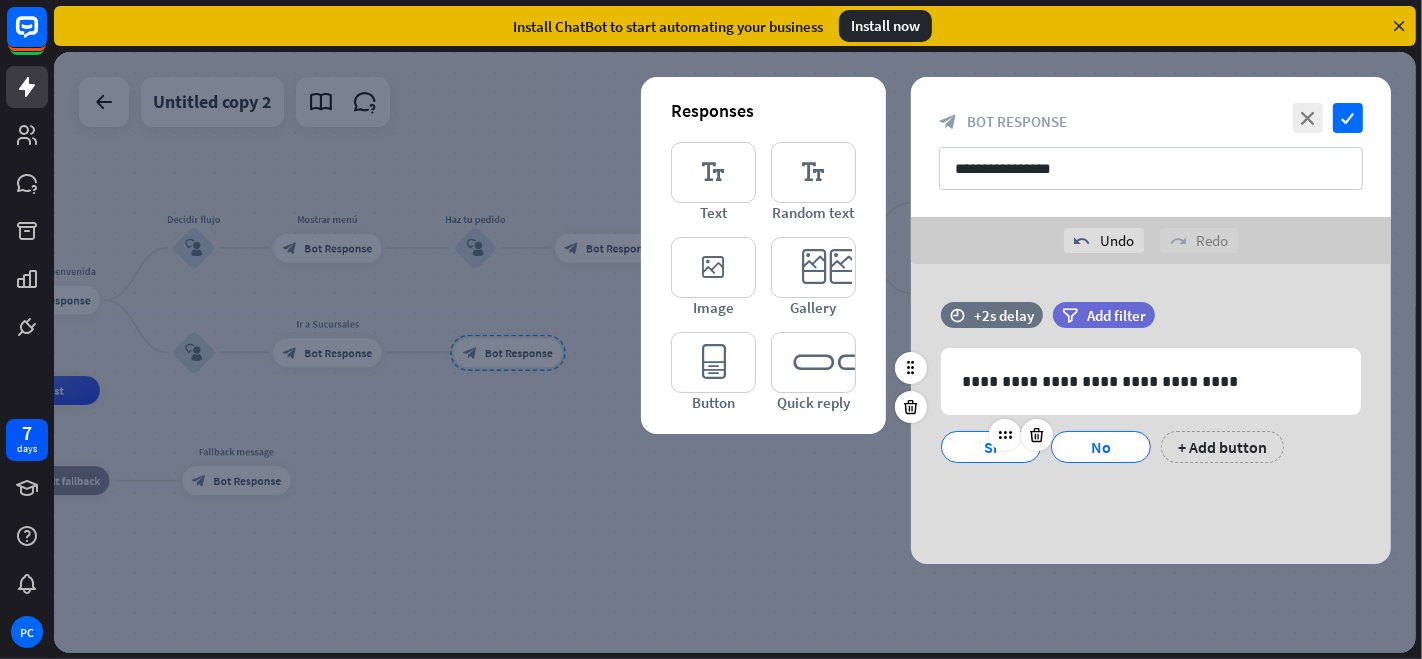 drag, startPoint x: 1020, startPoint y: 445, endPoint x: 985, endPoint y: 450, distance: 35.35534 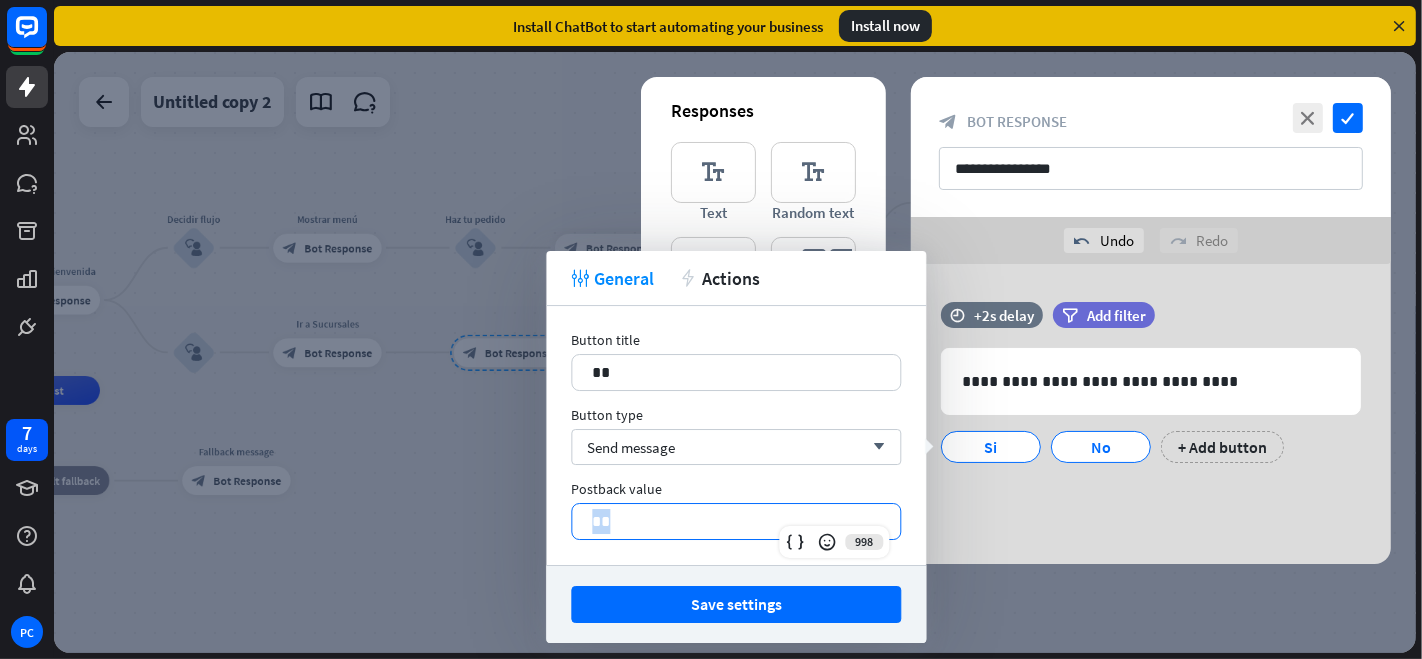 drag, startPoint x: 685, startPoint y: 512, endPoint x: 568, endPoint y: 531, distance: 118.5327 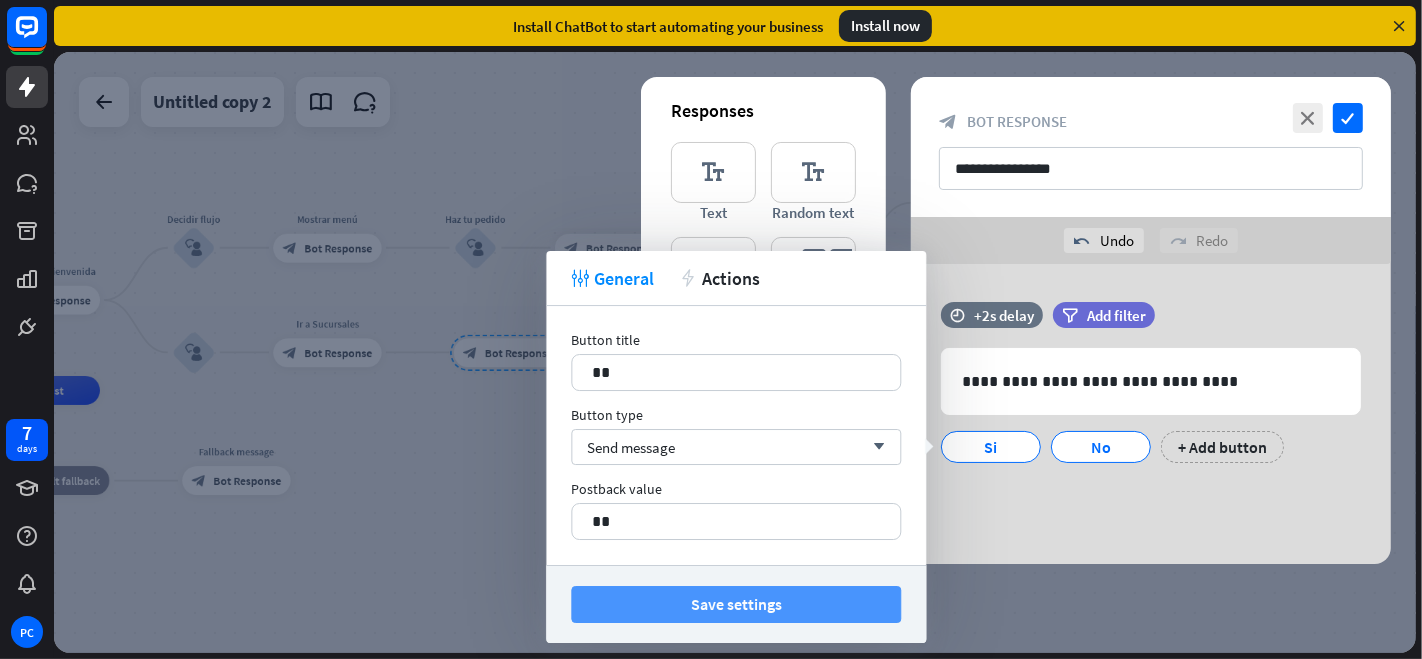click on "Save settings" at bounding box center [736, 604] 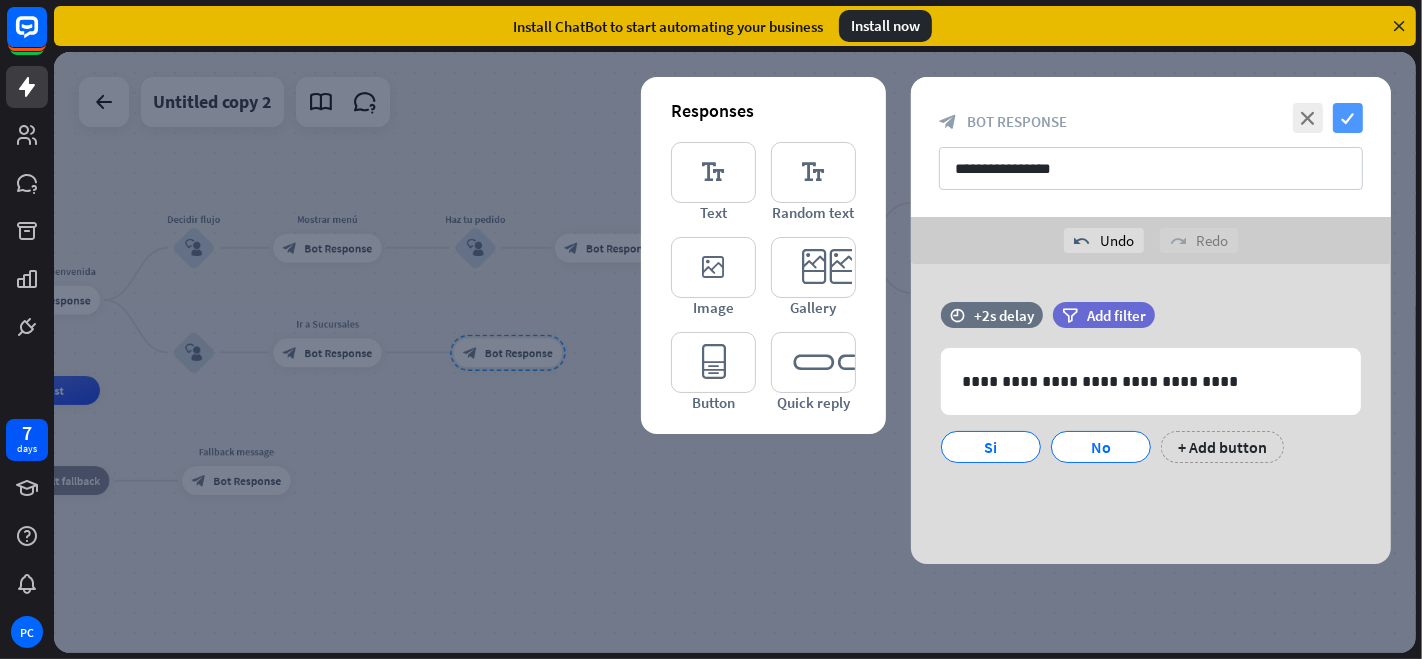 click on "check" at bounding box center [1348, 118] 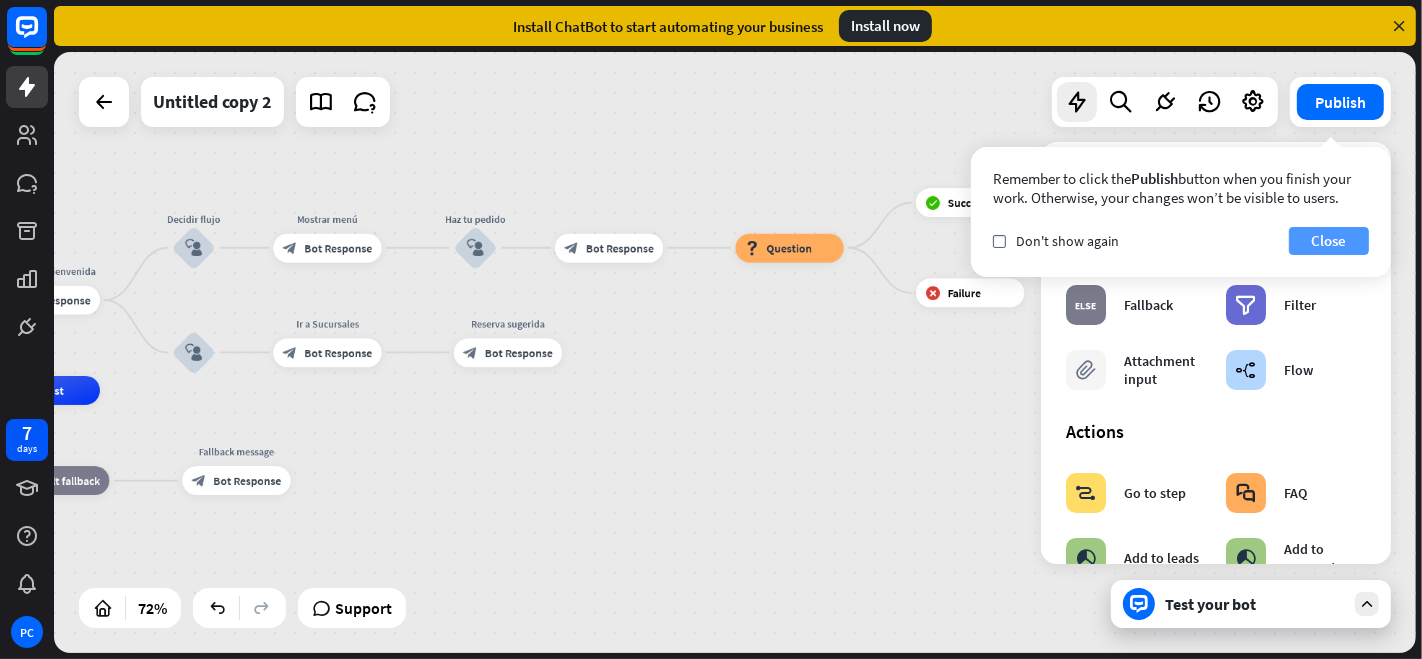 click on "Close" at bounding box center (1329, 241) 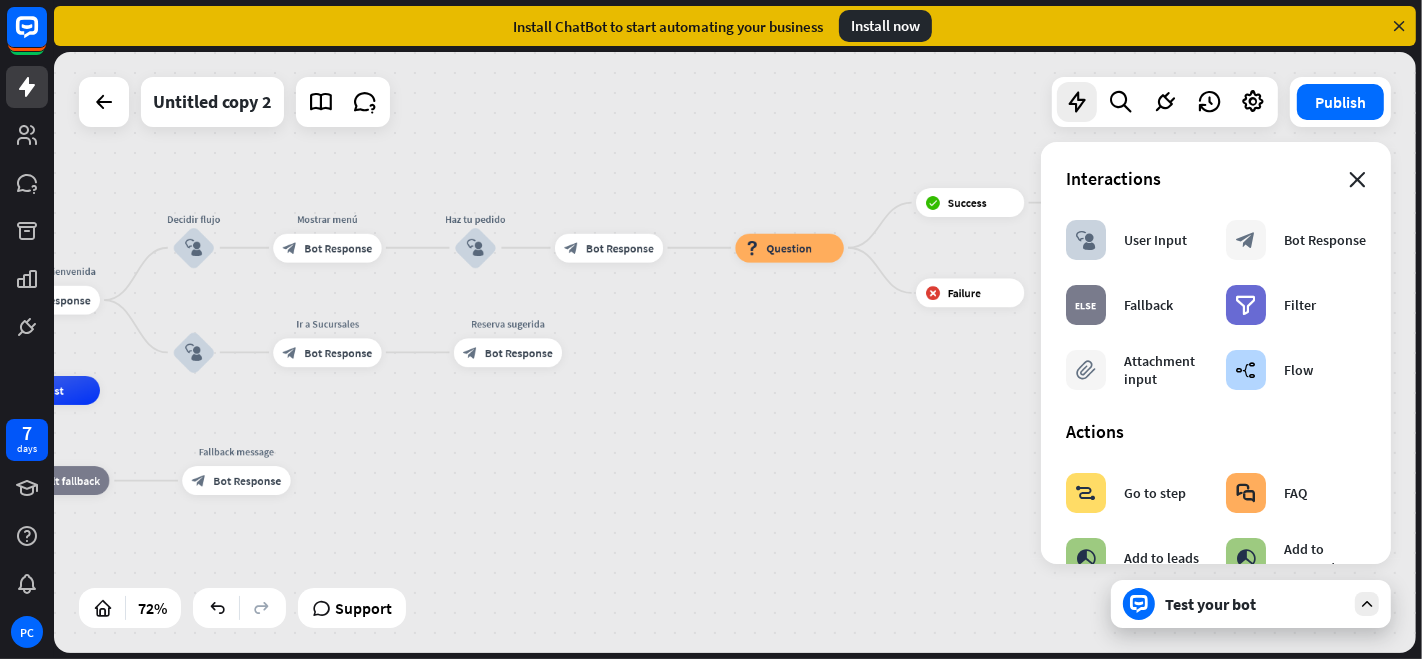 click on "close" at bounding box center [1357, 180] 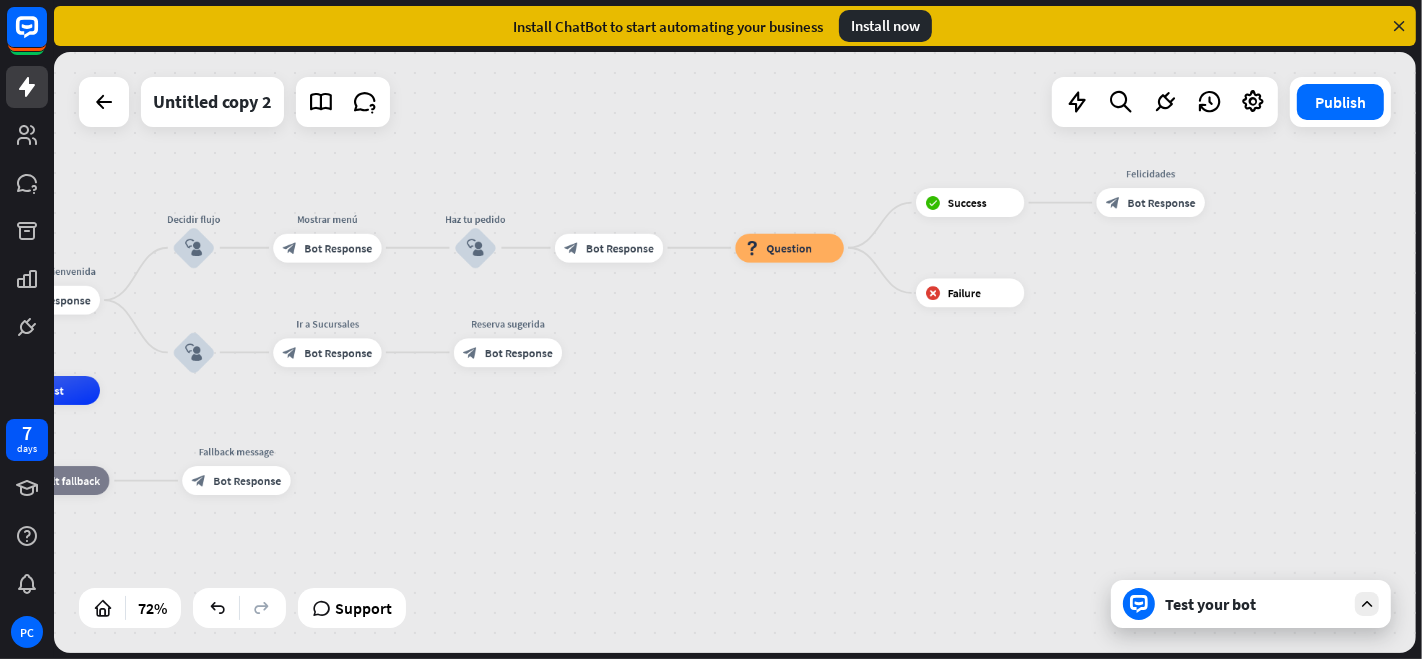 click on "Test your bot" at bounding box center [1255, 604] 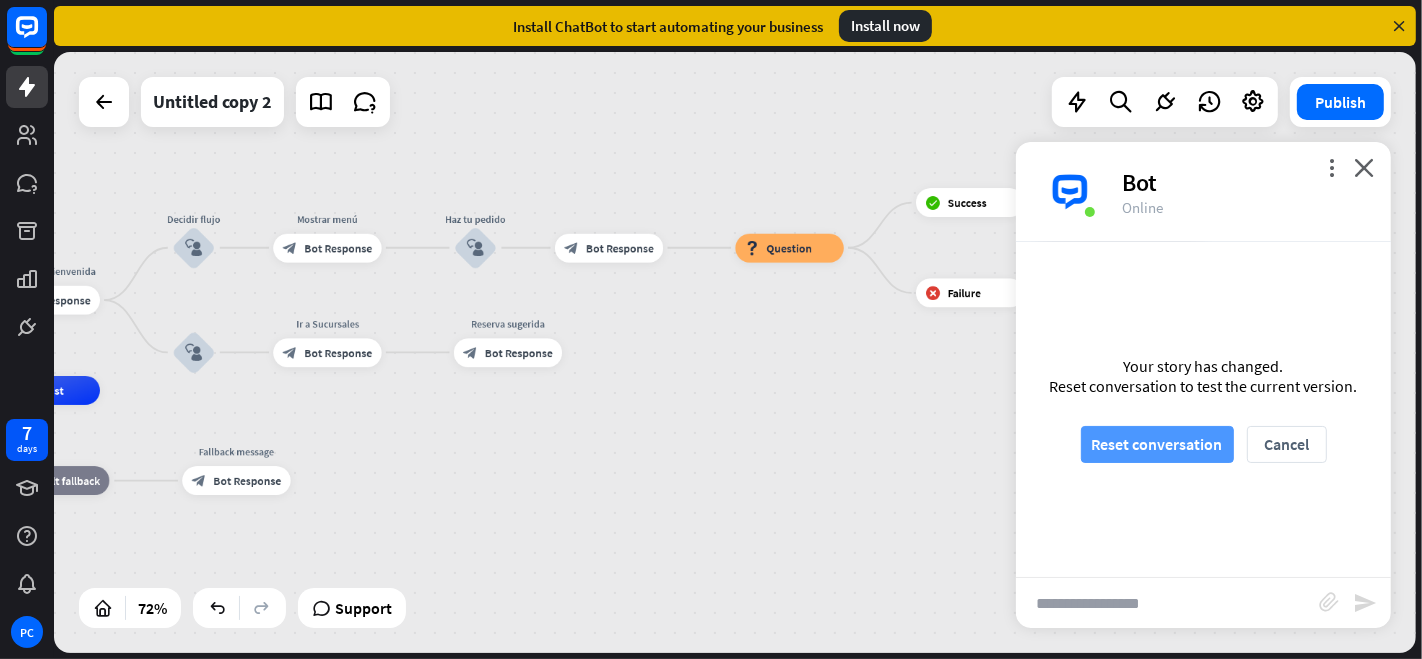 click on "Reset conversation" at bounding box center (1157, 444) 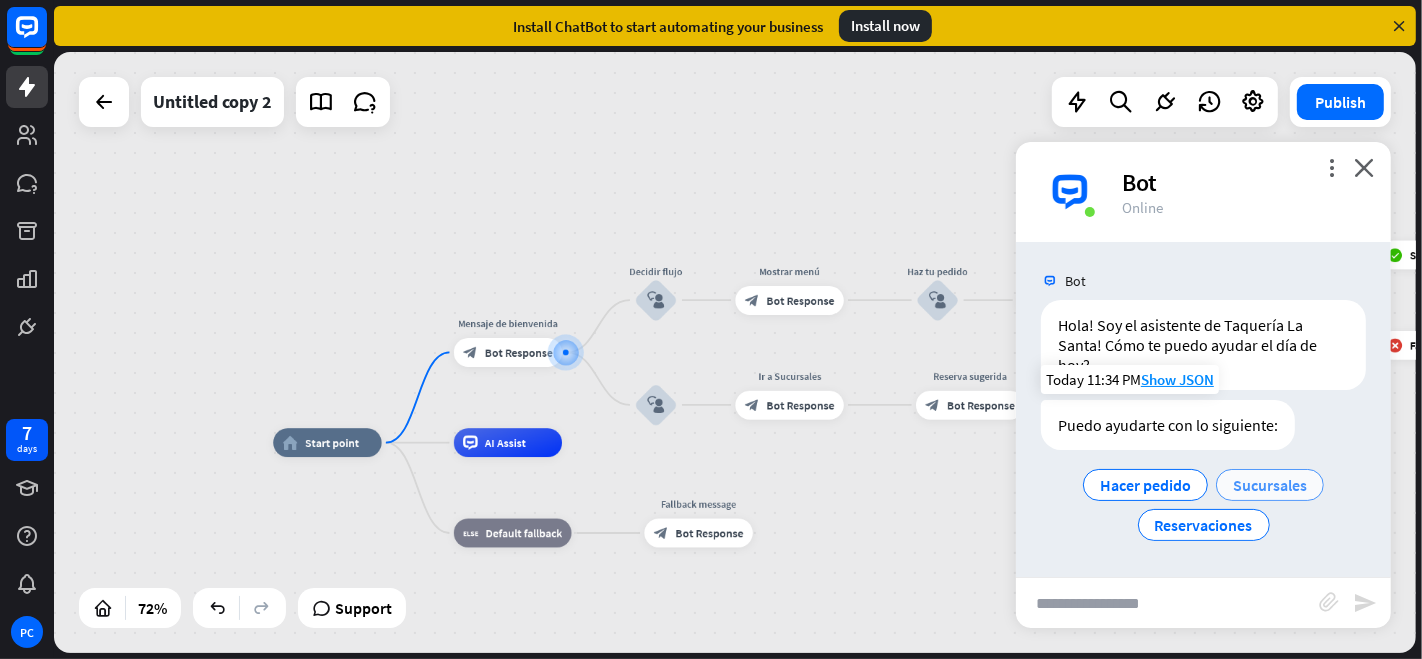 click on "Sucursales" at bounding box center [1270, 485] 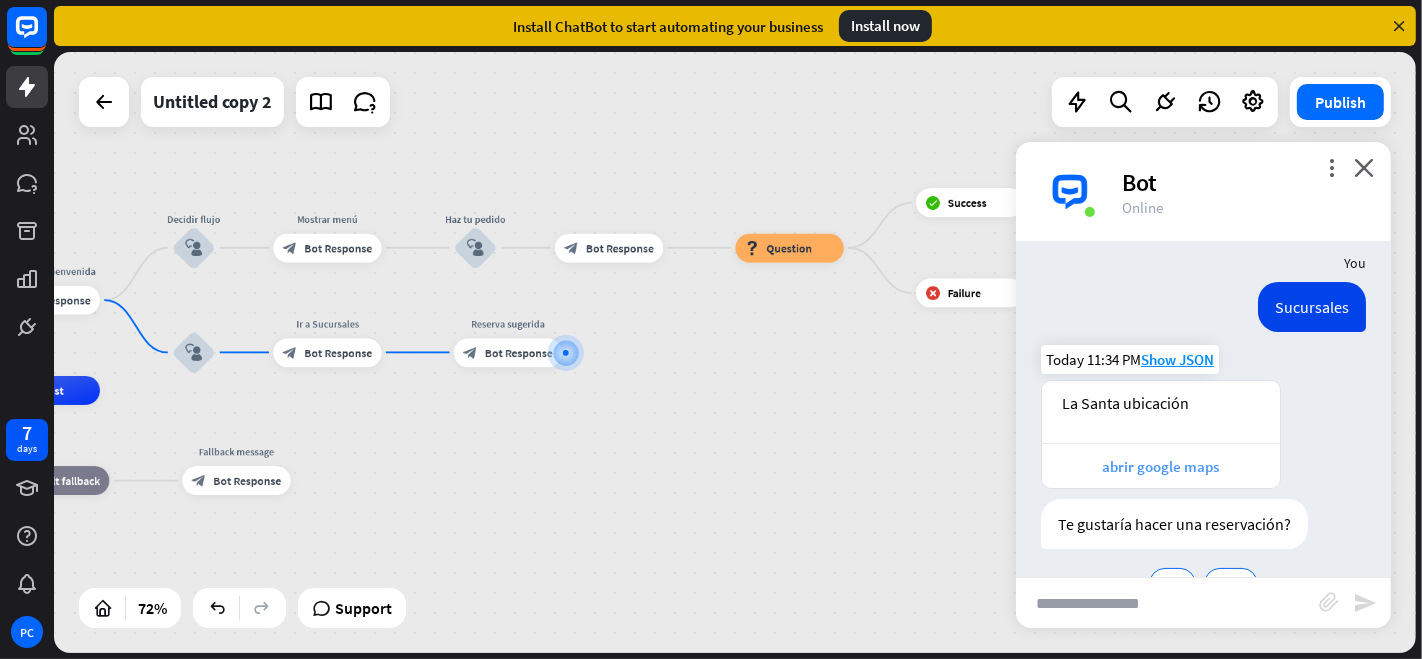 scroll, scrollTop: 271, scrollLeft: 0, axis: vertical 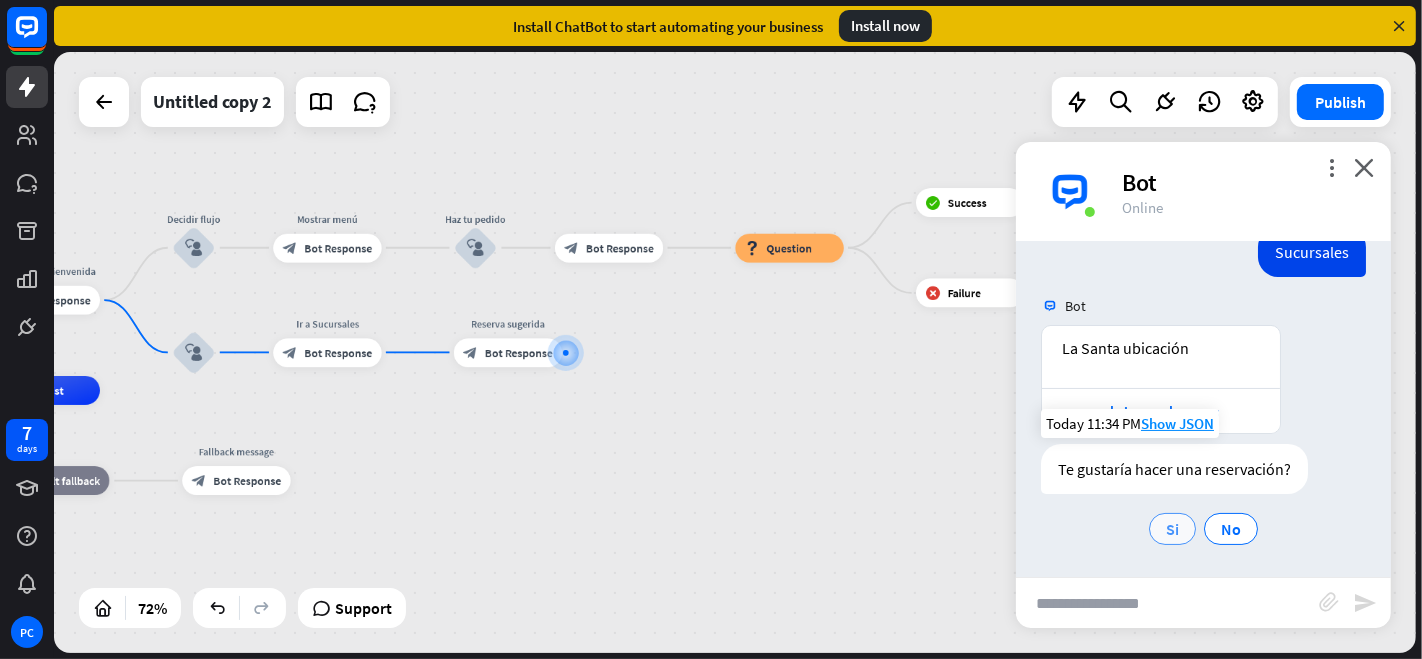 click on "Si" at bounding box center [1172, 529] 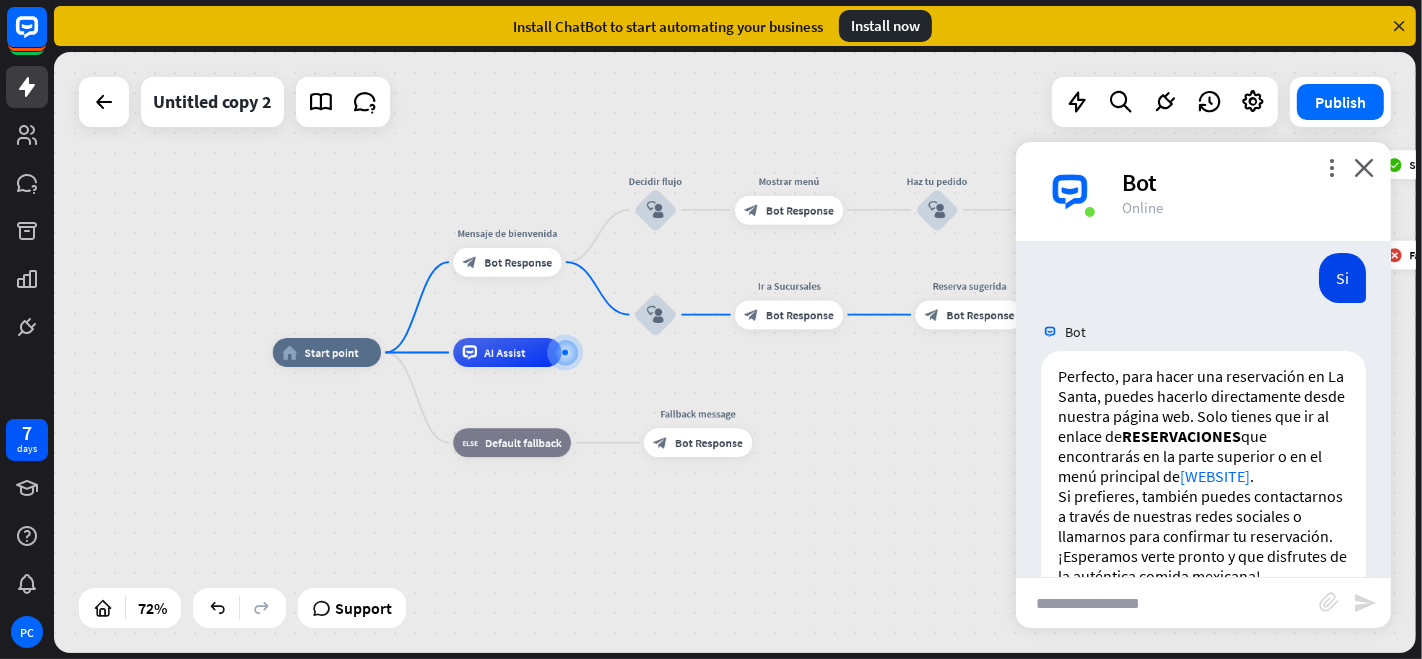 scroll, scrollTop: 631, scrollLeft: 0, axis: vertical 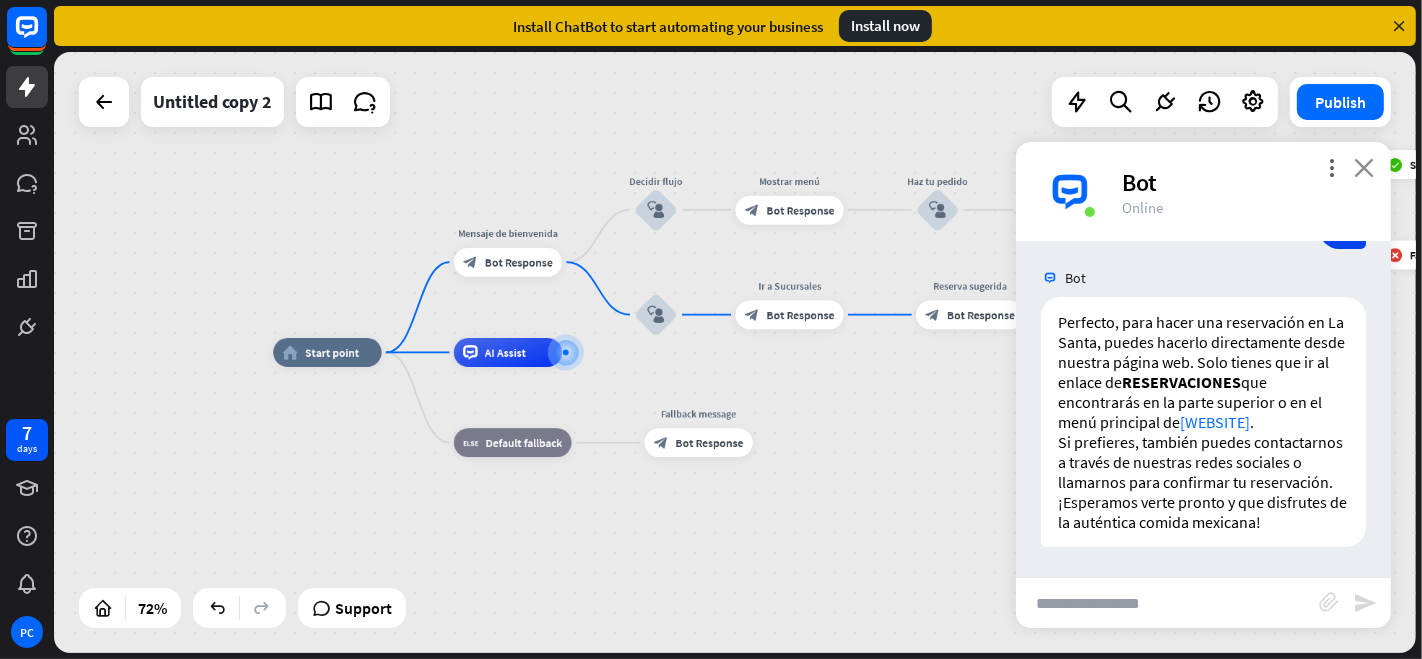 click on "close" at bounding box center (1364, 167) 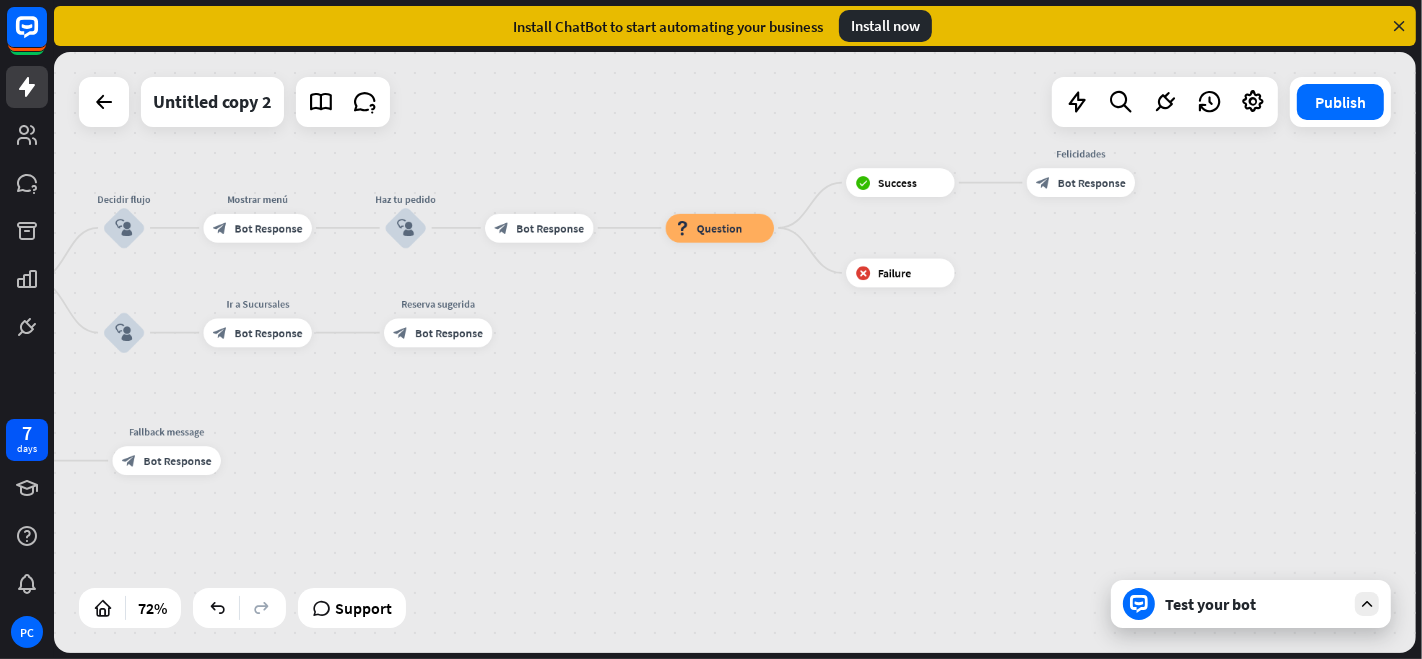 drag, startPoint x: 1282, startPoint y: 461, endPoint x: 750, endPoint y: 479, distance: 532.30444 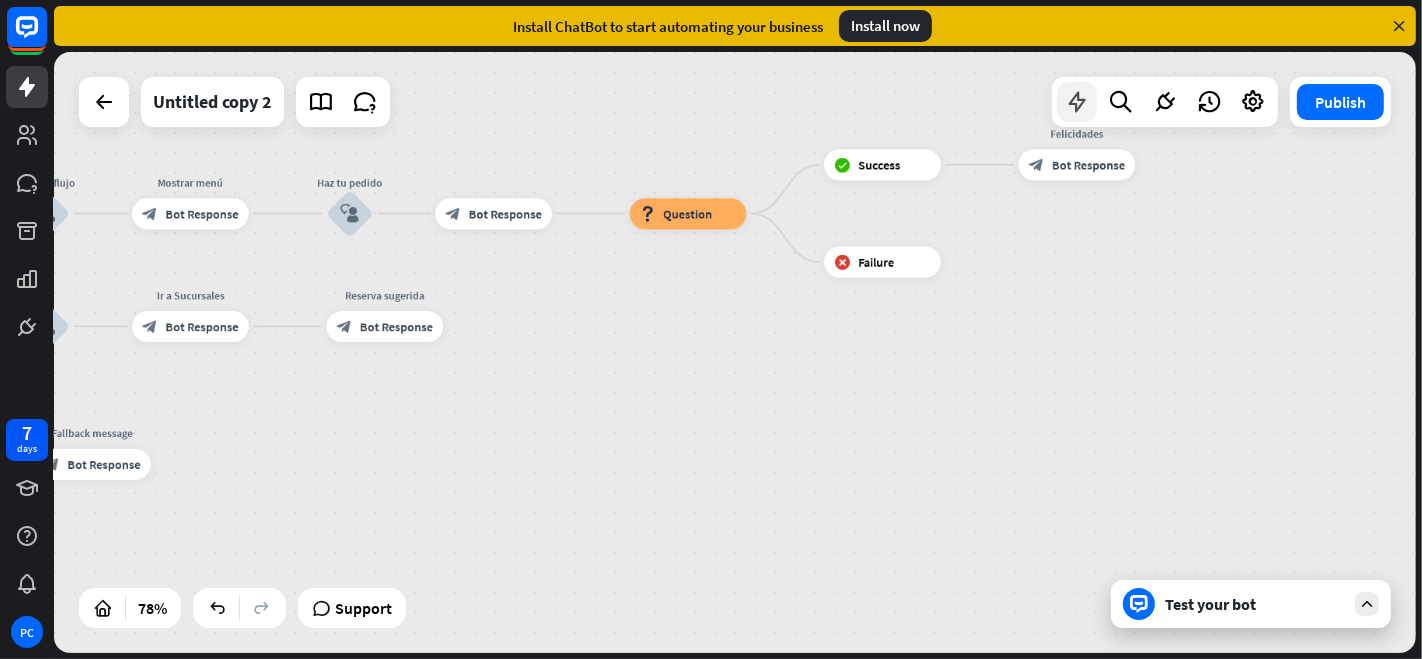 click at bounding box center [1077, 102] 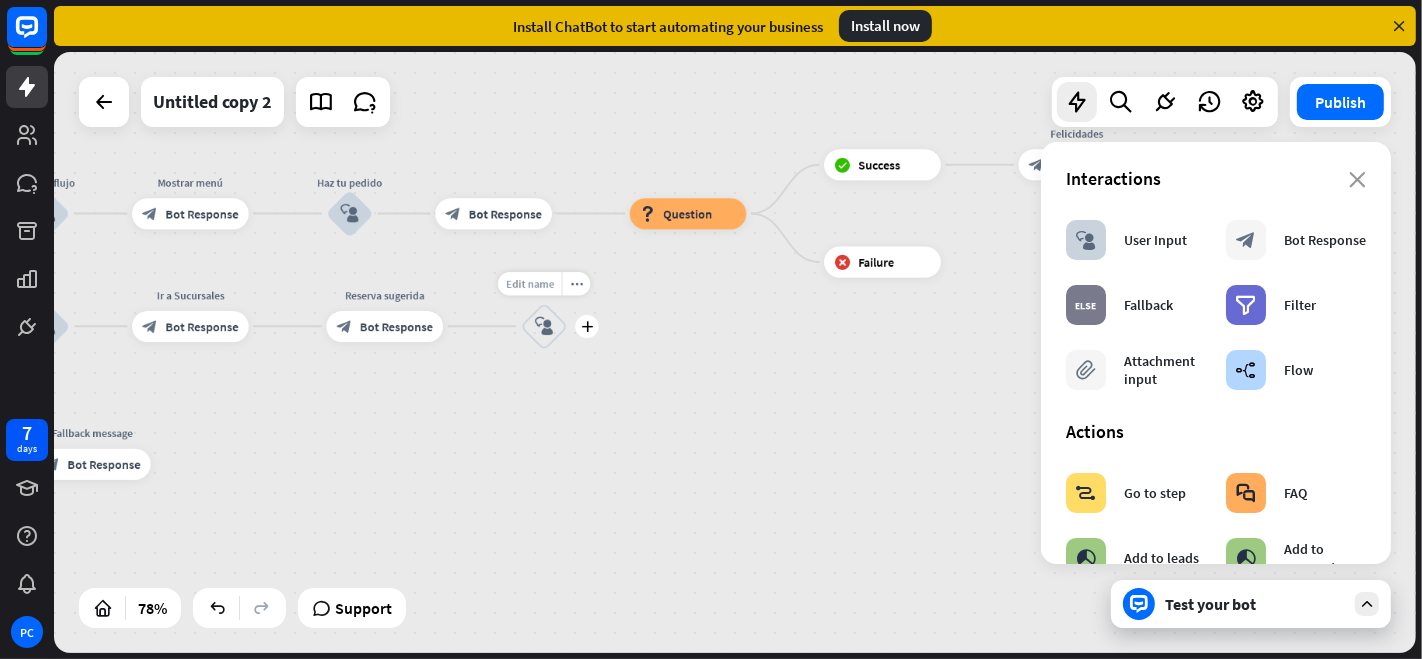 click on "Edit name" at bounding box center (530, 283) 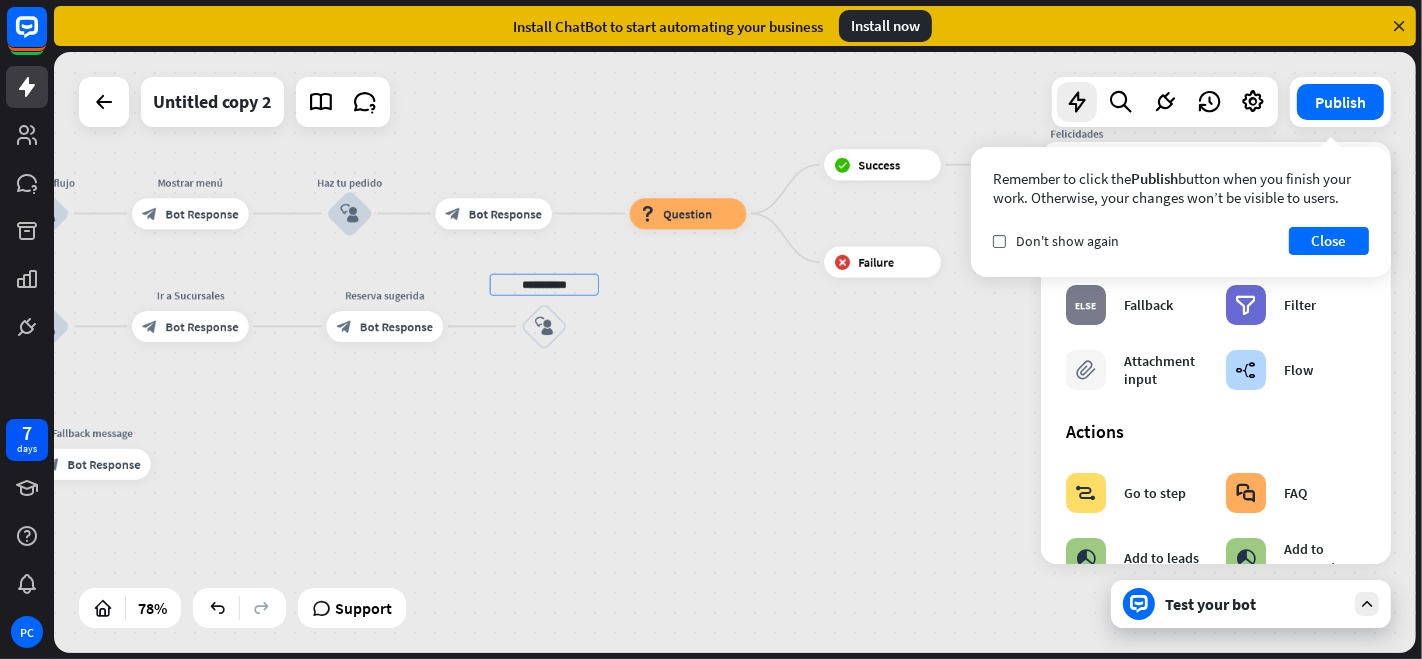 type on "**********" 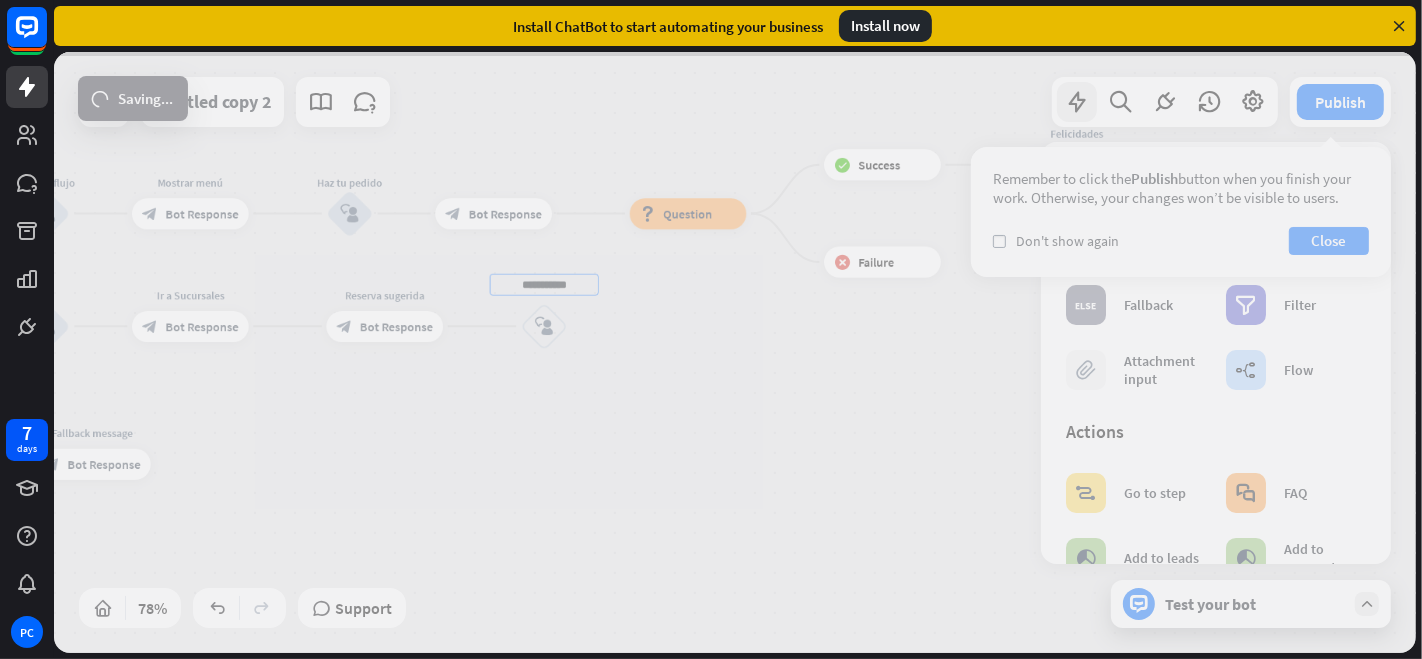 click on "**********" at bounding box center (735, 352) 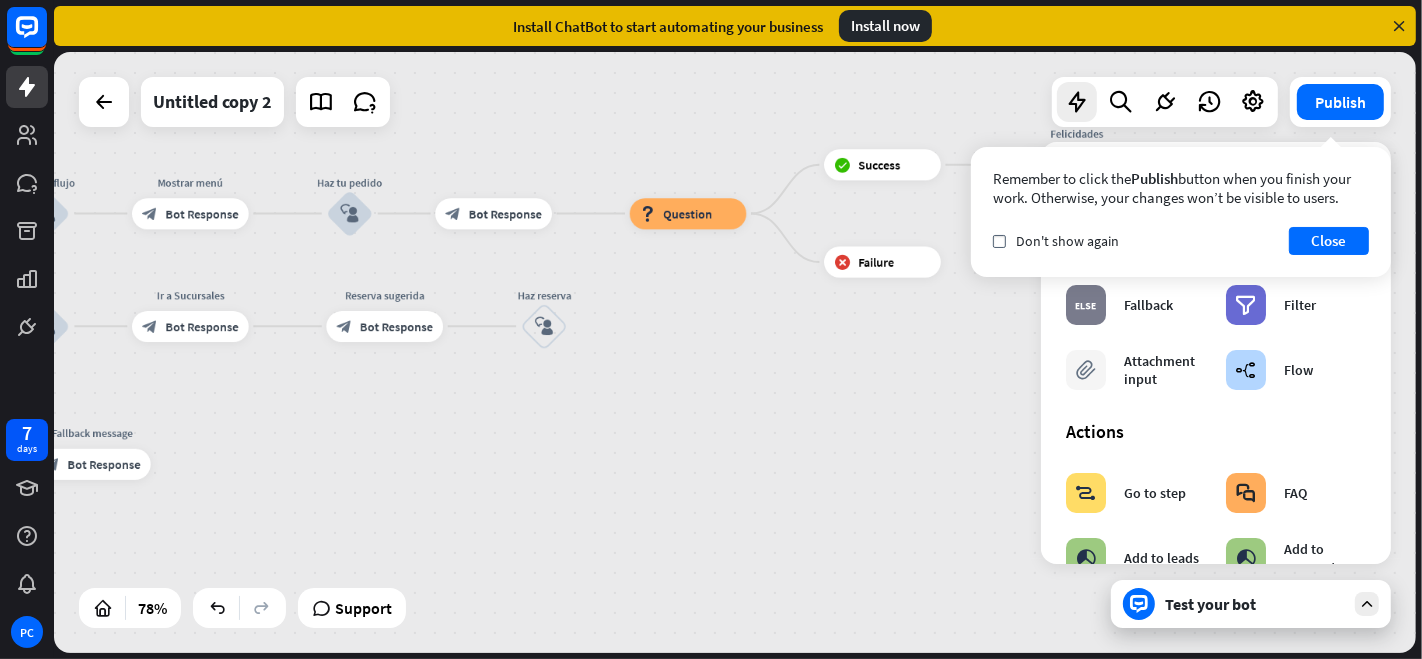 click on "home_2   Start point                 Mensaje de bienvenida   block_bot_response   Bot Response                 Decidir flujo   block_user_input                 Mostrar menú   block_bot_response   Bot Response                 Haz tu pedido   block_user_input                   block_bot_response   Bot Response                   block_question   Question                   block_success   Success                 Felicidades   block_bot_response   Bot Response                   block_failure   Failure                   block_user_input                 Ir a Sucursales   block_bot_response   Bot Response                 Reserva sugerida   block_bot_response   Bot Response                 Haz reserva   block_user_input                     AI Assist                   block_fallback   Default fallback                 Fallback message   block_bot_response   Bot Response" at bounding box center (735, 352) 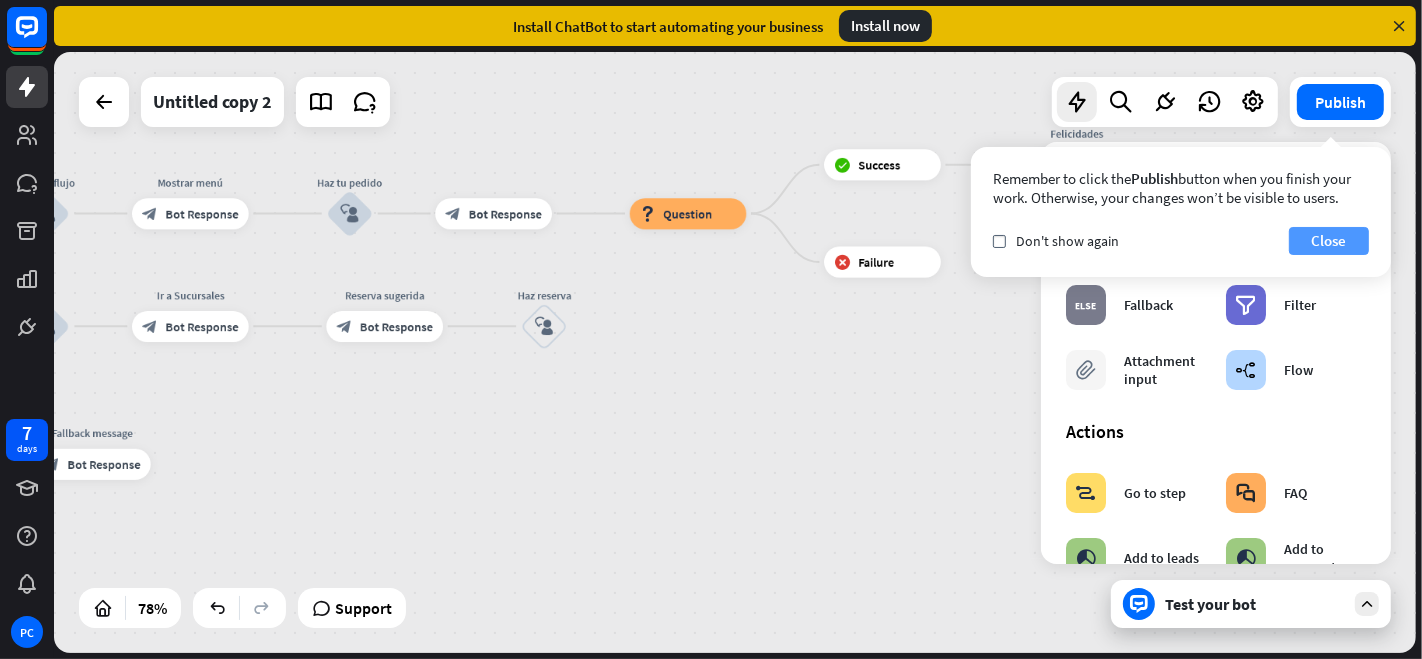 click on "Close" at bounding box center (1329, 241) 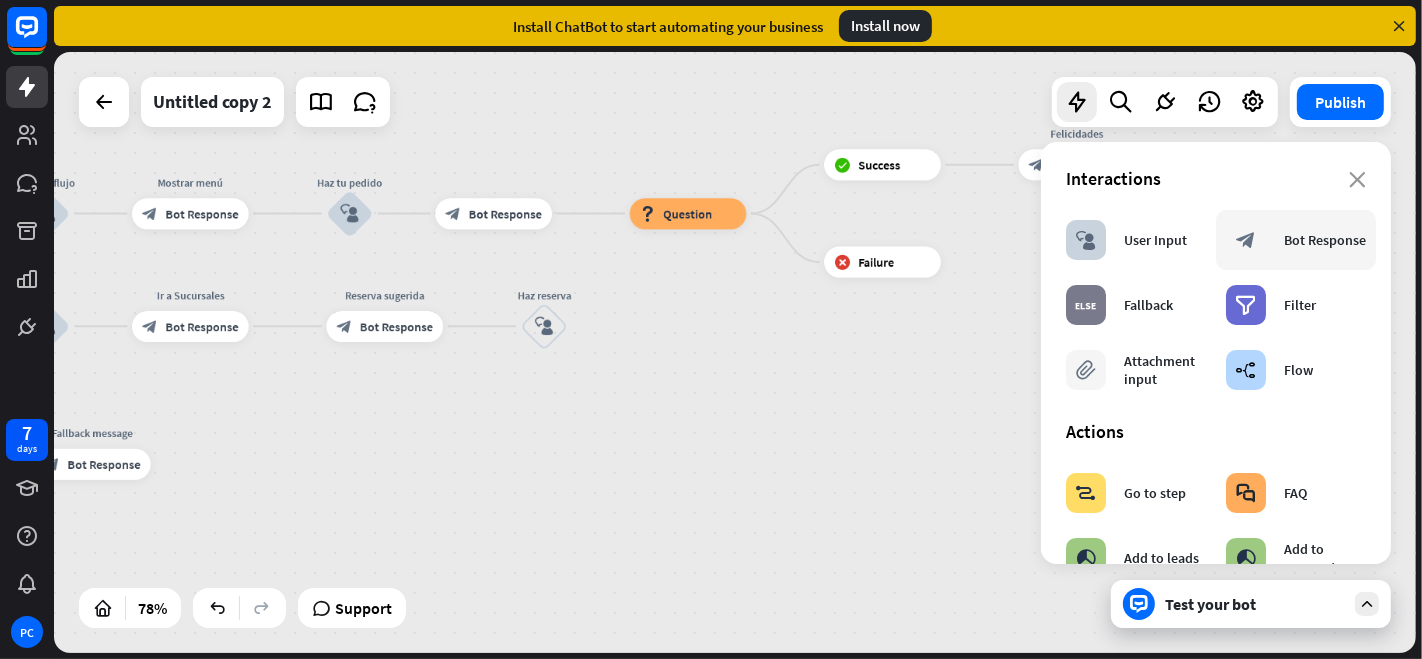 click on "Bot Response" at bounding box center (1325, 240) 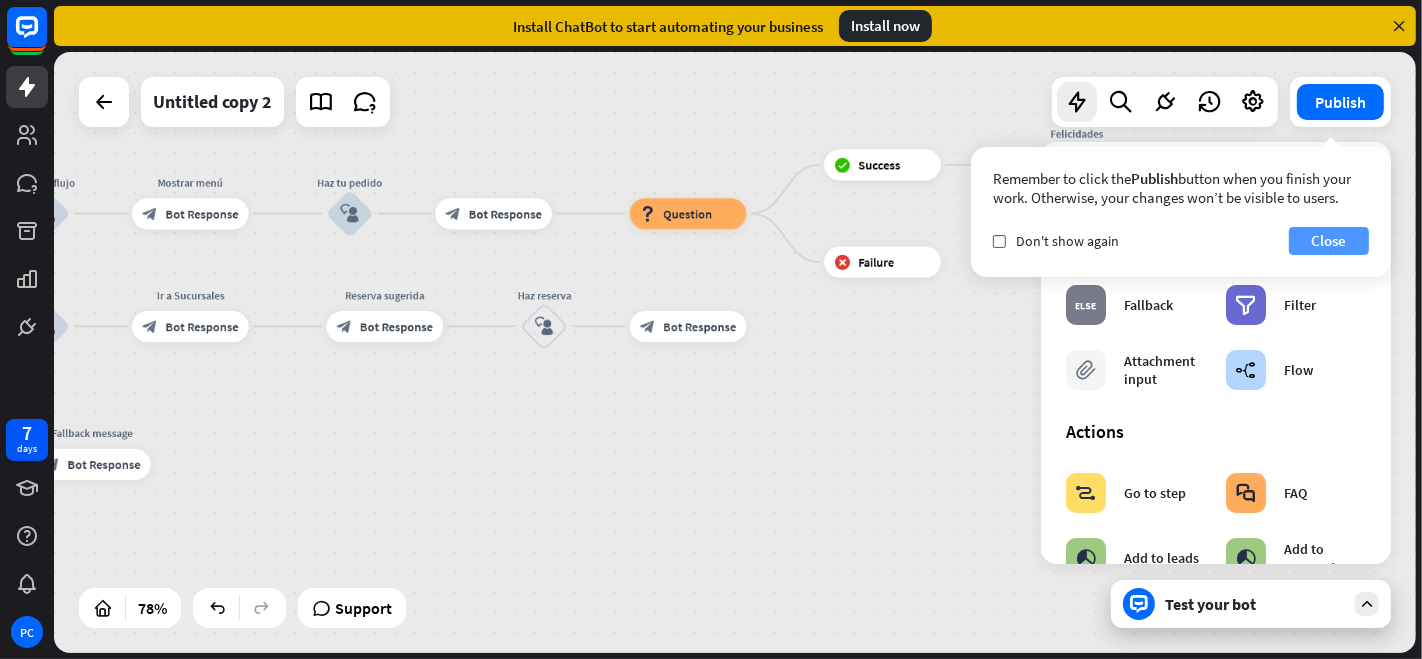 click on "Close" at bounding box center (1329, 241) 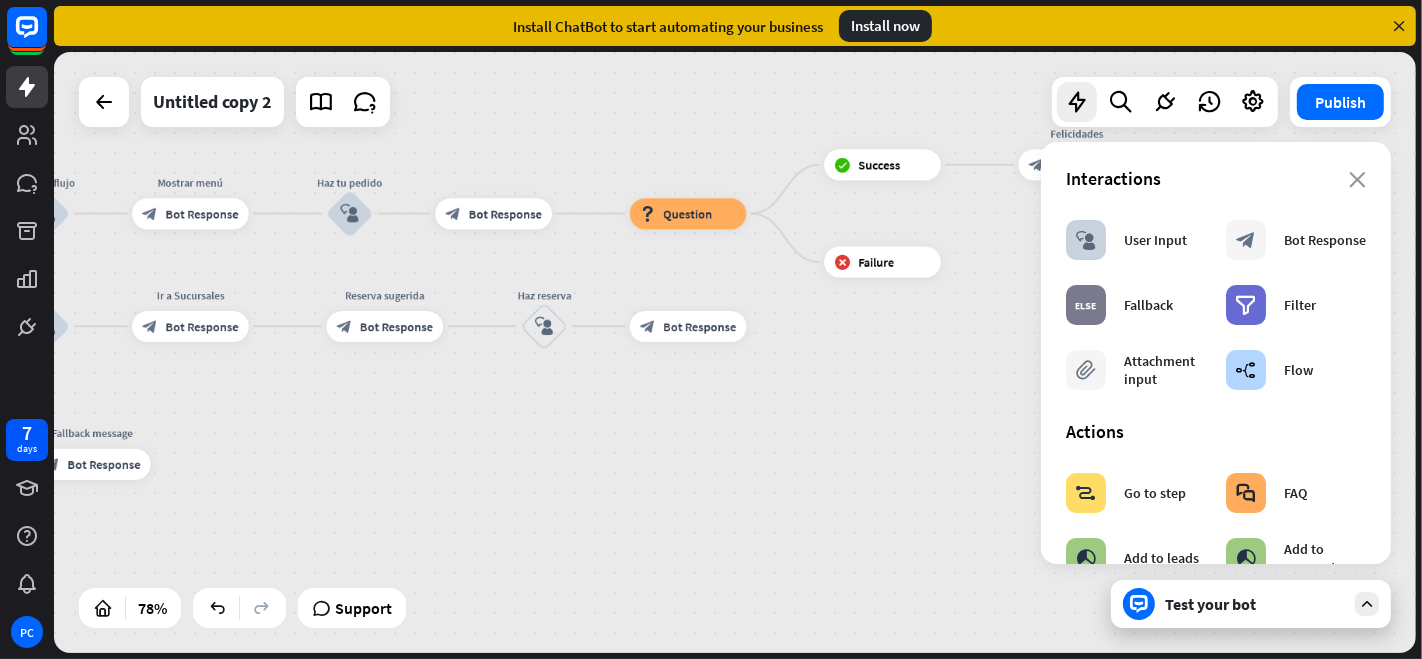 click on "close   Interactions   block_user_input   User Input block_bot_response   Bot Response block_fallback   Fallback filter   Filter block_attachment   Attachment input builder_tree   Flow Actions   block_goto   Go to step block_faq   FAQ block_add_to_segment   Add to leads block_add_to_segment   Add to segment block_delete_from_segment   Delete from segment webhooks   Webhook block_set_attribute   Set attribute block_ab_testing   A/B Test block_question   Question block_close_chat   Close chat block_backtracking   Backtracking LiveChat actions   block_livechat   Transfer chat block_livechat   Mark Goal block_livechat   Tag chat block_livechat   Send transcript Shopify actions     Show products   Product availability   Order status Shopify flows     Order status flow   Product availability flow Freshdesk actions           Create ticket         Add contact Zendesk actions         Create ticket HelpDesk actions         Create ticket" at bounding box center (1216, 353) 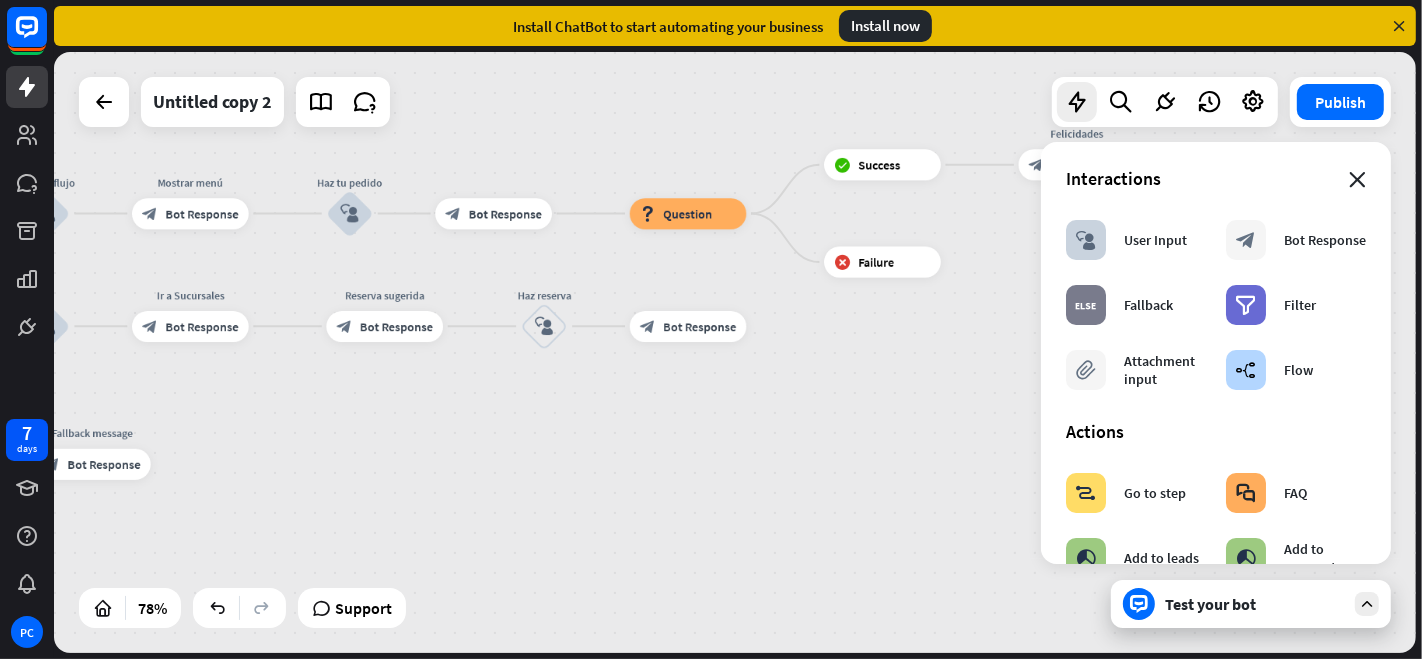 click on "close" at bounding box center (1357, 180) 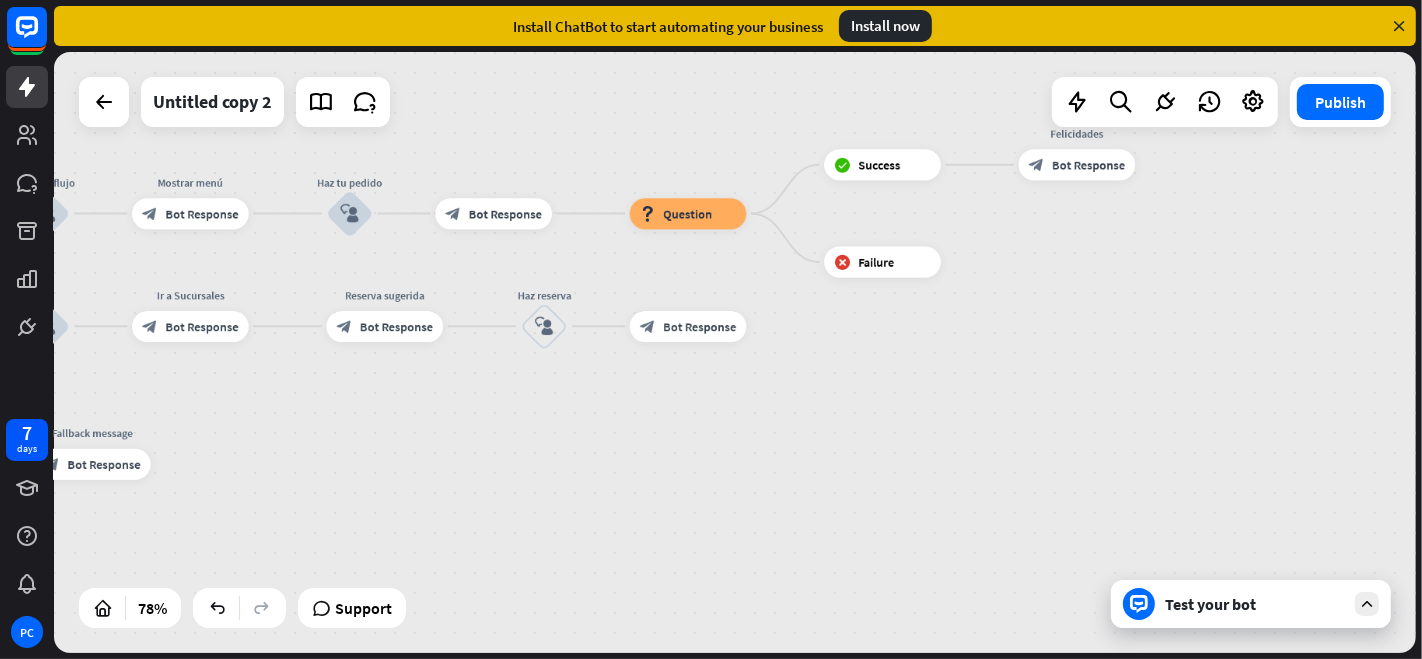 drag, startPoint x: 1217, startPoint y: 601, endPoint x: 1202, endPoint y: 575, distance: 30.016663 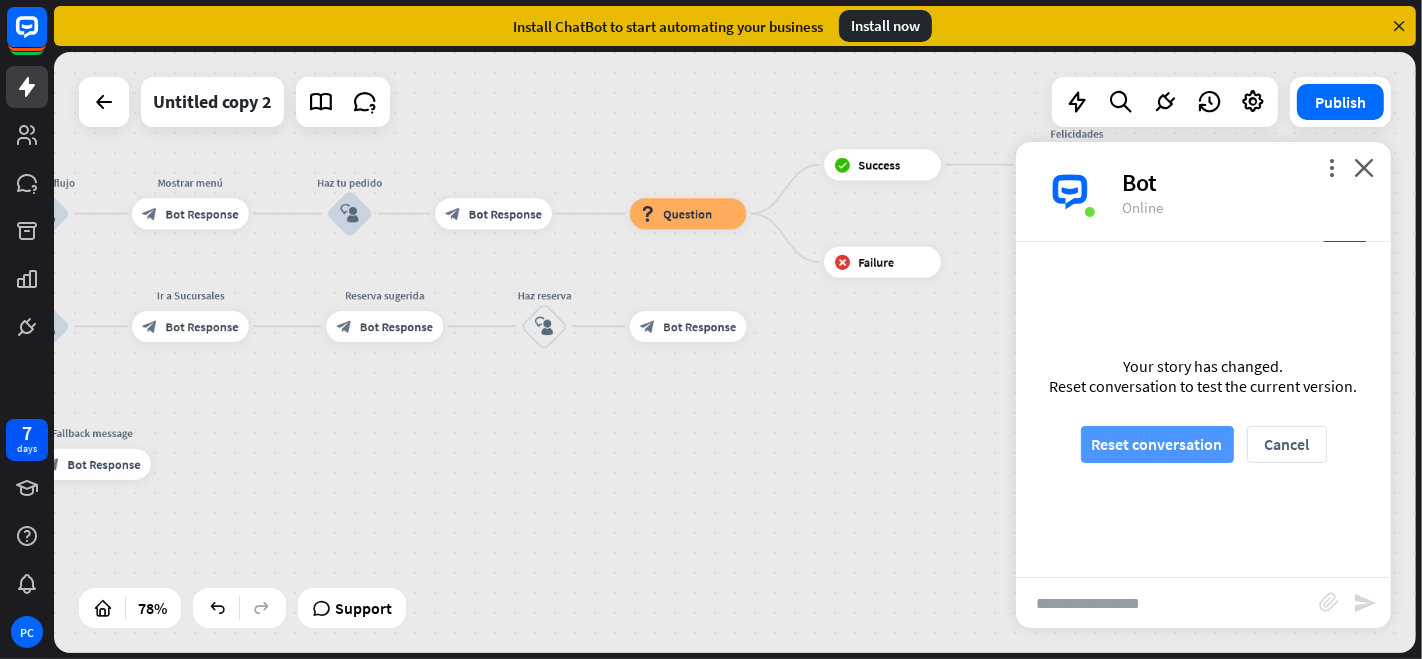 click on "Reset conversation" at bounding box center [1157, 444] 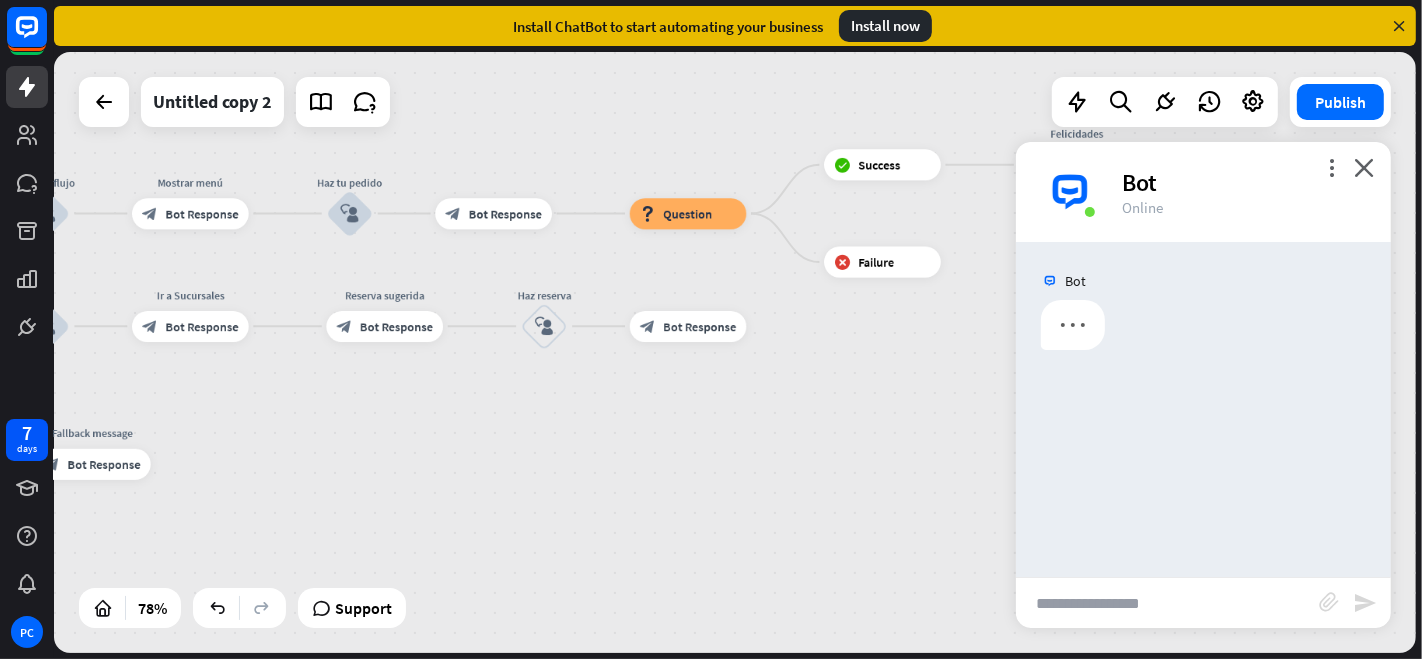 scroll, scrollTop: 0, scrollLeft: 0, axis: both 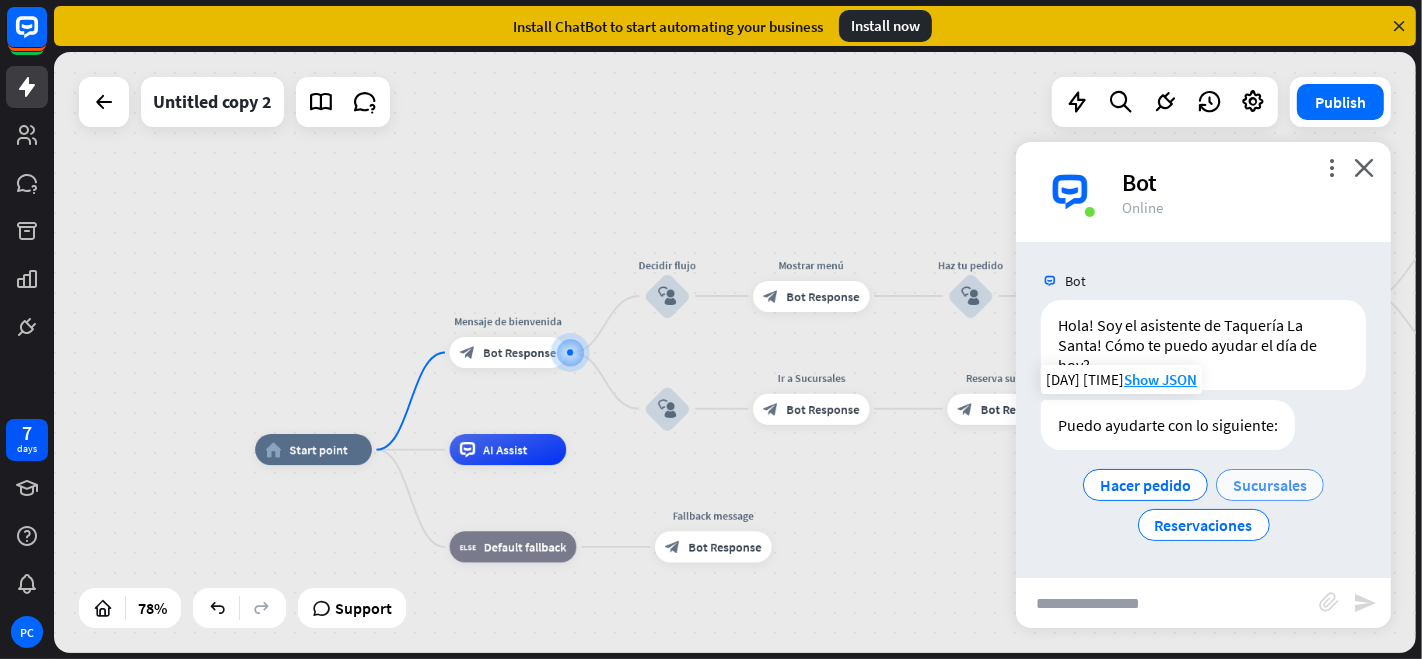 click on "Sucursales" at bounding box center (1270, 485) 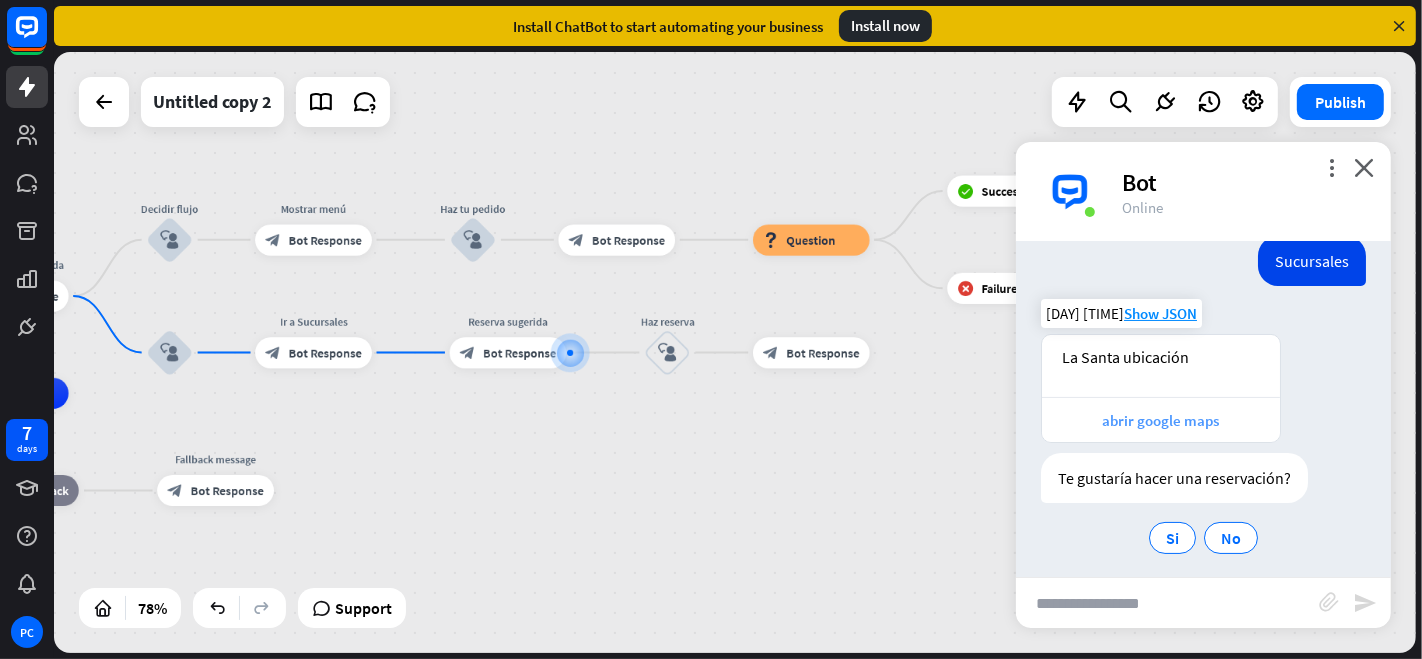 scroll, scrollTop: 271, scrollLeft: 0, axis: vertical 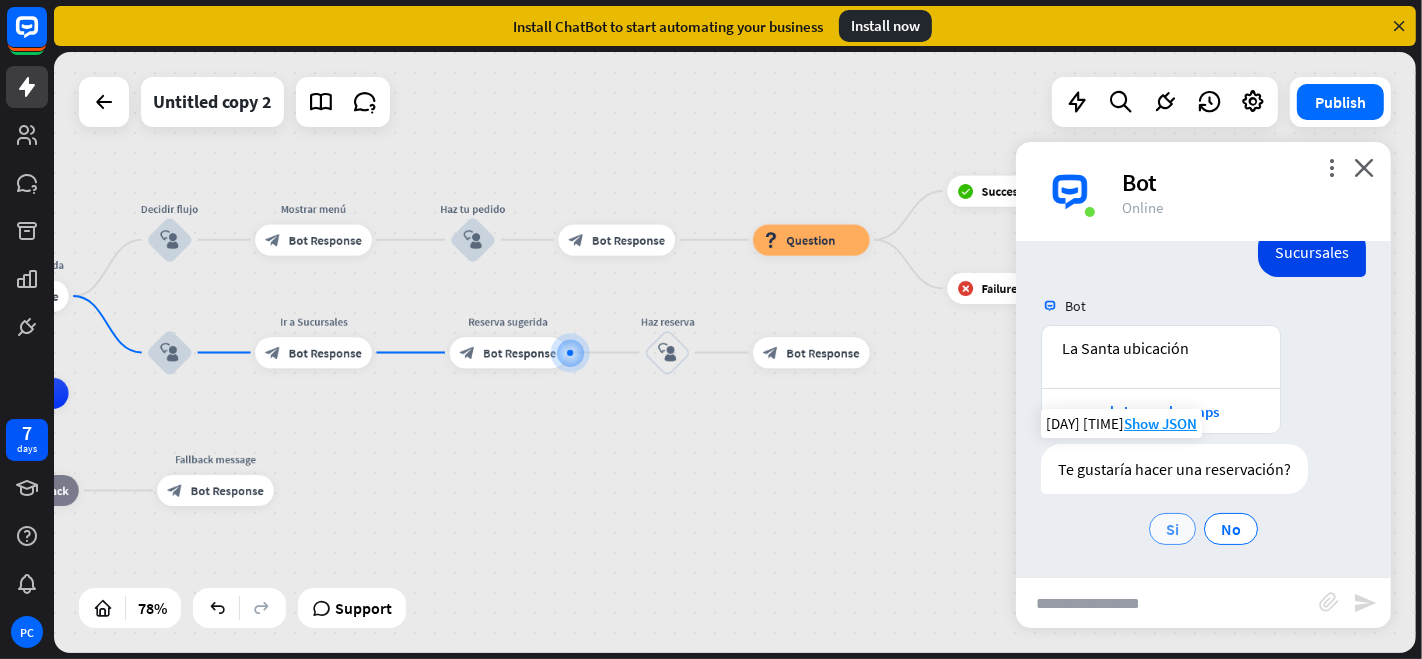 click on "Si" at bounding box center (1172, 529) 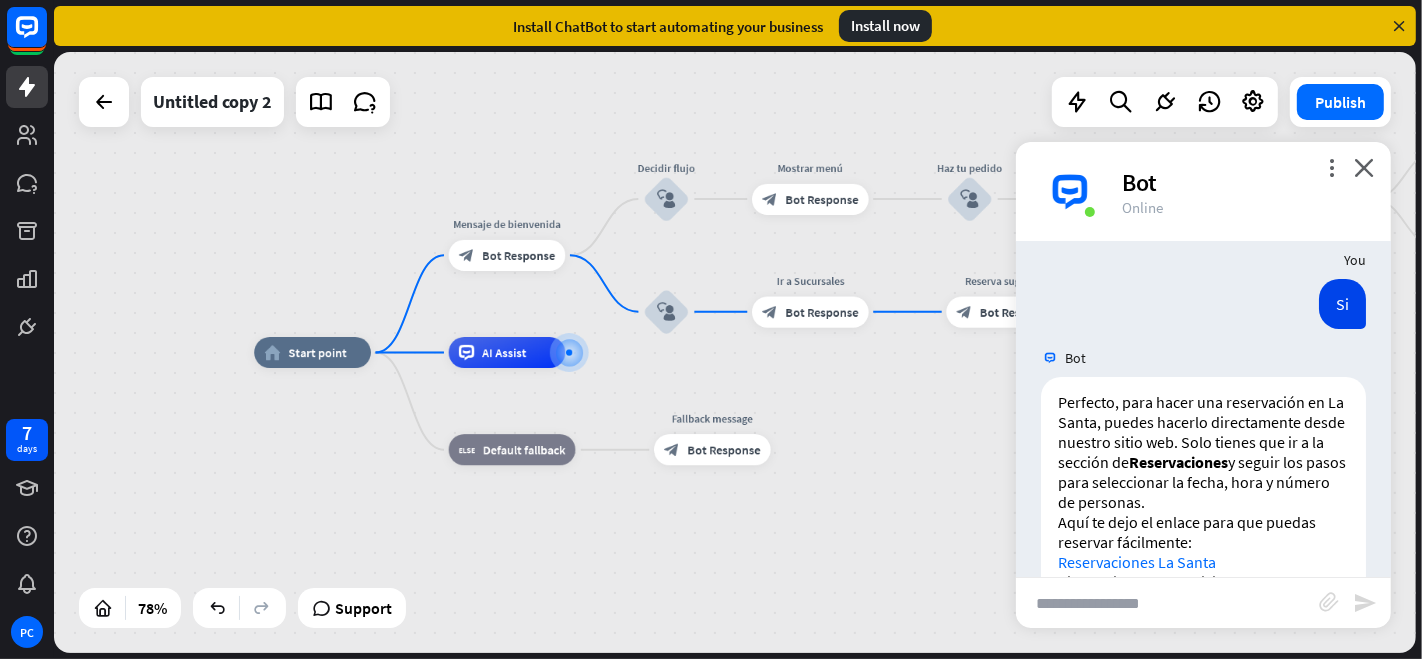 scroll, scrollTop: 611, scrollLeft: 0, axis: vertical 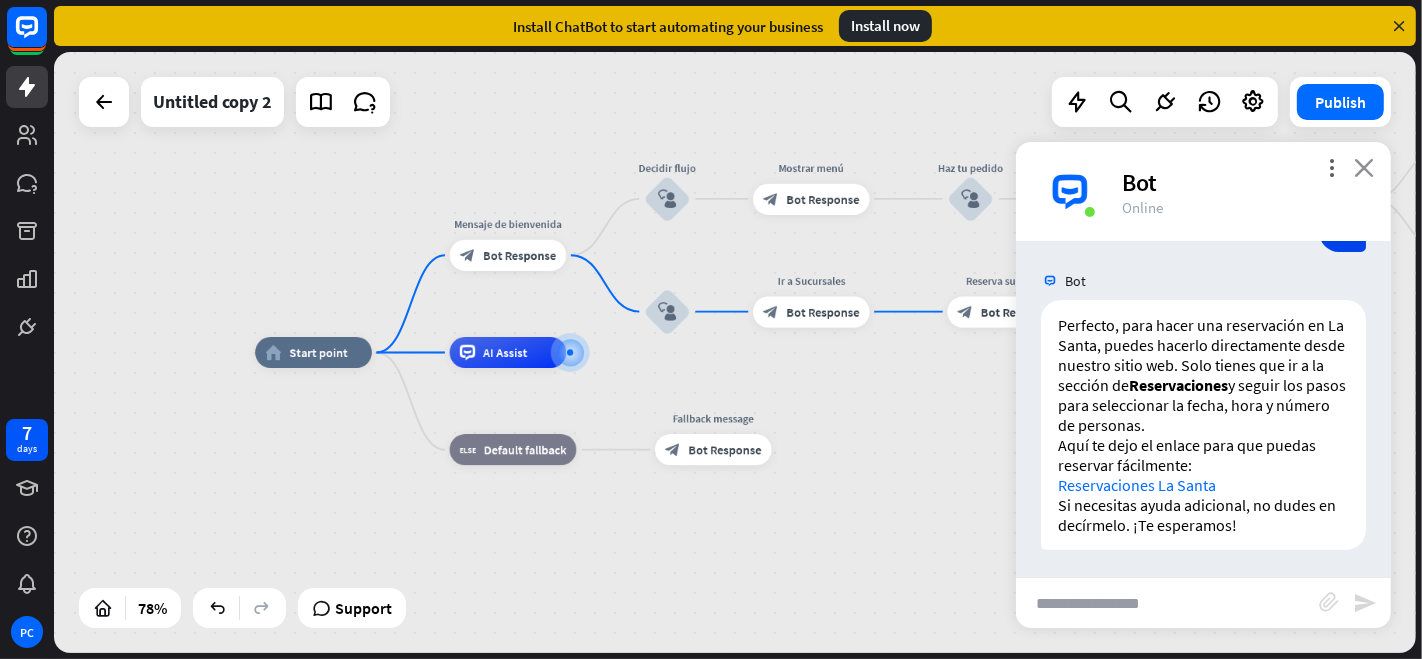 click on "close" at bounding box center [1364, 167] 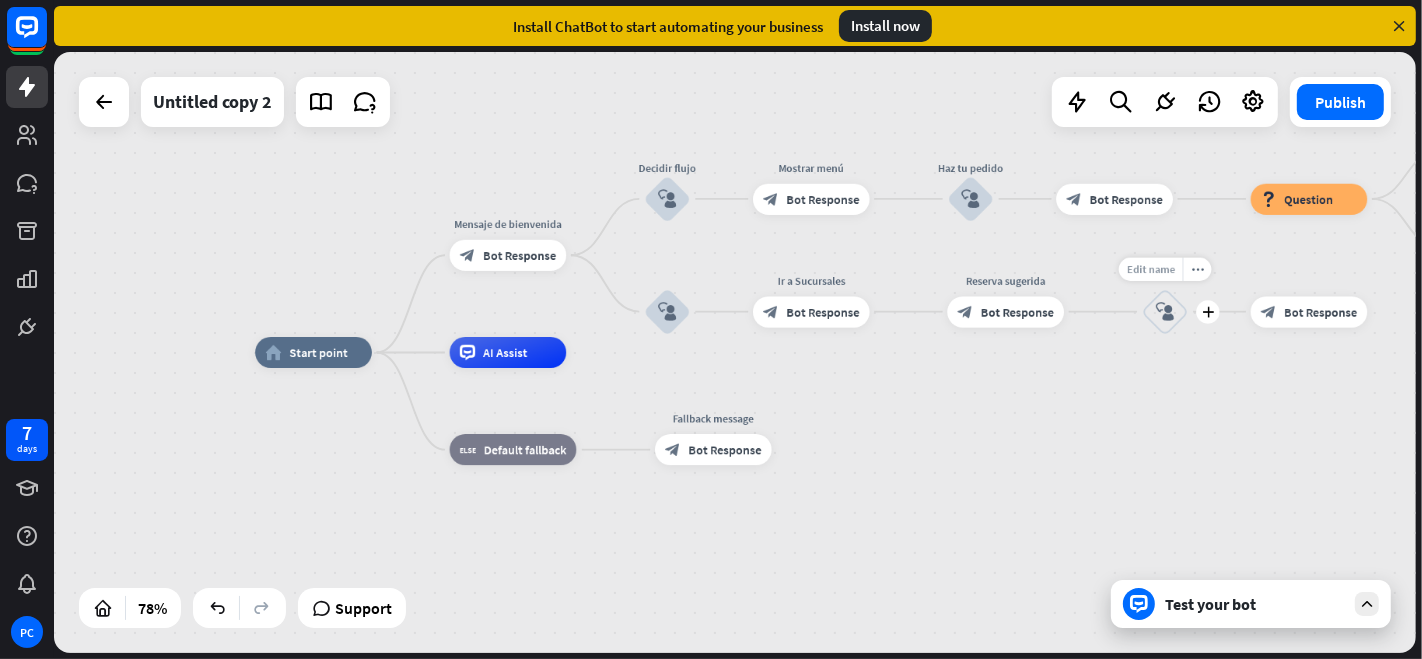 click on "Edit name" at bounding box center (1151, 269) 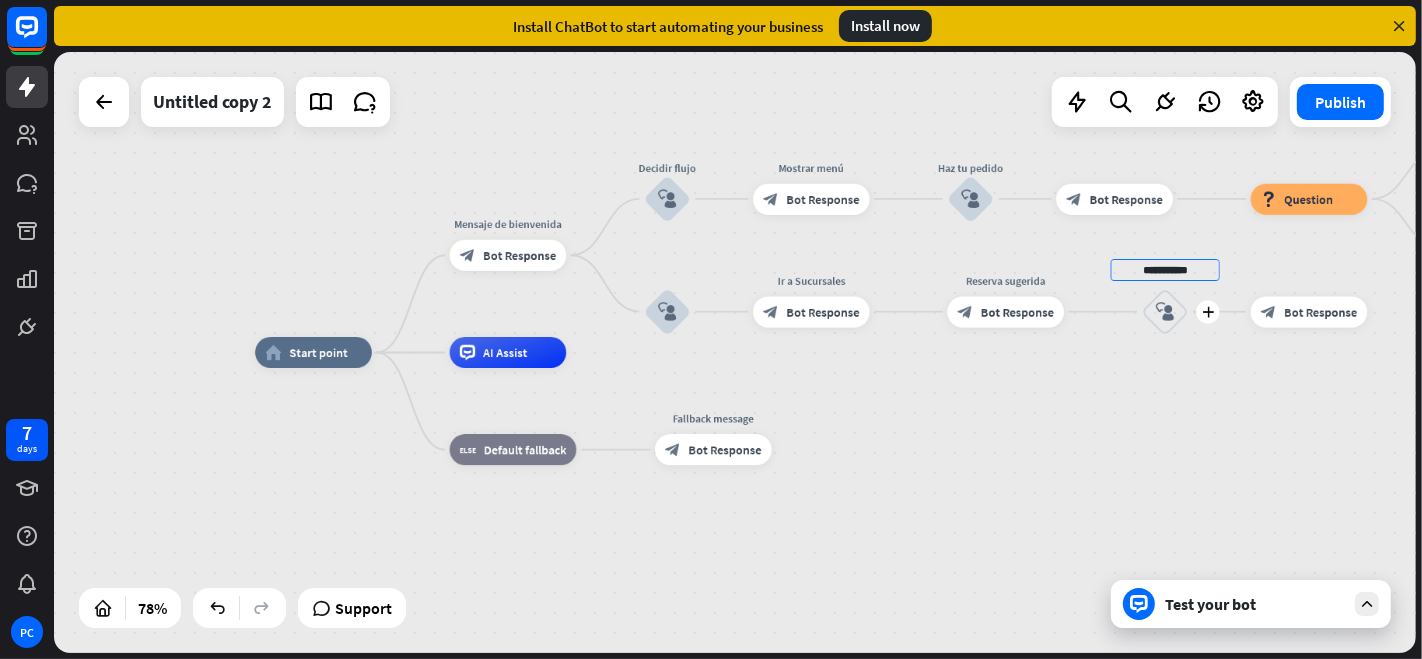 click on "**********" at bounding box center (1165, 311) 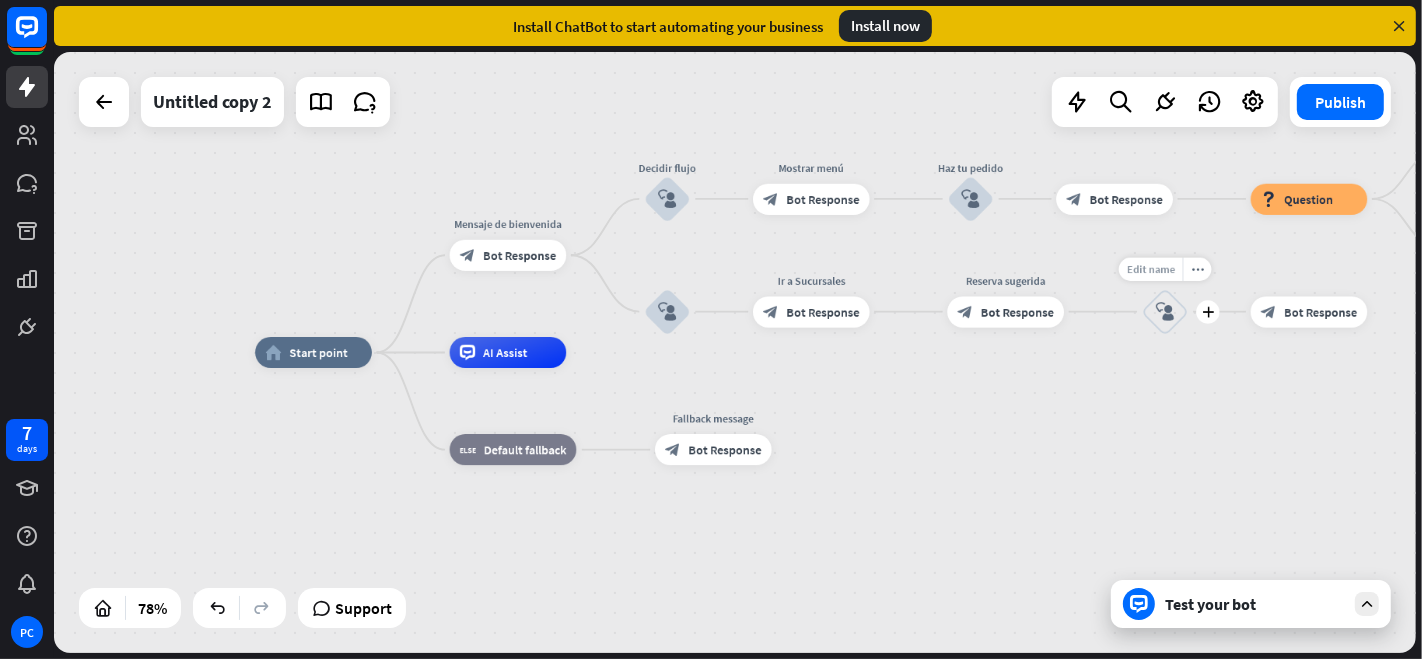 click on "Edit name" at bounding box center (1151, 269) 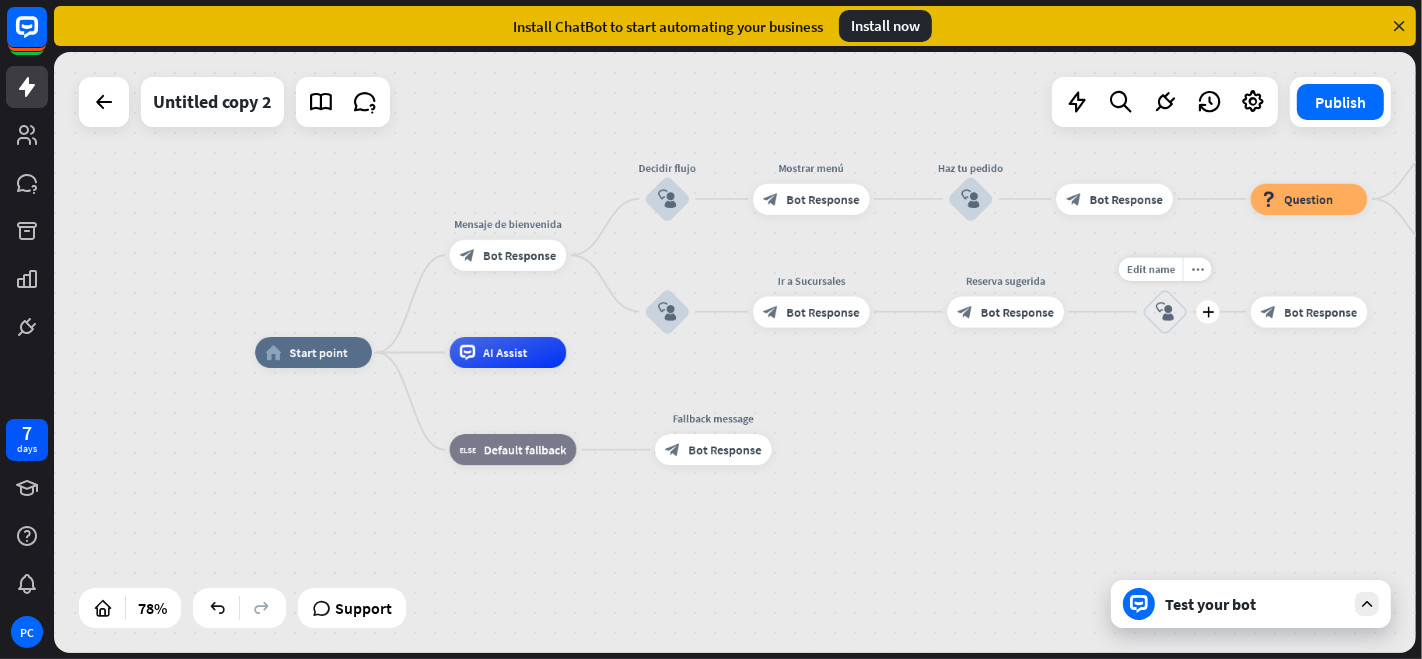 click on "block_user_input" at bounding box center (1165, 311) 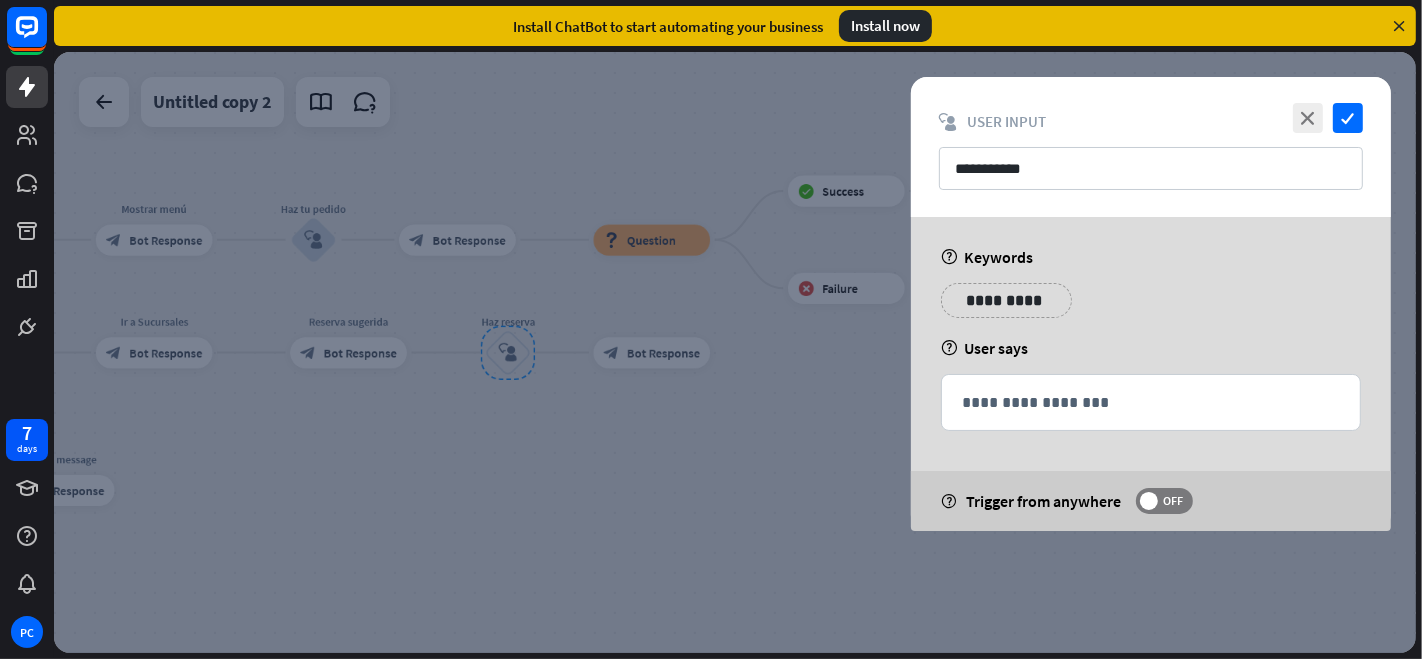 click on "**********" at bounding box center (1006, 300) 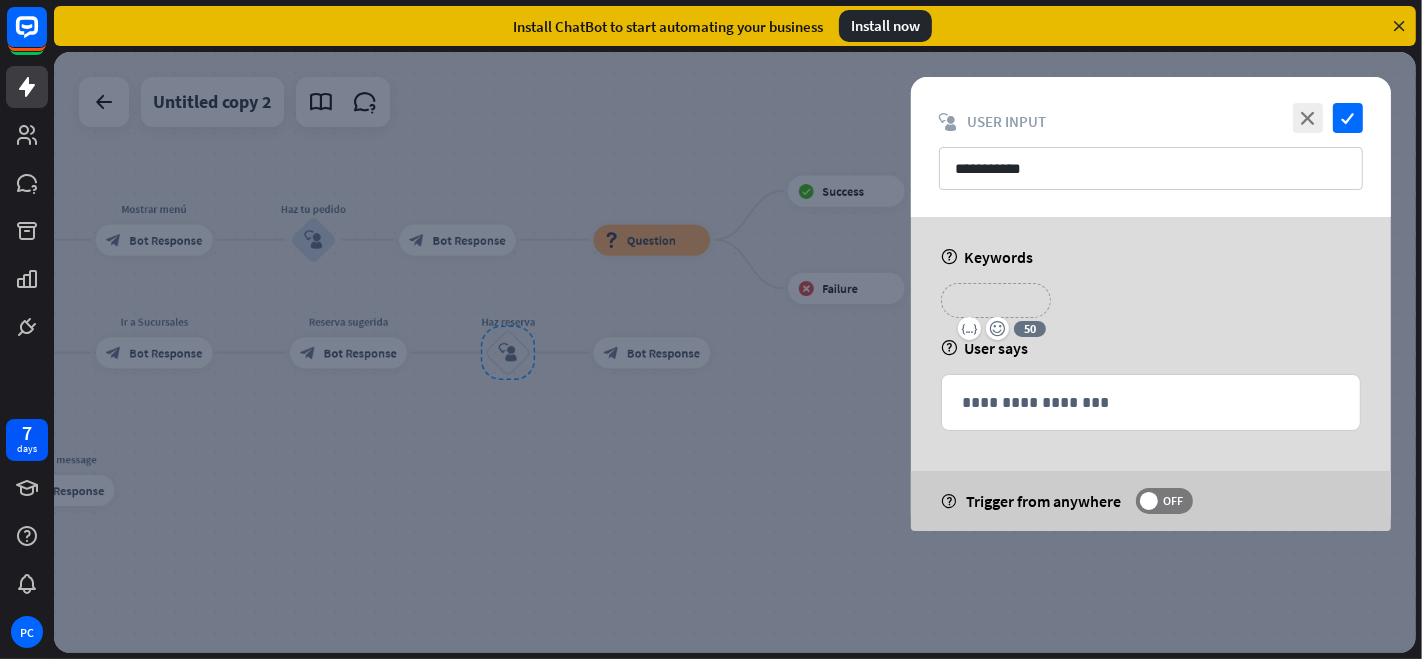 type 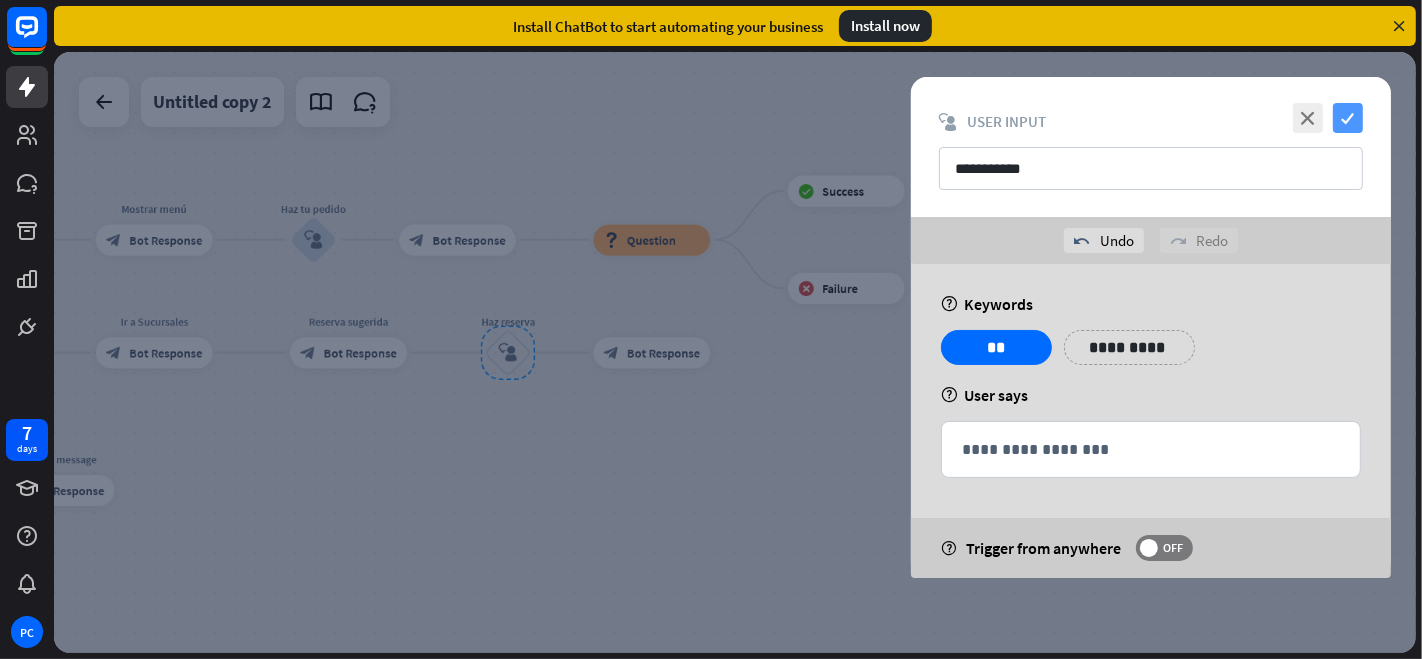 click on "check" at bounding box center (1348, 118) 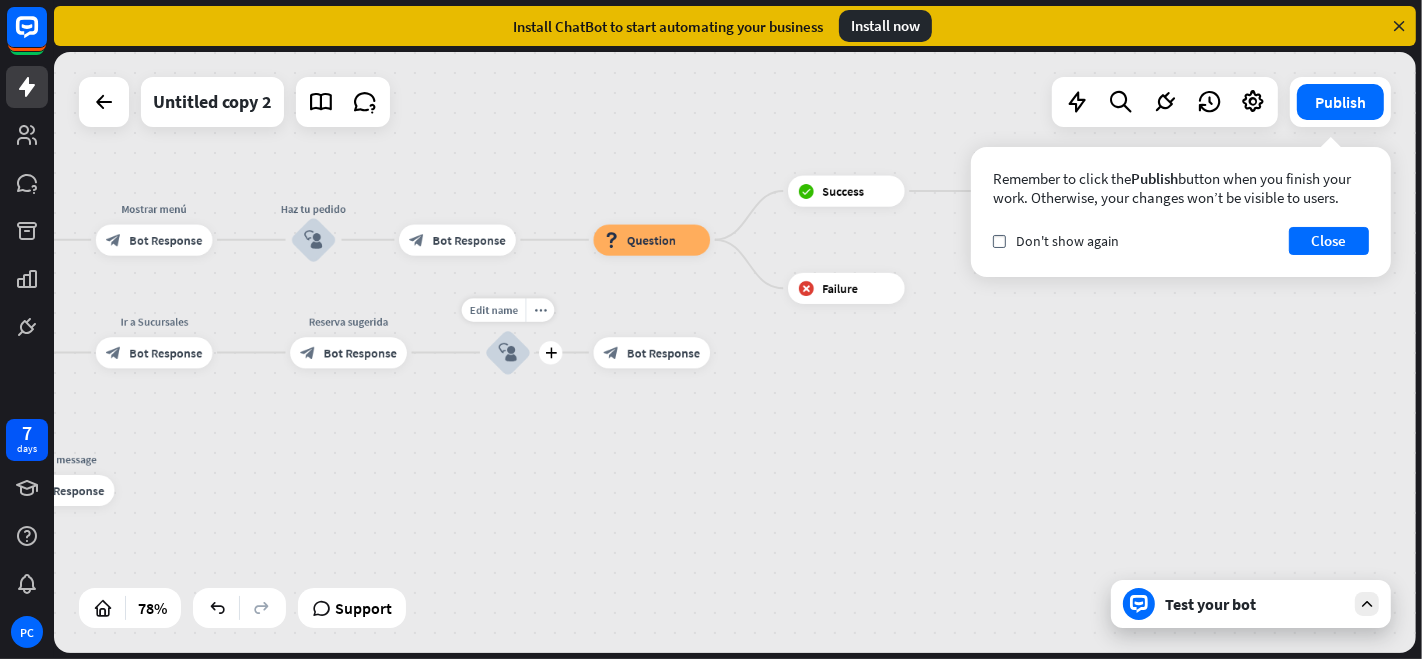 click on "block_user_input" at bounding box center (508, 352) 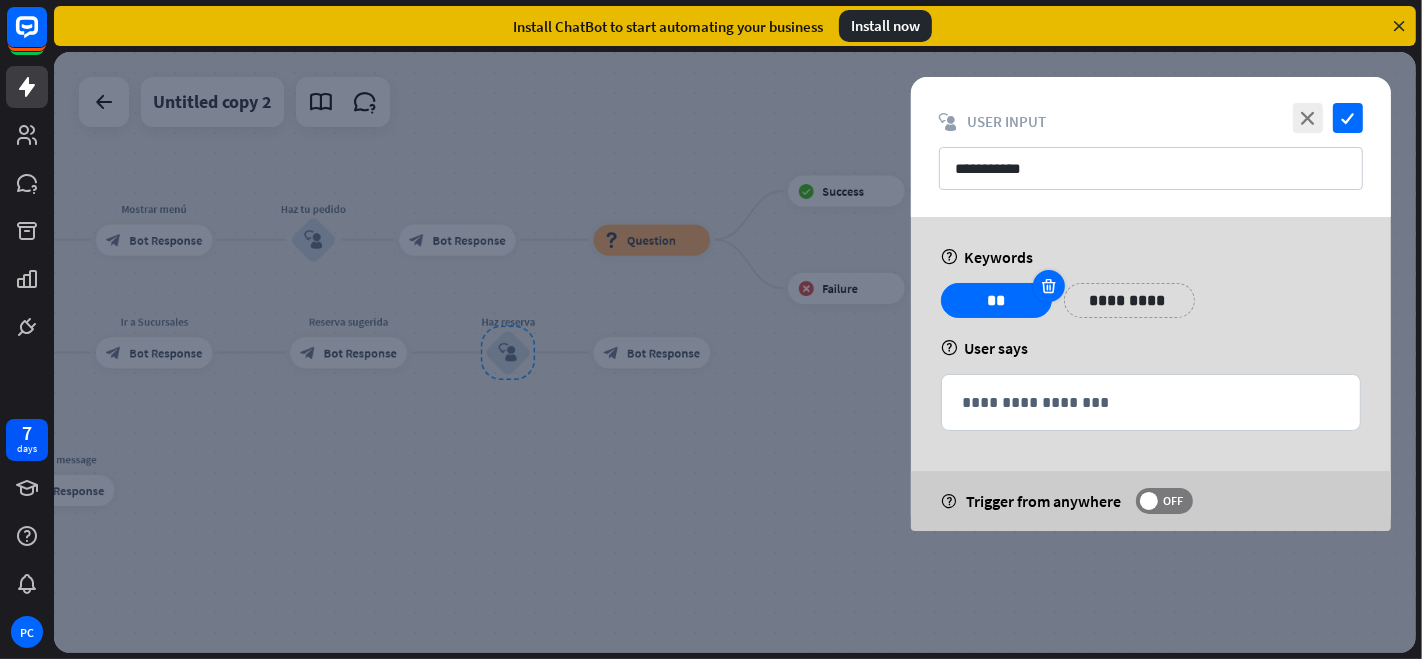 click at bounding box center [1049, 286] 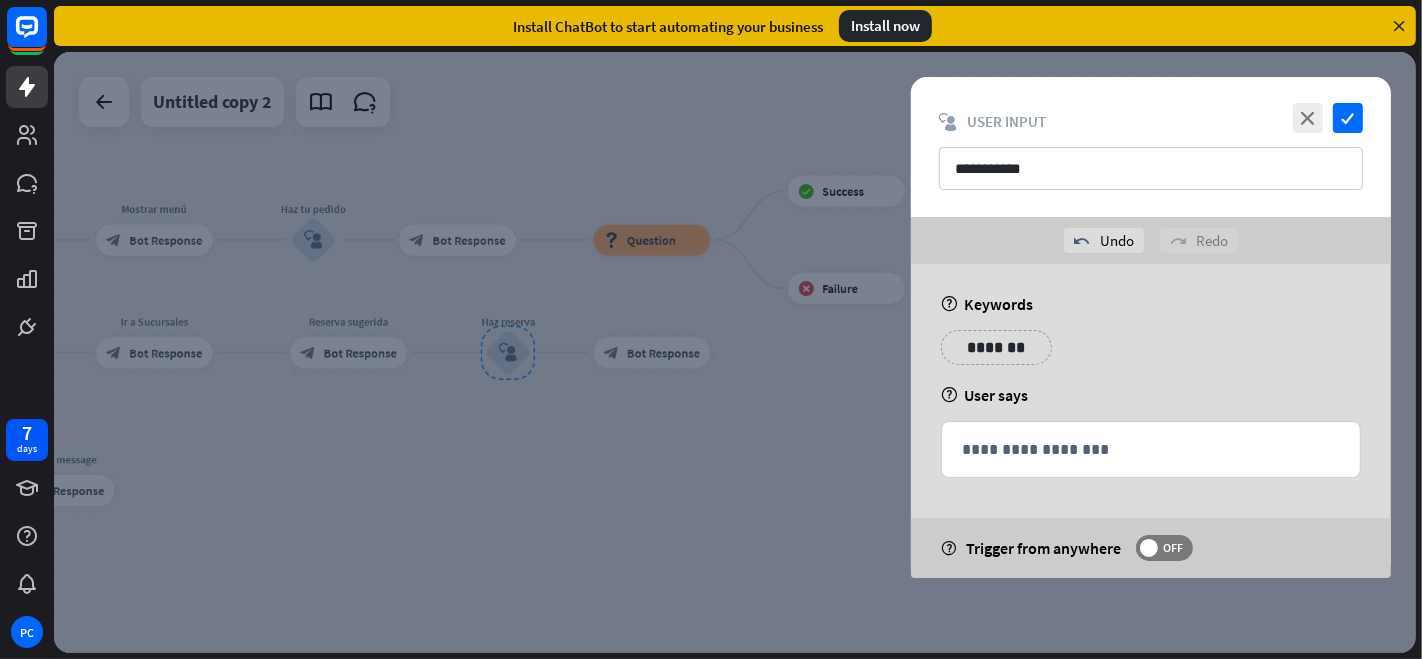 click on "*******" at bounding box center [996, 347] 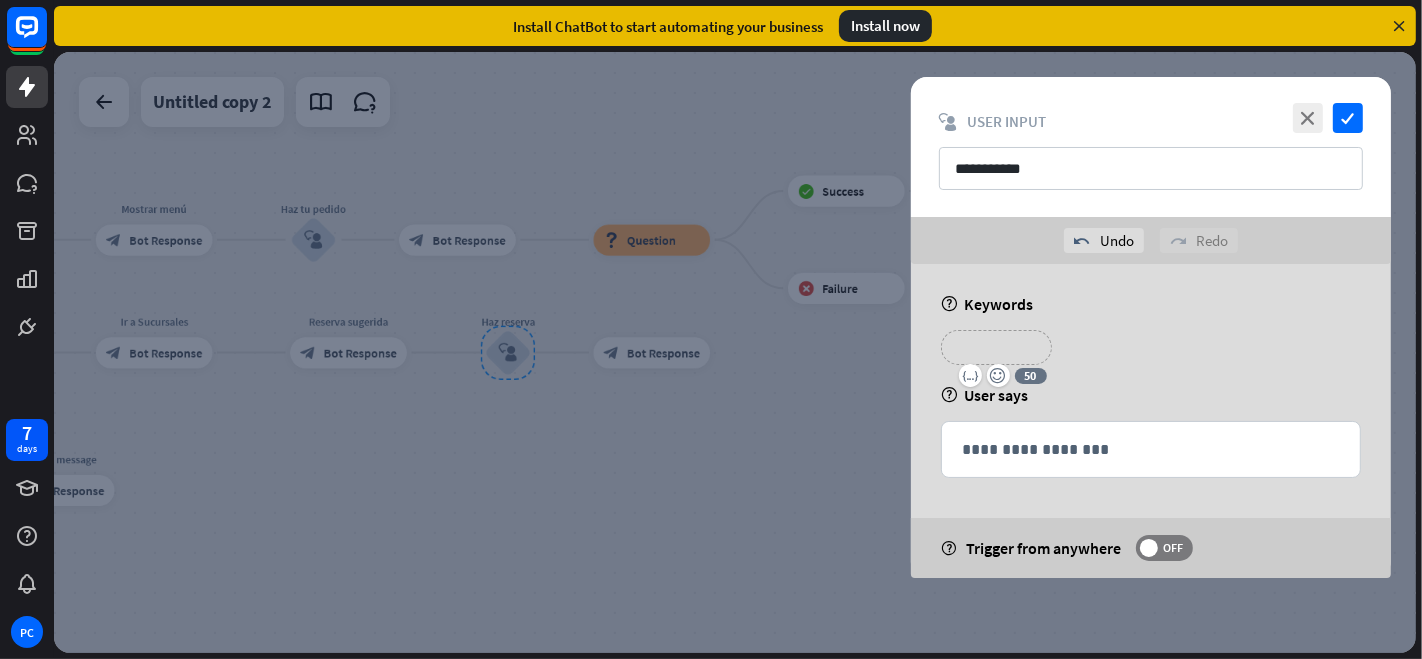 type 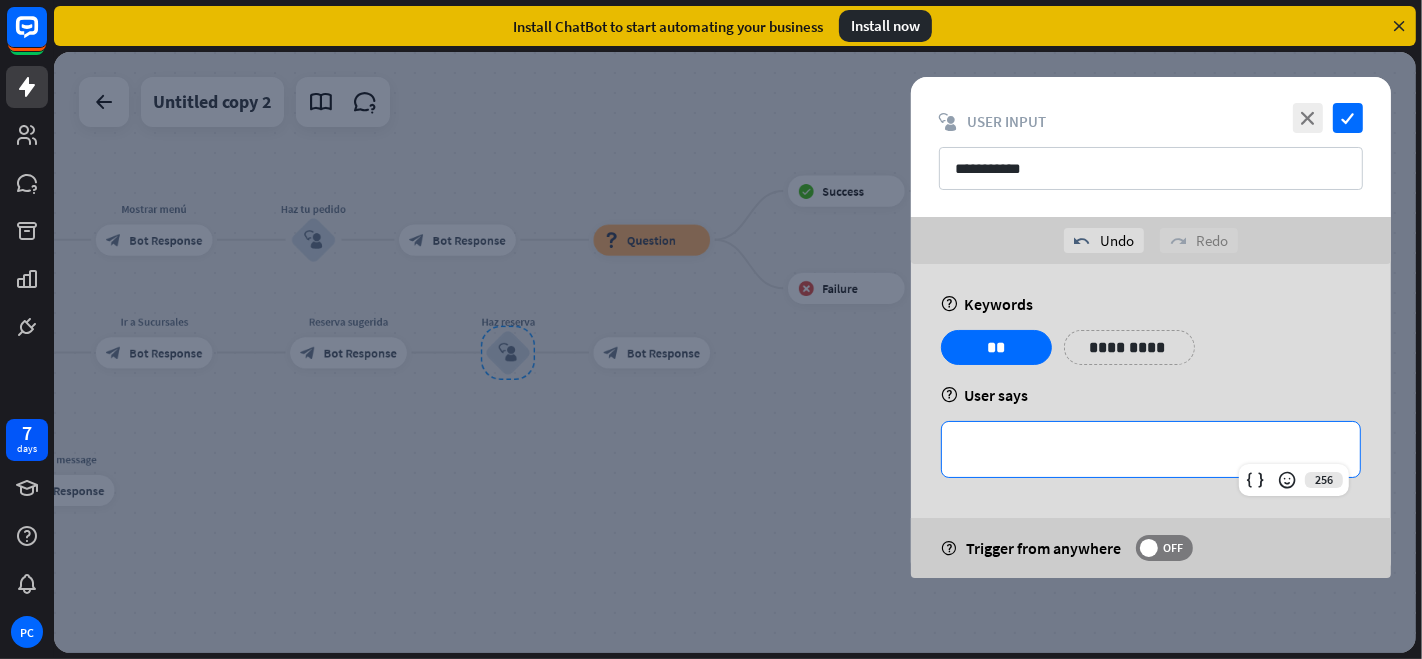 click on "**********" at bounding box center [1151, 449] 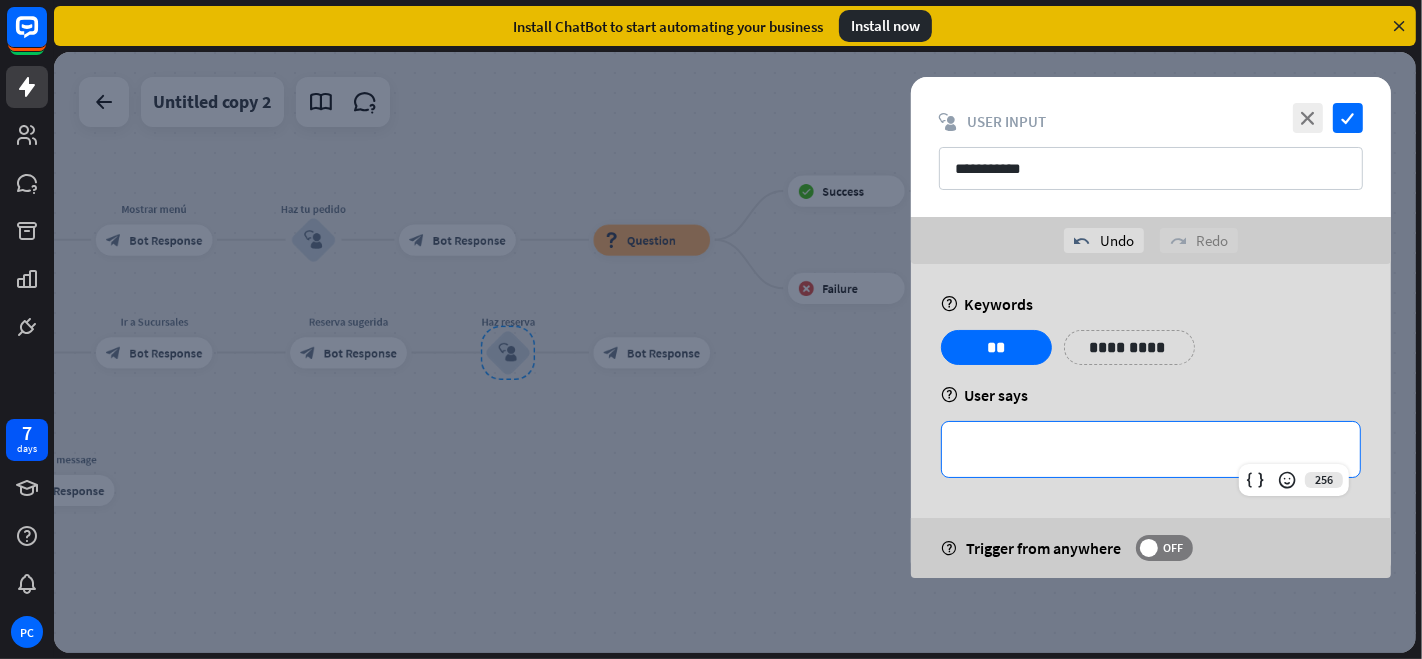 type 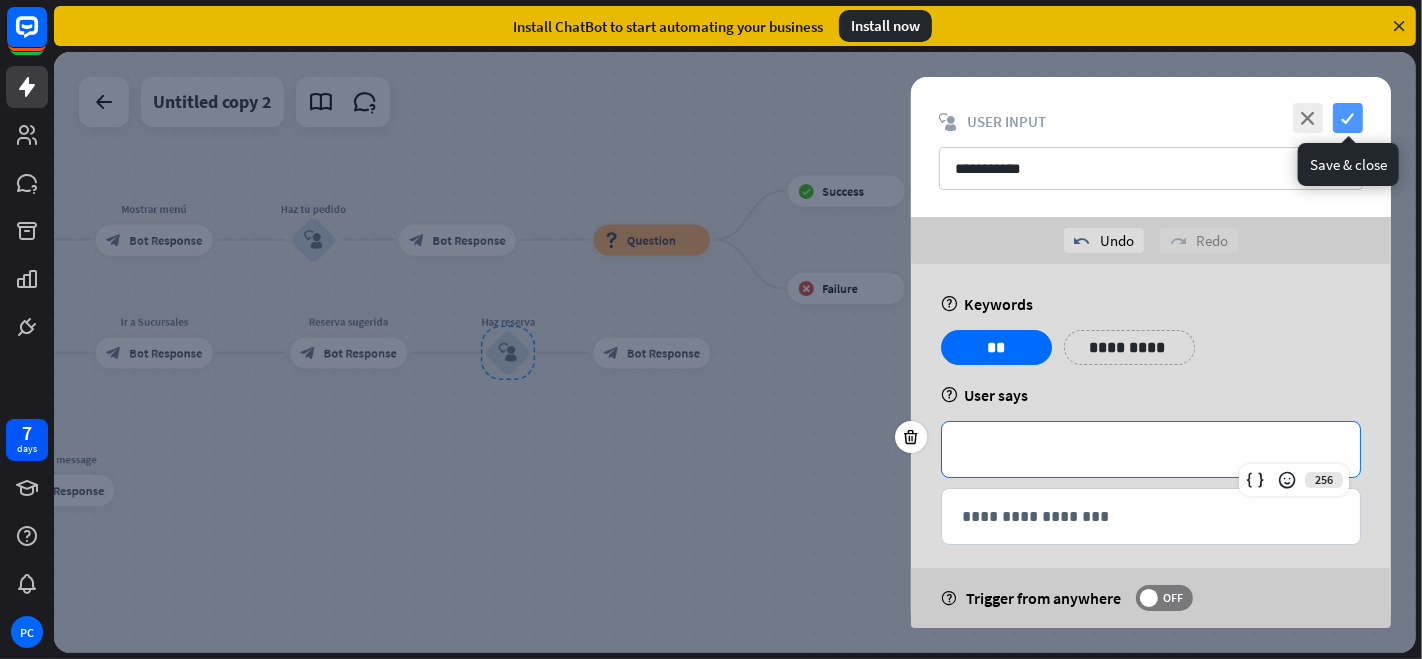 click on "check" at bounding box center (1348, 118) 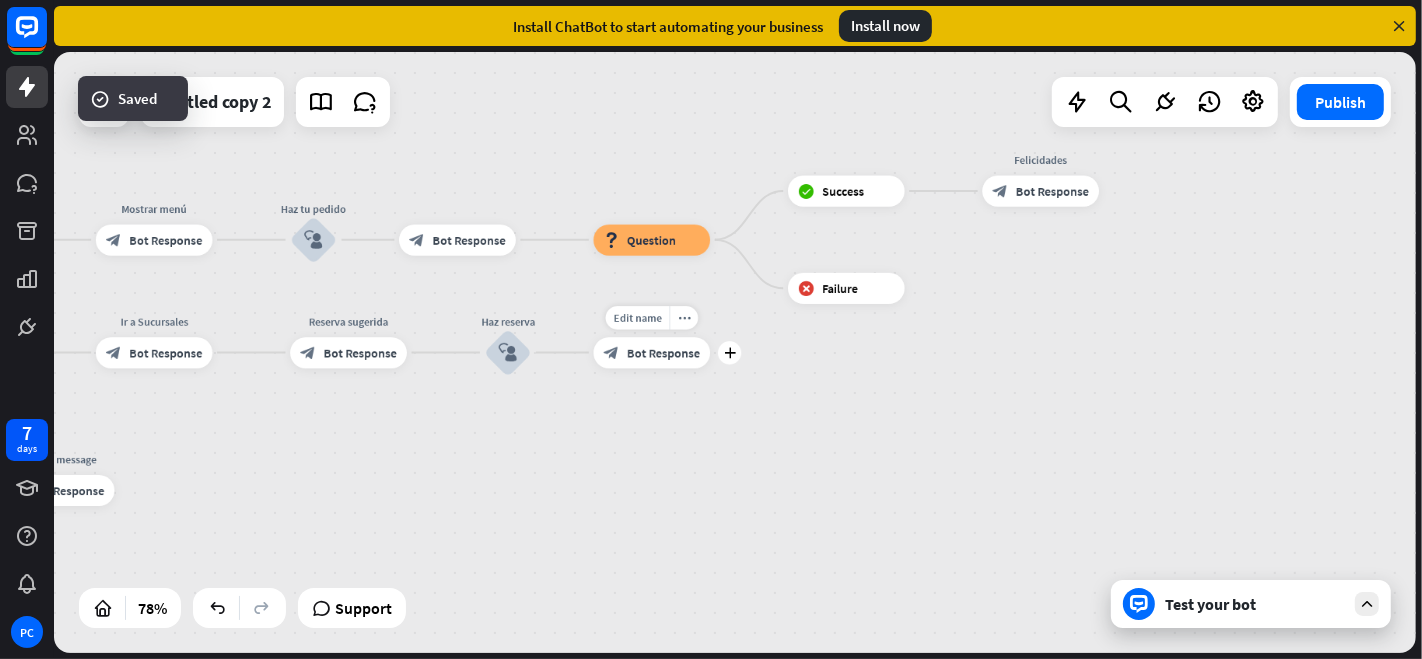 click on "Bot Response" at bounding box center (663, 353) 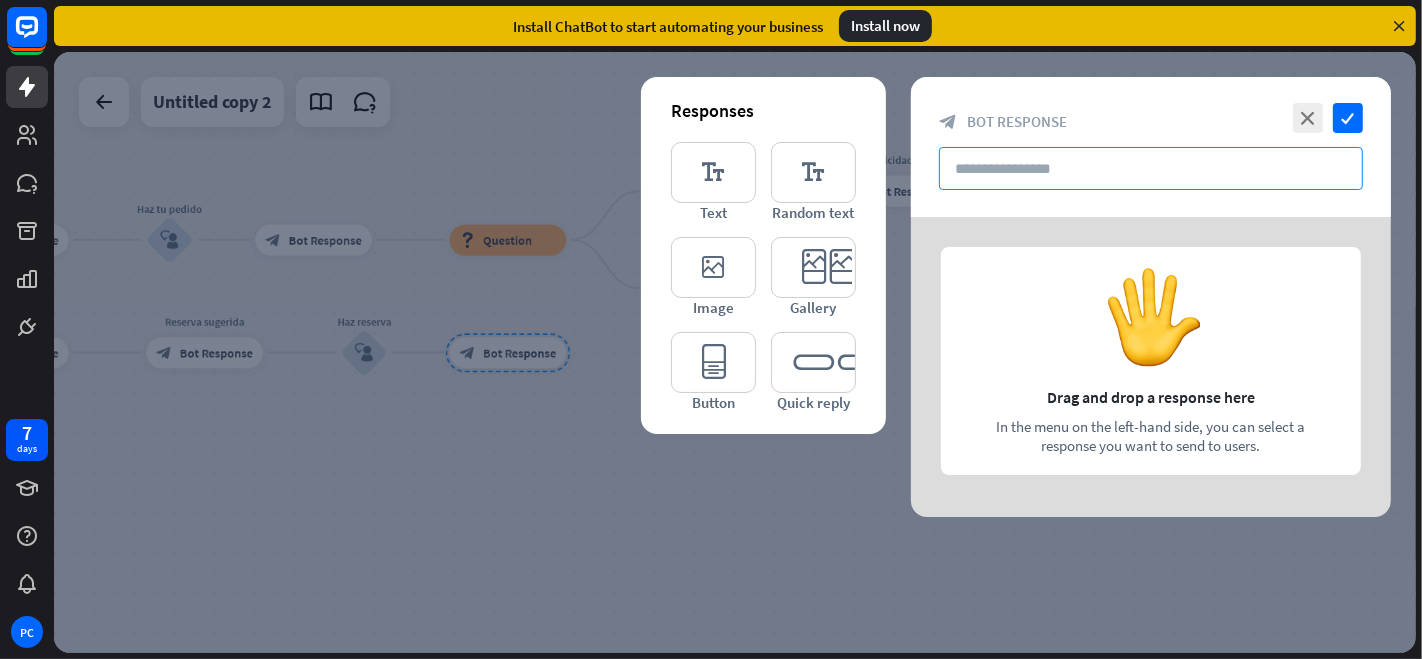 click at bounding box center [1151, 168] 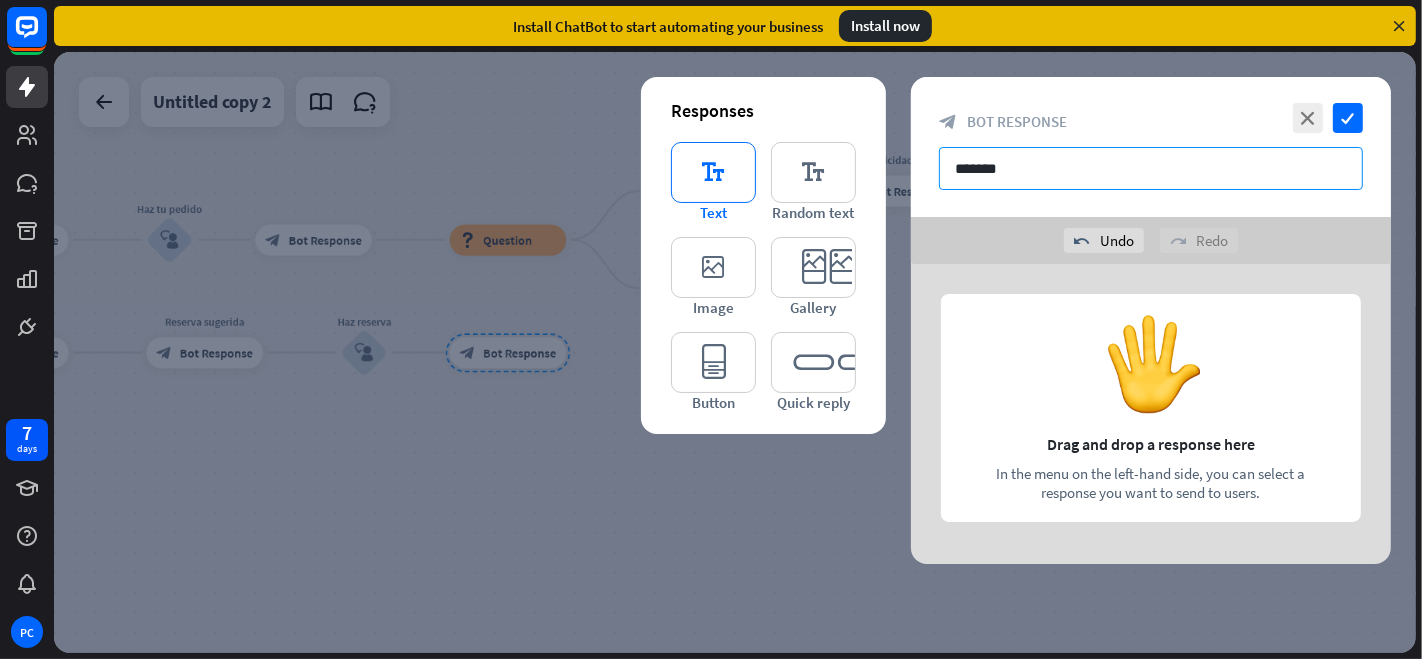 type on "*******" 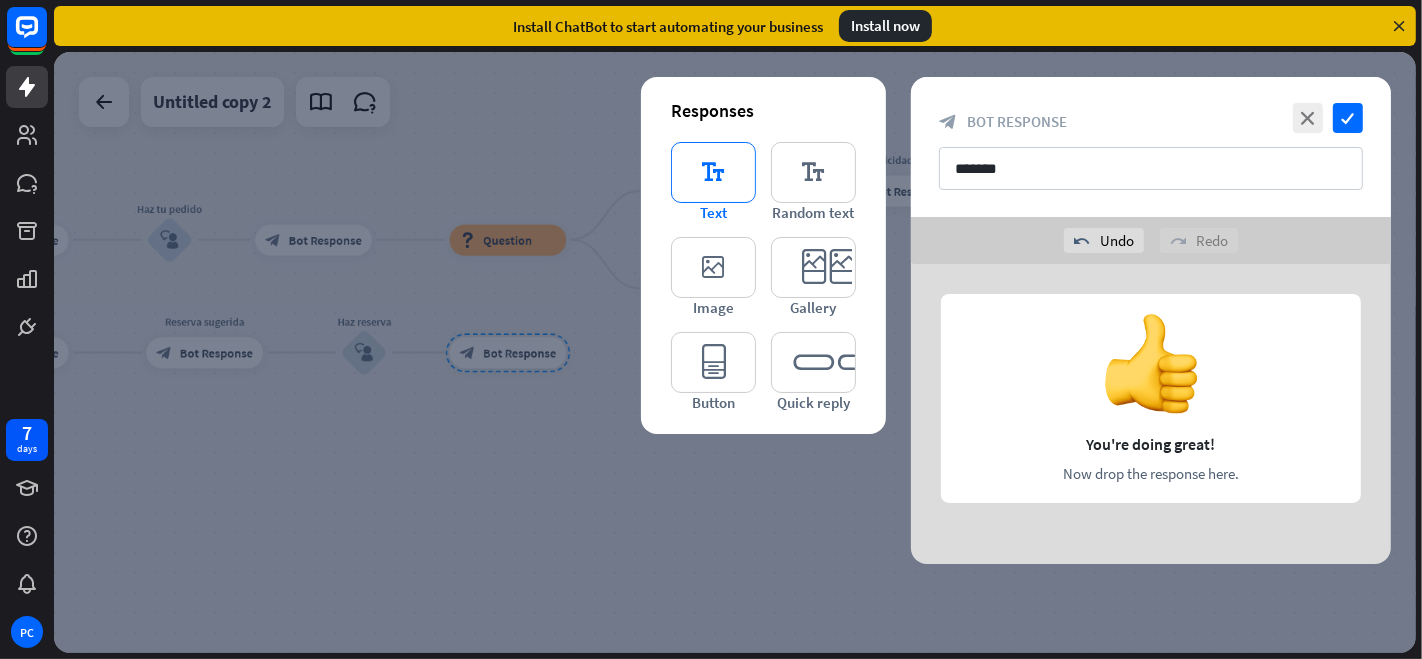 type 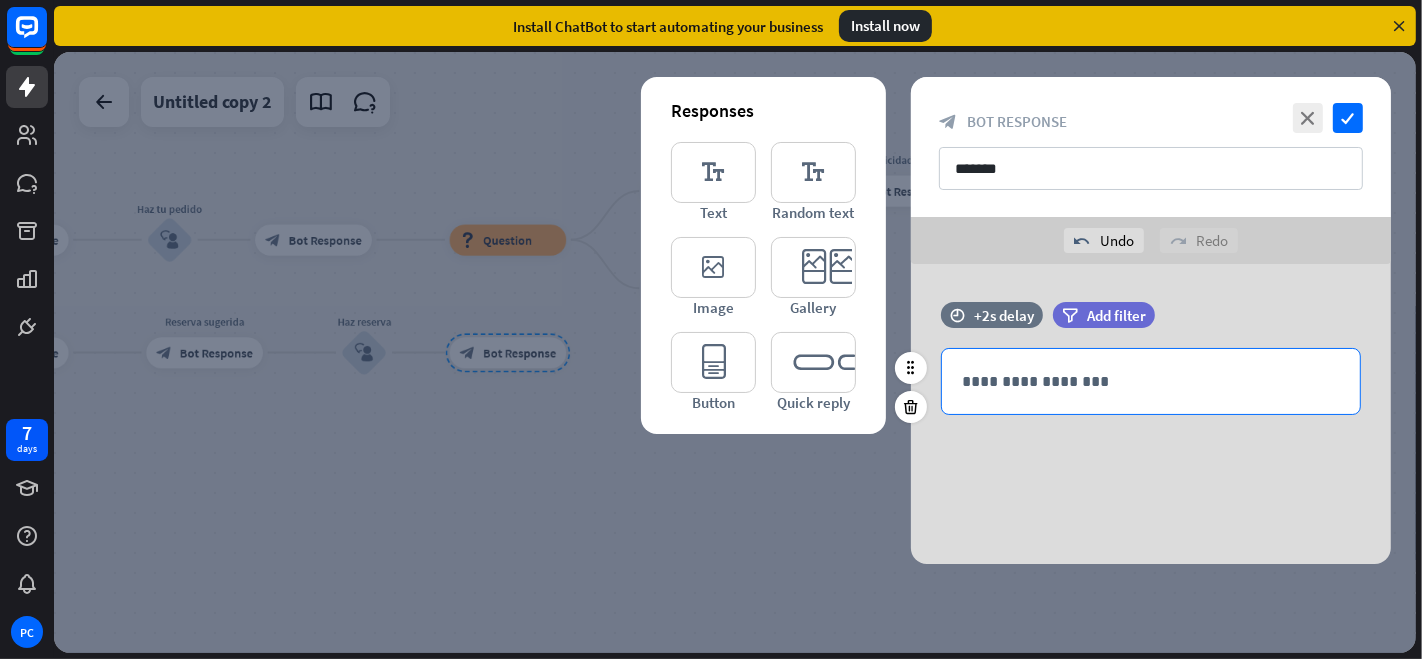 click on "**********" at bounding box center (1151, 381) 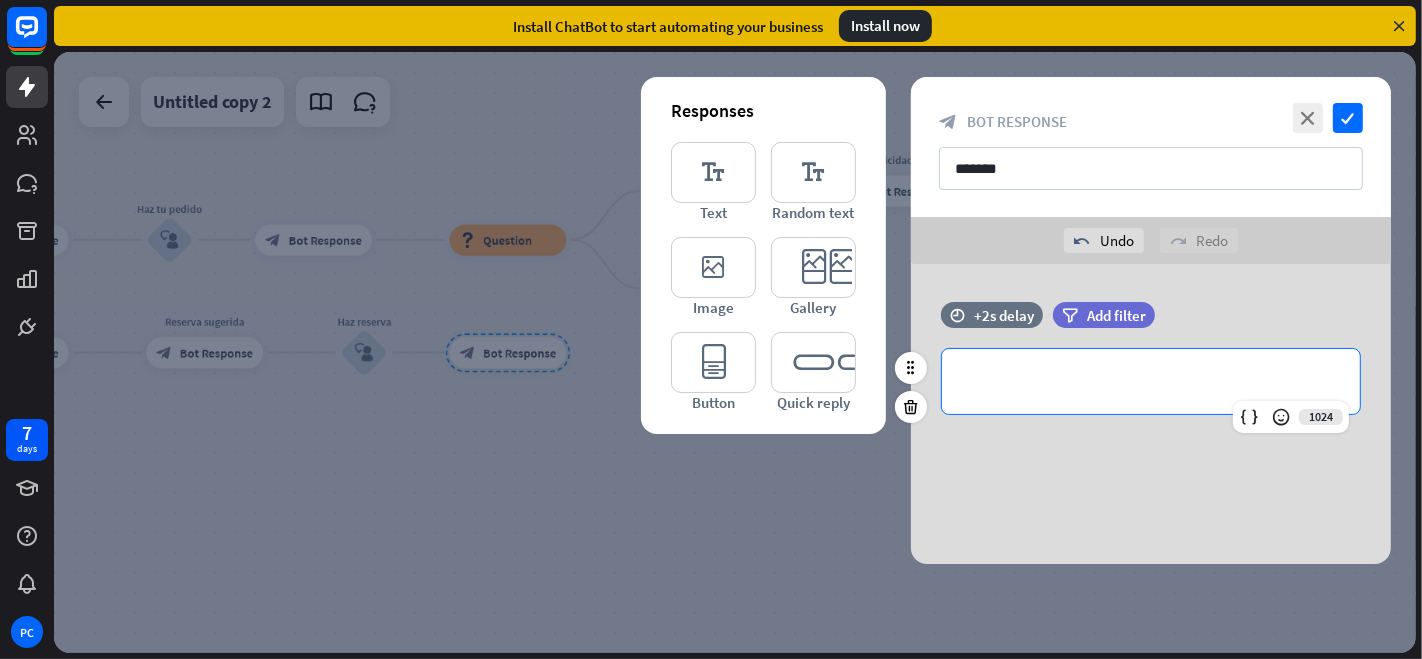 type 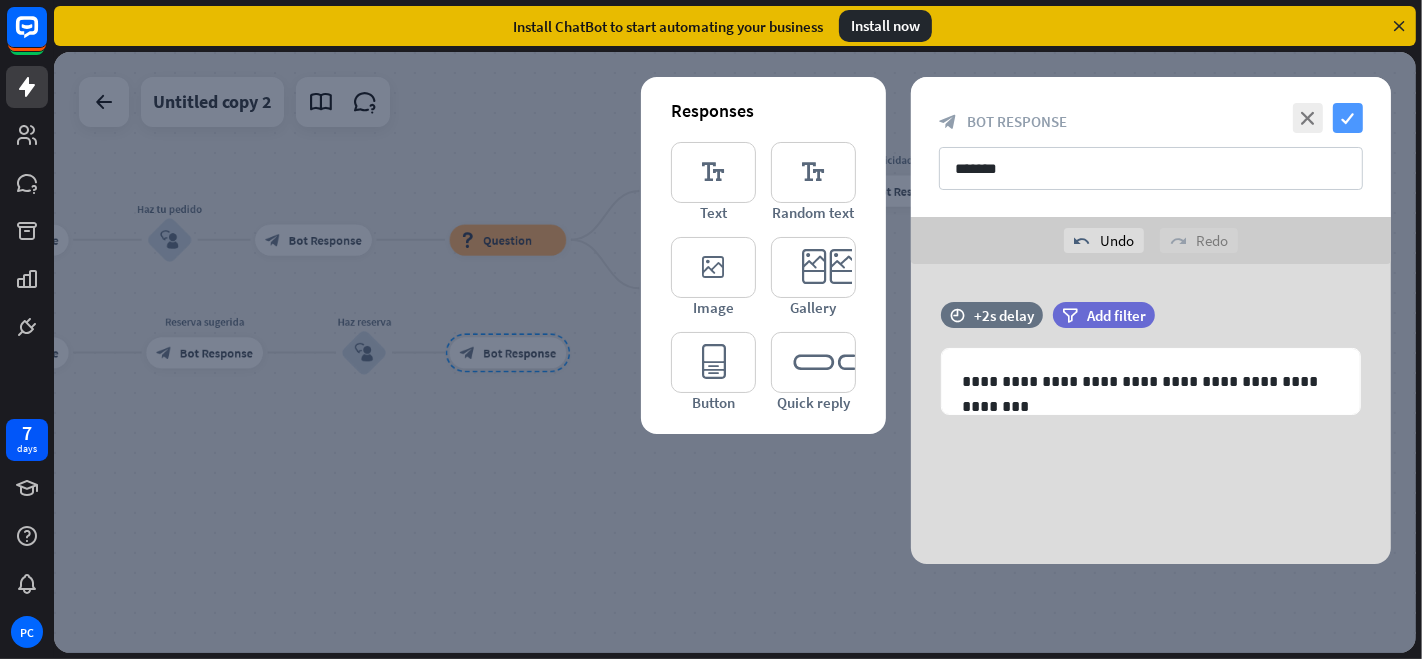 click on "check" at bounding box center [1348, 118] 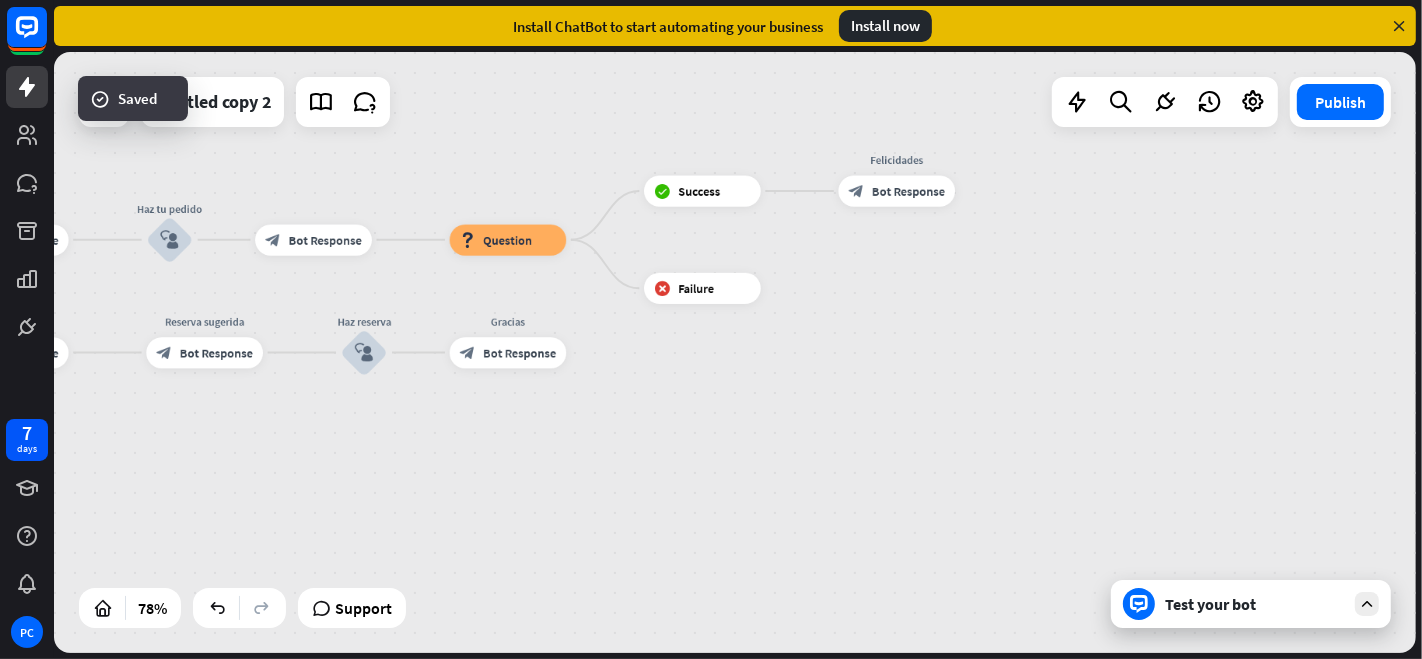 click on "Test your bot" at bounding box center (1255, 604) 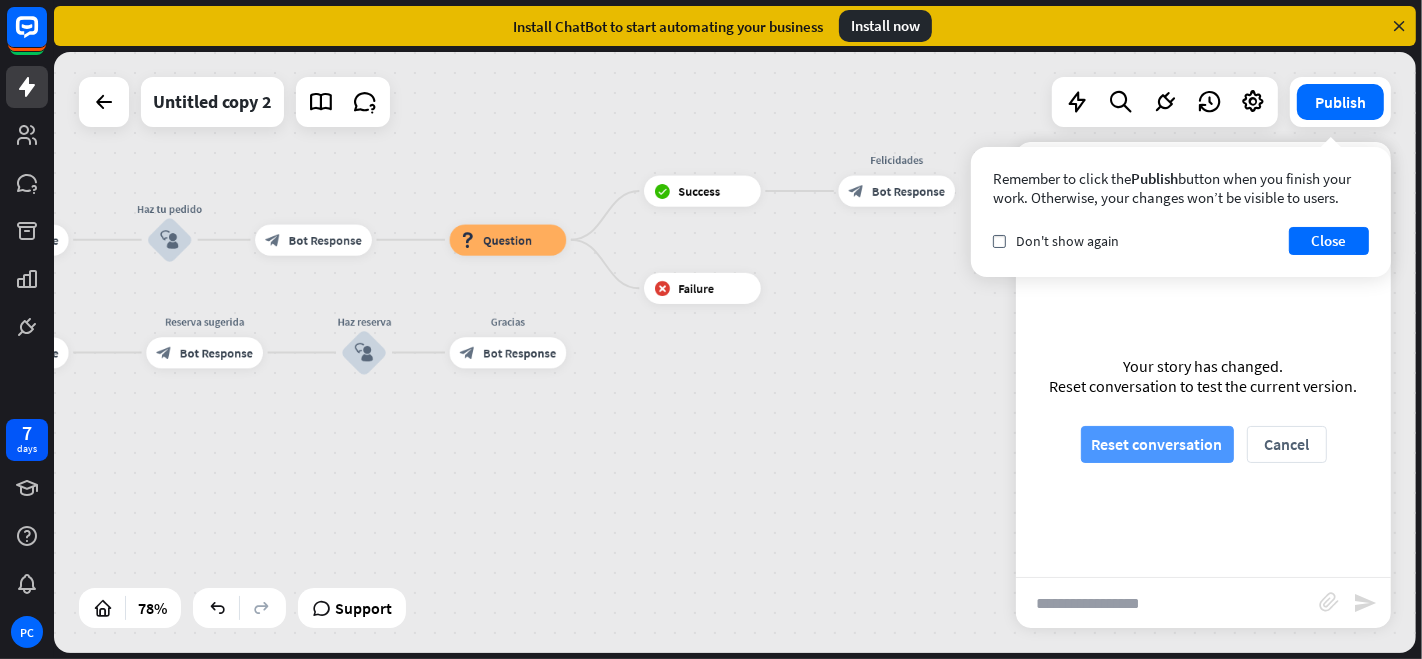 click on "Reset conversation" at bounding box center [1157, 444] 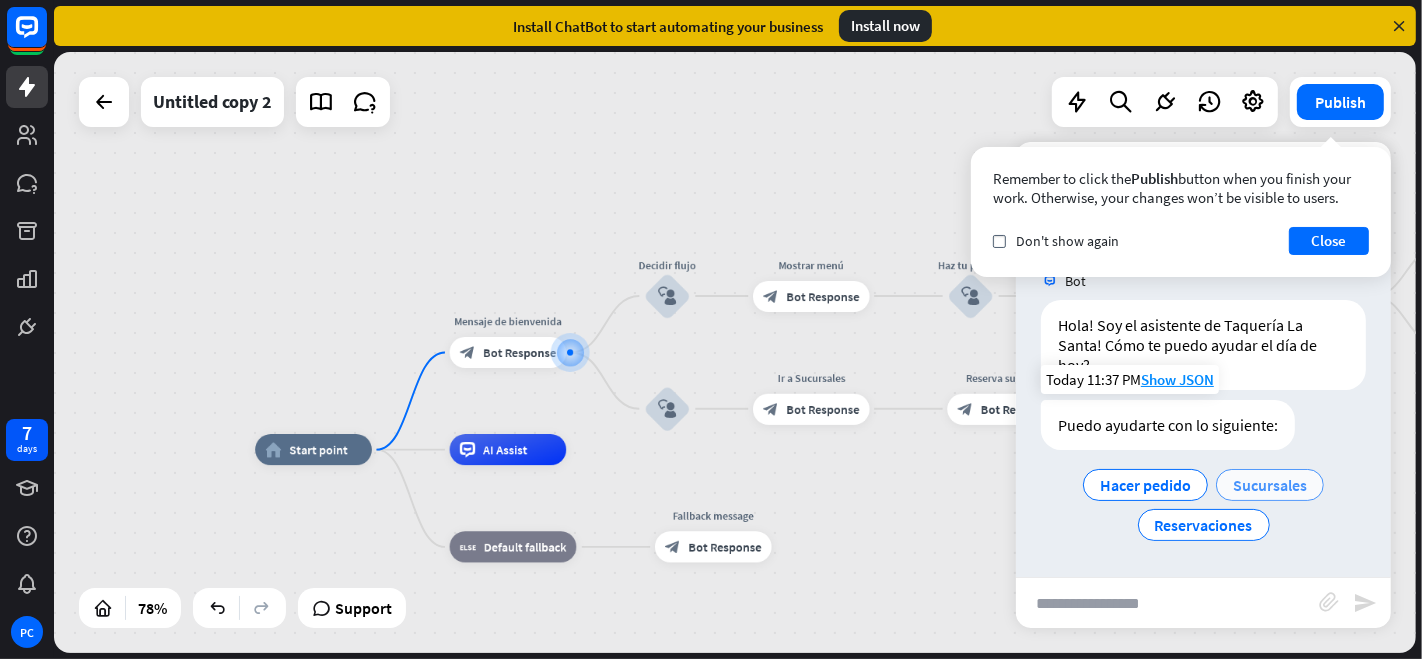 click on "Sucursales" at bounding box center [1270, 485] 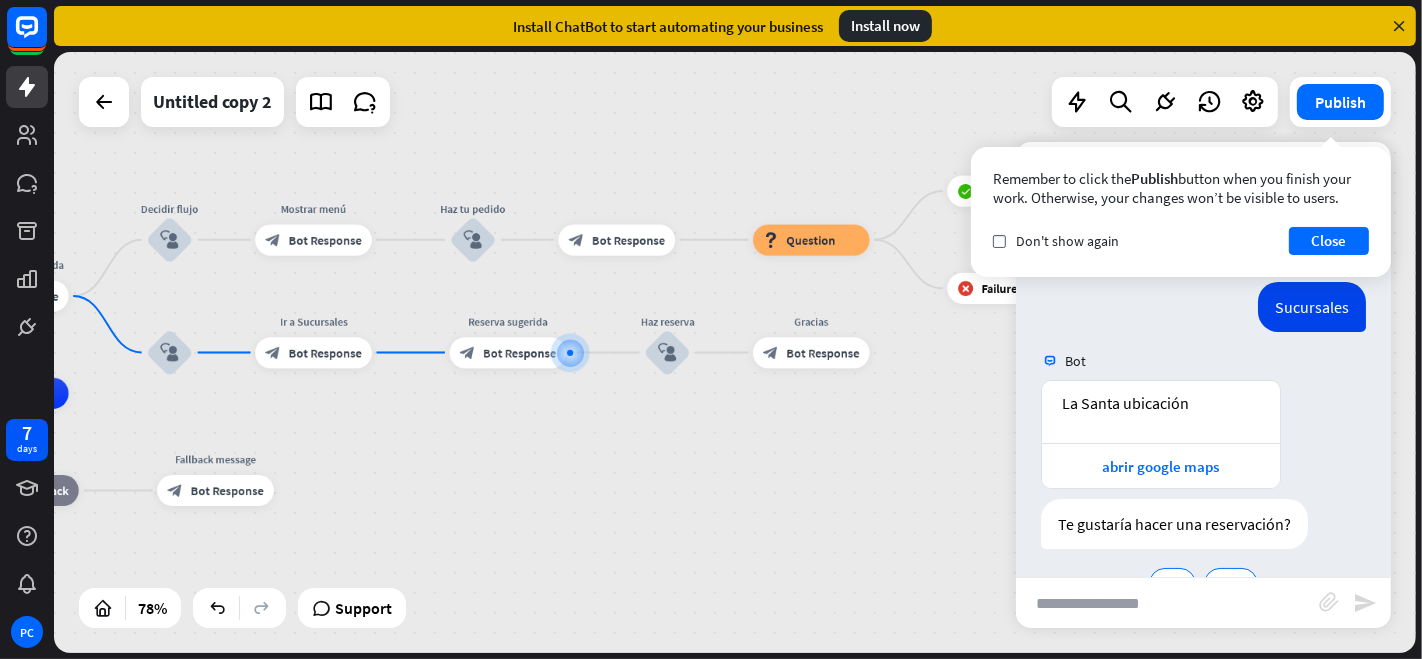 scroll, scrollTop: 271, scrollLeft: 0, axis: vertical 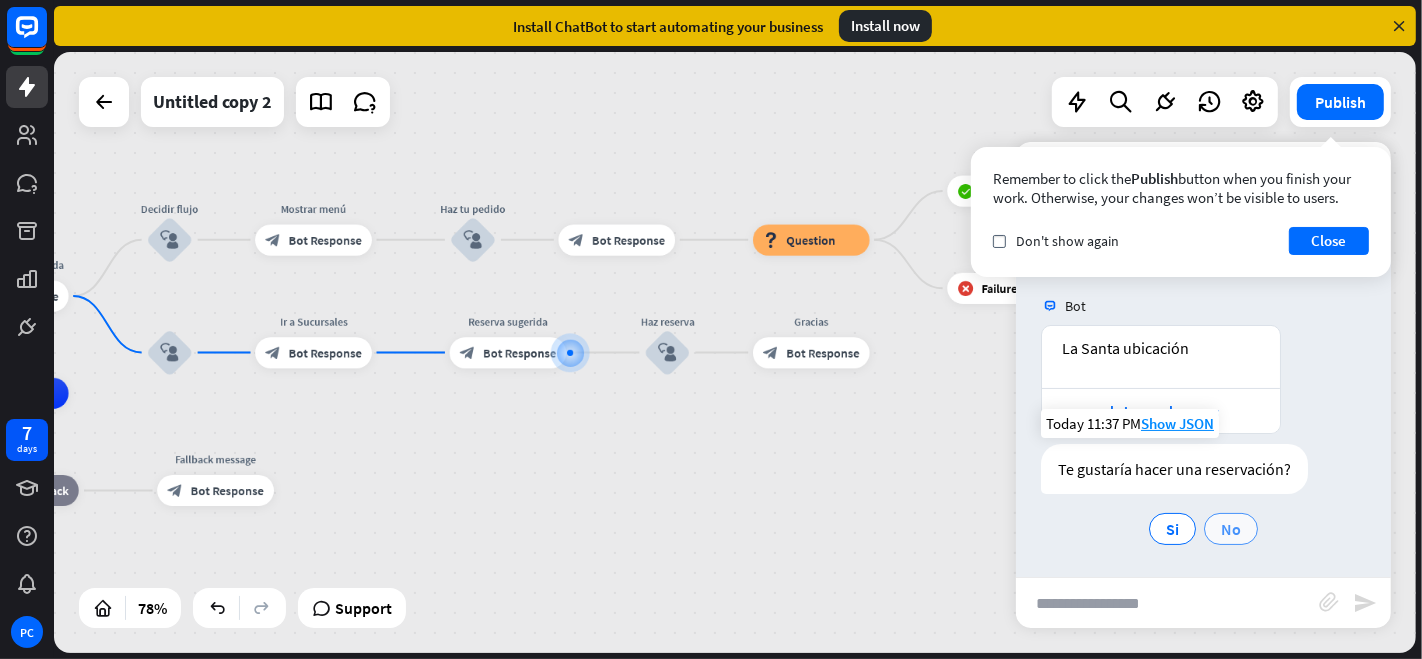 click on "No" at bounding box center (1231, 529) 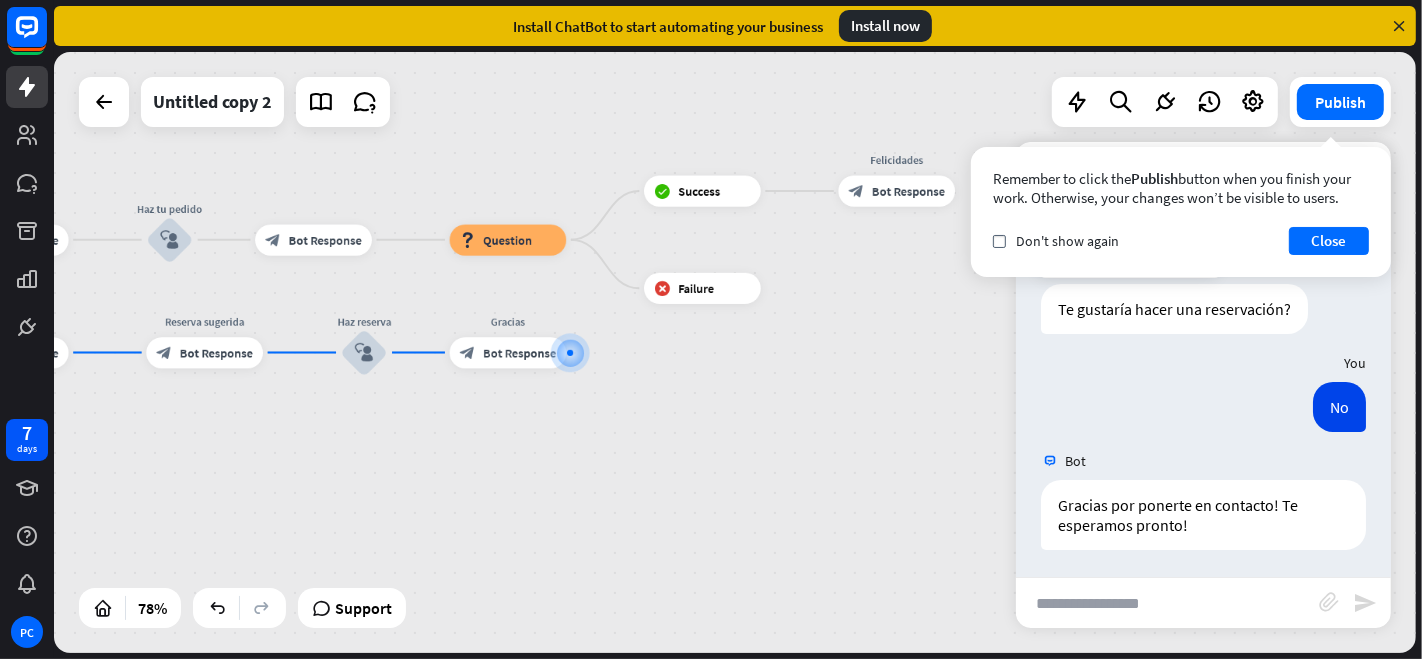 scroll, scrollTop: 431, scrollLeft: 0, axis: vertical 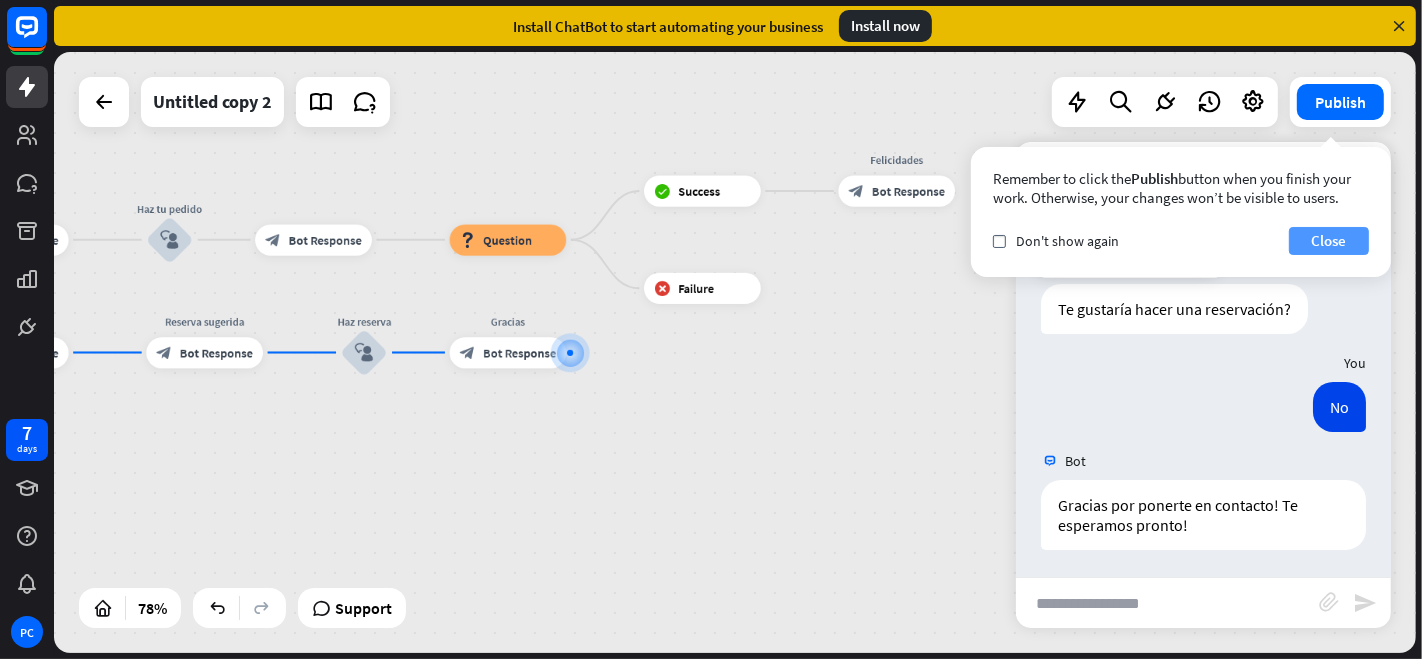 click on "Close" at bounding box center [1329, 241] 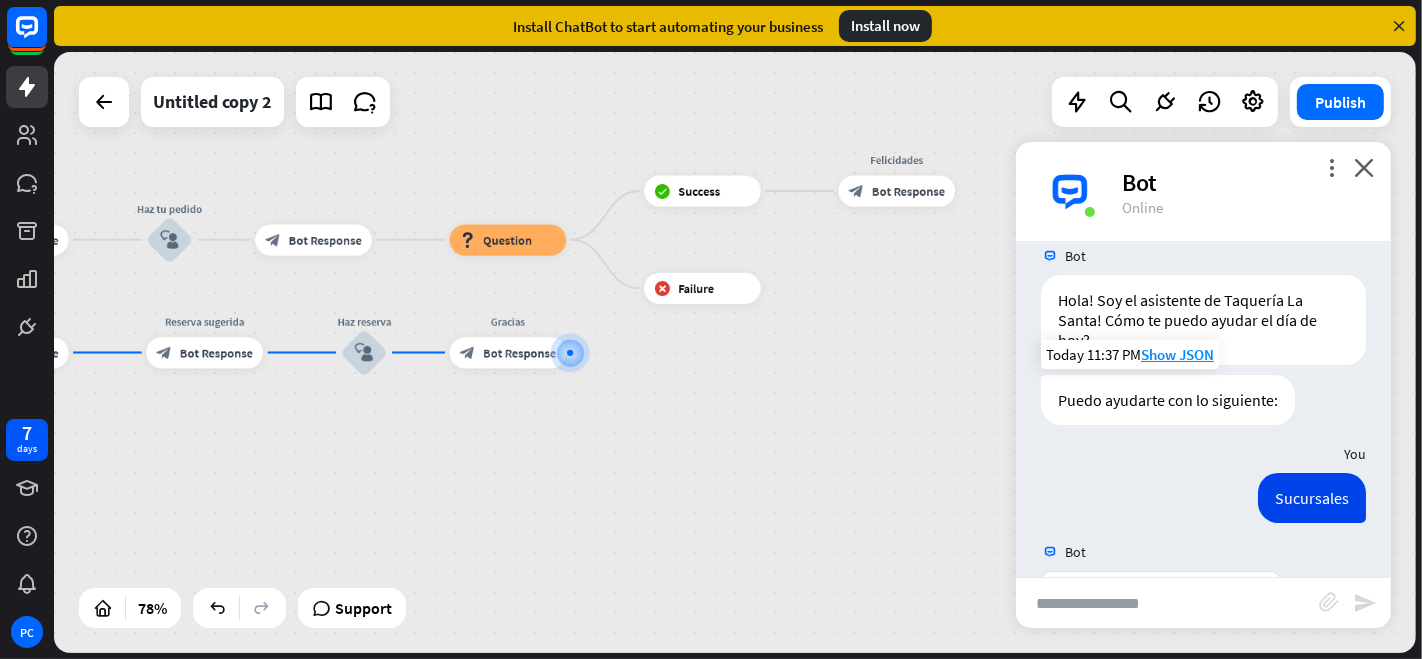 scroll, scrollTop: 0, scrollLeft: 0, axis: both 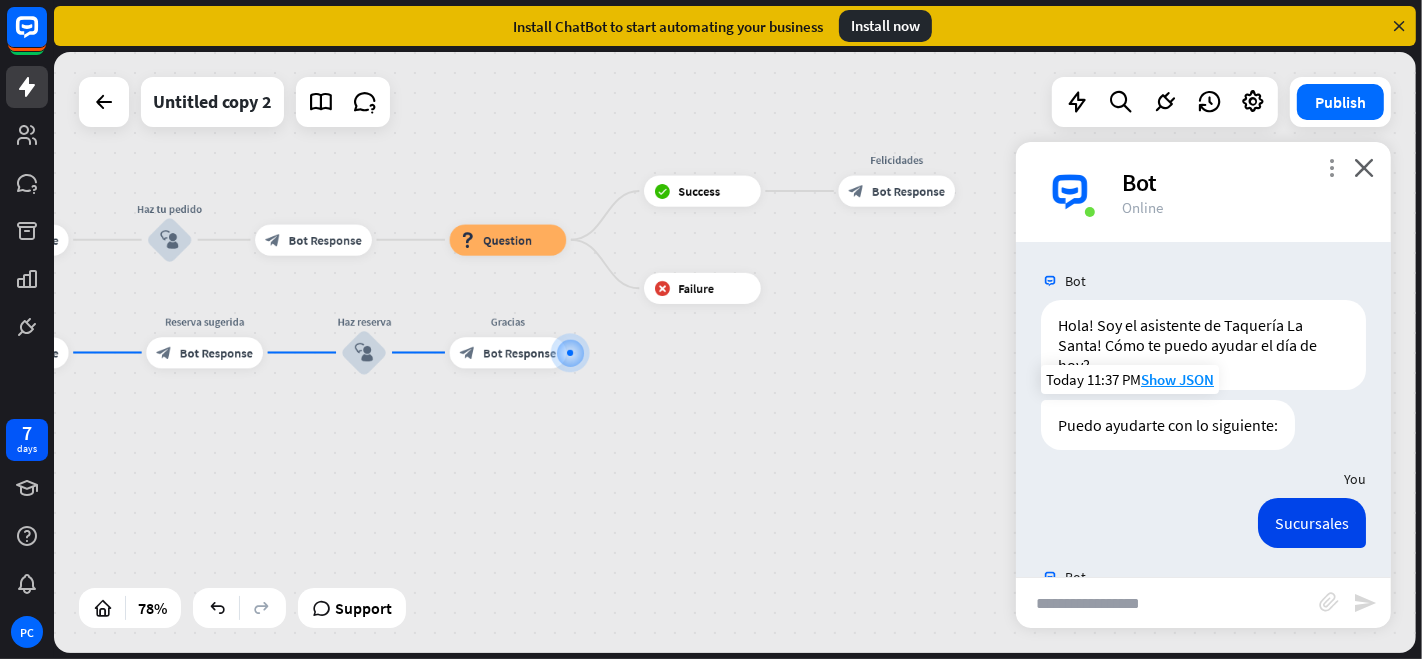 click on "more_vert" at bounding box center [1331, 167] 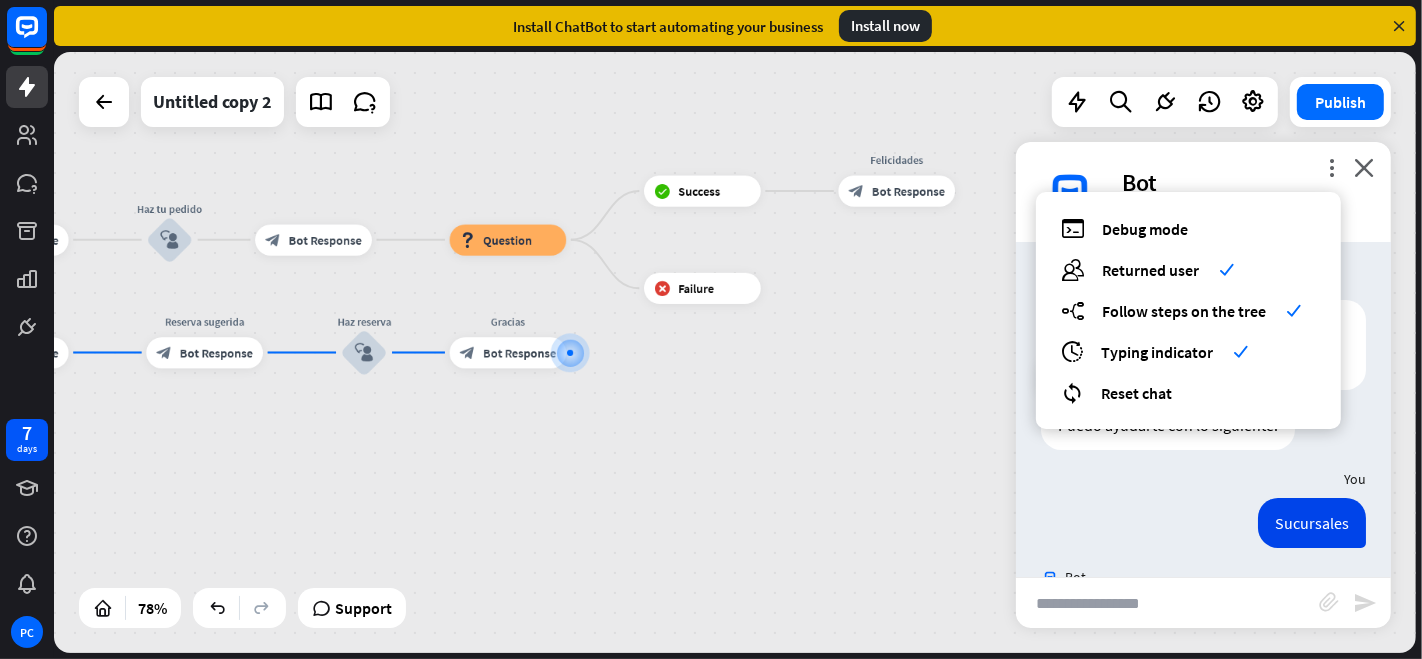 click on "debug   Debug mode     users   Returned user   check   builder_tree   Follow steps on the tree   check   archives   Typing indicator   check   reset_chat   Reset chat" at bounding box center (1188, 310) 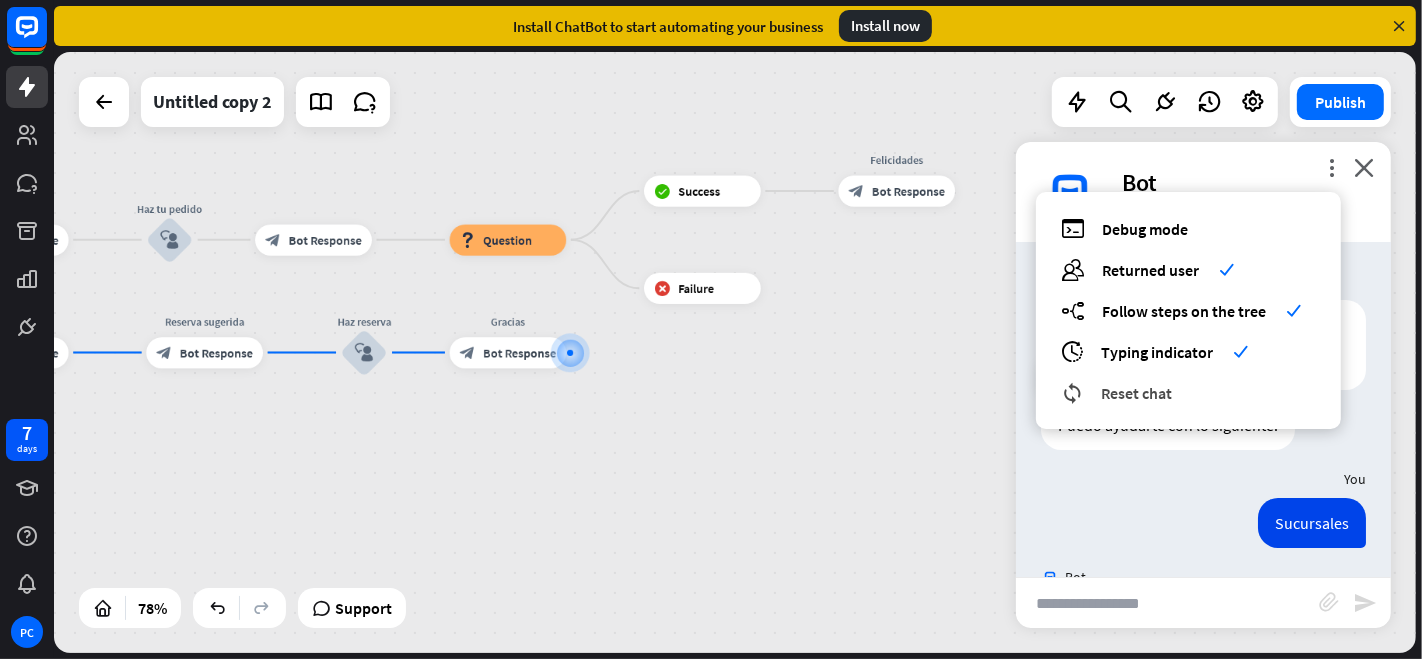 click on "Reset chat" at bounding box center [1136, 393] 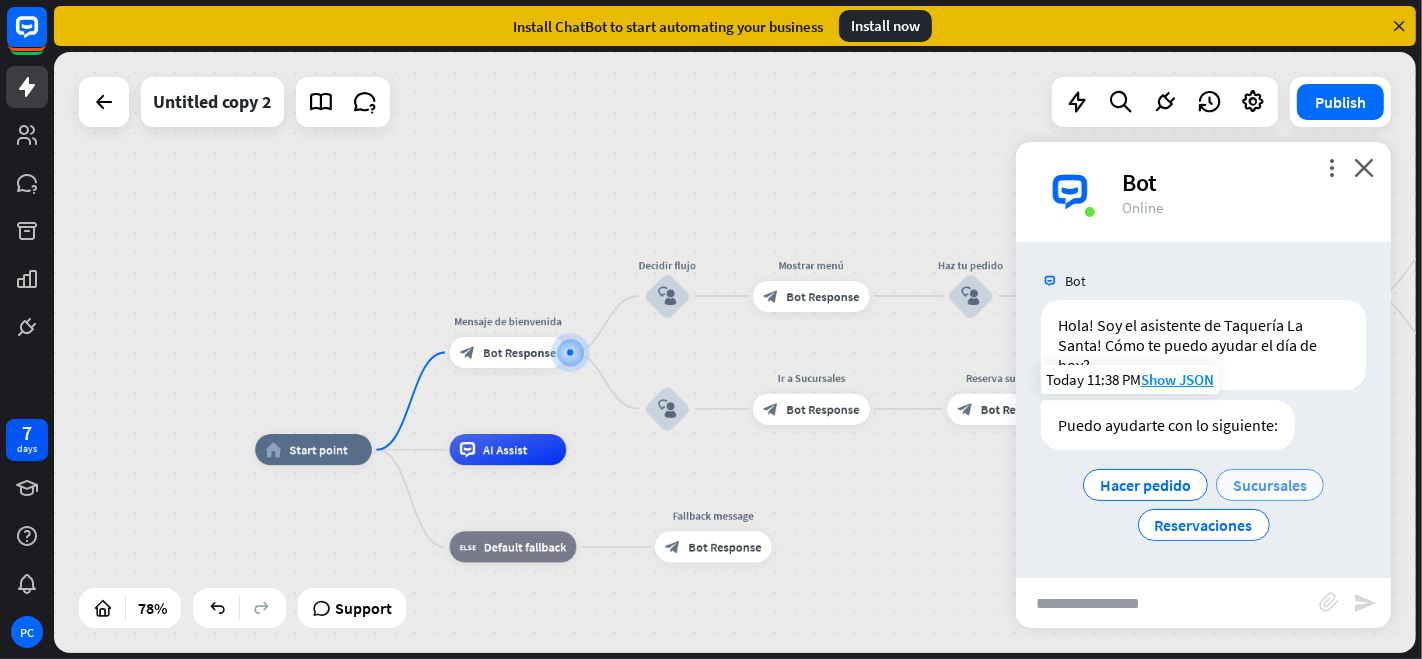 click on "Sucursales" at bounding box center [1270, 485] 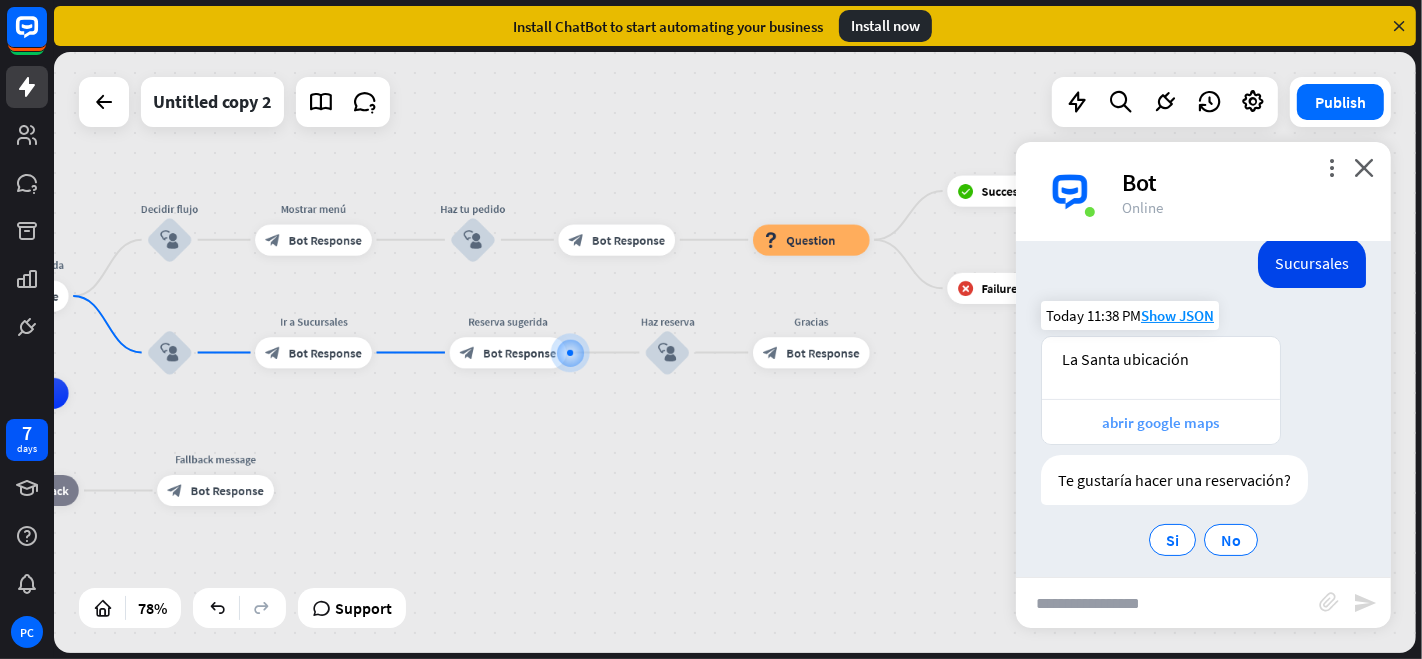scroll, scrollTop: 271, scrollLeft: 0, axis: vertical 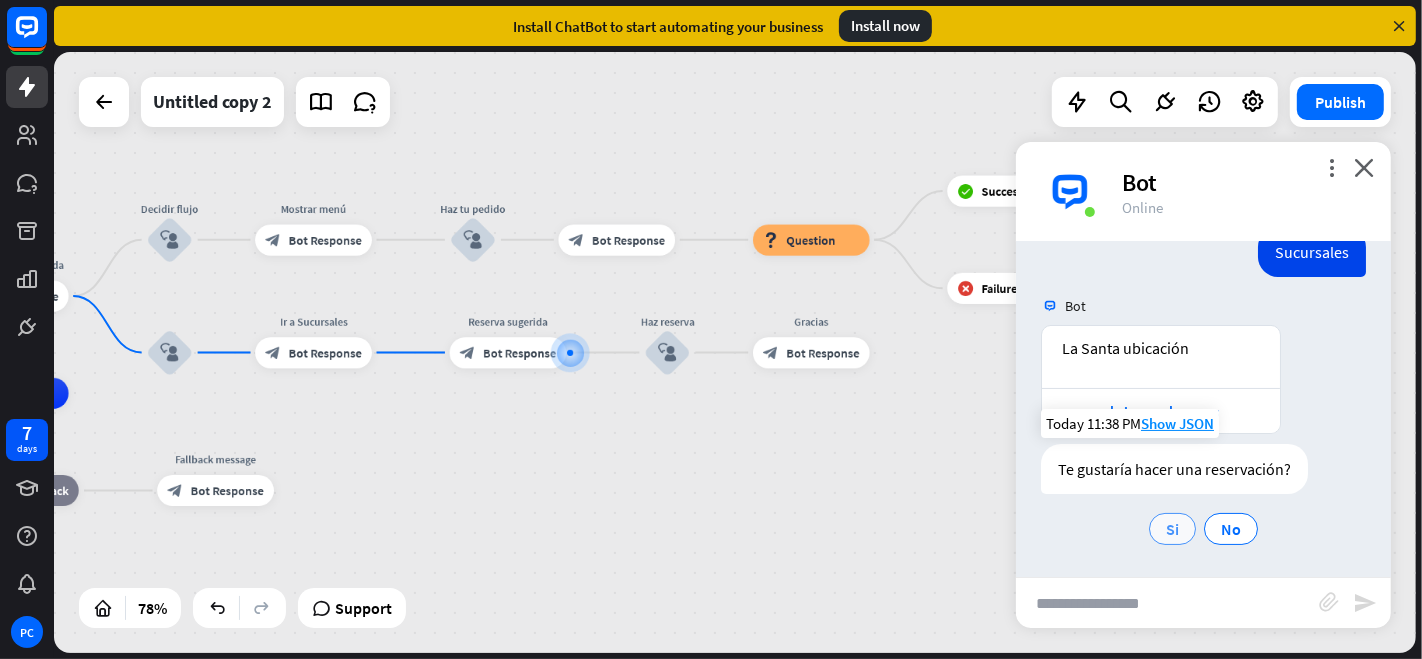 click on "Si" at bounding box center (1172, 529) 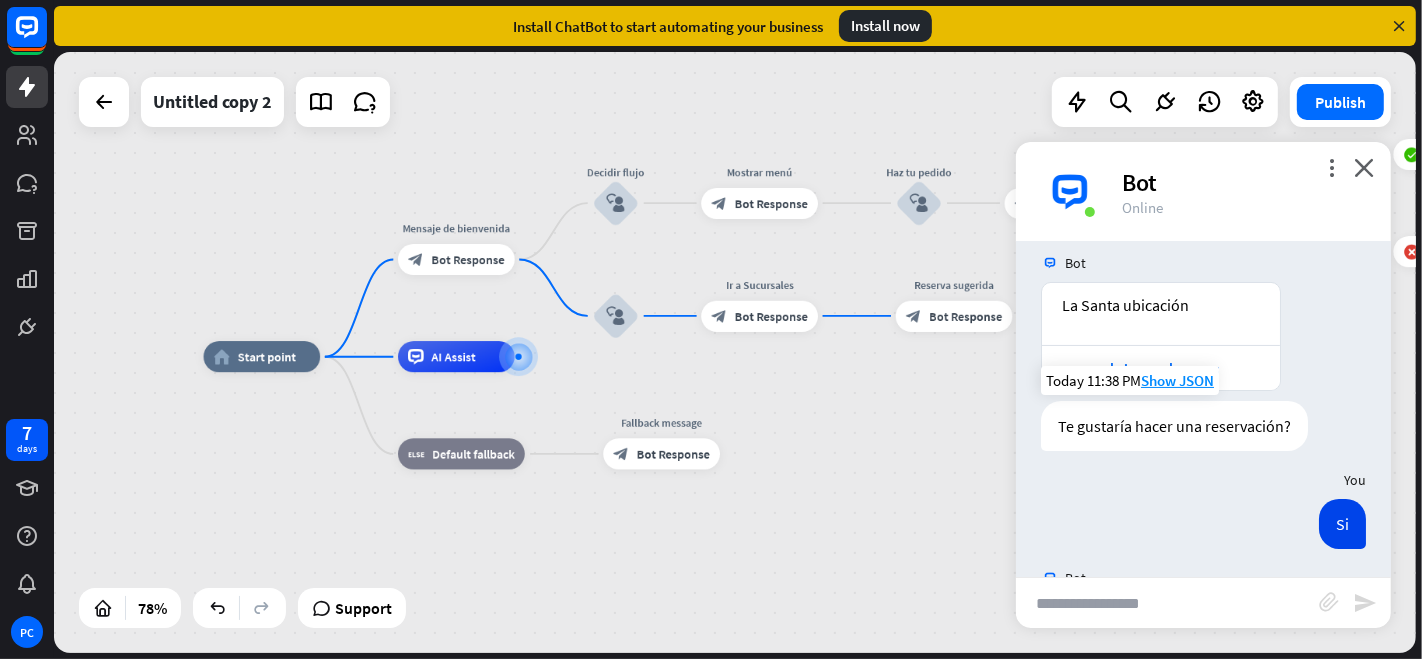 scroll, scrollTop: 611, scrollLeft: 0, axis: vertical 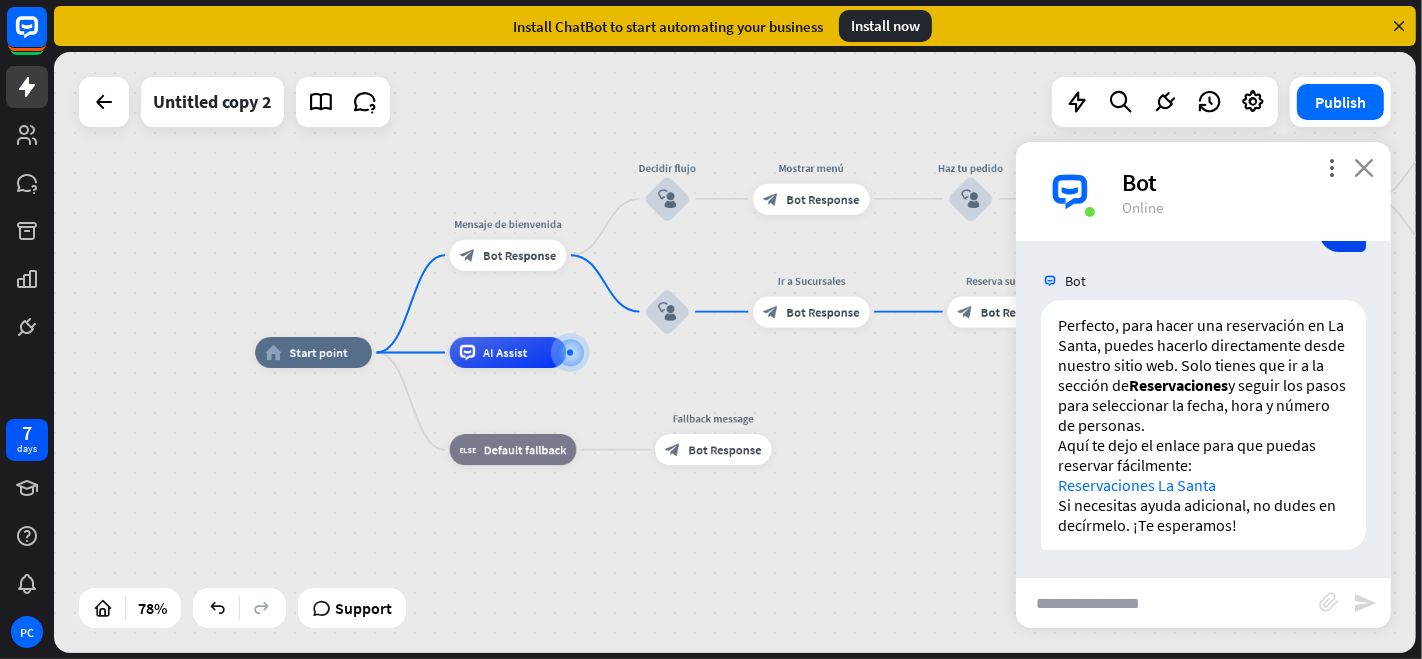 click on "close" at bounding box center (1364, 167) 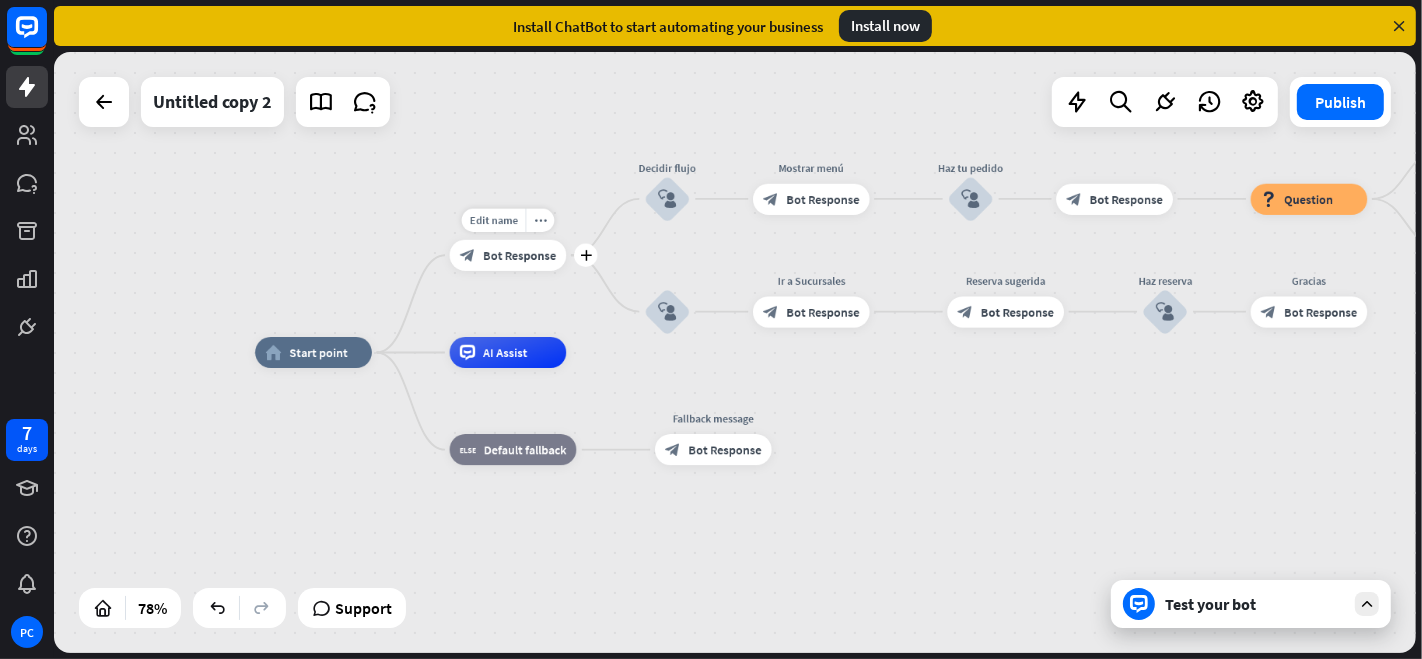 click on "Edit name   more_horiz         plus     block_bot_response   Bot Response" at bounding box center [508, 255] 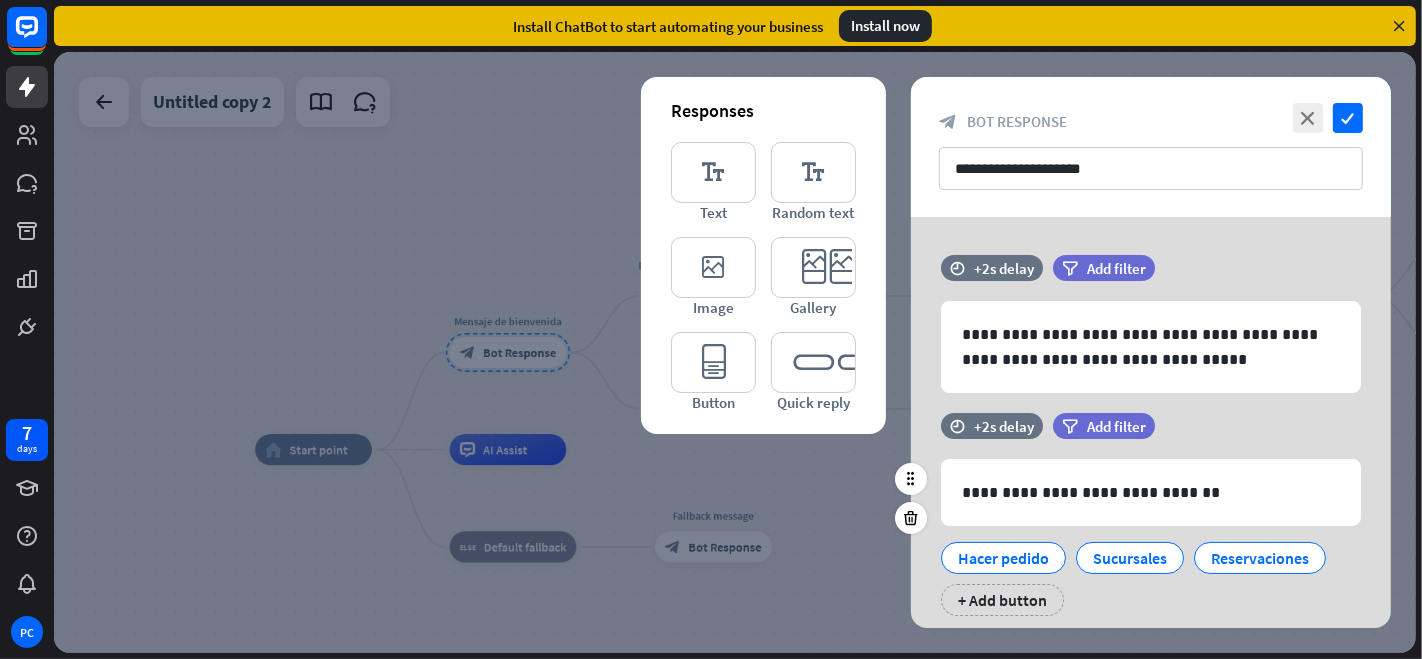 scroll, scrollTop: 56, scrollLeft: 0, axis: vertical 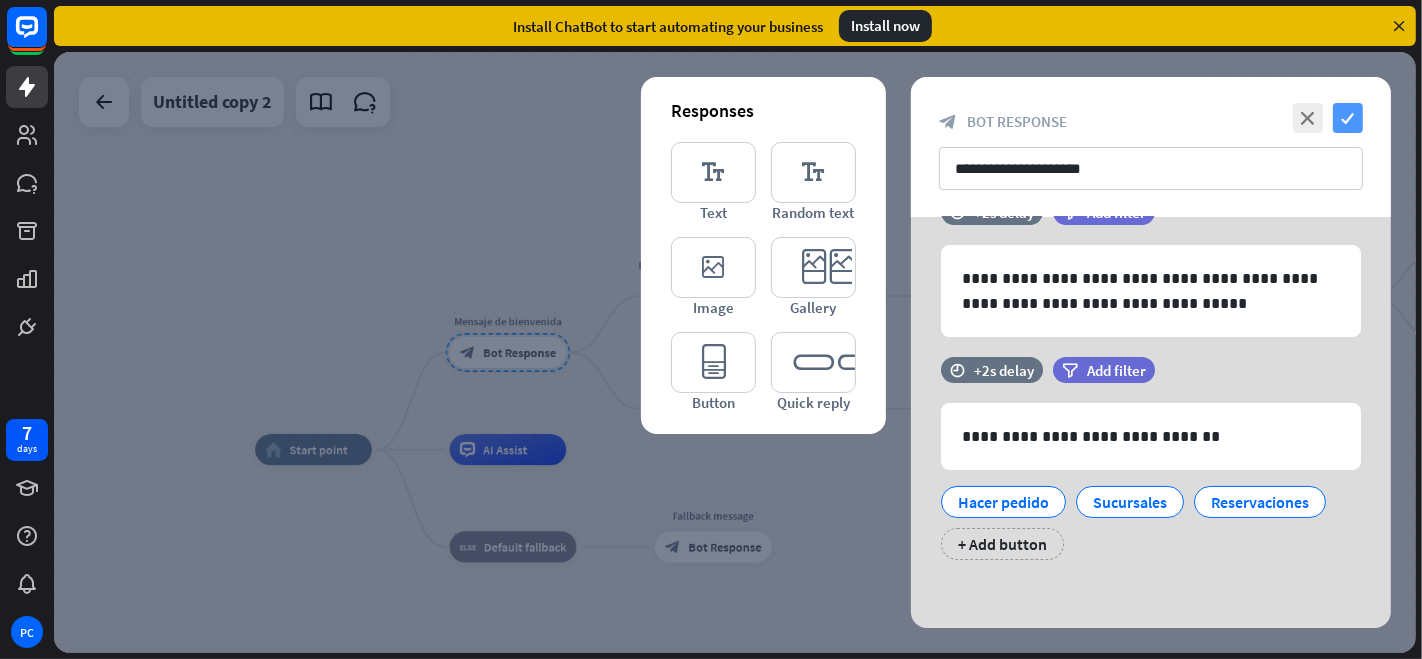click on "check" at bounding box center [1348, 118] 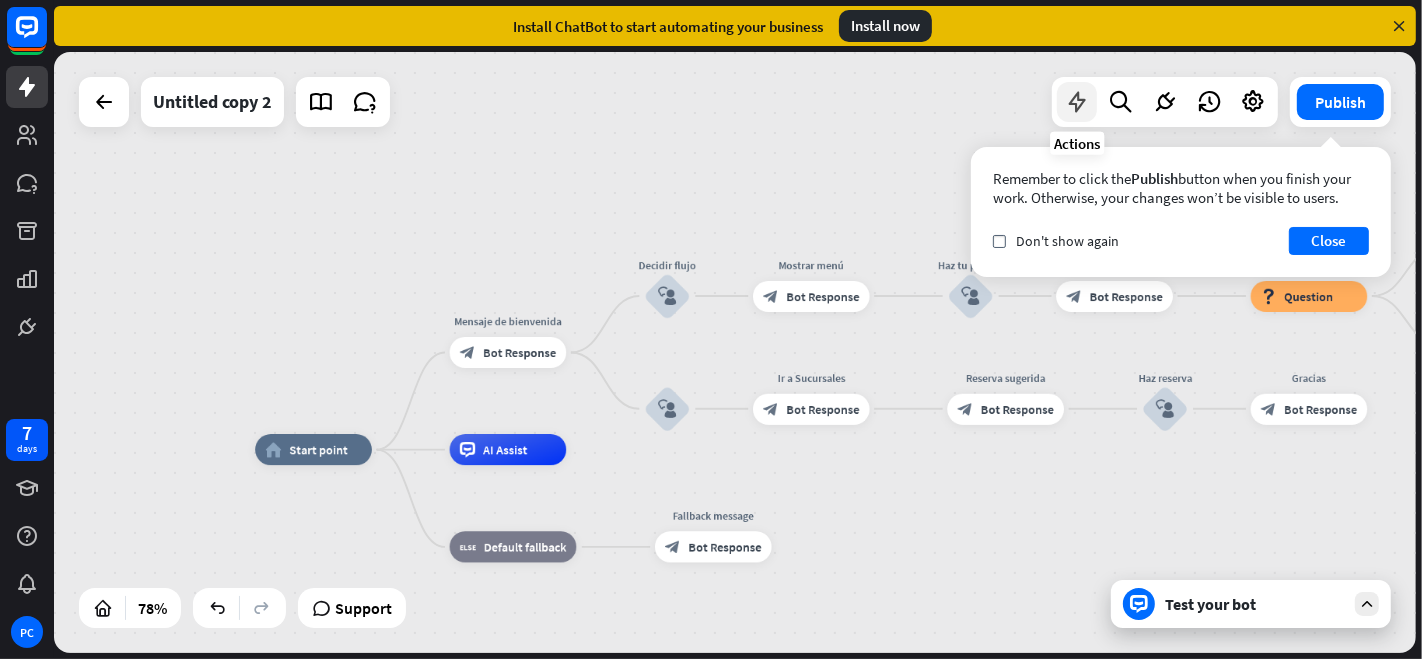 click at bounding box center (1077, 102) 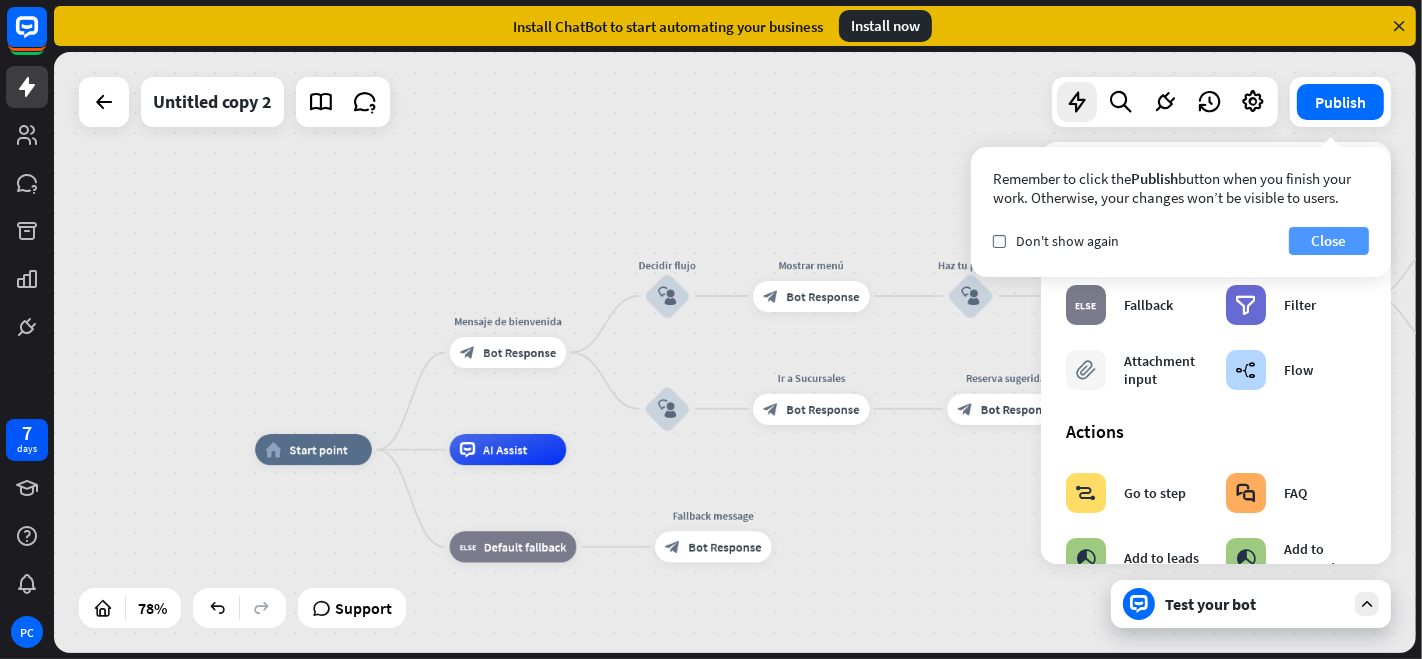click on "Close" at bounding box center [1329, 241] 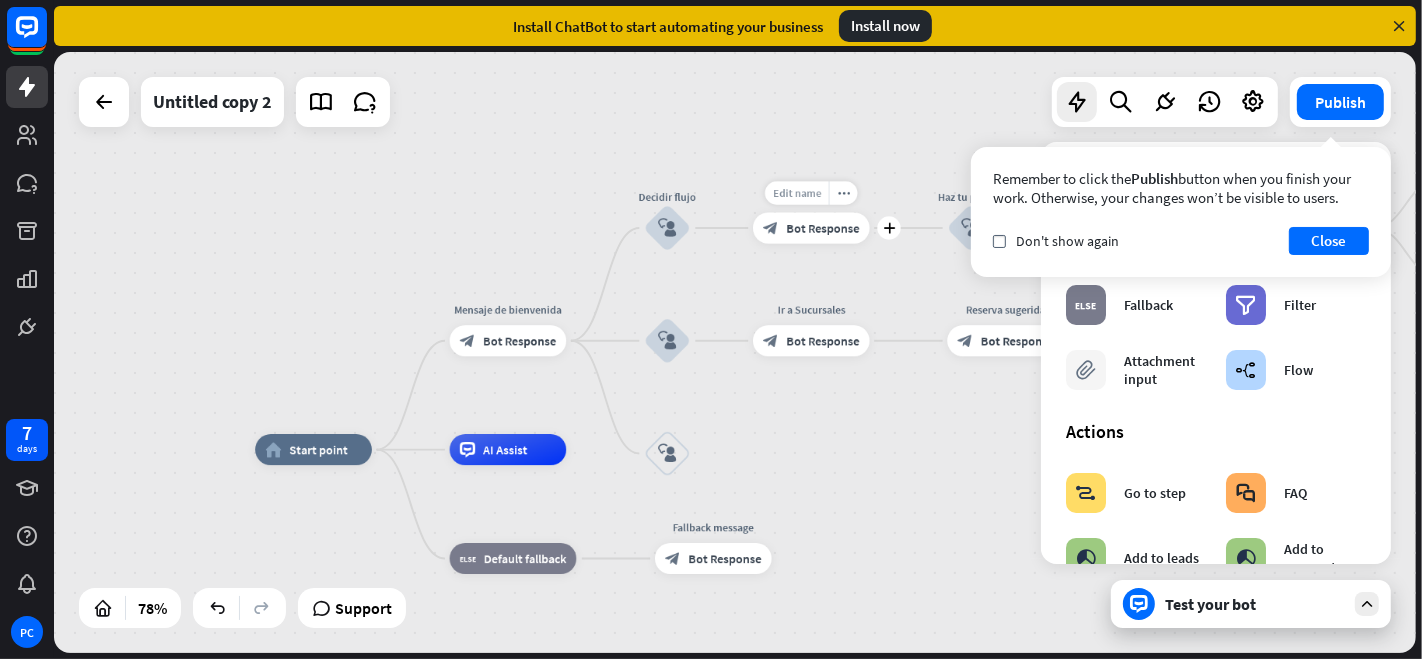 click on "Edit name" at bounding box center [797, 193] 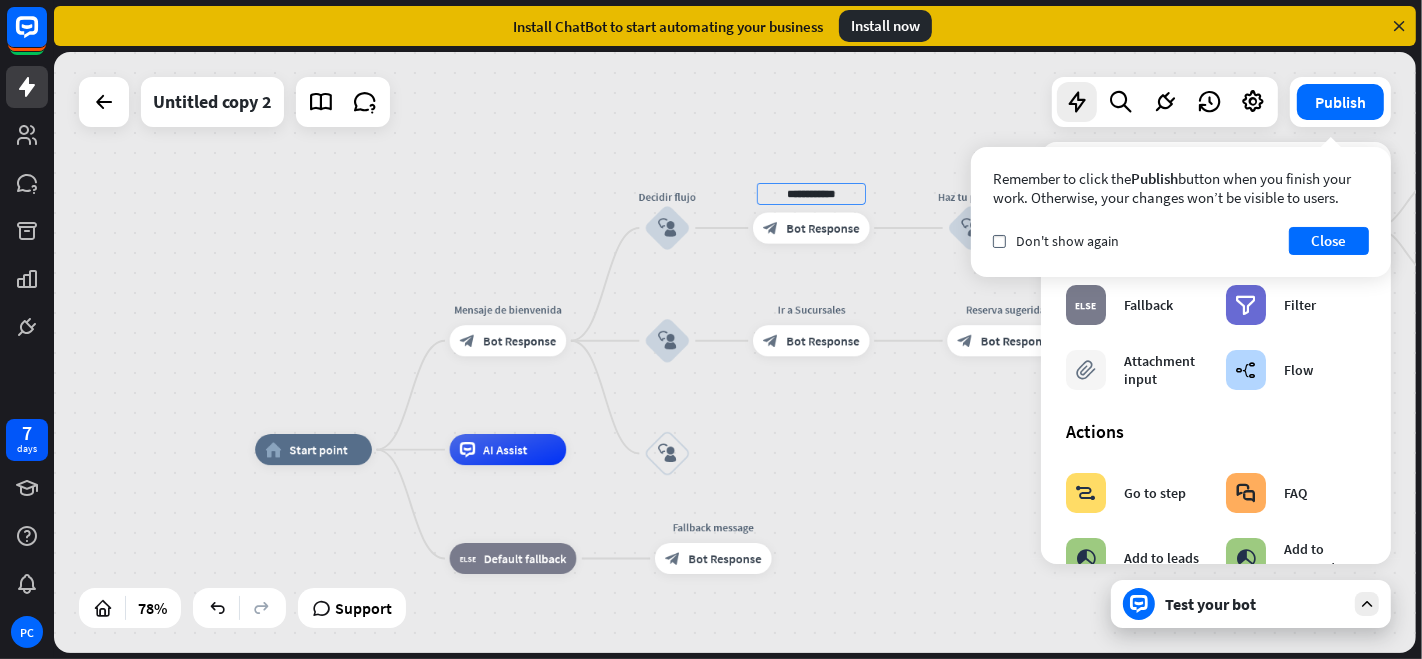 type on "**********" 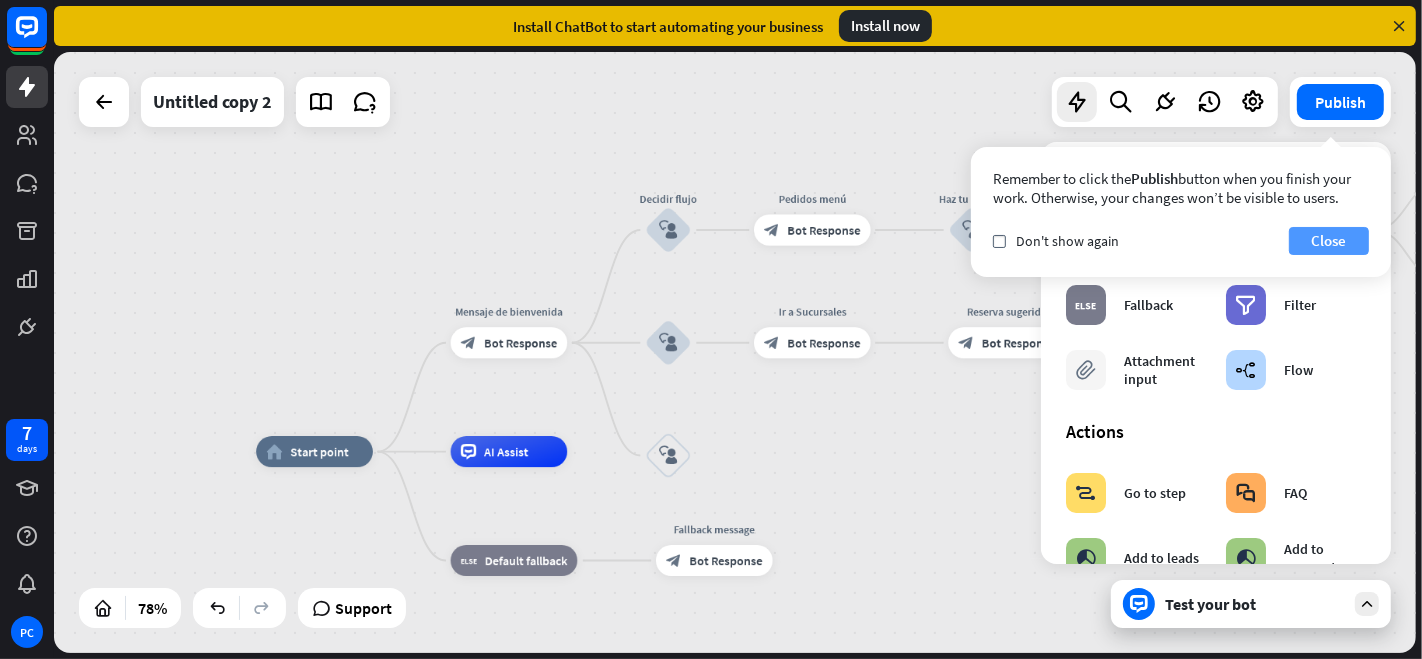 click on "Close" at bounding box center [1329, 241] 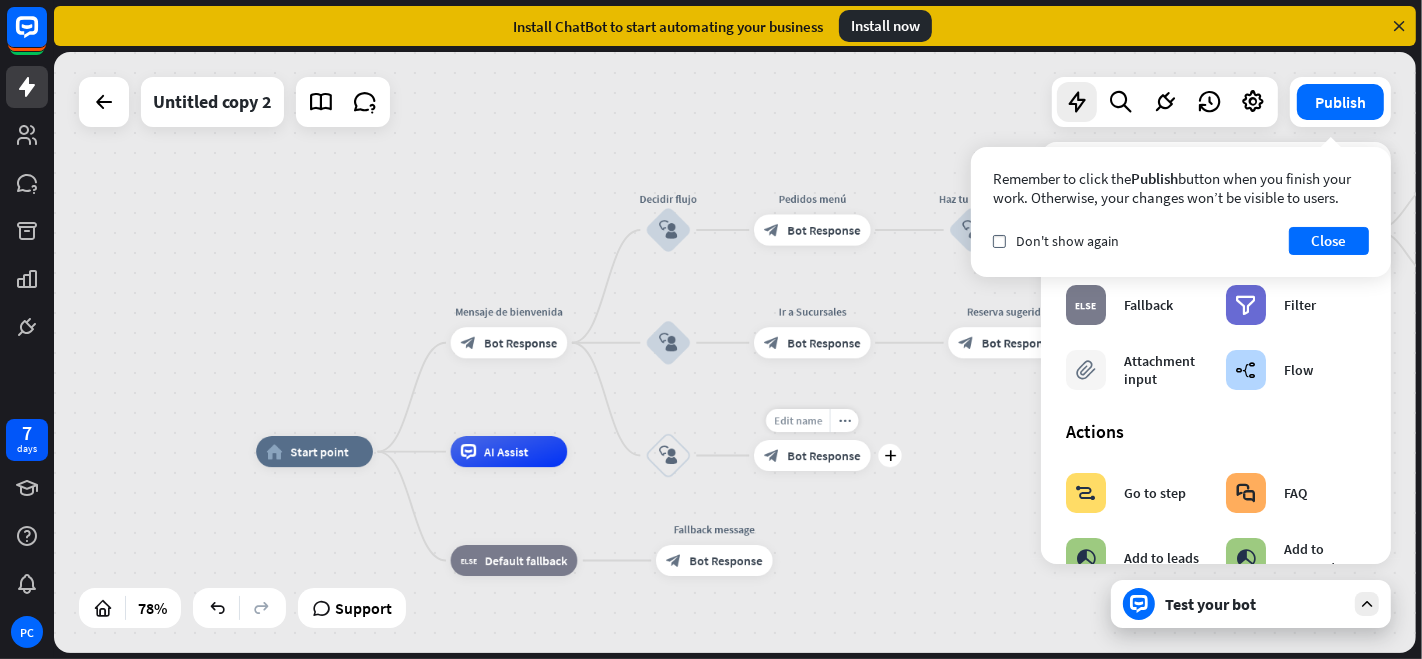 click on "Edit name" at bounding box center (798, 421) 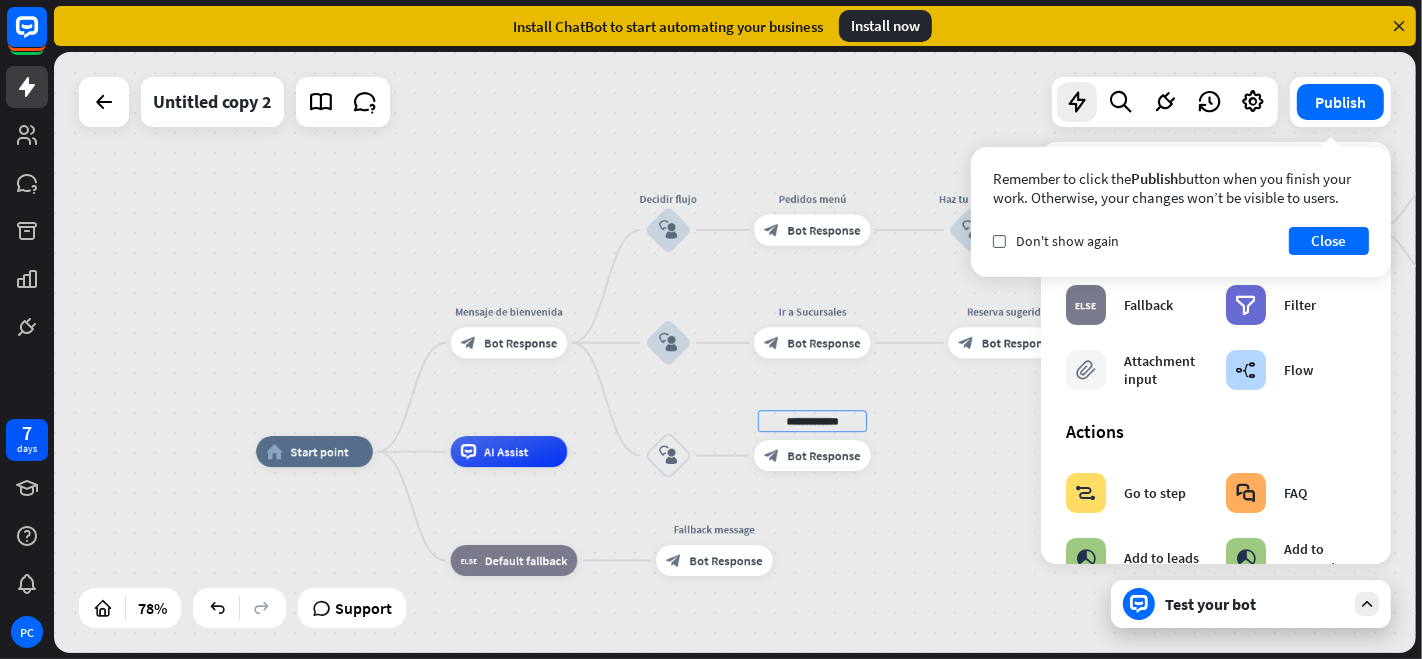 type on "**********" 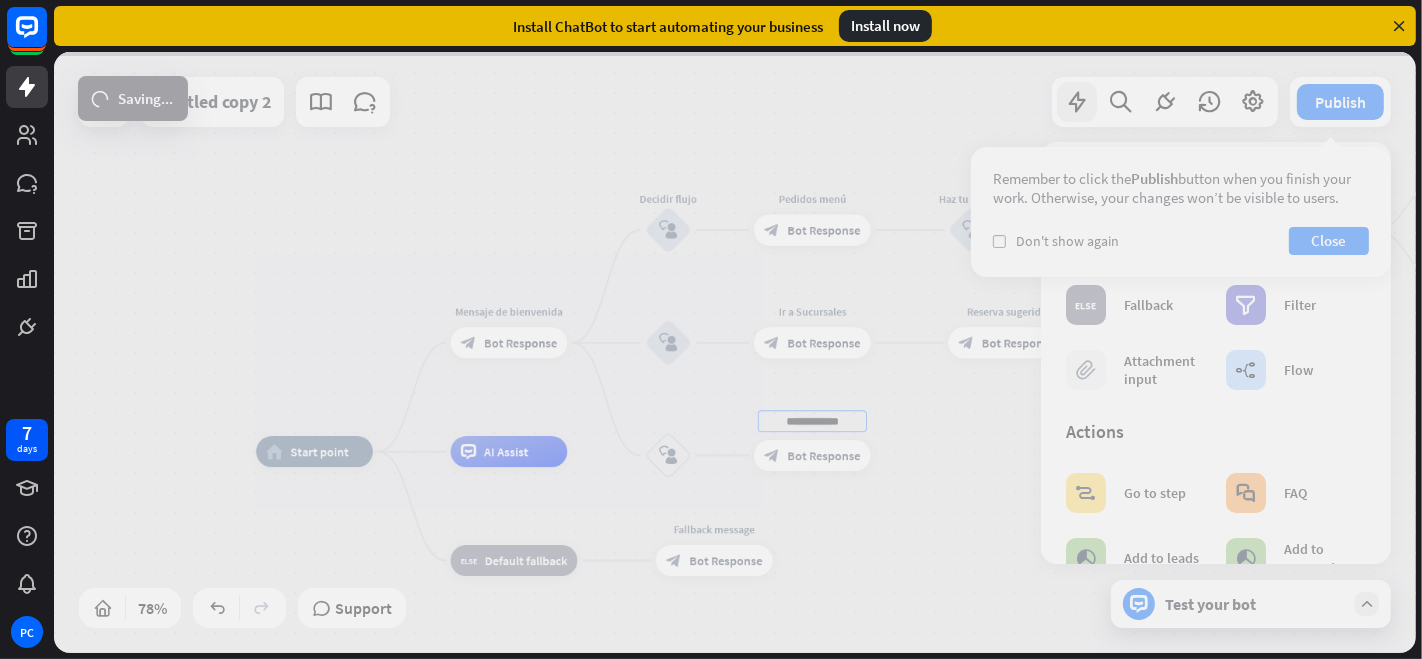 click on "**********" at bounding box center [735, 352] 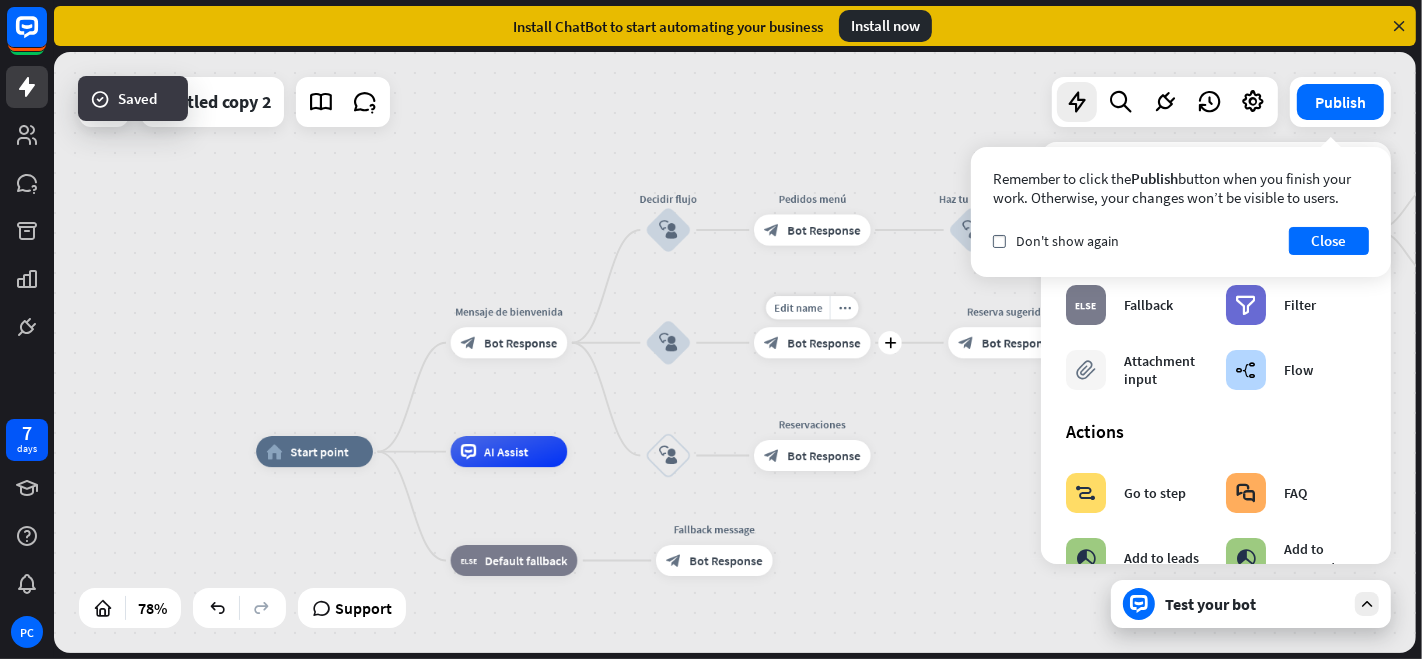 click on "Bot Response" at bounding box center [823, 343] 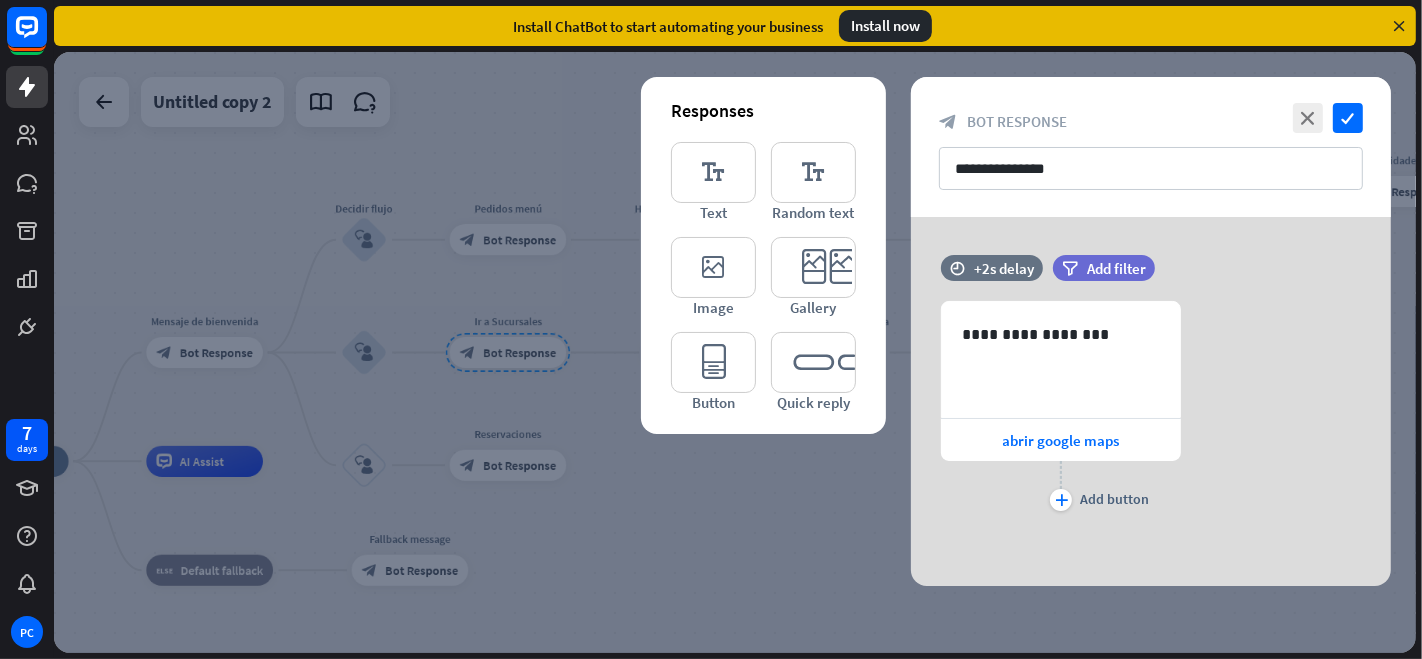 click at bounding box center [735, 352] 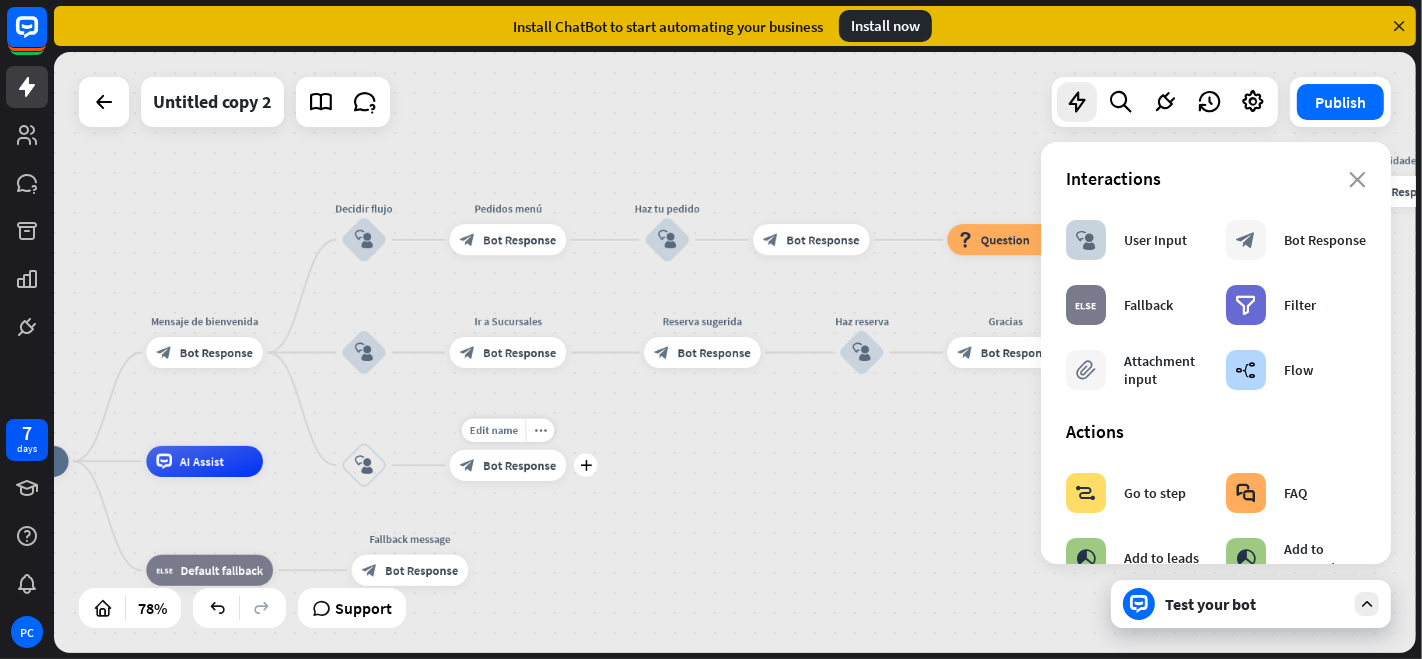 click on "Bot Response" at bounding box center (519, 466) 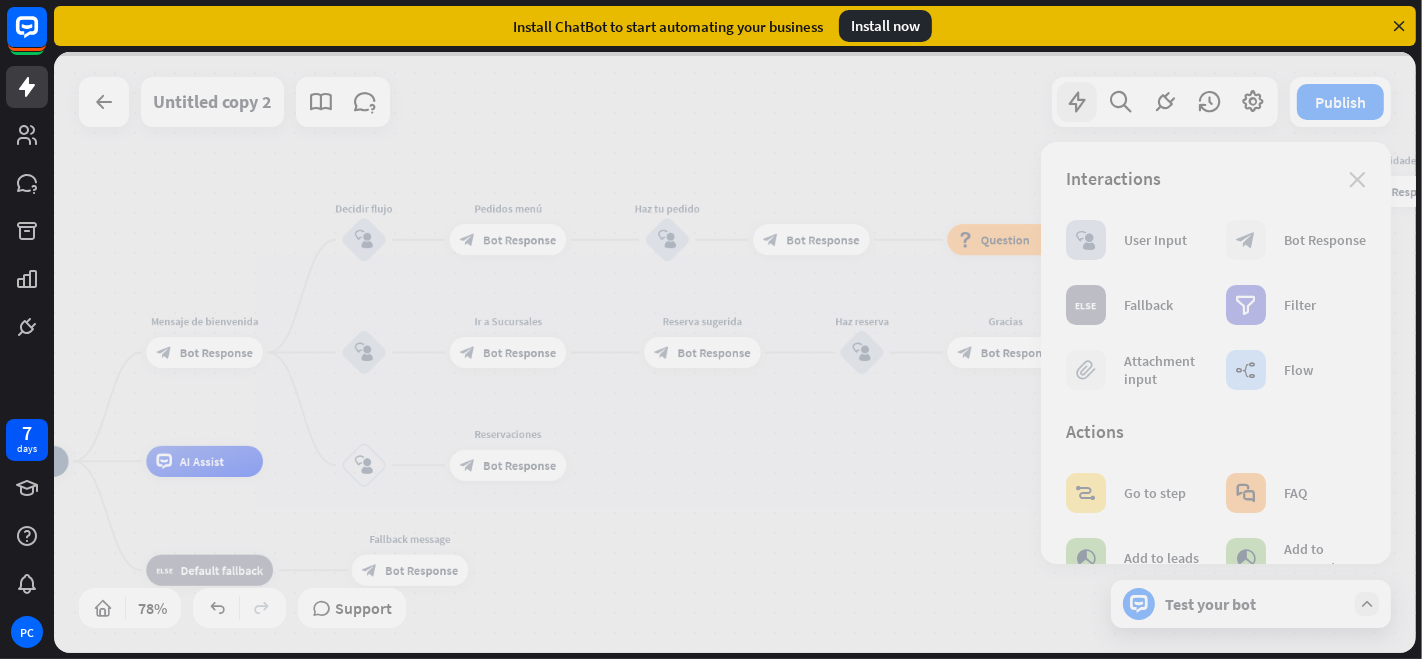 click at bounding box center [735, 352] 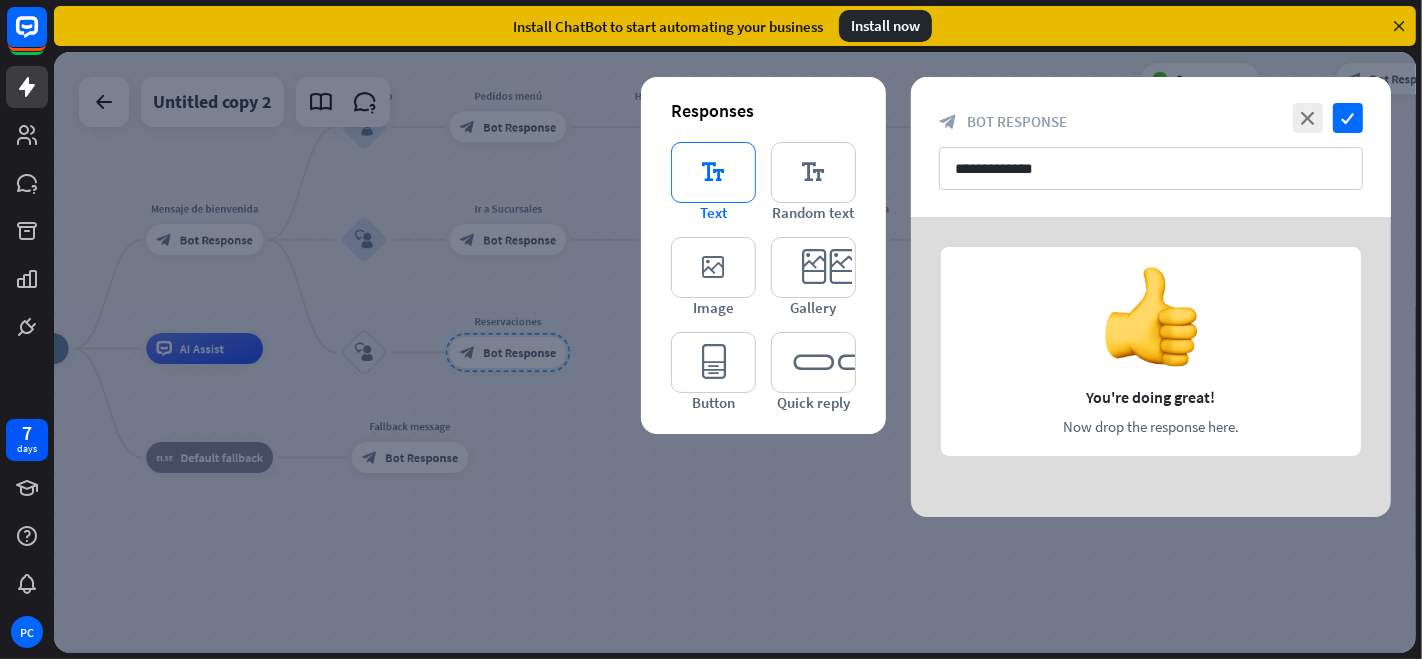 type 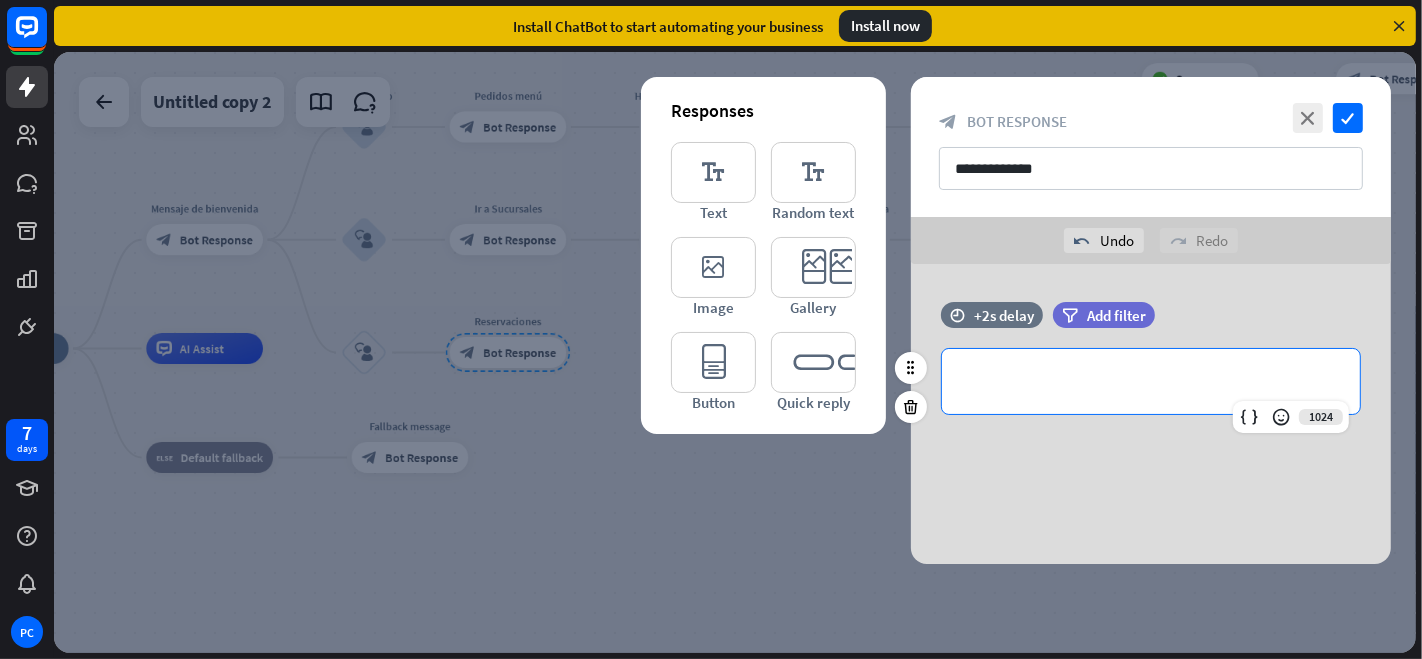 click on "**********" at bounding box center [1151, 381] 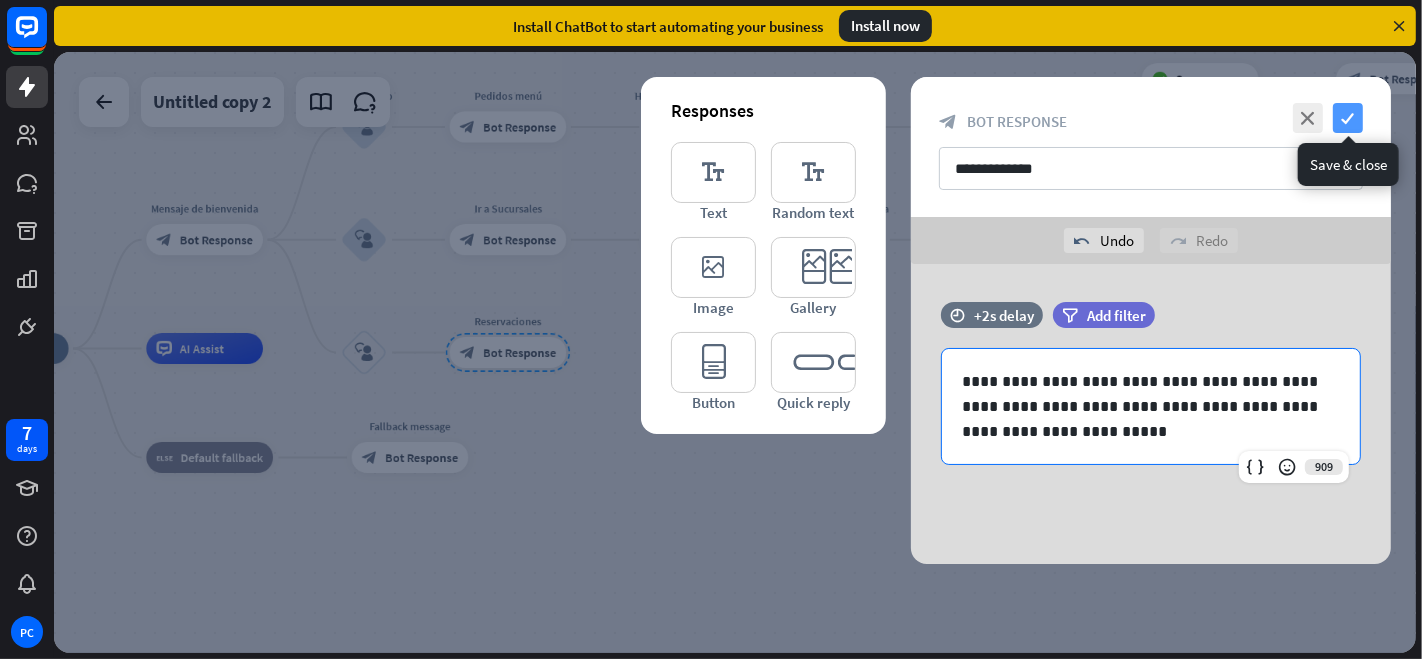 click on "check" at bounding box center [1348, 118] 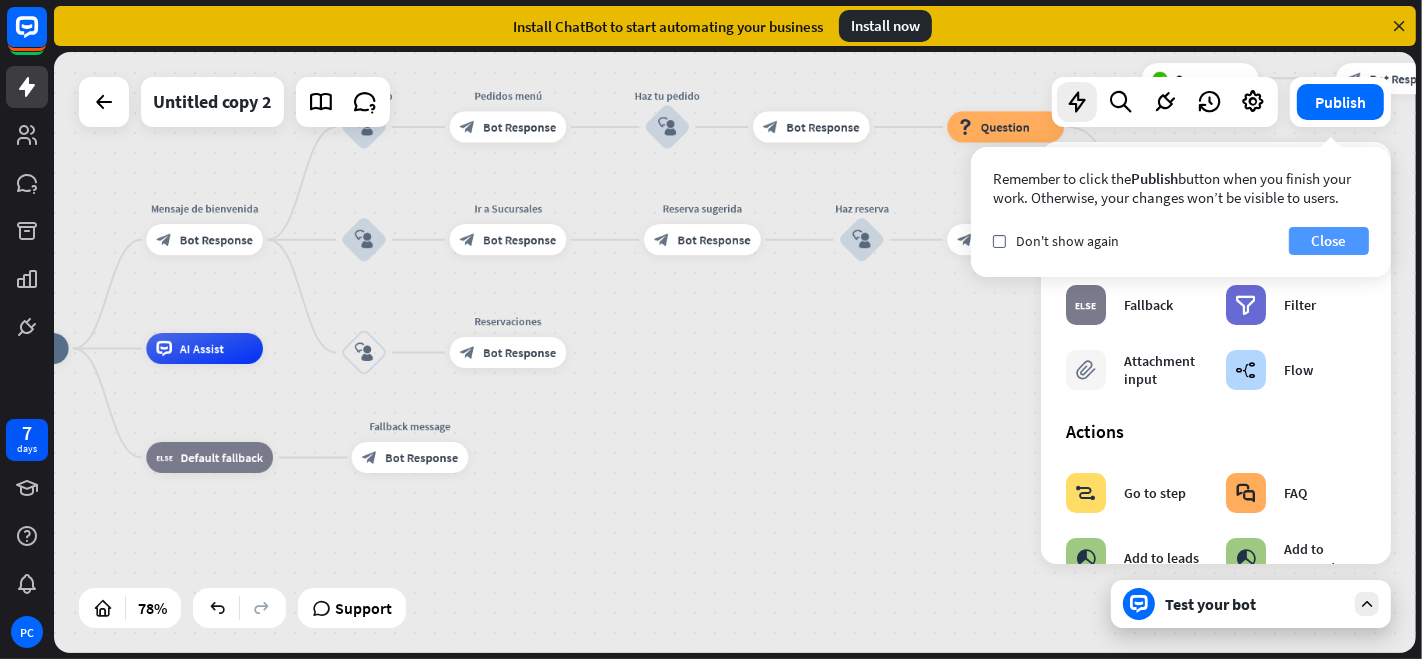 click on "Close" at bounding box center (1329, 241) 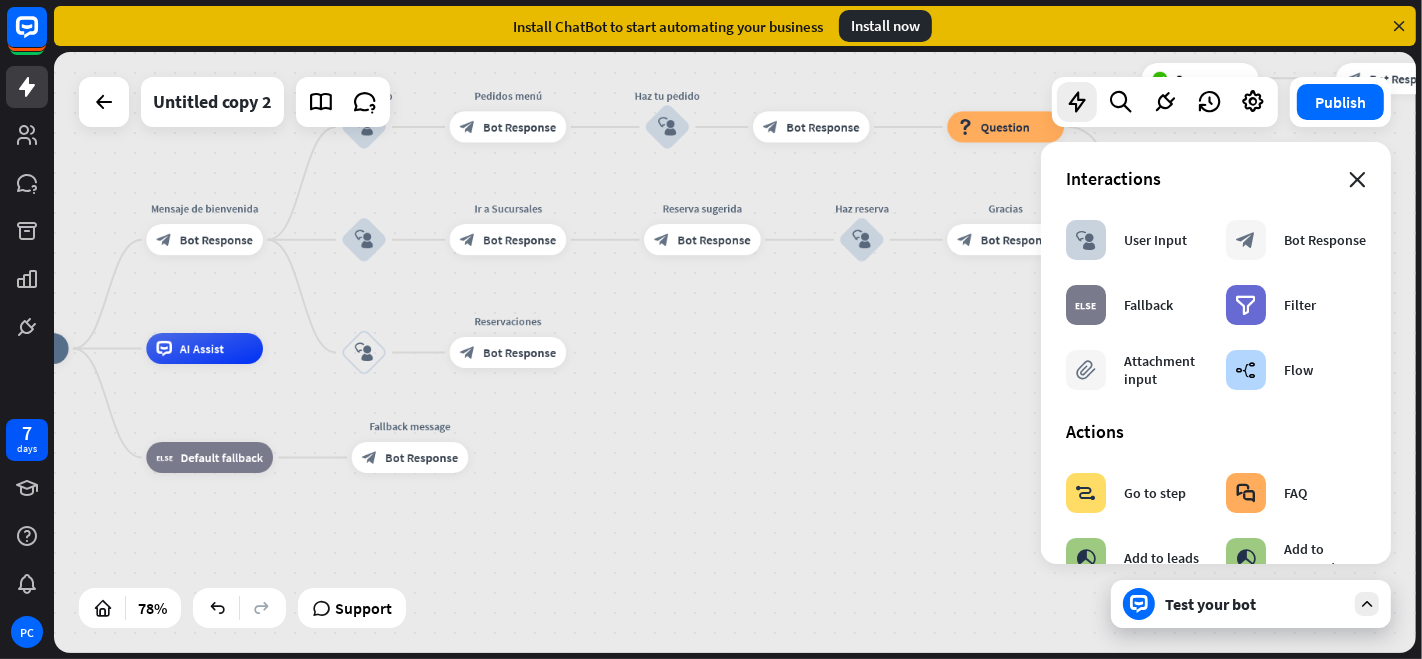 click on "close" at bounding box center [1357, 180] 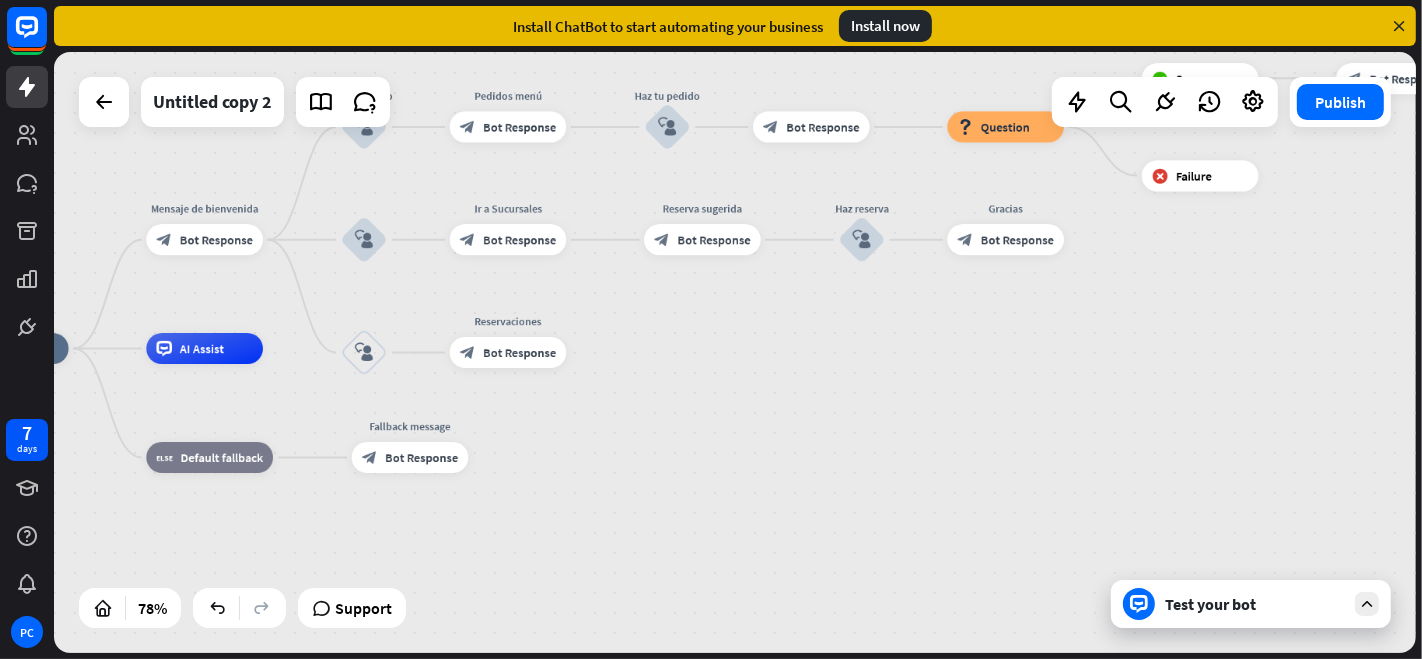 click on "Test your bot" at bounding box center [1255, 604] 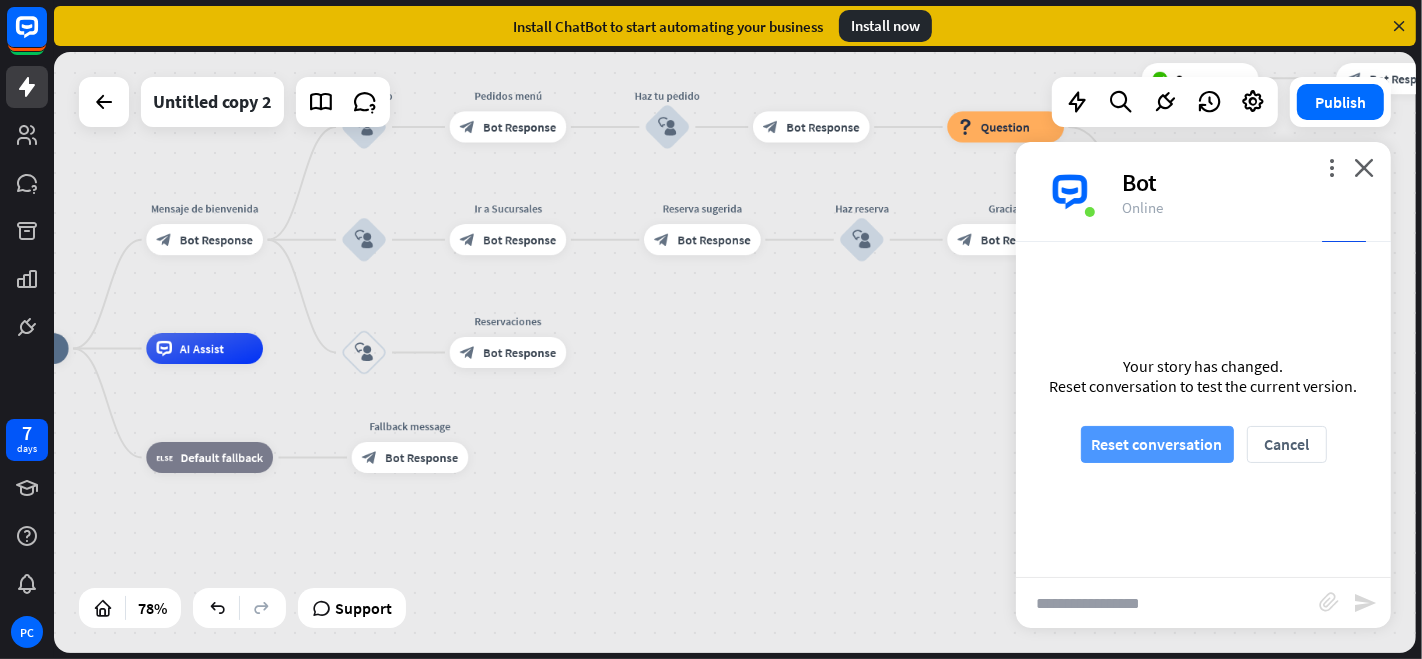 click on "Reset conversation" at bounding box center [1157, 444] 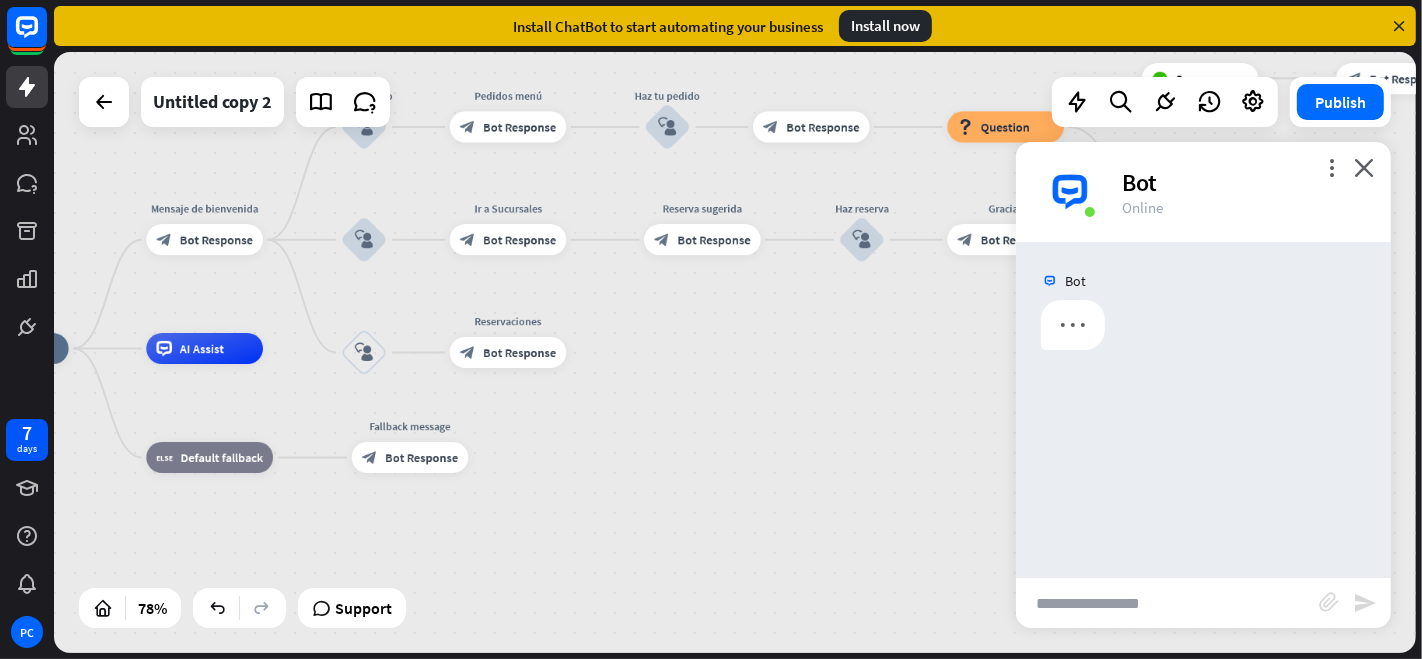 scroll, scrollTop: 0, scrollLeft: 0, axis: both 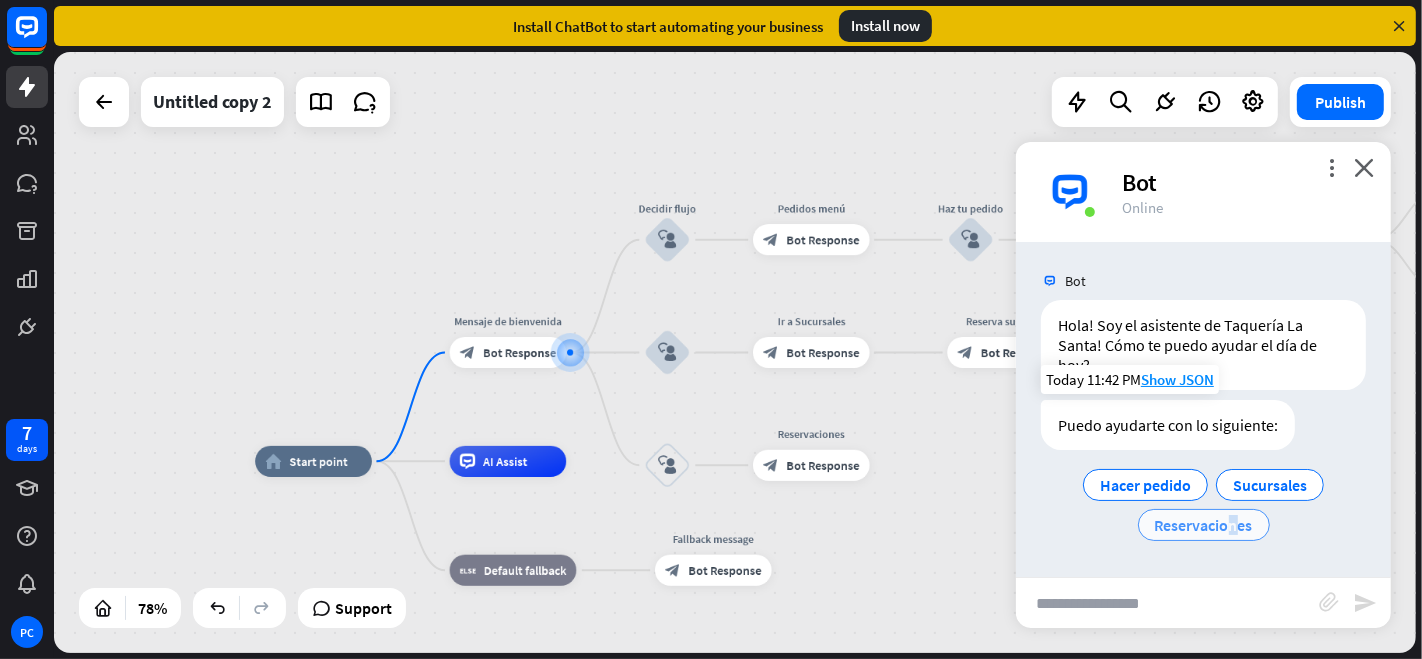 click on "Reservaciones" at bounding box center [1204, 525] 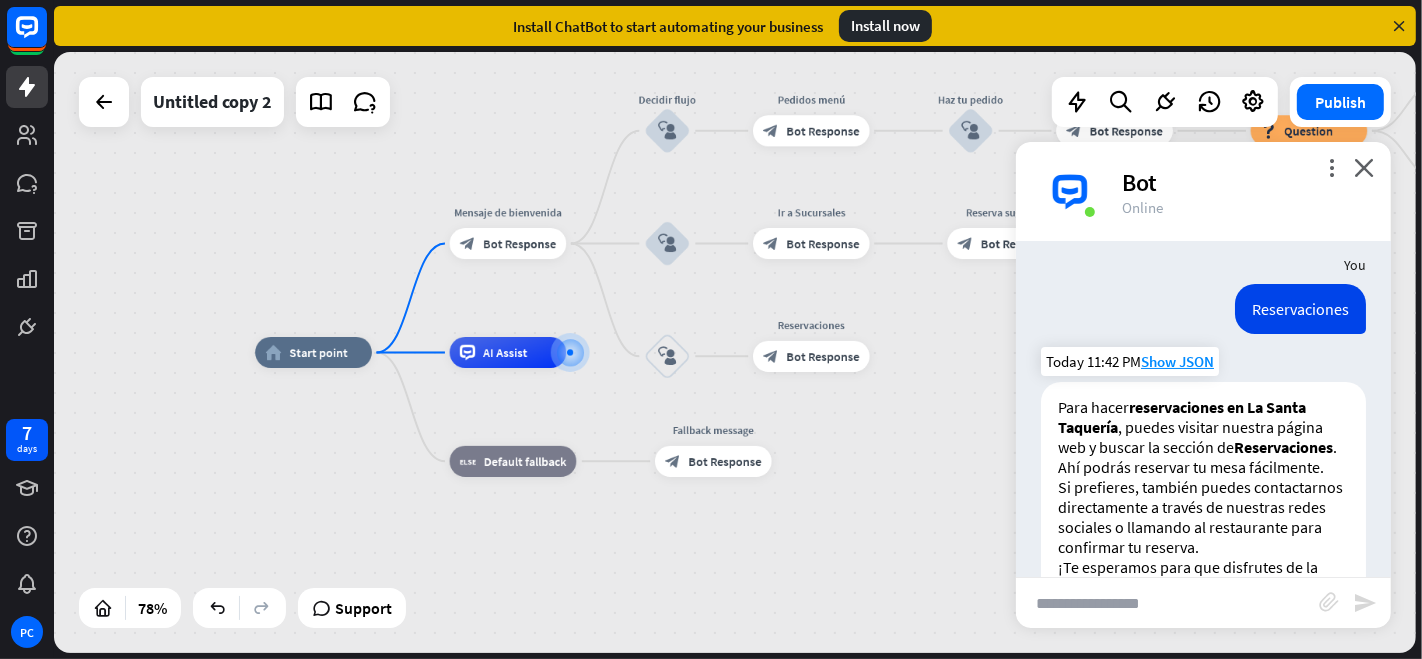 scroll, scrollTop: 222, scrollLeft: 0, axis: vertical 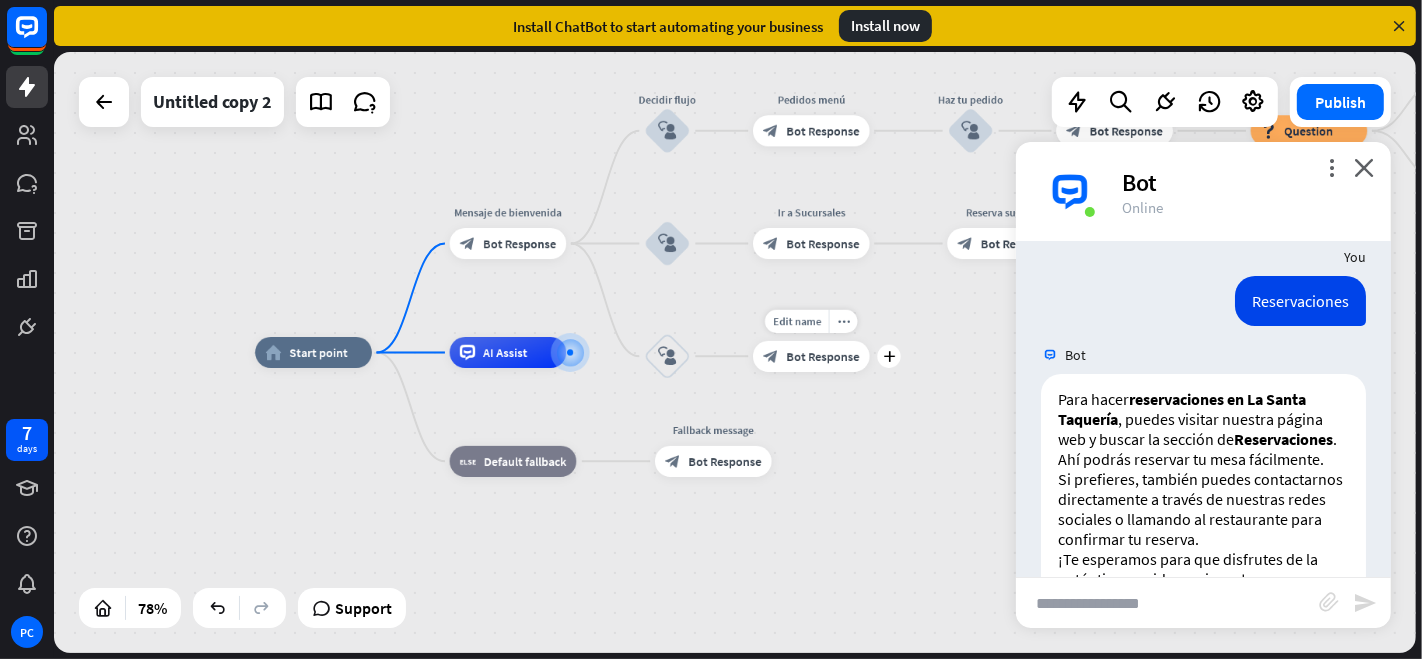click on "Bot Response" at bounding box center (822, 357) 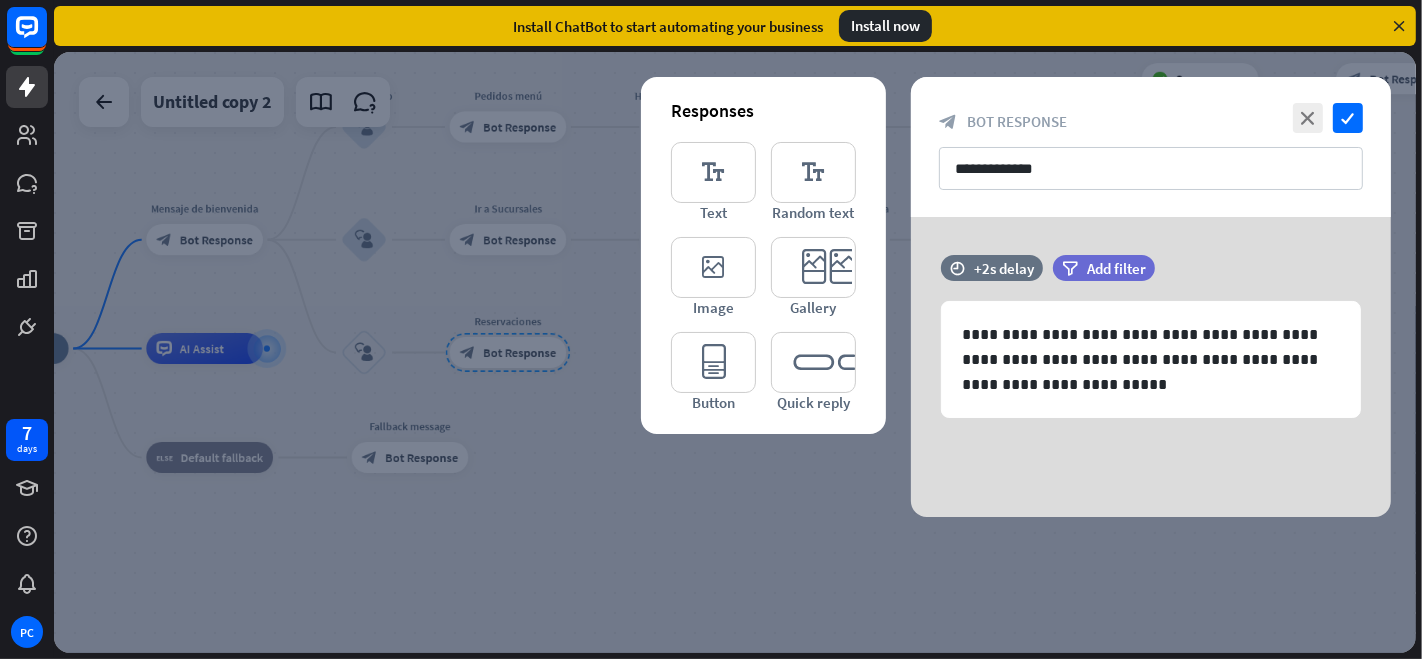 drag, startPoint x: 817, startPoint y: 355, endPoint x: 687, endPoint y: 426, distance: 148.12495 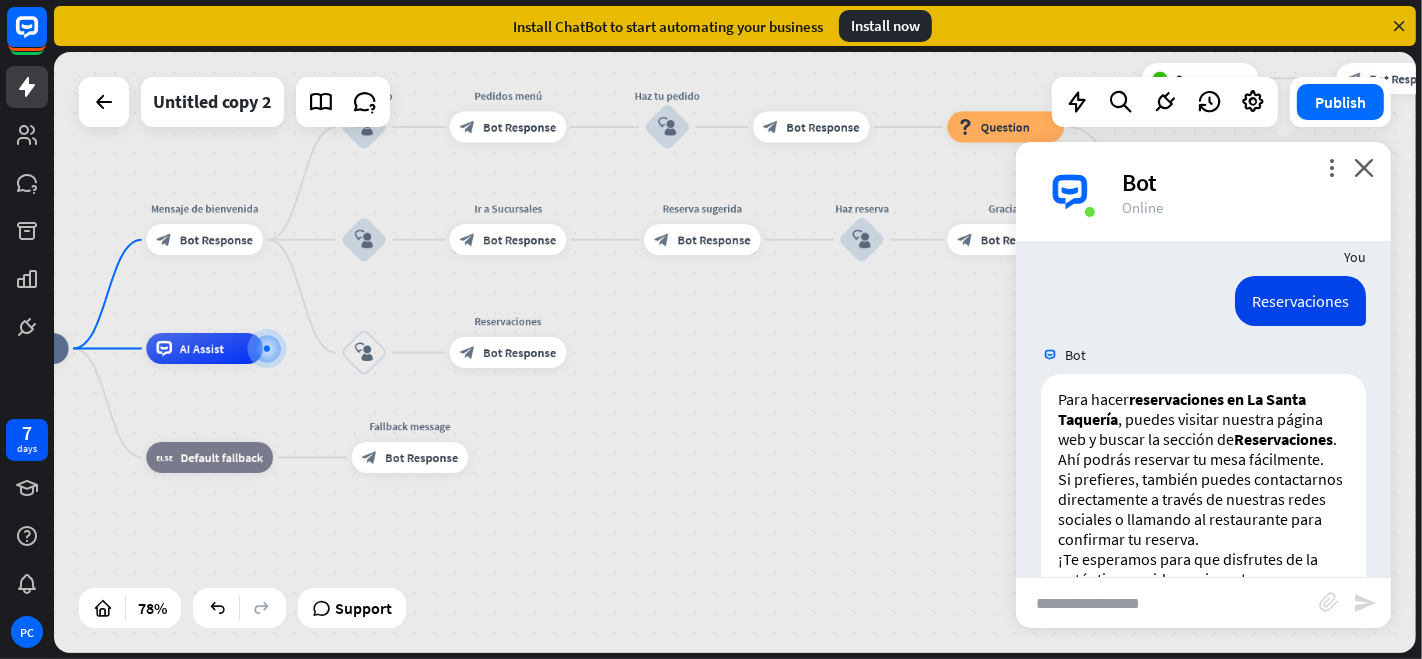 scroll, scrollTop: 242, scrollLeft: 0, axis: vertical 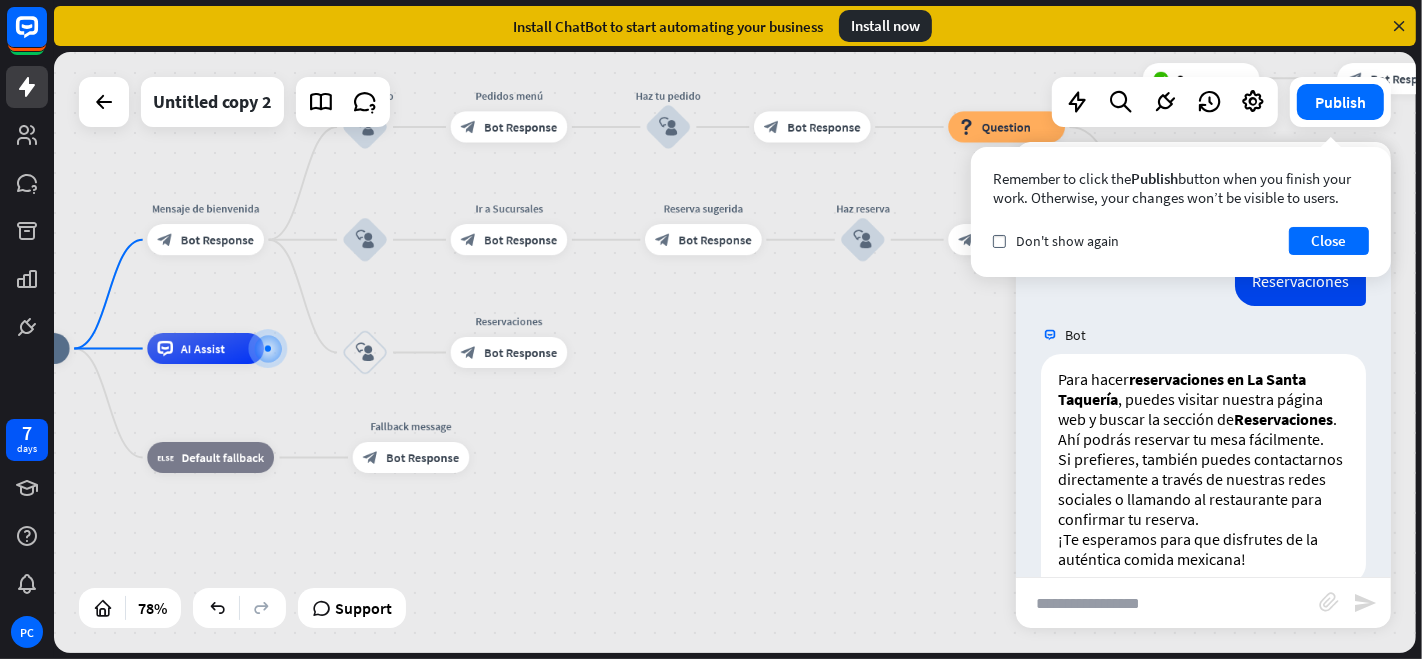 click on "home_2   Start point                 Mensaje de bienvenida   block_bot_response   Bot Response                 Decidir flujo   block_user_input                 Pedidos menú   block_bot_response   Bot Response                 Haz tu pedido   block_user_input                   block_bot_response   Bot Response                   block_question   Question                   block_success   Success                 Felicidades   block_bot_response   Bot Response                   block_failure   Failure                   block_user_input                 Ir a Sucursales   block_bot_response   Bot Response                 Reserva sugerida   block_bot_response   Bot Response                 Haz reserva   block_user_input                 Gracias   block_bot_response   Bot Response                   block_user_input                     AI Assist                       block_fallback   Default fallback                 Fallback message" at bounding box center (482, 582) 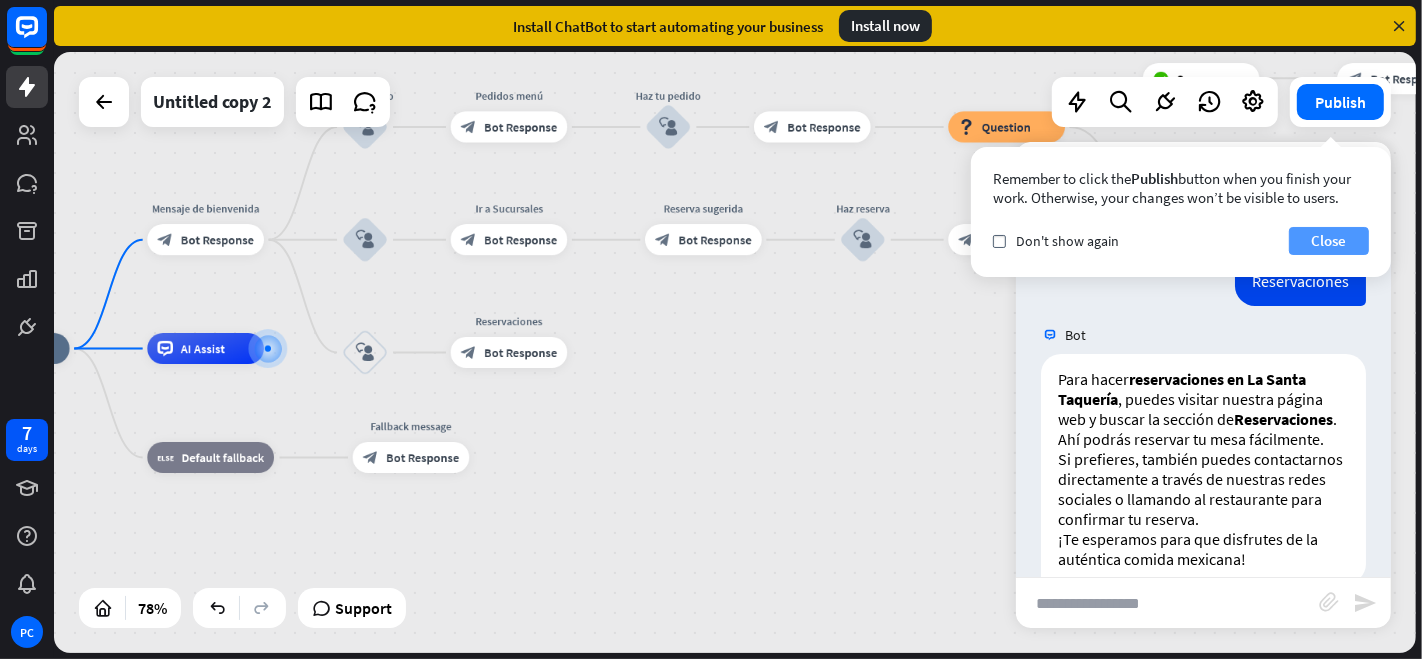 click on "Close" at bounding box center (1329, 241) 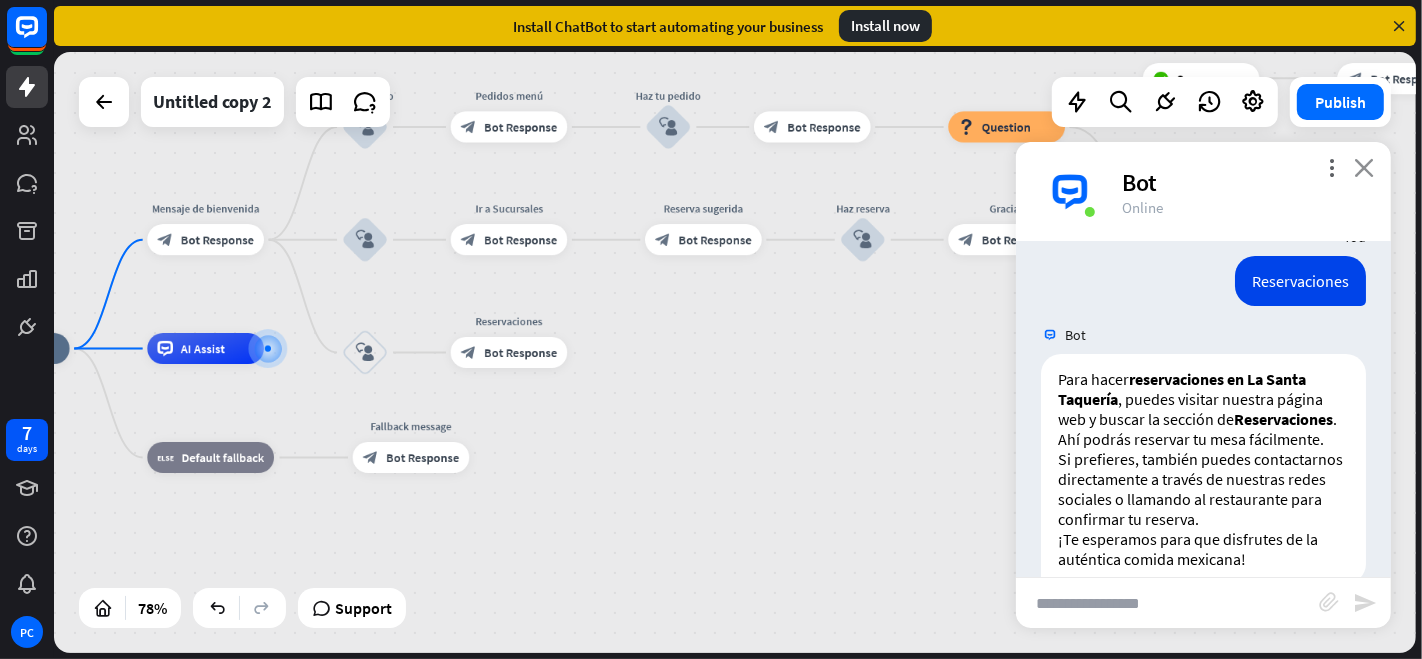 click on "close" at bounding box center [1364, 167] 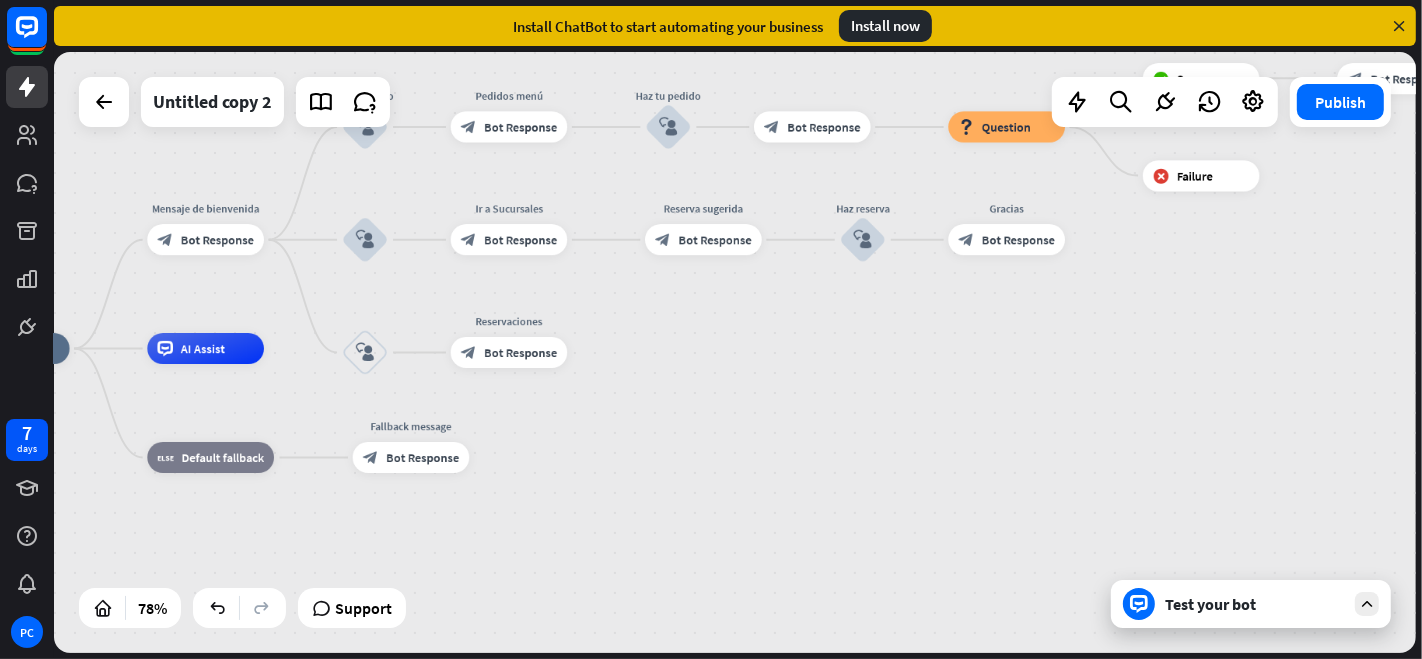 click on "Test your bot" at bounding box center (1255, 604) 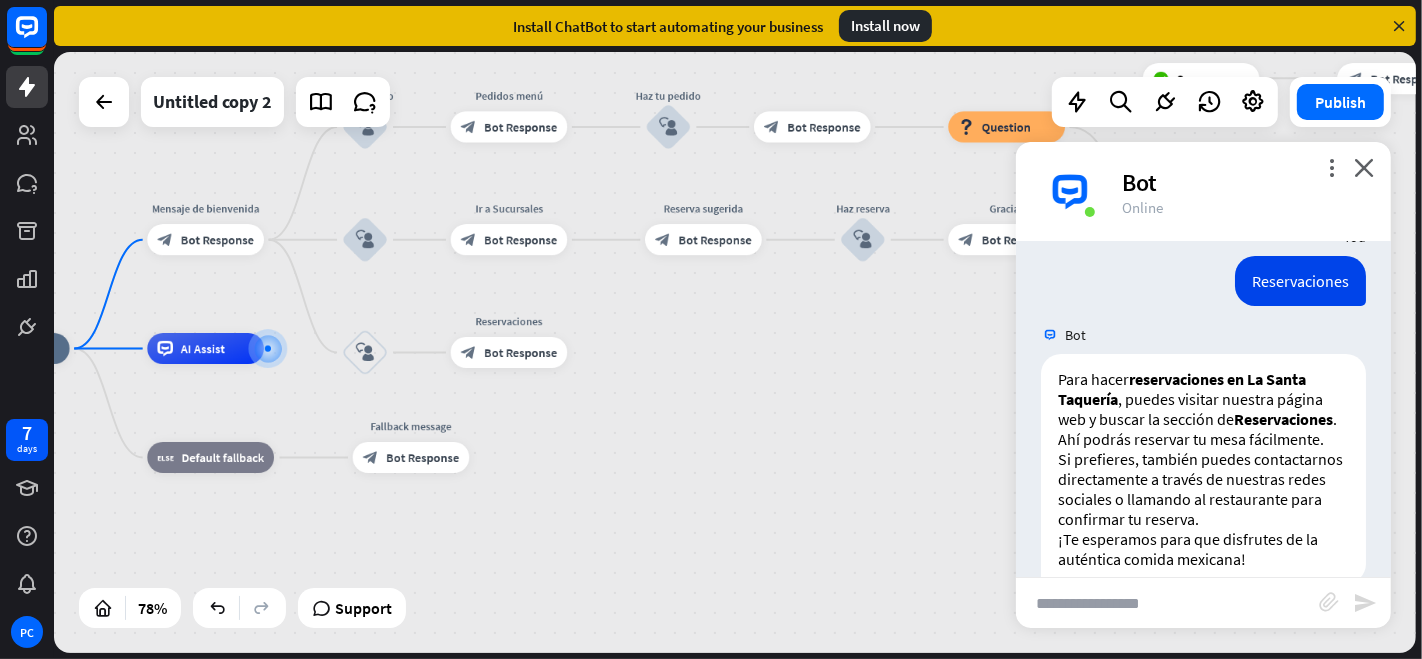 scroll, scrollTop: 262, scrollLeft: 0, axis: vertical 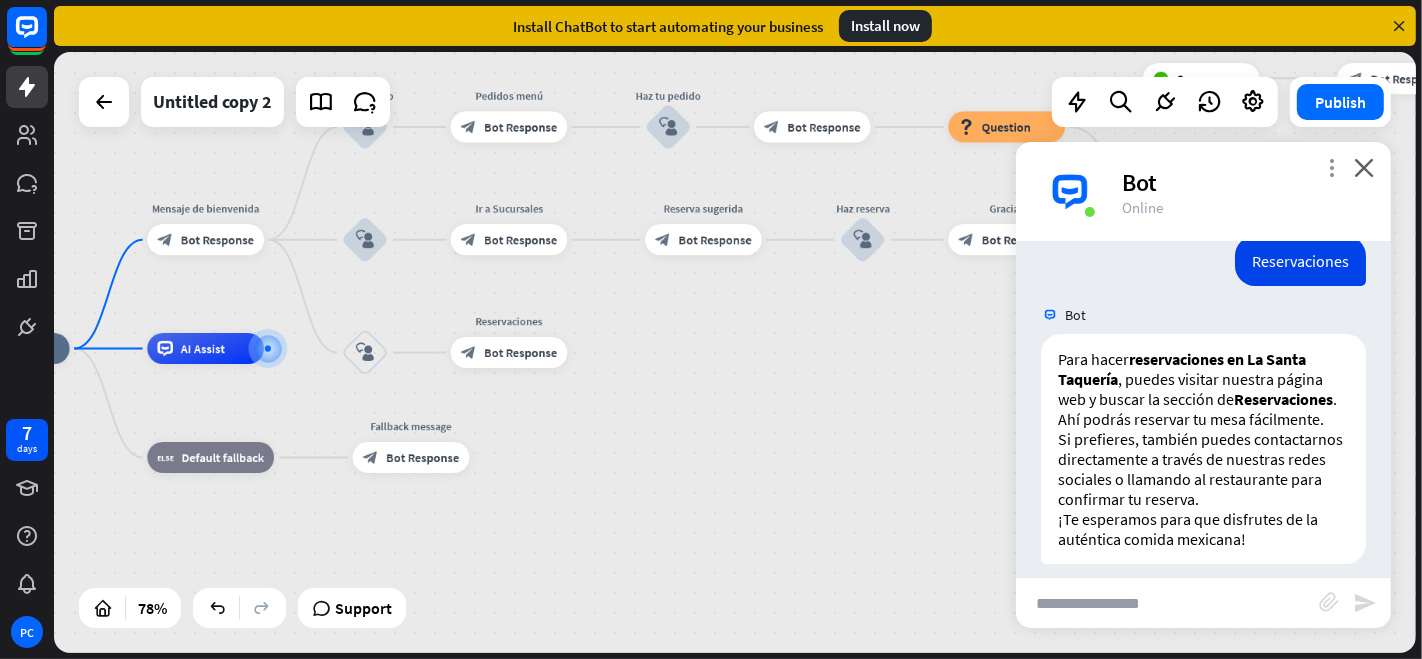 click on "more_vert" at bounding box center [1331, 167] 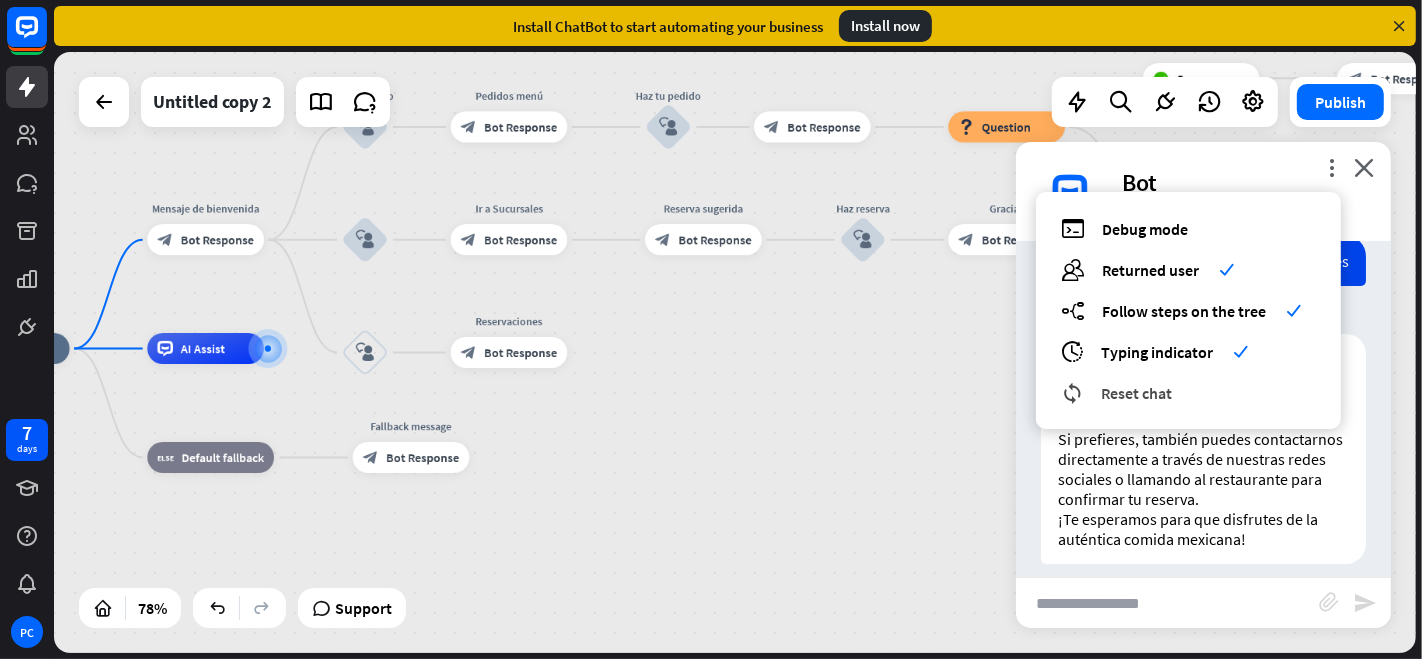 click on "Reset chat" at bounding box center [1136, 393] 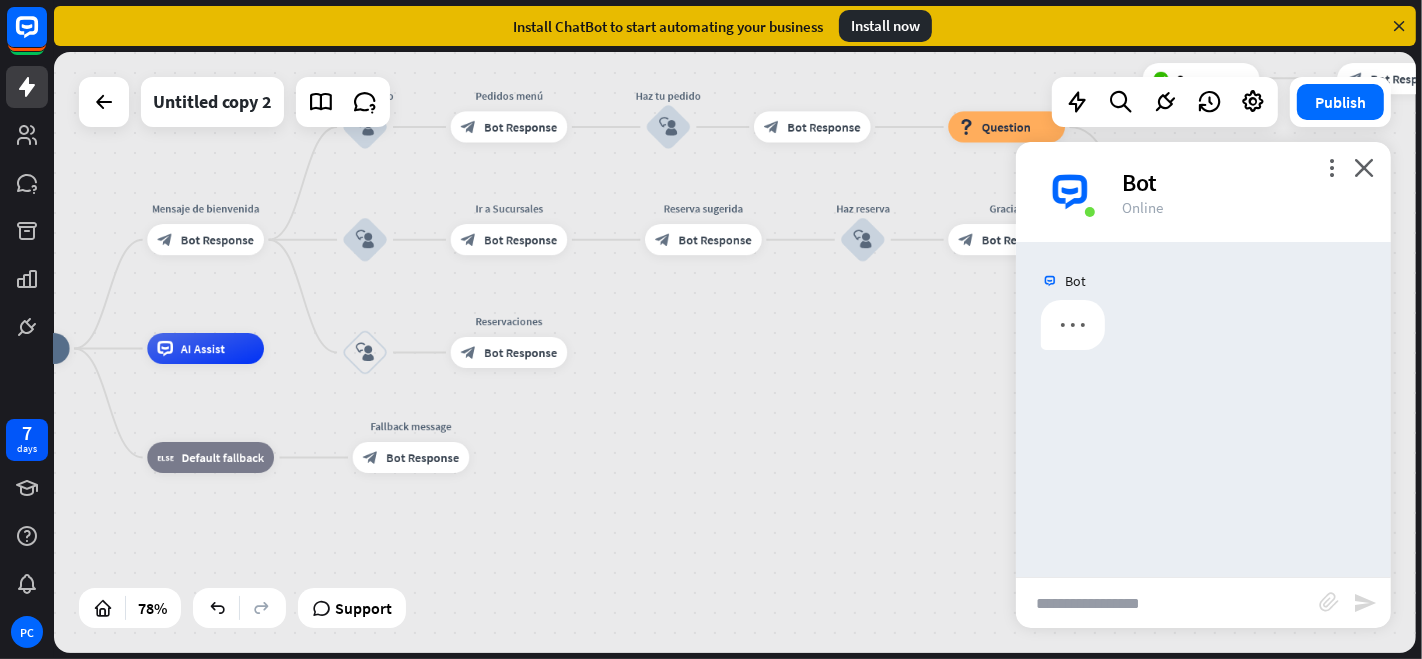 scroll, scrollTop: 0, scrollLeft: 0, axis: both 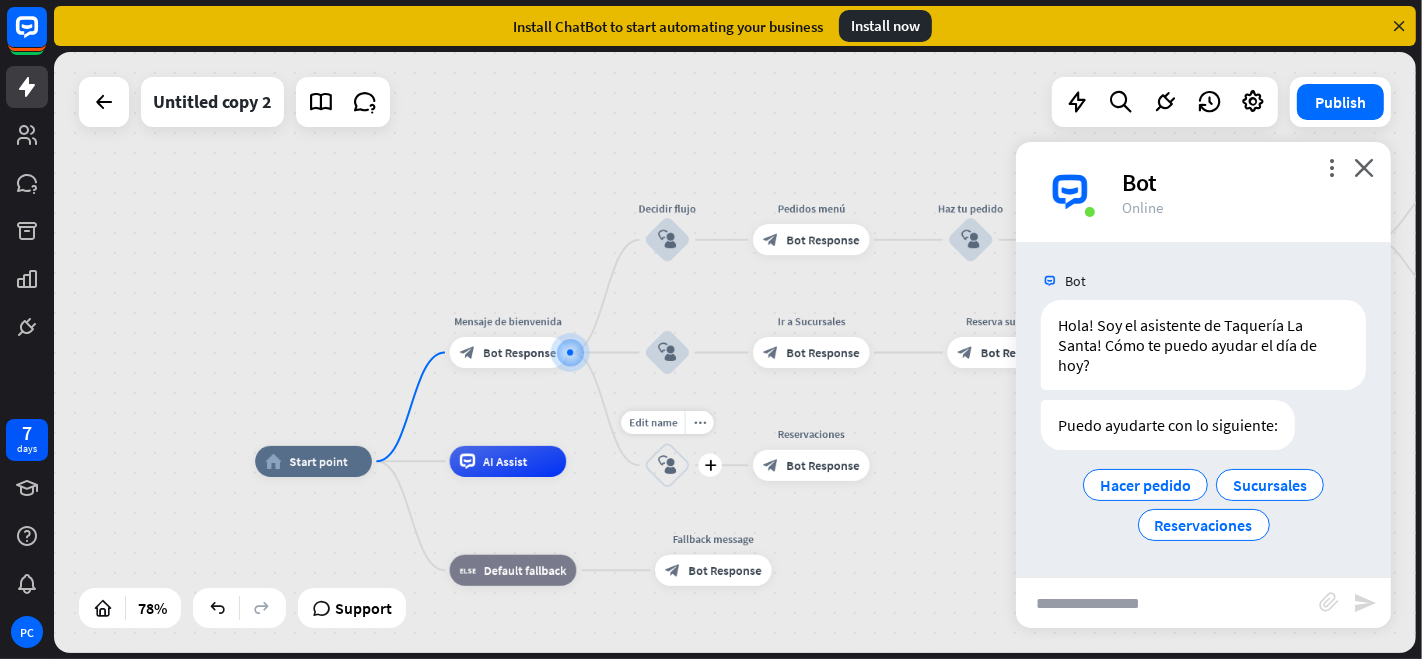 click on "block_user_input" at bounding box center [667, 465] 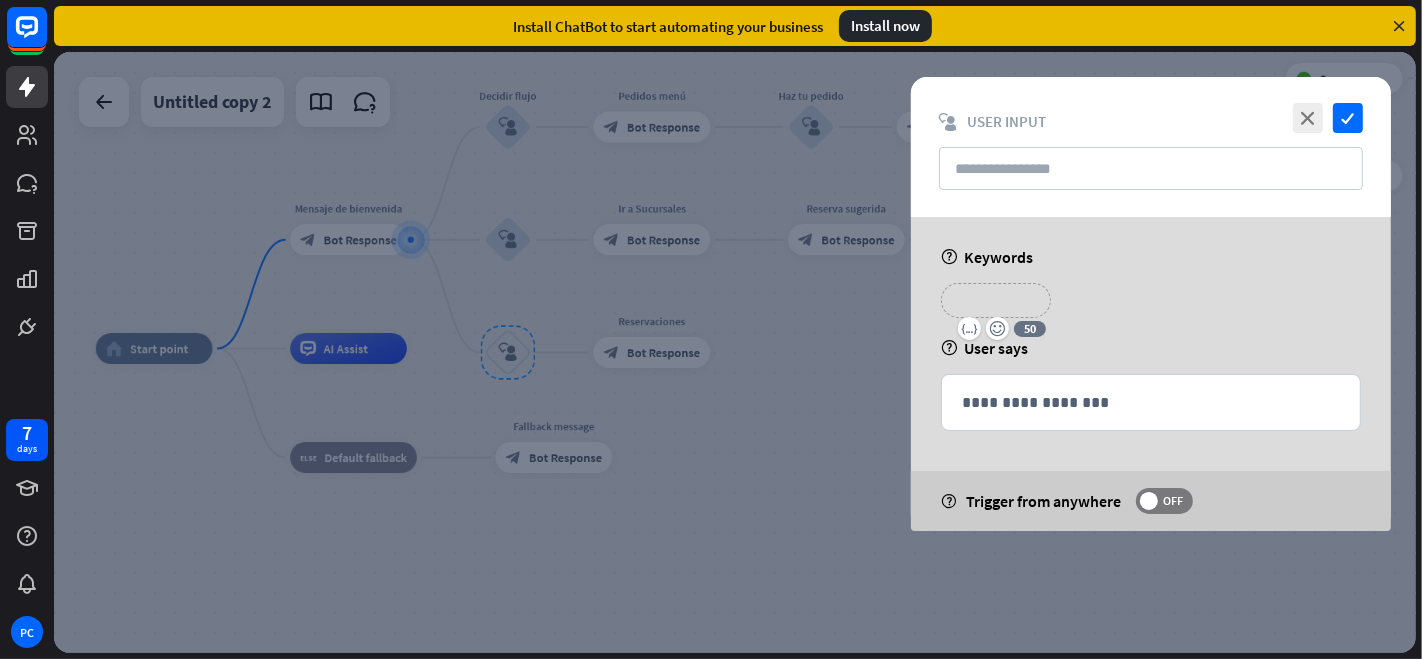 click on "**********" at bounding box center (996, 300) 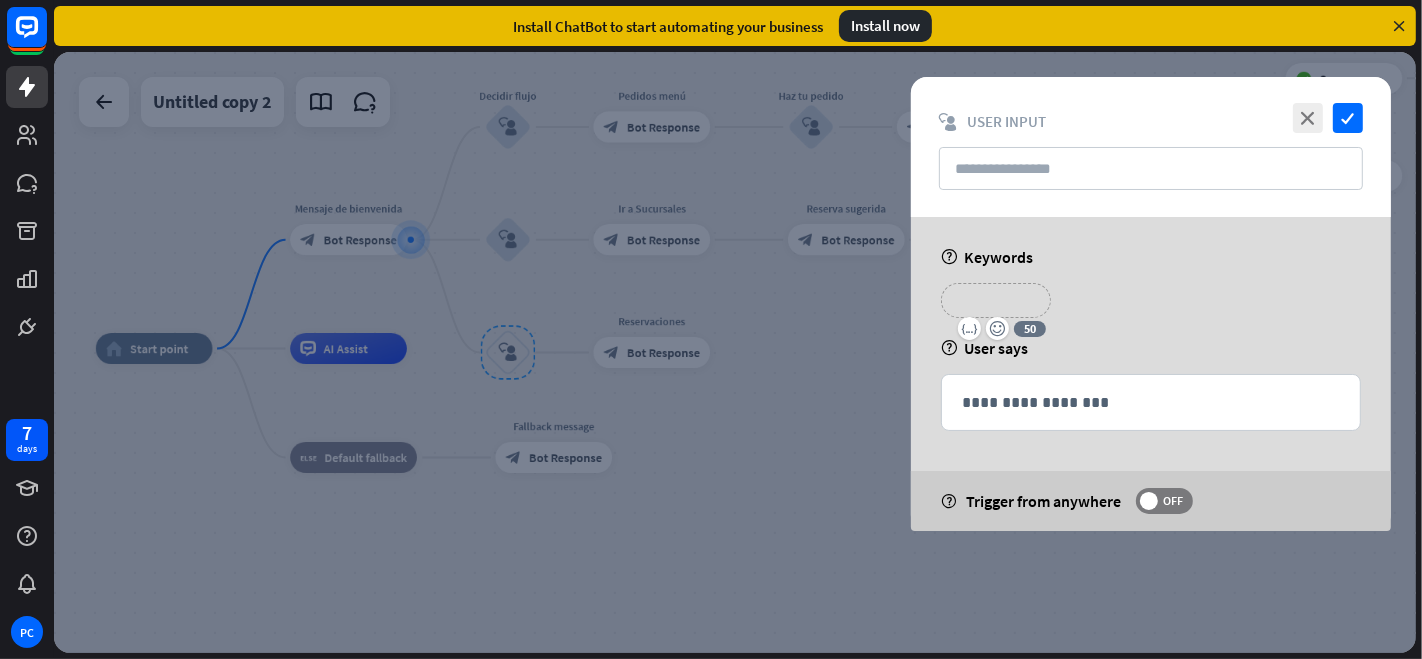 type 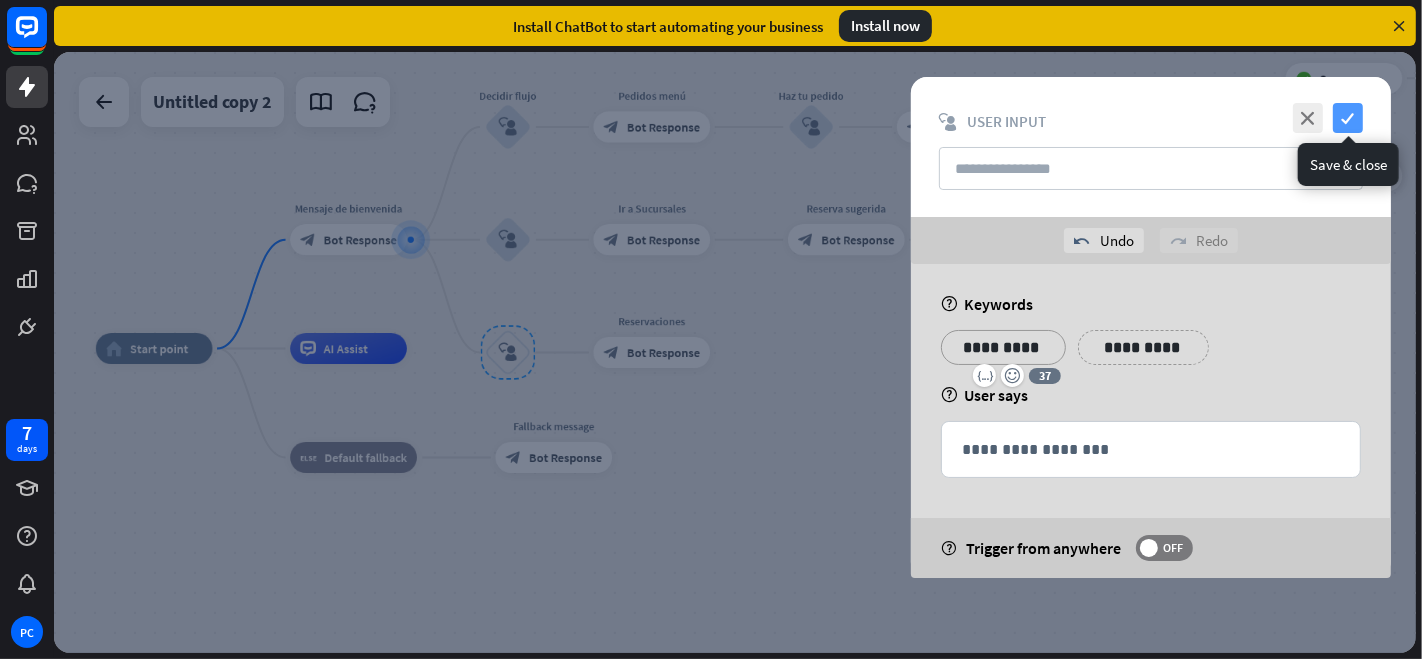 click on "check" at bounding box center (1348, 118) 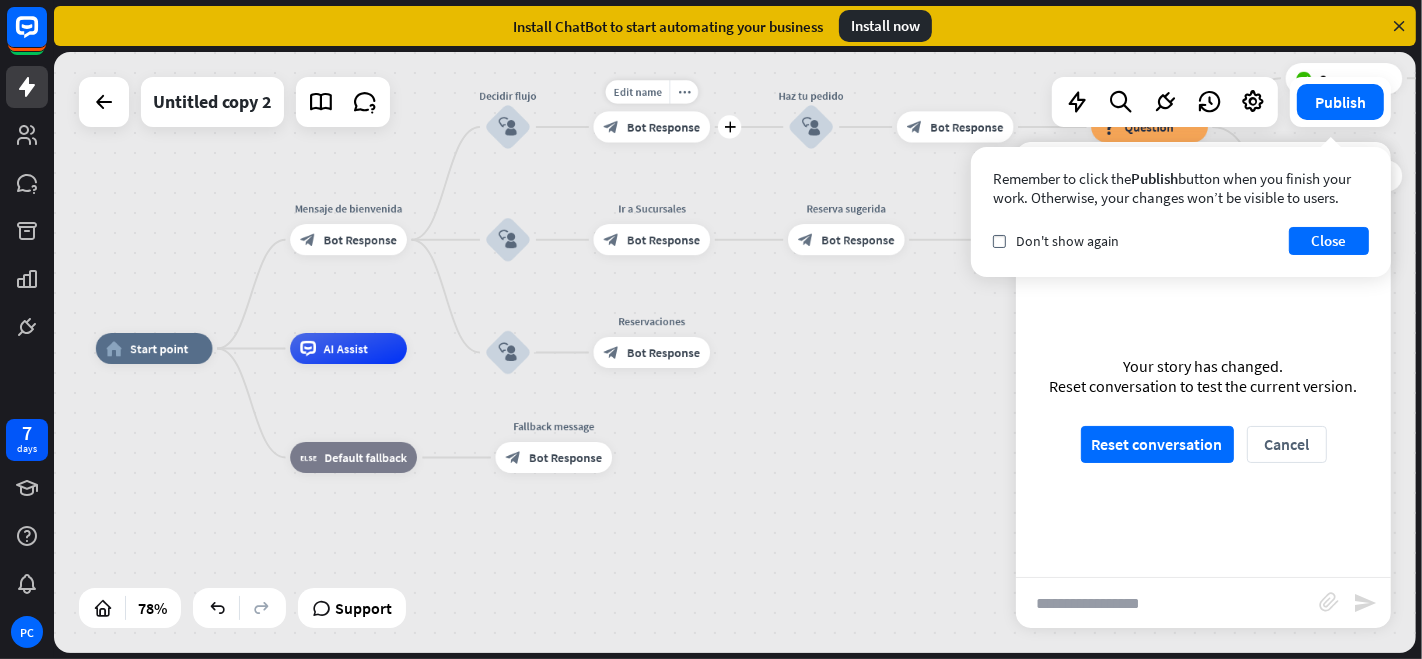 click on "Bot Response" at bounding box center [663, 127] 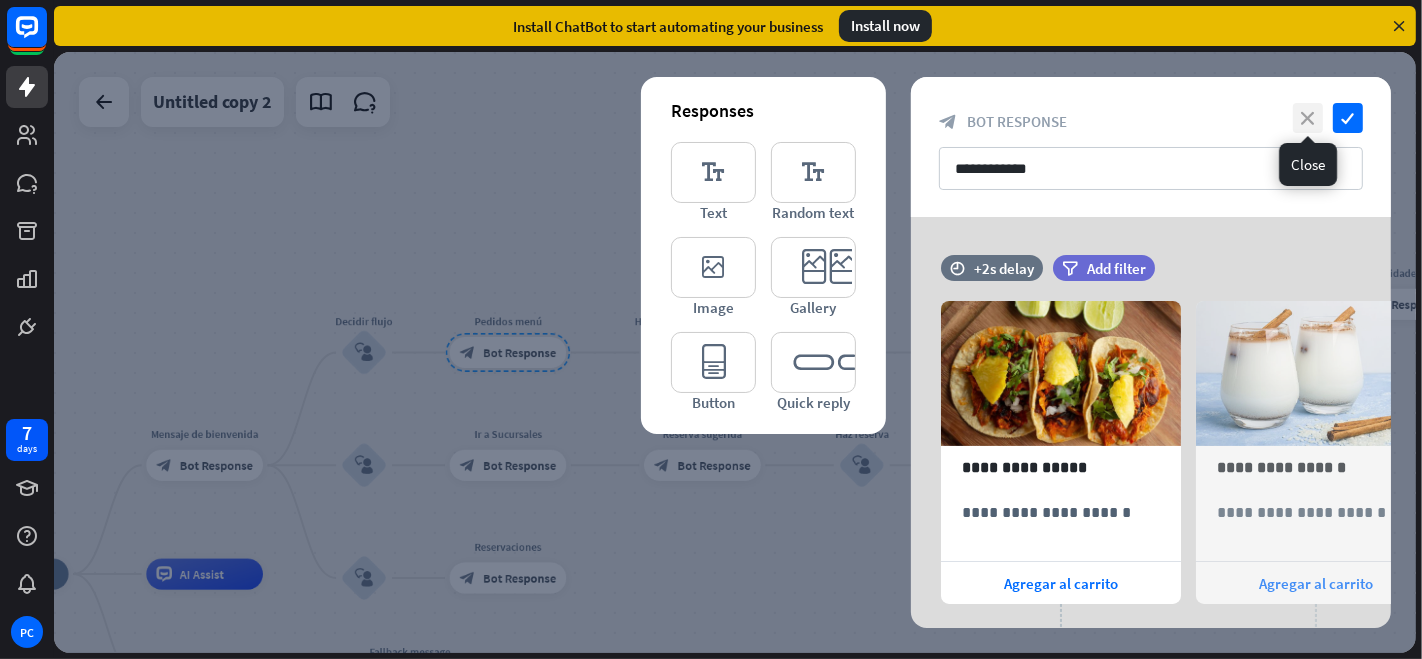 click on "close" at bounding box center (1308, 118) 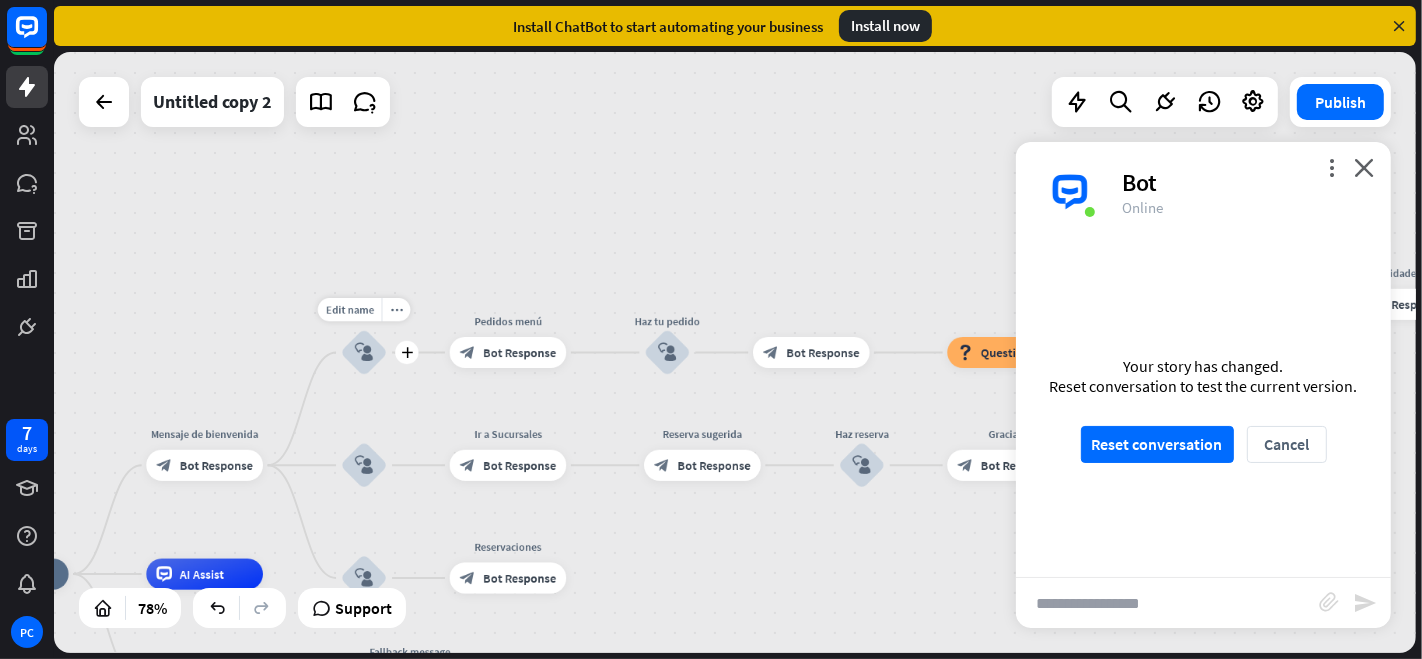 click on "block_user_input" at bounding box center [364, 352] 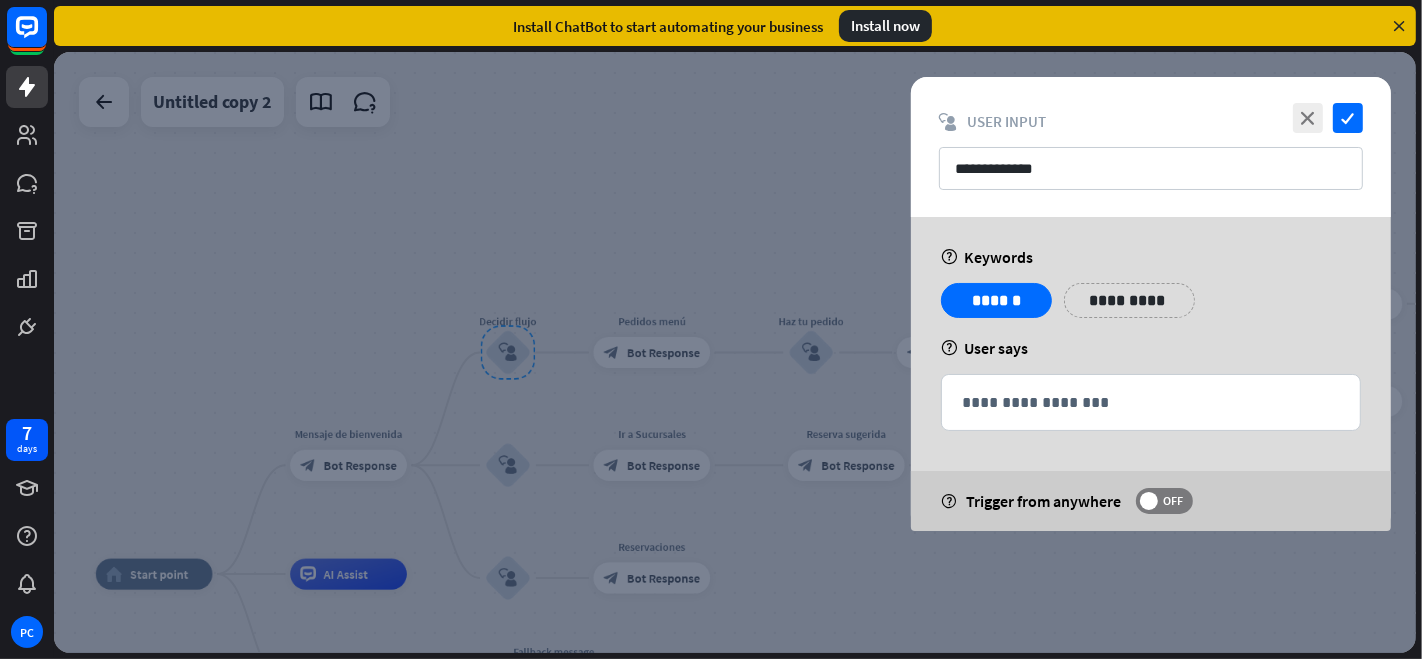 click at bounding box center (735, 352) 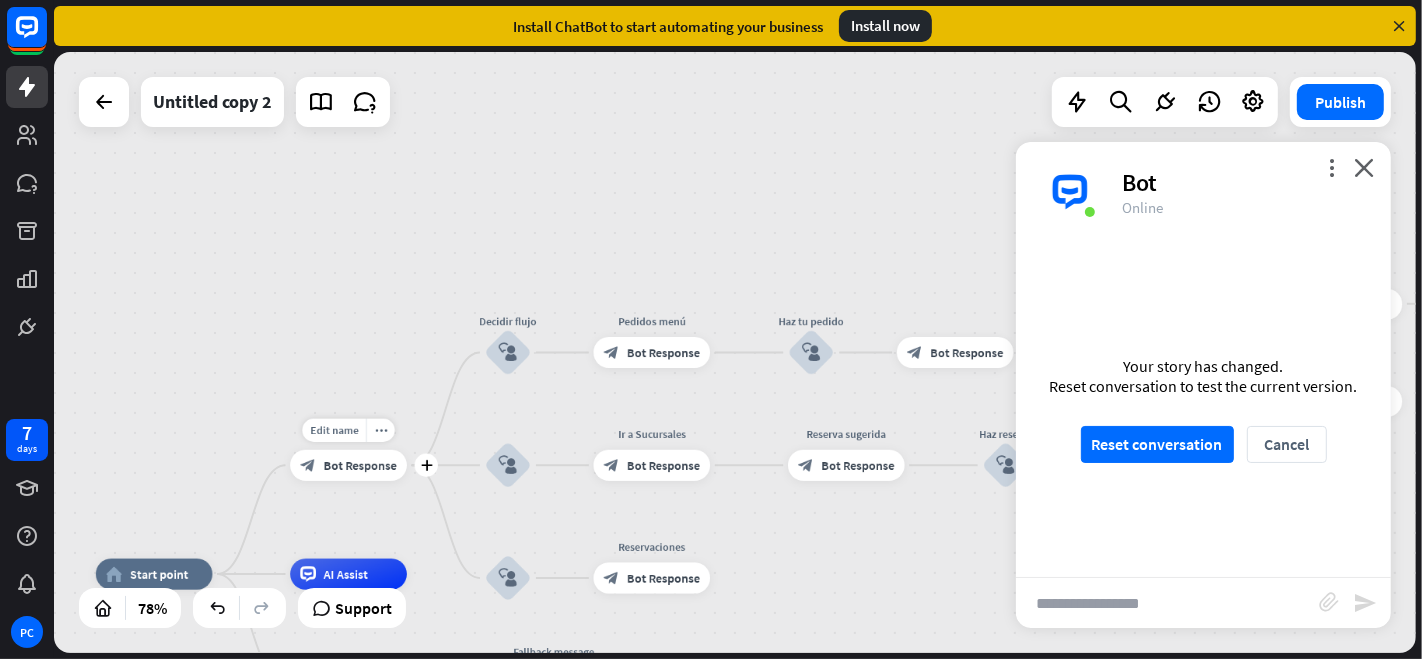 click on "Bot Response" at bounding box center (360, 466) 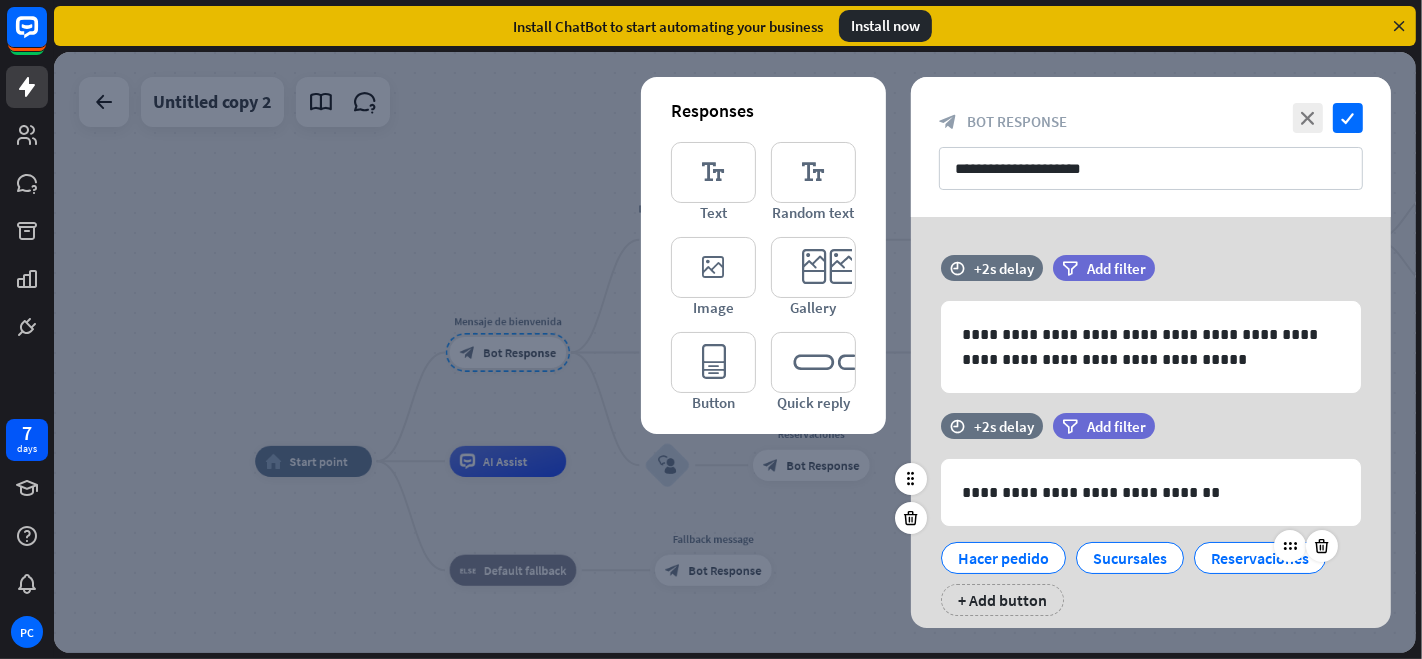 click on "Reservaciones" at bounding box center [1260, 558] 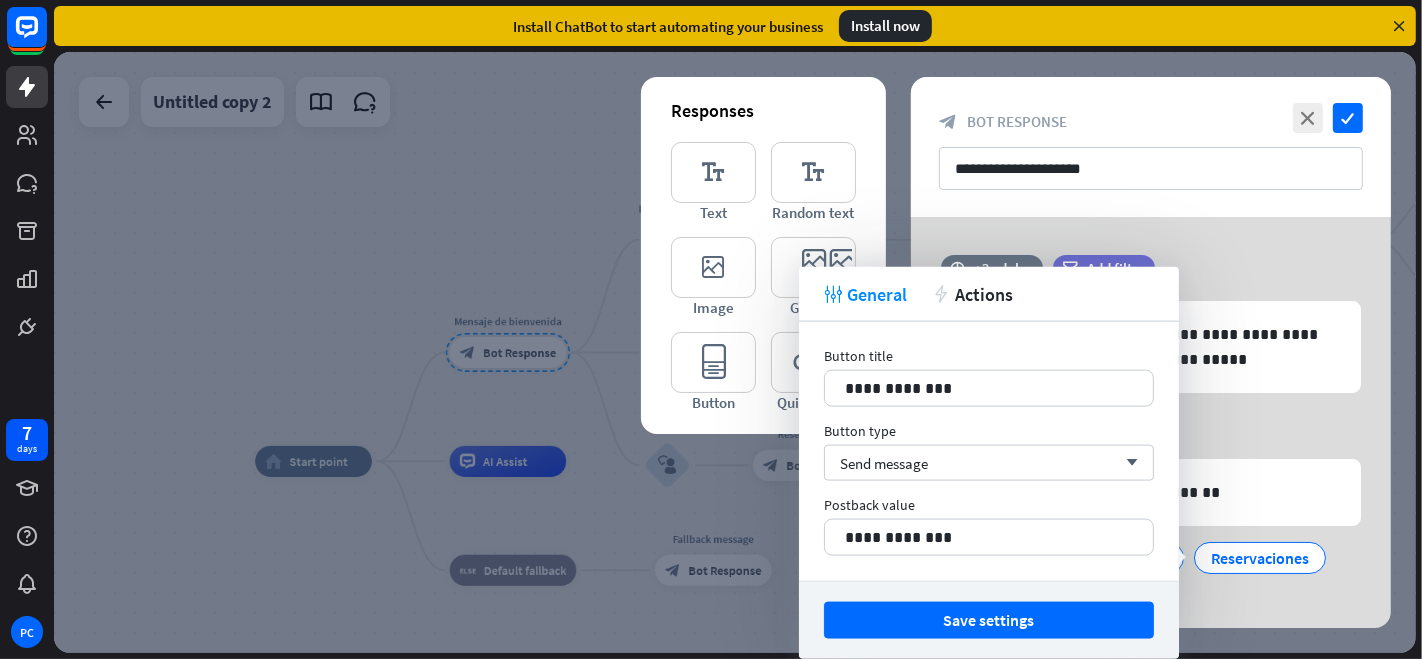 click at bounding box center (735, 352) 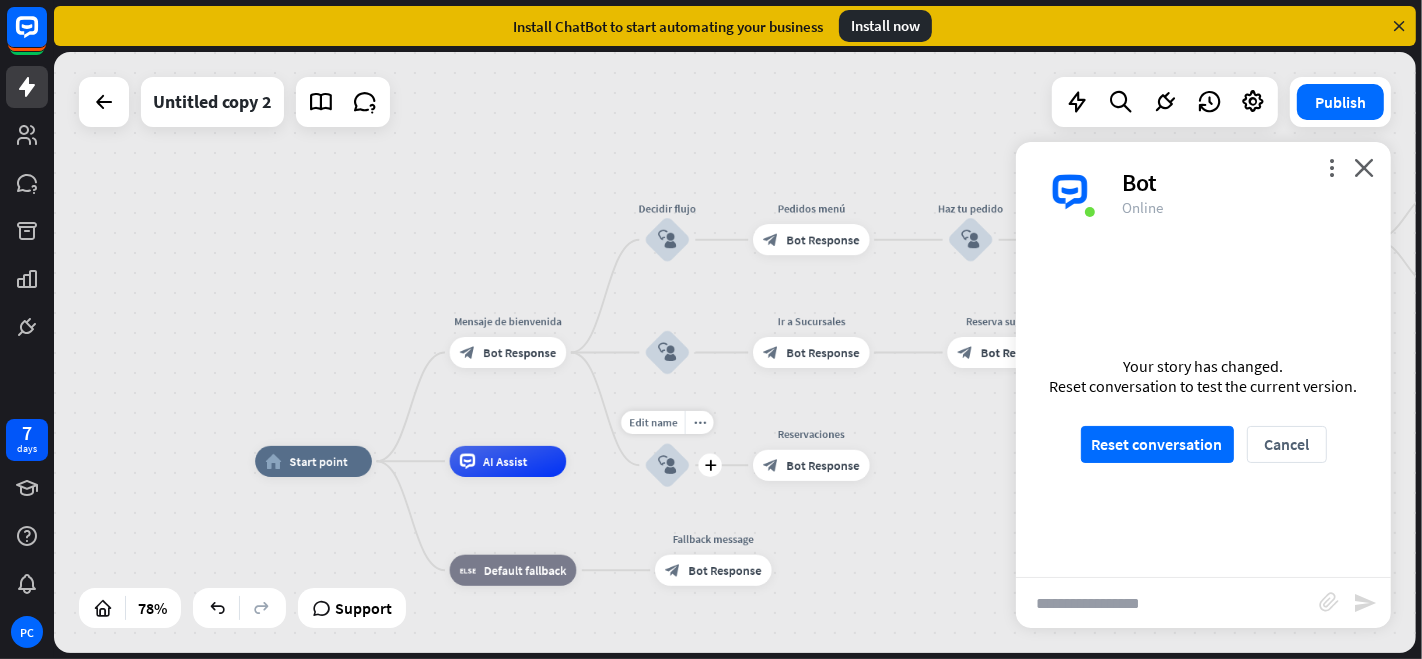 click on "block_user_input" at bounding box center (667, 465) 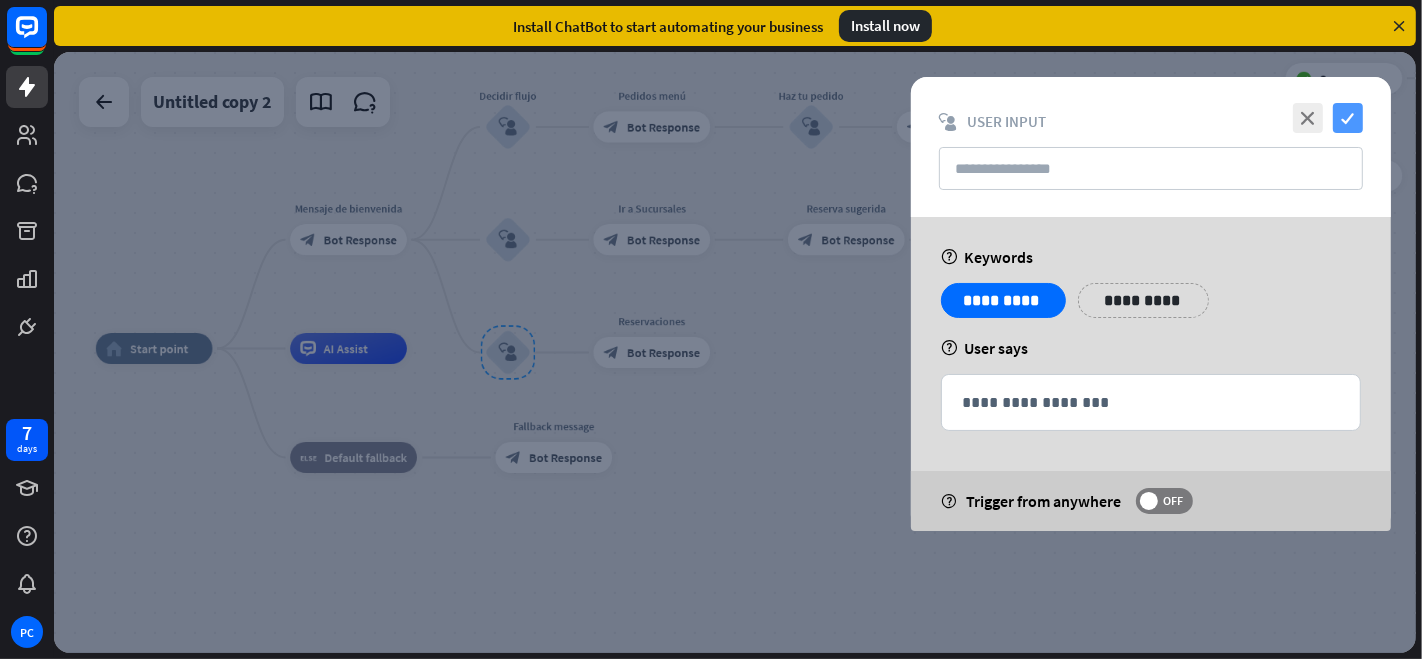 click on "check" at bounding box center (1348, 118) 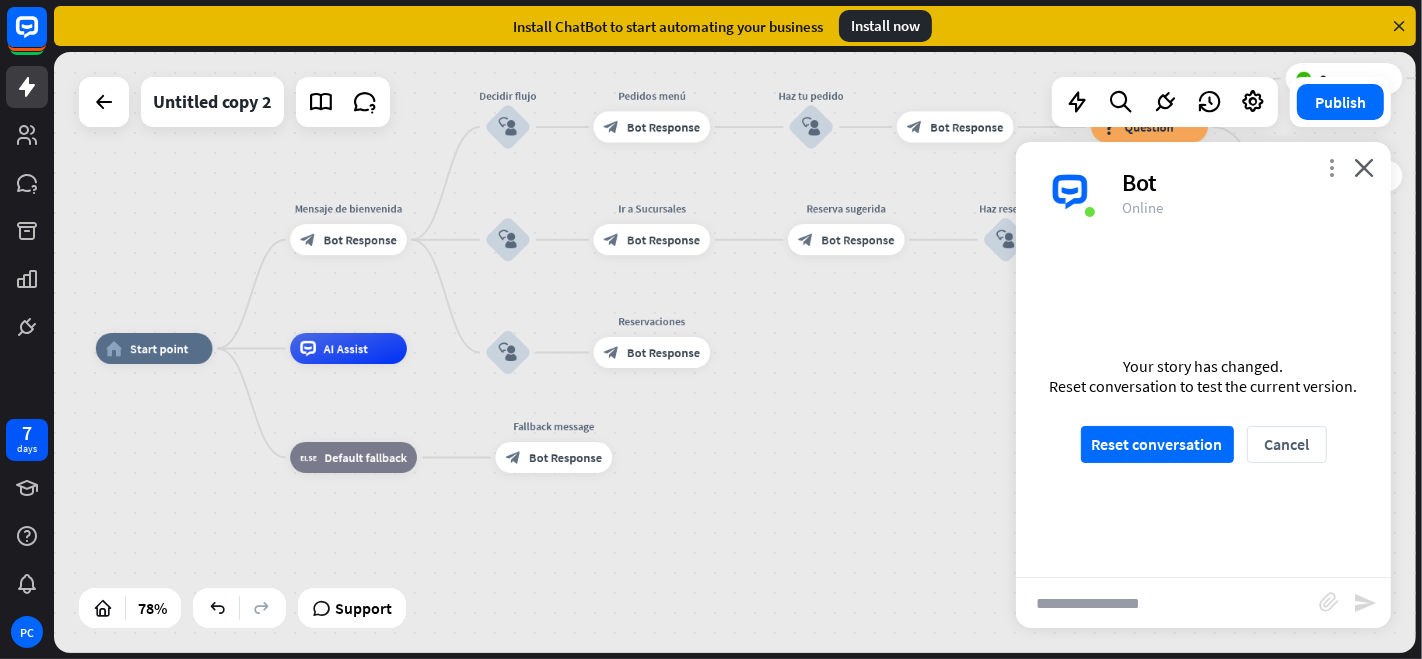 click on "more_vert" at bounding box center [1331, 167] 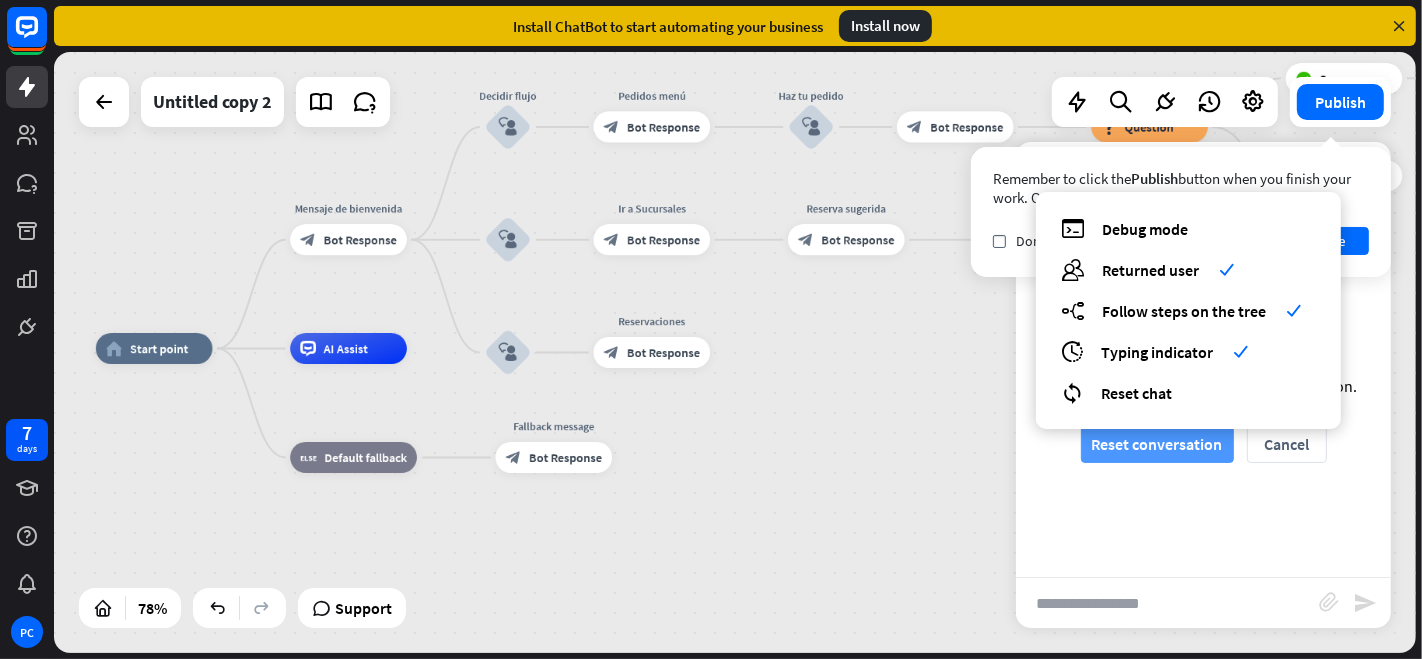 click on "Reset conversation" at bounding box center [1157, 444] 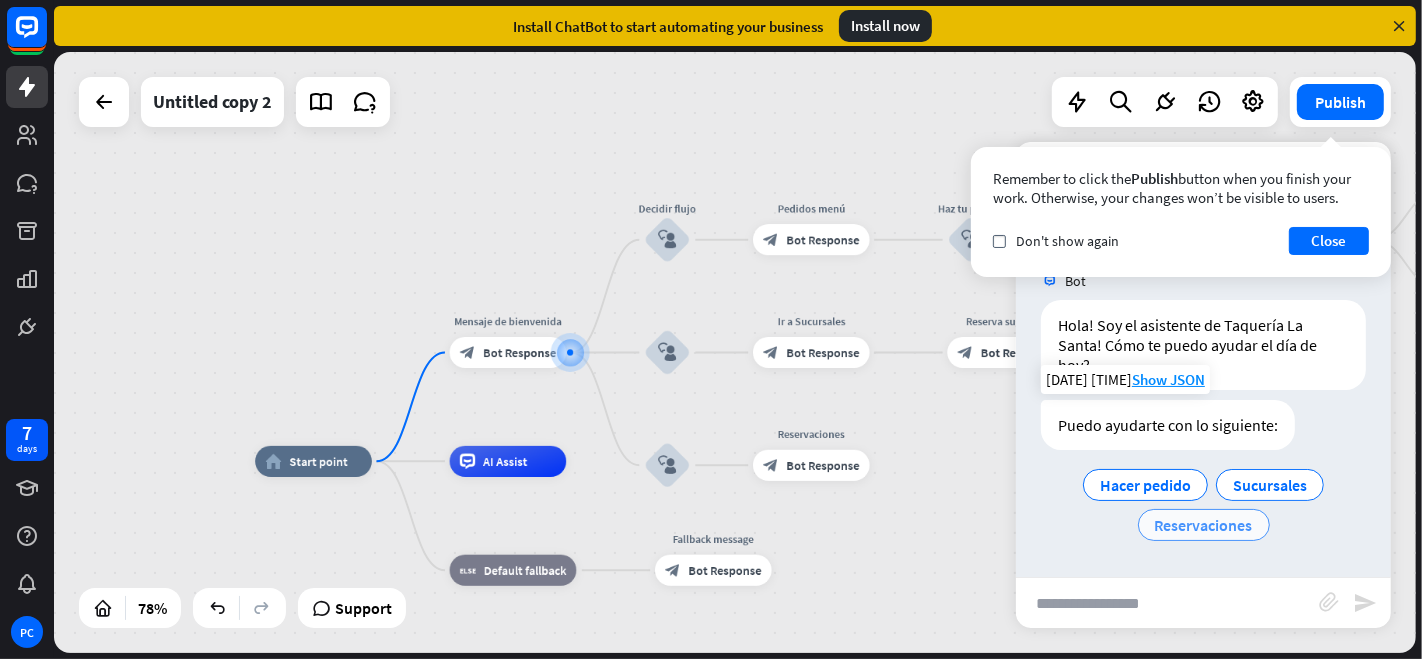 click on "Reservaciones" at bounding box center [1204, 525] 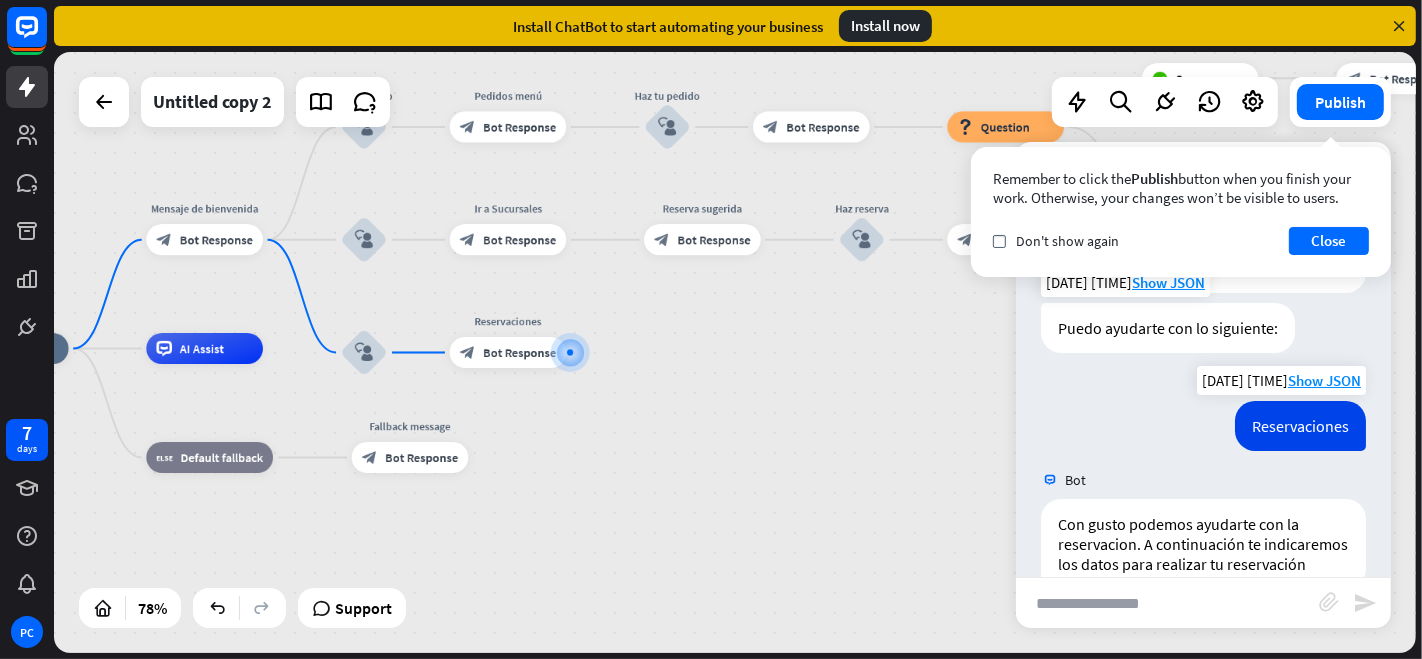 scroll, scrollTop: 157, scrollLeft: 0, axis: vertical 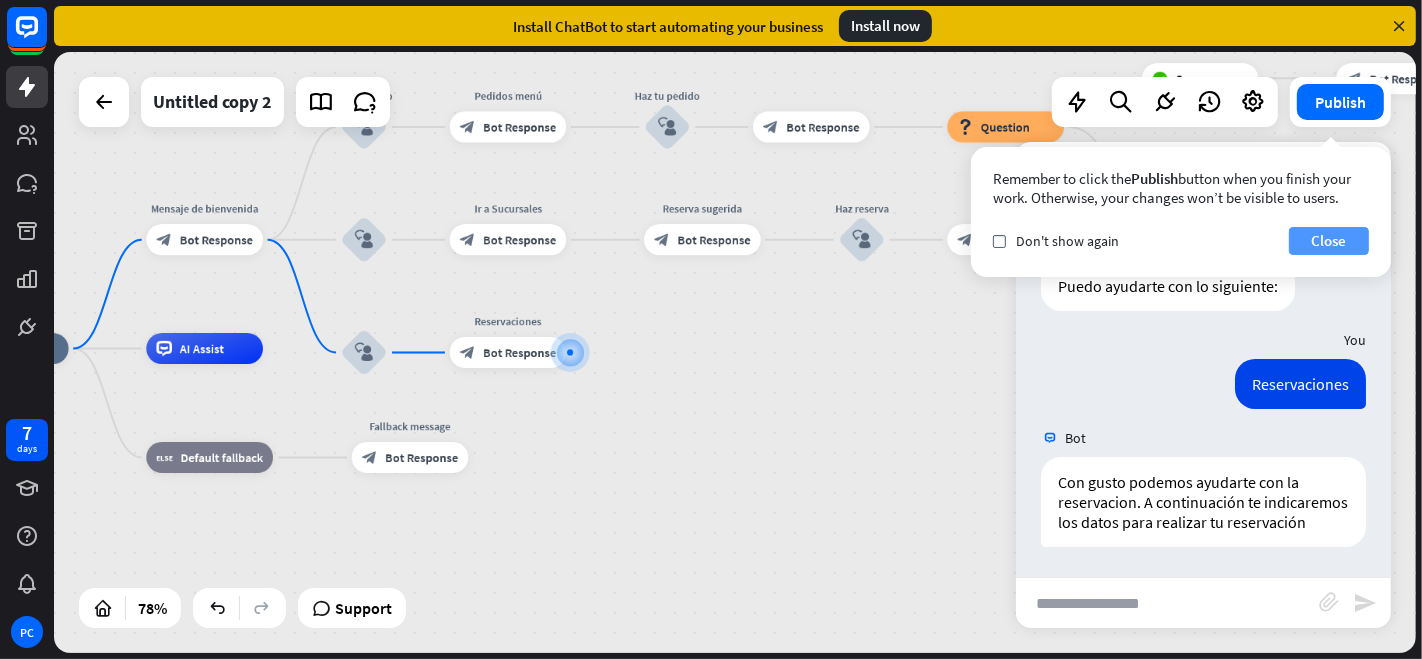 click on "Close" at bounding box center [1329, 241] 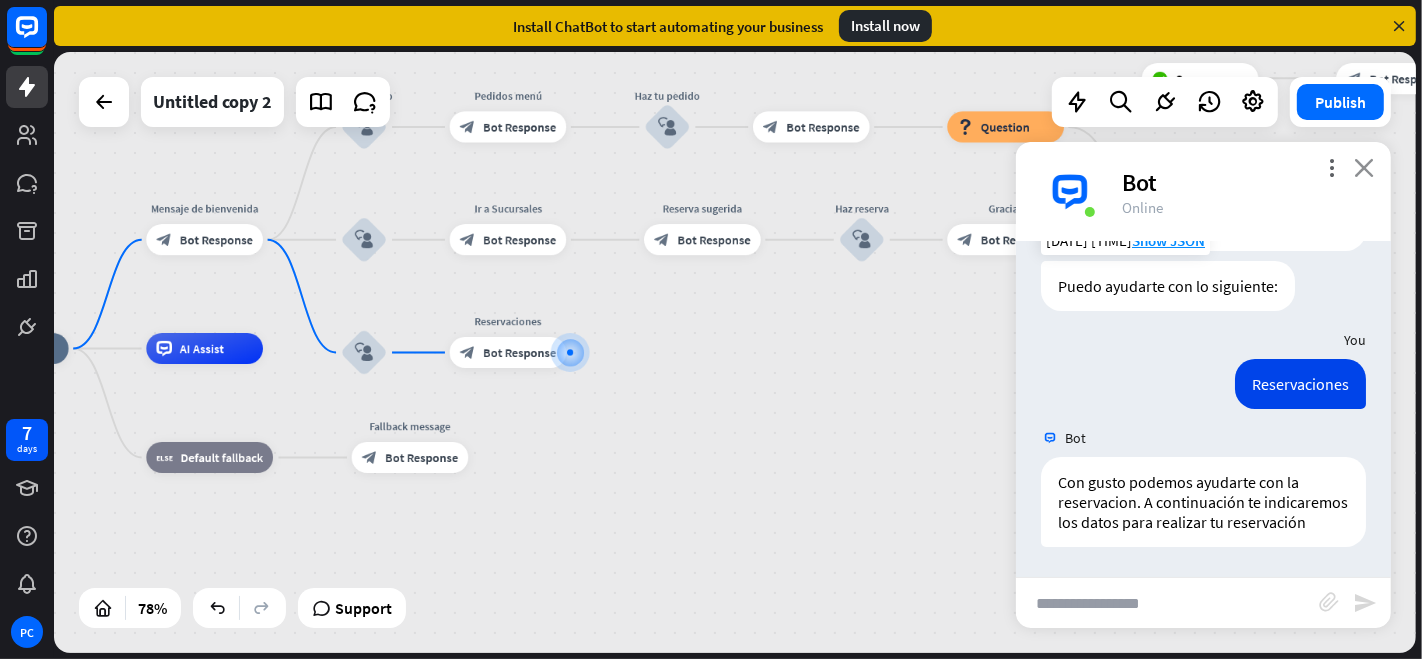 click on "close" at bounding box center [1364, 167] 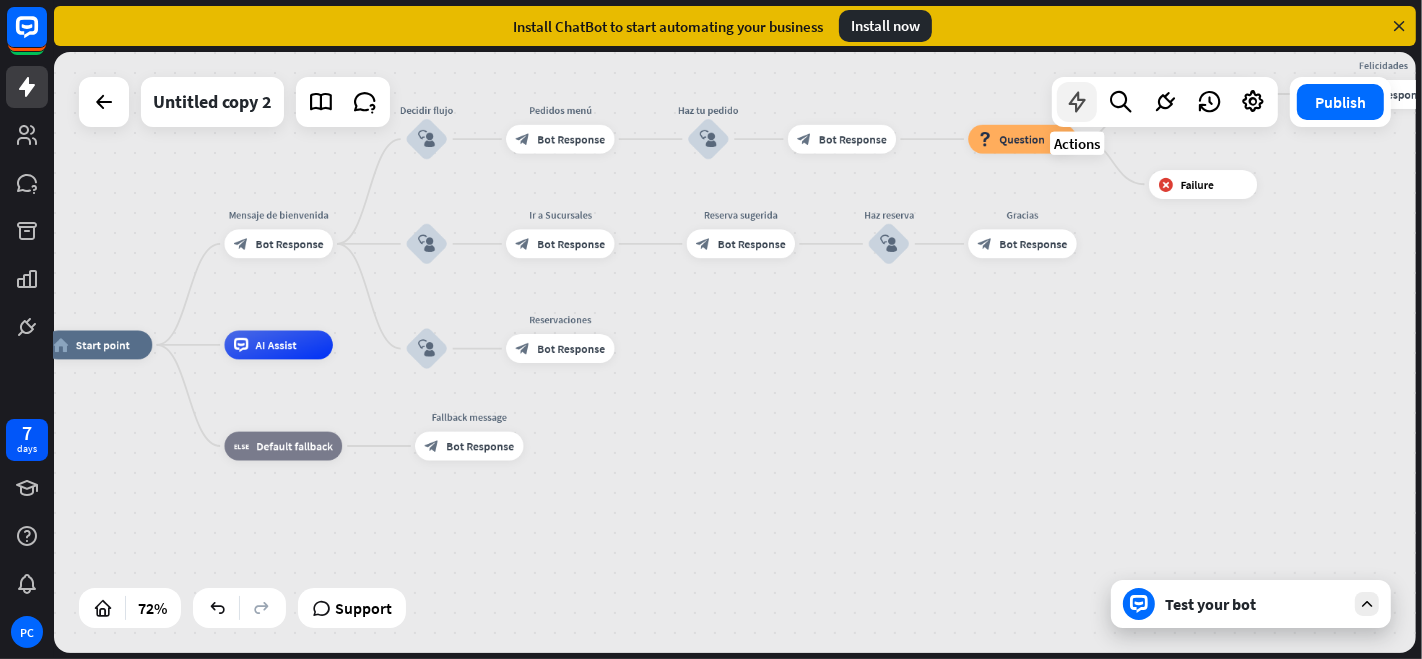click at bounding box center (1077, 102) 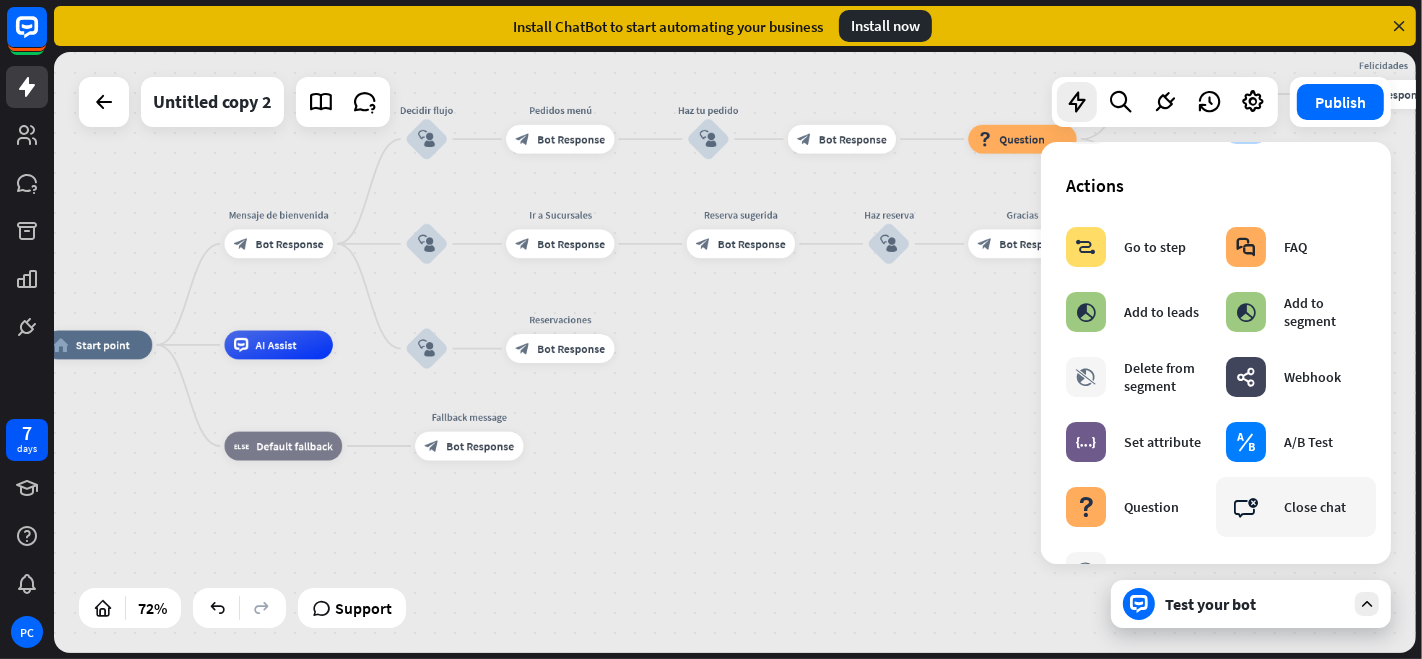 scroll, scrollTop: 444, scrollLeft: 0, axis: vertical 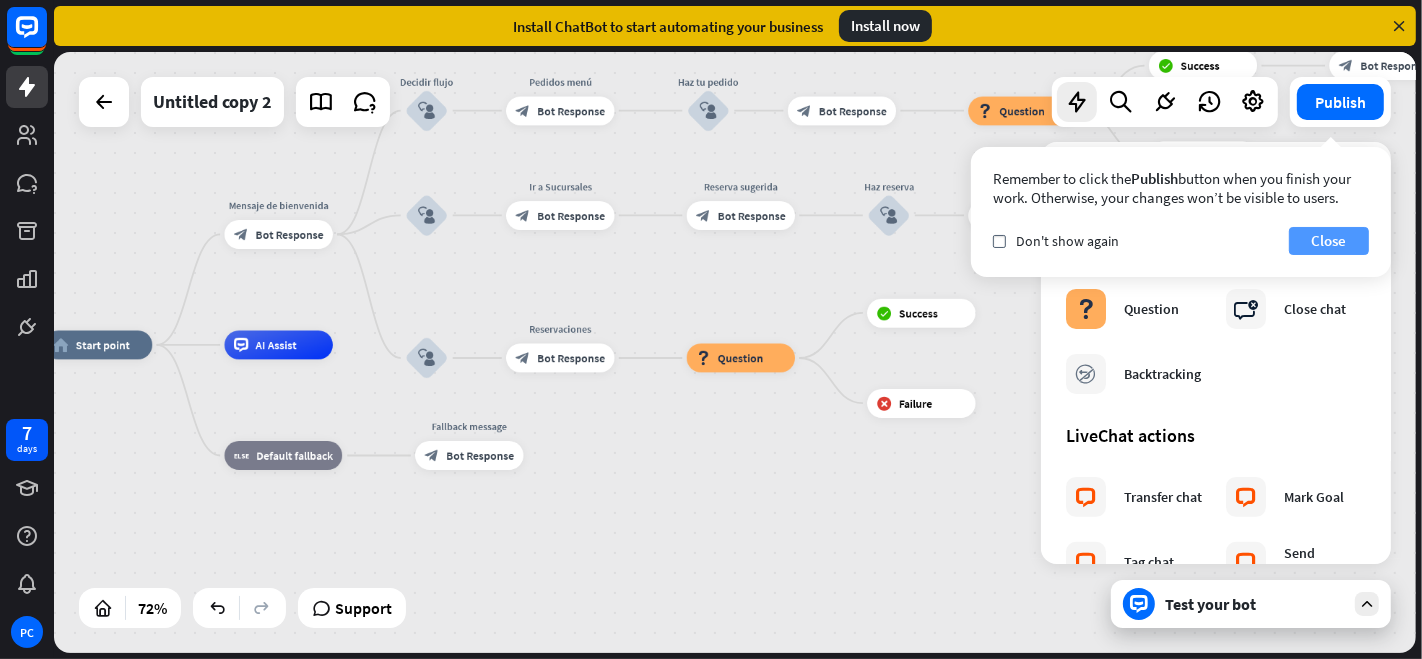 click on "Close" at bounding box center [1329, 241] 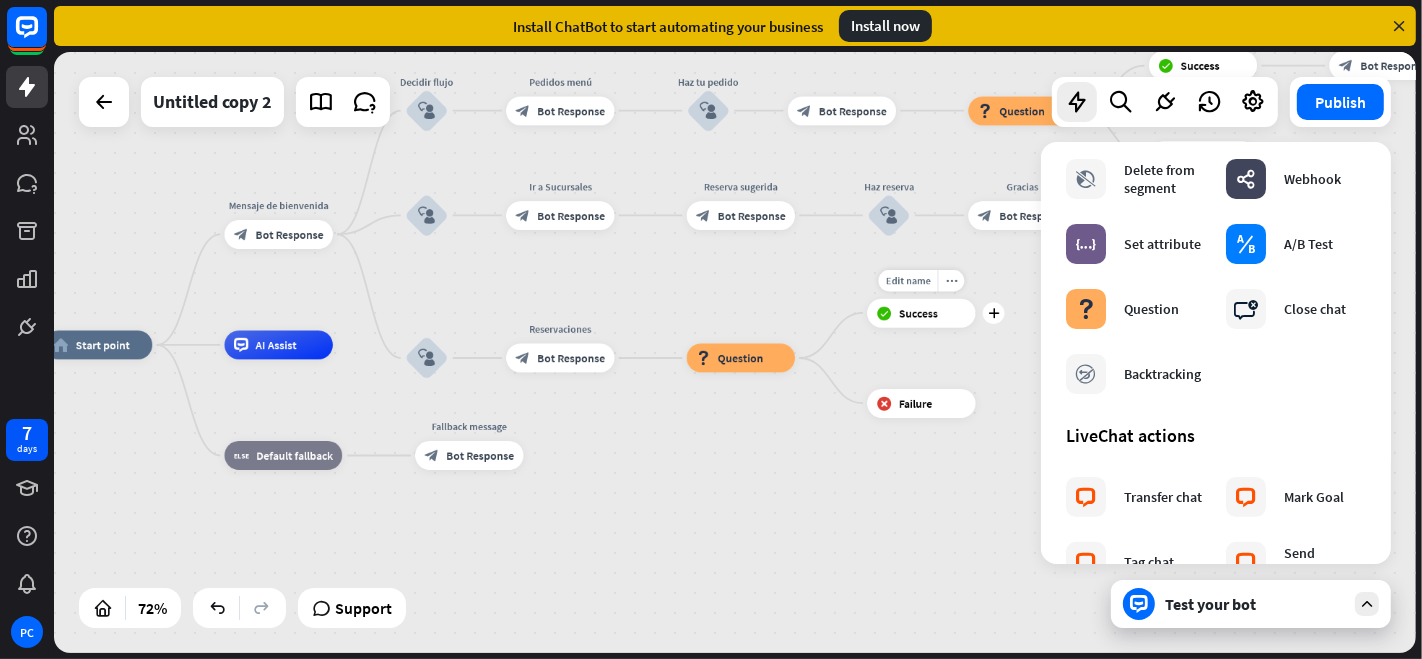click on "Success" at bounding box center (918, 313) 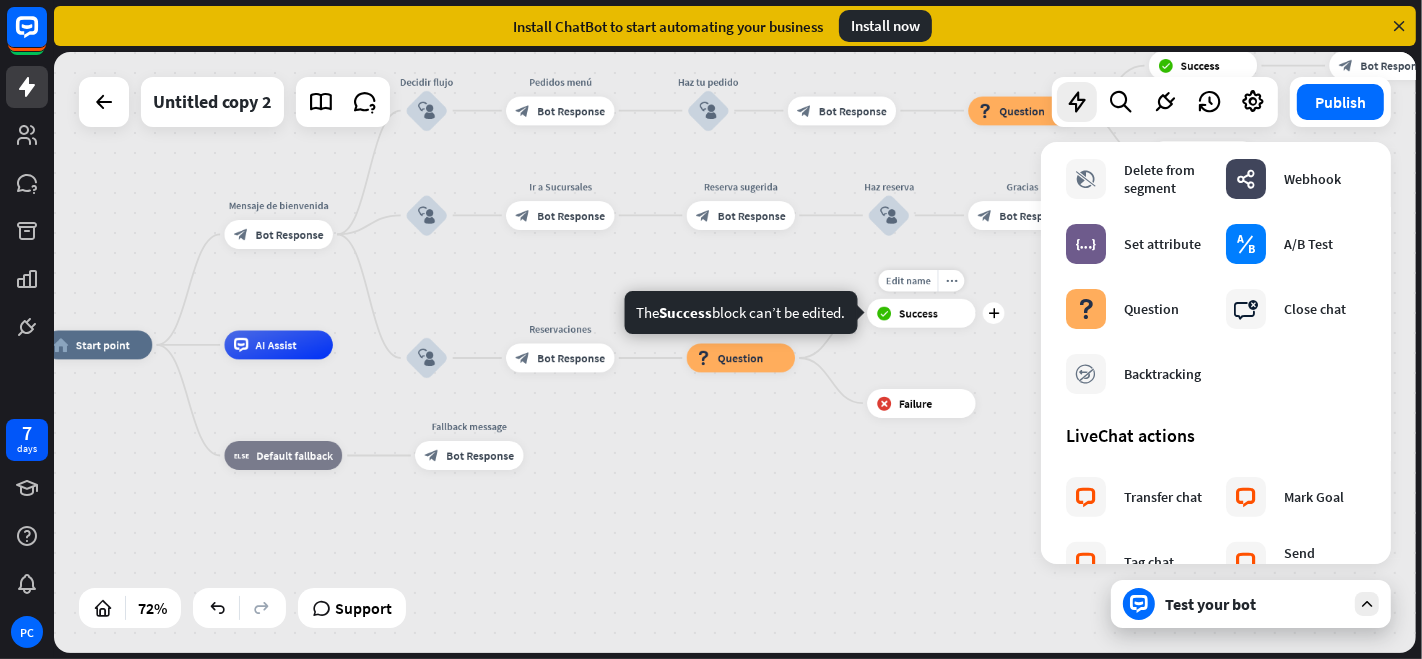 click on "block_success   Success" at bounding box center (921, 312) 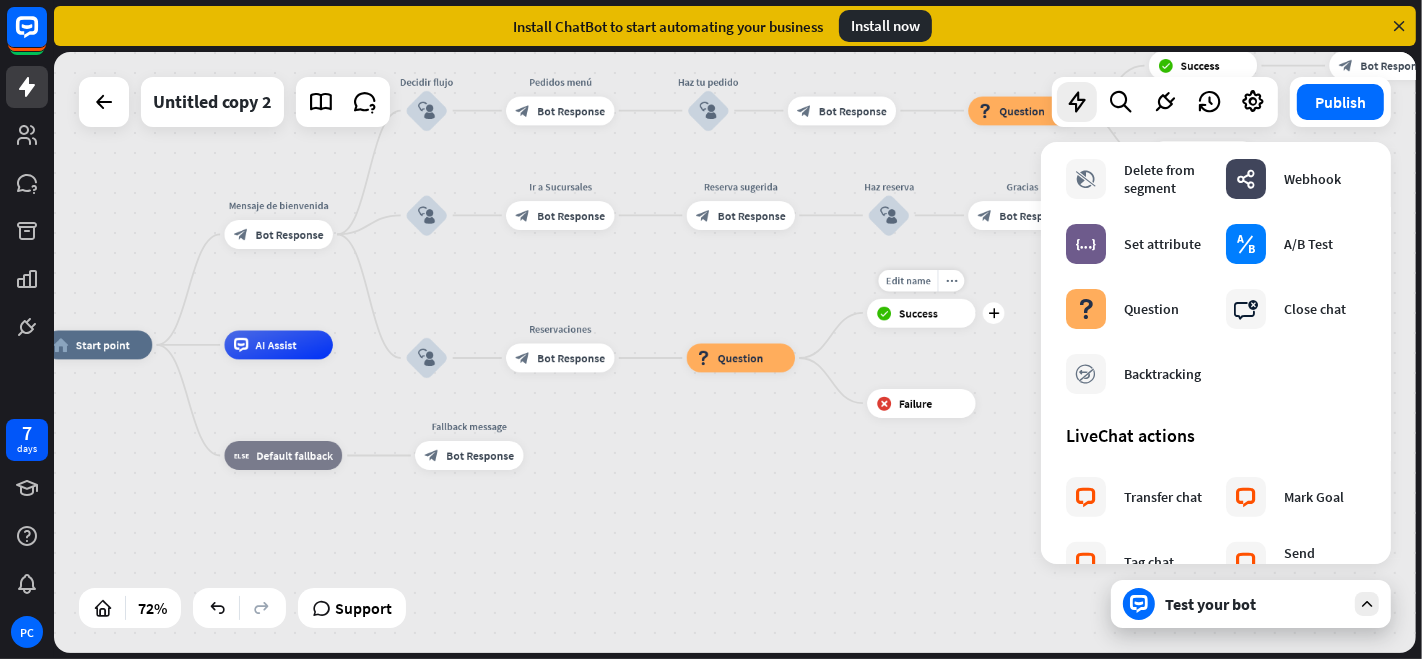 click on "block_success   Success" at bounding box center (921, 312) 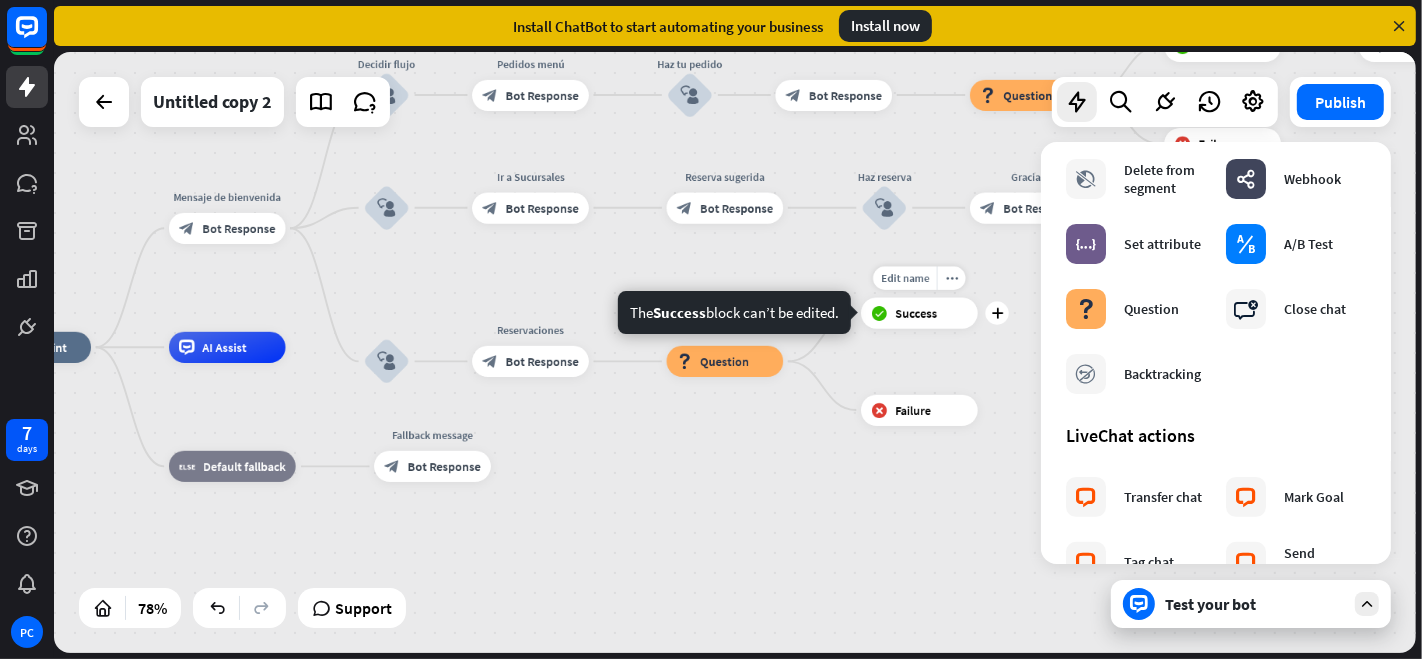 click on "block_success   Success" at bounding box center (919, 312) 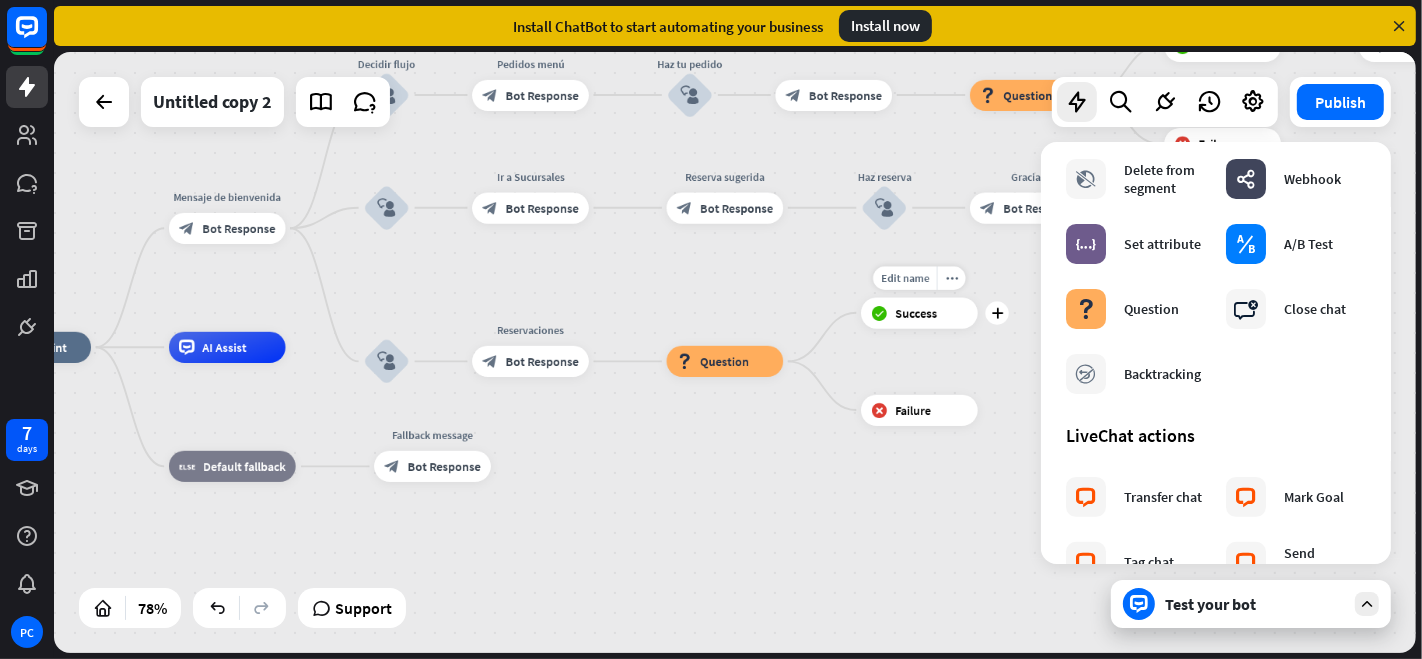 click on "block_success   Success" at bounding box center [919, 312] 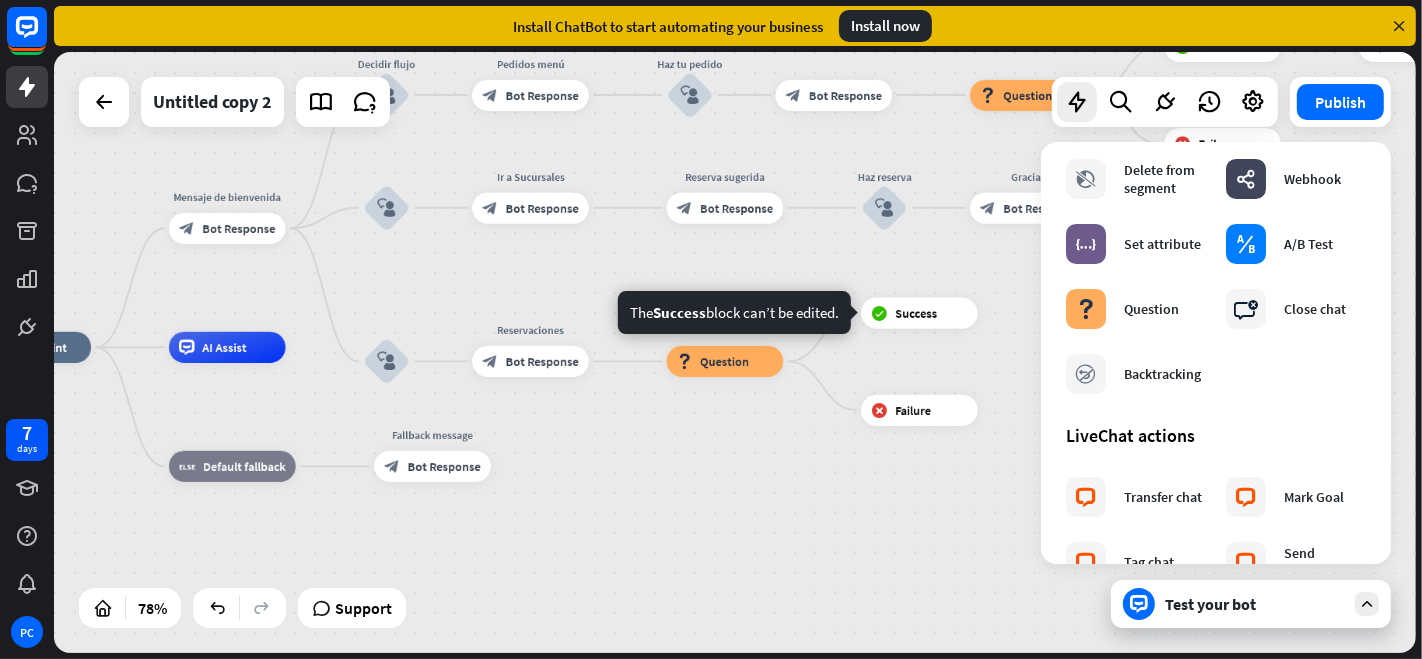 click on "The  Success  block can’t be edited." at bounding box center (734, 312) 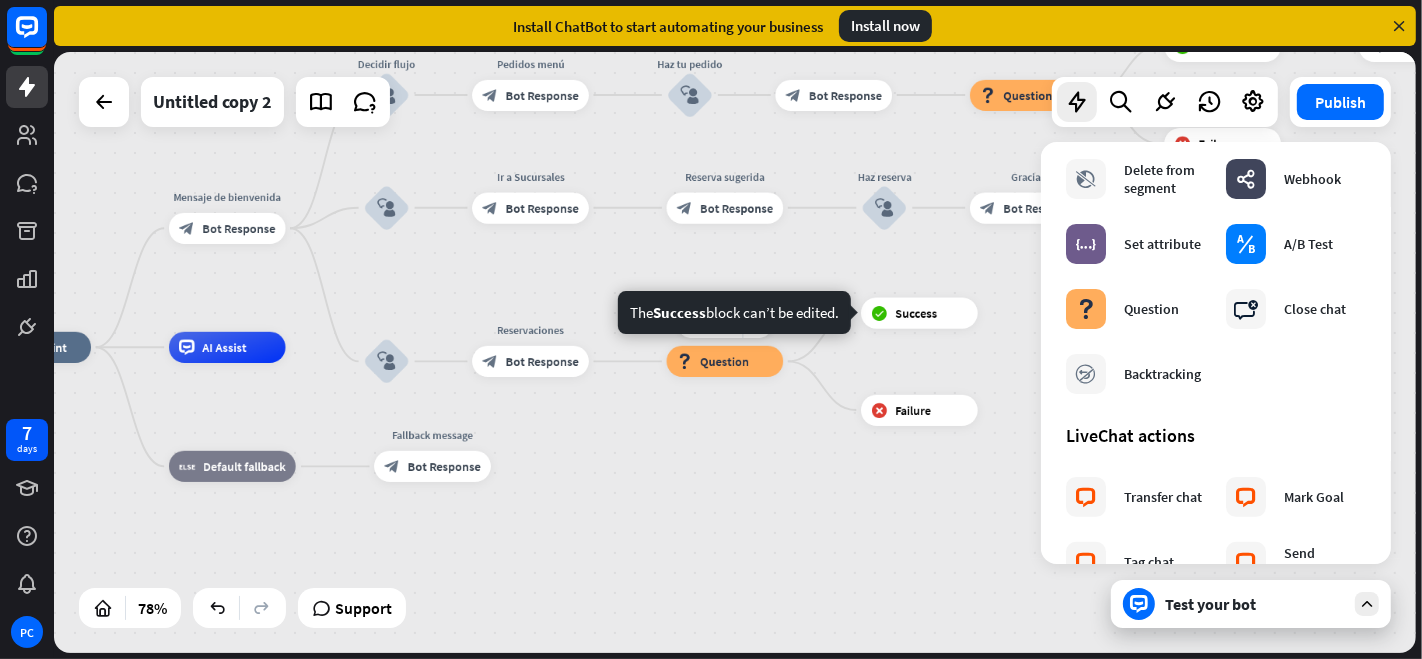 click on "block_question" at bounding box center [685, 362] 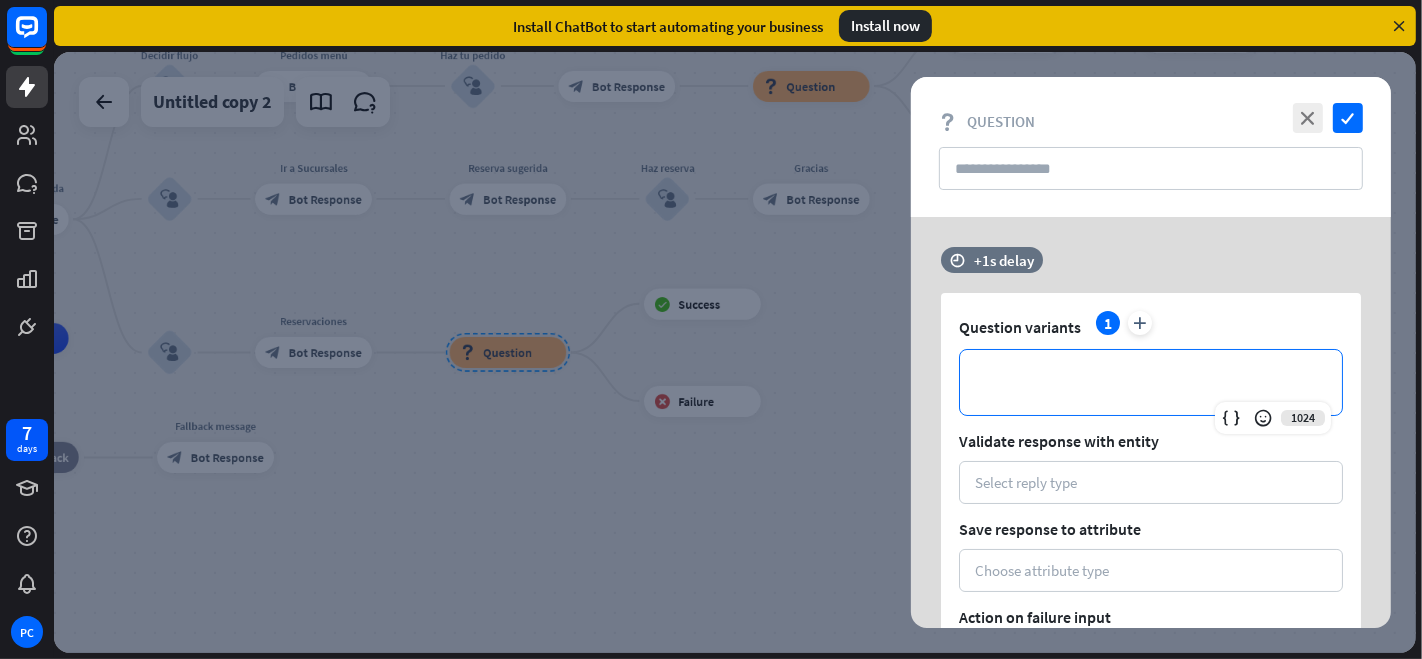 click on "**********" at bounding box center [1151, 382] 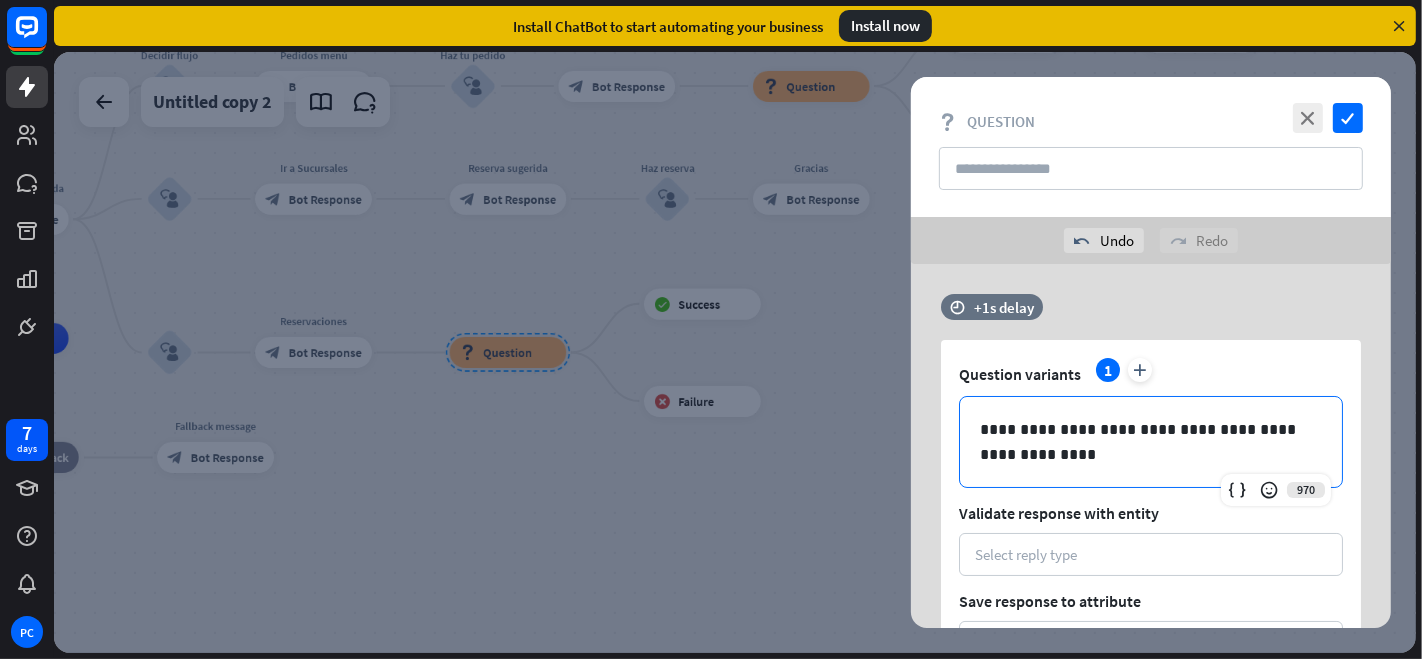 click on "**********" at bounding box center (1151, 442) 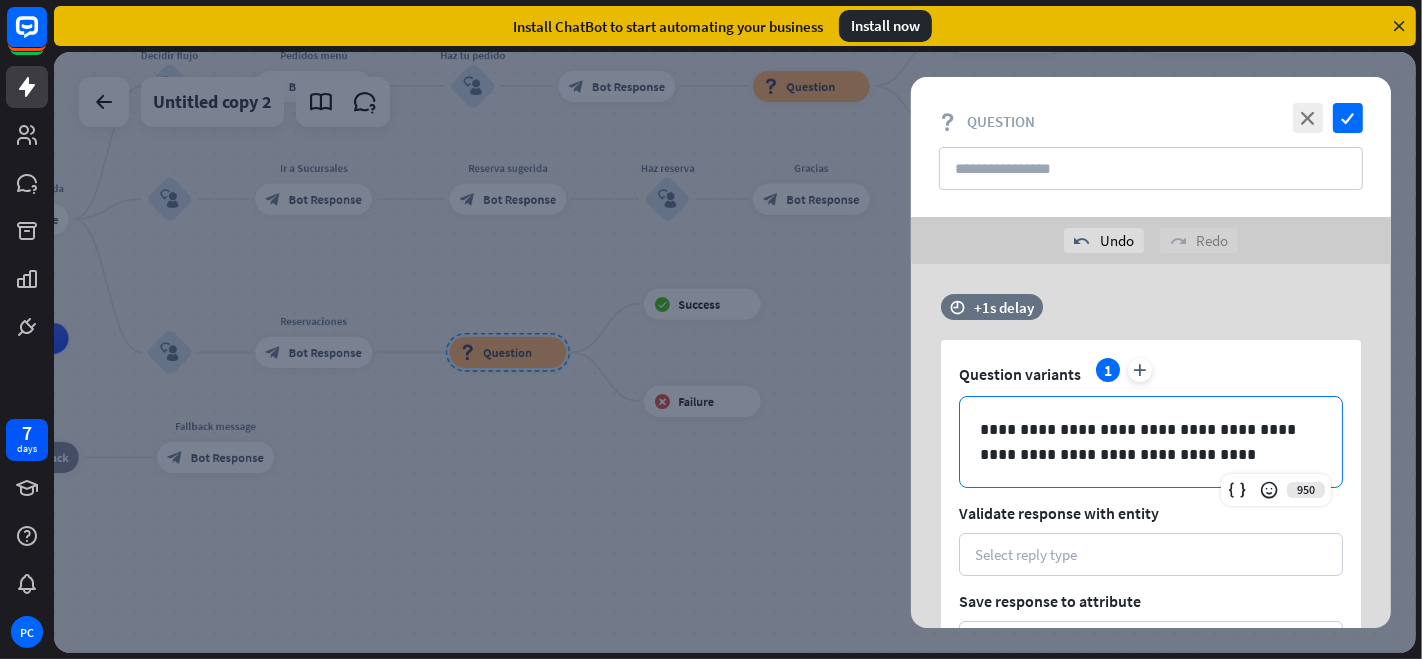 scroll, scrollTop: 111, scrollLeft: 0, axis: vertical 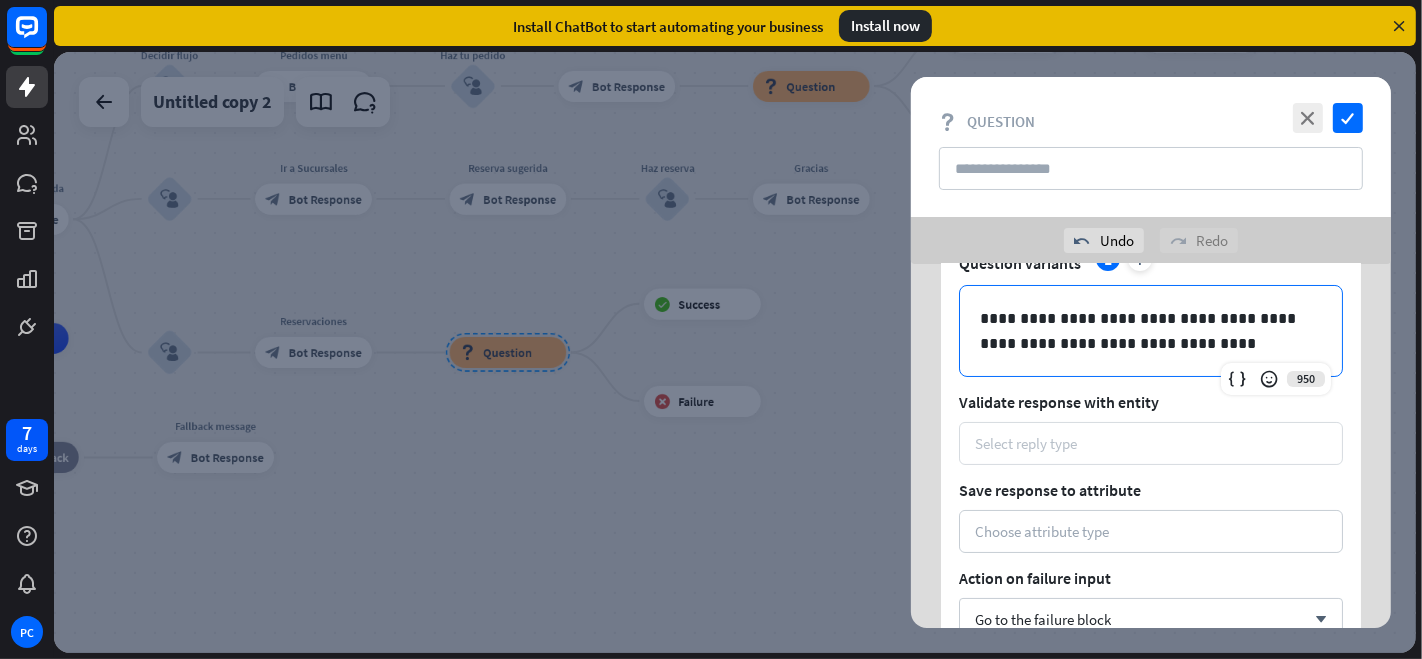 click on "Select reply type" at bounding box center (1151, 443) 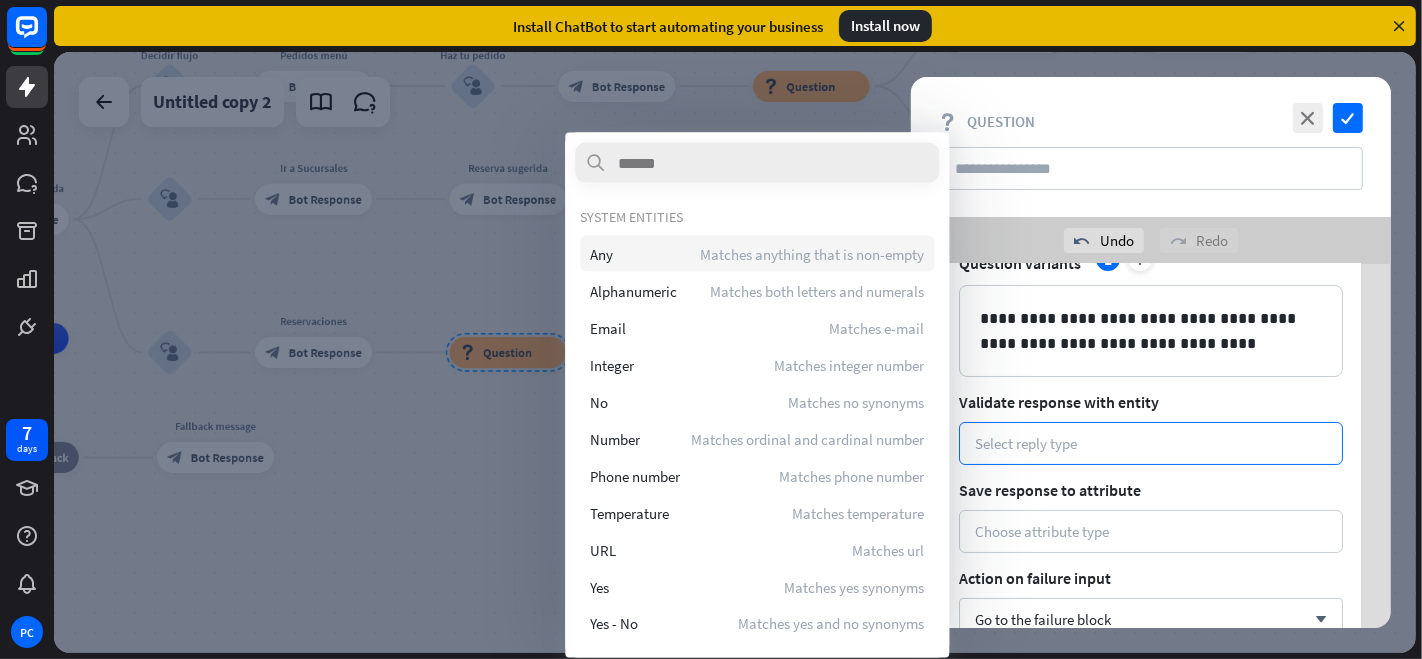 click on "Any
Matches anything that is non-empty" at bounding box center [757, 254] 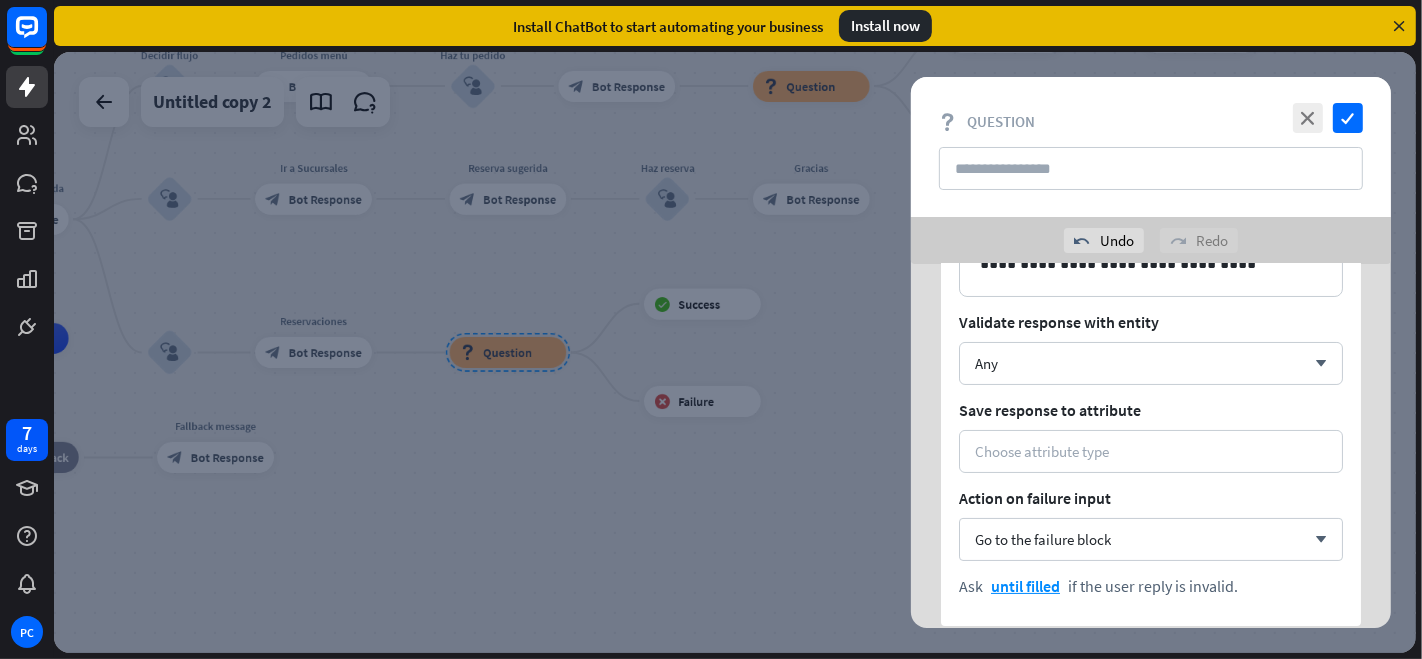 scroll, scrollTop: 222, scrollLeft: 0, axis: vertical 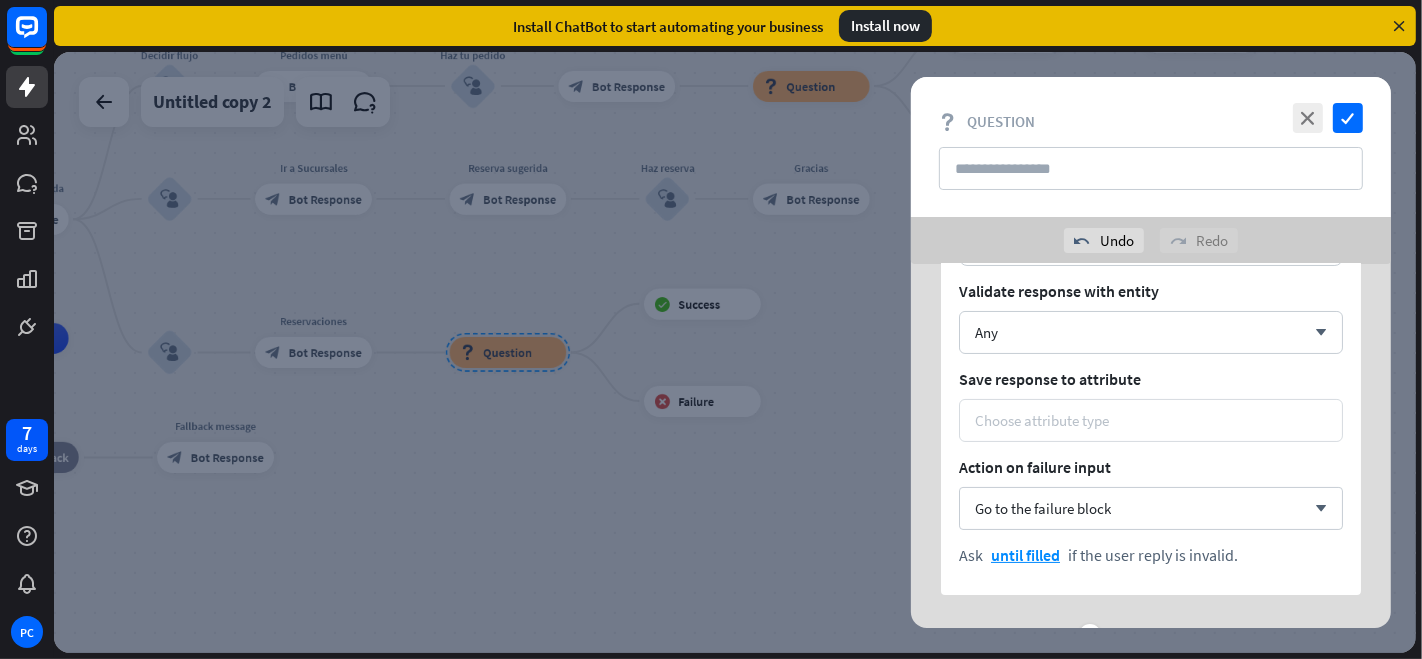 click on "Choose attribute type" at bounding box center (1042, 420) 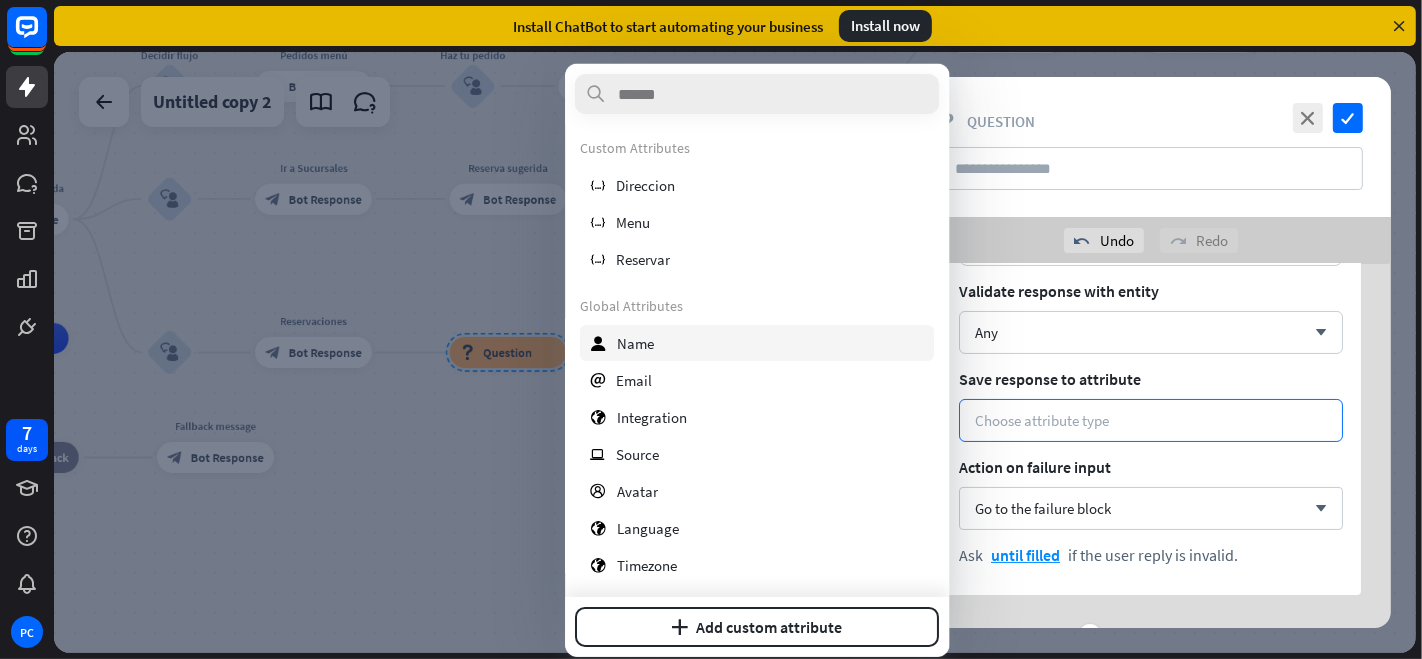 click on "user
Name" at bounding box center [757, 343] 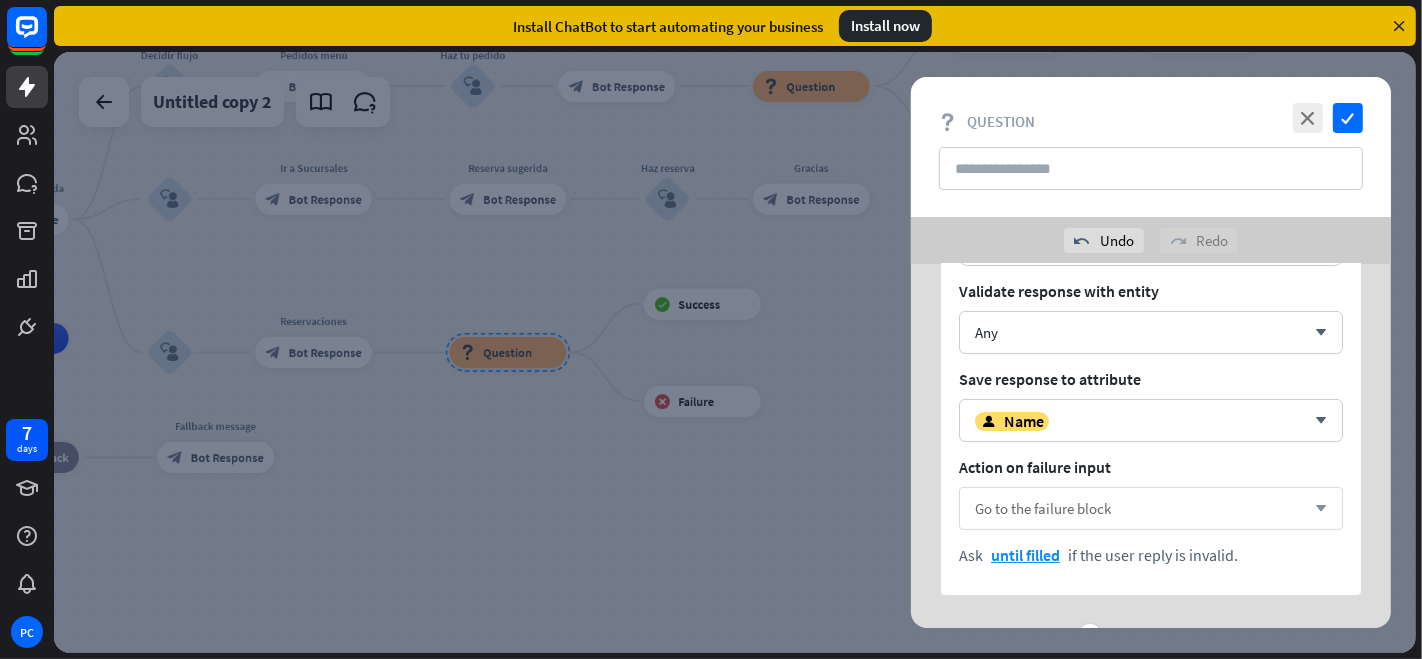 click on "Go to the failure block
arrow_down" at bounding box center [1151, 508] 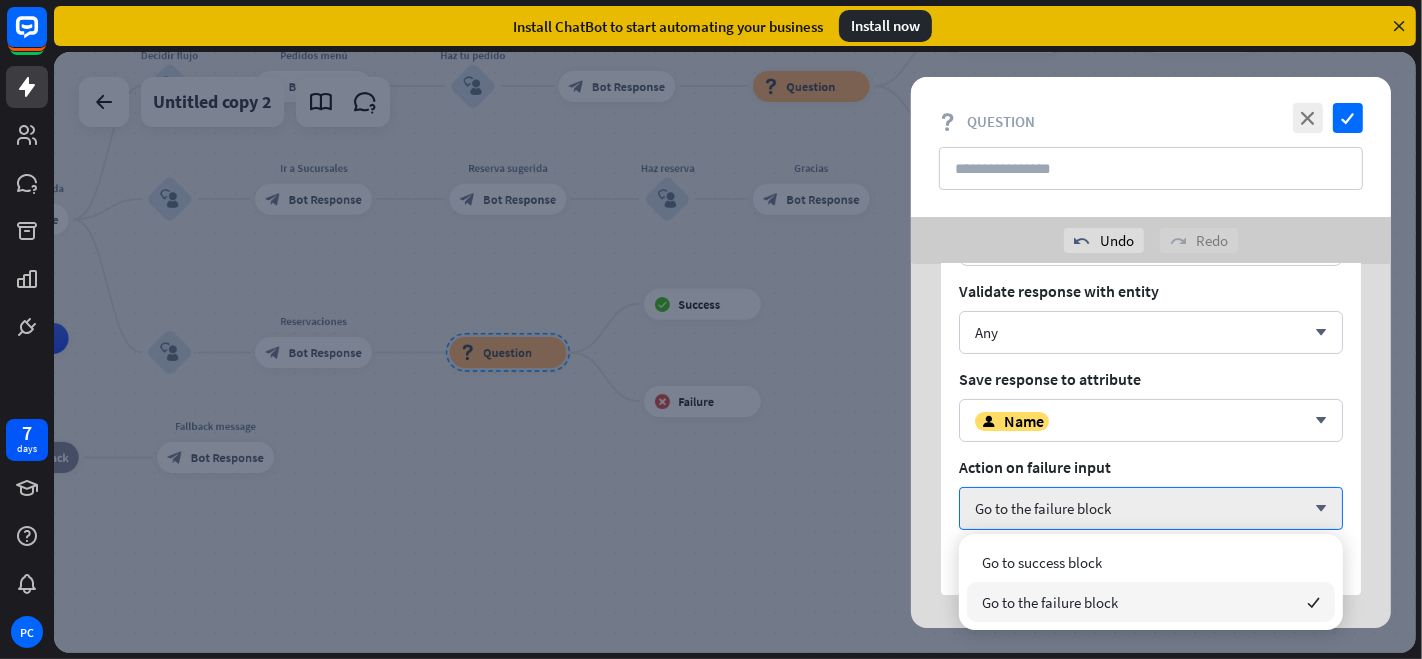 click on "Go to the failure block
checked" at bounding box center [1151, 602] 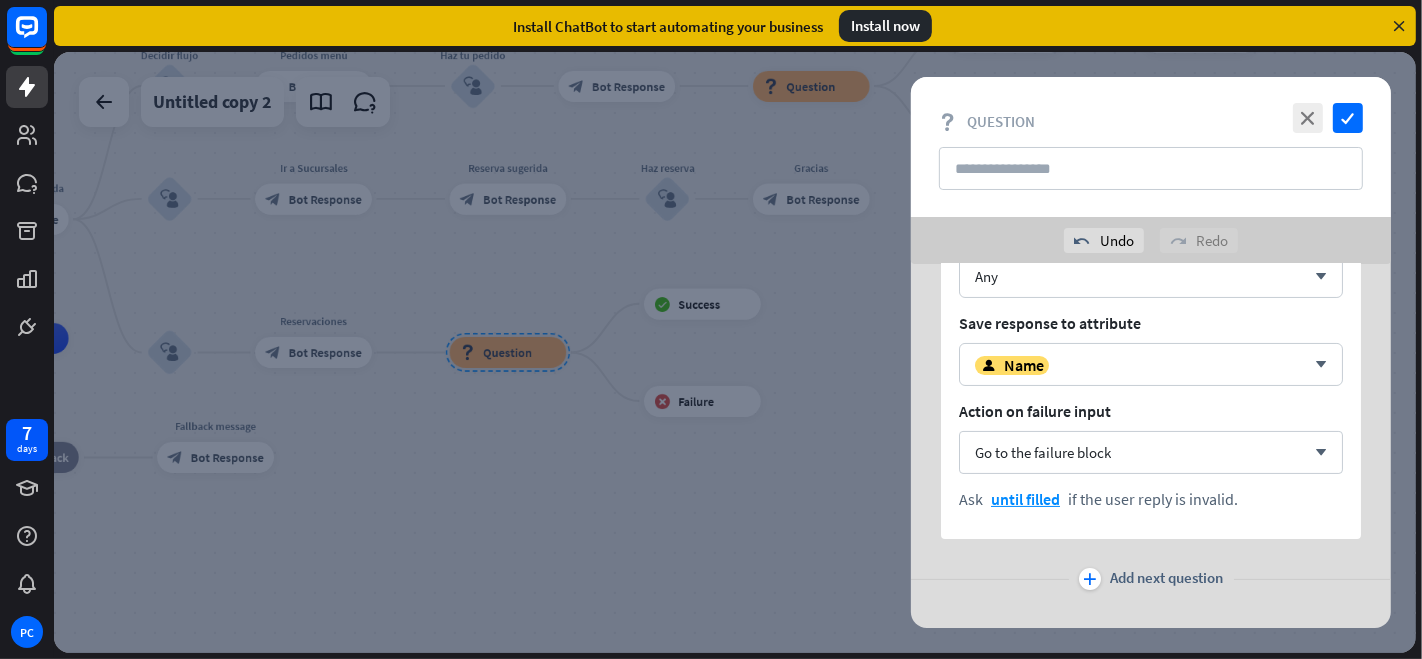scroll, scrollTop: 308, scrollLeft: 0, axis: vertical 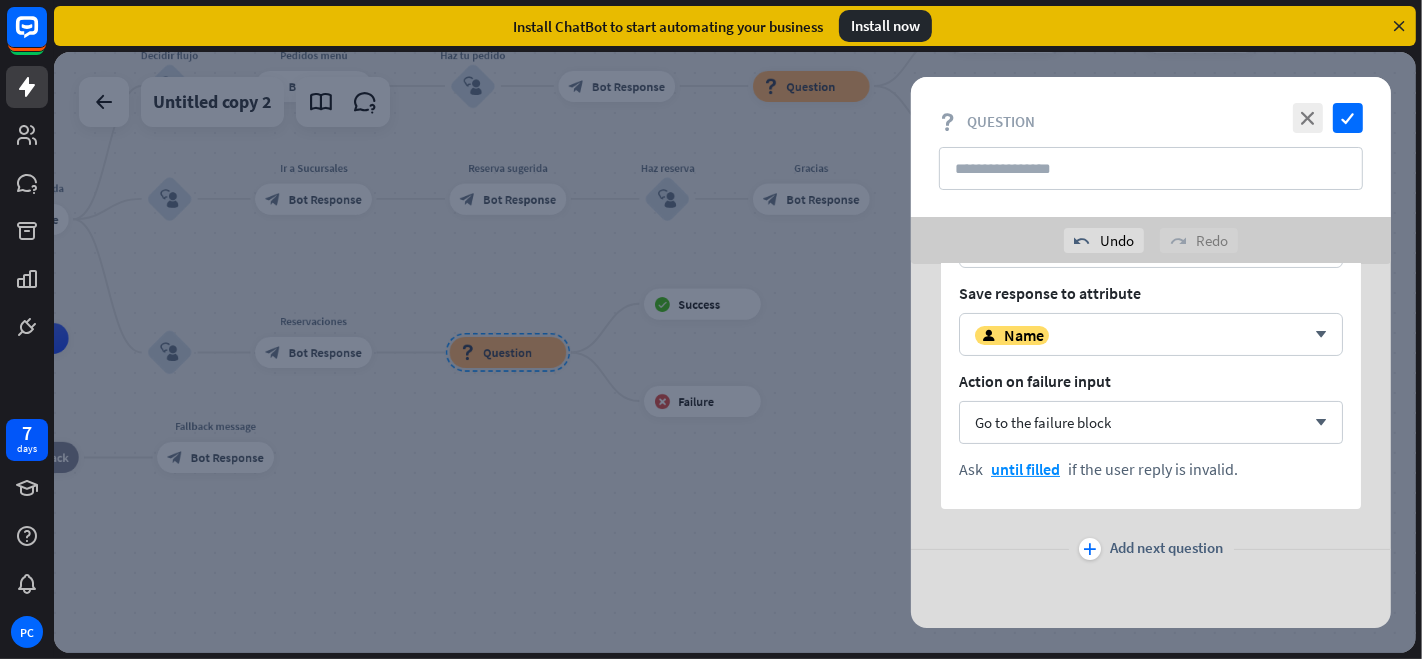 click on "Add next question" at bounding box center [1167, 549] 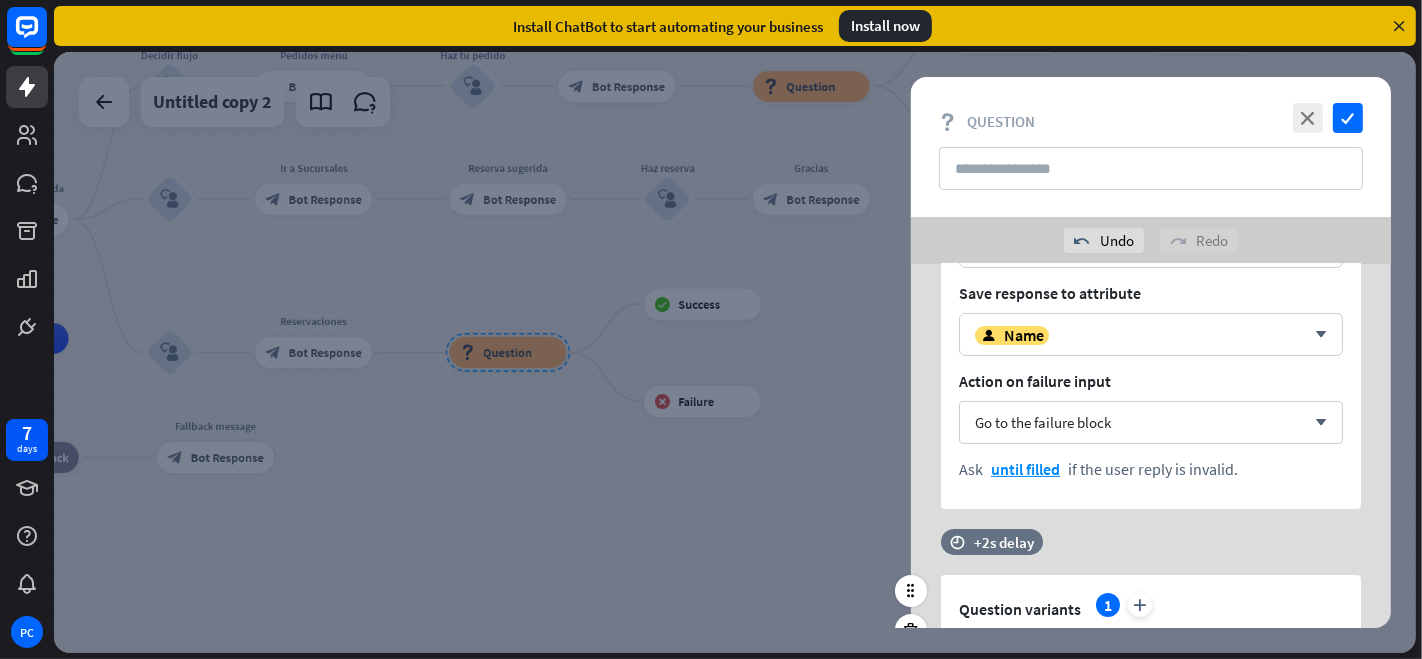 scroll, scrollTop: 530, scrollLeft: 0, axis: vertical 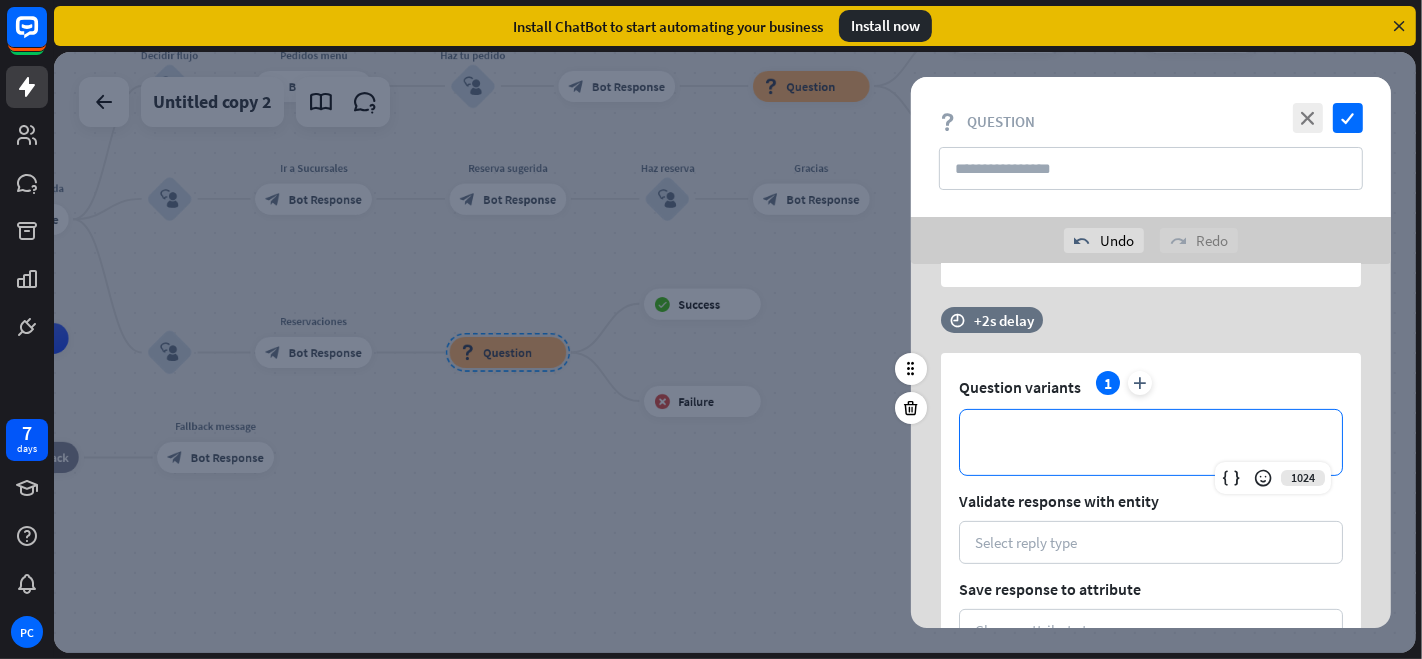 click on "**********" at bounding box center [1151, 442] 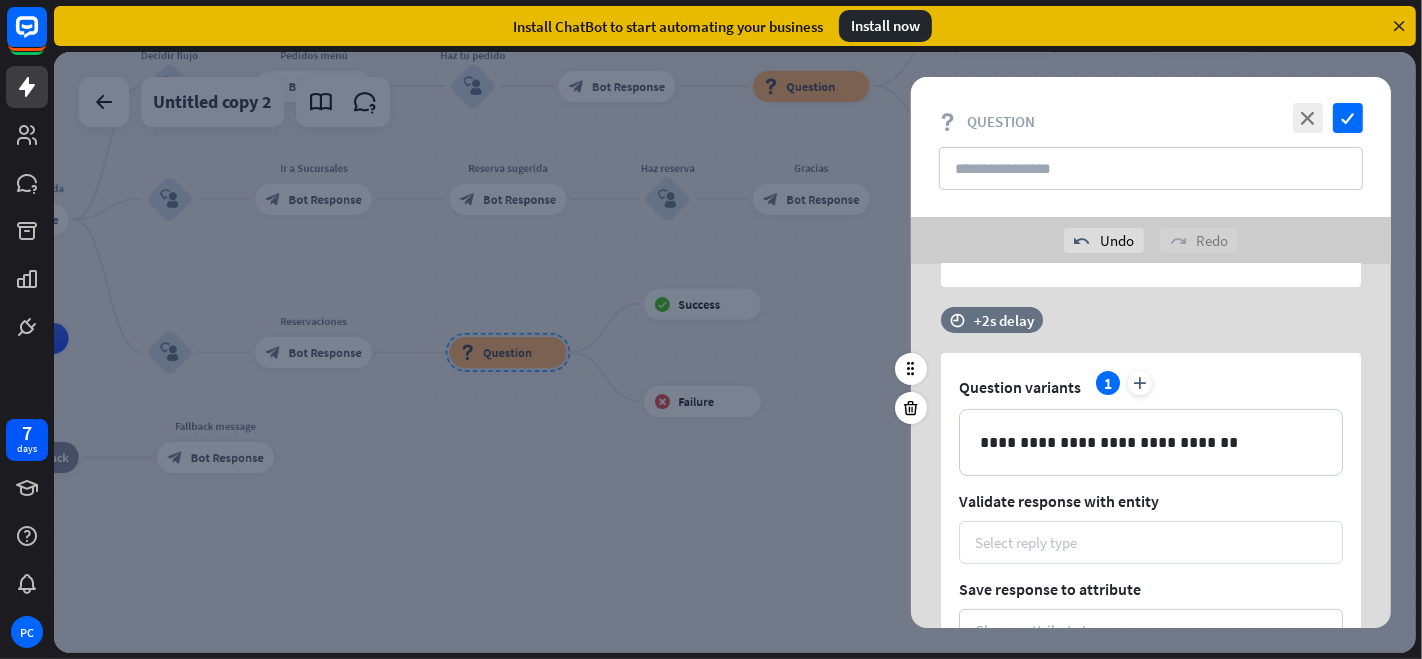 click on "Select reply type" at bounding box center (1151, 542) 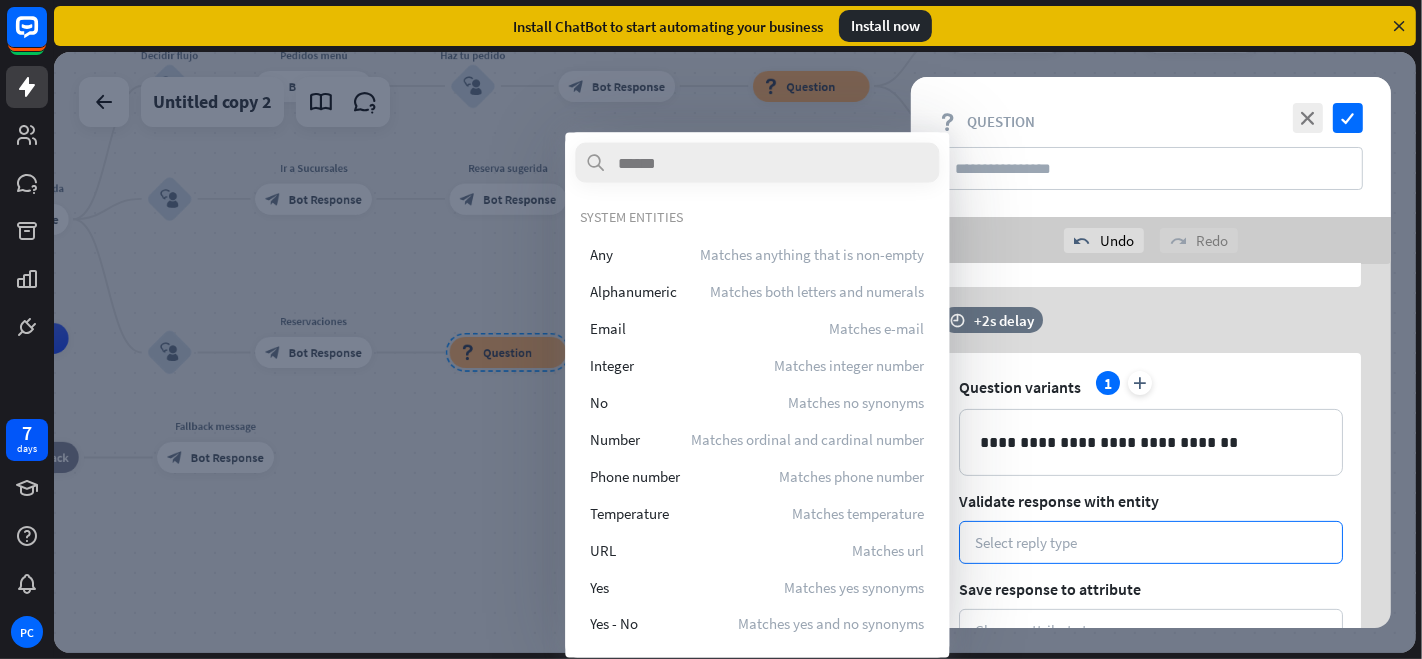click on "Validate response with entity" at bounding box center (1151, 501) 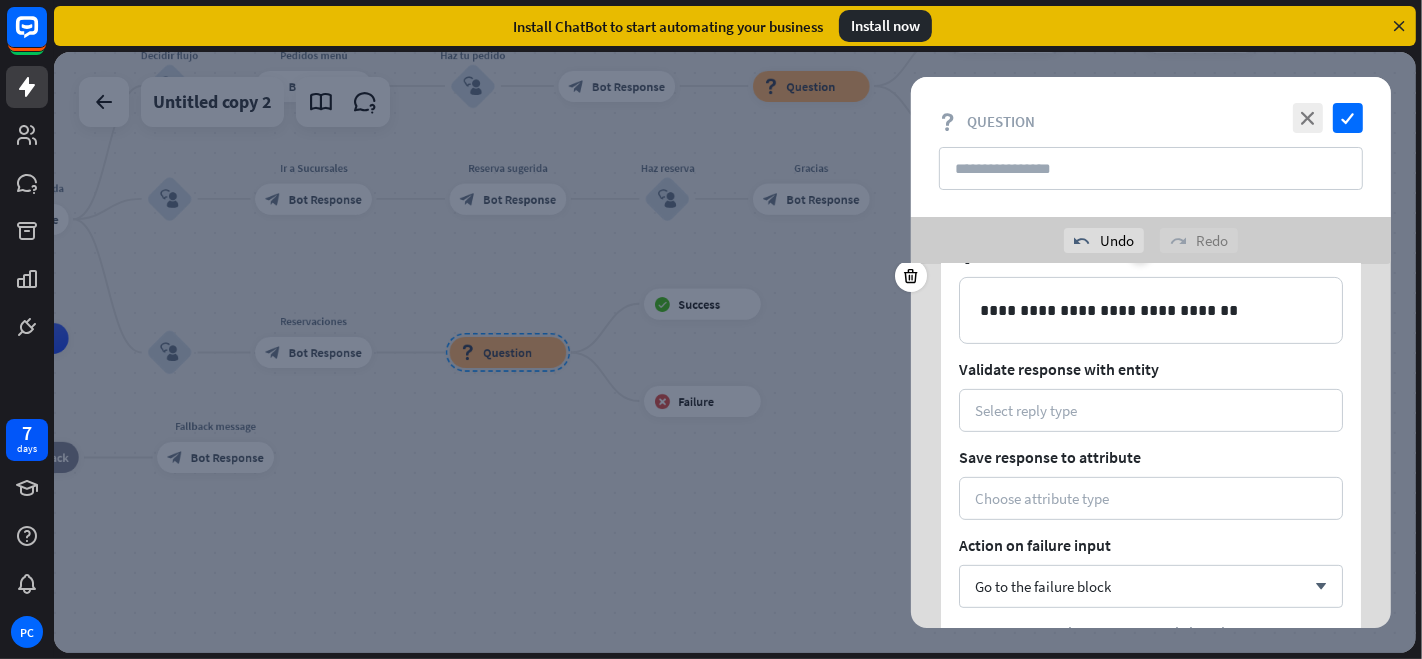 scroll, scrollTop: 752, scrollLeft: 0, axis: vertical 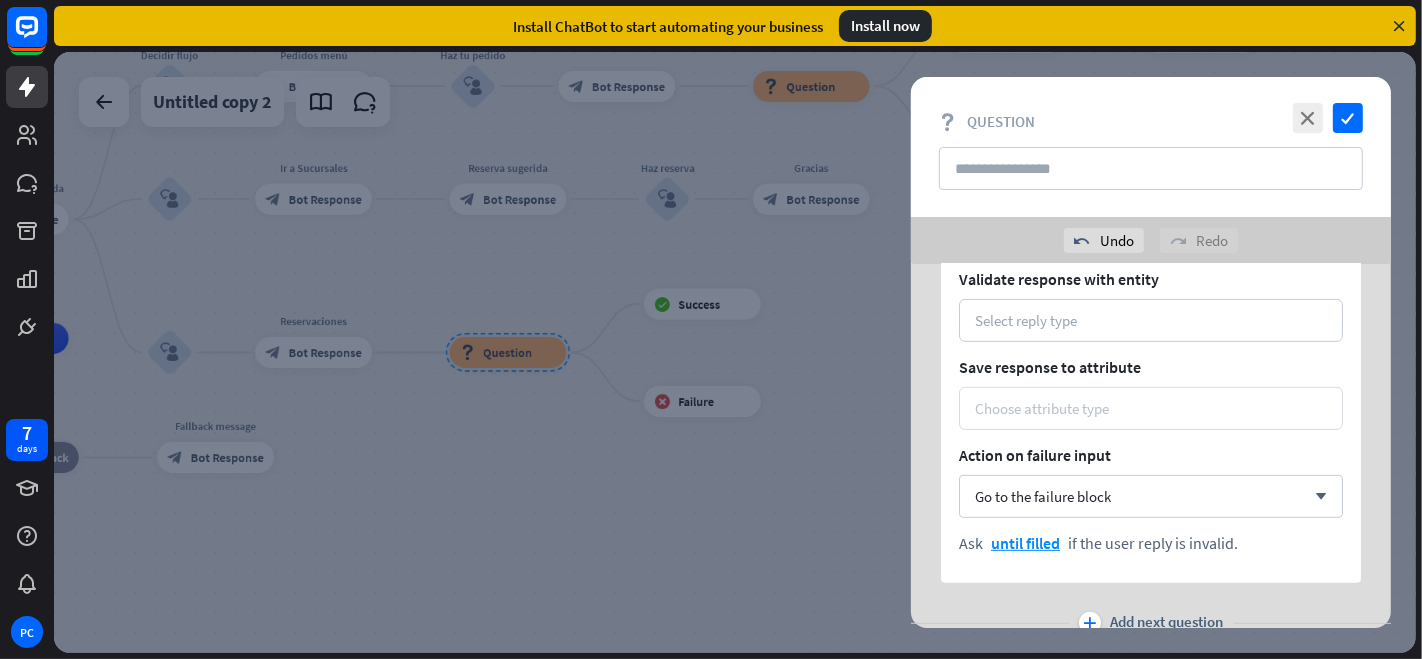 click on "Choose attribute type" at bounding box center [1151, 408] 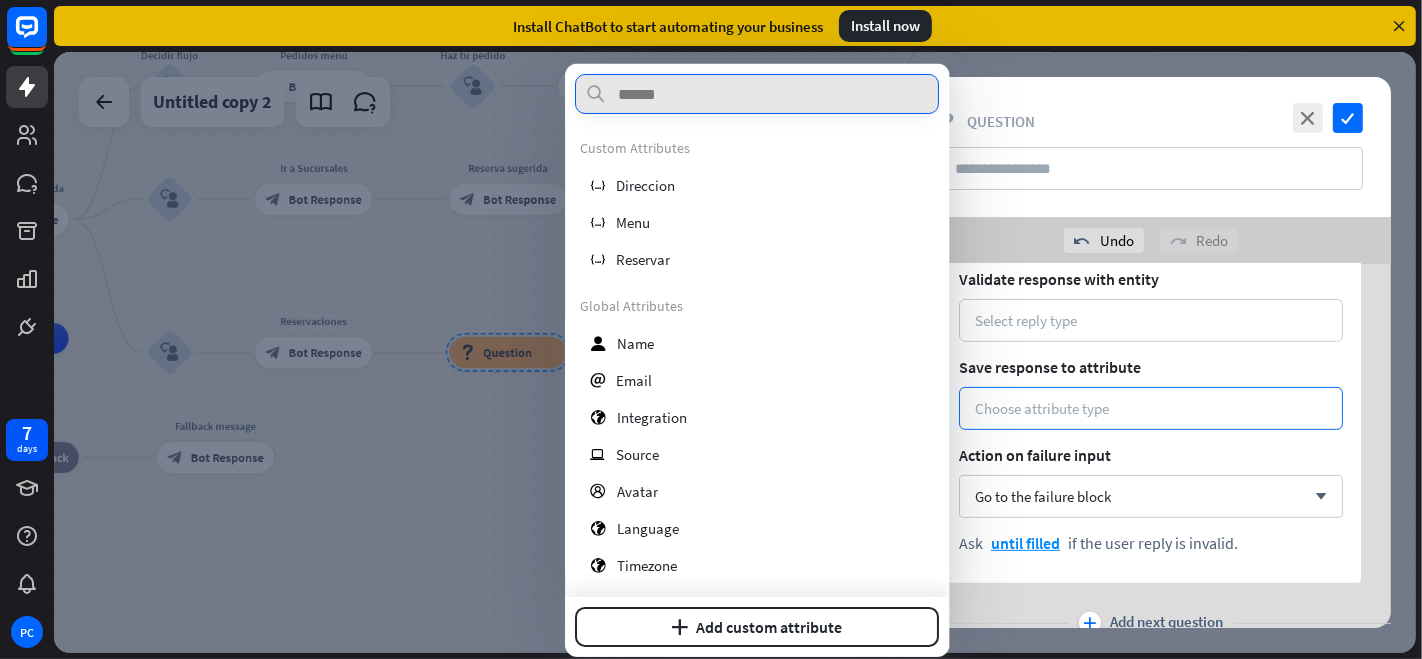 scroll, scrollTop: 0, scrollLeft: 0, axis: both 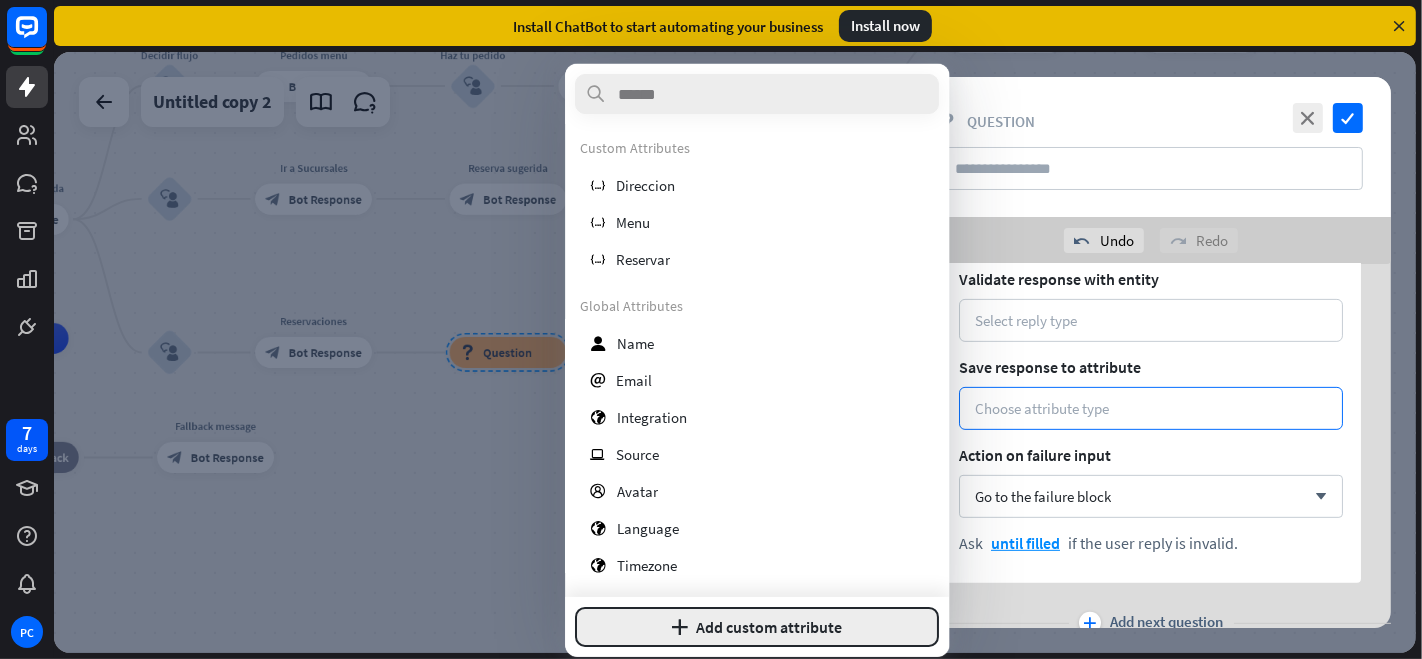 click on "plus
Add custom attribute" at bounding box center [757, 627] 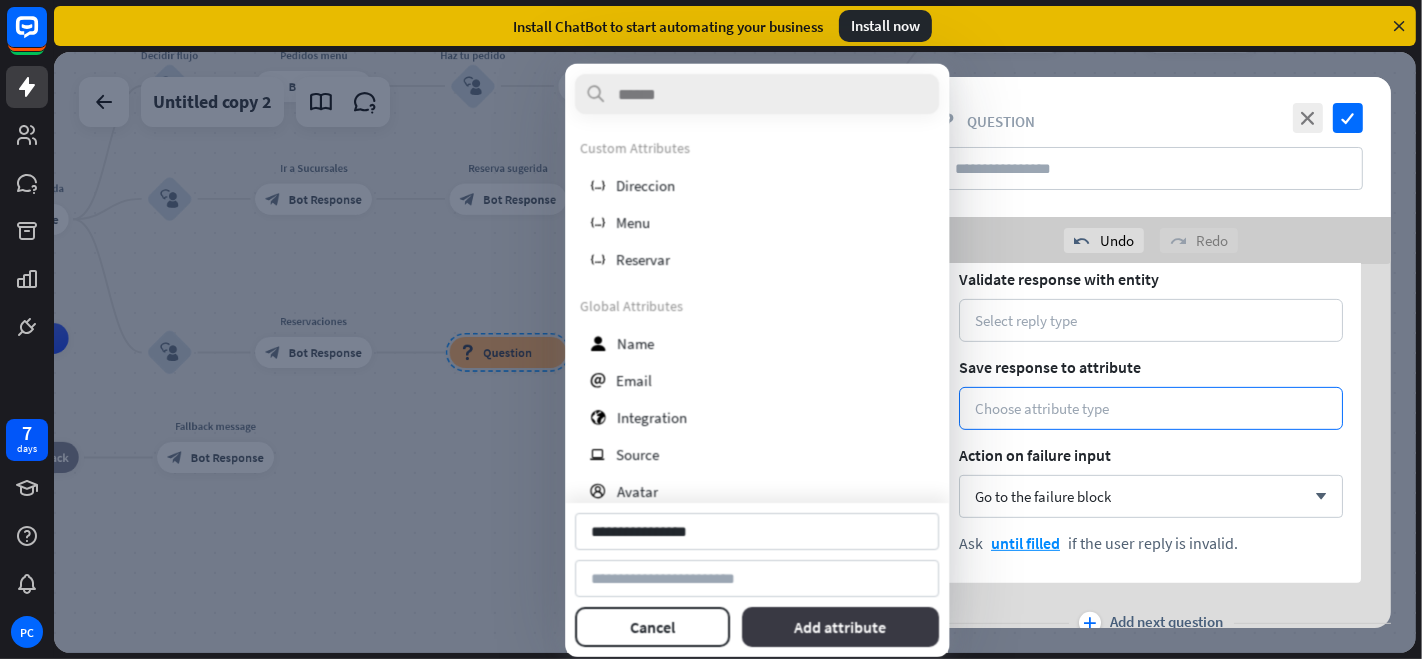 type on "**********" 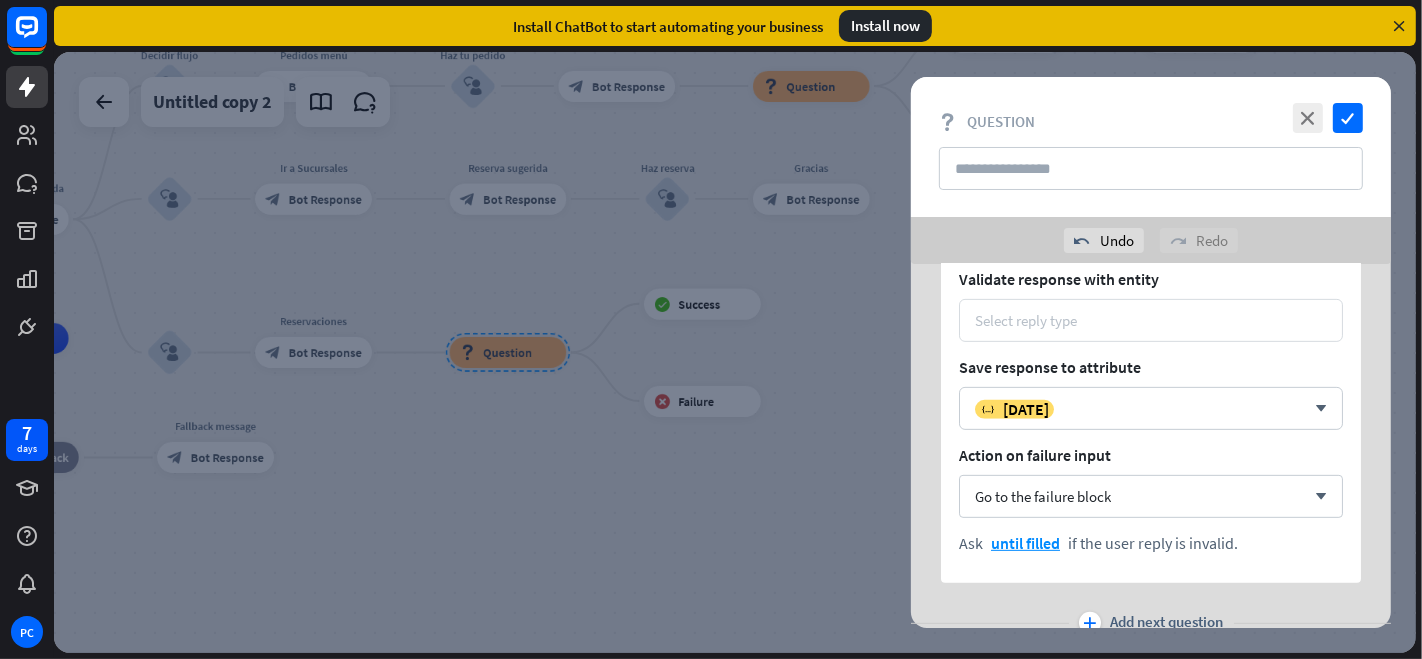 click on "Select reply type" at bounding box center [1151, 320] 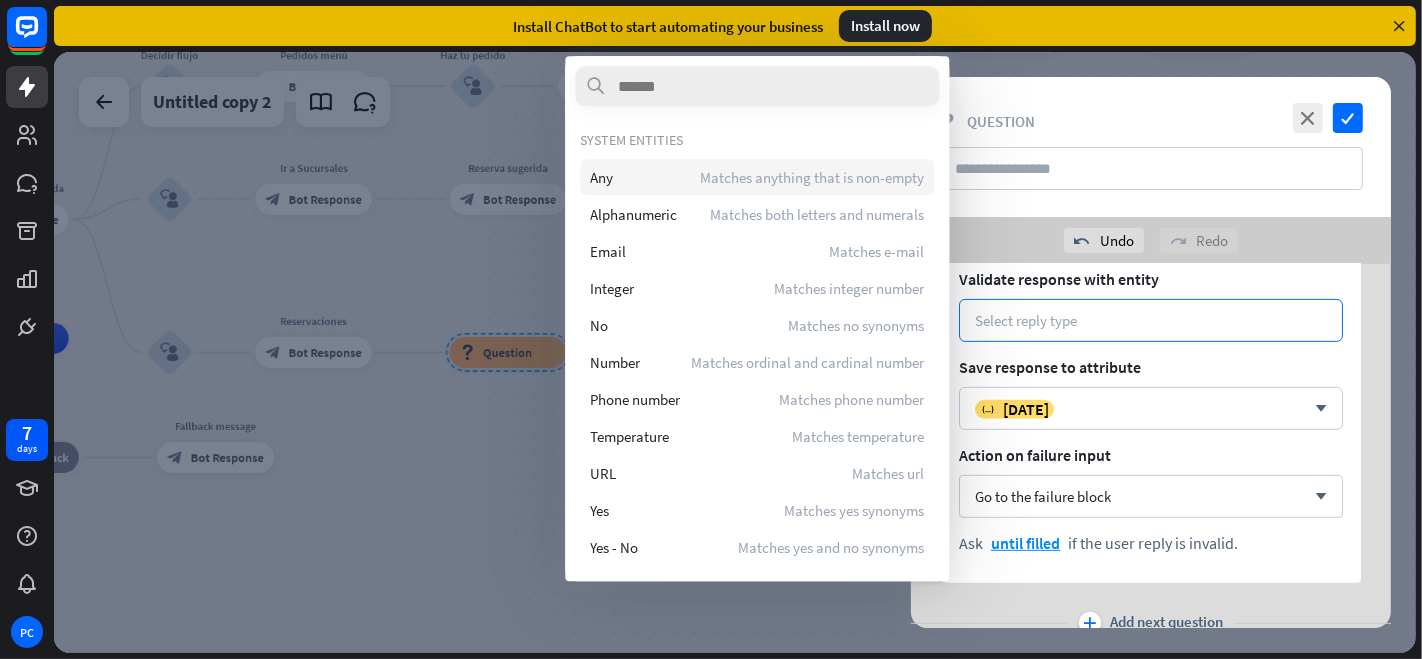 click on "Any
Matches anything that is non-empty" at bounding box center (757, 177) 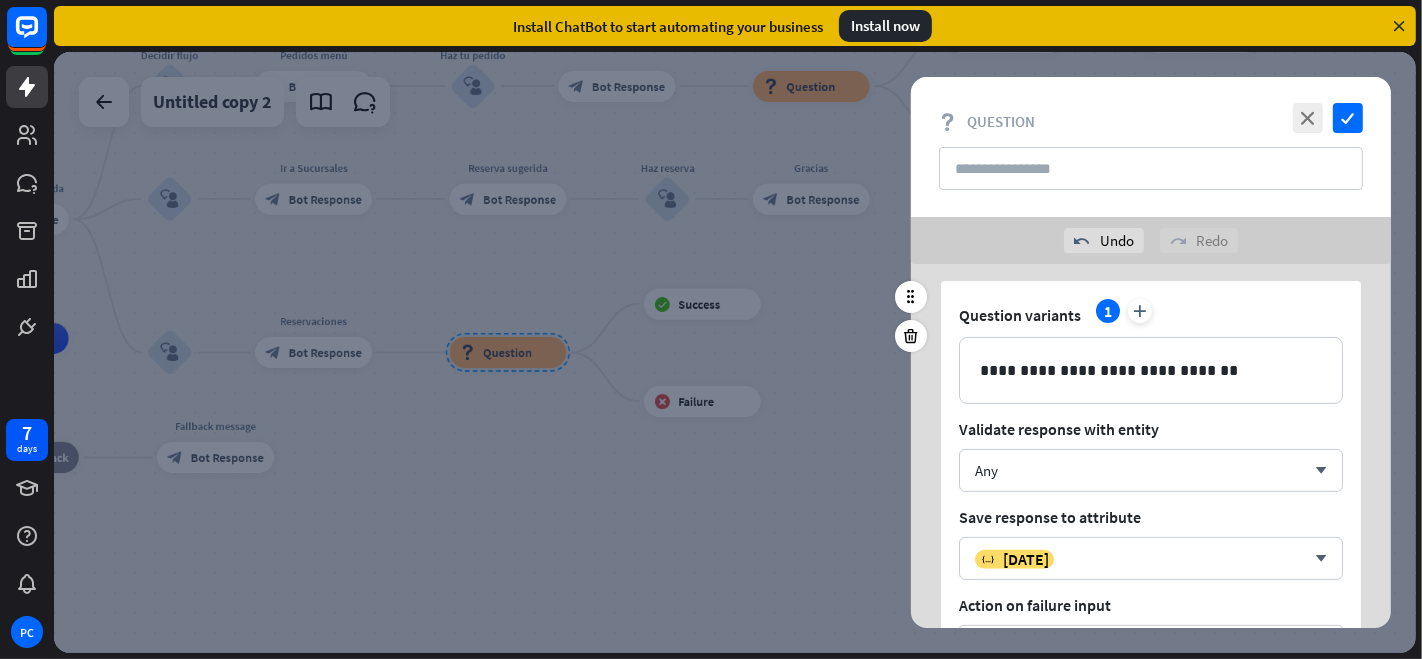 scroll, scrollTop: 825, scrollLeft: 0, axis: vertical 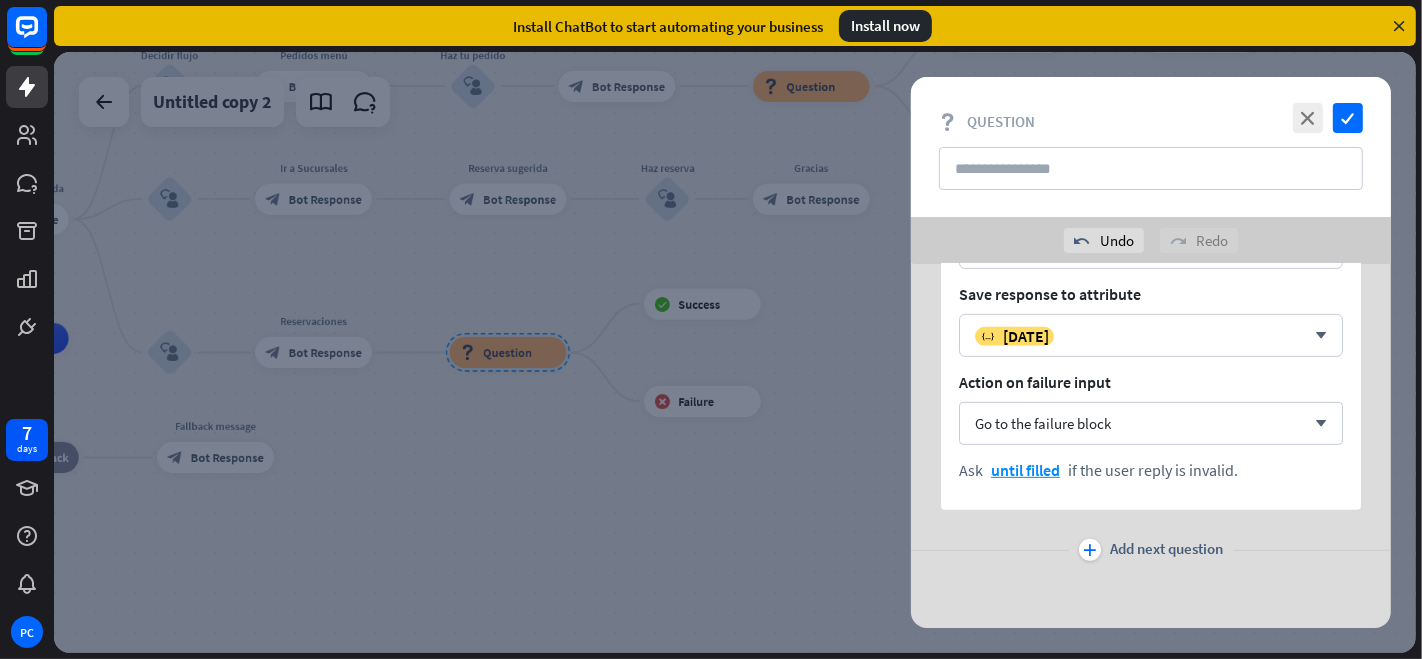 click on "plus" at bounding box center [1090, 550] 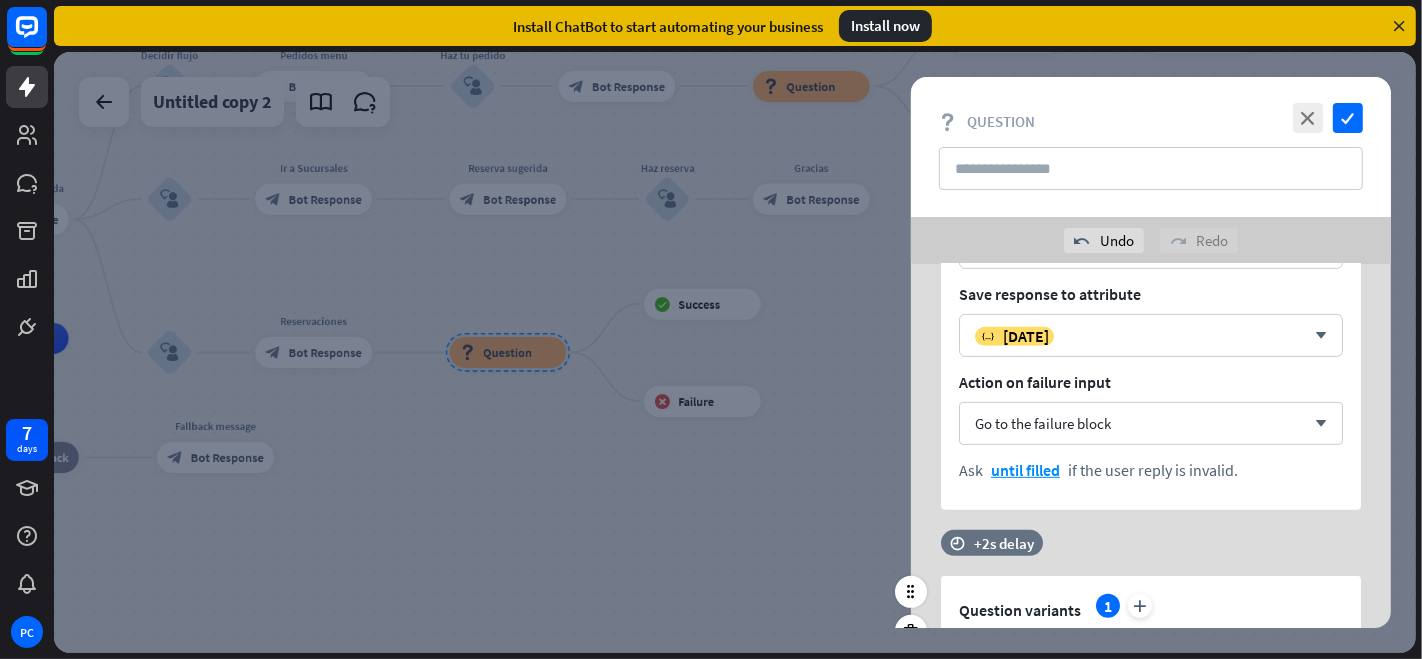 scroll, scrollTop: 1047, scrollLeft: 0, axis: vertical 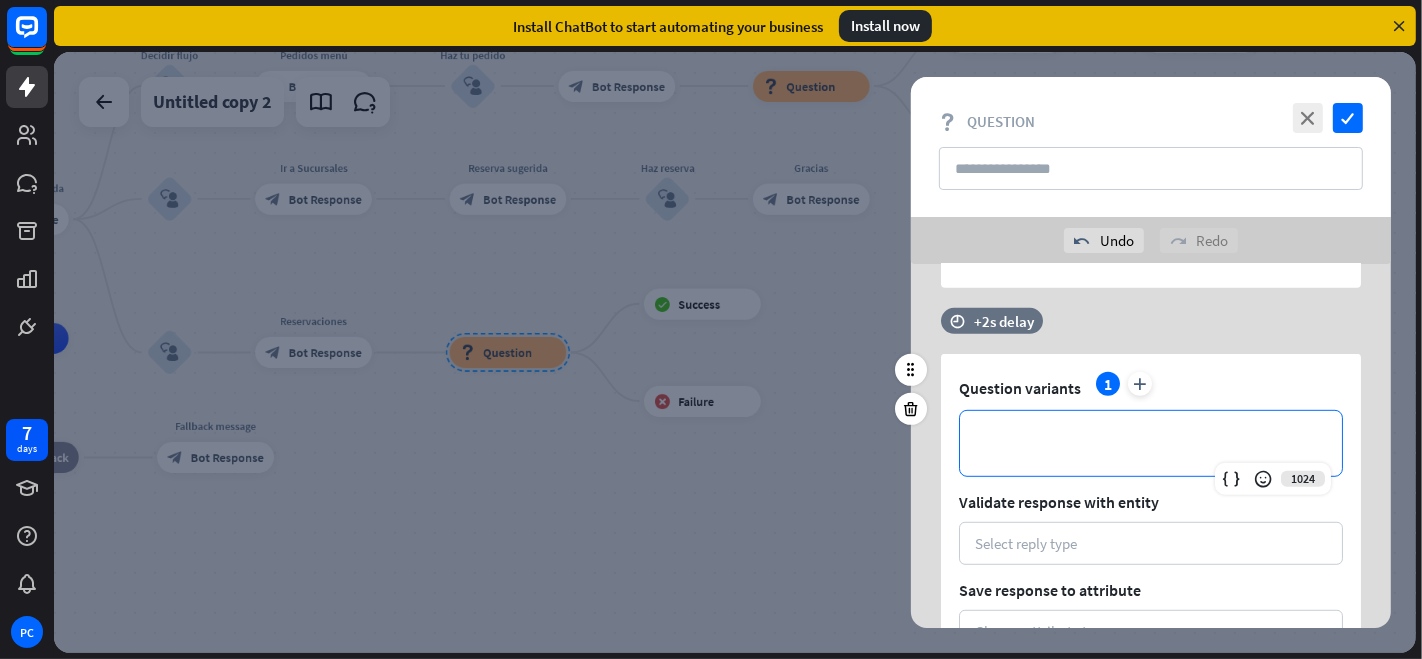 click on "**********" at bounding box center (1151, 443) 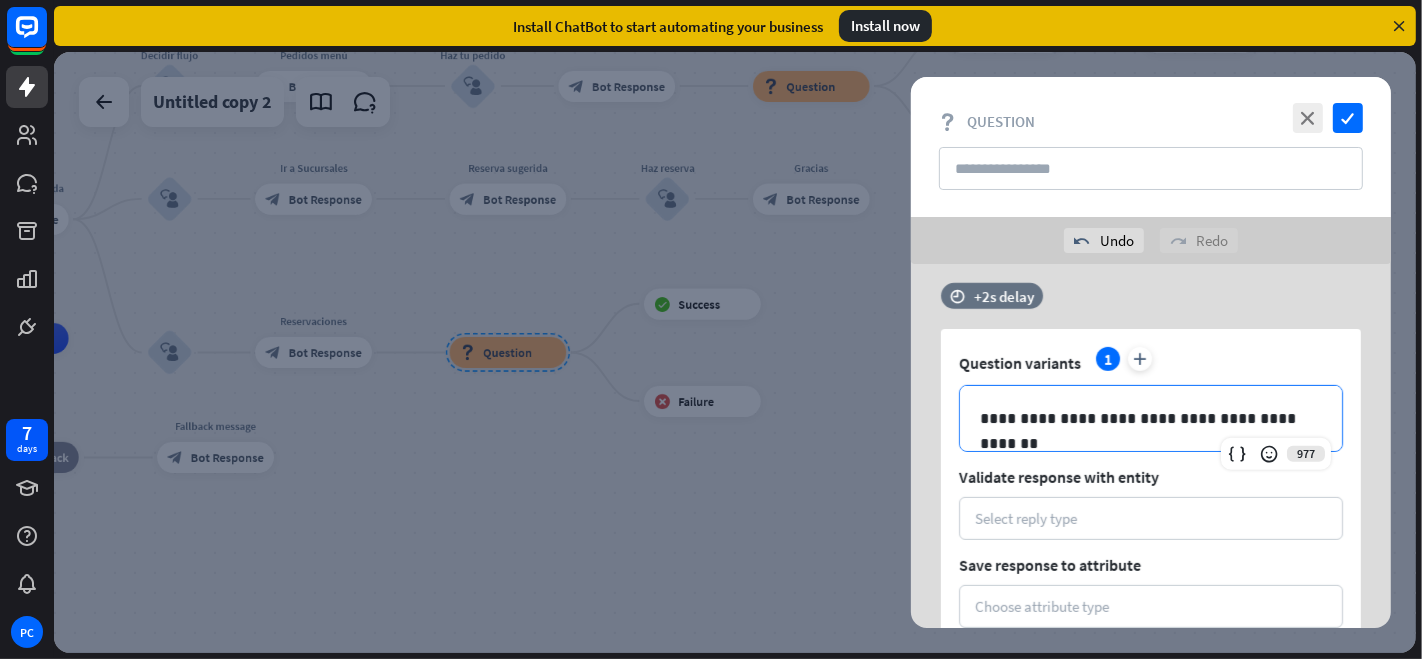 scroll, scrollTop: 1206, scrollLeft: 0, axis: vertical 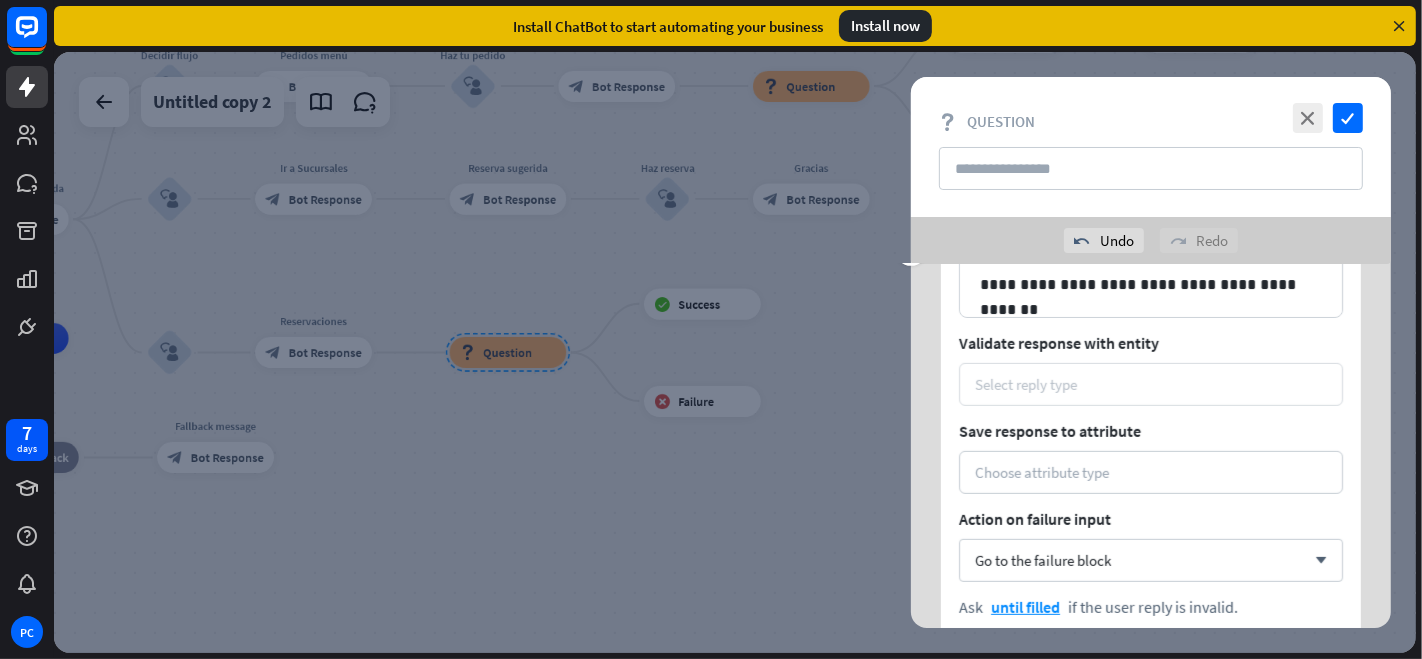 click on "Select reply type" at bounding box center (1151, 384) 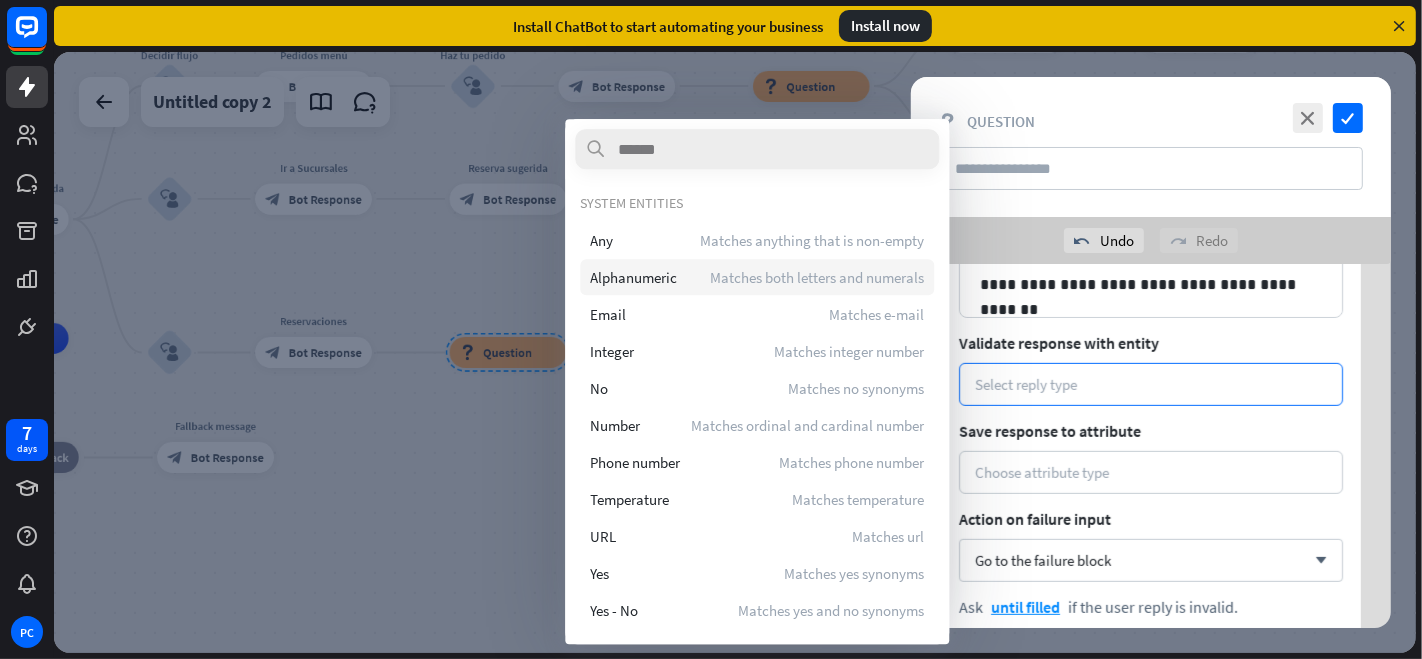 click on "Alphanumeric
Matches both letters and numerals" at bounding box center (757, 277) 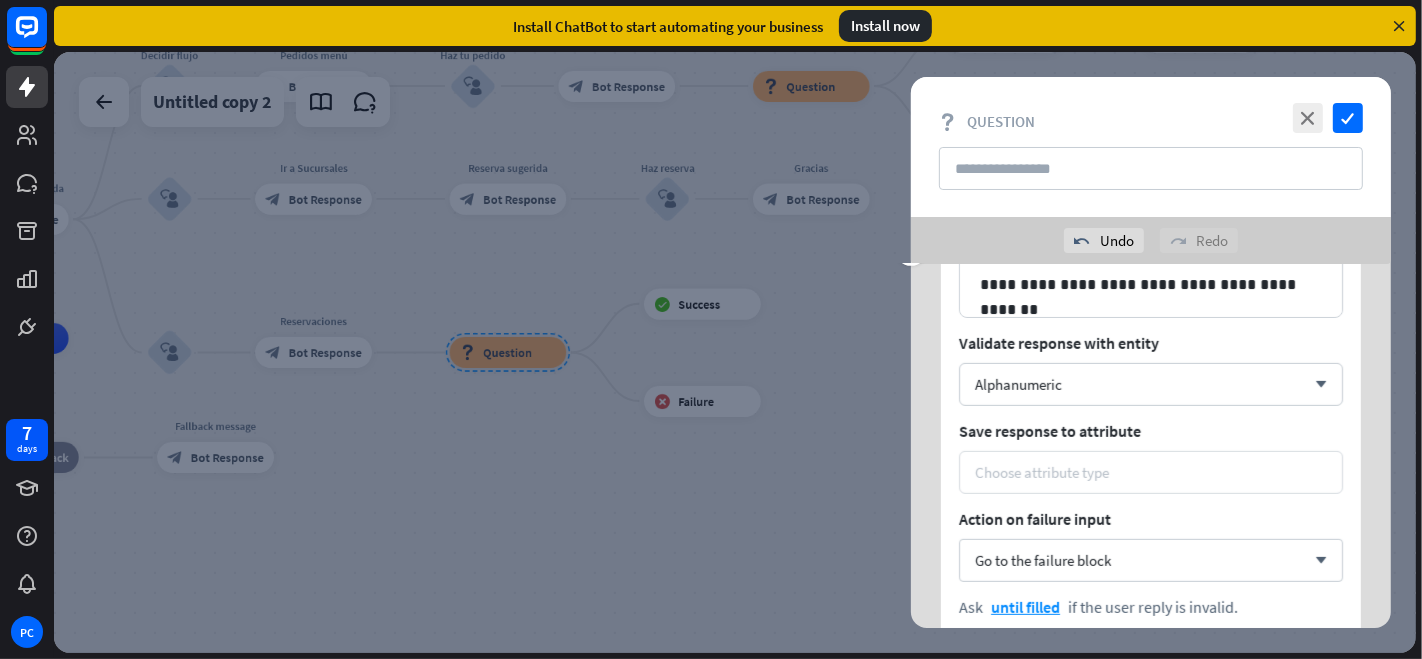 click on "Choose attribute type" at bounding box center [1042, 472] 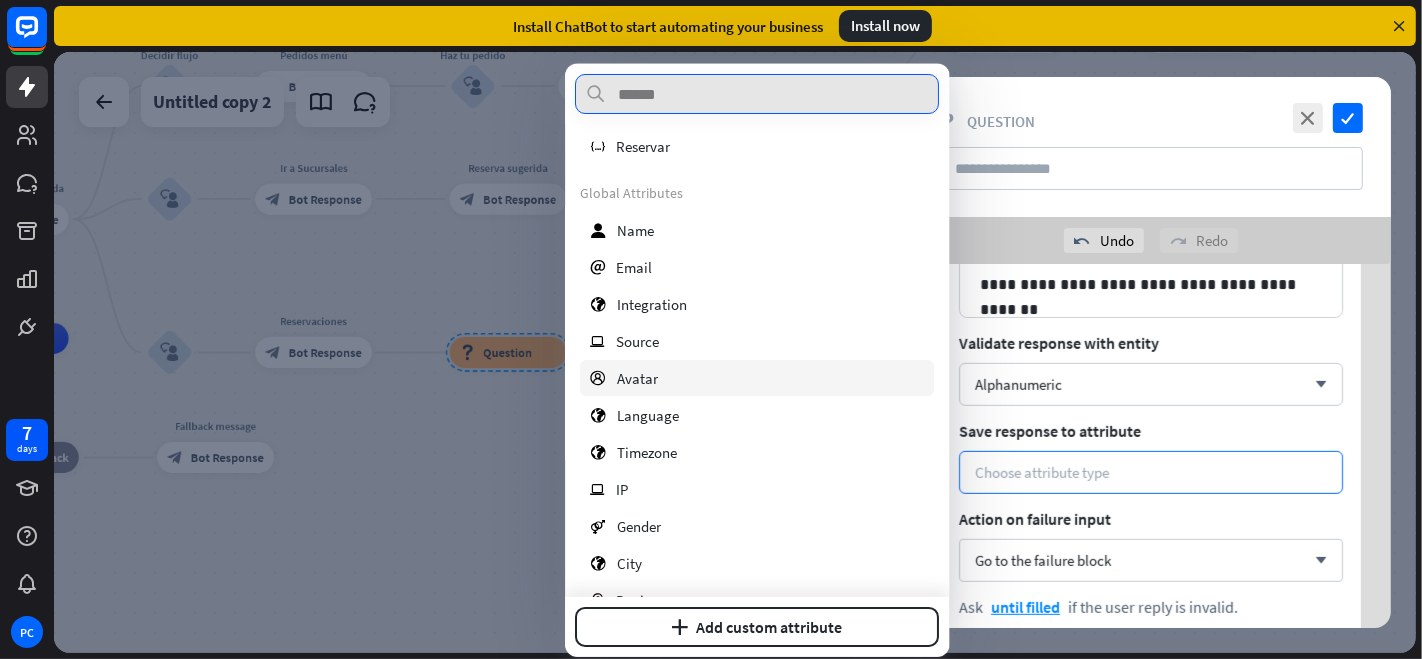 scroll, scrollTop: 333, scrollLeft: 0, axis: vertical 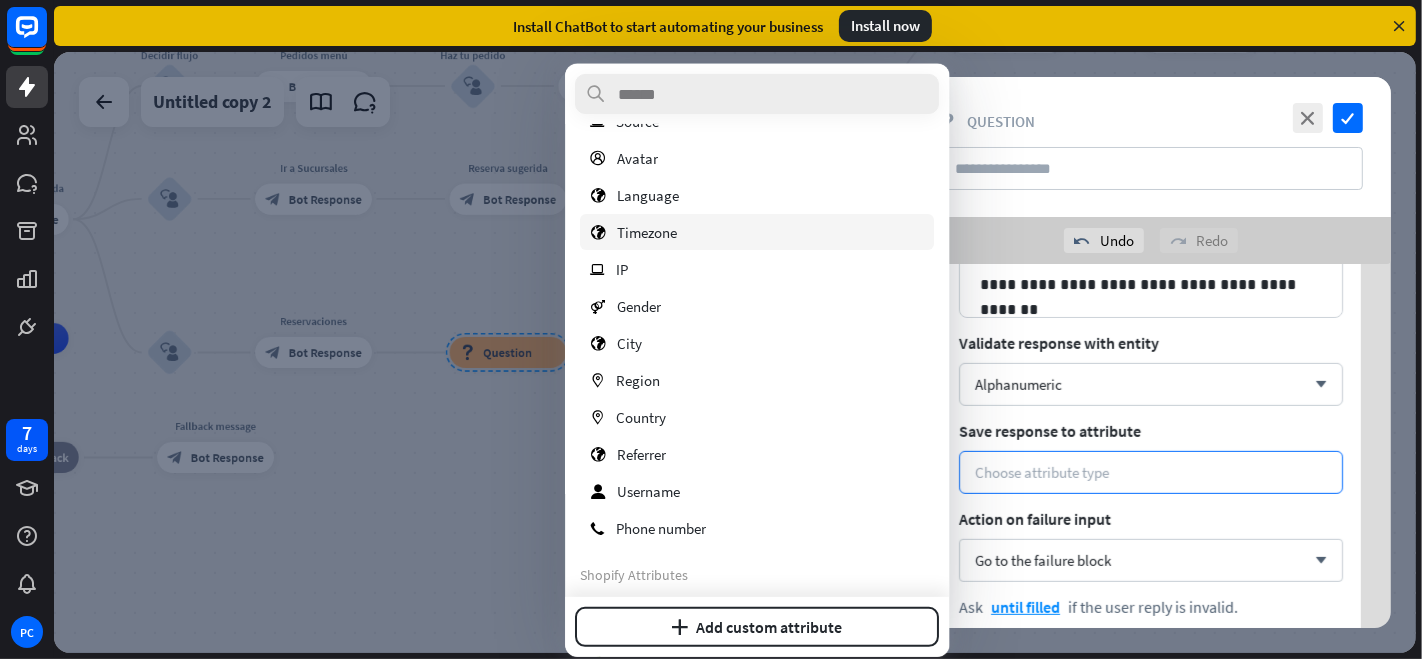 click on "globe
Timezone" at bounding box center (757, 232) 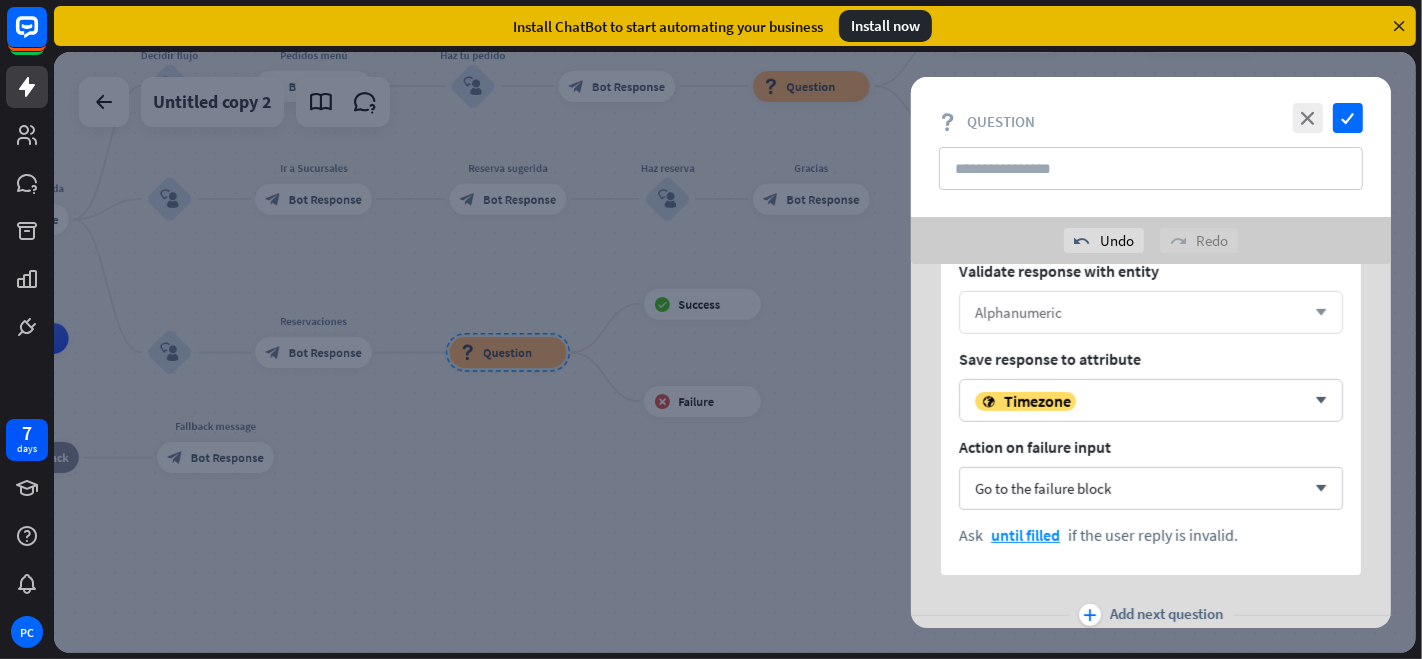 scroll, scrollTop: 1342, scrollLeft: 0, axis: vertical 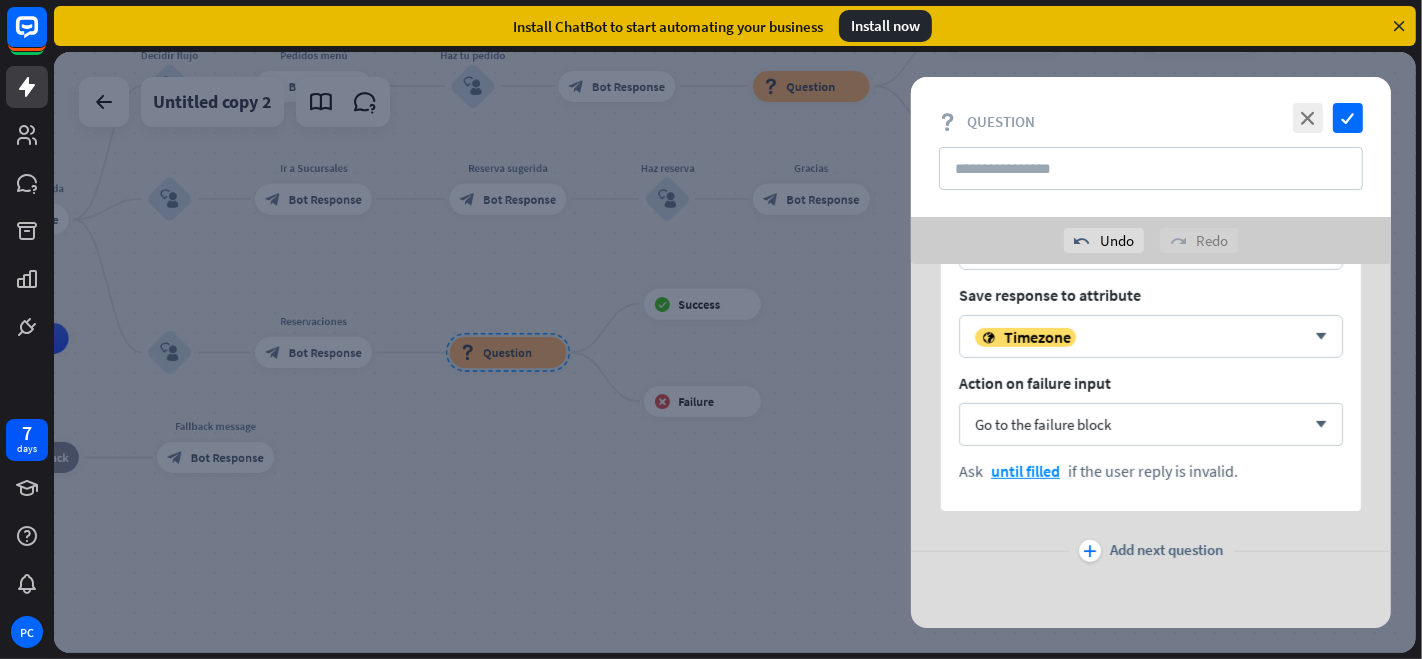 click on "plus" at bounding box center (1090, 551) 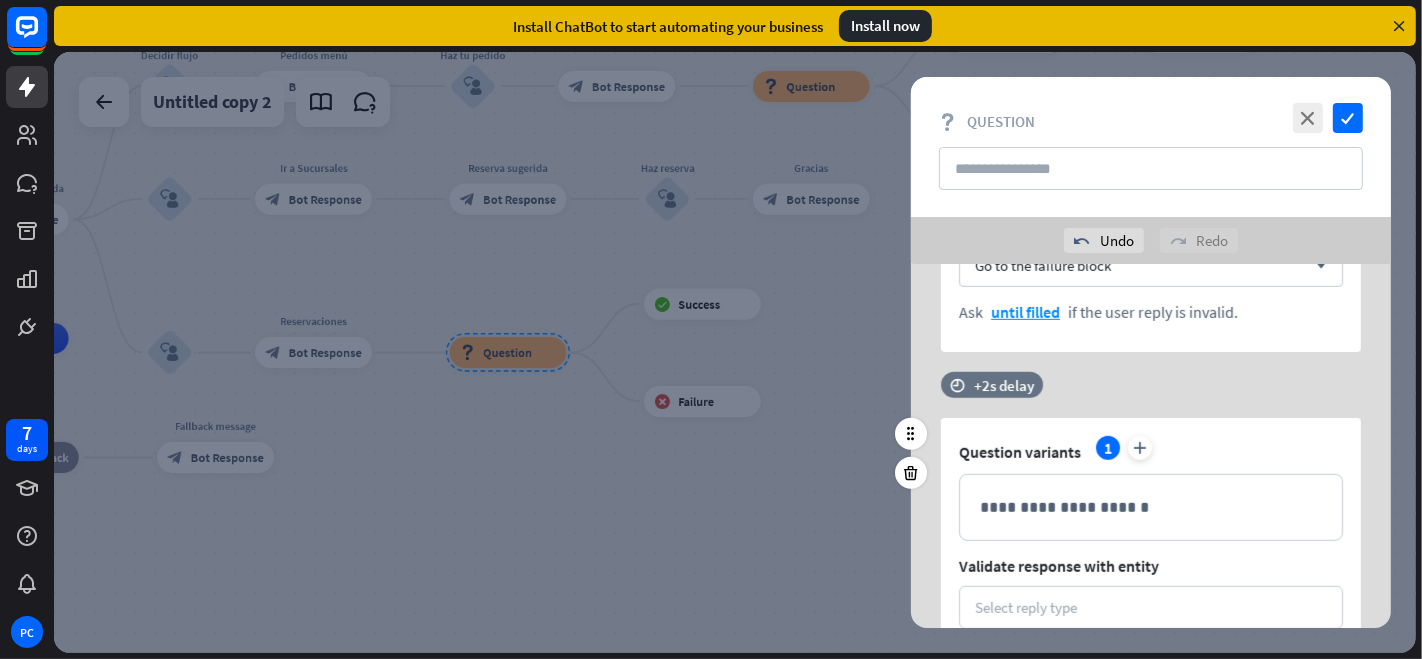 scroll, scrollTop: 1675, scrollLeft: 0, axis: vertical 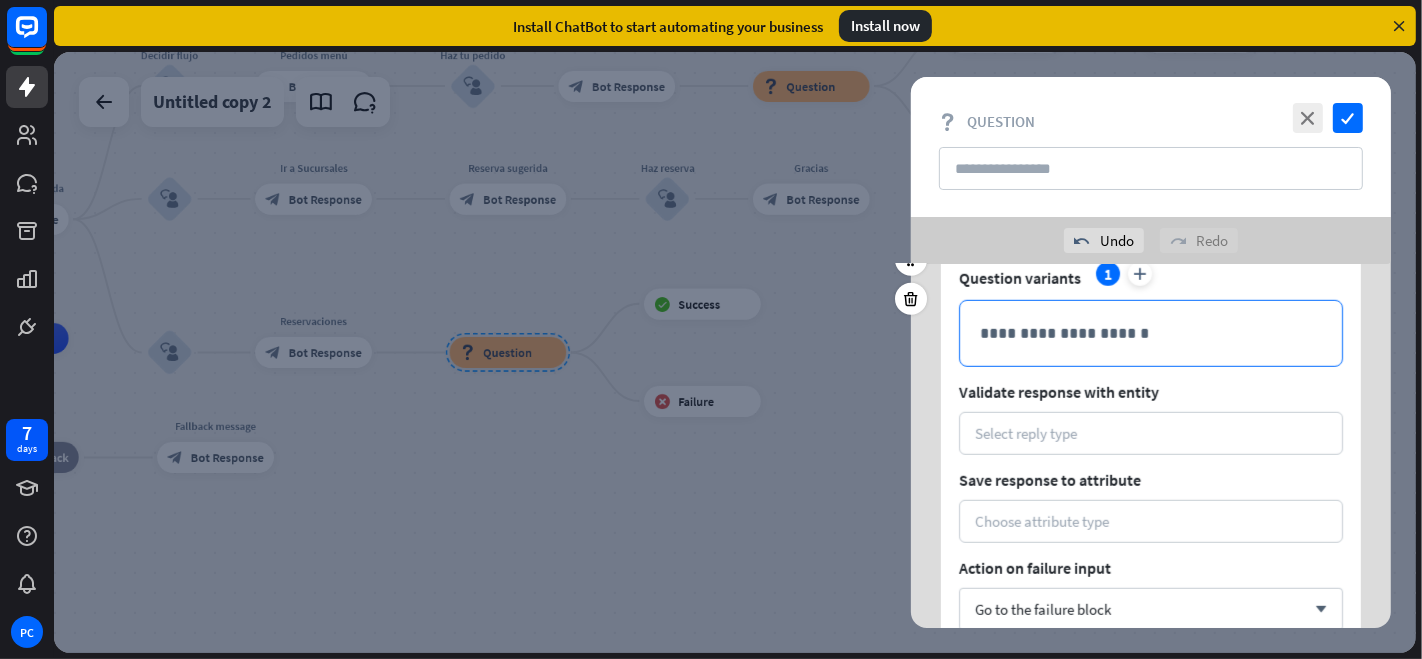 click on "**********" at bounding box center [1151, 333] 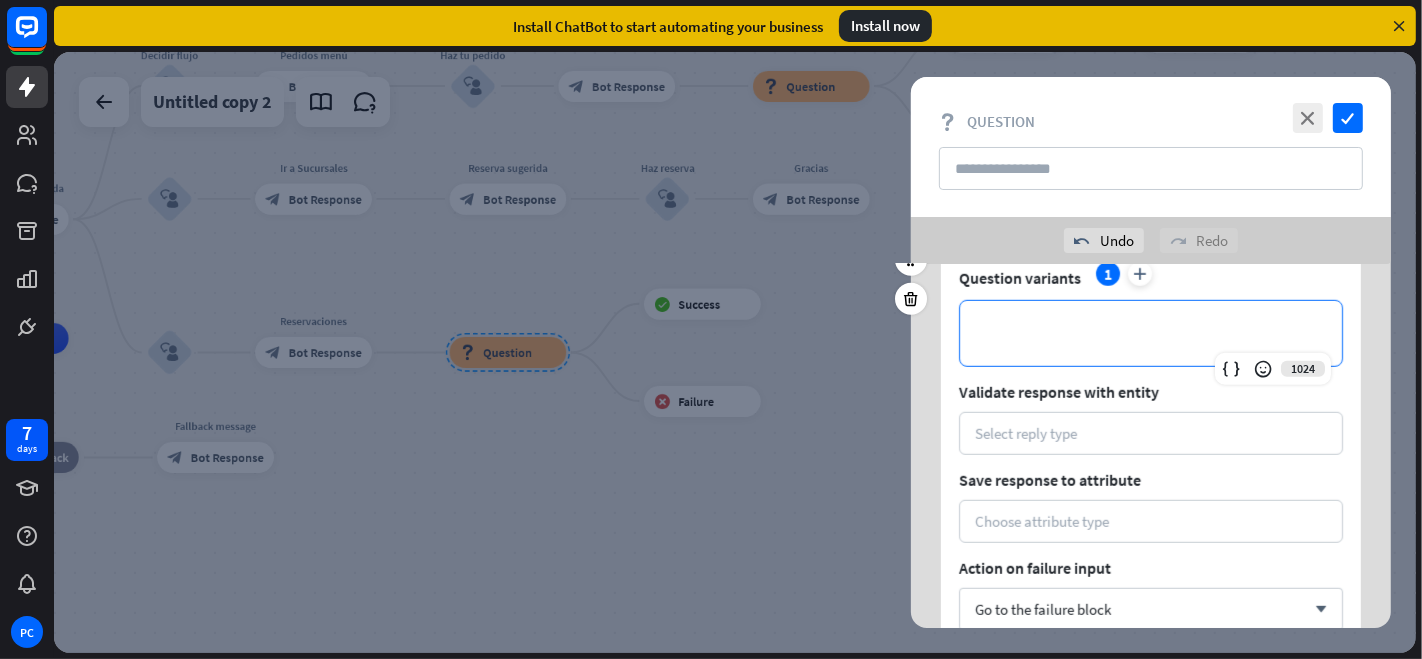 type 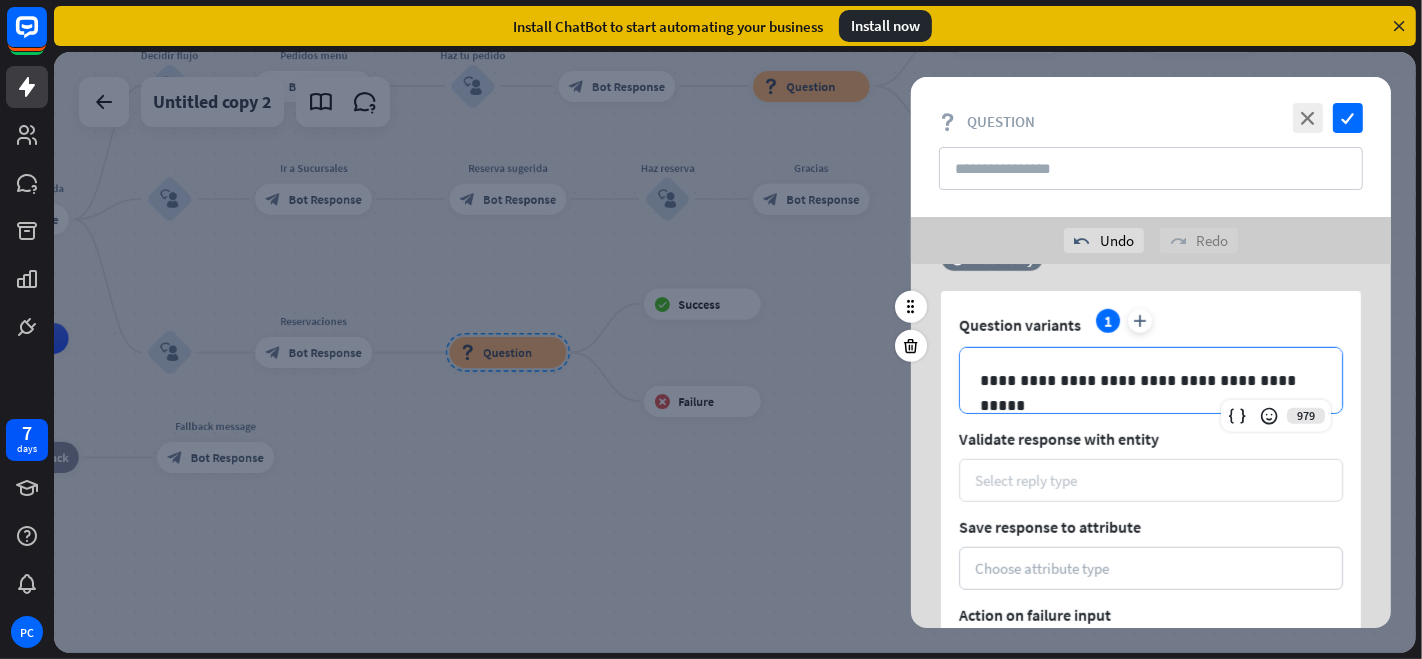 scroll, scrollTop: 1740, scrollLeft: 0, axis: vertical 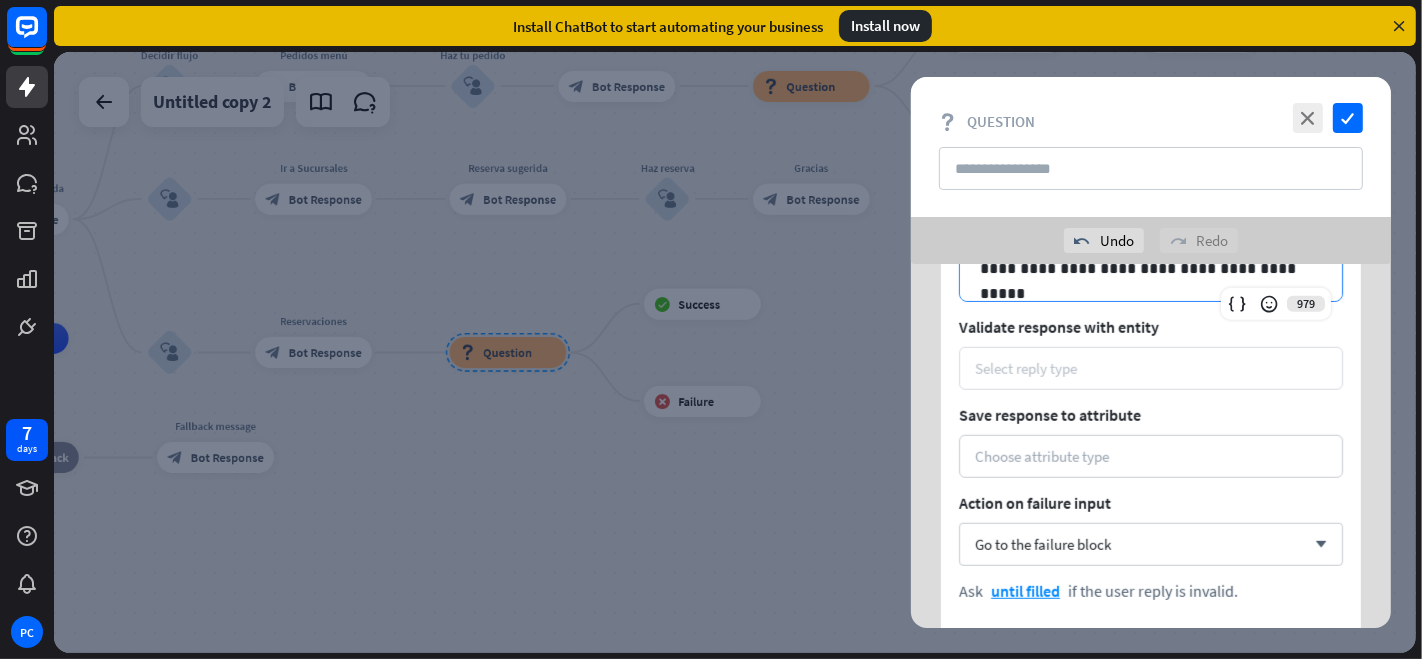 click on "Select reply type" at bounding box center [1151, 368] 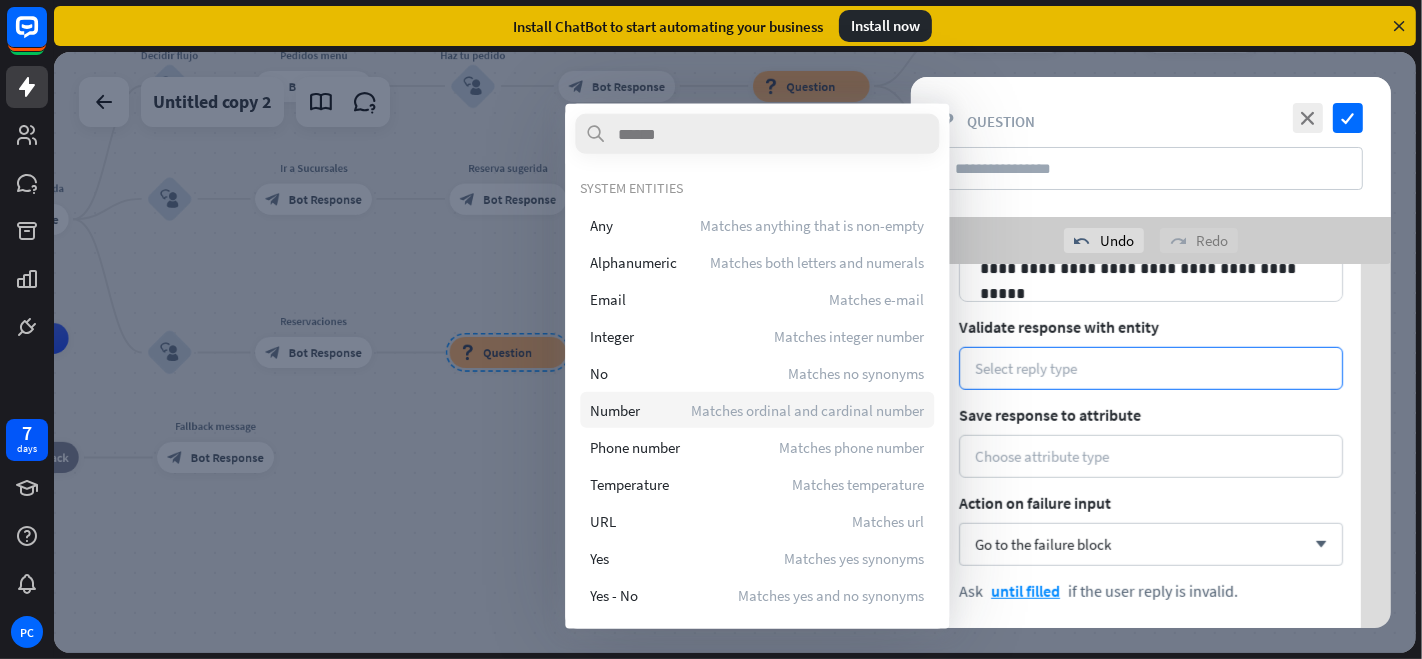 click on "Number
Matches ordinal and cardinal number" at bounding box center [757, 410] 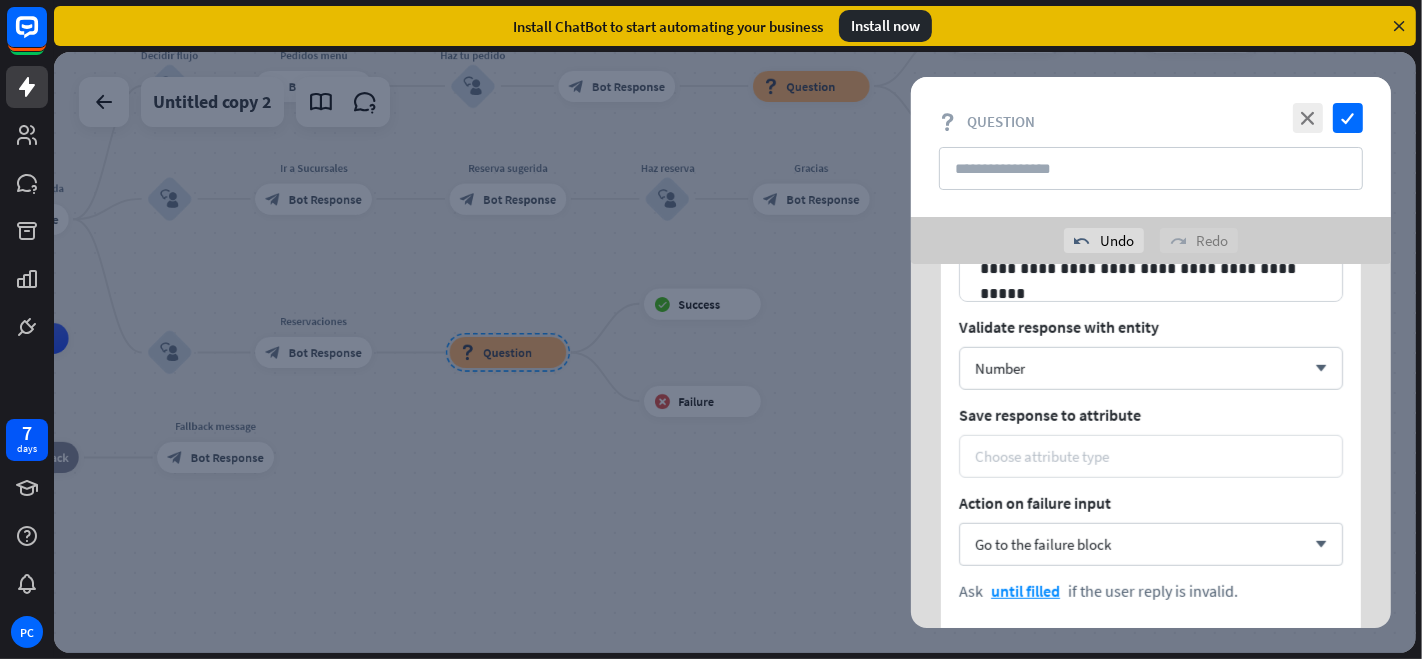 click on "Choose attribute type" at bounding box center [1042, 456] 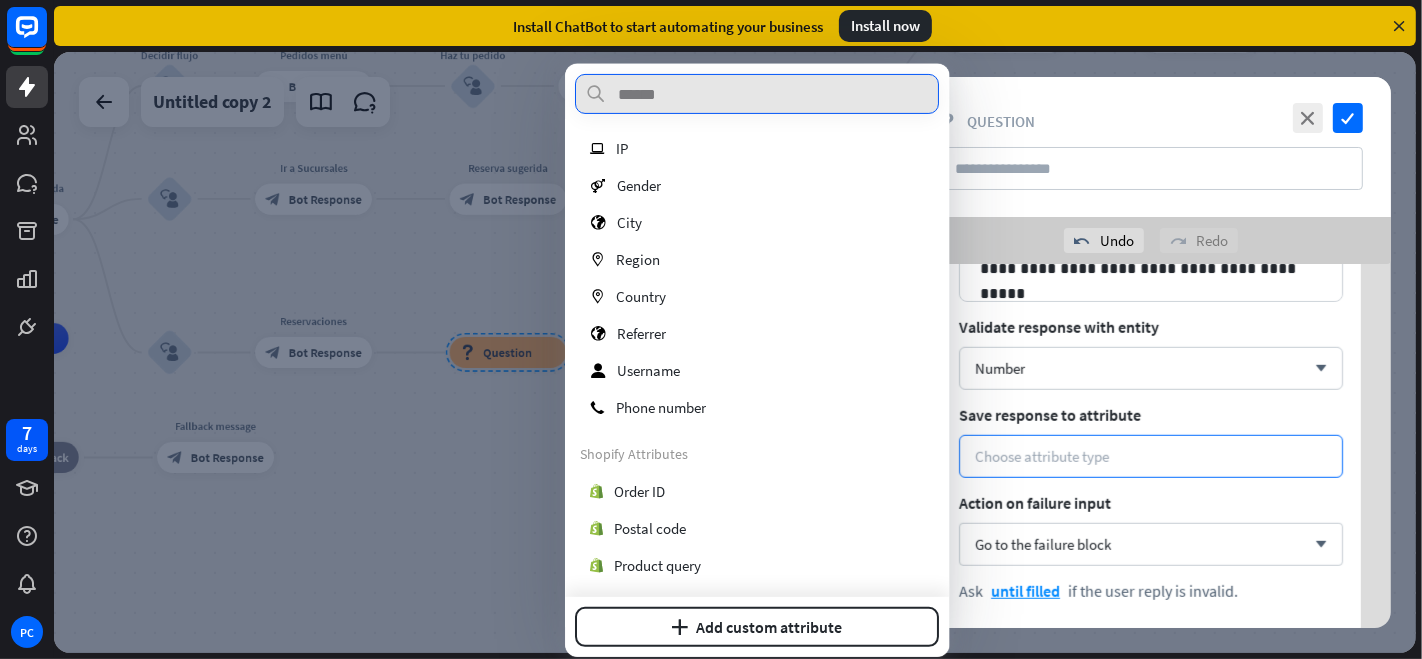 scroll, scrollTop: 455, scrollLeft: 0, axis: vertical 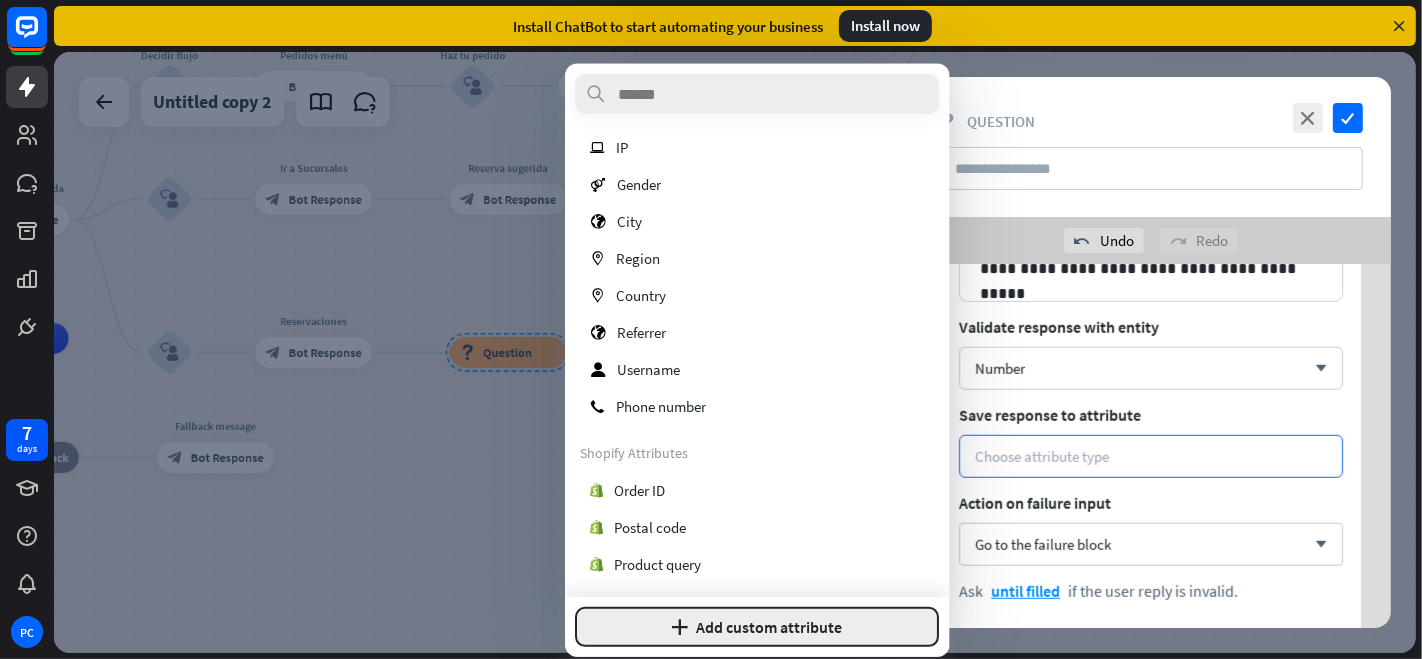 click on "plus
Add custom attribute" at bounding box center [757, 627] 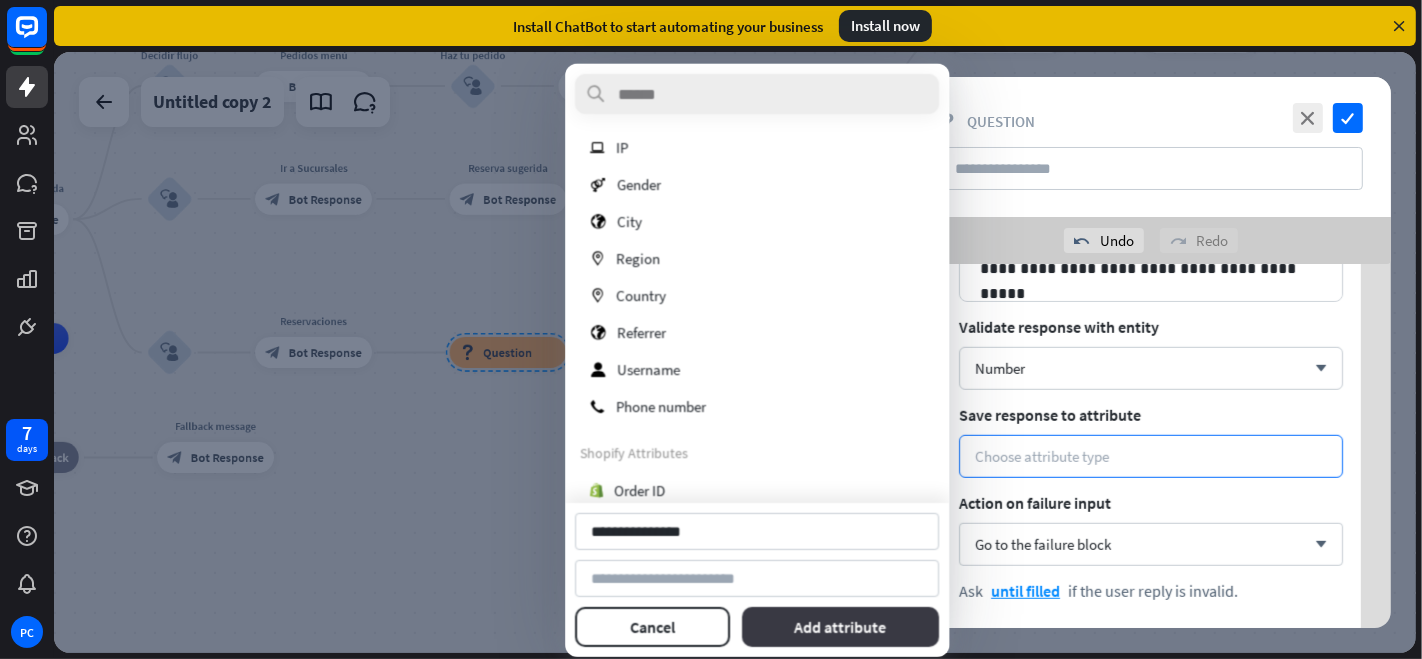 type on "**********" 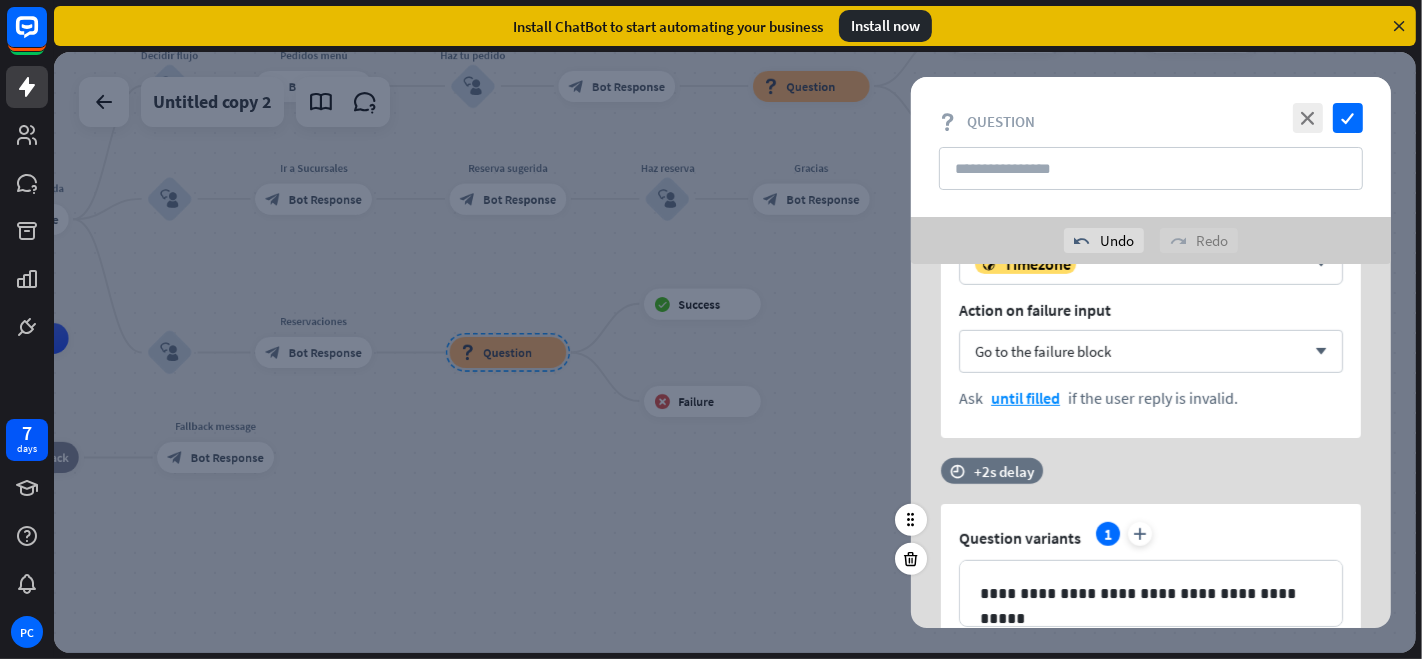 scroll, scrollTop: 1860, scrollLeft: 0, axis: vertical 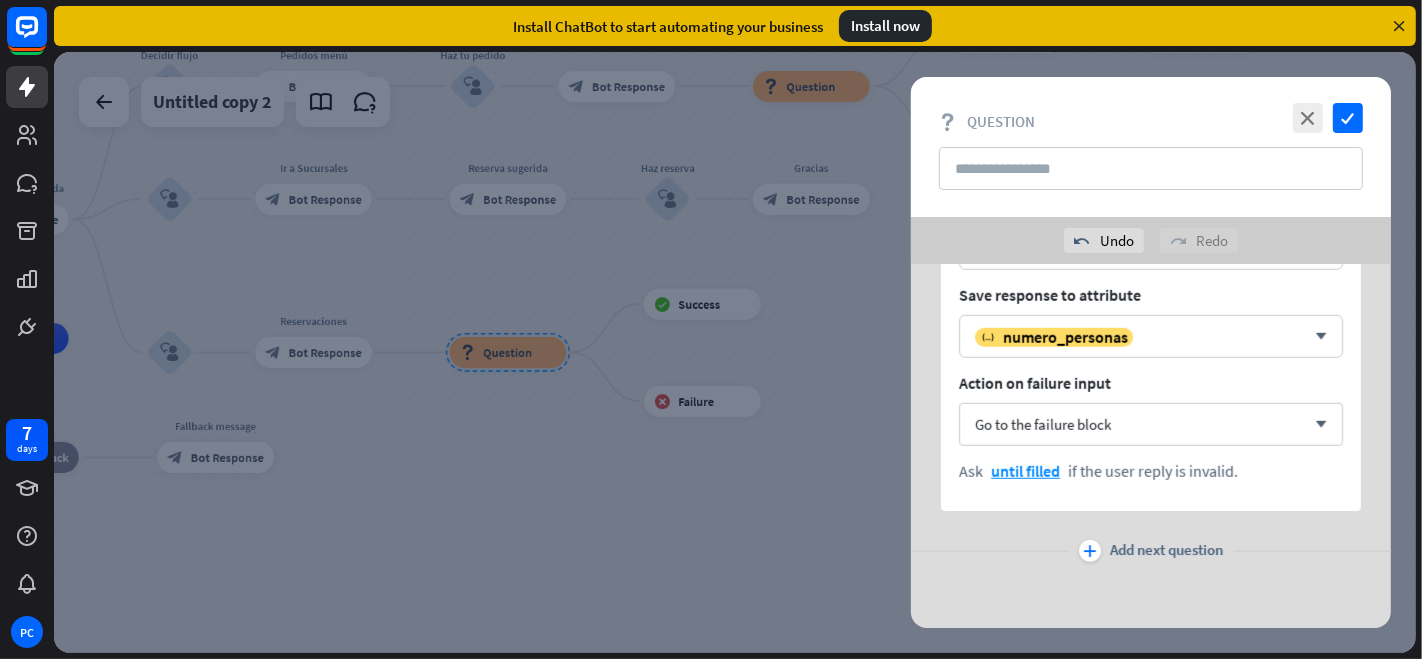 click on "plus   Add next question" at bounding box center (1151, 551) 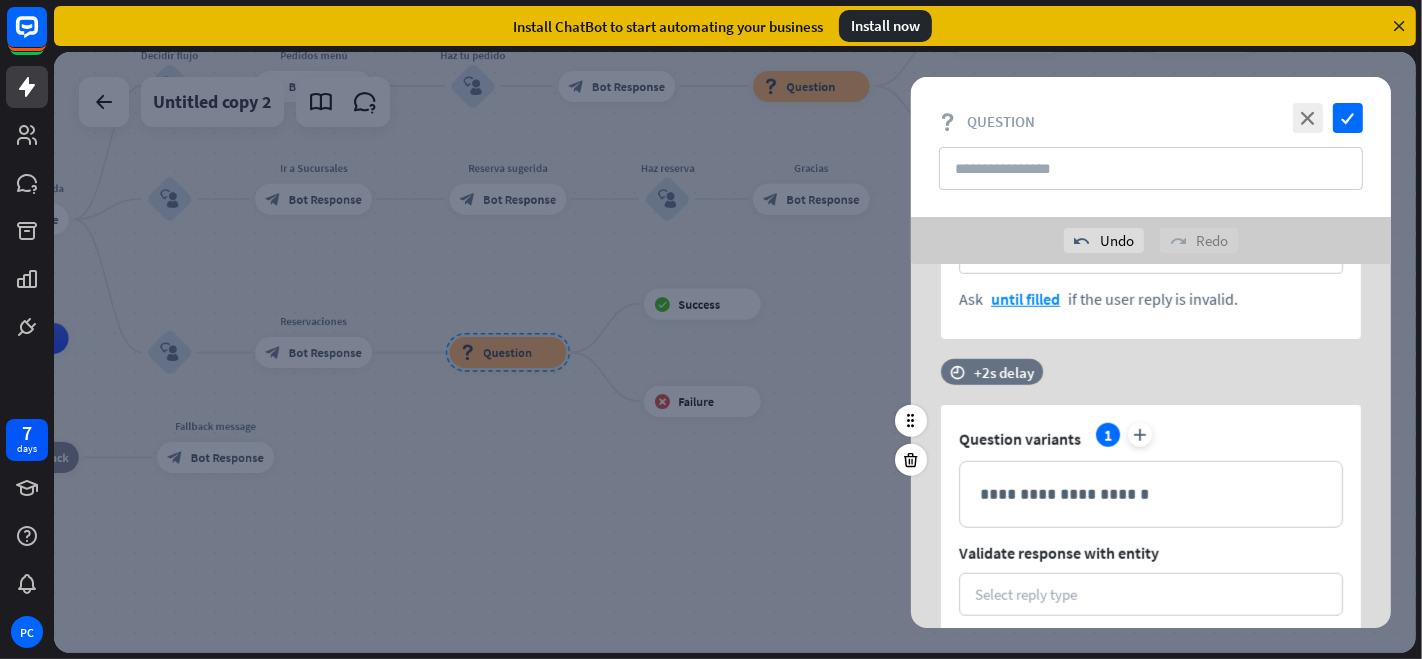 scroll, scrollTop: 2193, scrollLeft: 0, axis: vertical 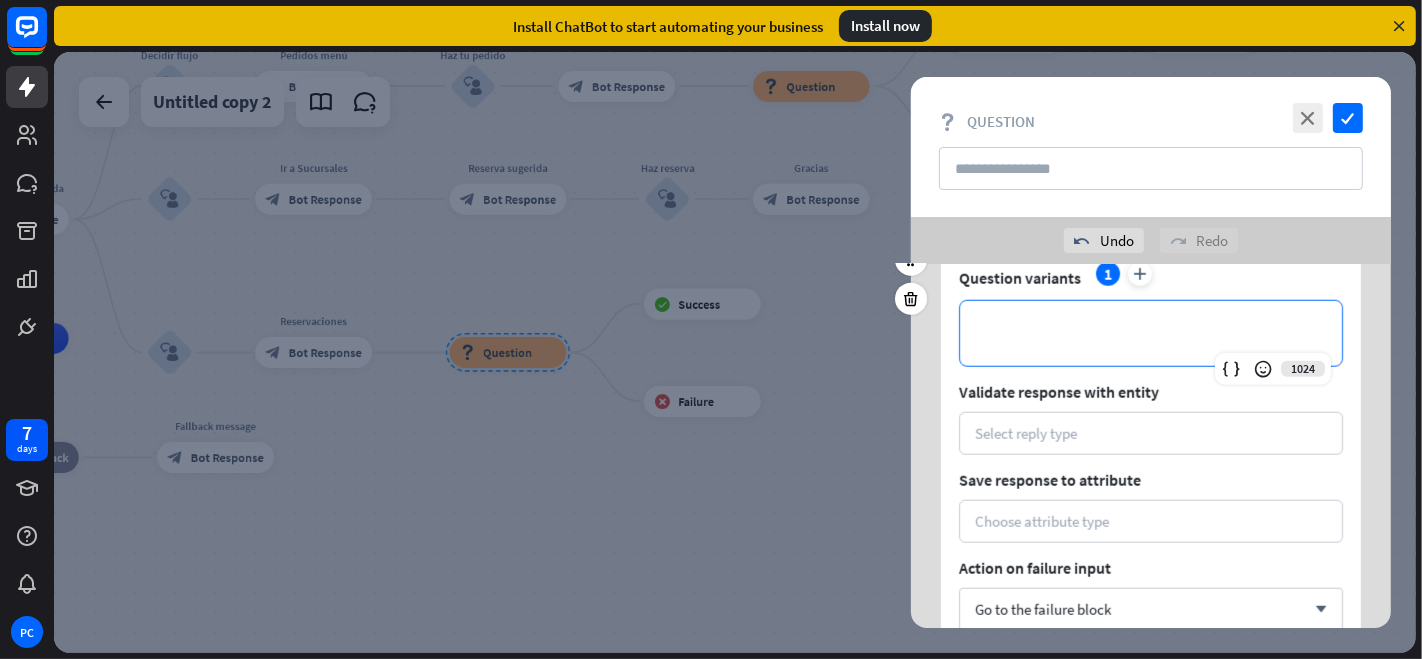 click on "**********" at bounding box center (1151, 333) 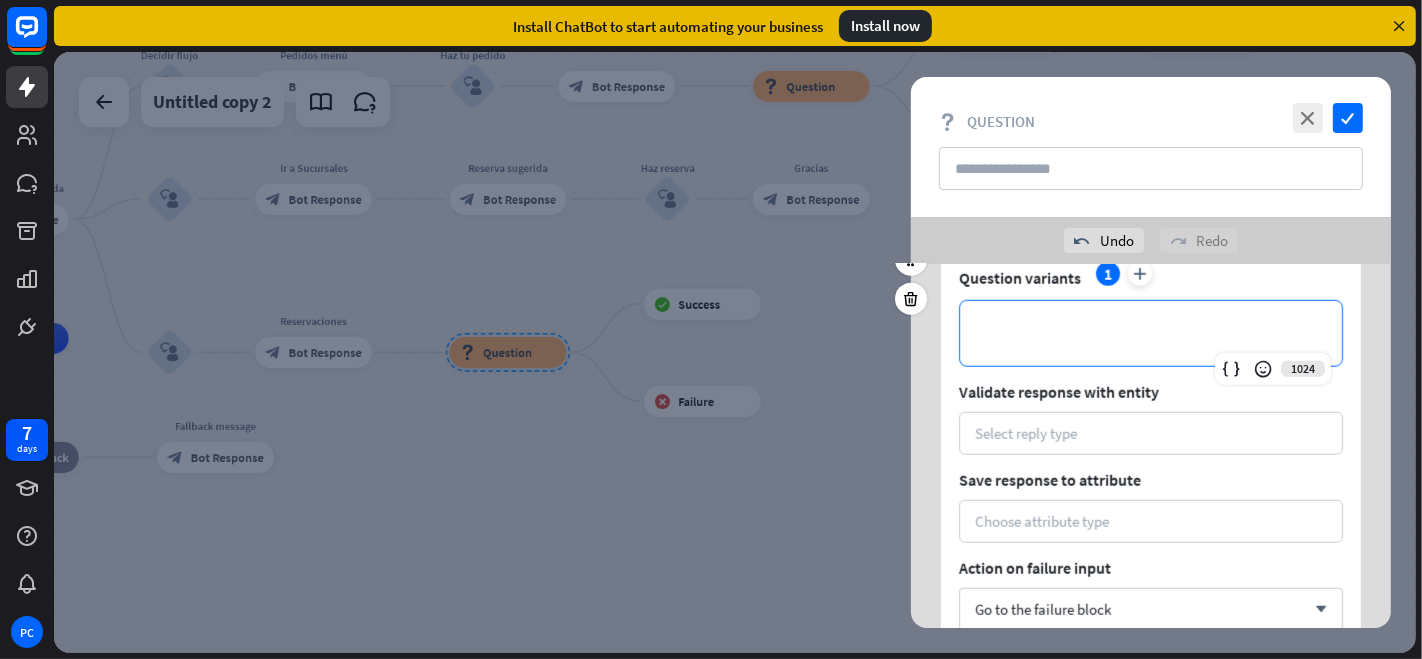 type 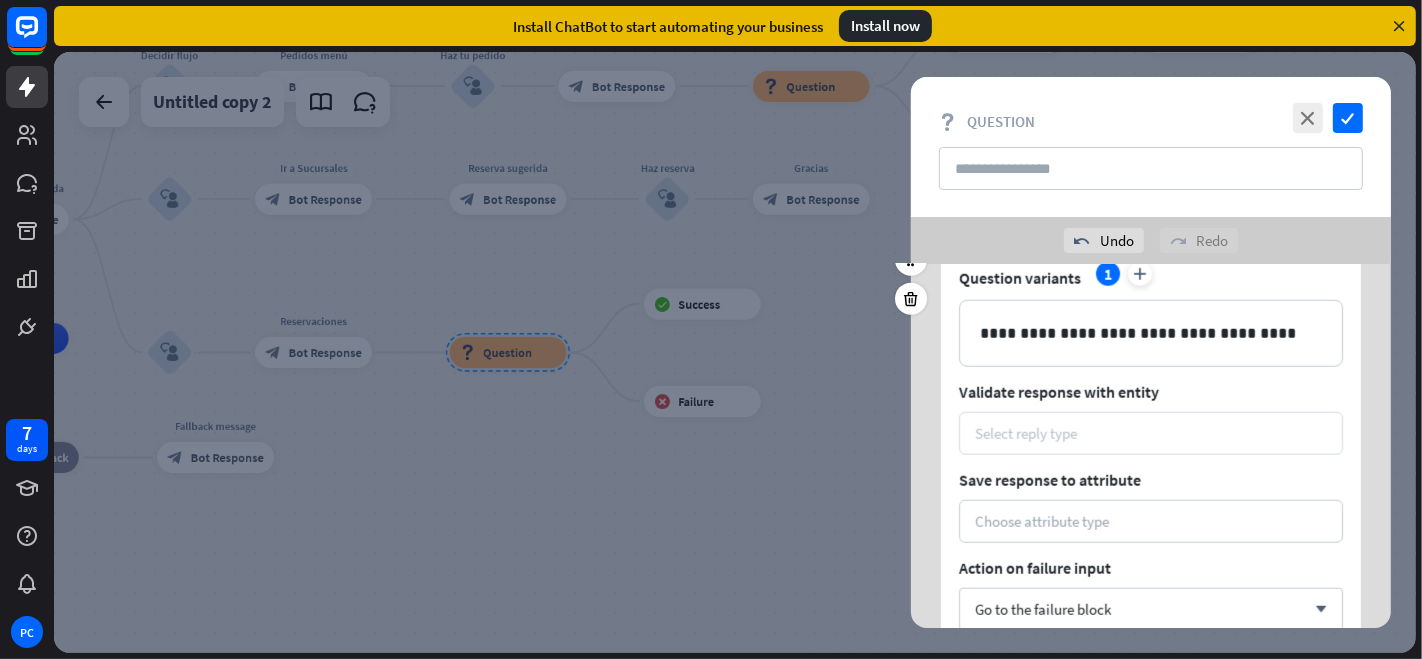 click on "Select reply type" at bounding box center (1026, 433) 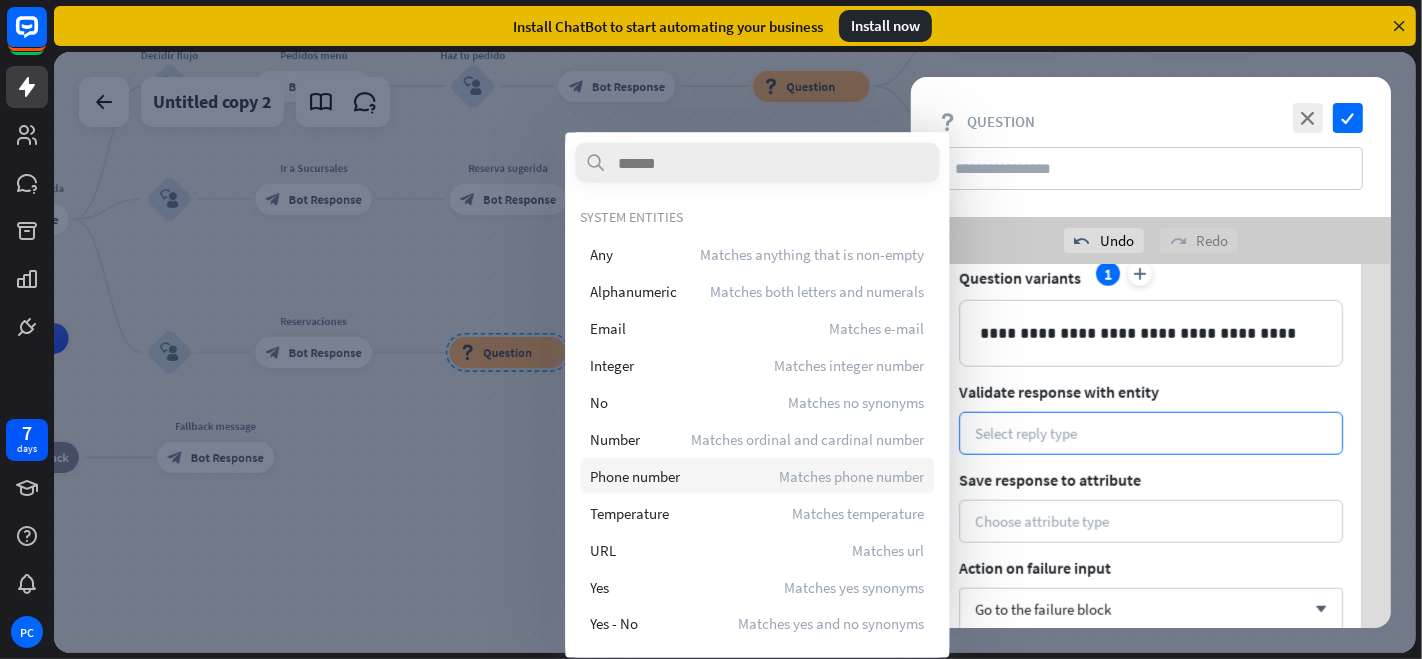 click on "Phone number
Matches phone number" at bounding box center [757, 476] 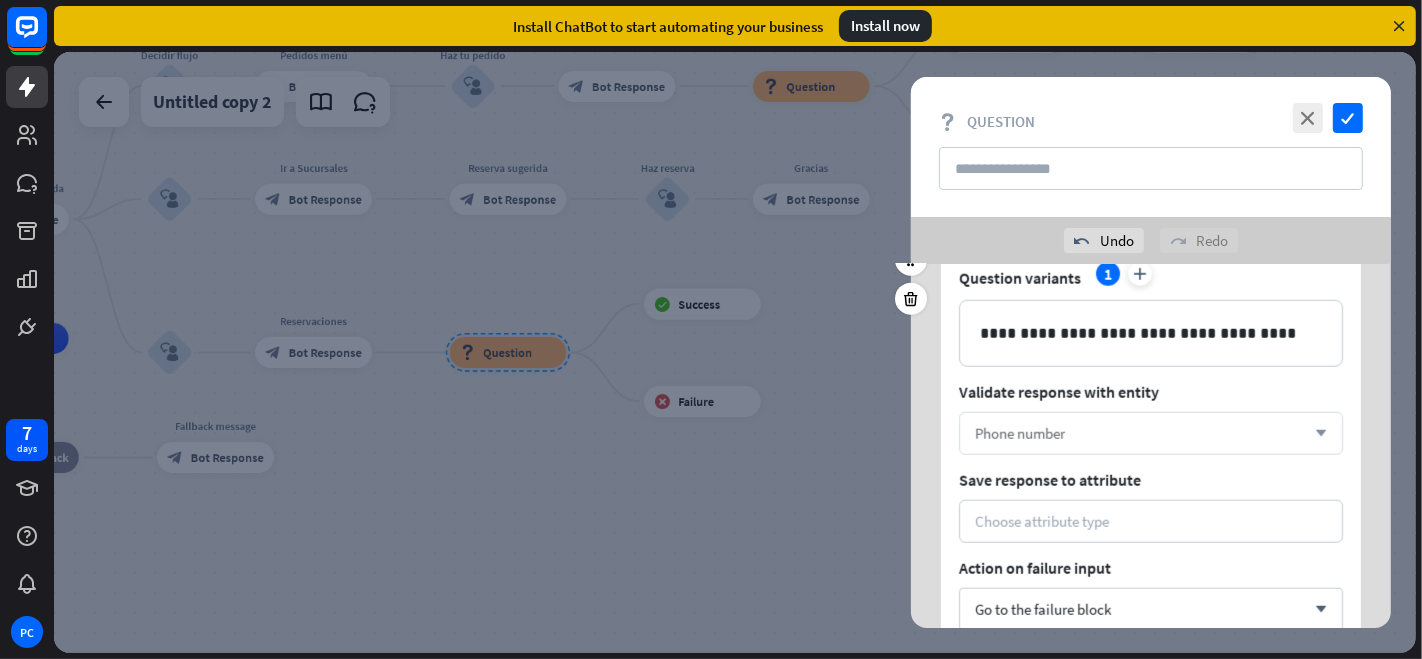 scroll, scrollTop: 2377, scrollLeft: 0, axis: vertical 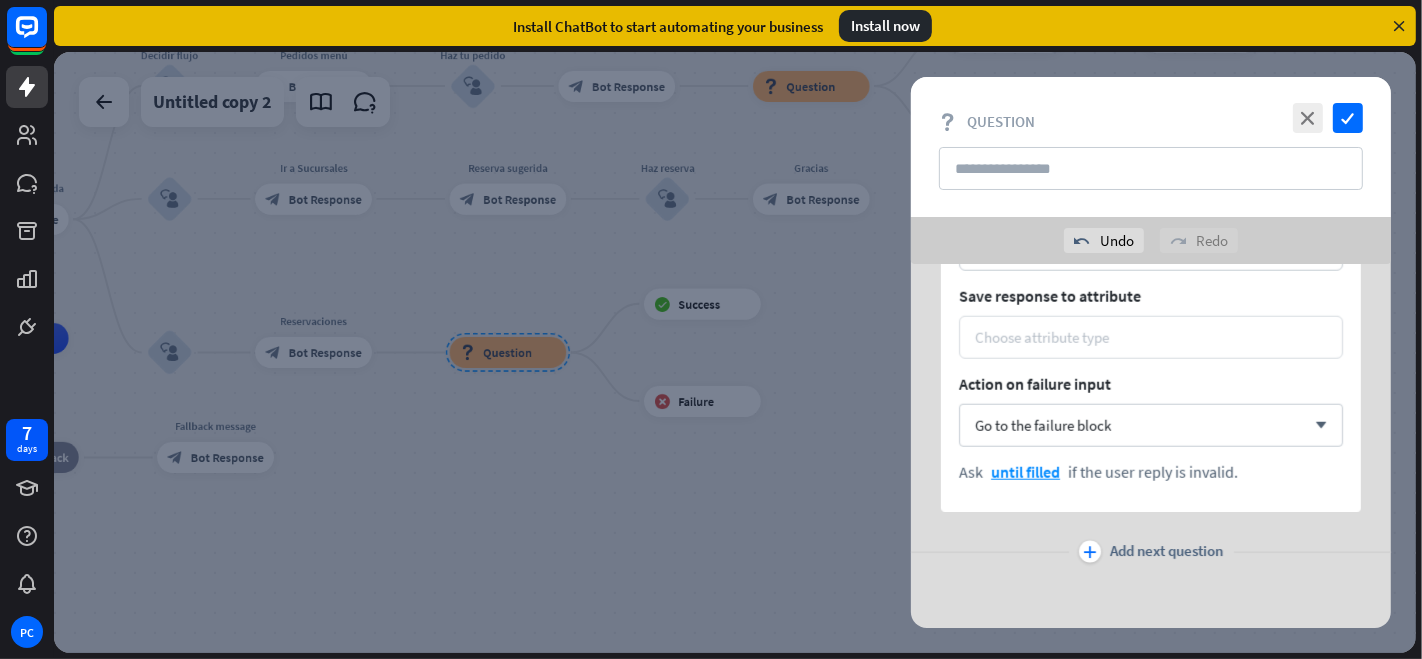click on "Choose attribute type" at bounding box center (1151, 337) 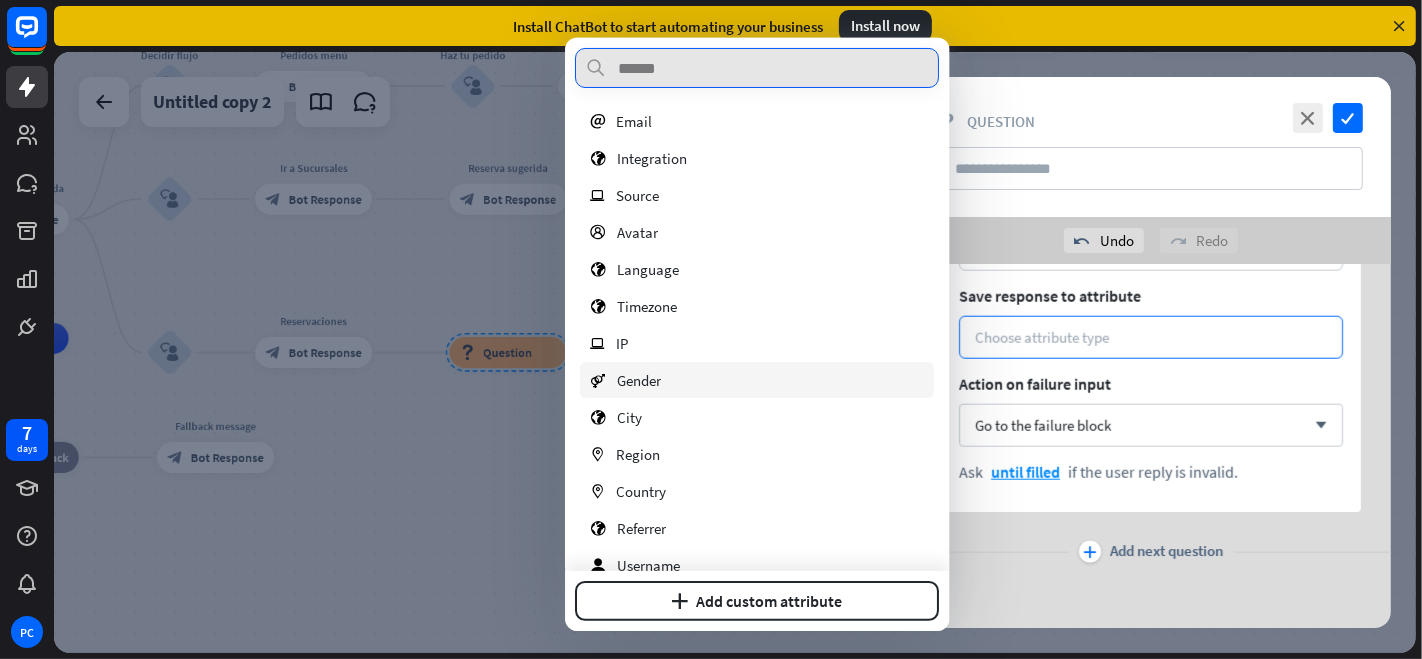 scroll, scrollTop: 455, scrollLeft: 0, axis: vertical 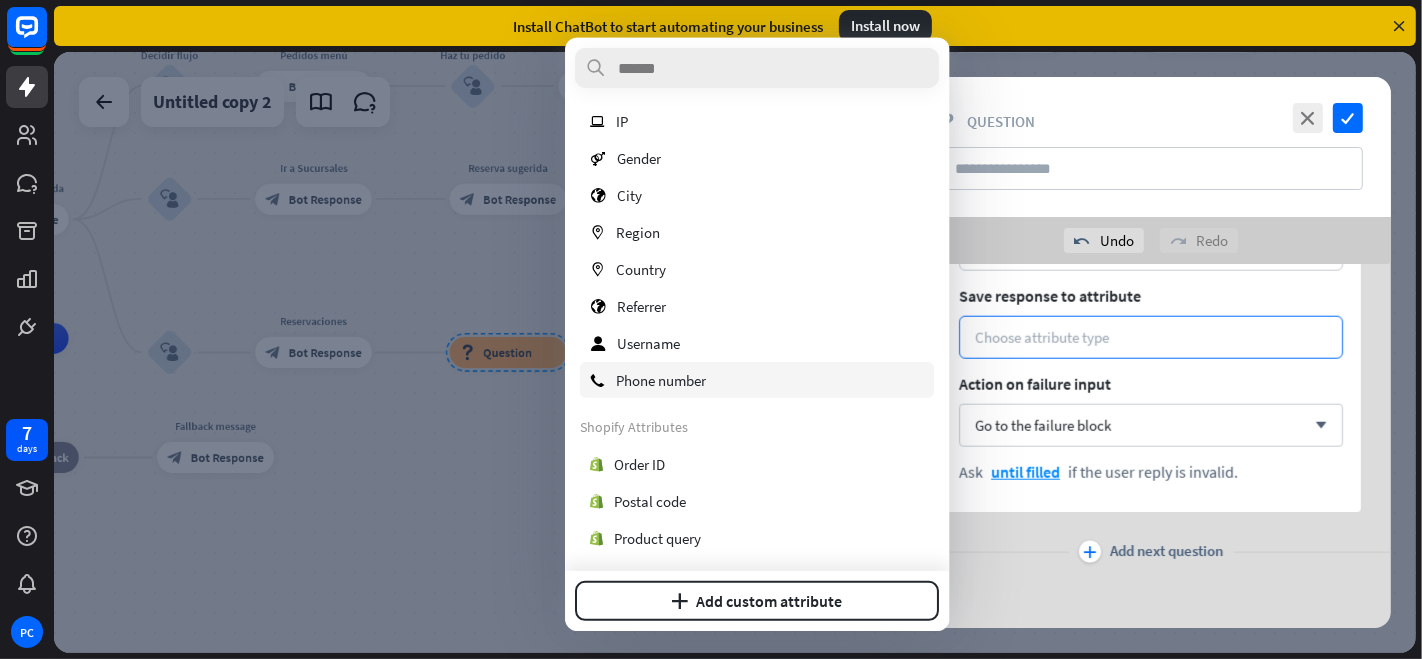 click on "Phone number" at bounding box center (661, 379) 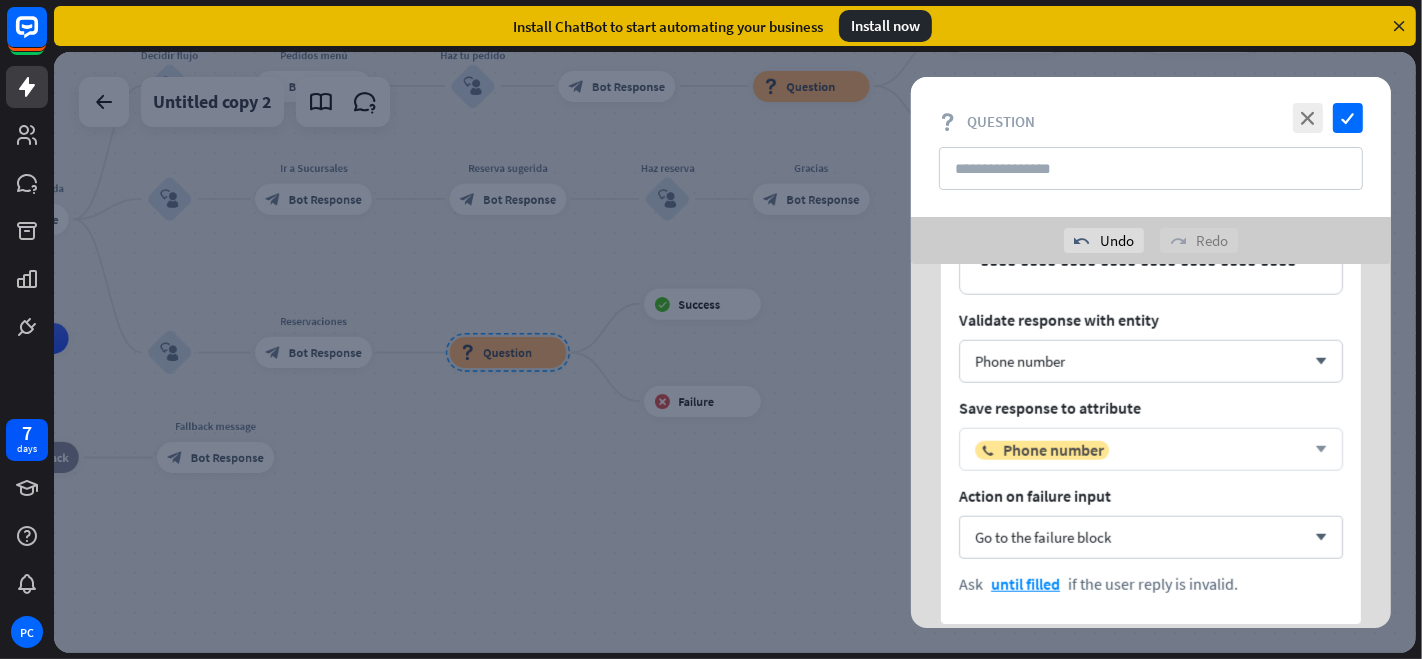 scroll, scrollTop: 2377, scrollLeft: 0, axis: vertical 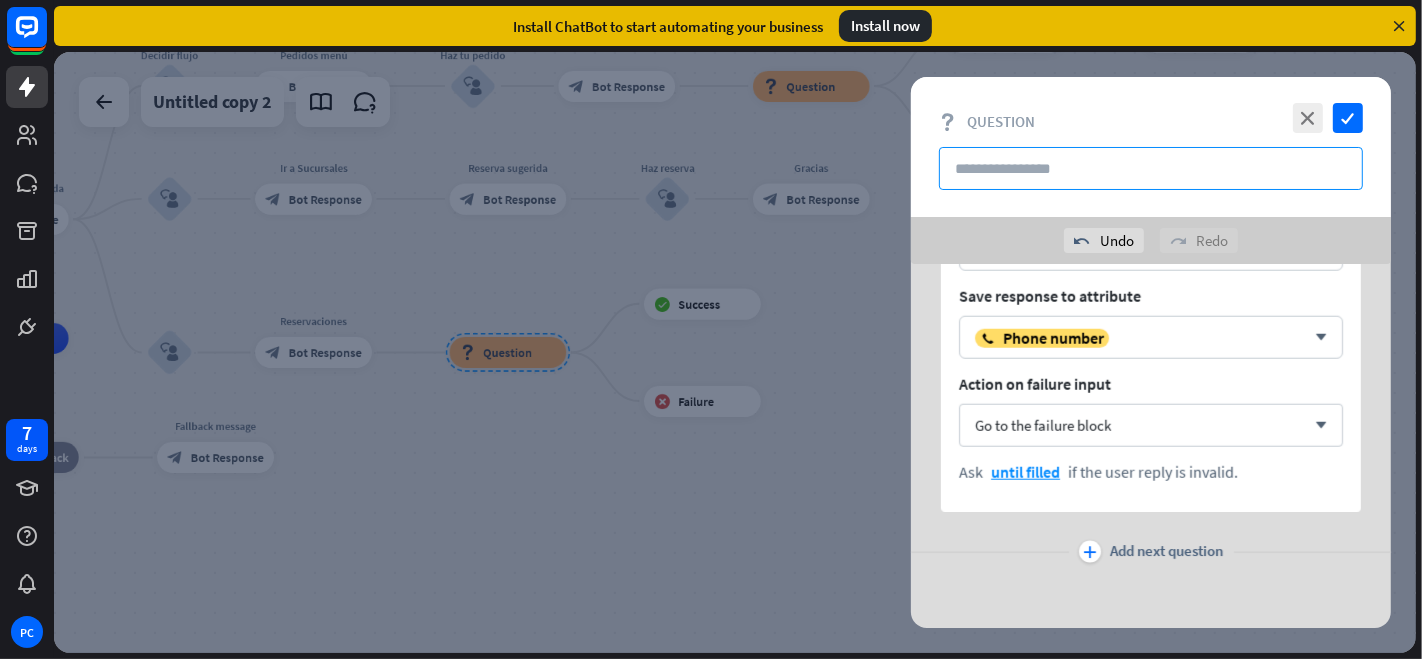 click at bounding box center [1151, 168] 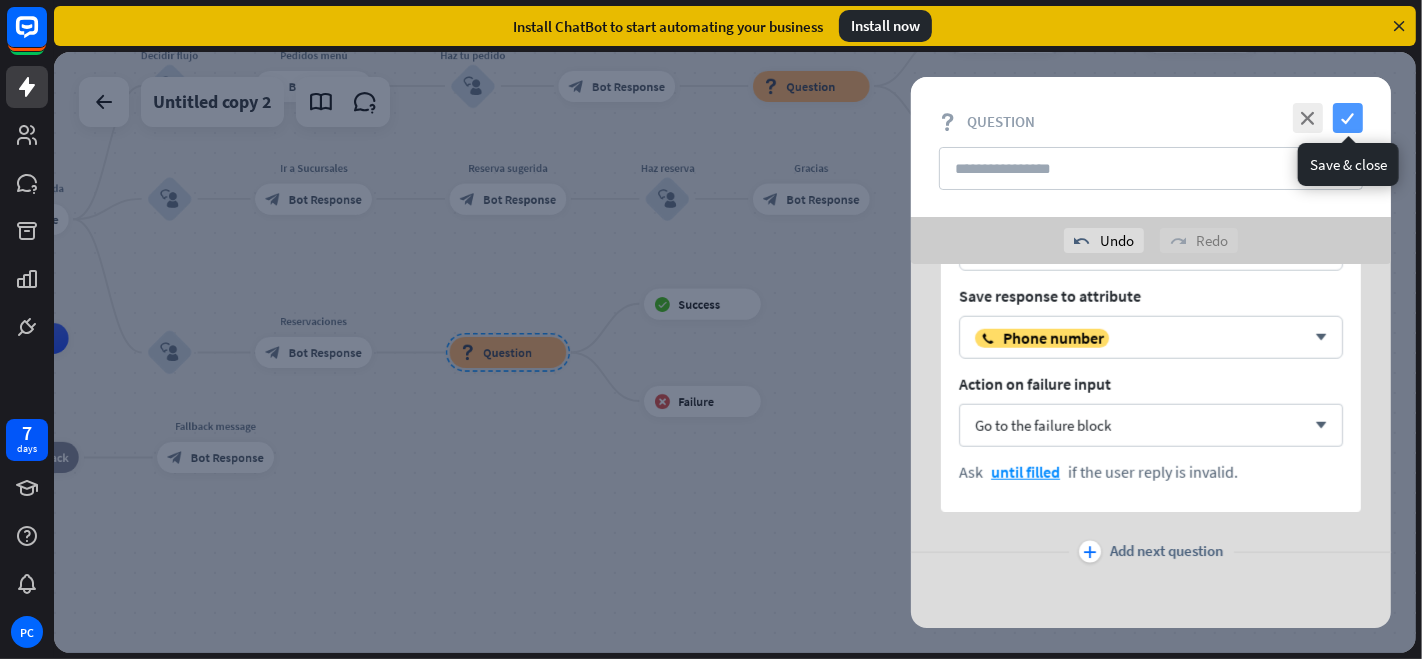 click on "check" at bounding box center [1348, 118] 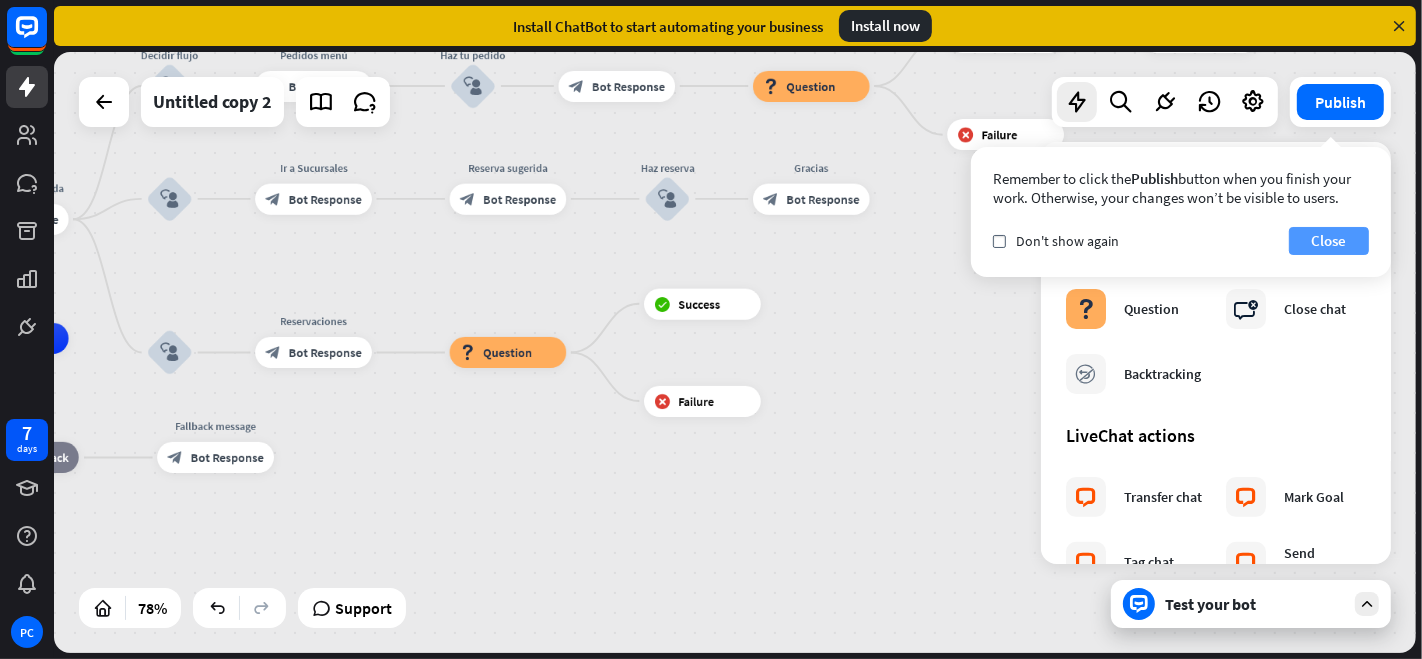 click on "Close" at bounding box center (1329, 241) 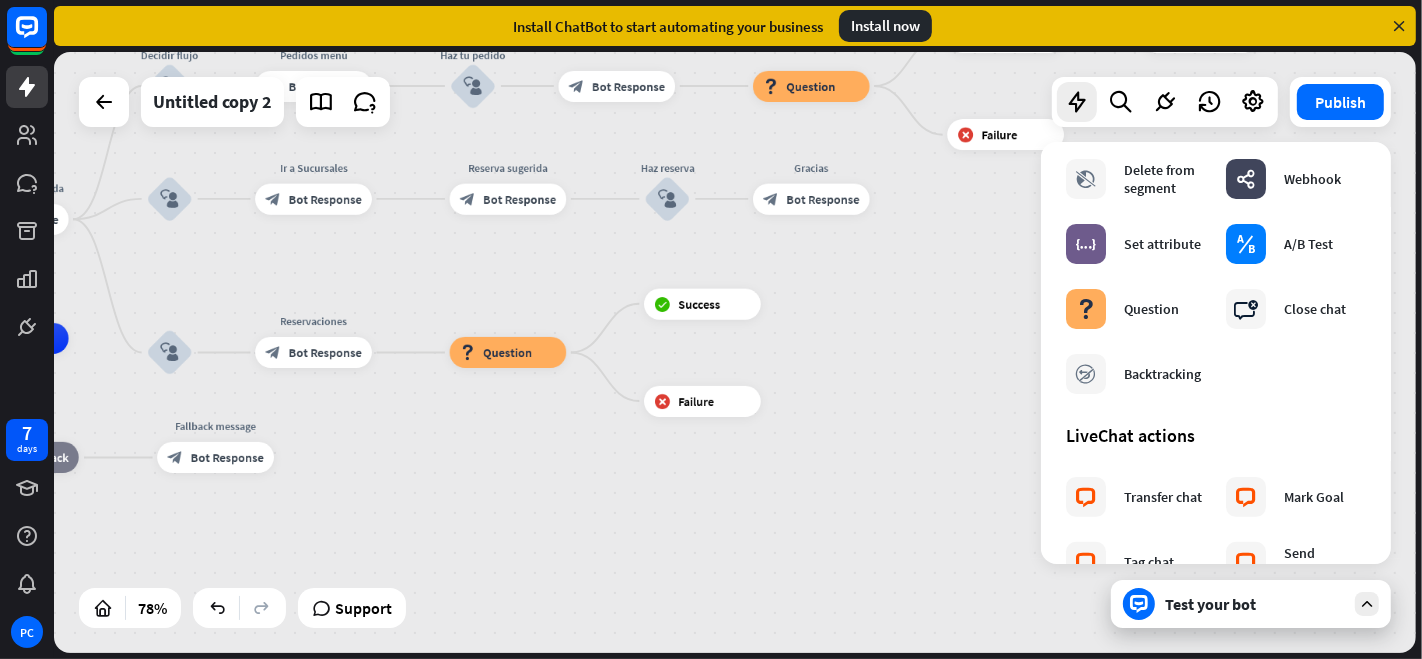 click on "Test your bot" at bounding box center (1255, 604) 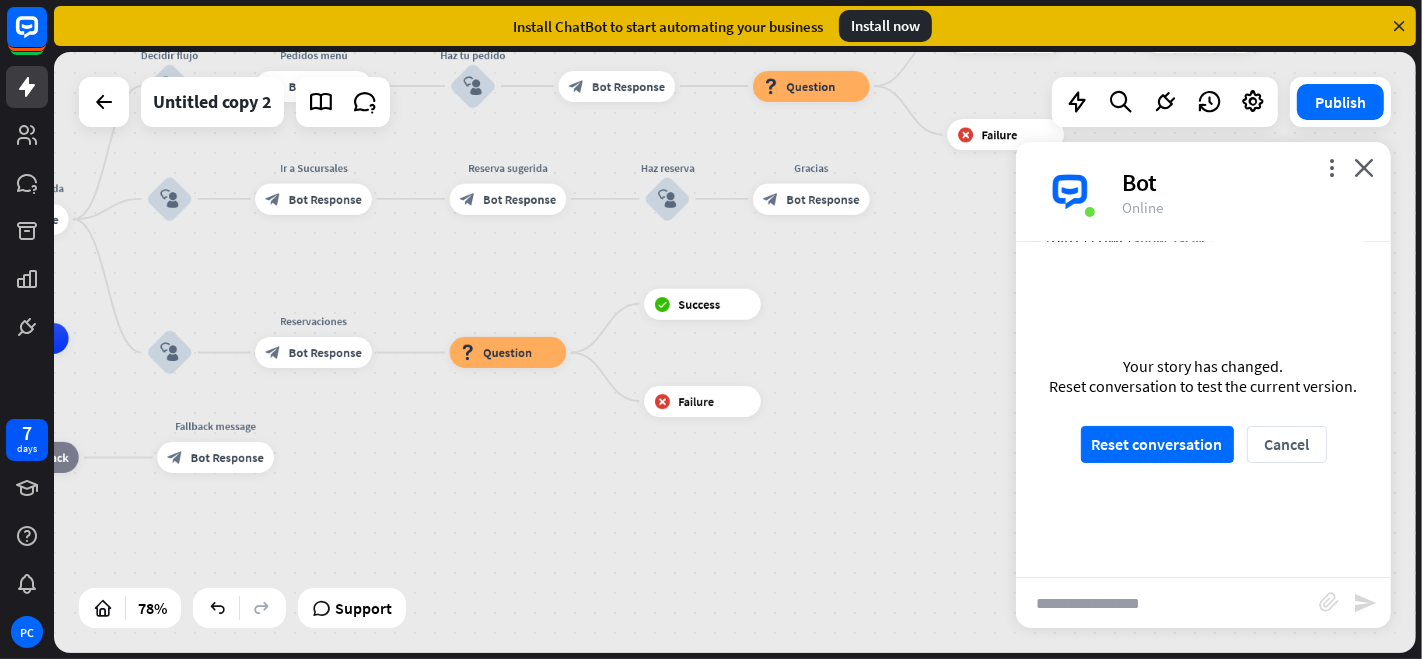 scroll, scrollTop: 158, scrollLeft: 0, axis: vertical 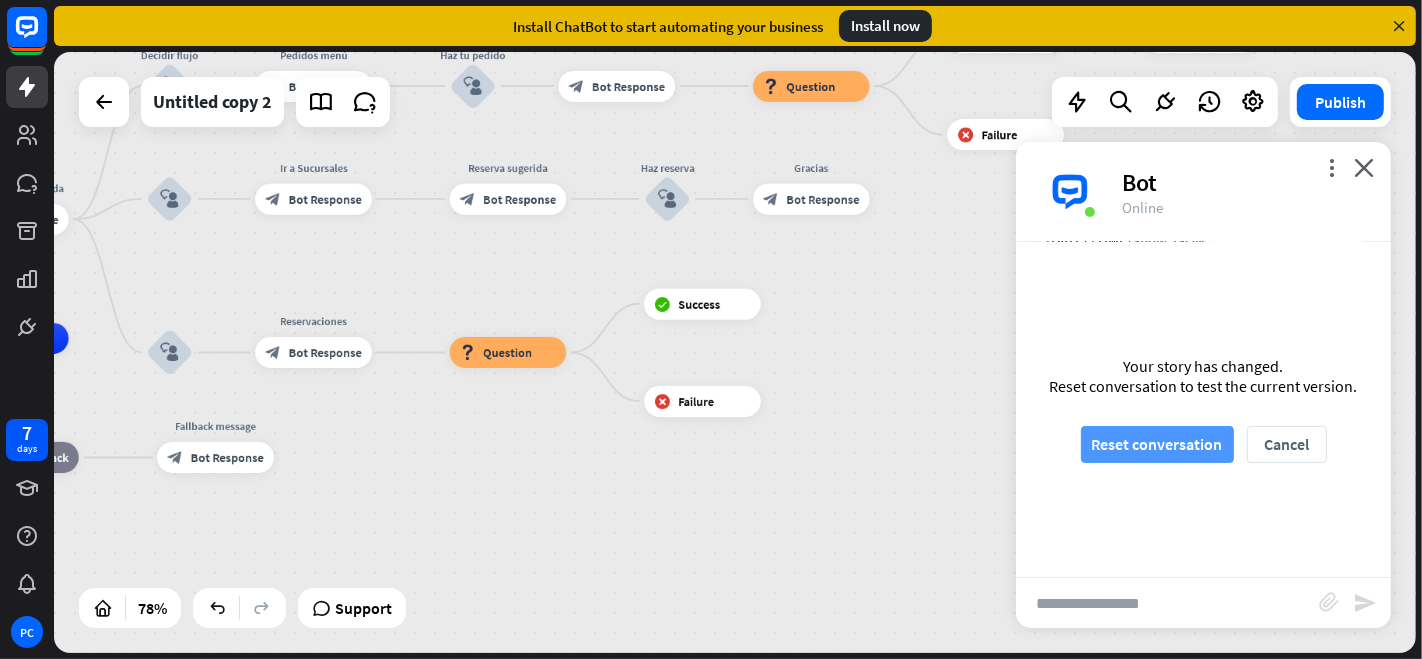 click on "Reset conversation" at bounding box center (1157, 444) 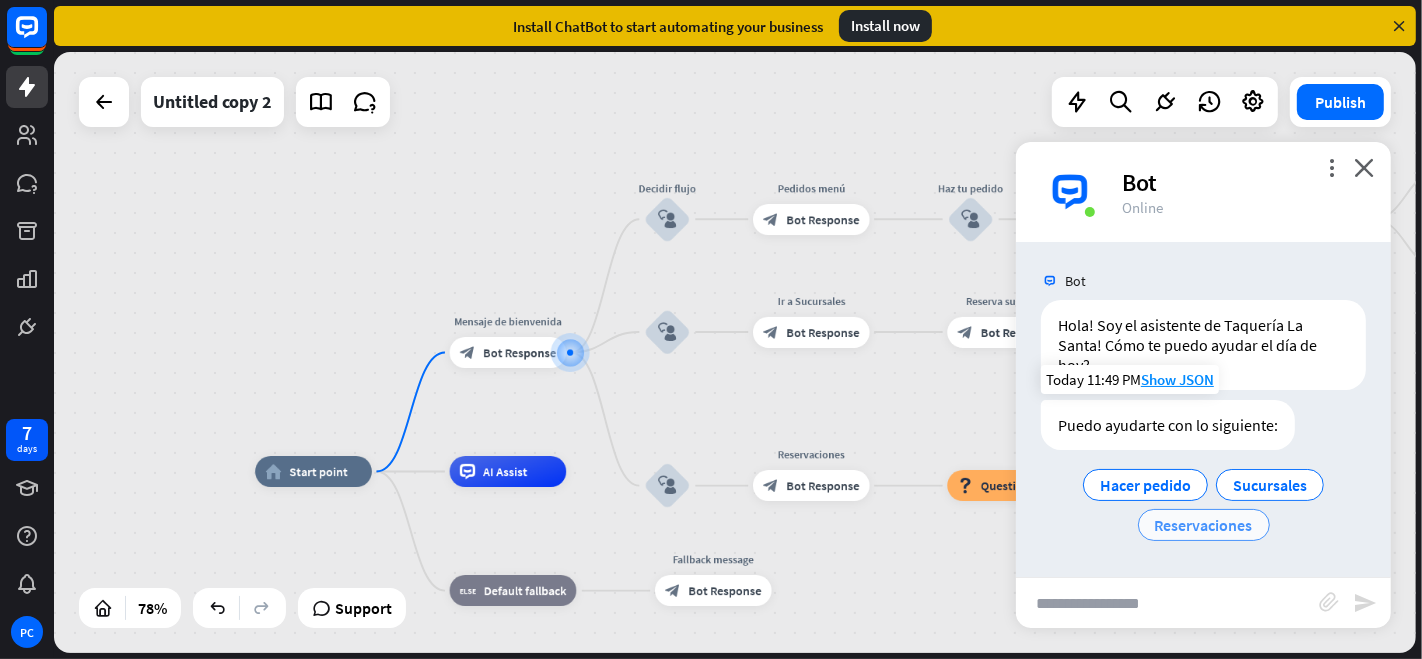 click on "Reservaciones" at bounding box center (1204, 525) 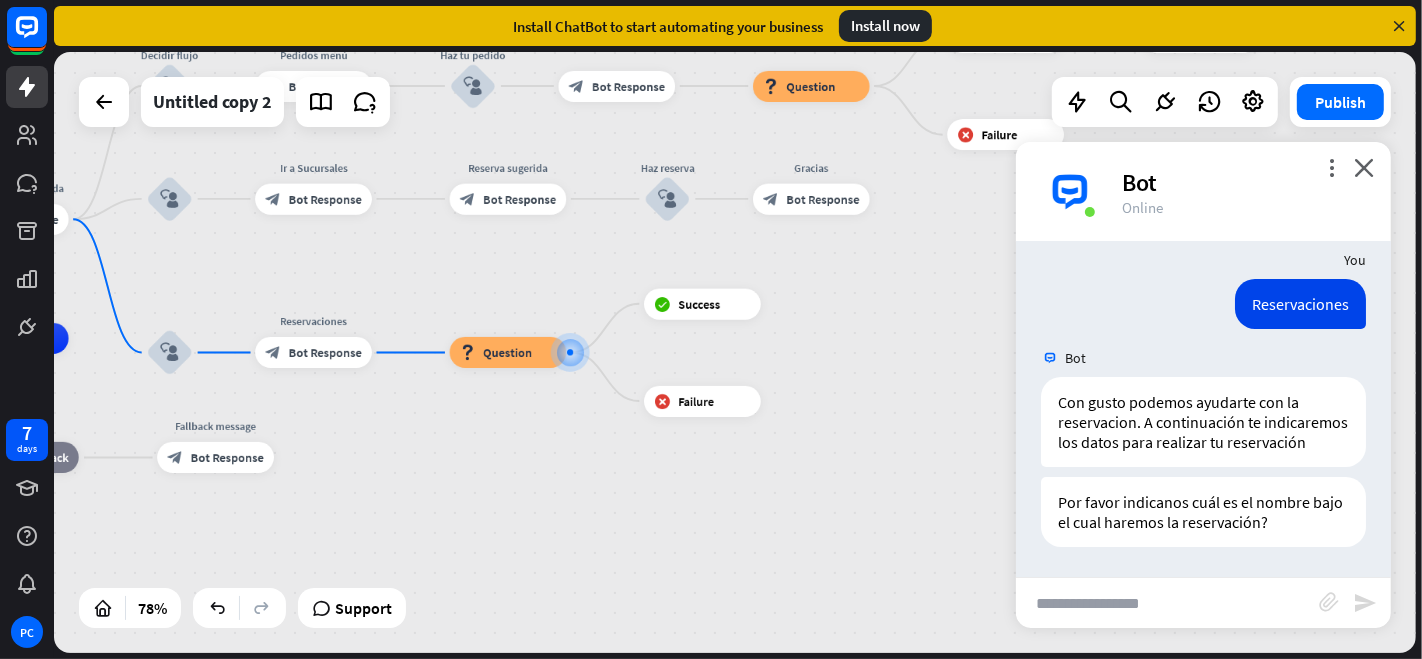 scroll, scrollTop: 237, scrollLeft: 0, axis: vertical 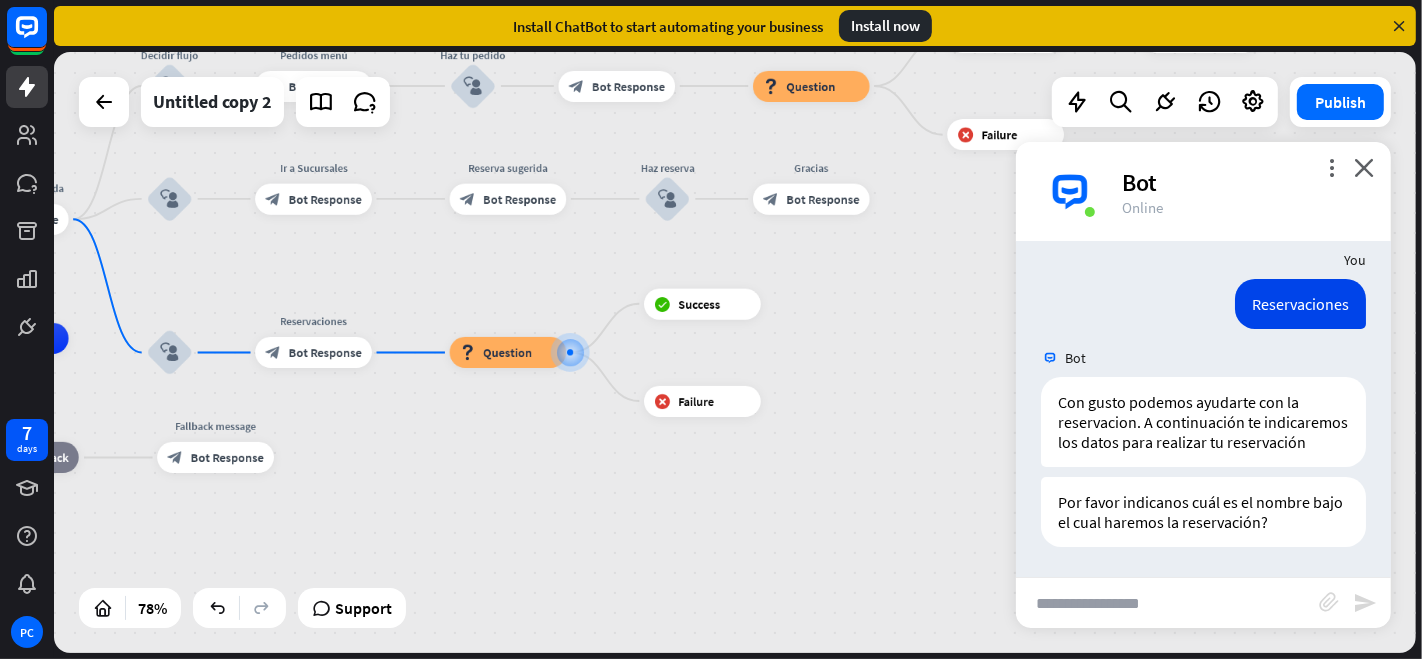 click at bounding box center (1167, 603) 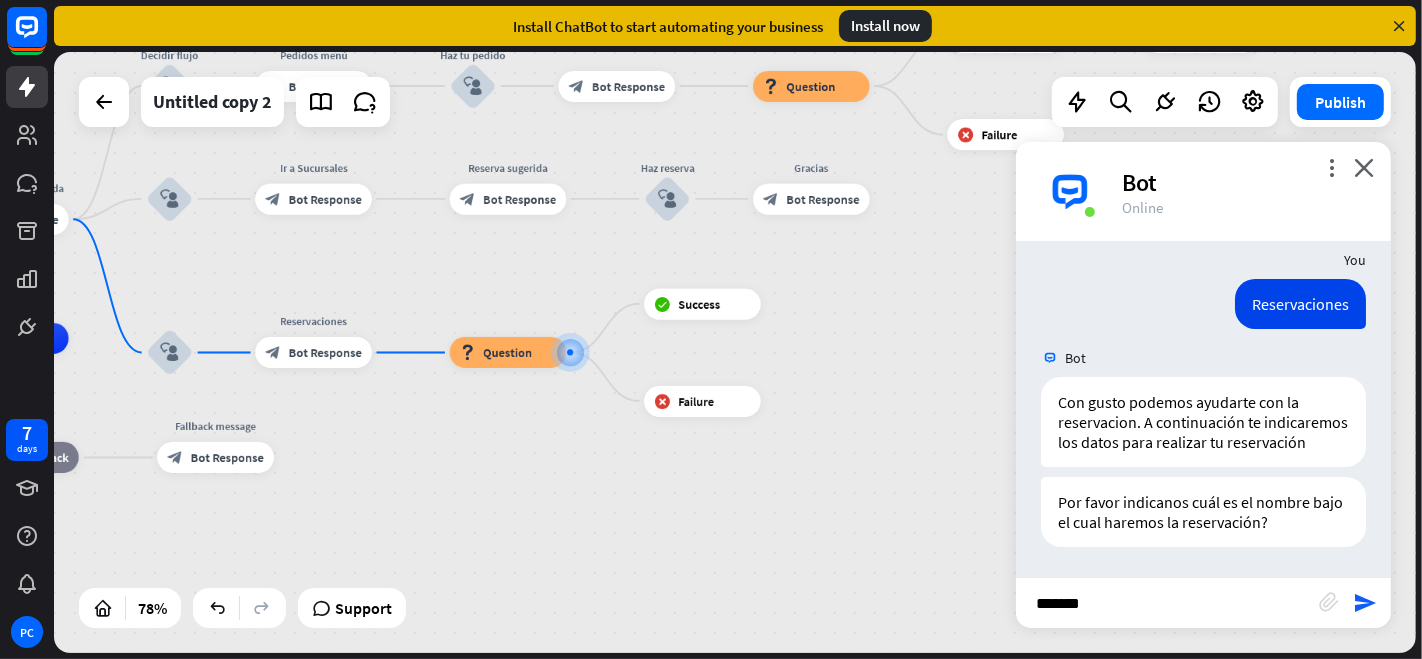 type on "********" 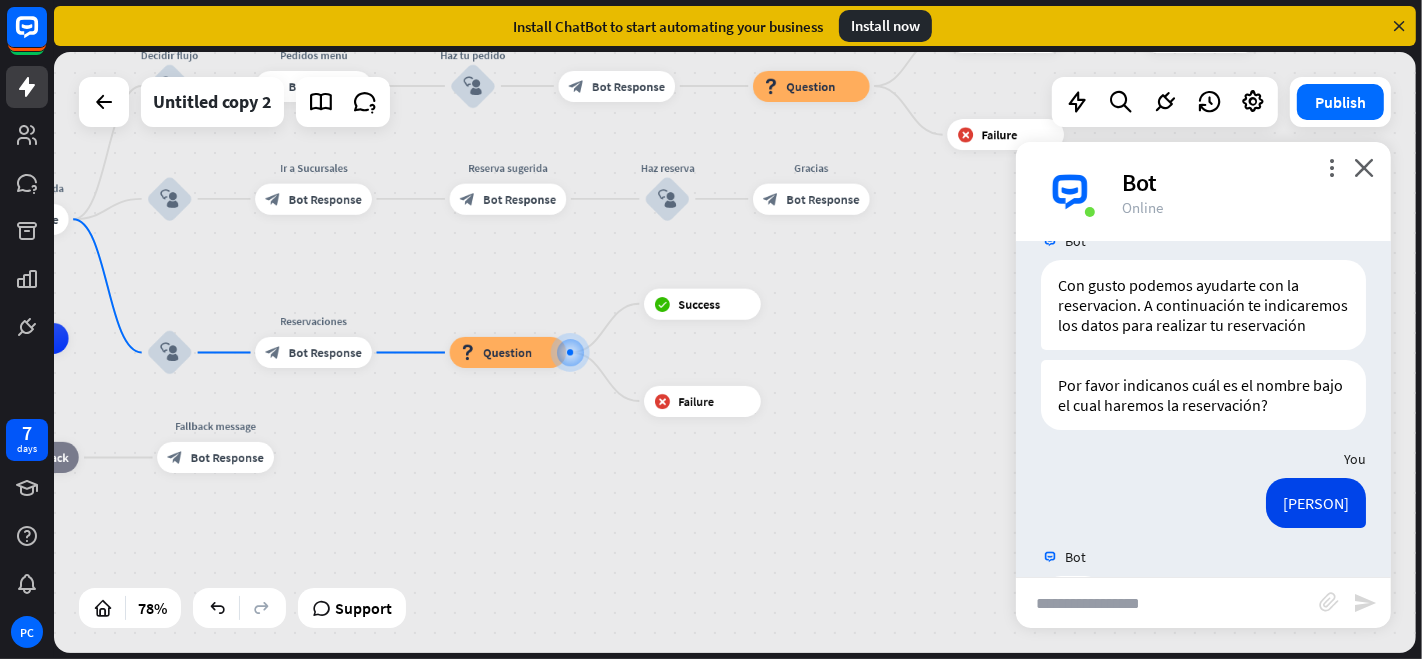 scroll, scrollTop: 434, scrollLeft: 0, axis: vertical 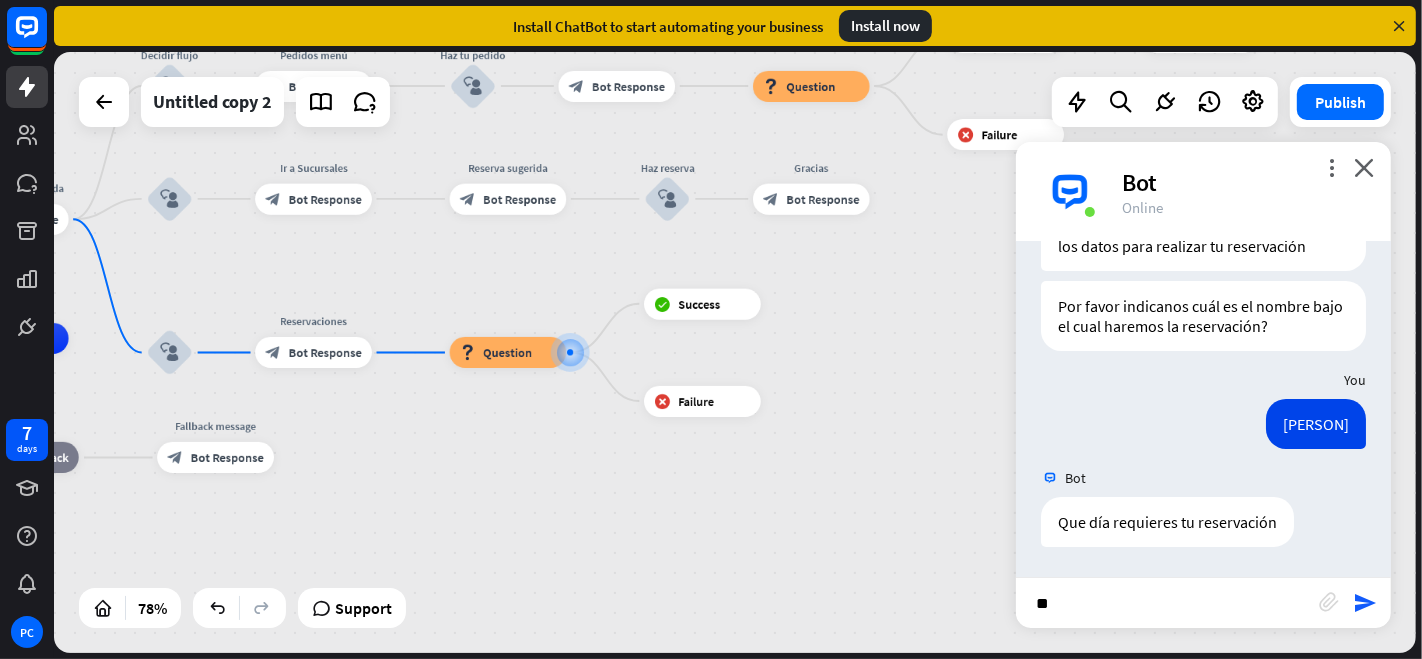 type on "***" 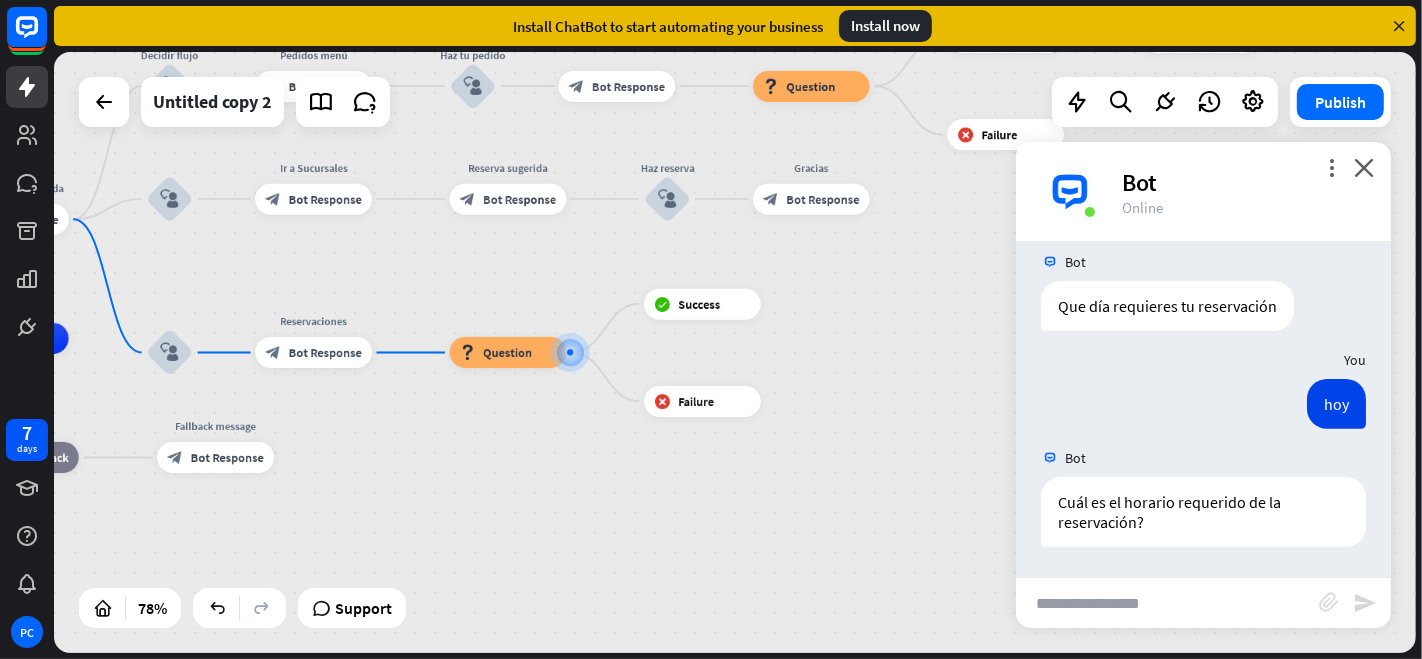 scroll, scrollTop: 648, scrollLeft: 0, axis: vertical 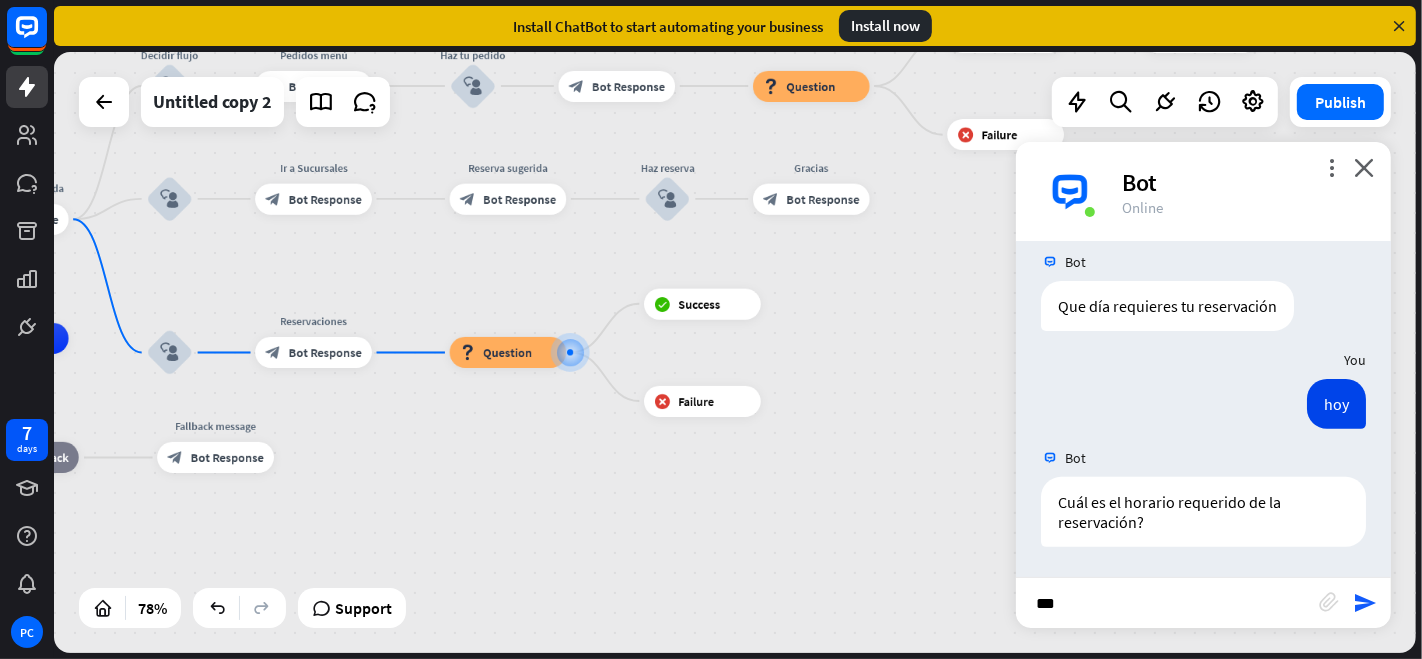 type on "****" 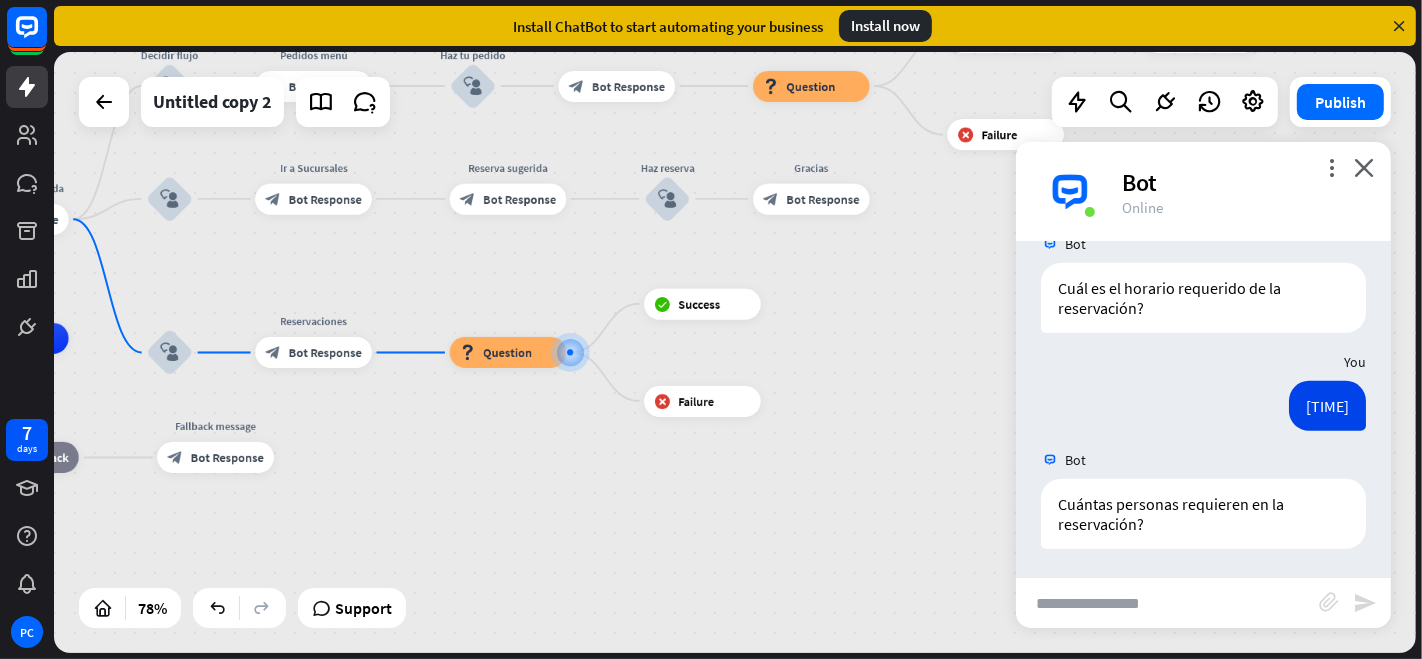 scroll, scrollTop: 865, scrollLeft: 0, axis: vertical 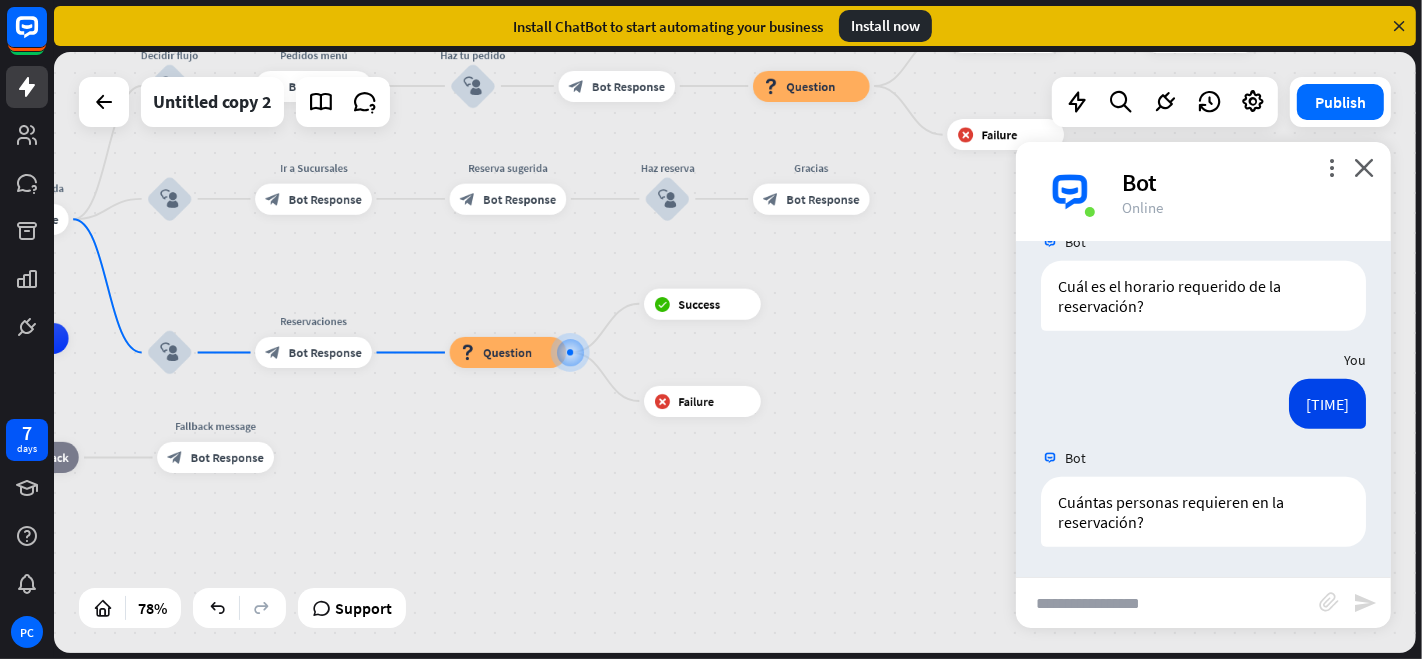 click at bounding box center (1167, 603) 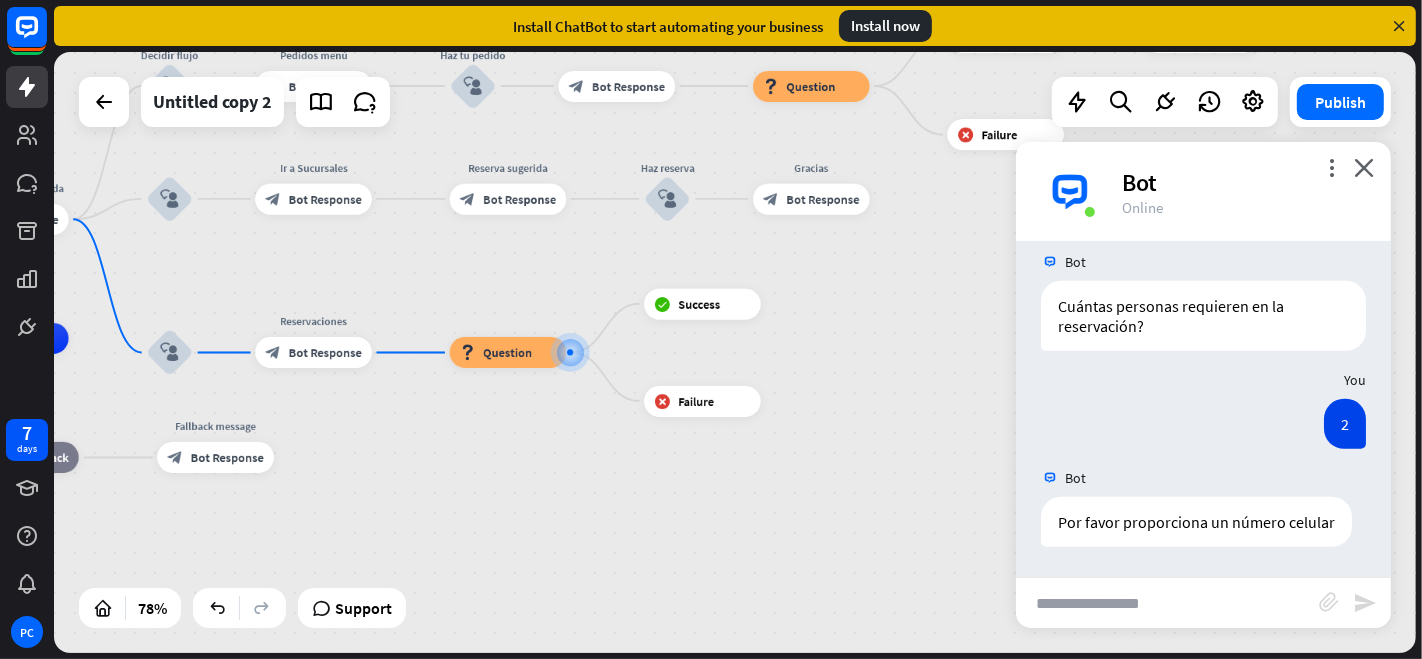 scroll, scrollTop: 1060, scrollLeft: 0, axis: vertical 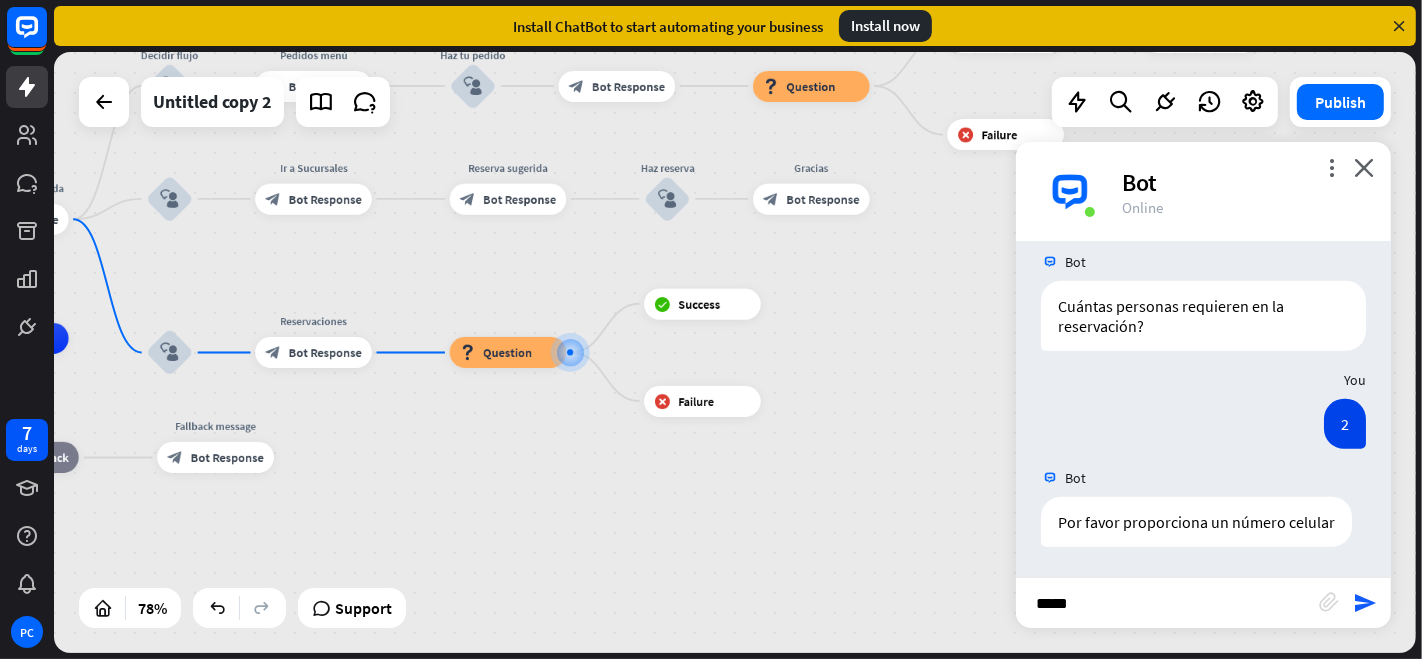 type on "******" 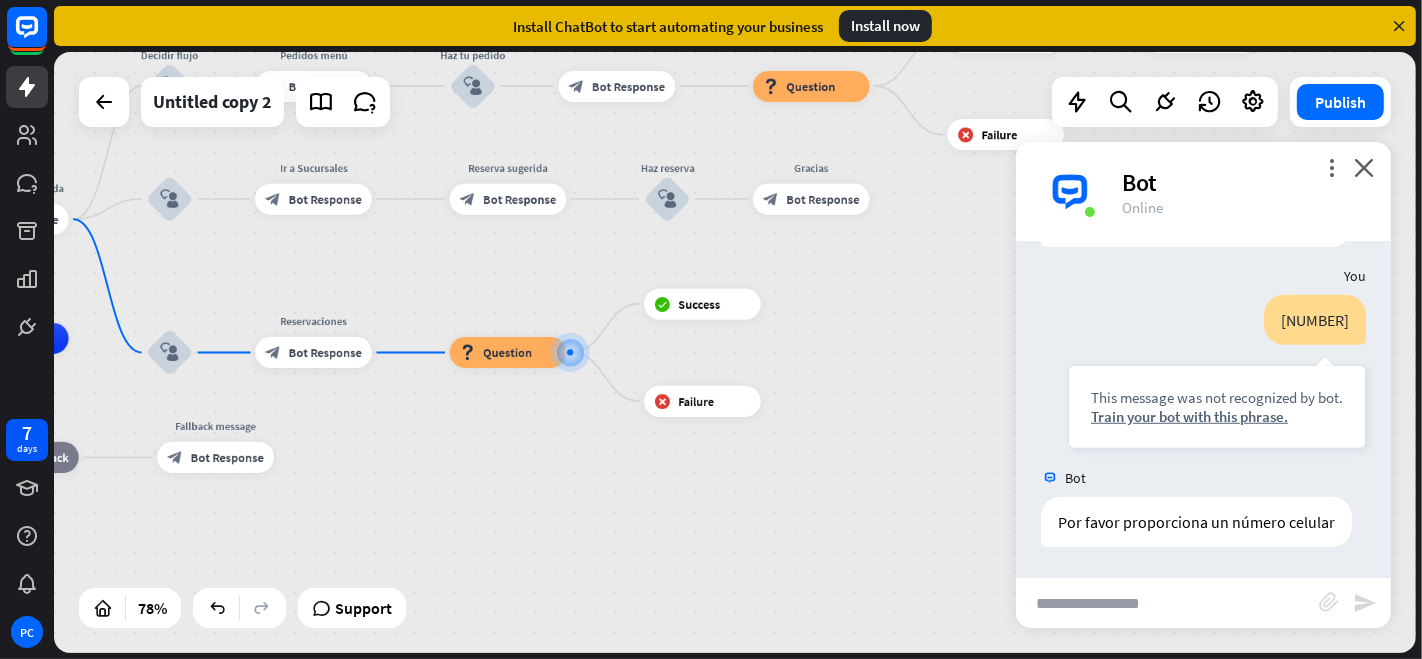 scroll, scrollTop: 1360, scrollLeft: 0, axis: vertical 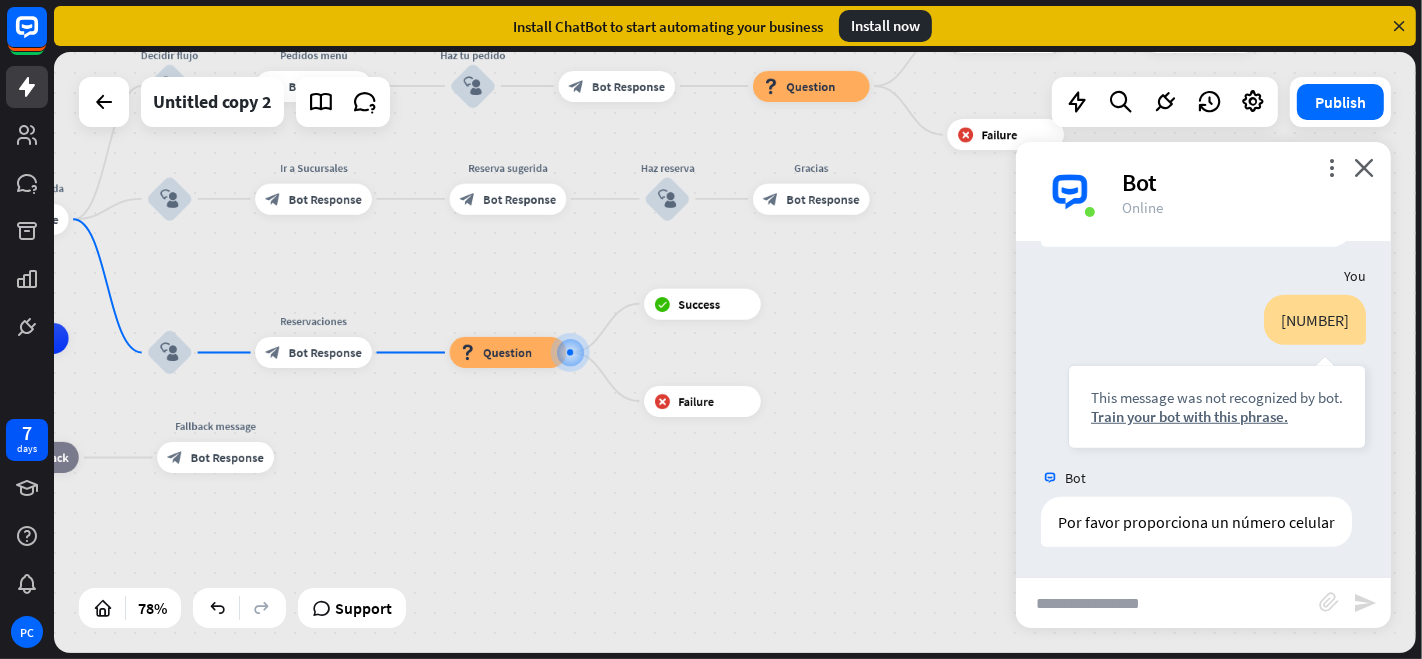click at bounding box center [1167, 603] 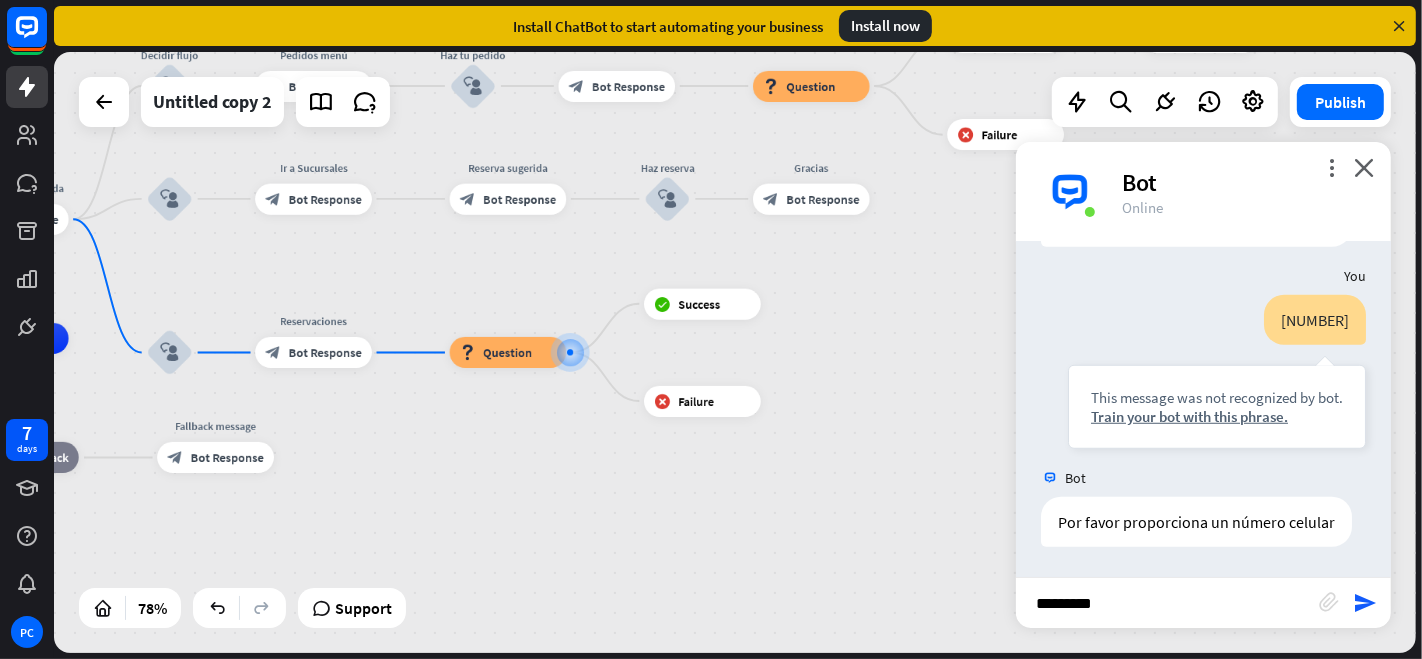 type on "**********" 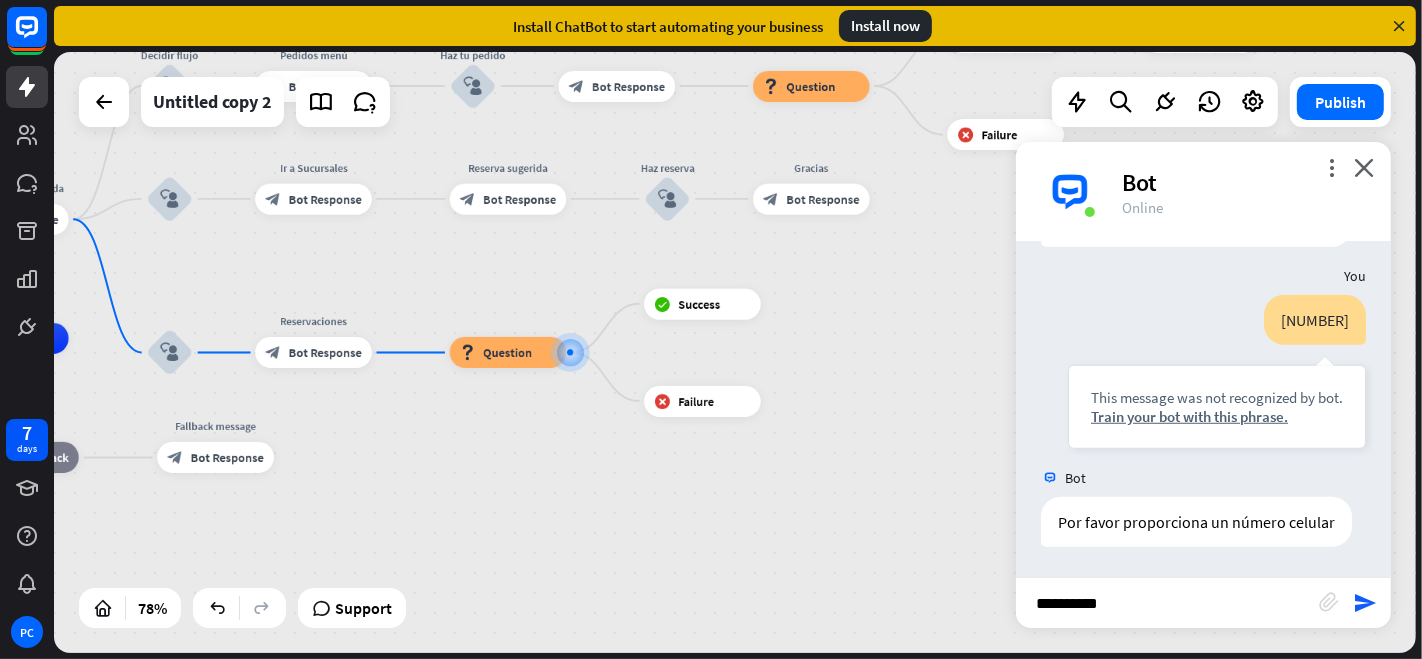 type 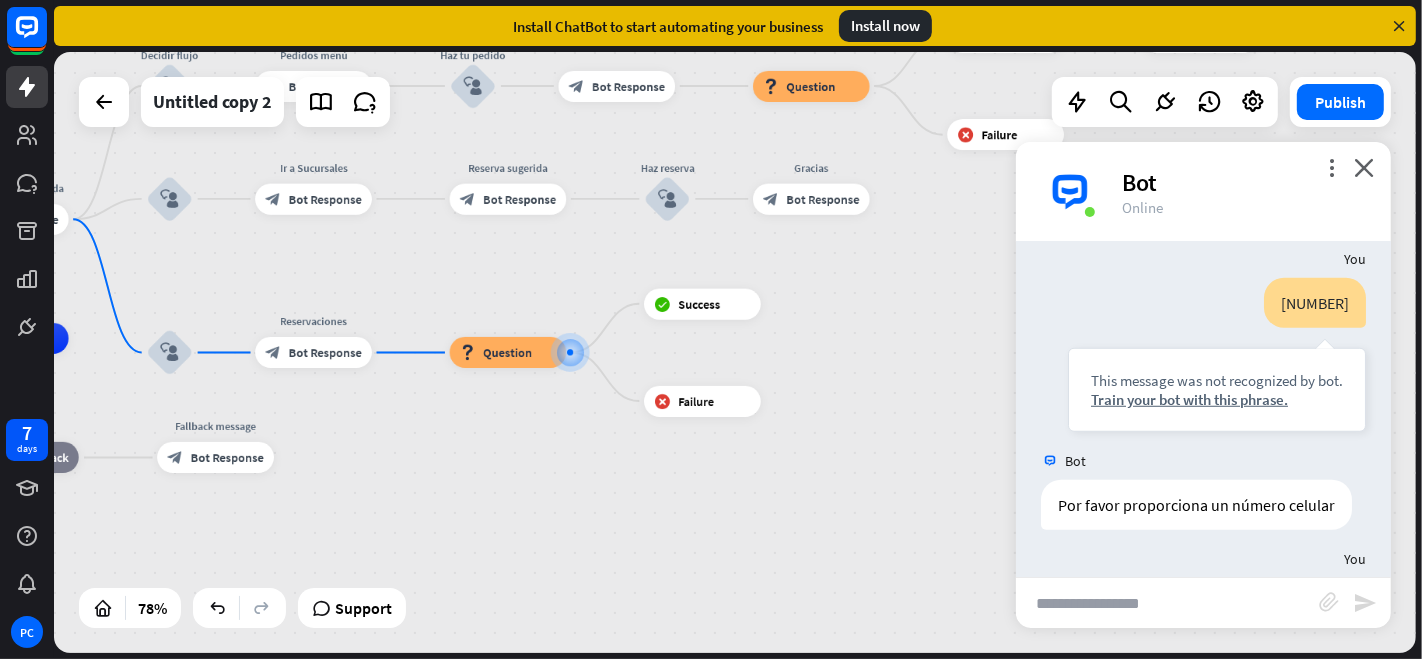 scroll, scrollTop: 1459, scrollLeft: 0, axis: vertical 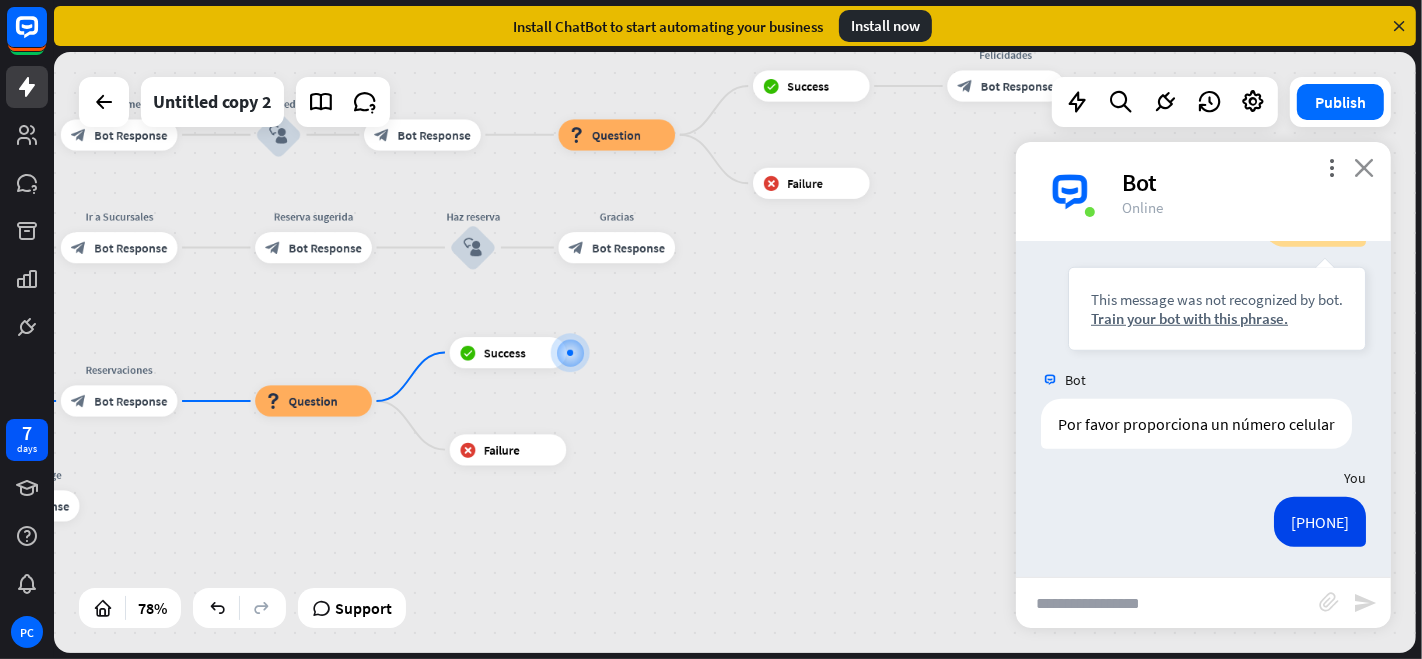 click on "close" at bounding box center (1364, 167) 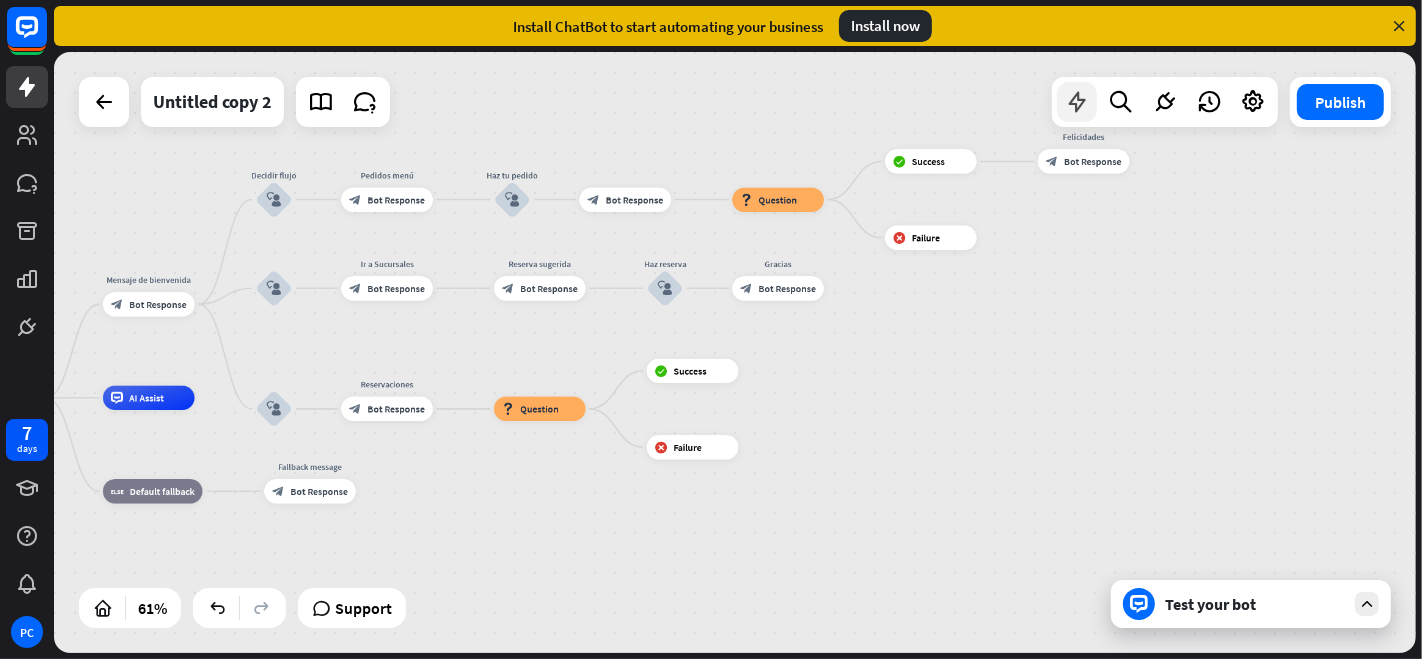 click at bounding box center [1077, 102] 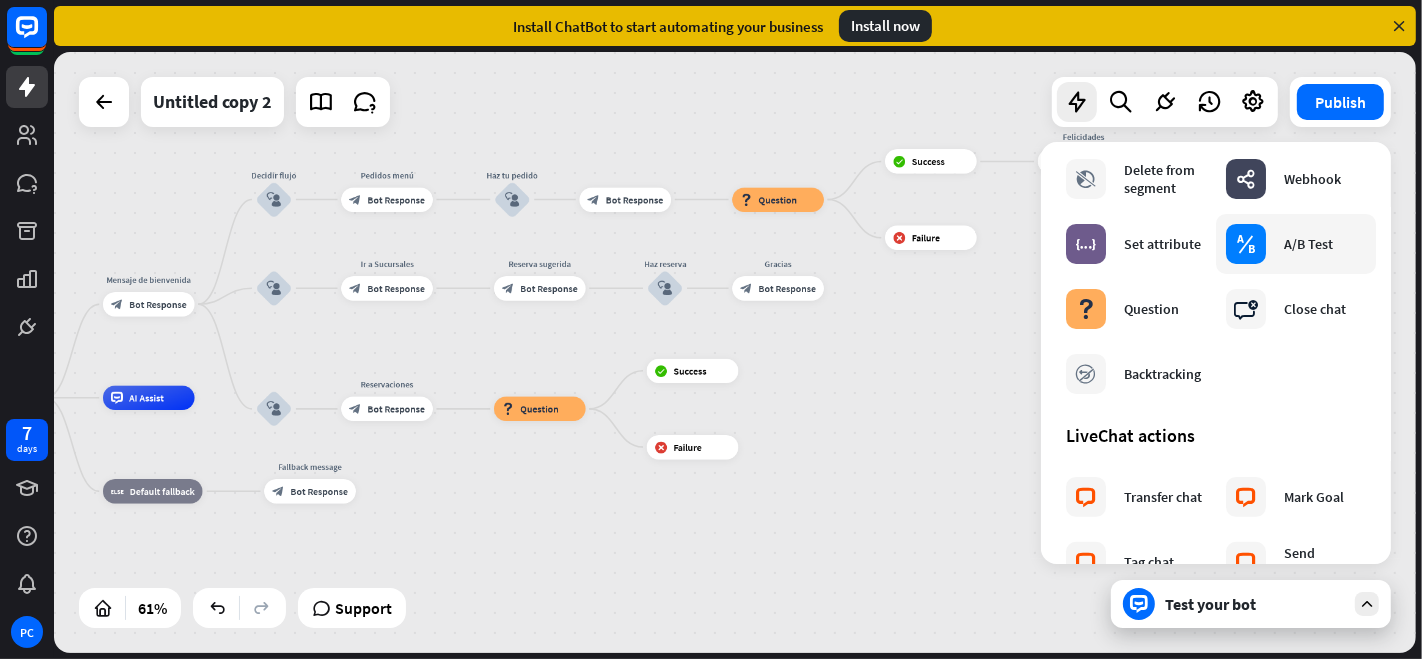 scroll, scrollTop: 0, scrollLeft: 0, axis: both 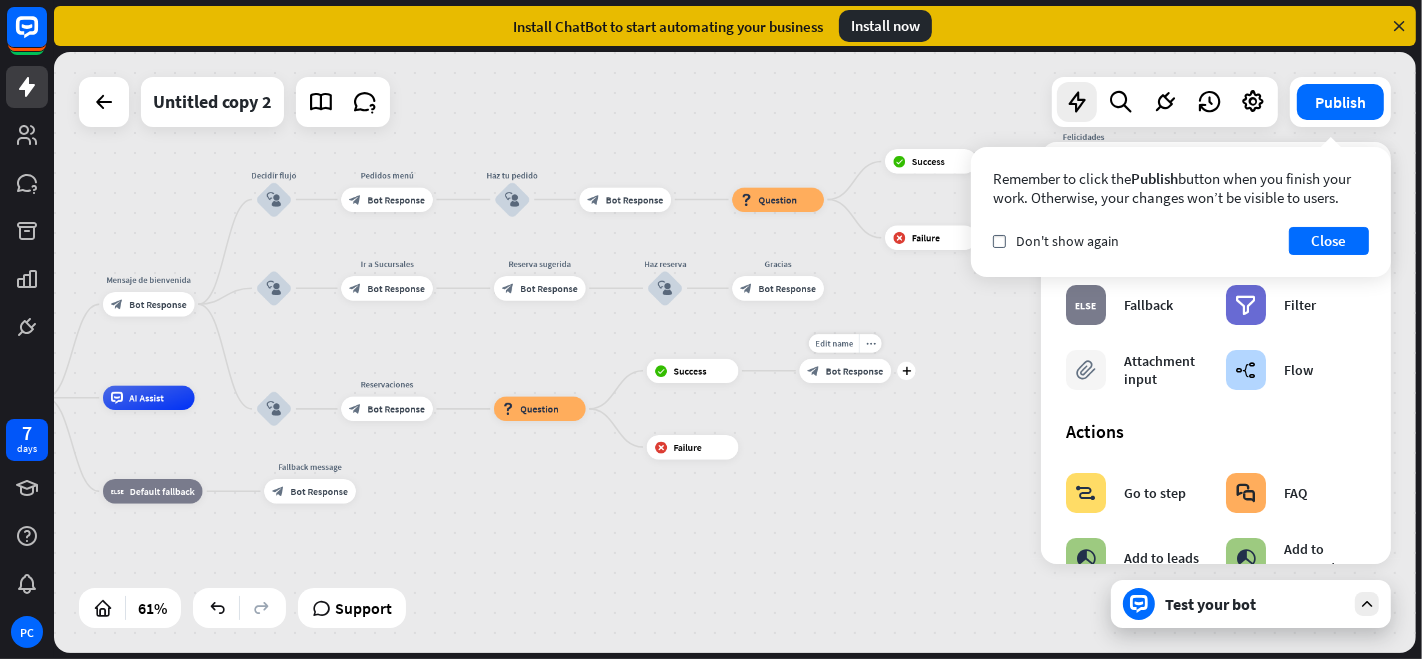 click on "Bot Response" at bounding box center (854, 371) 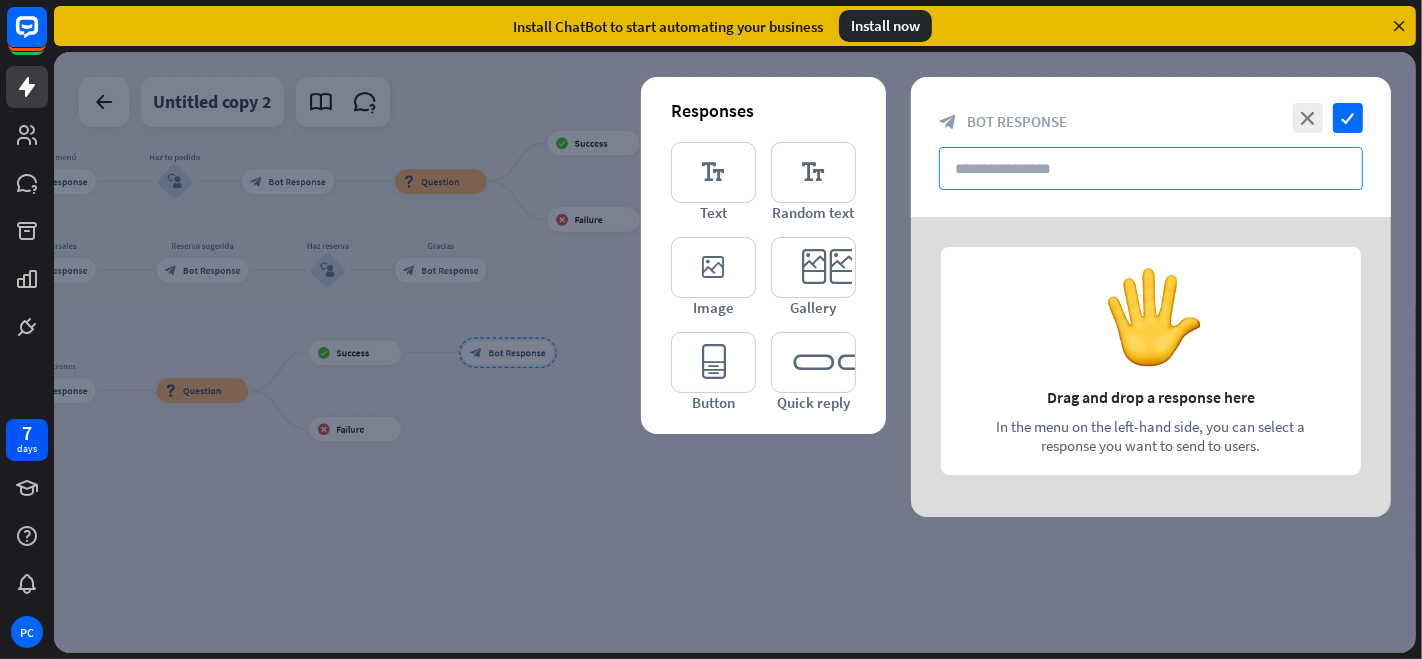 click at bounding box center (1151, 168) 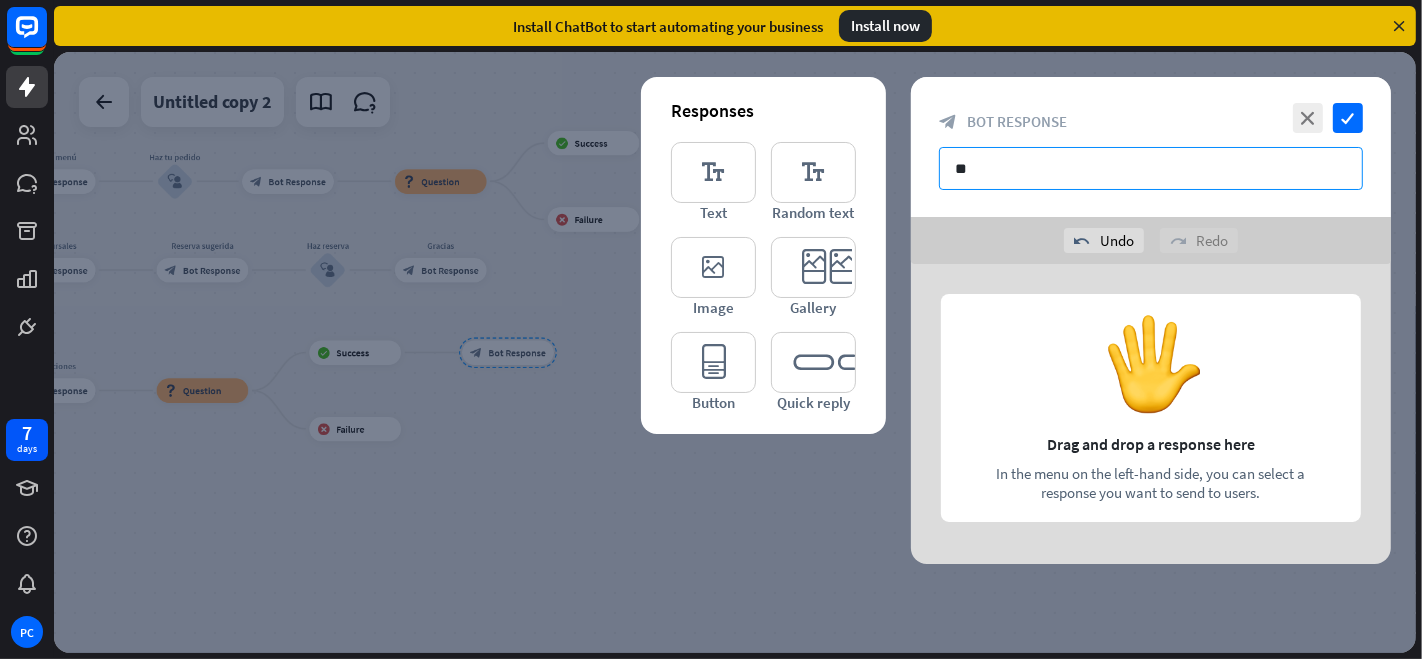 type on "*" 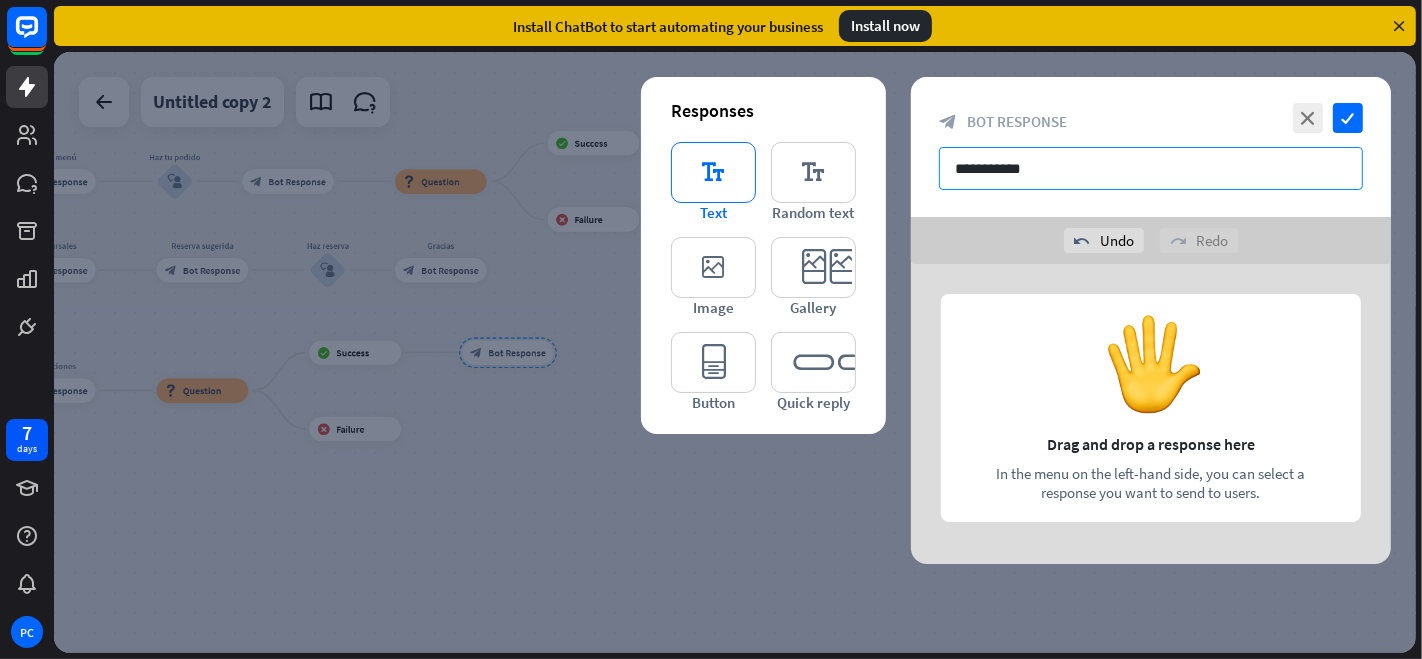 type on "**********" 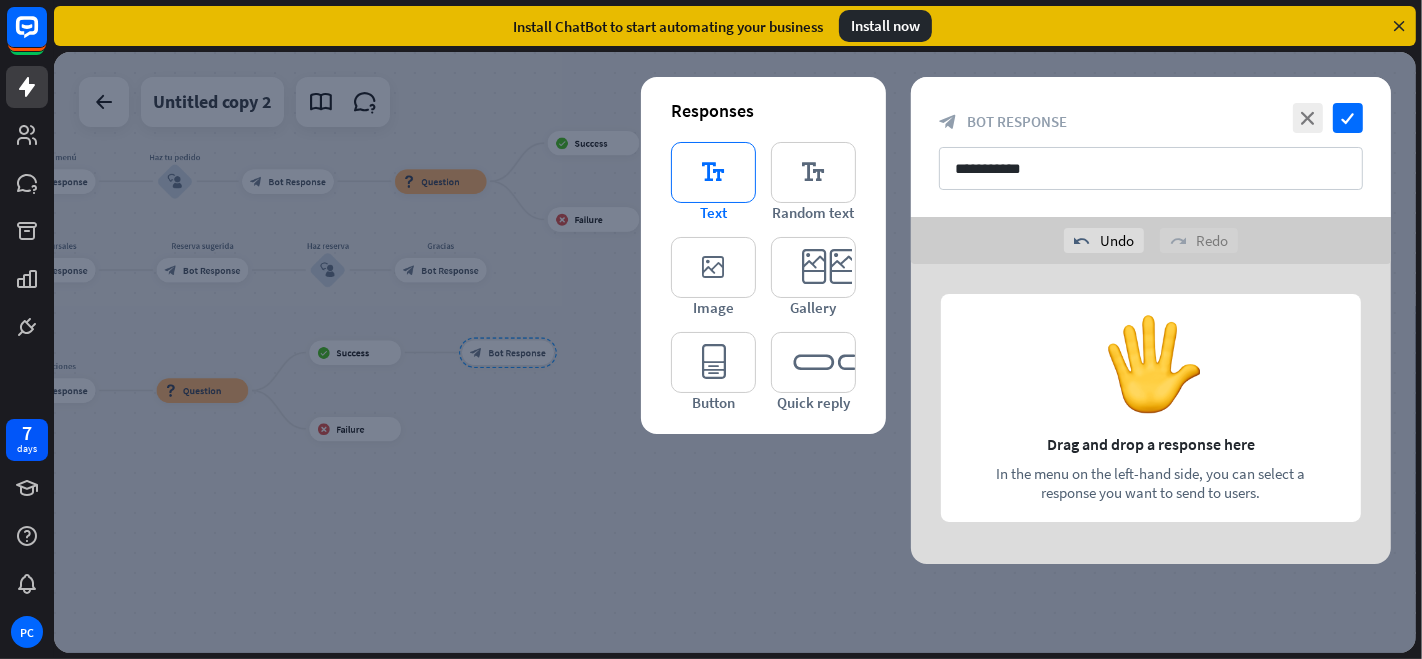 type 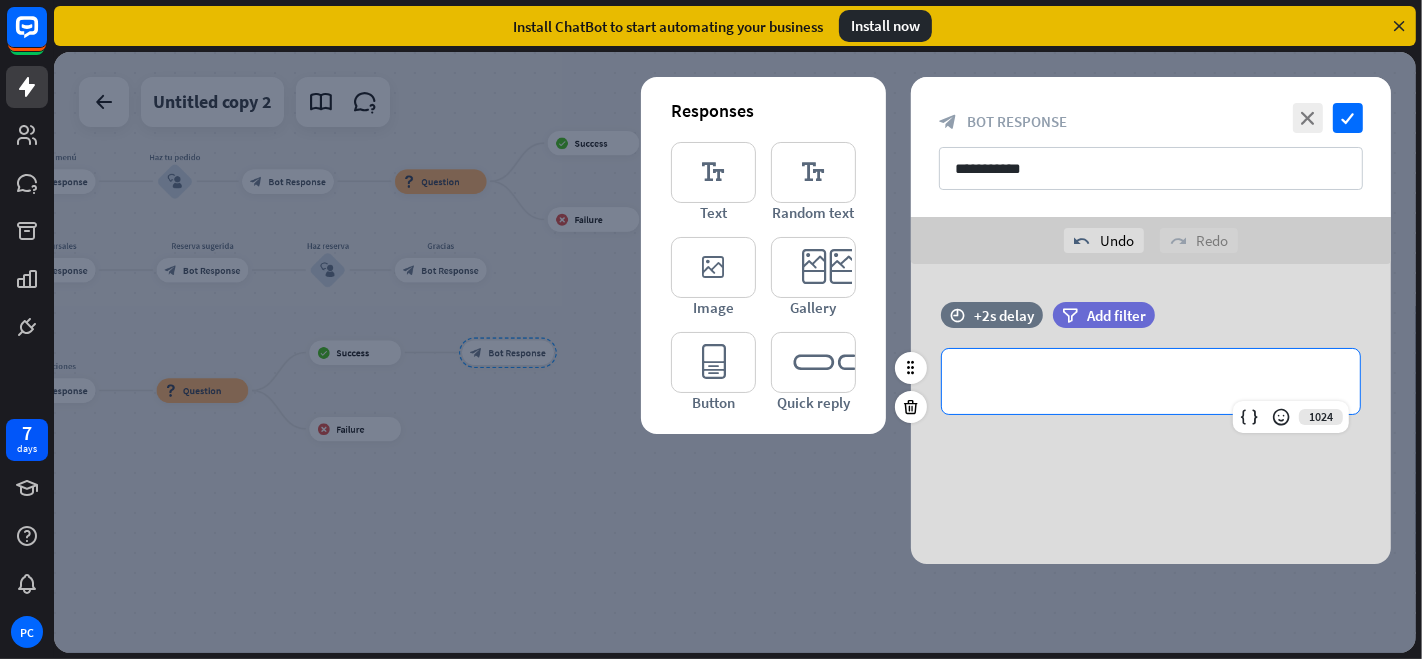 click on "**********" at bounding box center (1151, 381) 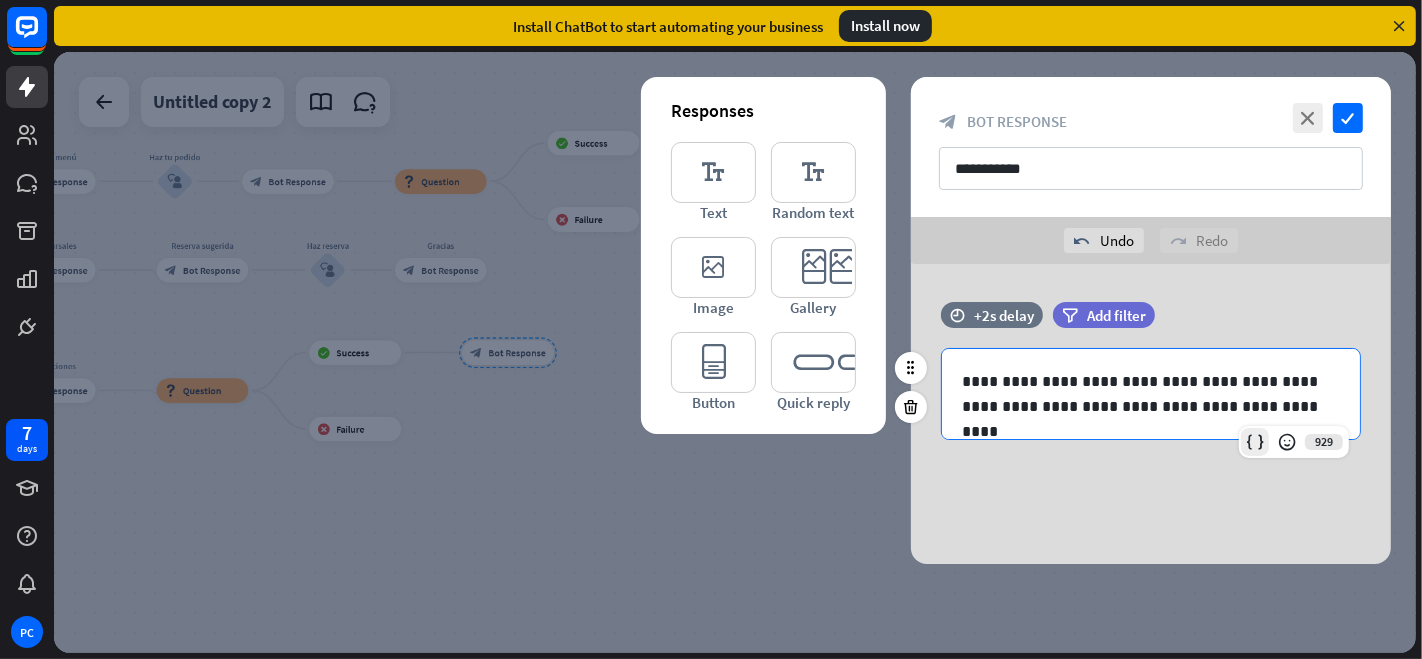 click at bounding box center [1255, 442] 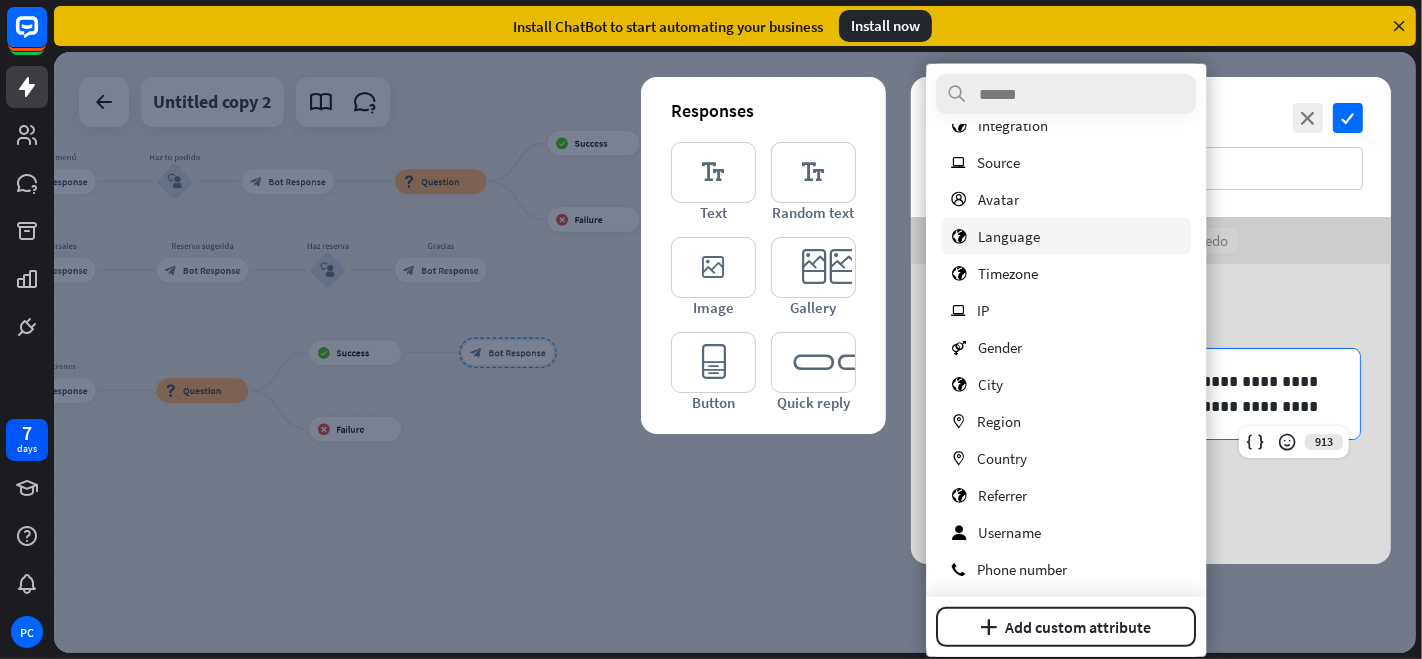 scroll, scrollTop: 371, scrollLeft: 0, axis: vertical 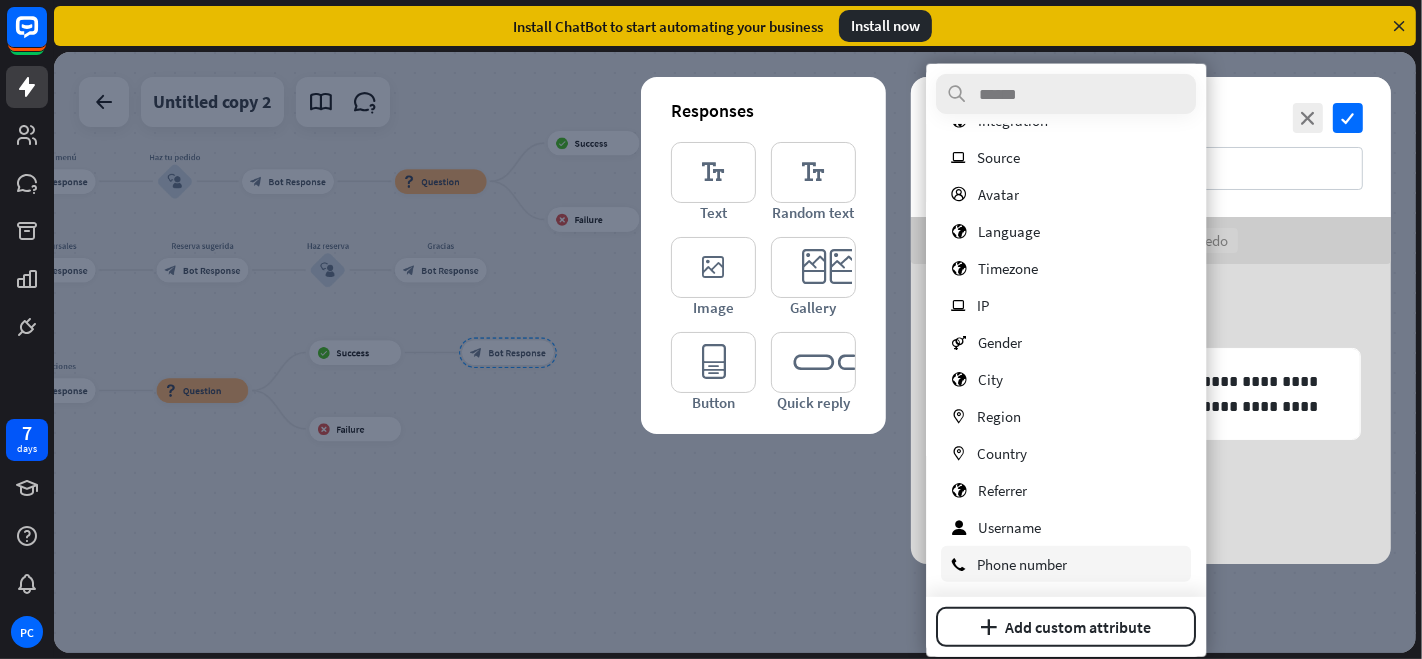 click on "Phone number" at bounding box center (1022, 563) 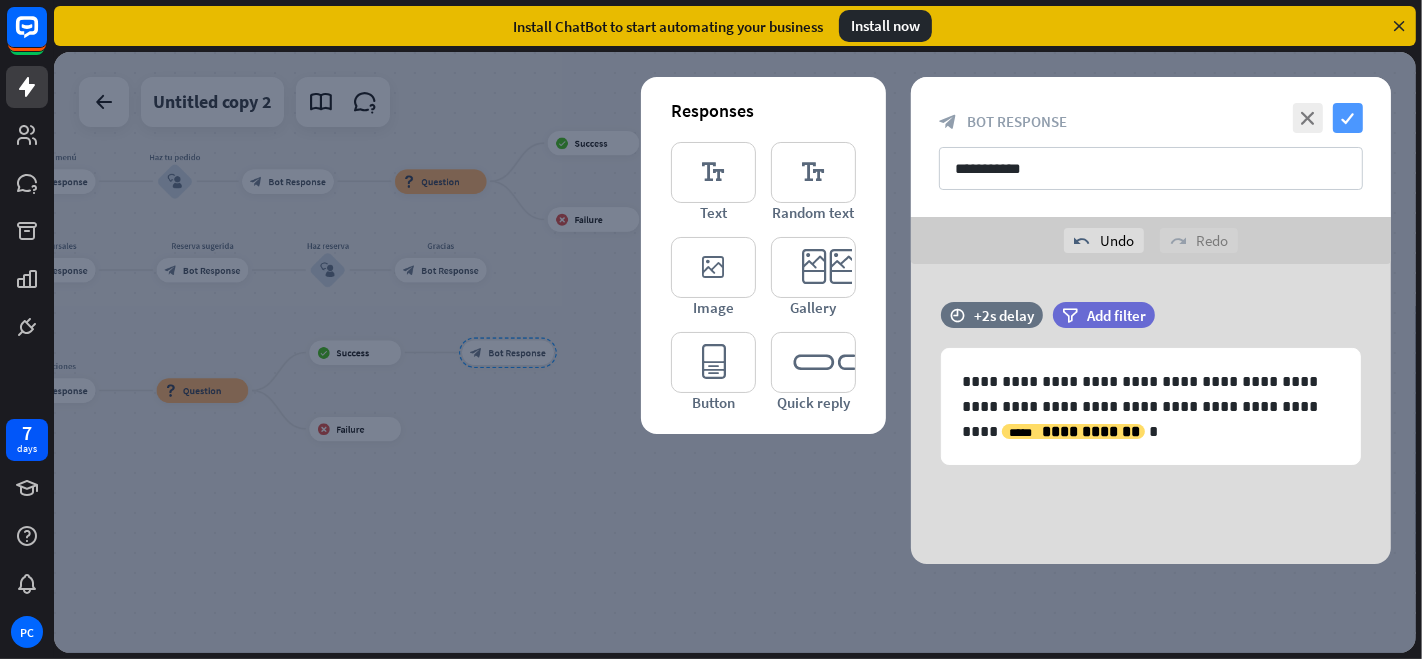 click on "check" at bounding box center [1348, 118] 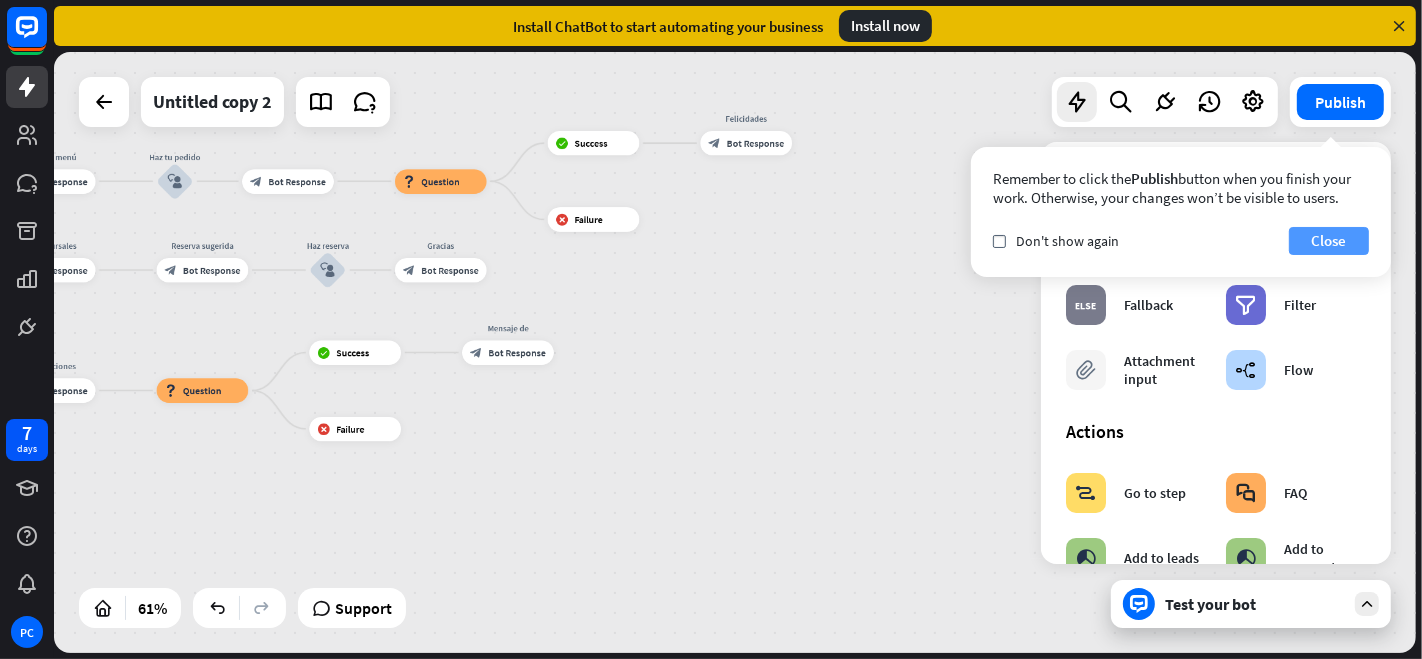 click on "Close" at bounding box center (1329, 241) 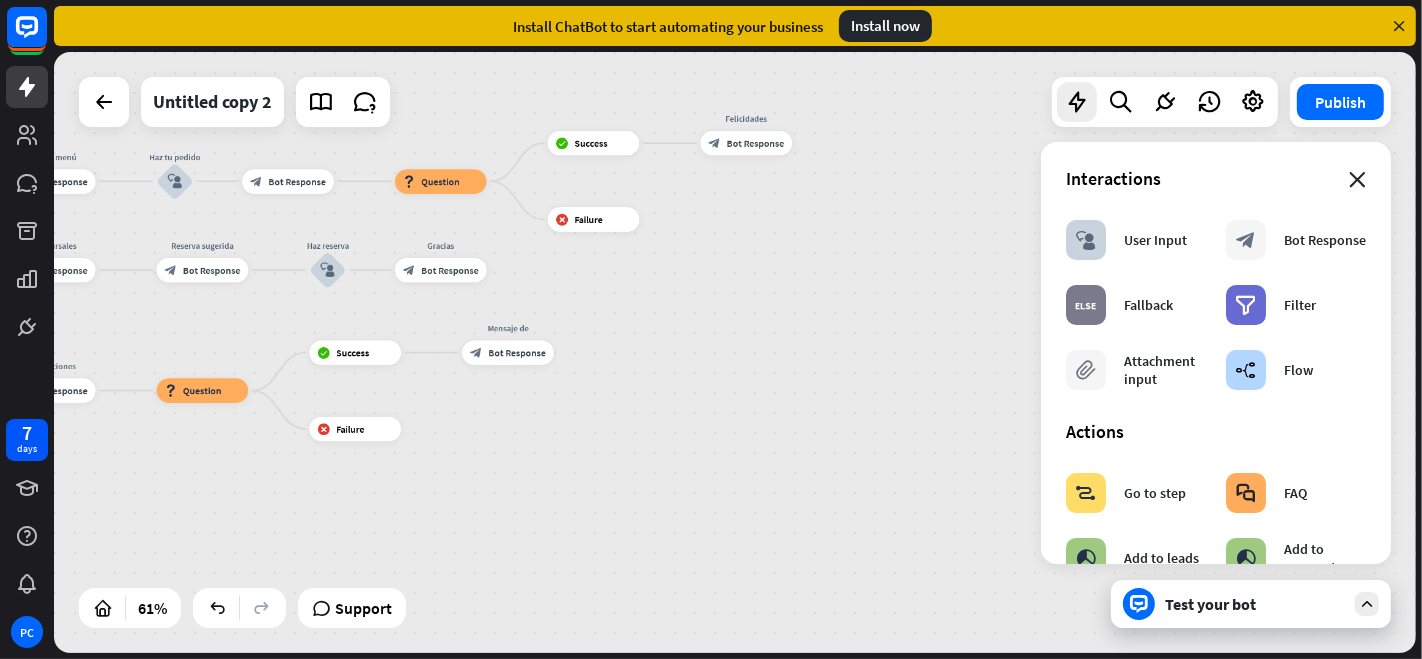 click on "close" at bounding box center [1357, 180] 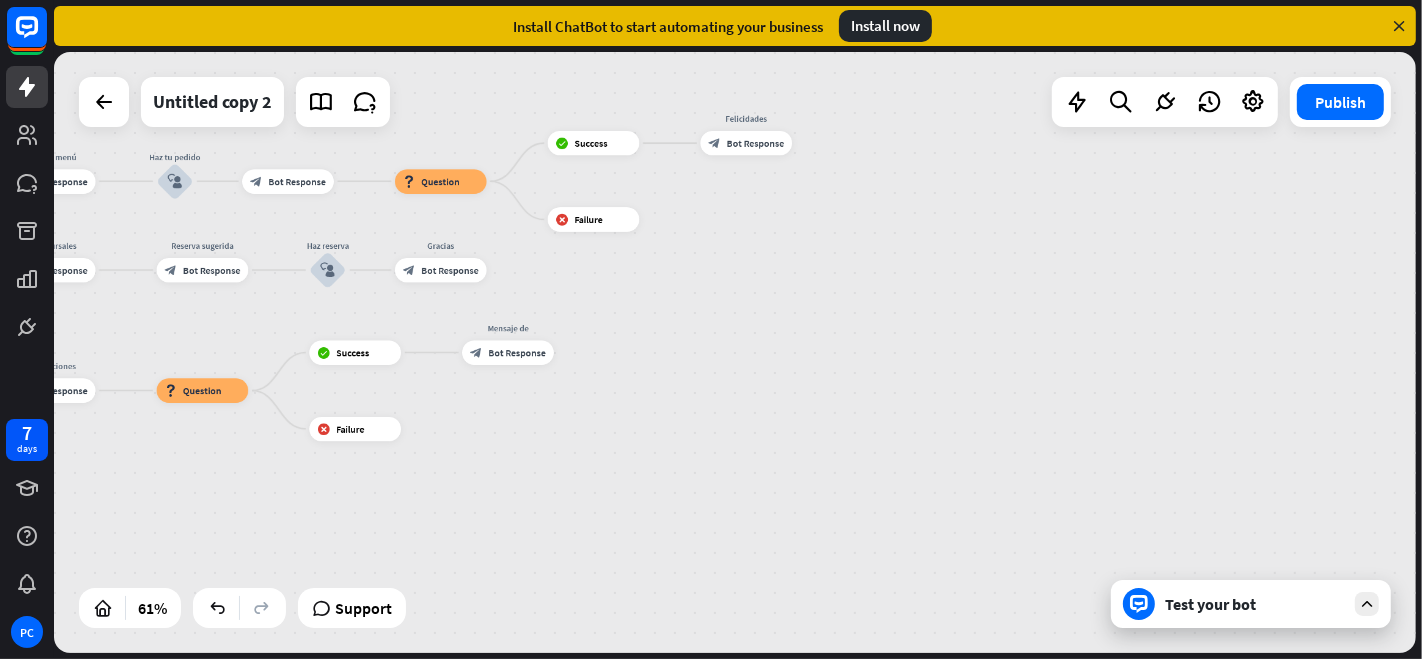 click on "Test your bot" at bounding box center (1255, 604) 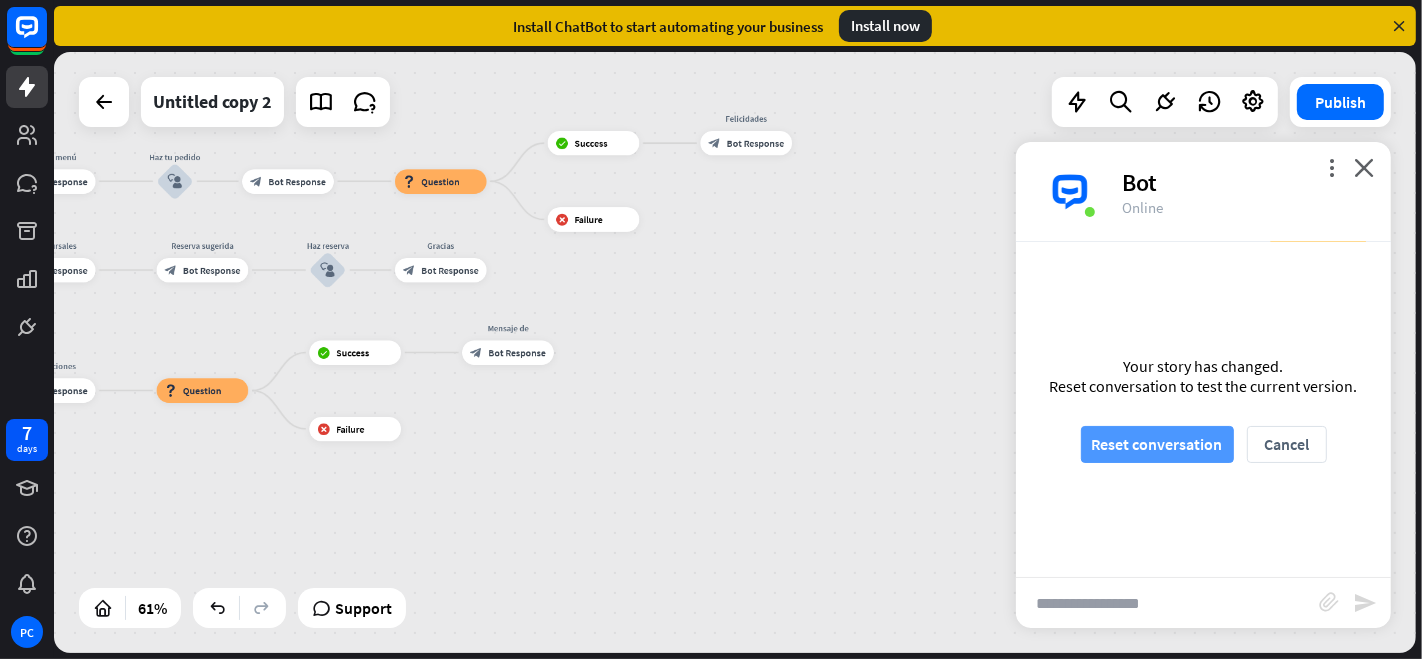 click on "Reset conversation" at bounding box center [1157, 444] 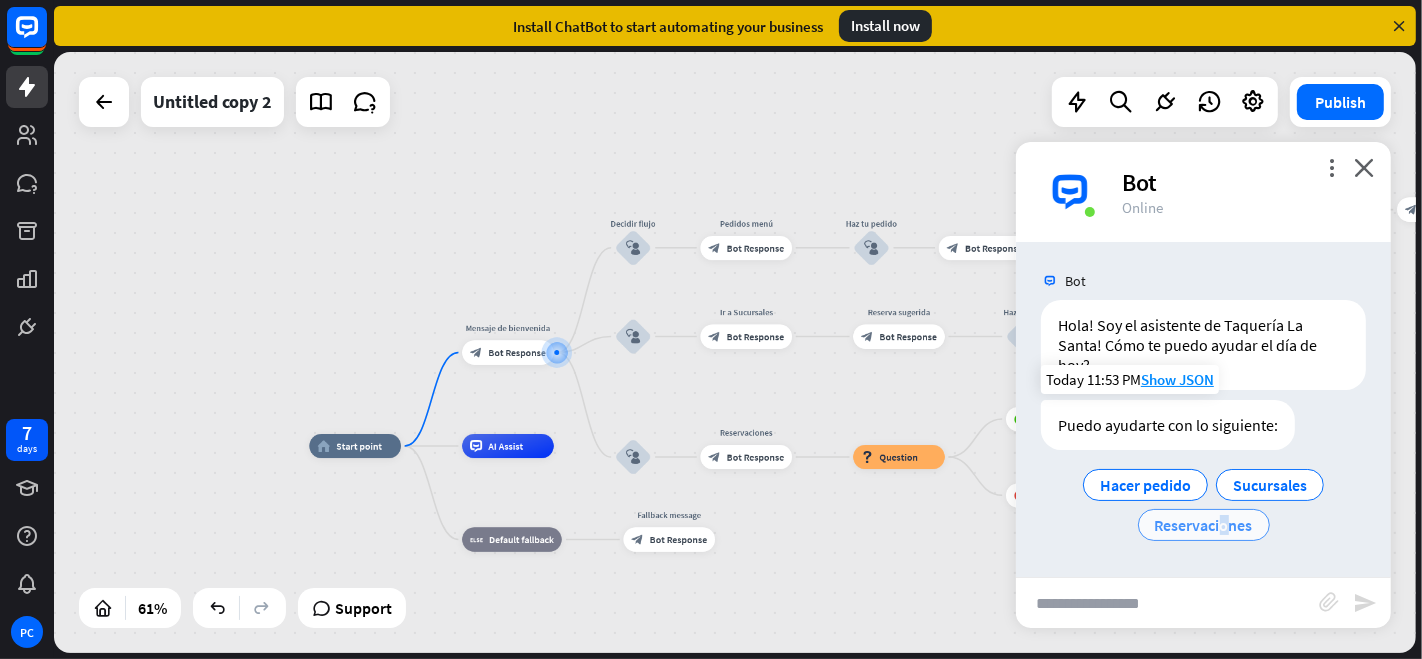 click on "Reservaciones" at bounding box center (1204, 525) 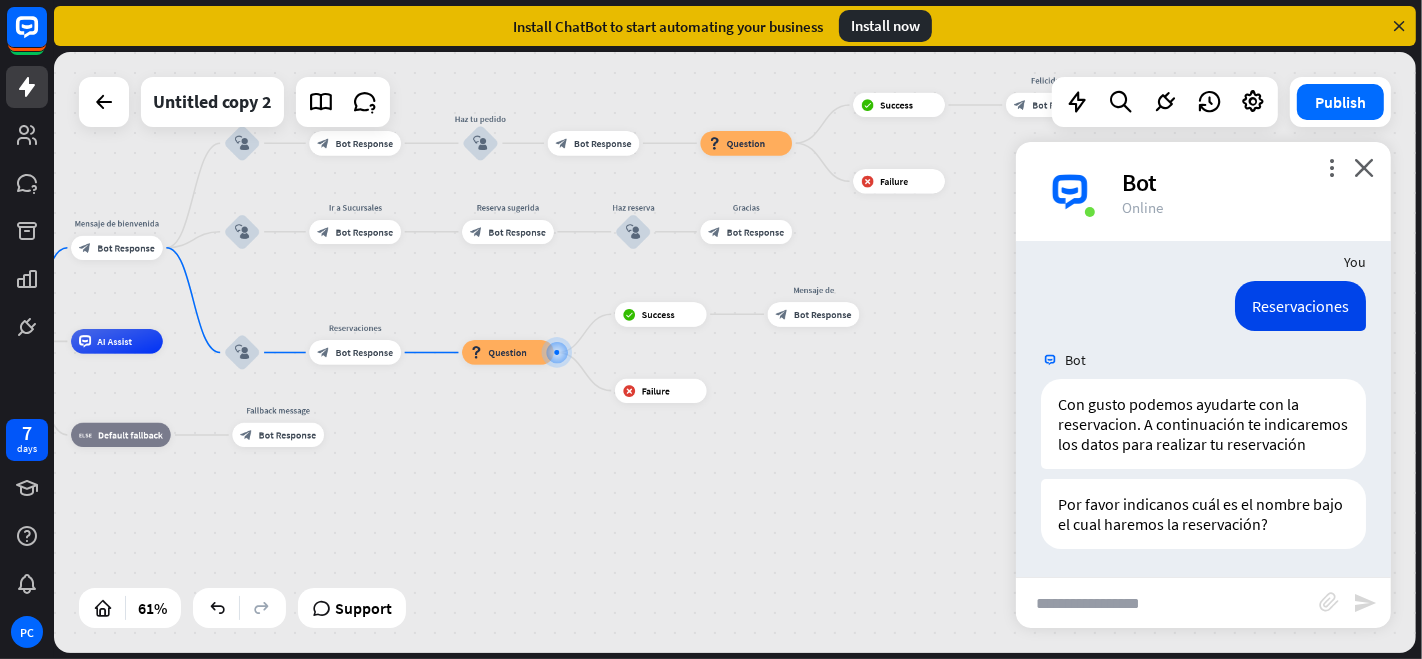 scroll, scrollTop: 237, scrollLeft: 0, axis: vertical 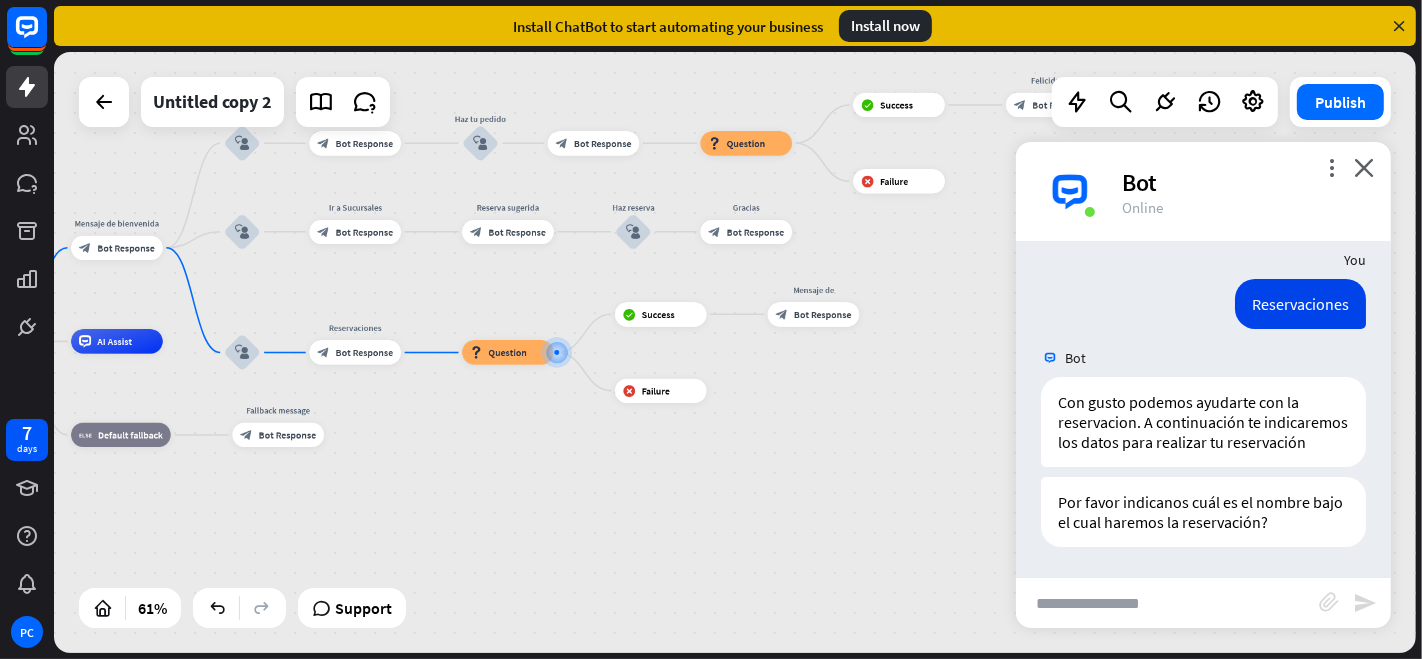 click at bounding box center [1167, 603] 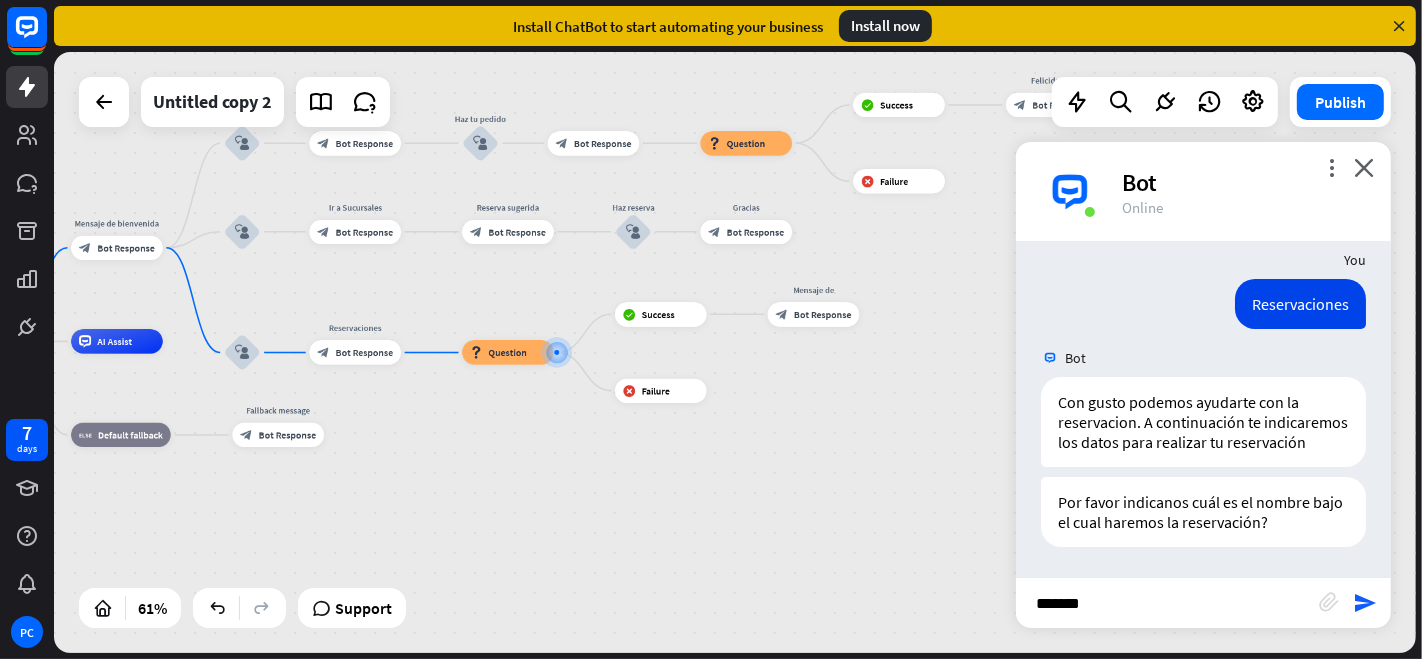 type on "********" 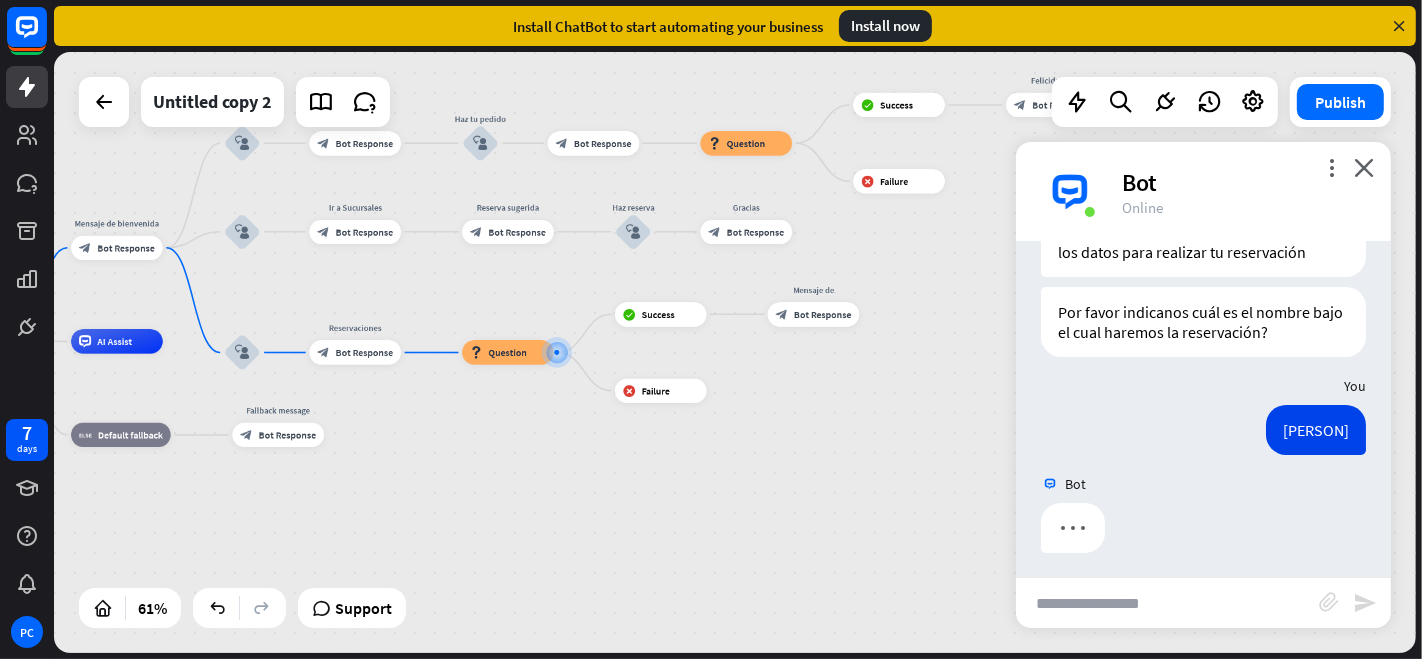 scroll, scrollTop: 434, scrollLeft: 0, axis: vertical 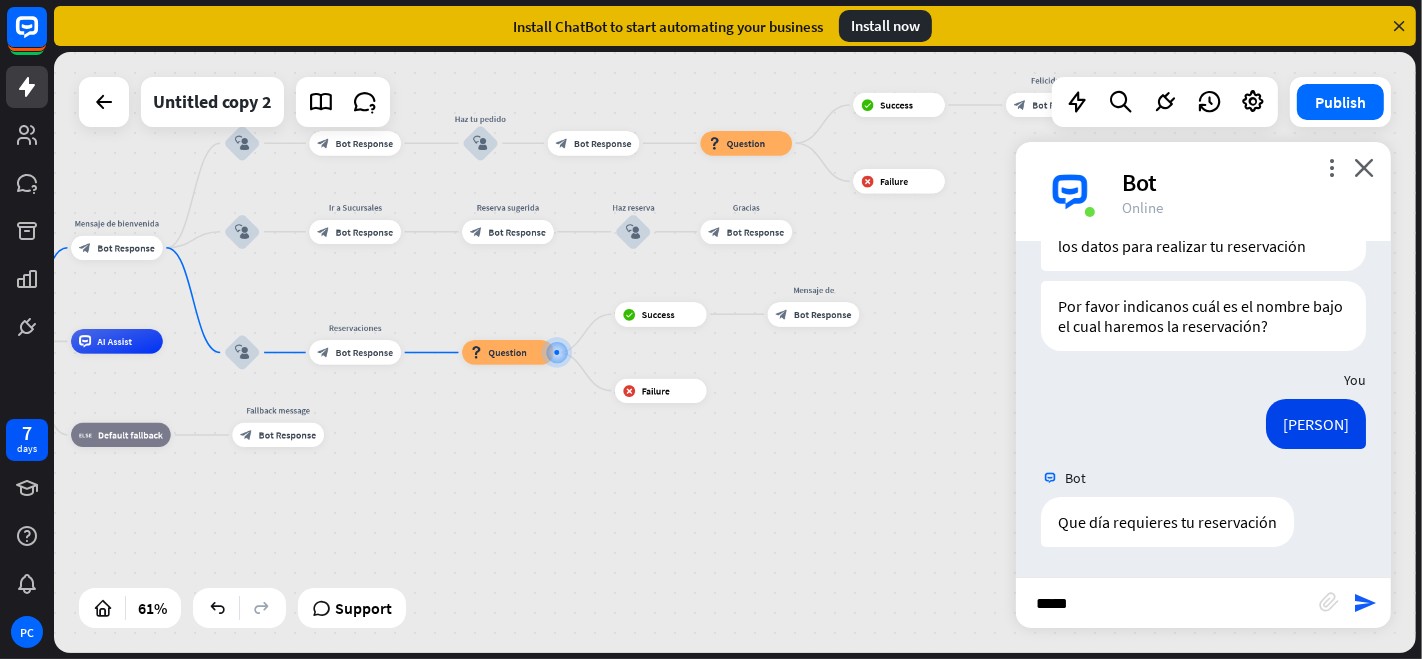 type on "******" 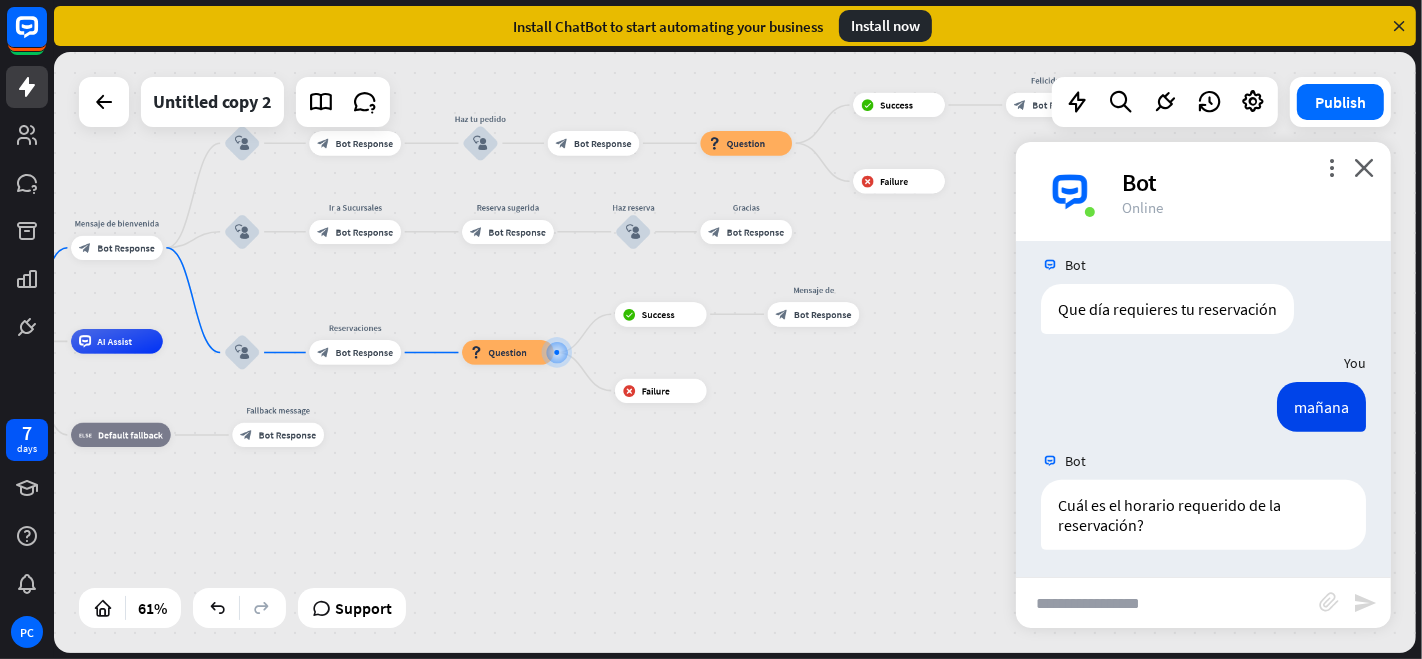 scroll, scrollTop: 648, scrollLeft: 0, axis: vertical 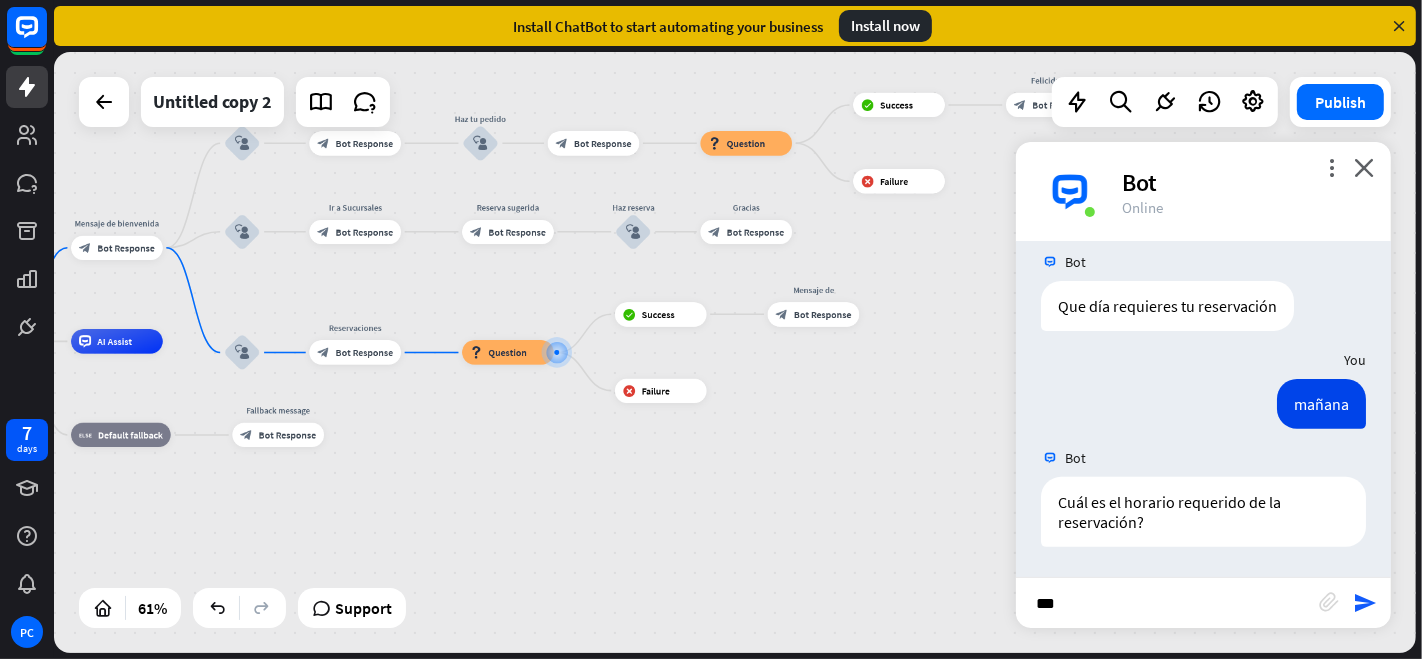 type on "****" 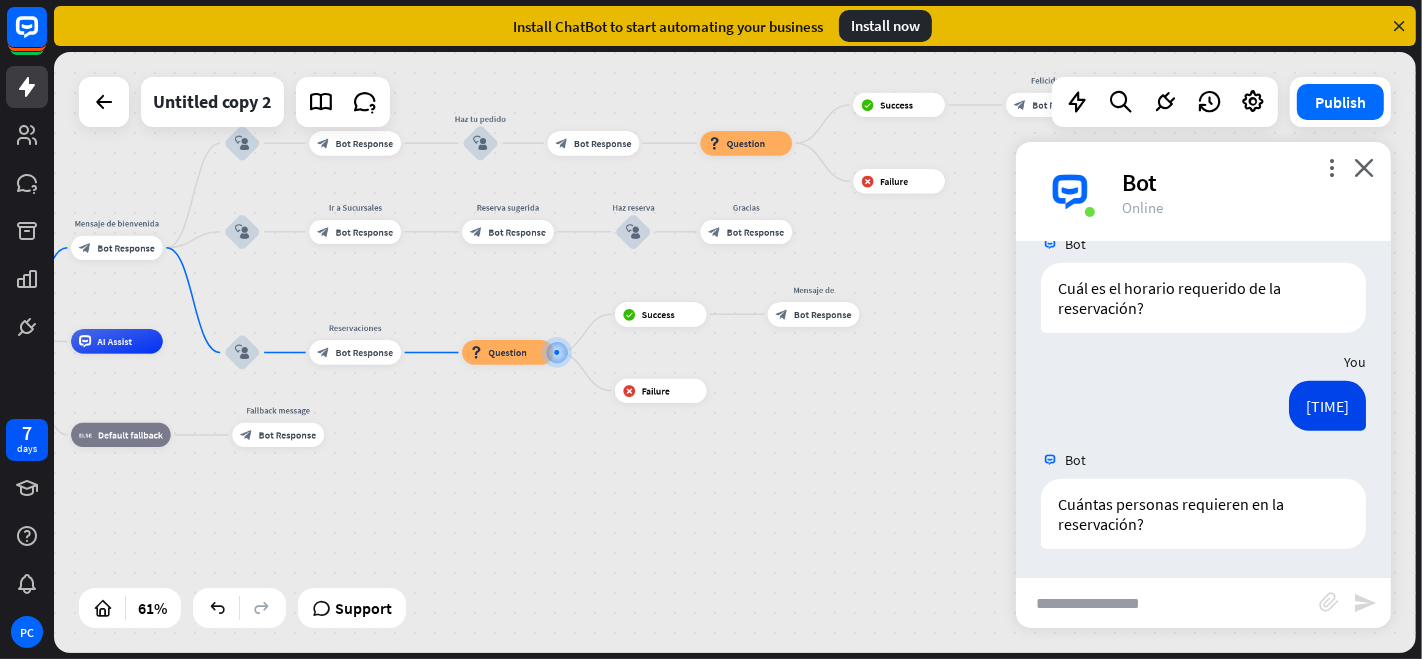 scroll, scrollTop: 865, scrollLeft: 0, axis: vertical 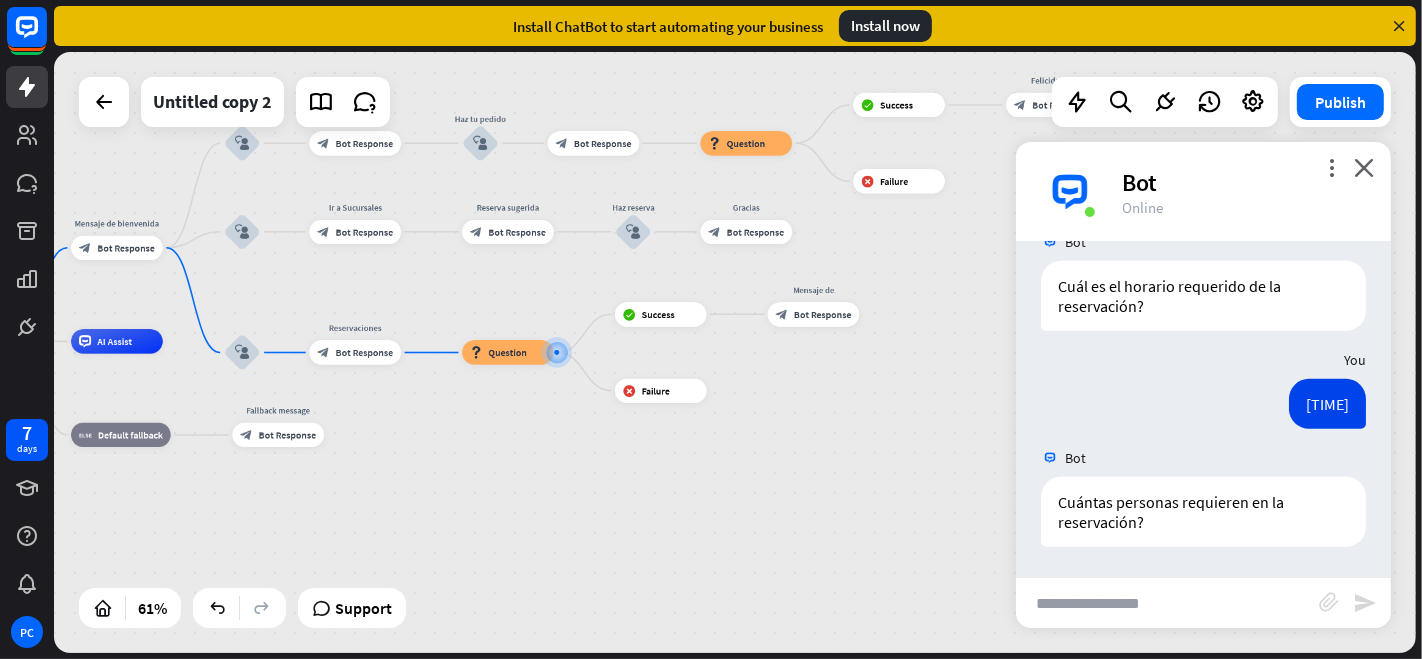 type on "*" 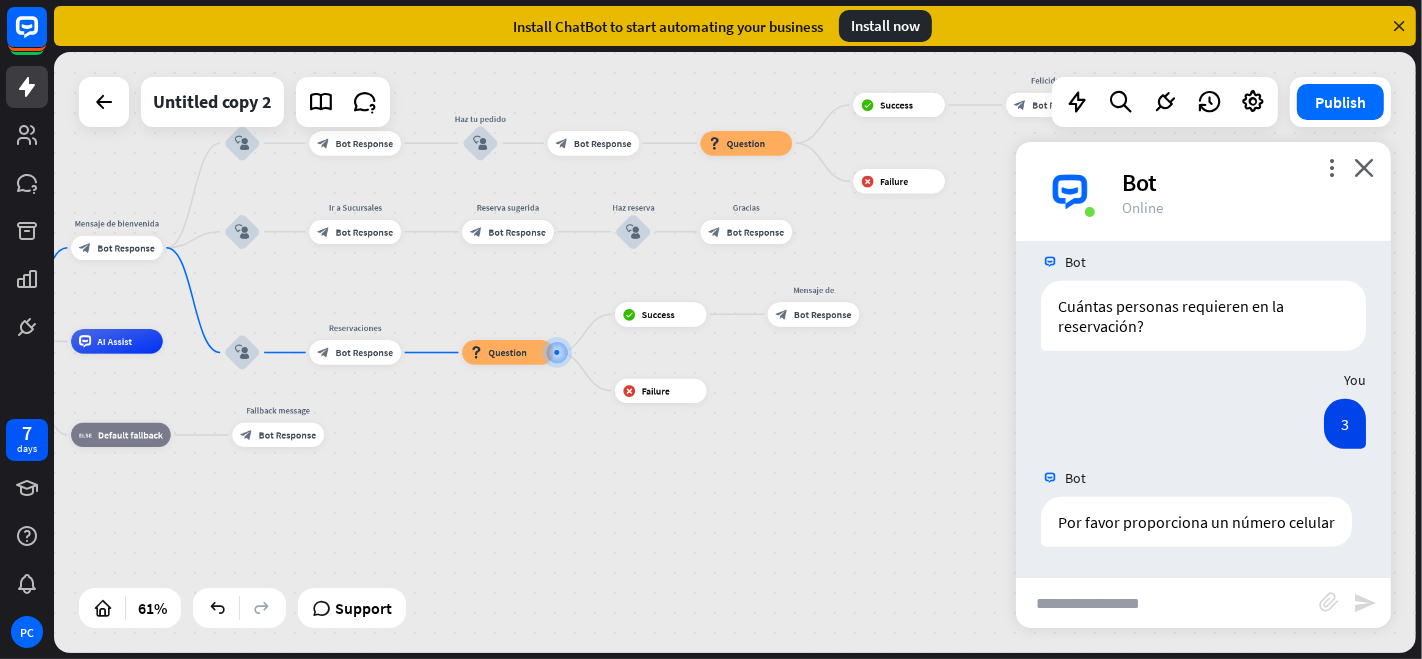scroll, scrollTop: 1060, scrollLeft: 0, axis: vertical 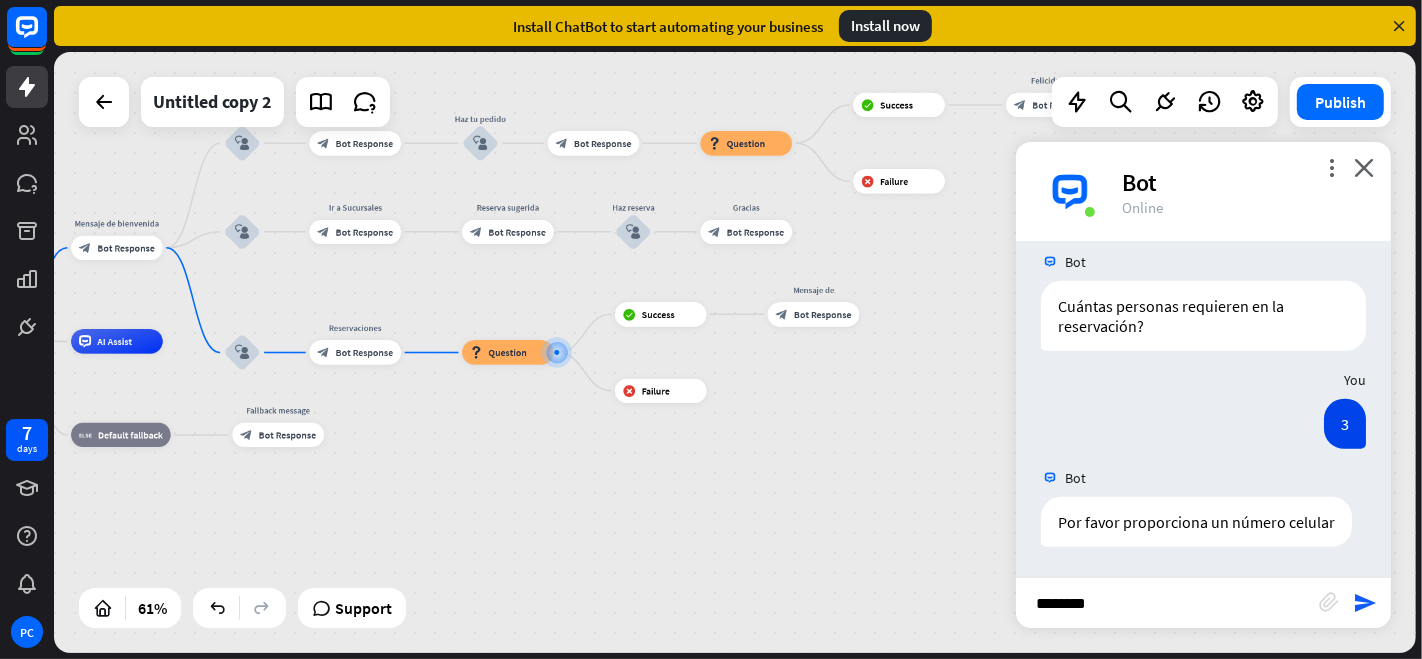 type on "*********" 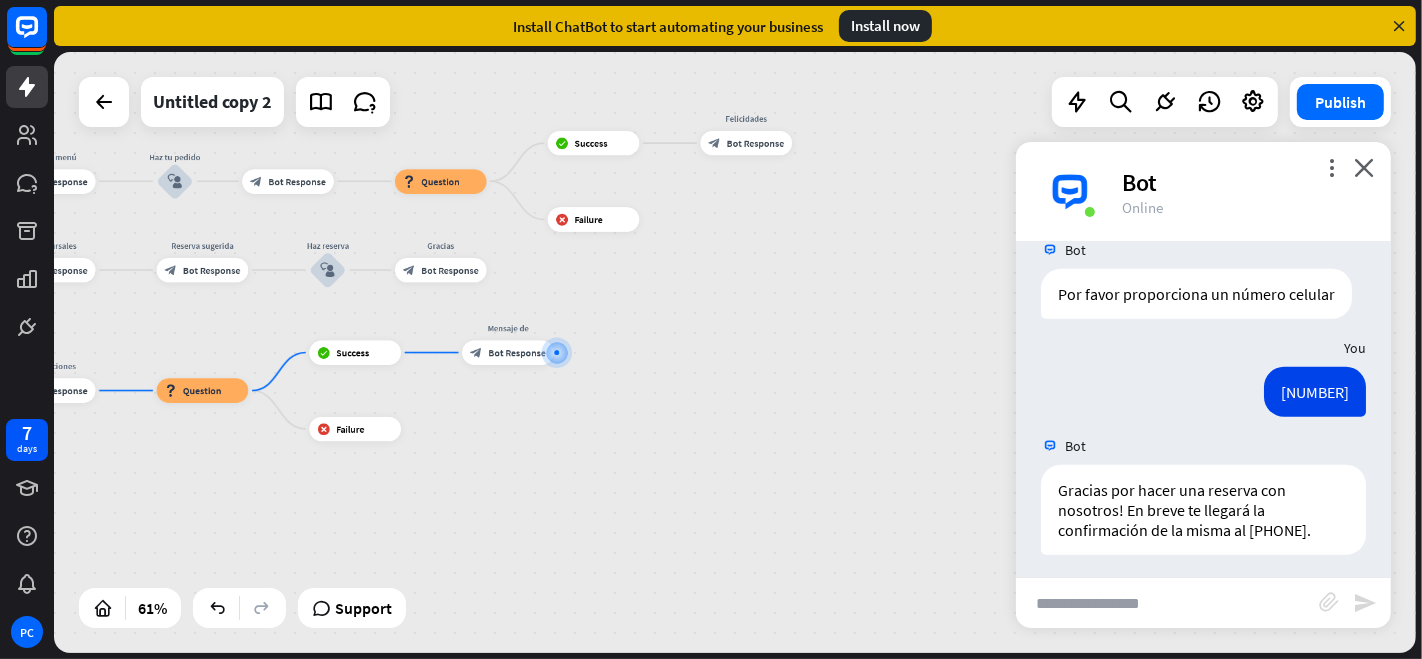 scroll, scrollTop: 1297, scrollLeft: 0, axis: vertical 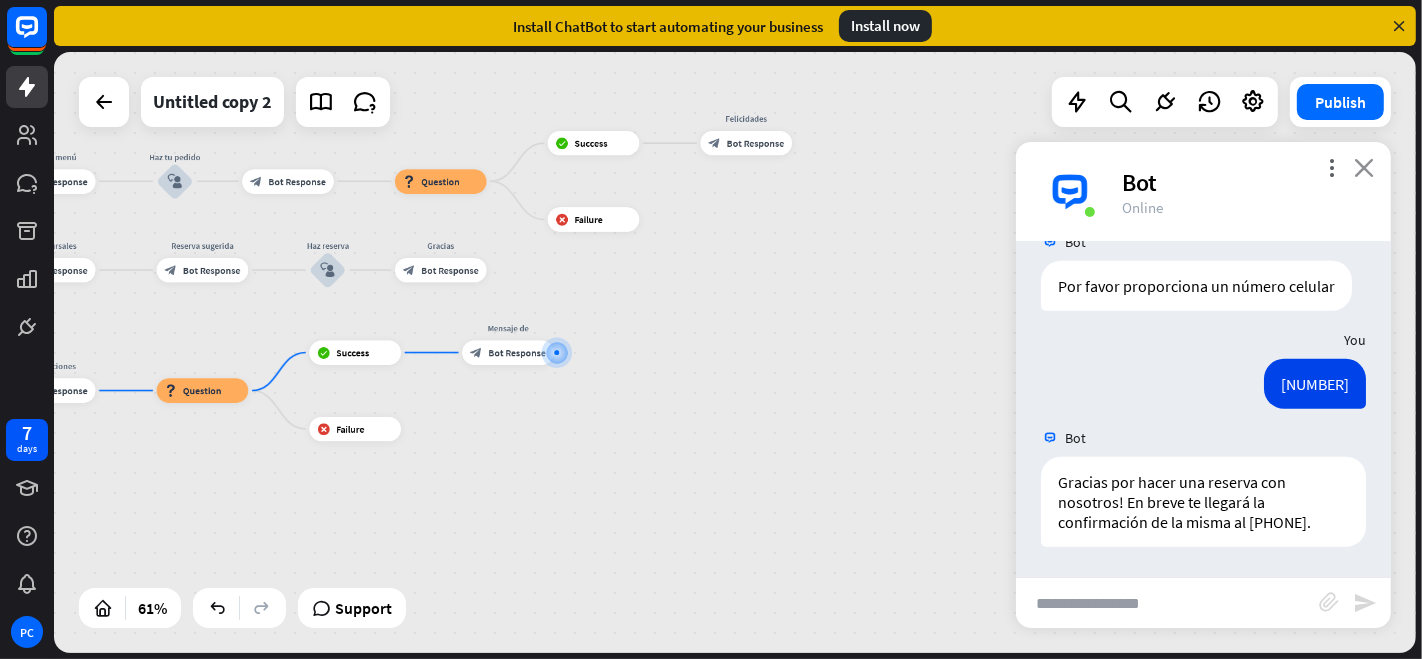 click on "close" at bounding box center [1364, 167] 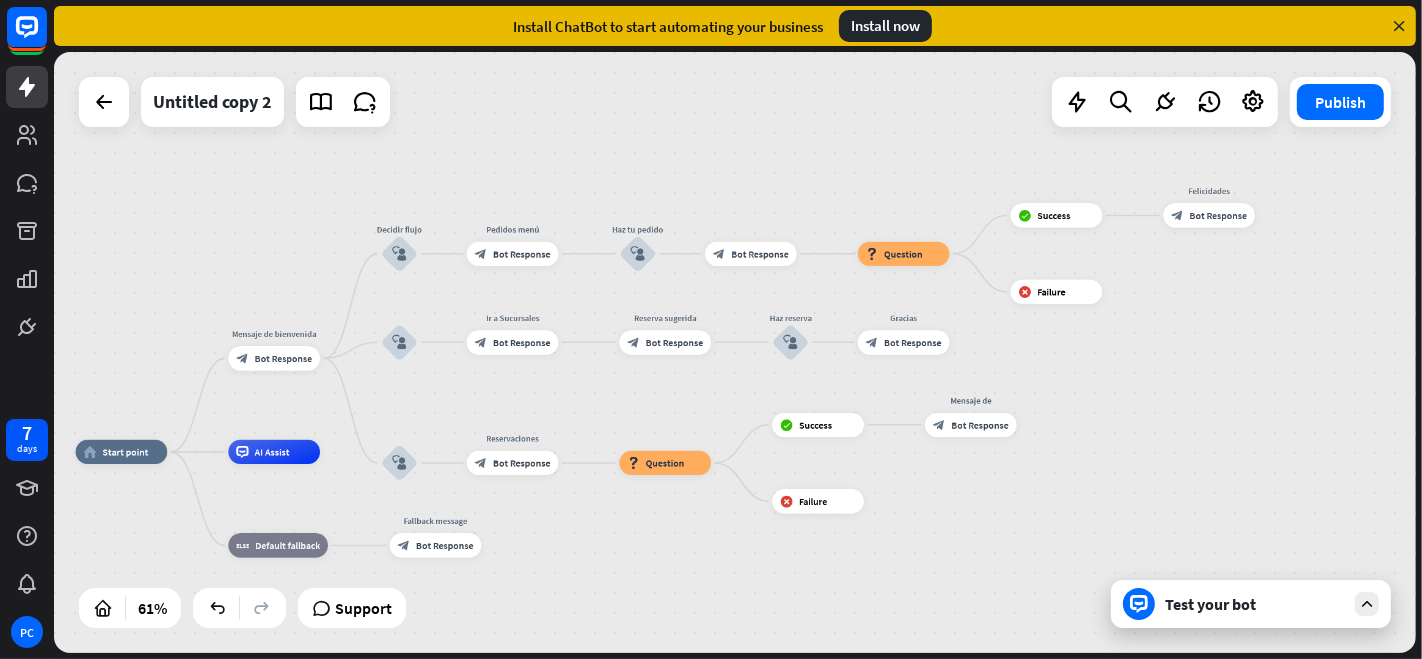 drag, startPoint x: 904, startPoint y: 395, endPoint x: 1367, endPoint y: 468, distance: 468.71954 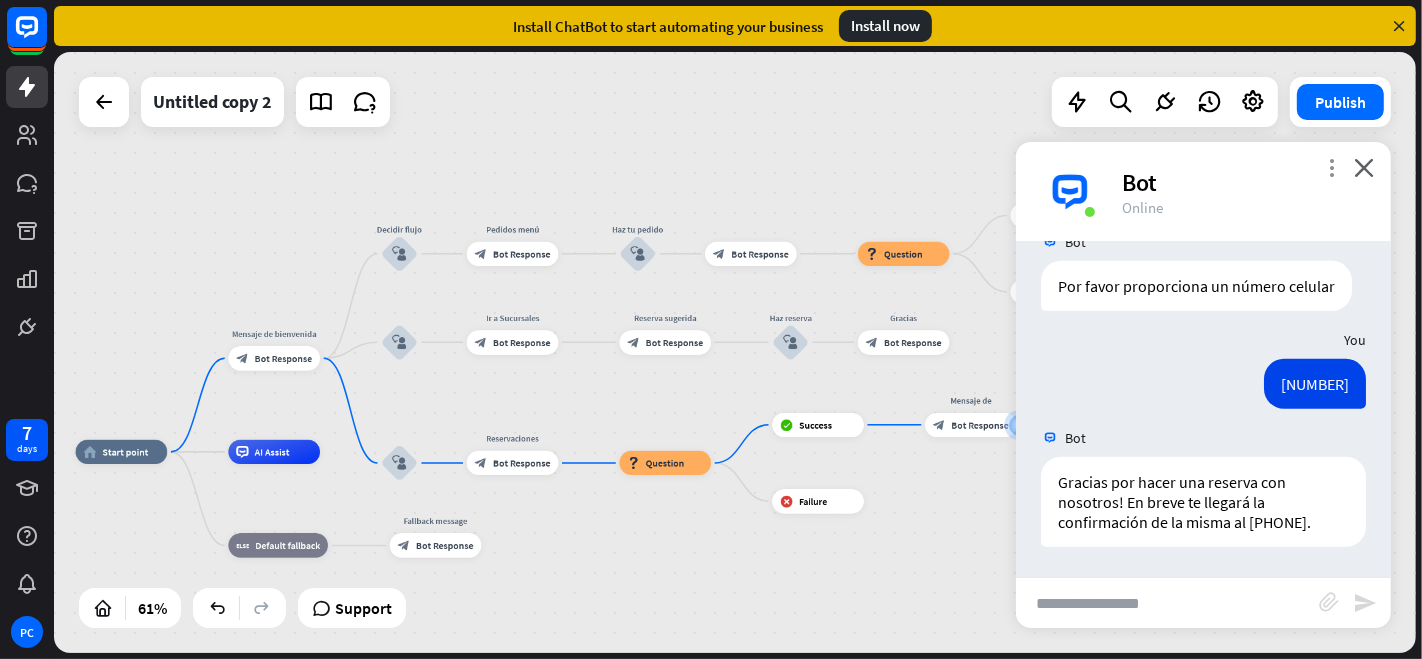 click on "more_vert" at bounding box center (1331, 167) 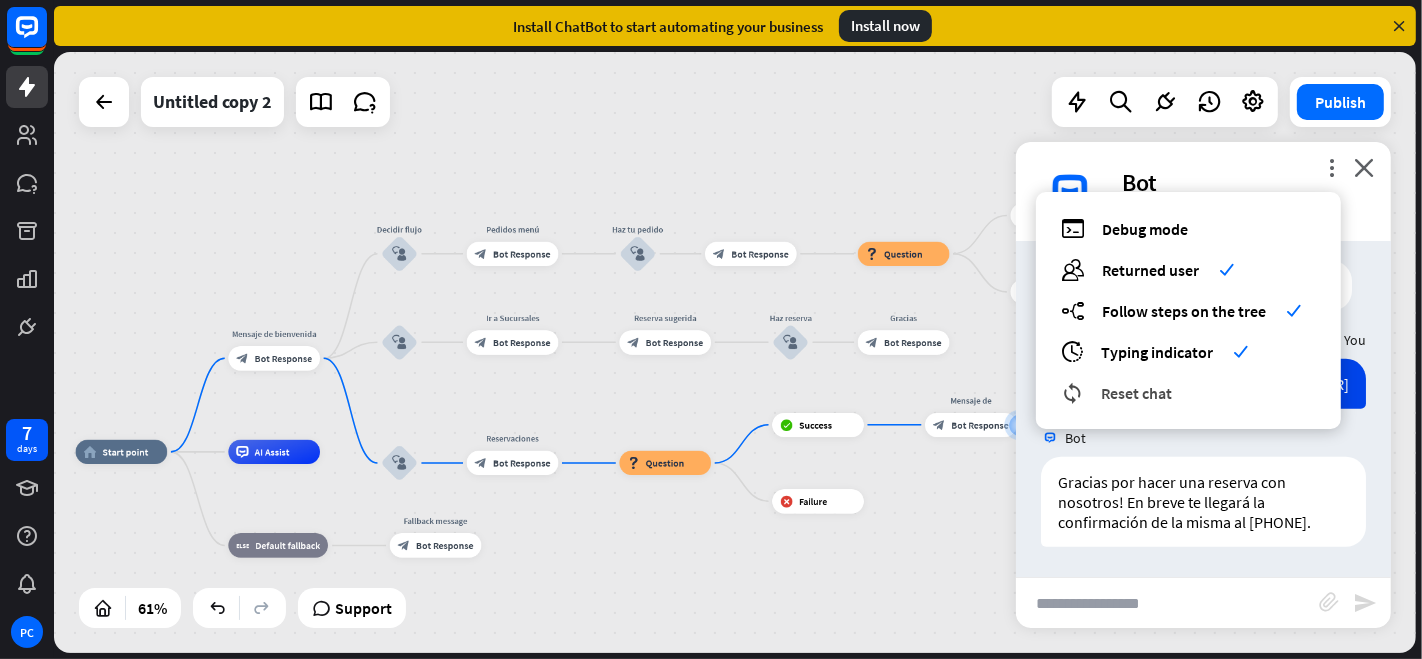 click on "Reset chat" at bounding box center (1136, 393) 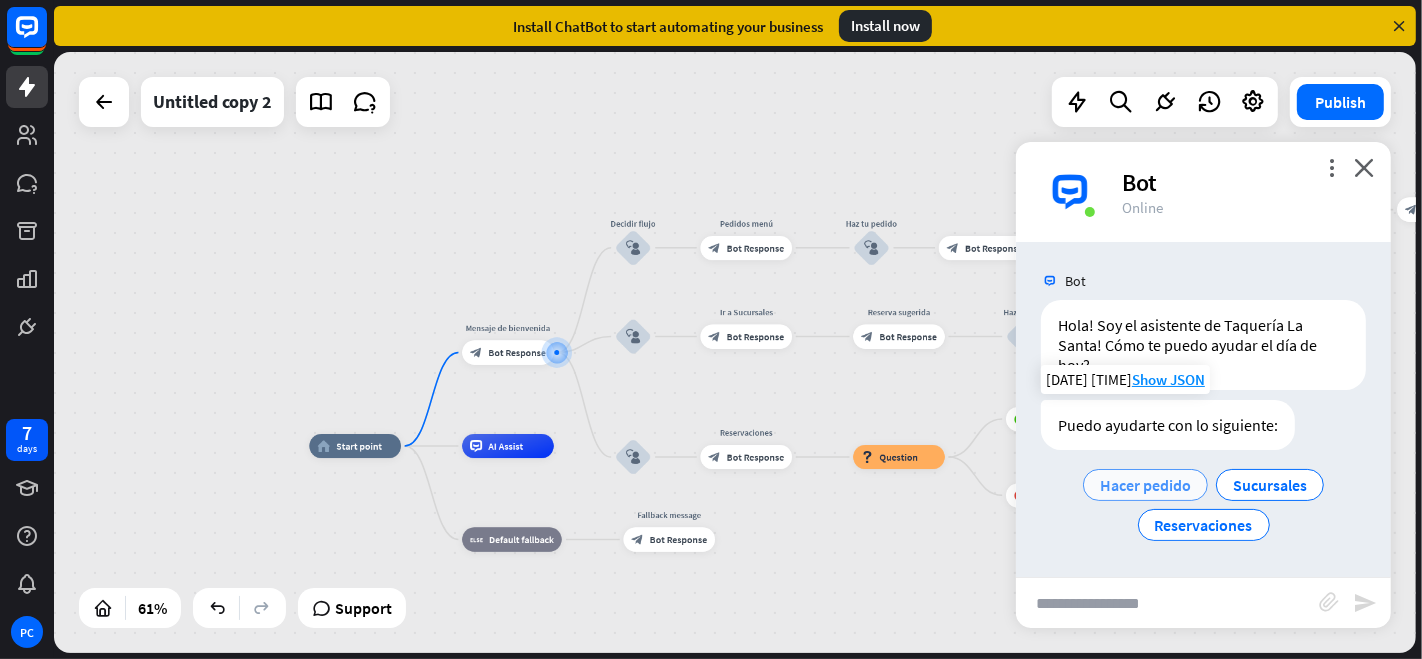 click on "Hacer pedido" at bounding box center (1145, 485) 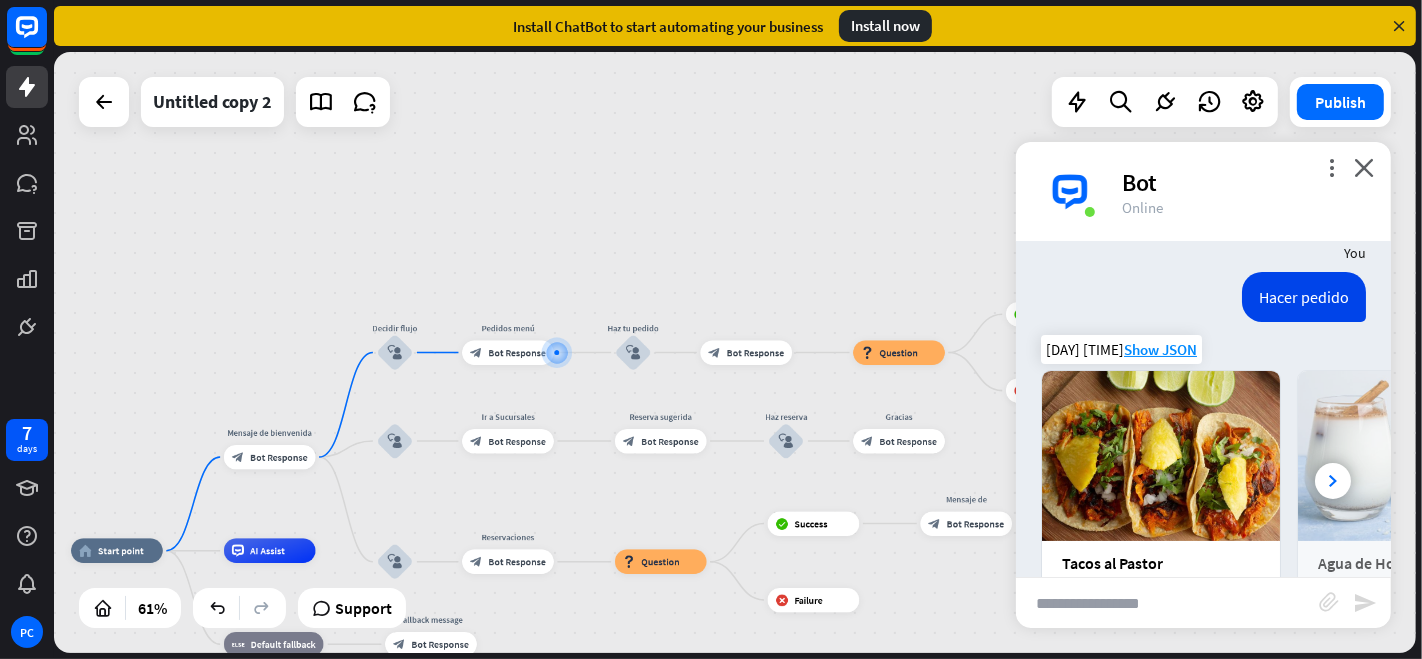 scroll, scrollTop: 338, scrollLeft: 0, axis: vertical 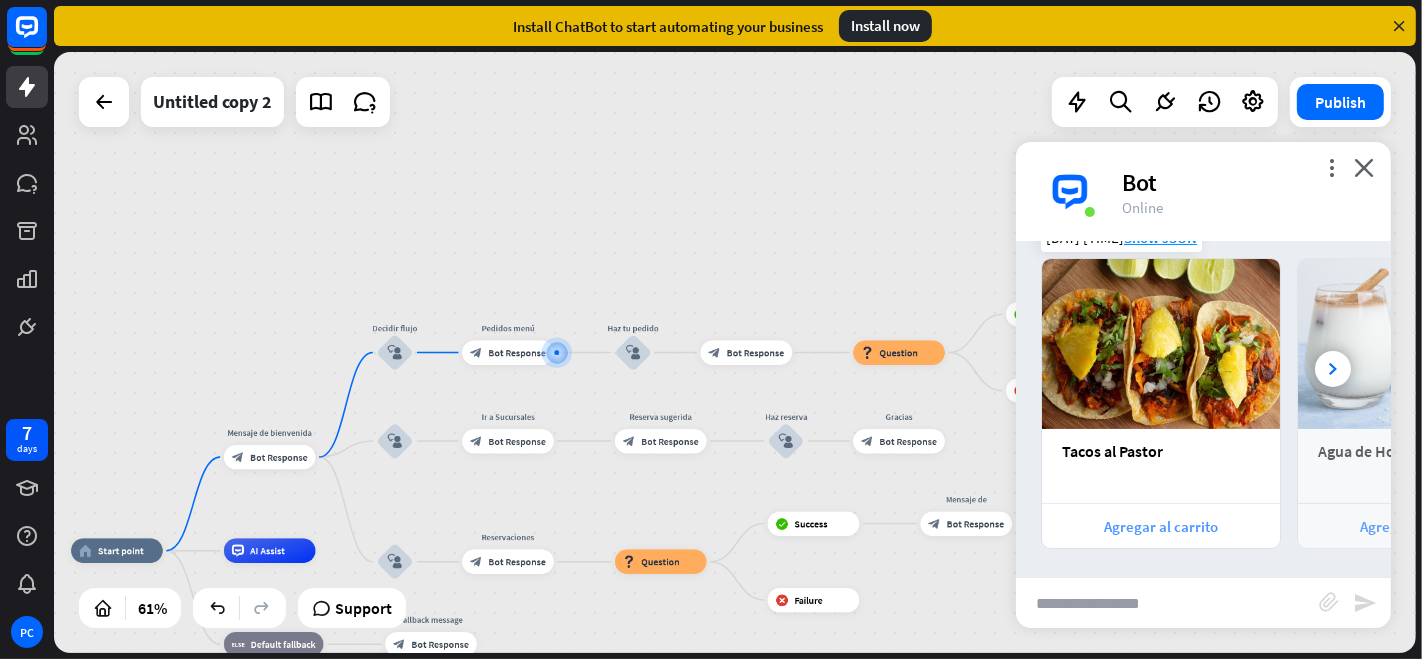 click on "Agregar al carrito" at bounding box center (1161, 525) 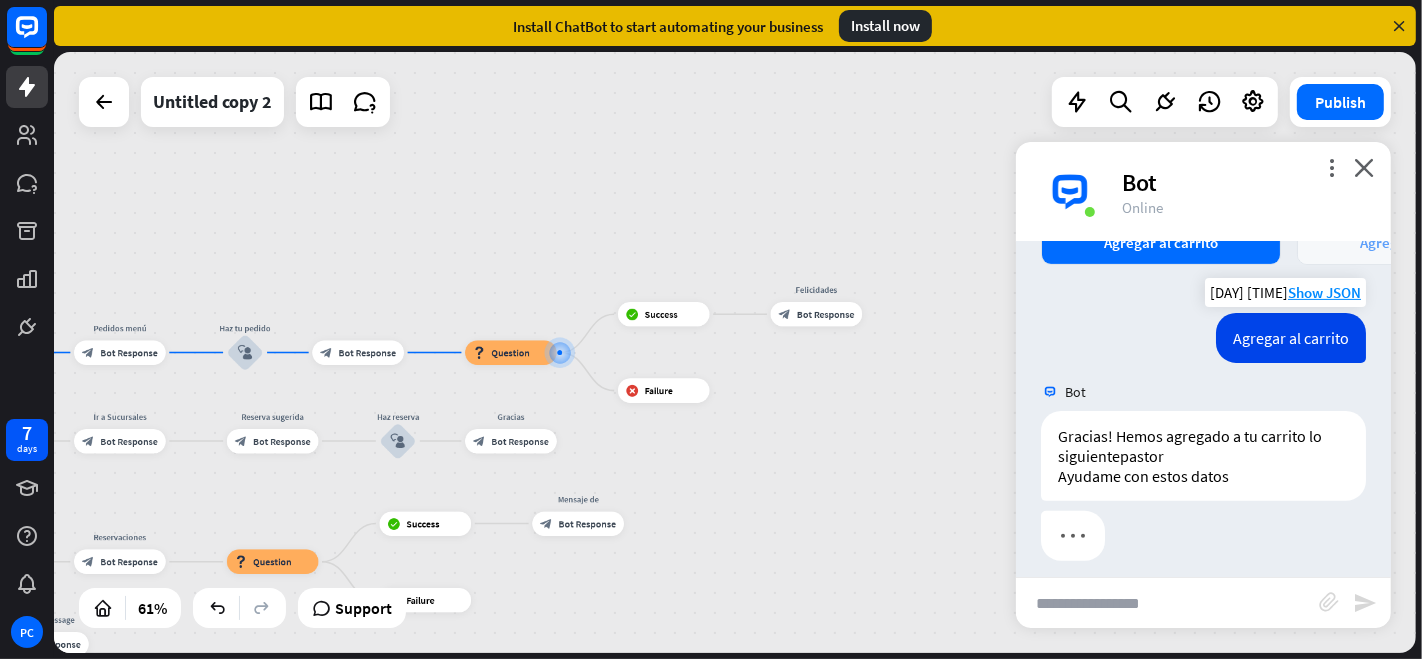 scroll, scrollTop: 634, scrollLeft: 0, axis: vertical 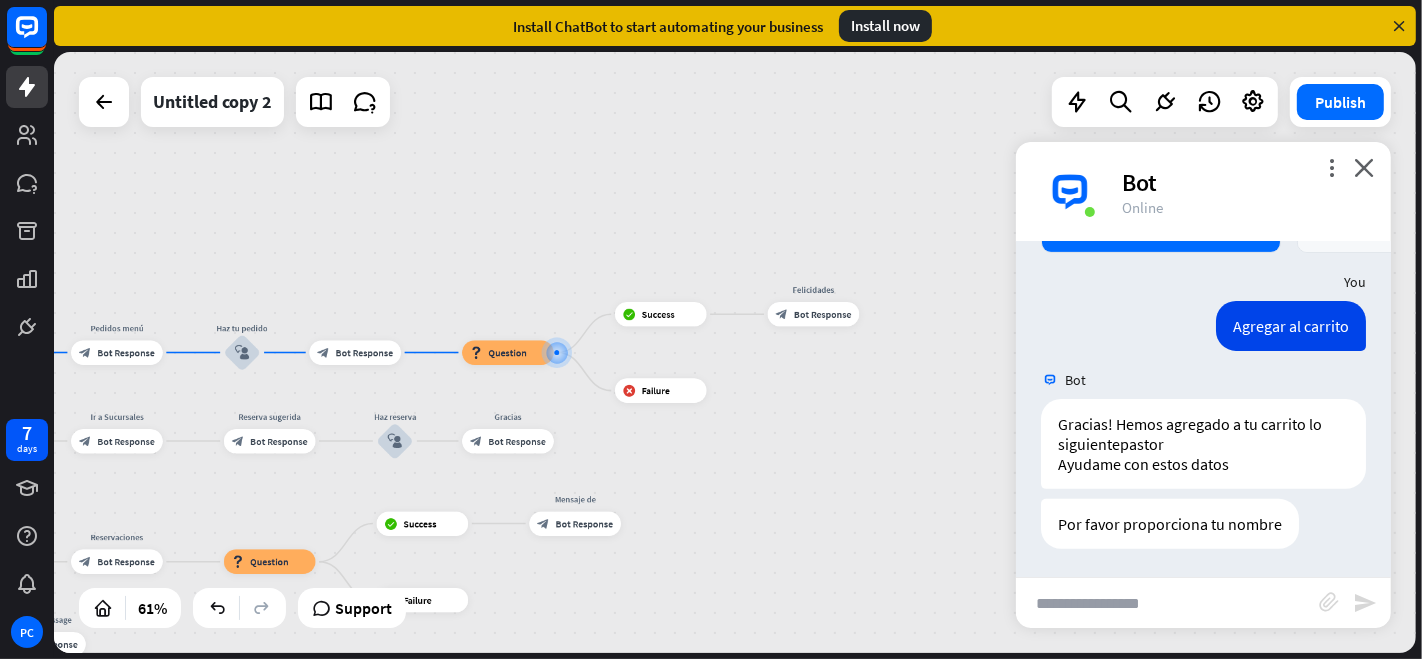 click at bounding box center (1167, 603) 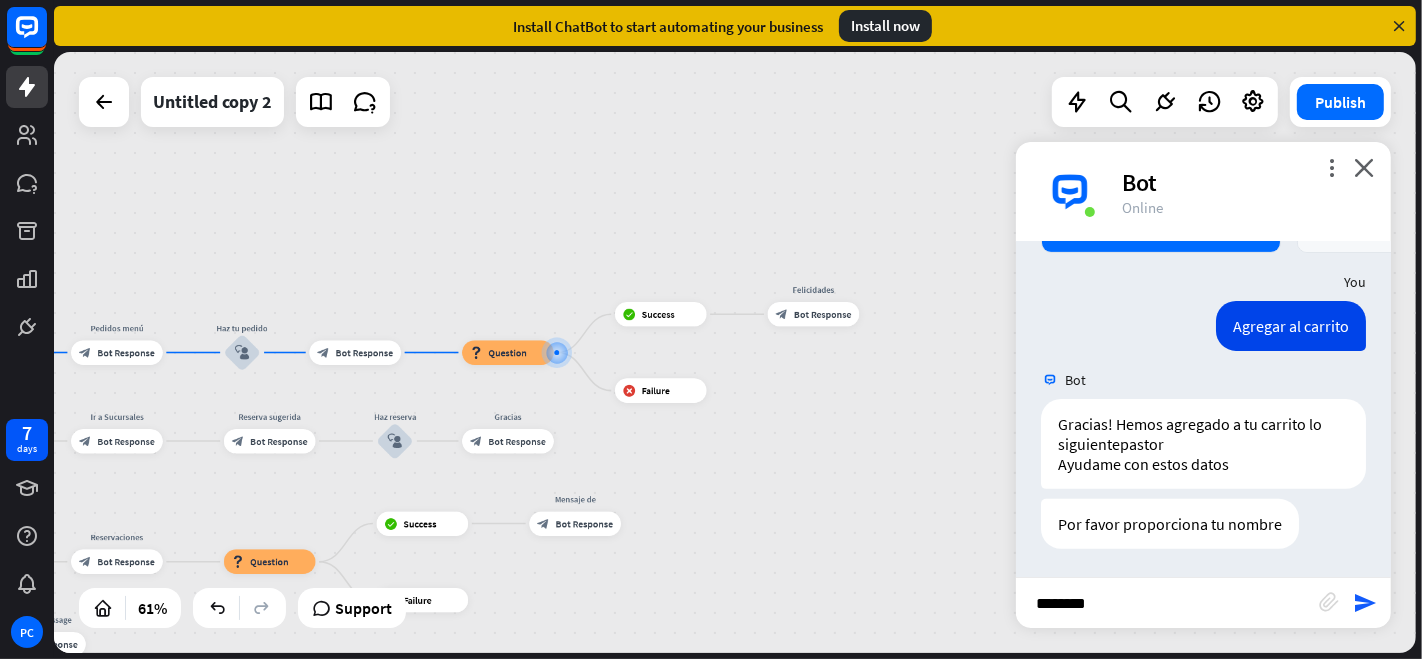 type on "********" 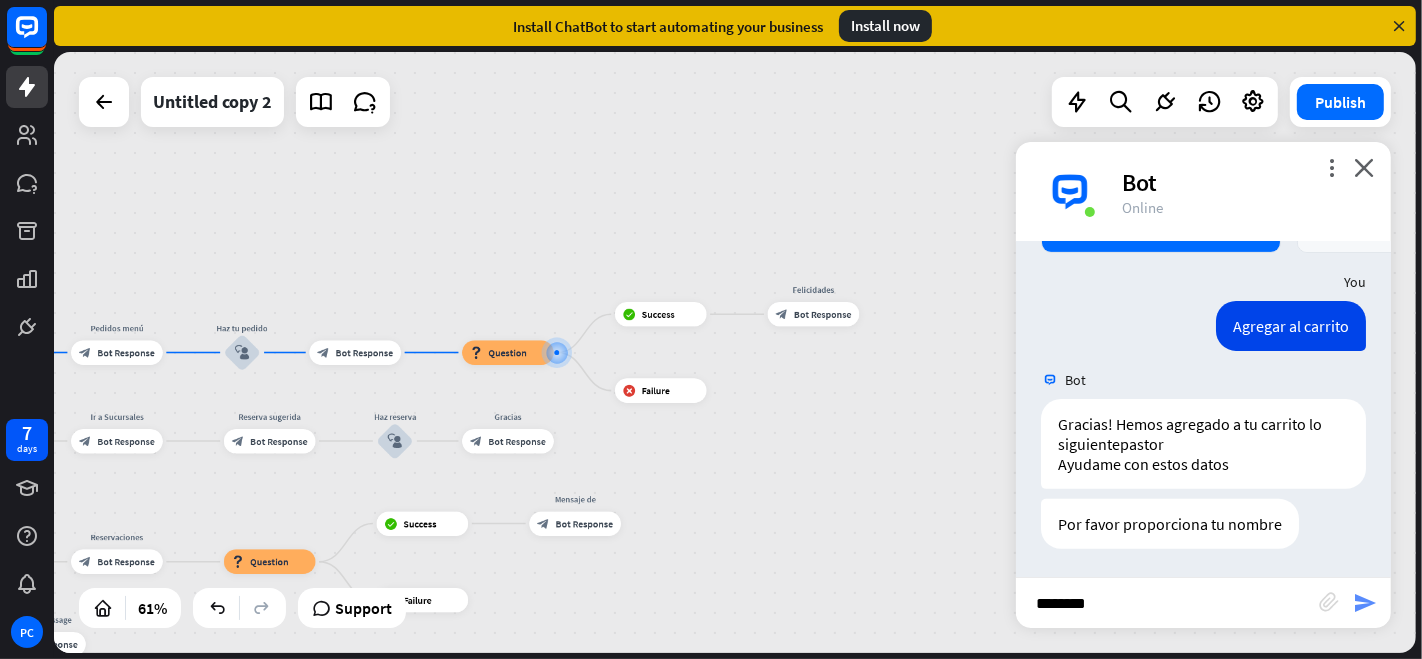 click on "send" at bounding box center [1365, 603] 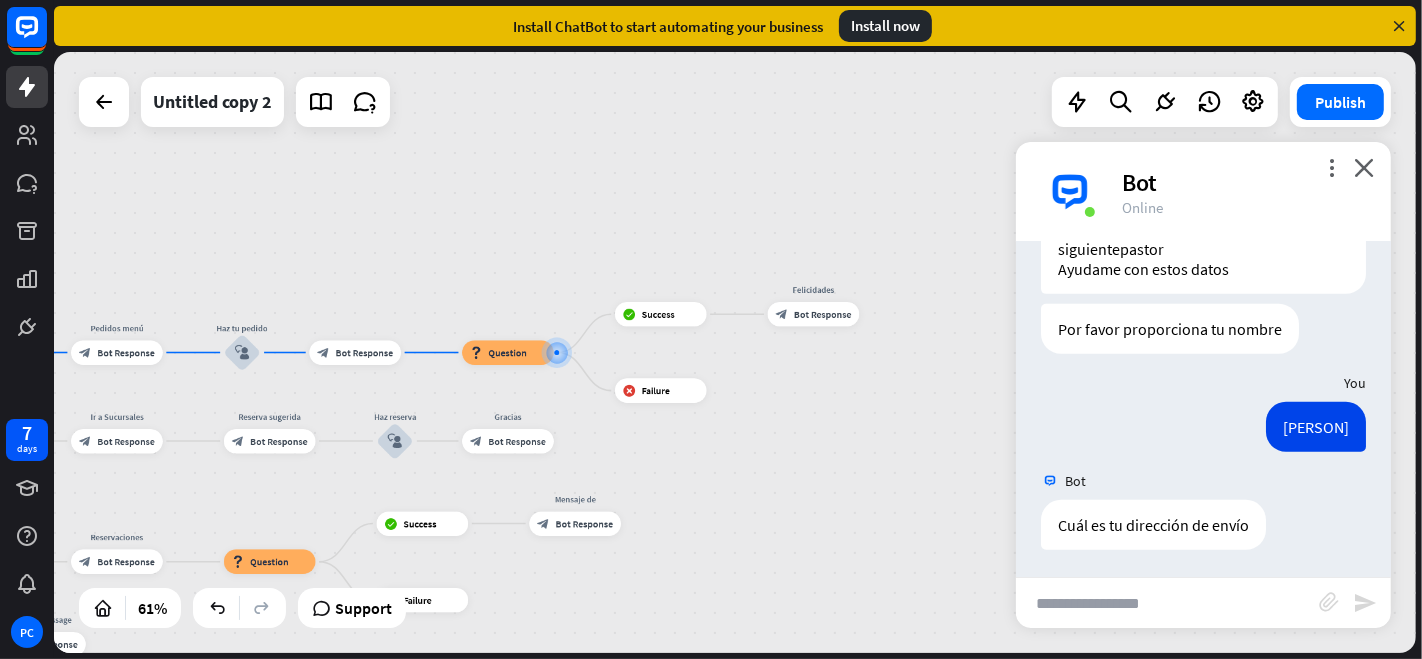 scroll, scrollTop: 830, scrollLeft: 0, axis: vertical 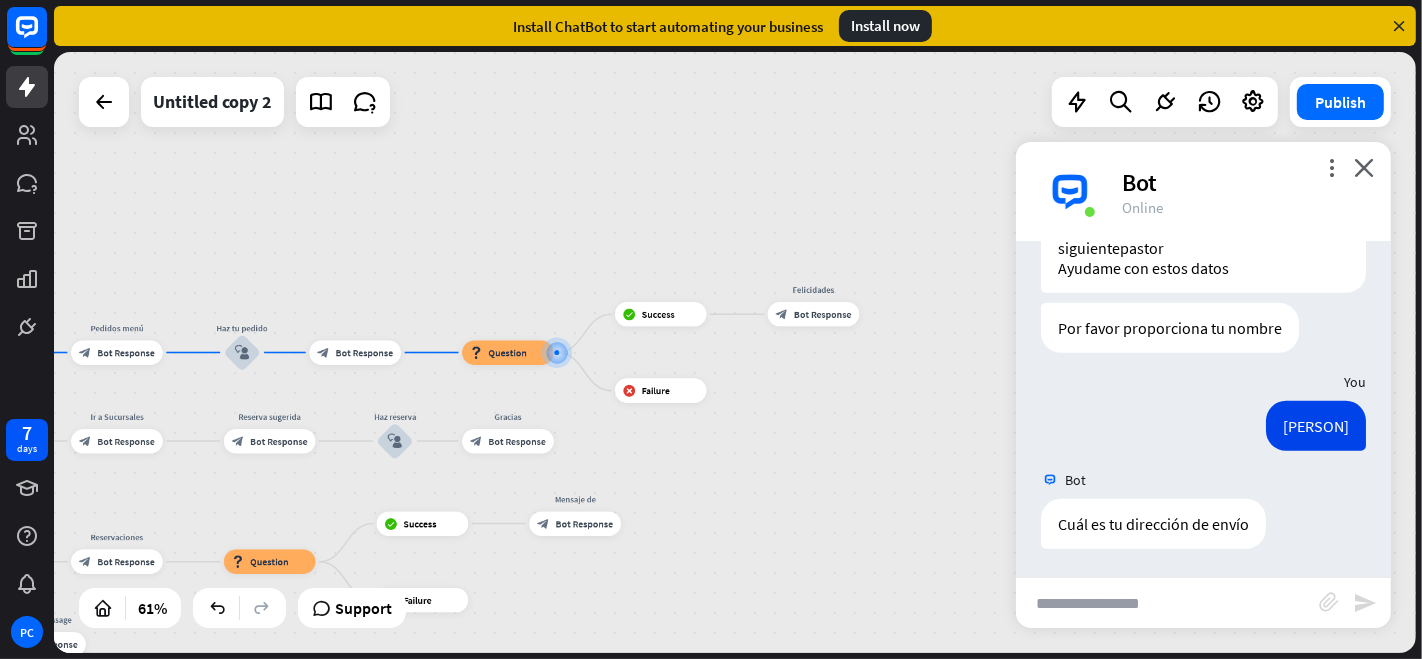 click at bounding box center (1167, 603) 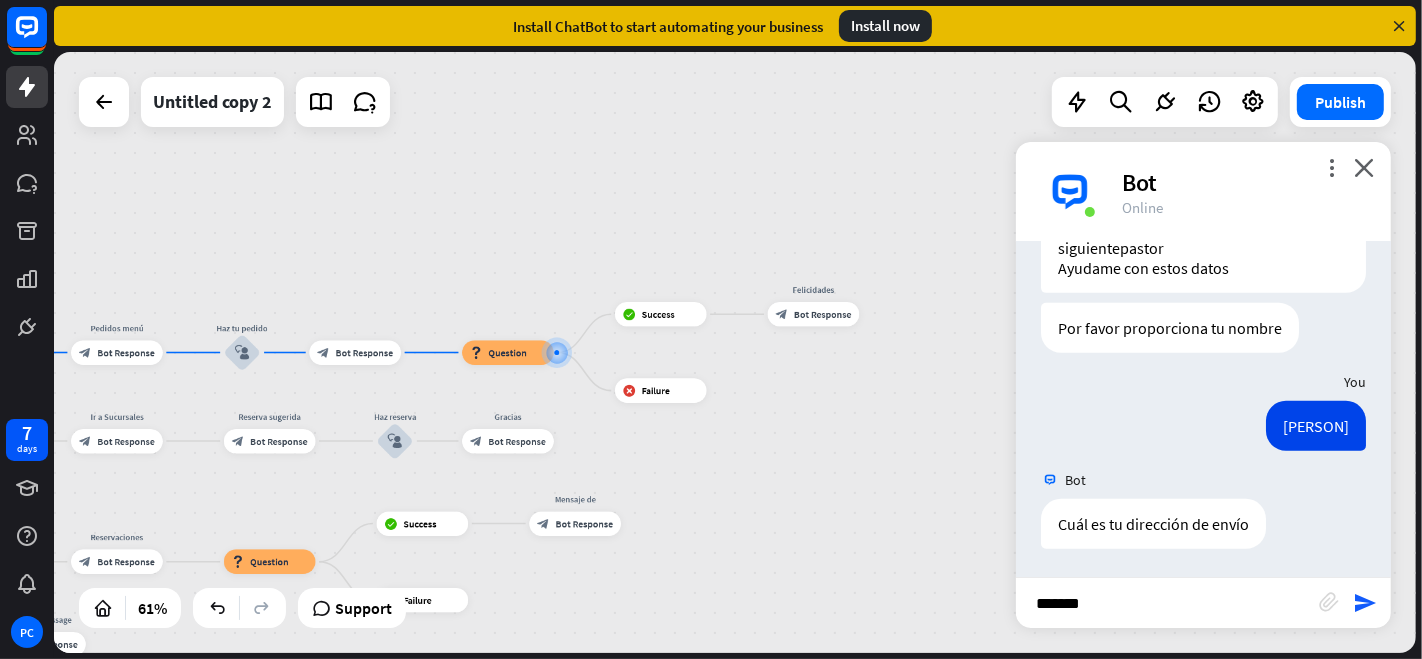 type on "********" 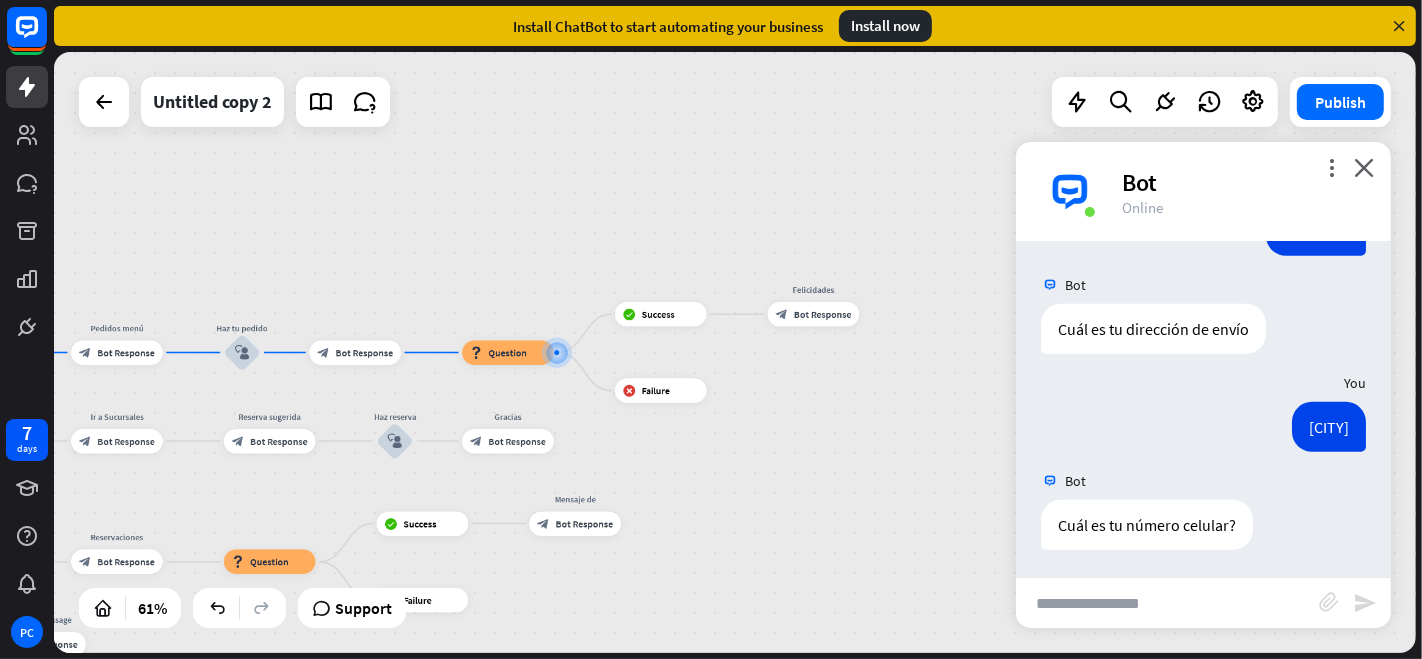 scroll, scrollTop: 1025, scrollLeft: 0, axis: vertical 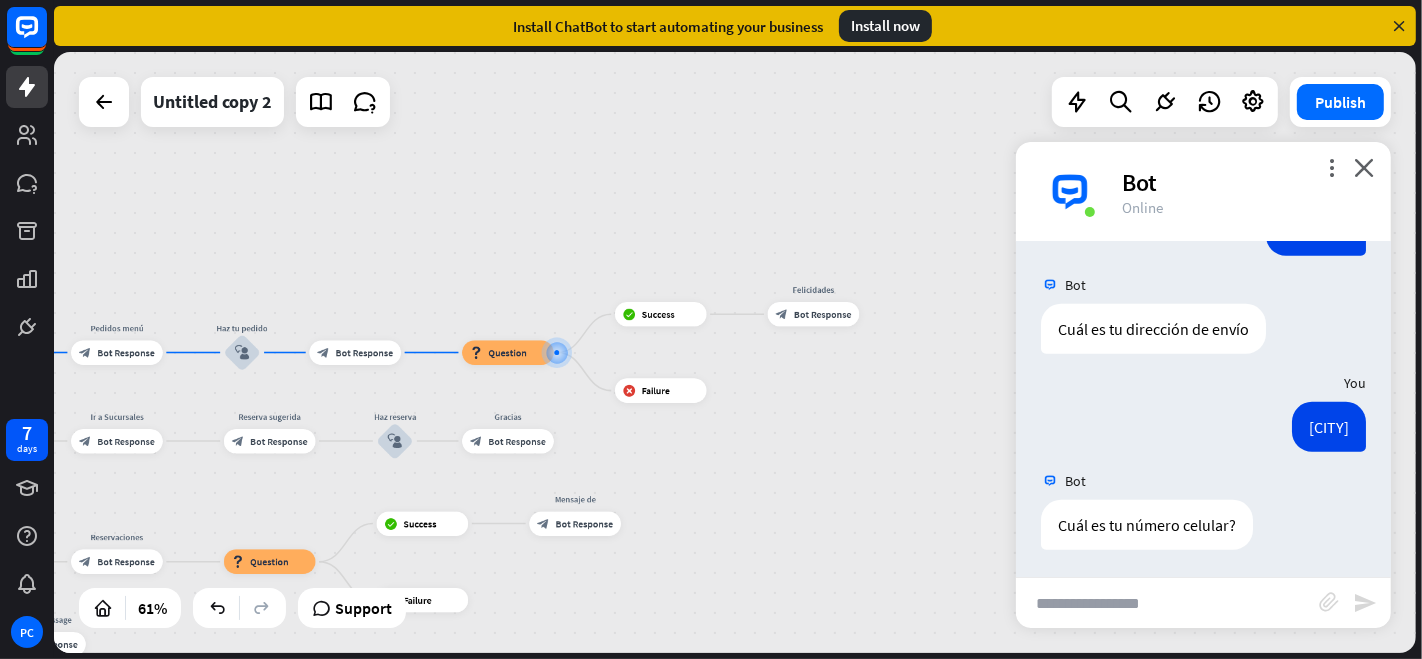 click at bounding box center (1167, 603) 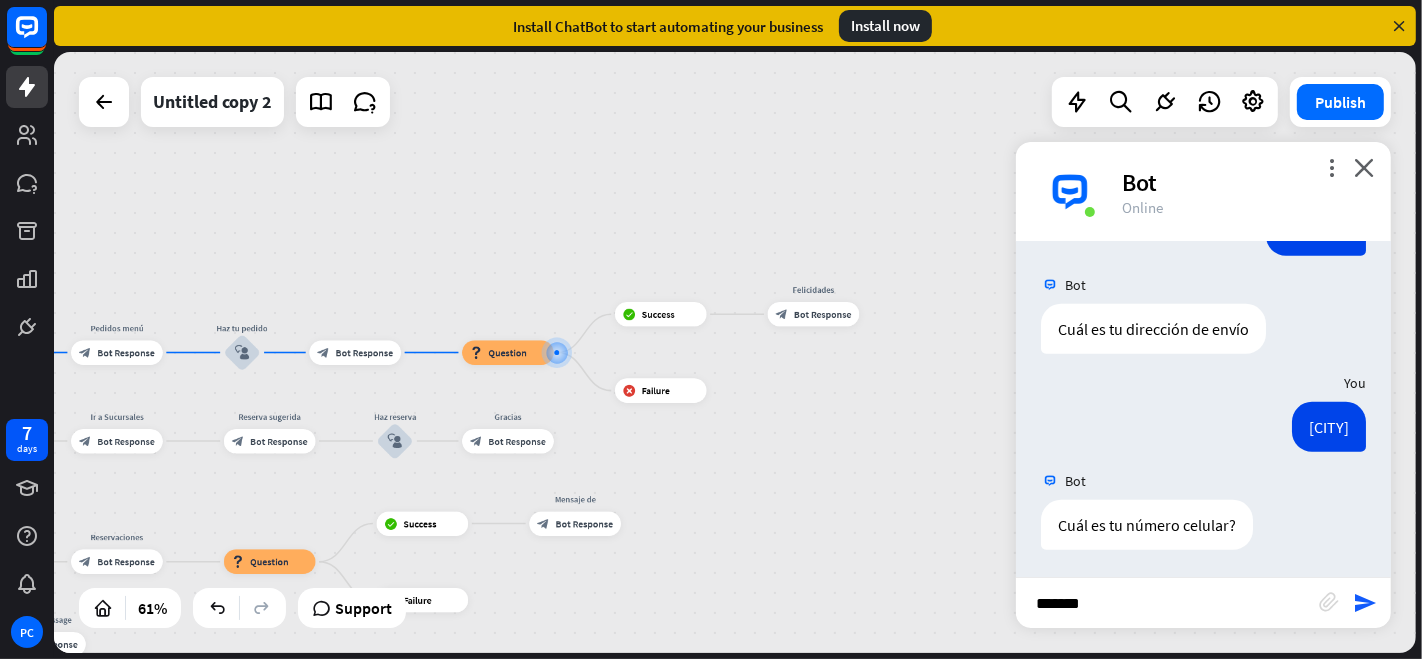 type on "********" 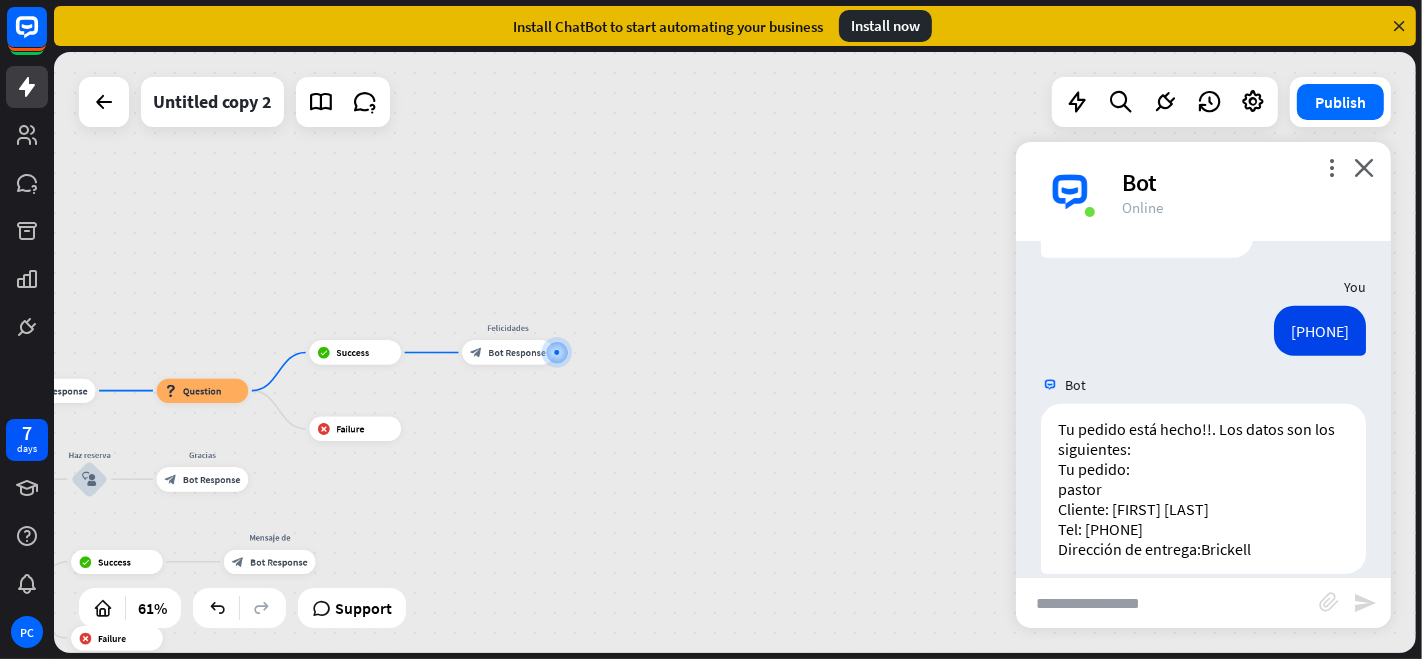 scroll, scrollTop: 1342, scrollLeft: 0, axis: vertical 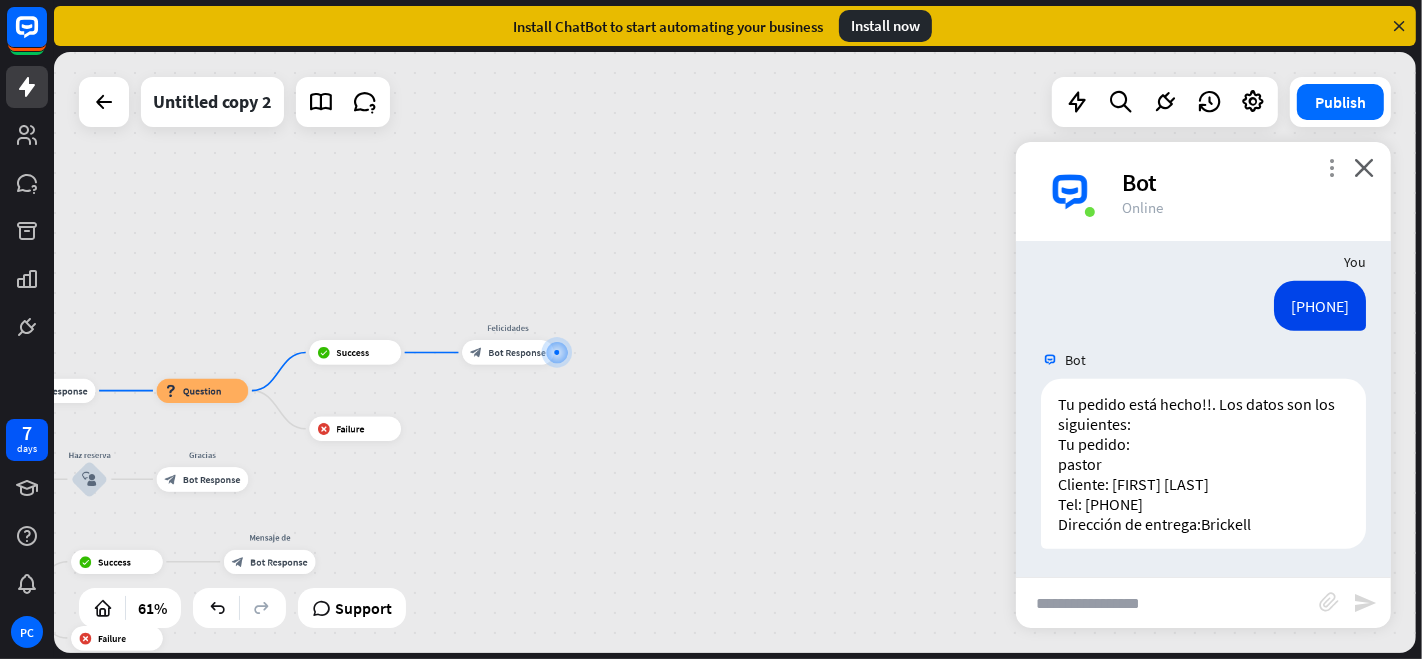 click on "more_vert" at bounding box center [1331, 167] 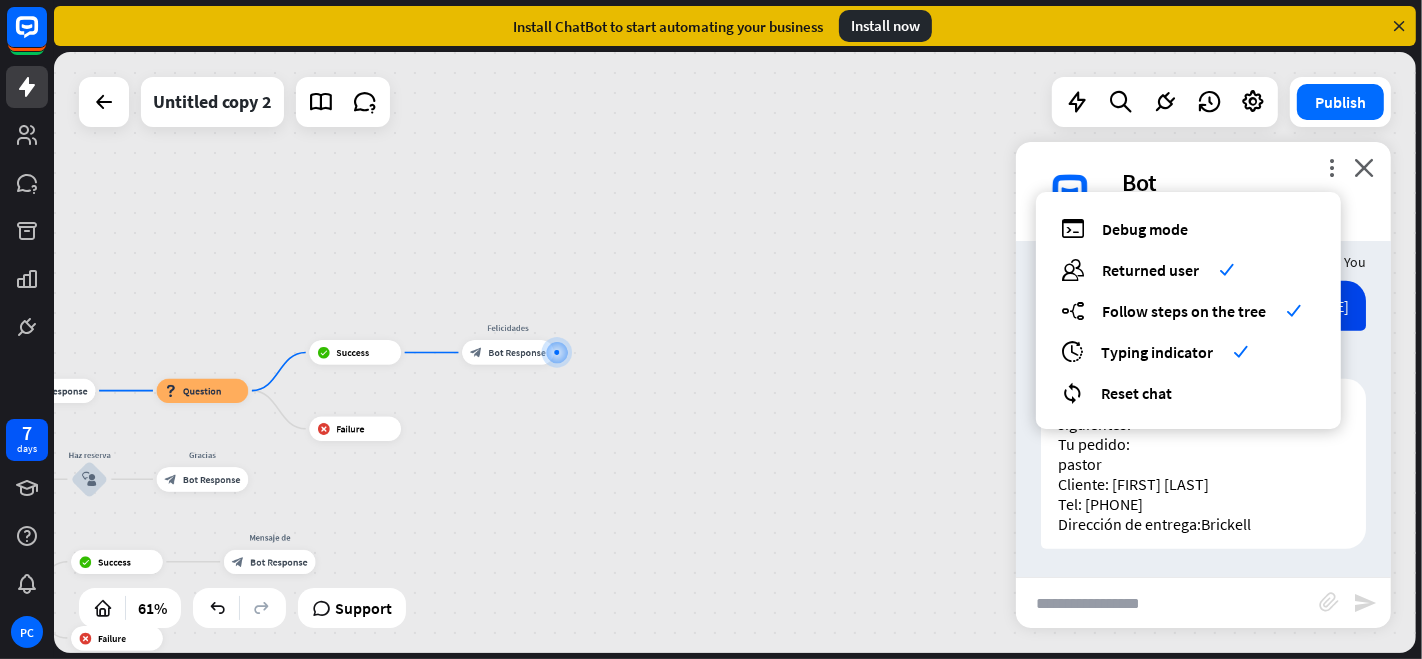 click on "debug   Debug mode     users   Returned user   check   builder_tree   Follow steps on the tree   check   archives   Typing indicator   check   reset_chat   Reset chat" at bounding box center [1188, 310] 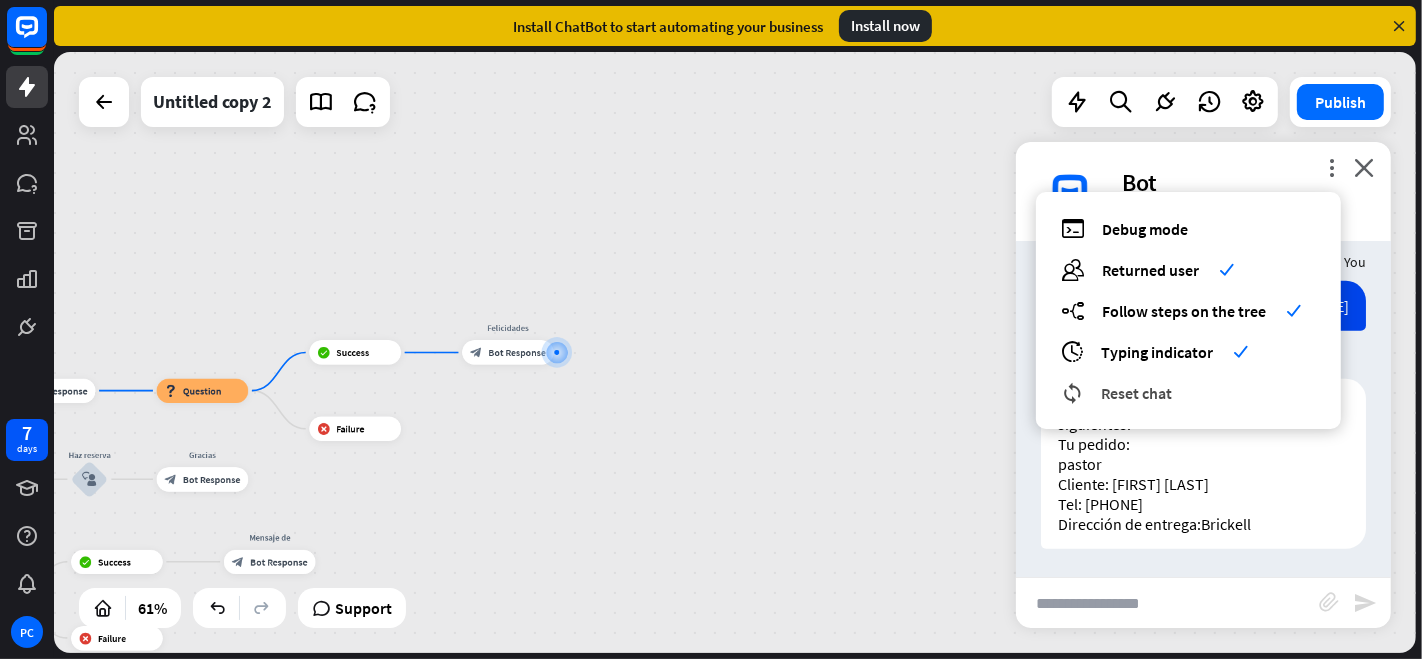 click on "reset_chat   Reset chat" at bounding box center (1188, 392) 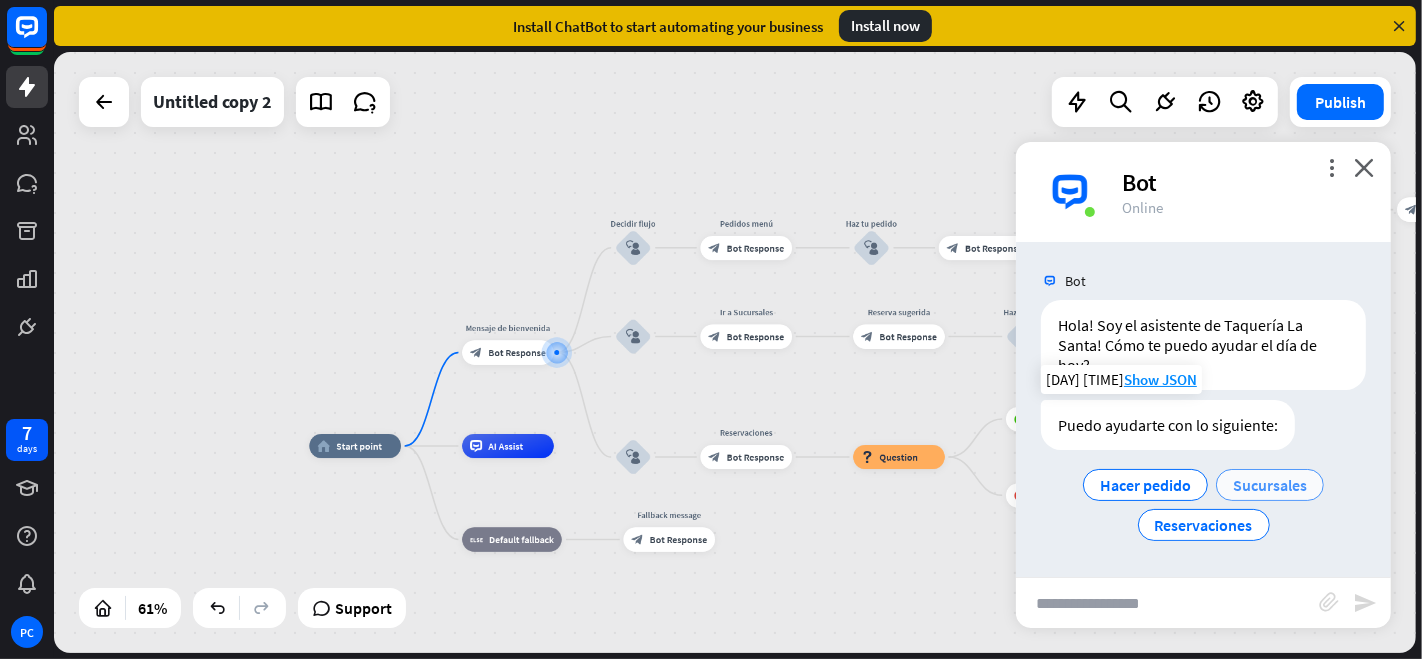 click on "Sucursales" at bounding box center [1270, 485] 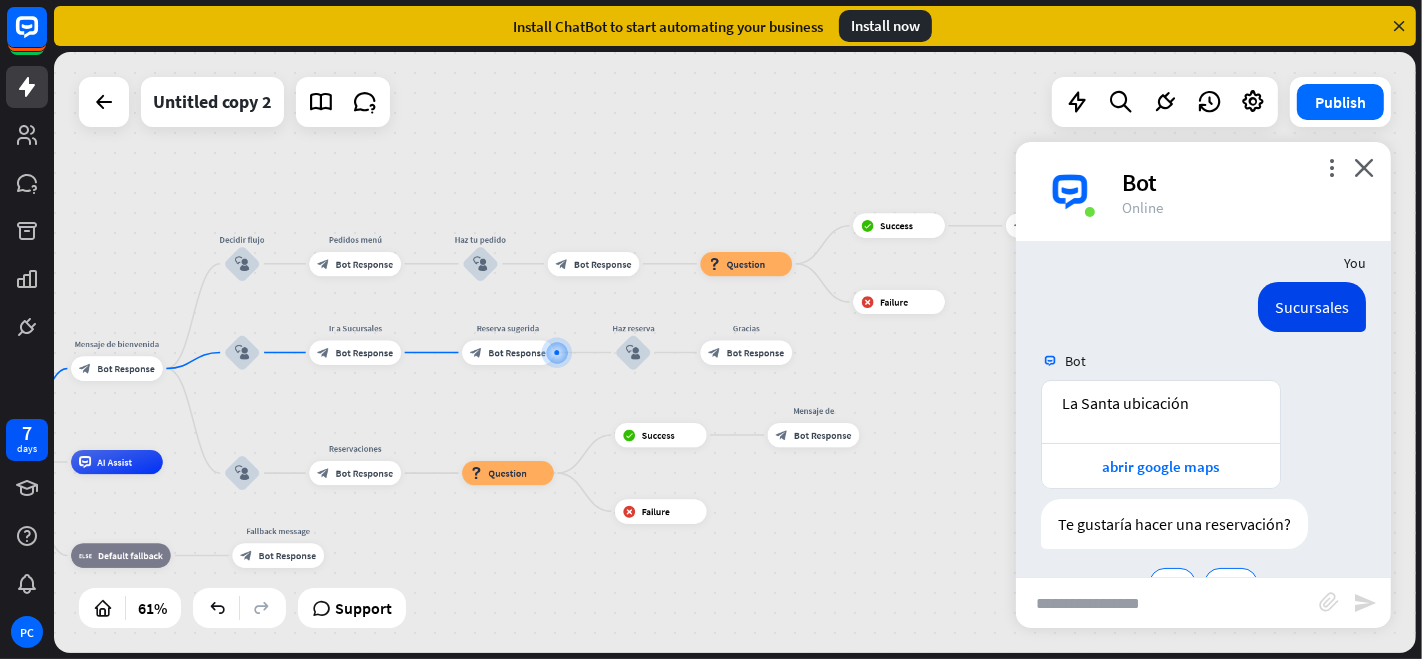 scroll, scrollTop: 271, scrollLeft: 0, axis: vertical 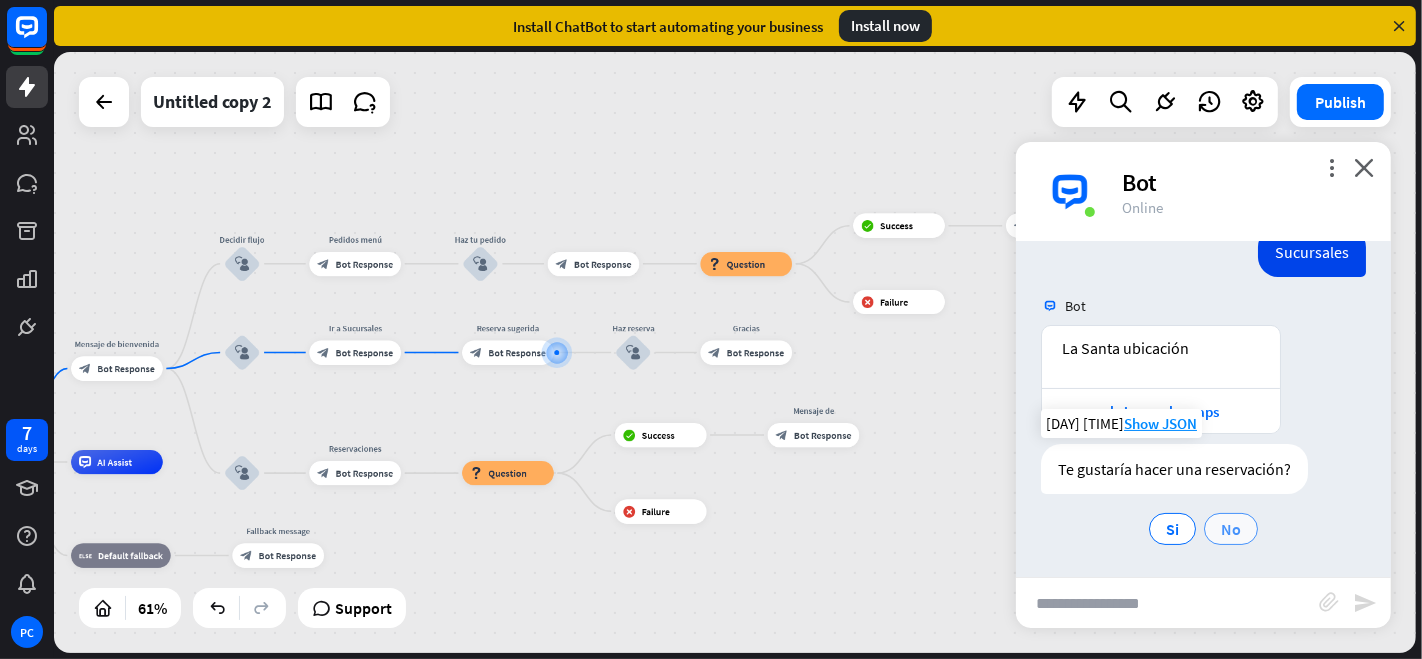 click on "No" at bounding box center (1231, 529) 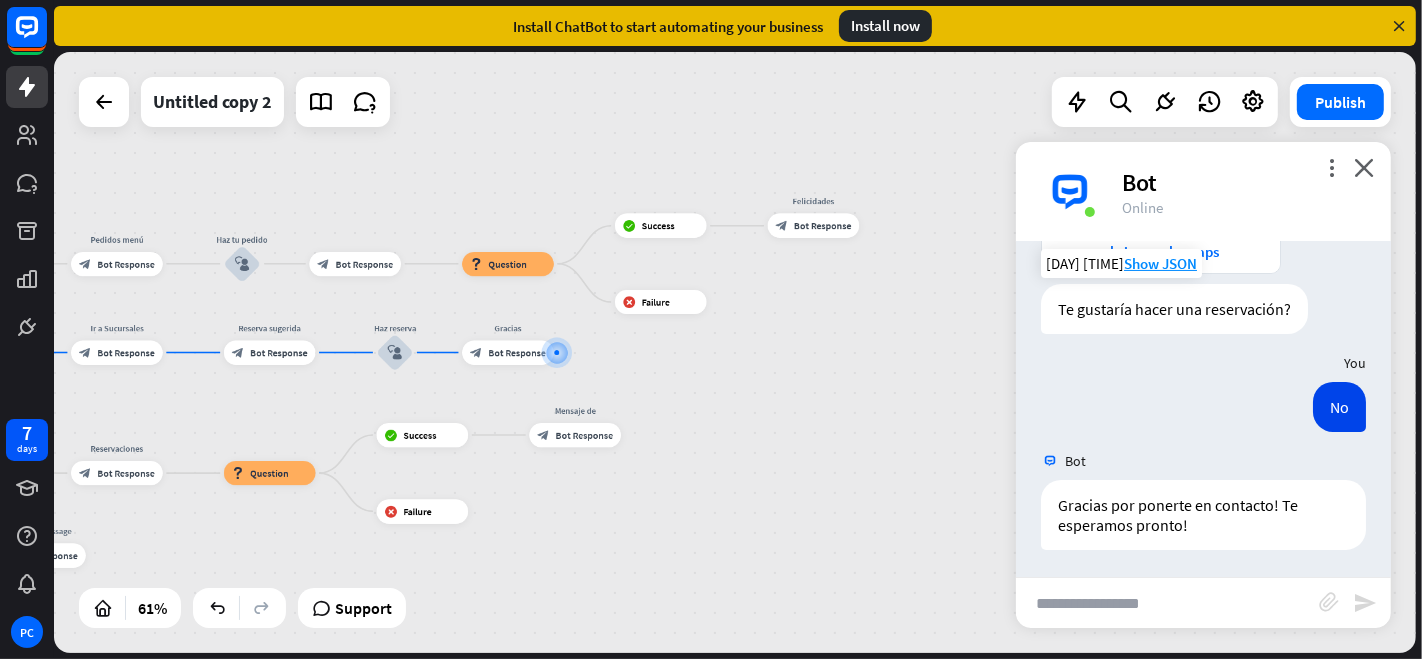 scroll, scrollTop: 431, scrollLeft: 0, axis: vertical 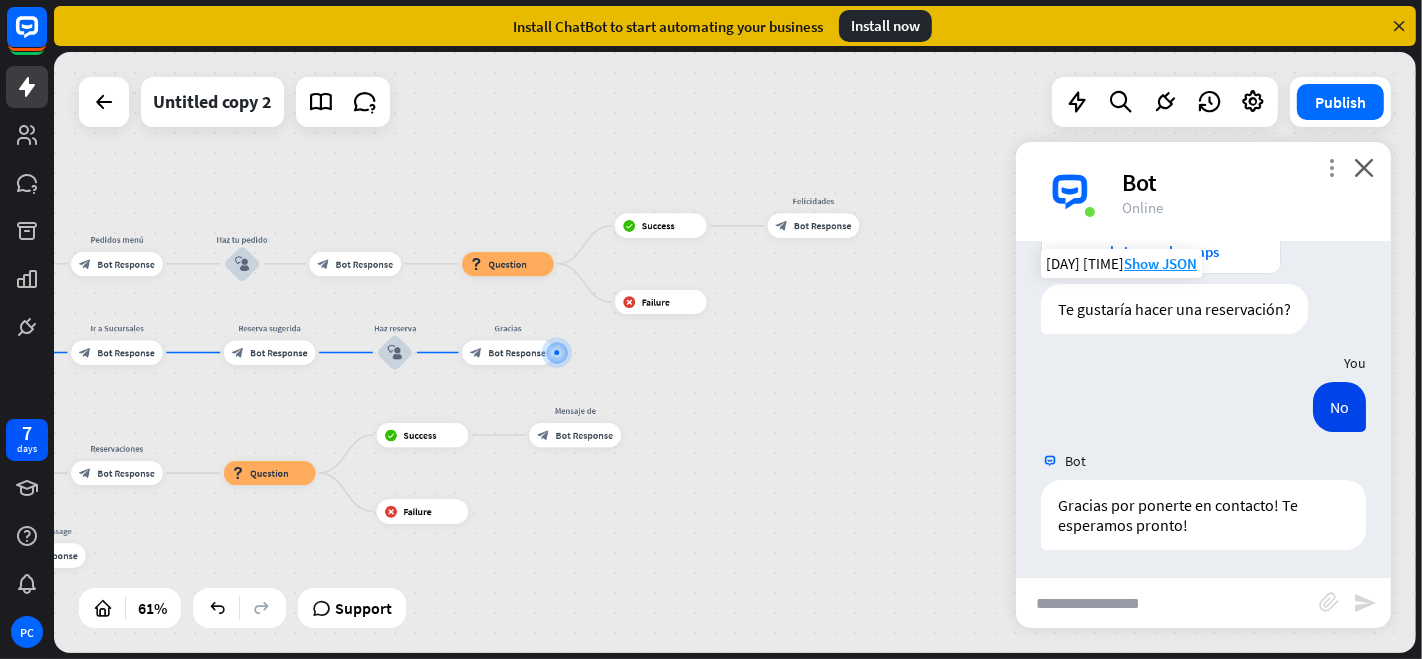 click on "more_vert" at bounding box center [1331, 167] 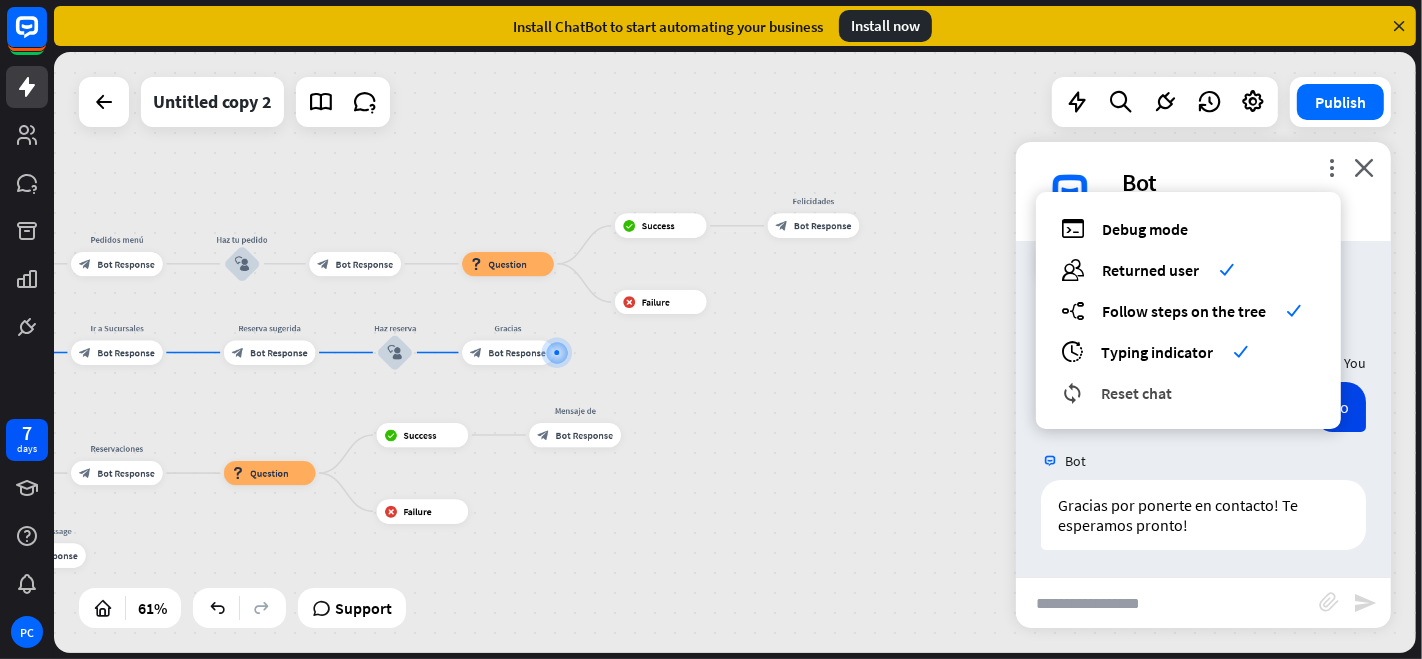 click on "Reset chat" at bounding box center [1136, 393] 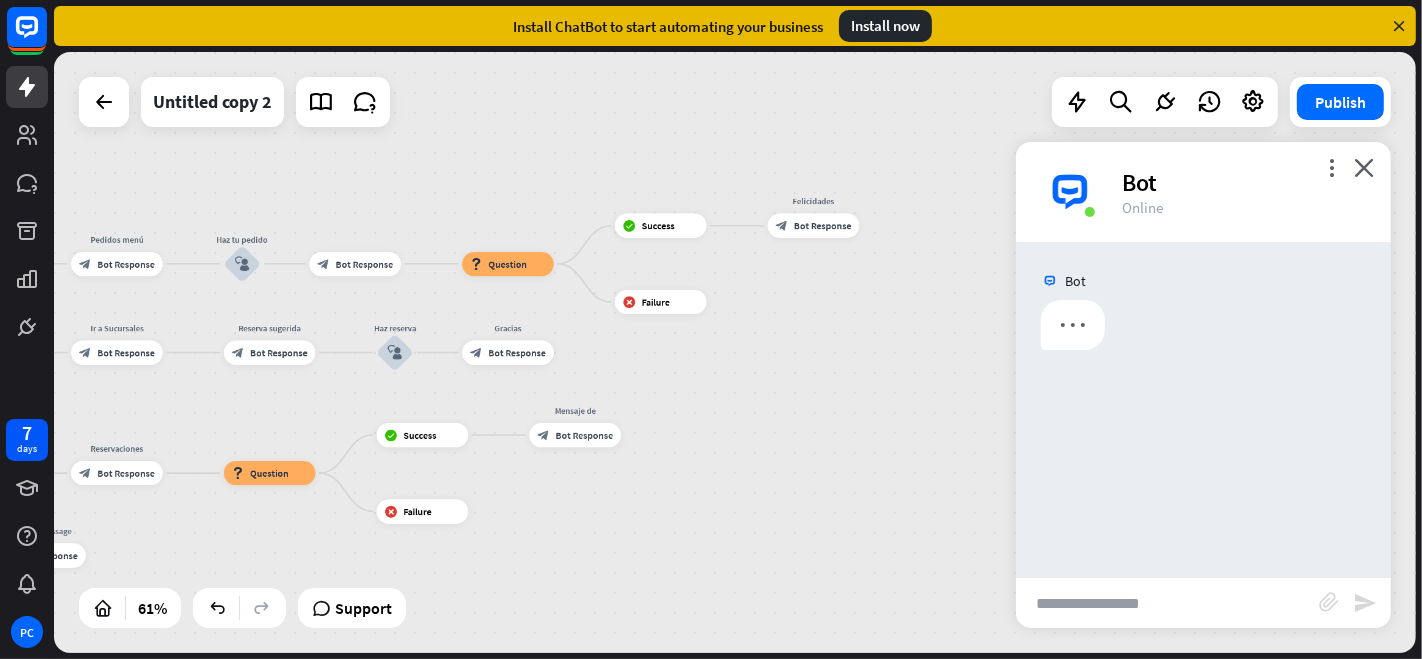 scroll, scrollTop: 0, scrollLeft: 0, axis: both 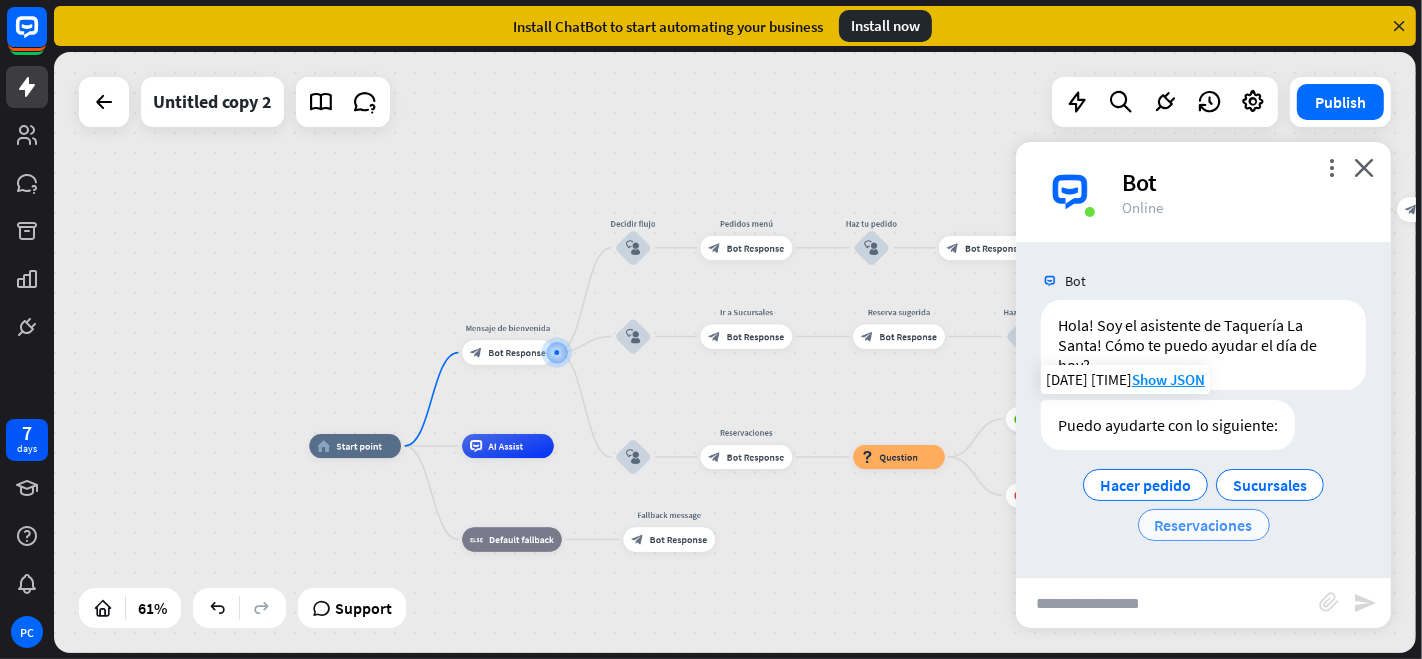 click on "Reservaciones" at bounding box center [1204, 525] 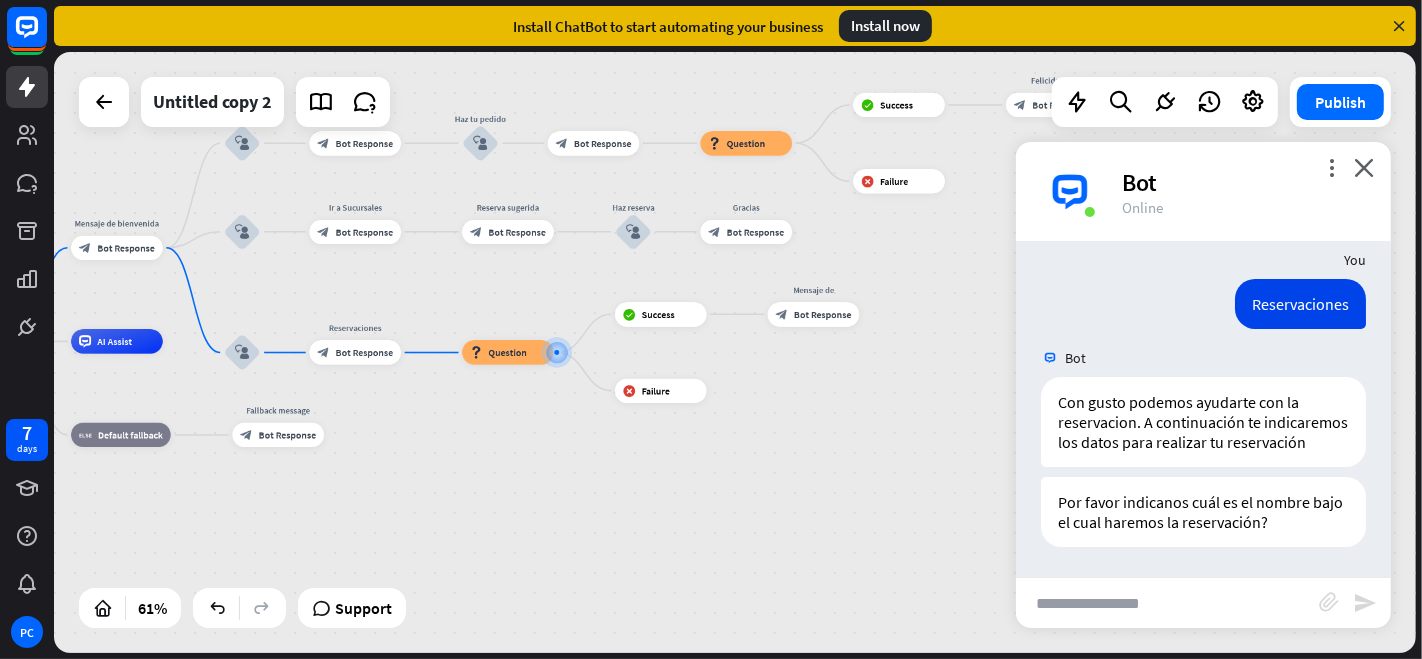 scroll, scrollTop: 237, scrollLeft: 0, axis: vertical 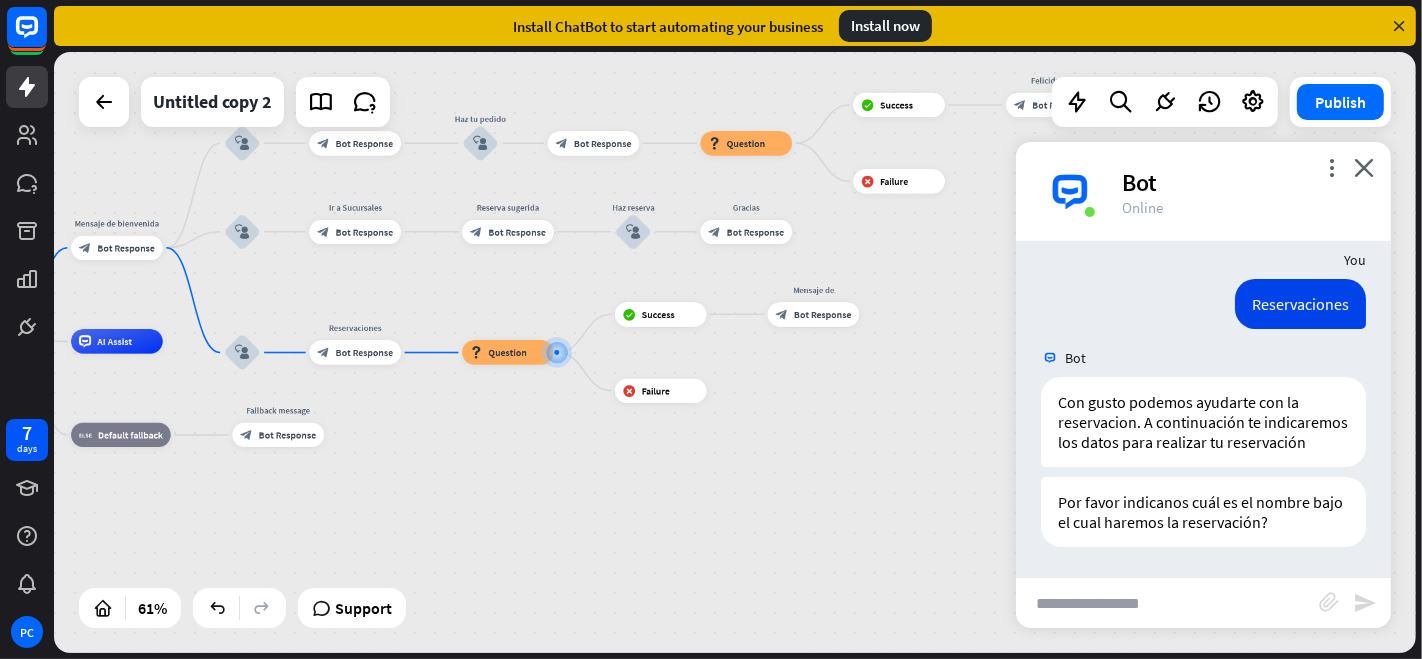 click at bounding box center [1167, 603] 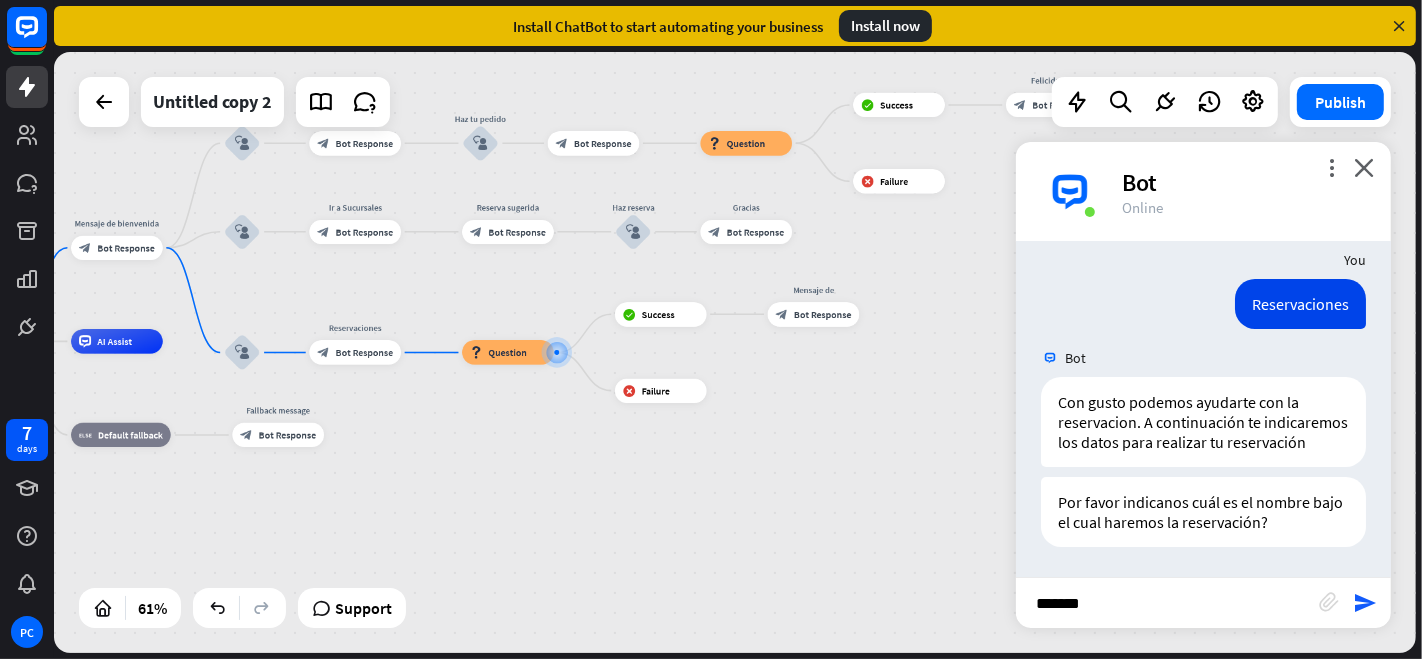 type on "********" 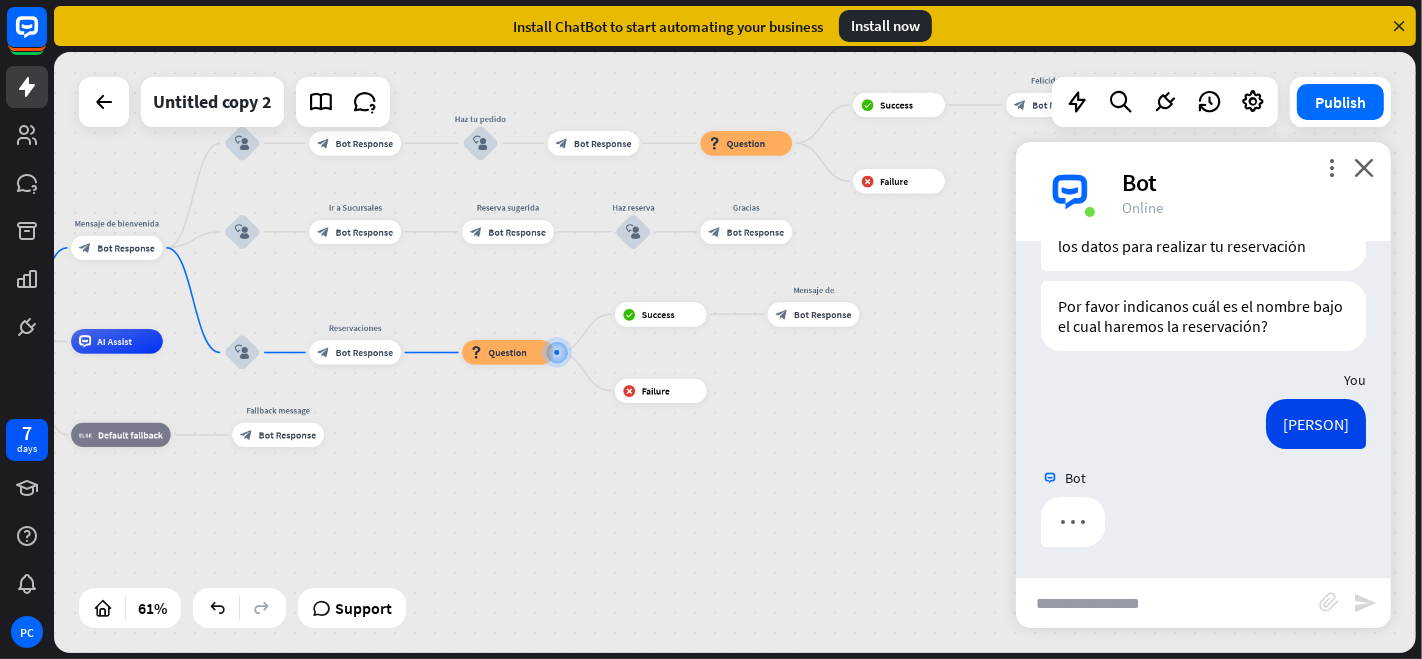 scroll, scrollTop: 434, scrollLeft: 0, axis: vertical 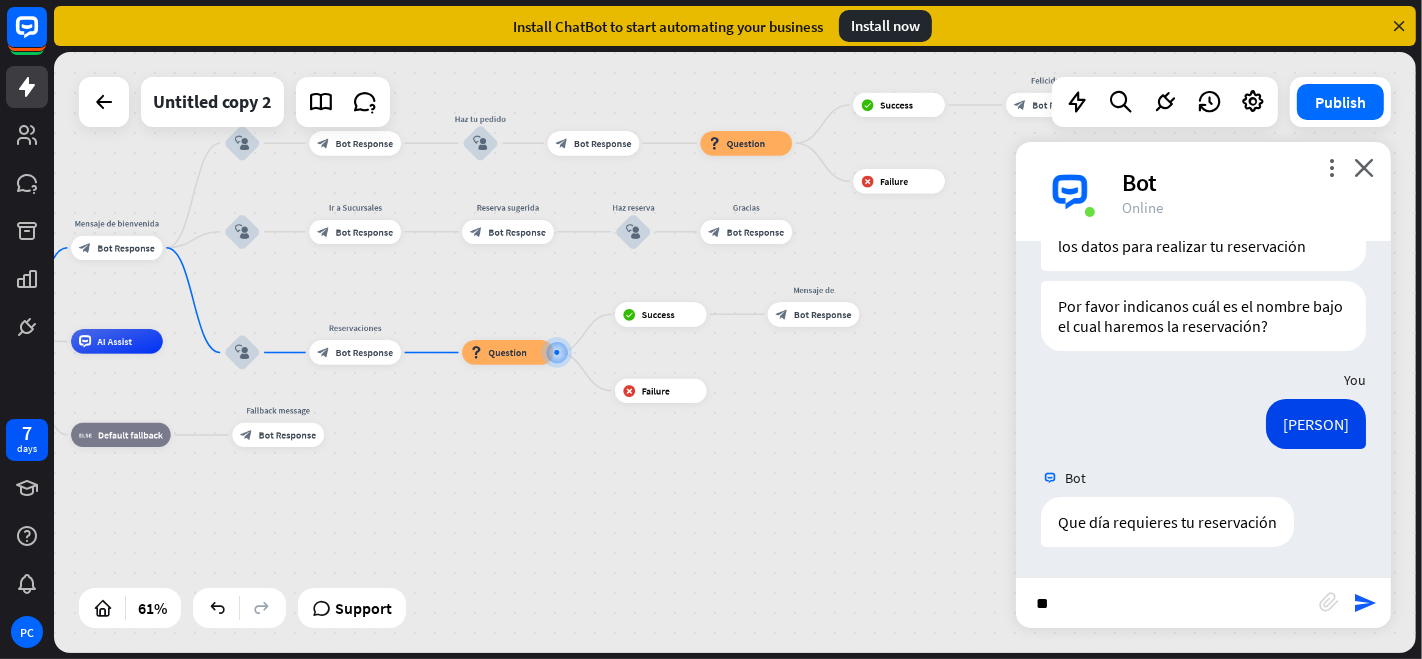 type on "***" 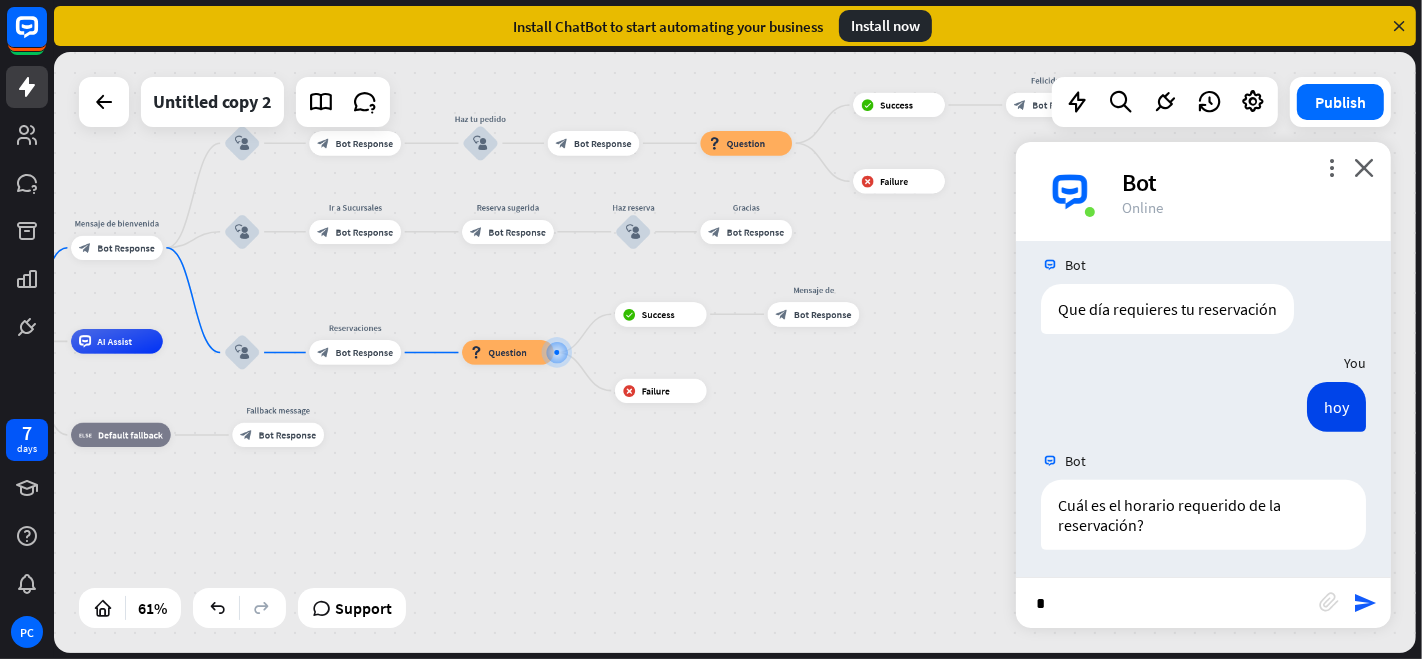 scroll, scrollTop: 648, scrollLeft: 0, axis: vertical 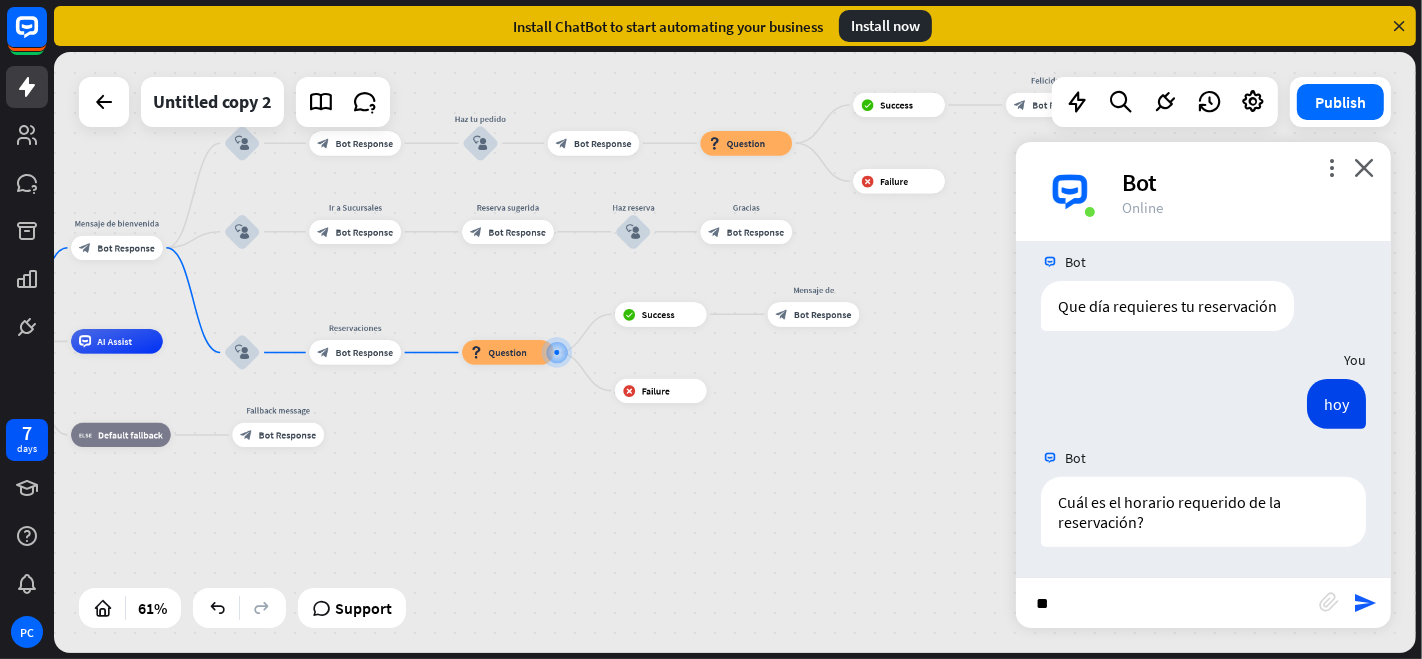 type on "***" 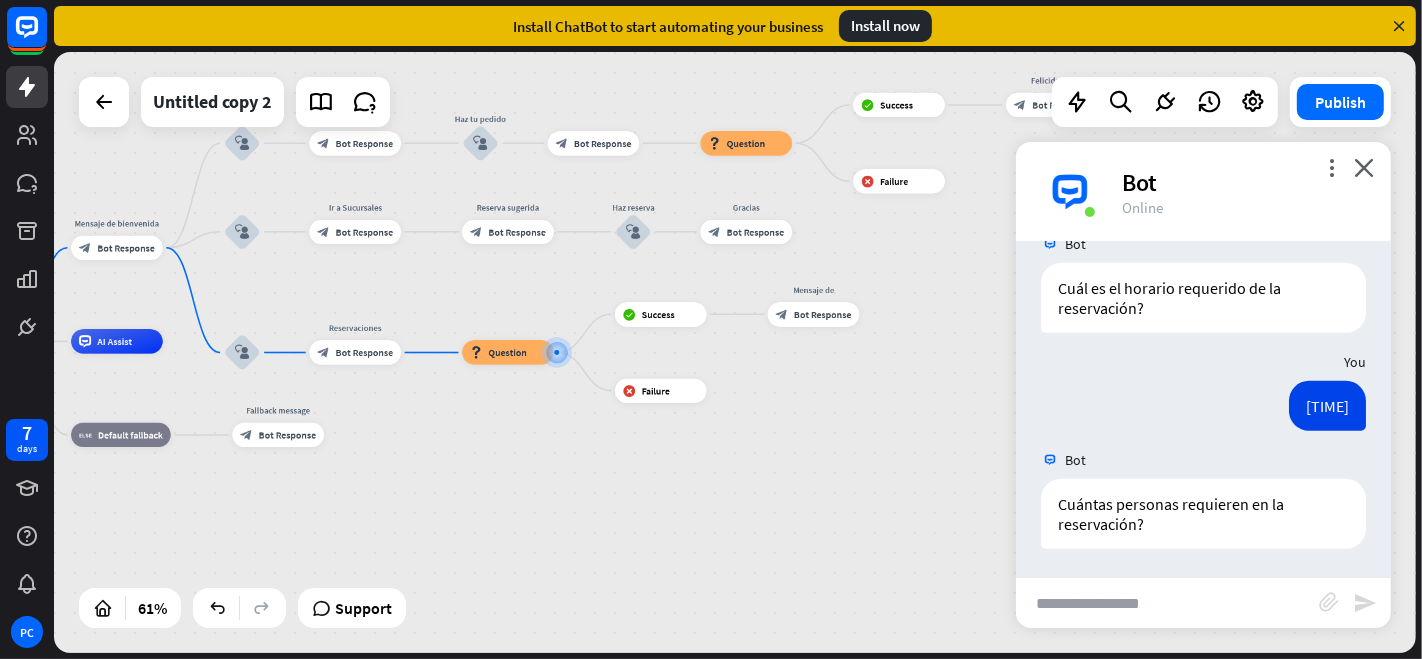 scroll, scrollTop: 865, scrollLeft: 0, axis: vertical 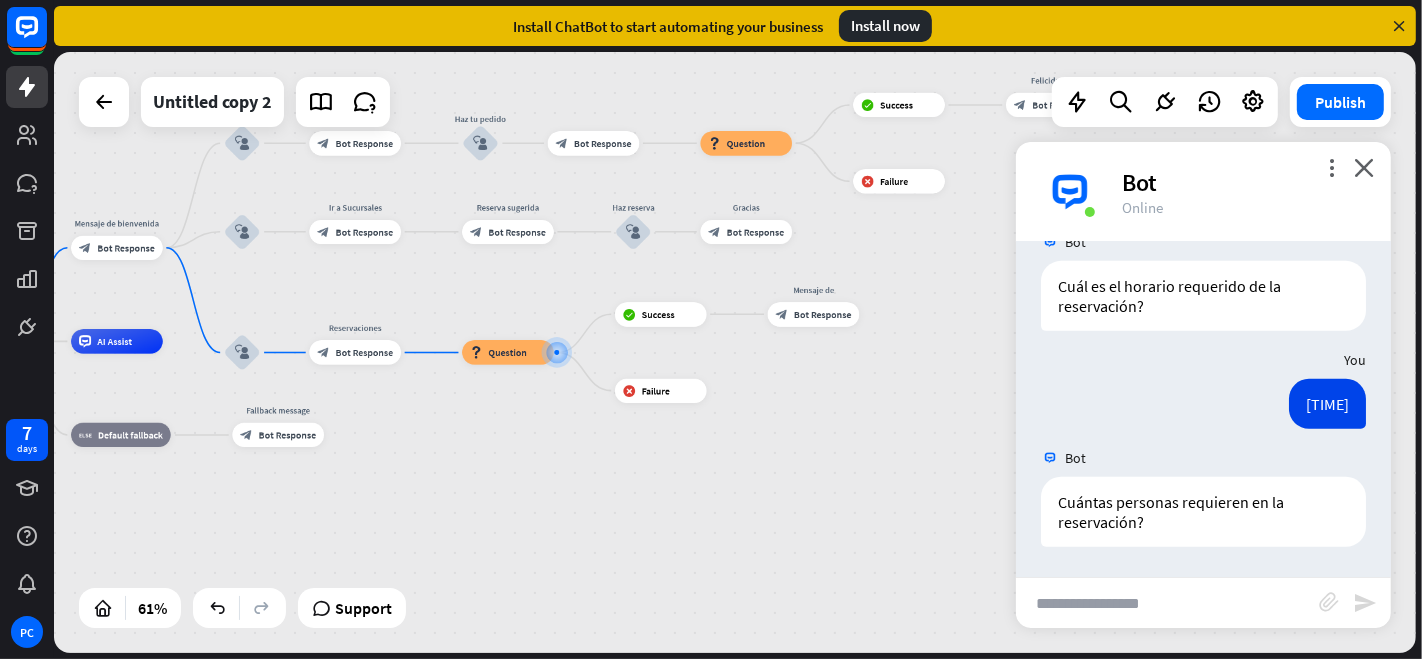 click at bounding box center (1167, 603) 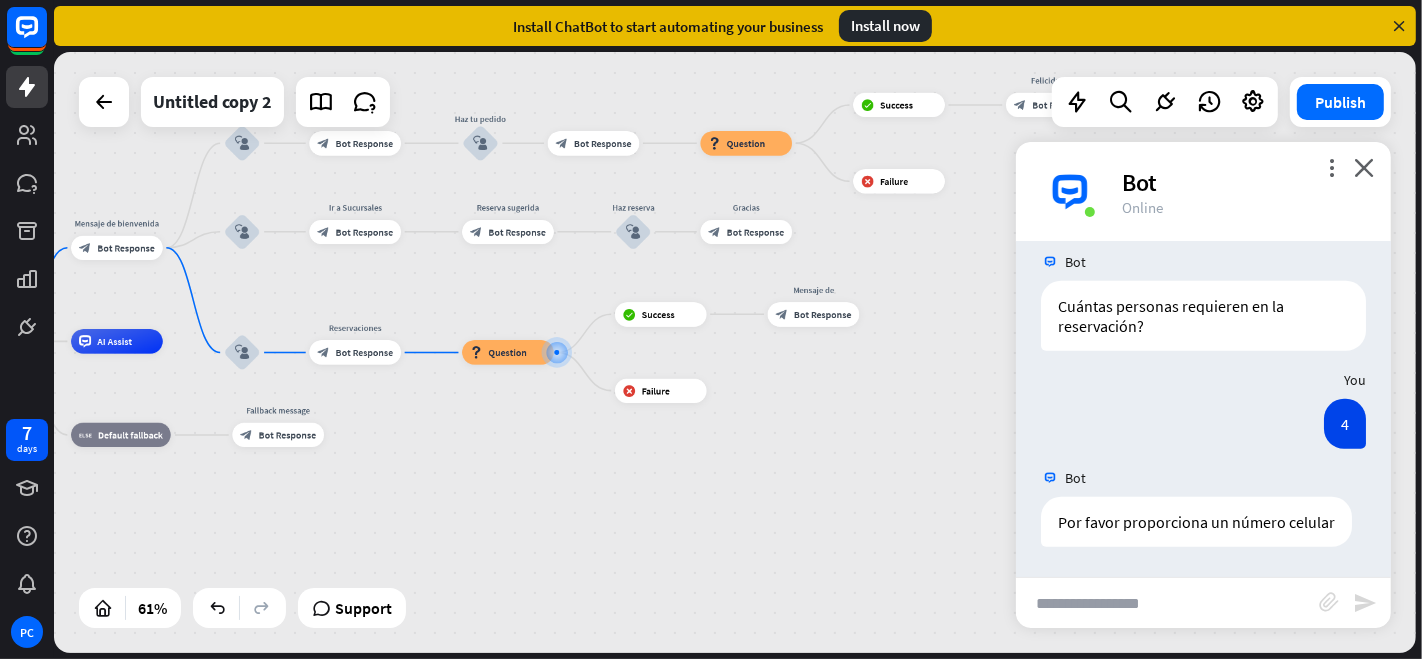 scroll, scrollTop: 1060, scrollLeft: 0, axis: vertical 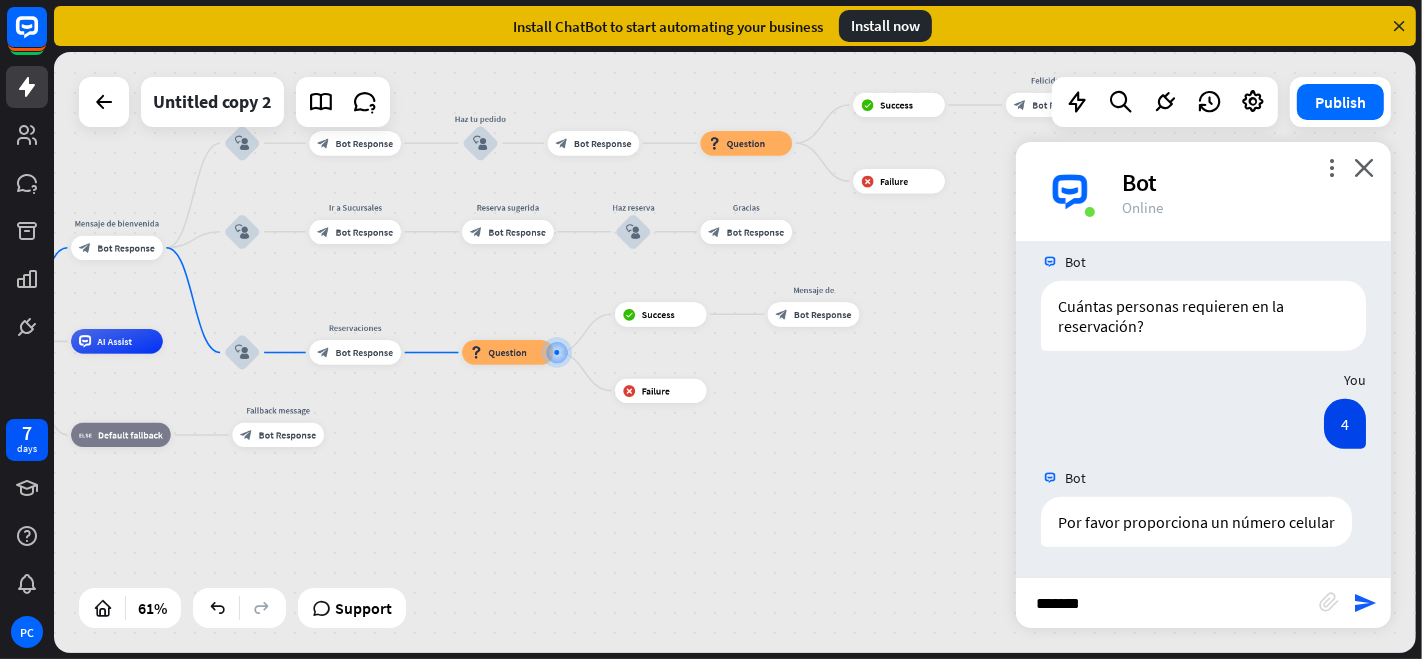 type on "********" 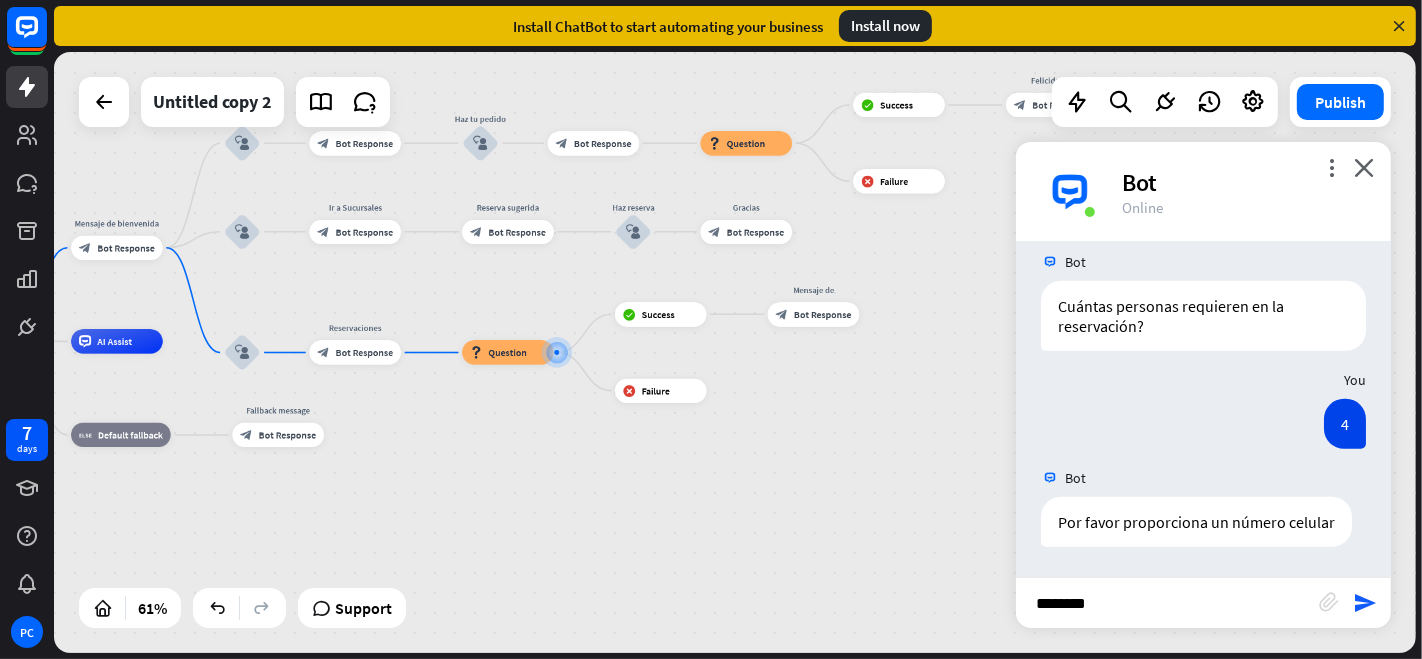 type 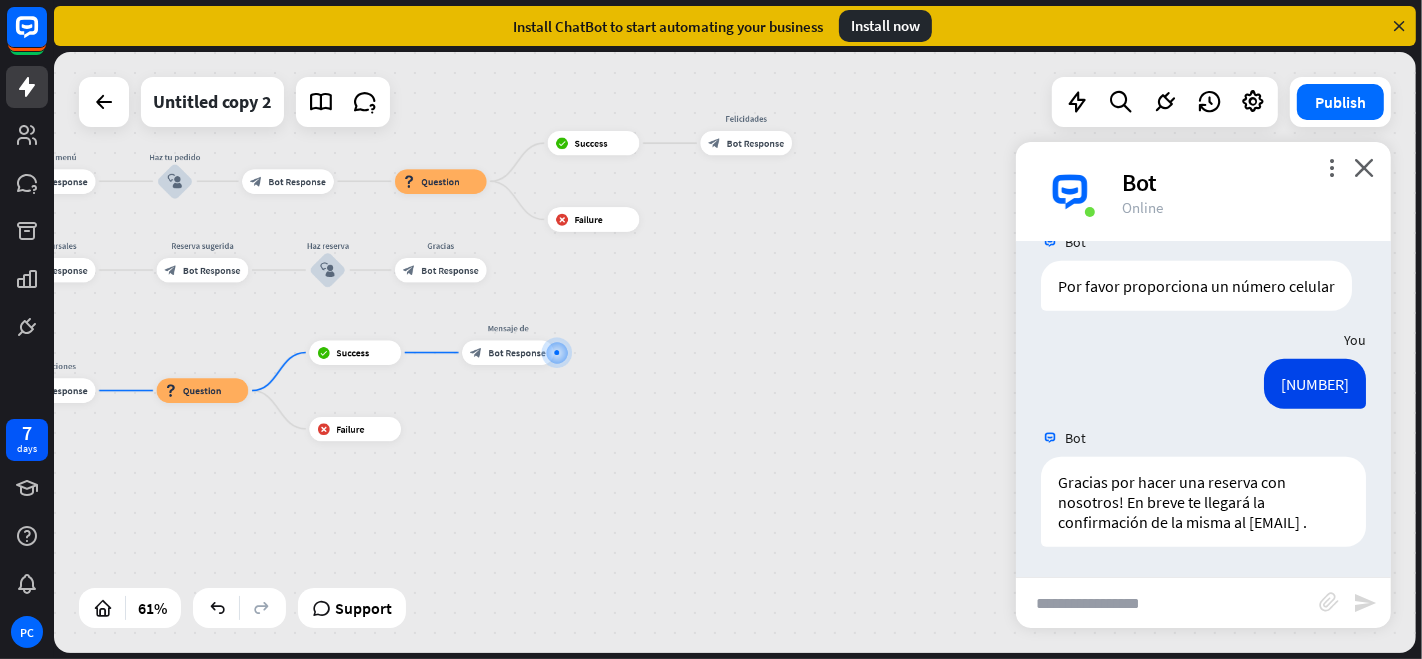 scroll, scrollTop: 1297, scrollLeft: 0, axis: vertical 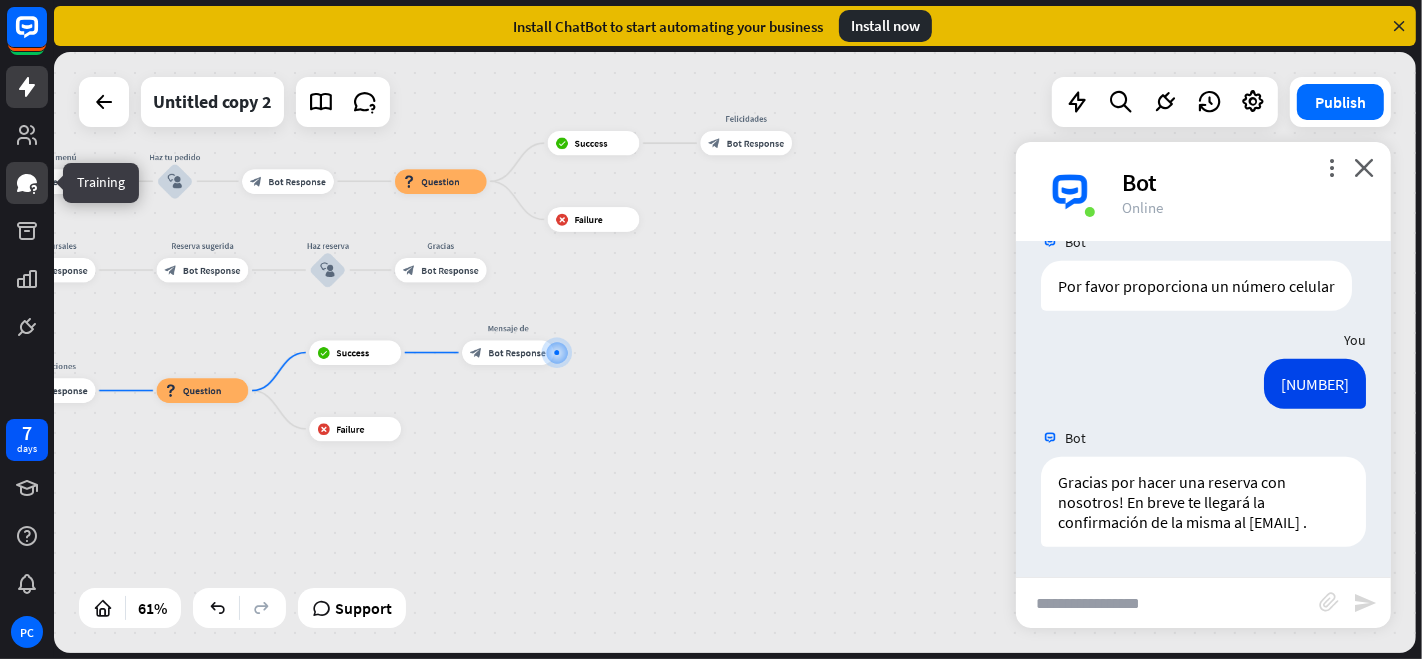 click at bounding box center [27, 183] 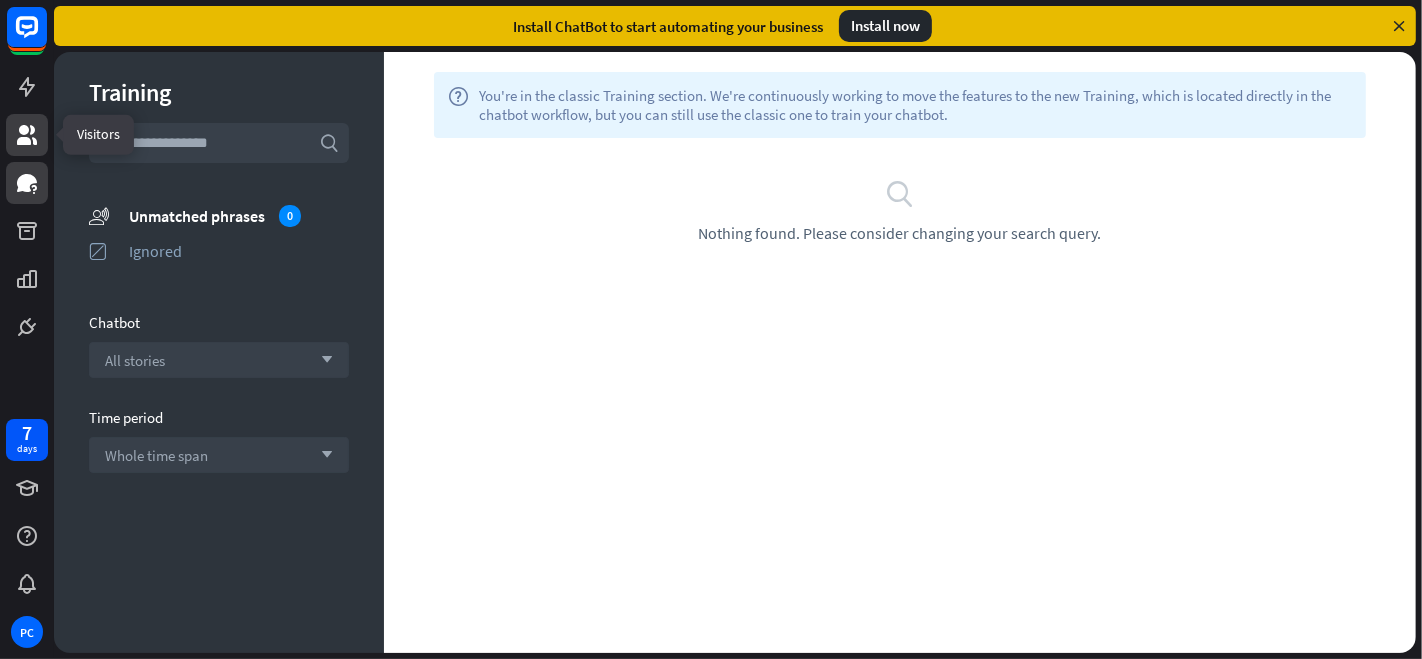 click 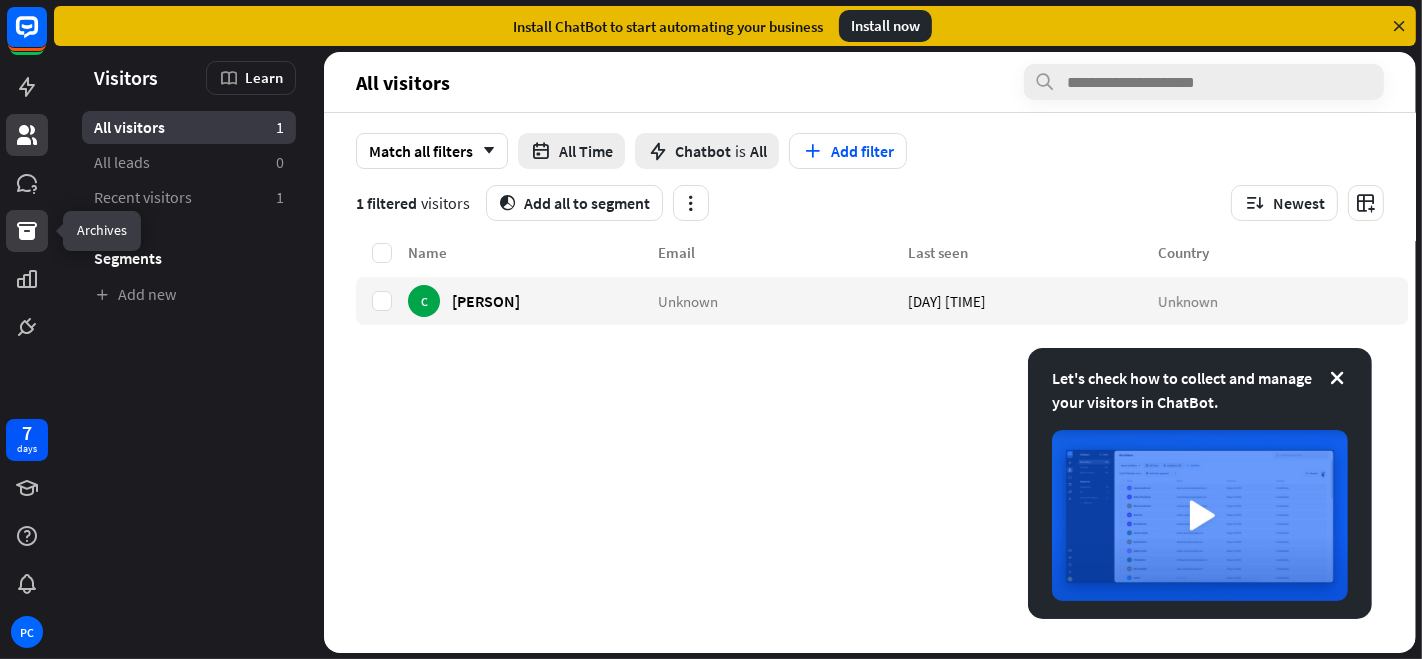 click at bounding box center (27, 231) 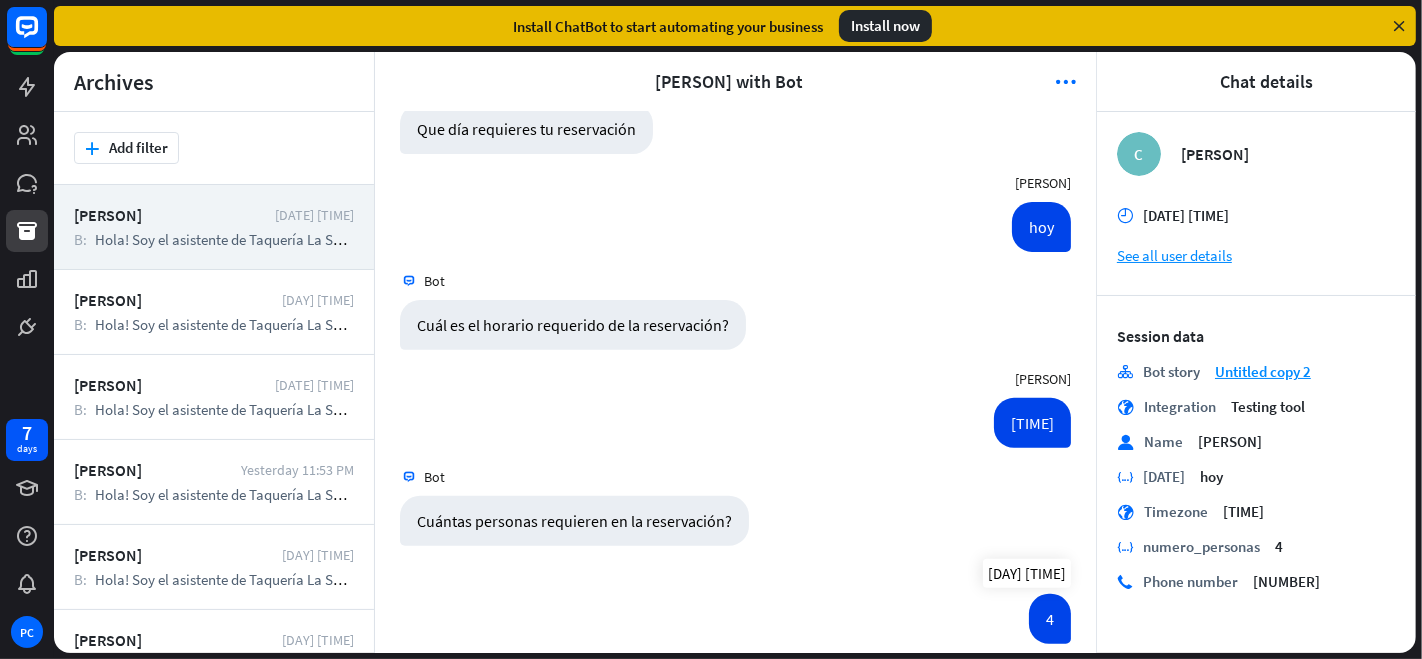 scroll, scrollTop: 0, scrollLeft: 0, axis: both 